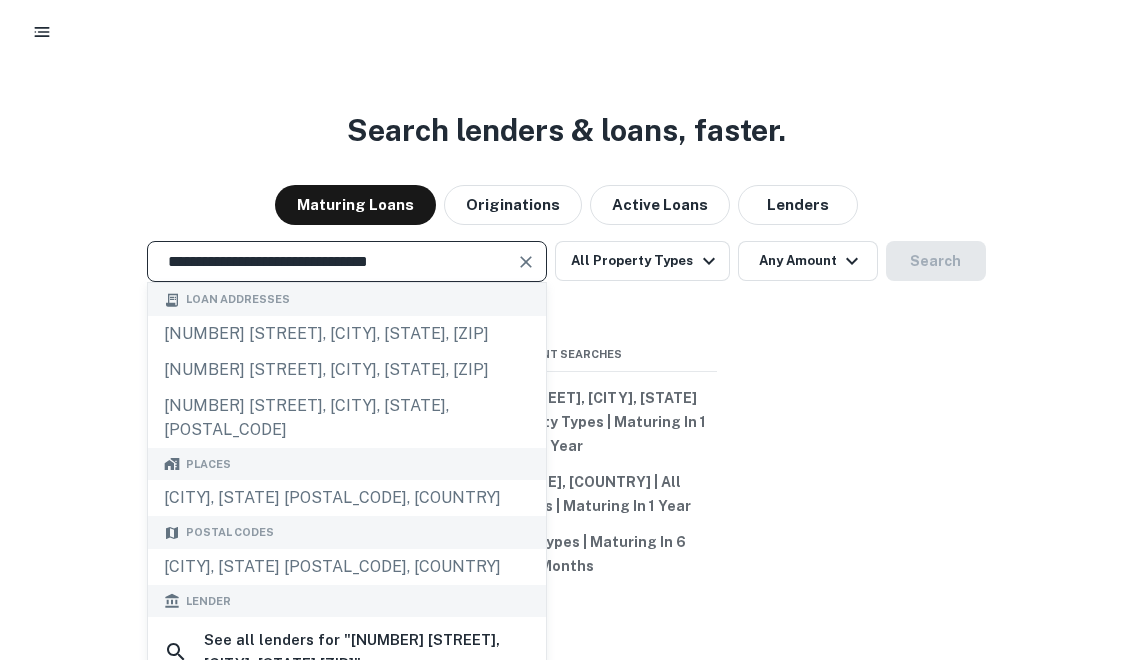 scroll, scrollTop: 0, scrollLeft: 0, axis: both 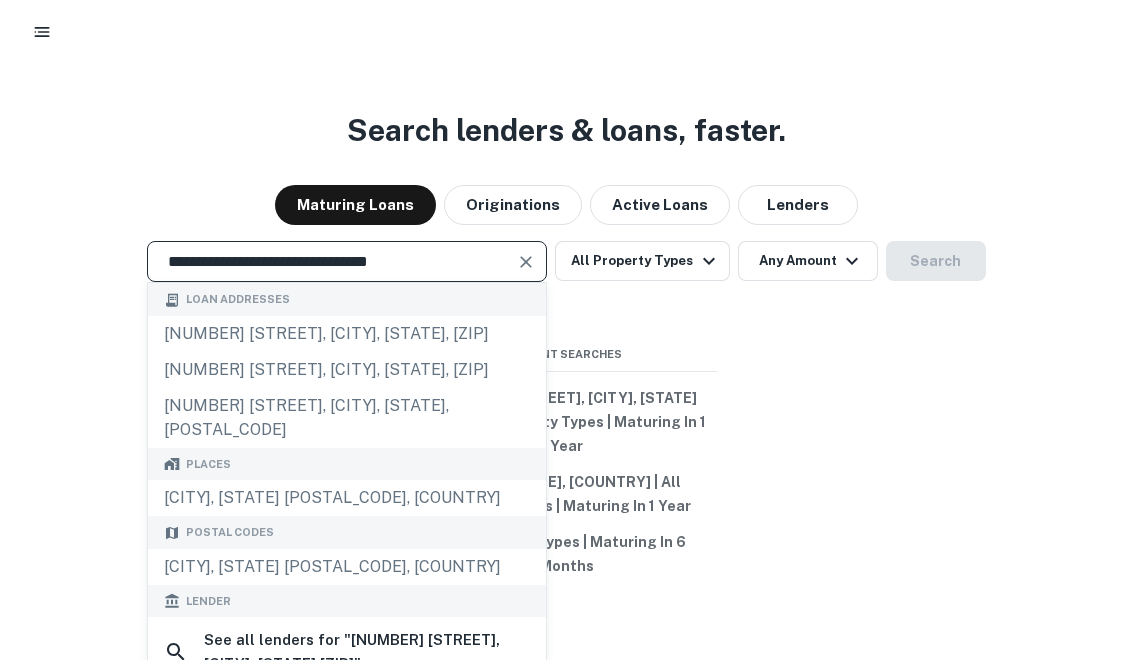 click at bounding box center (526, 262) 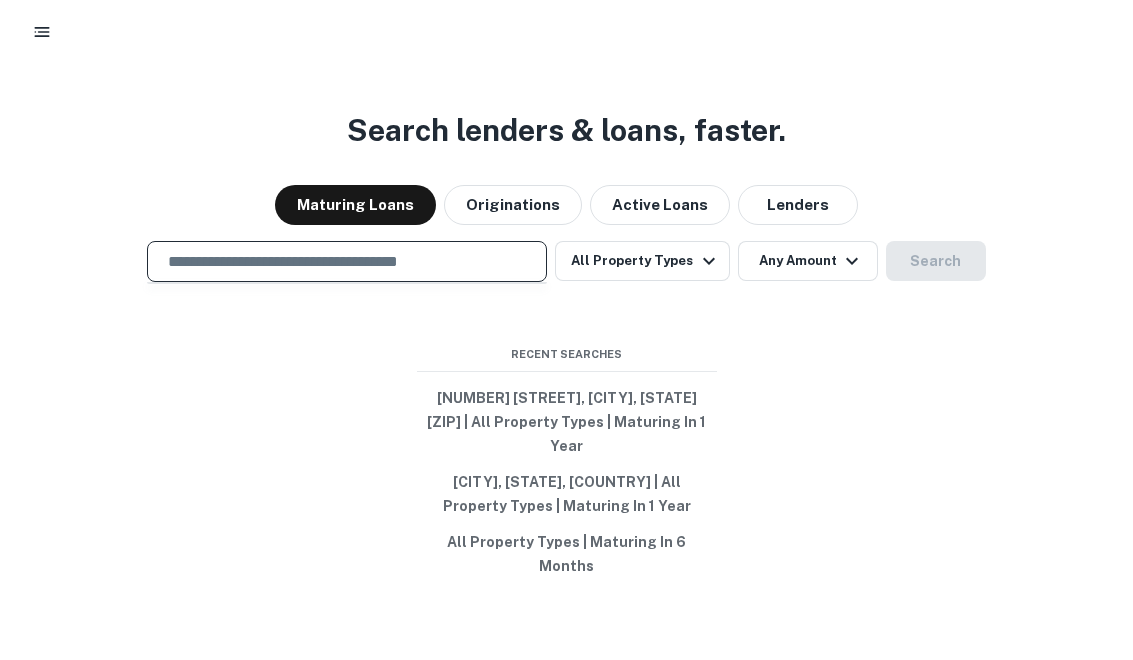 paste on "**********" 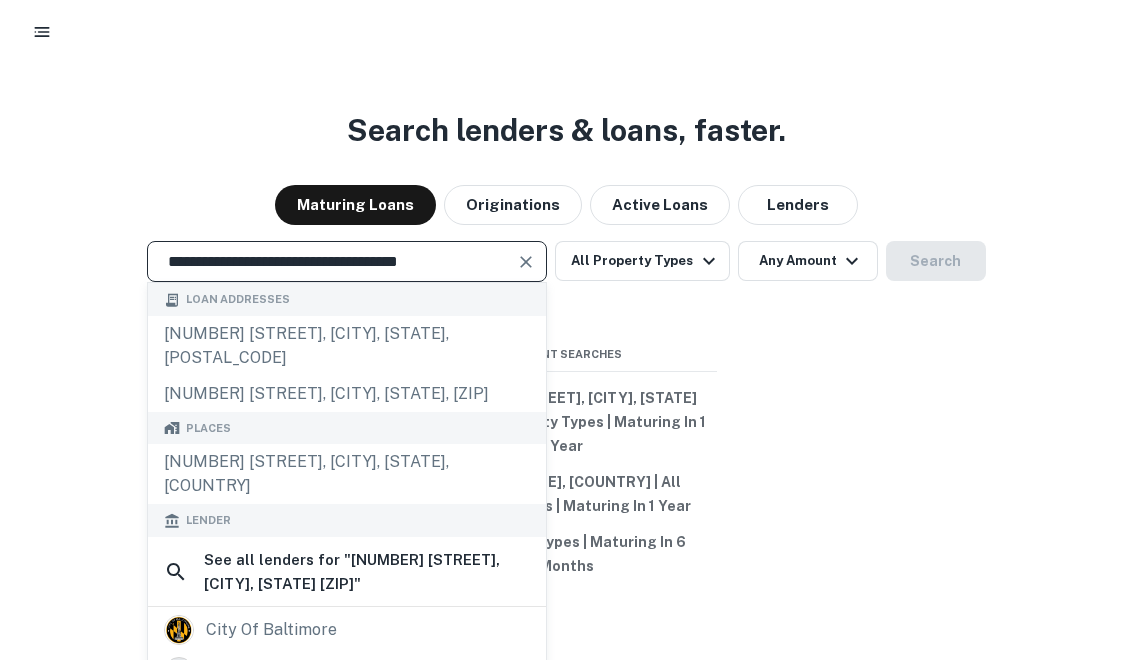 click at bounding box center [526, 262] 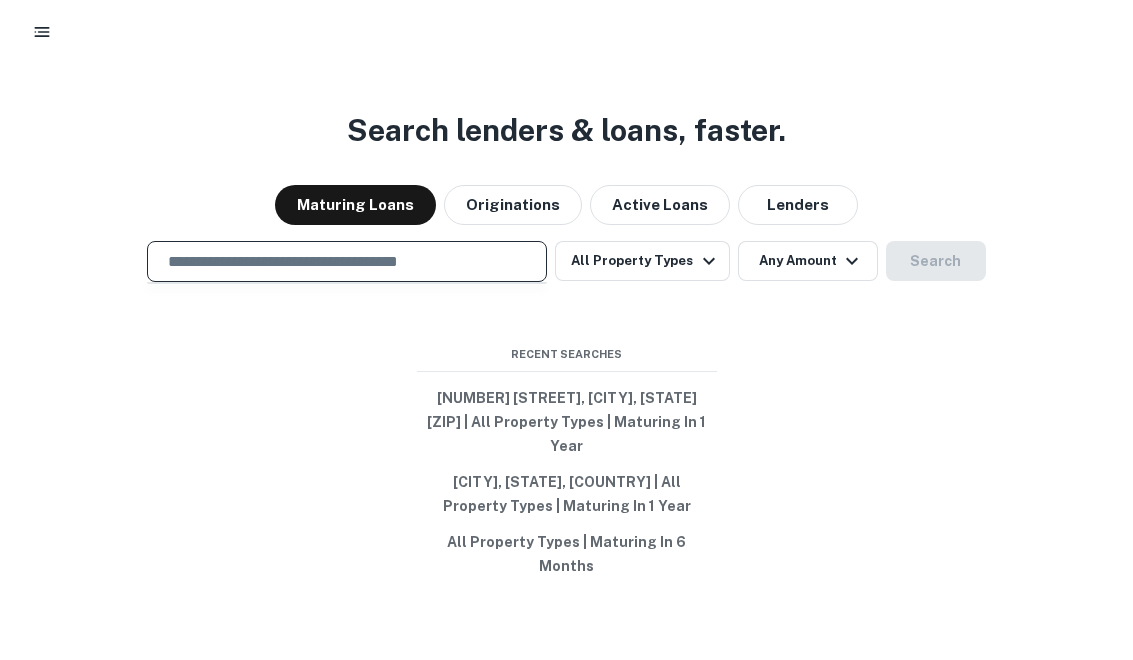 paste on "**********" 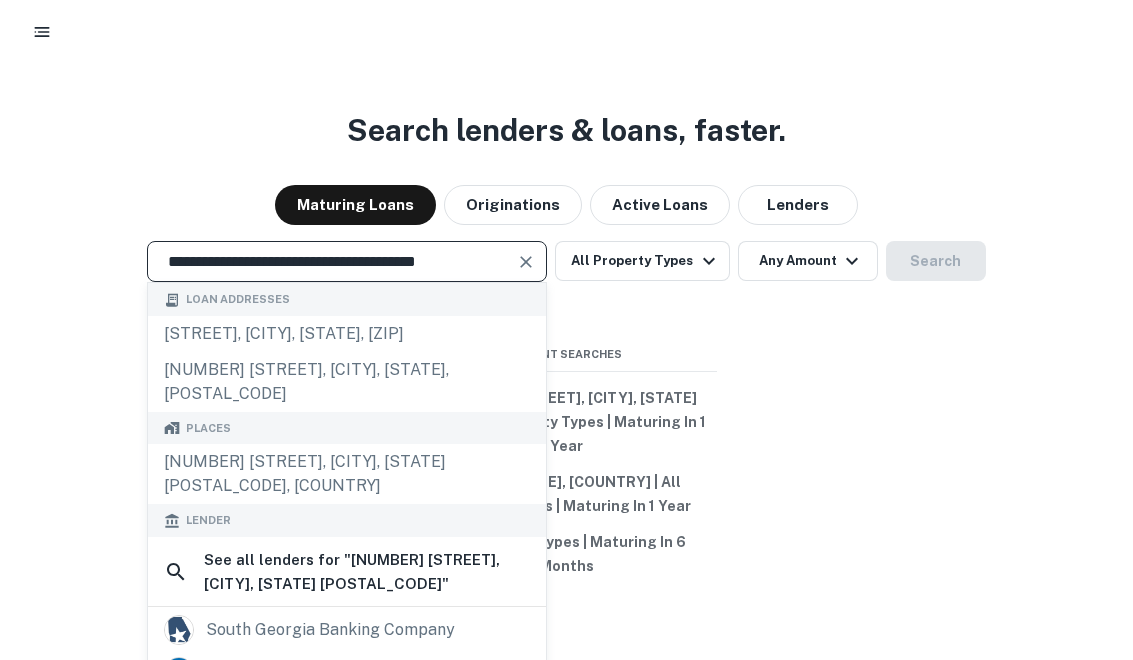 type on "**********" 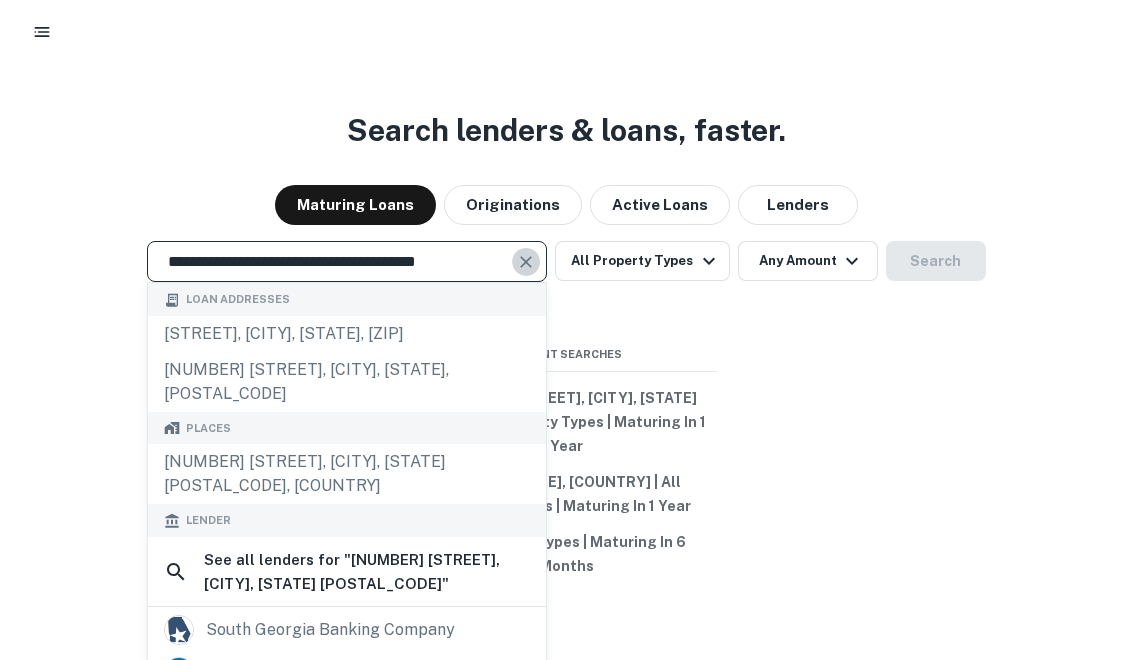 click at bounding box center [526, 262] 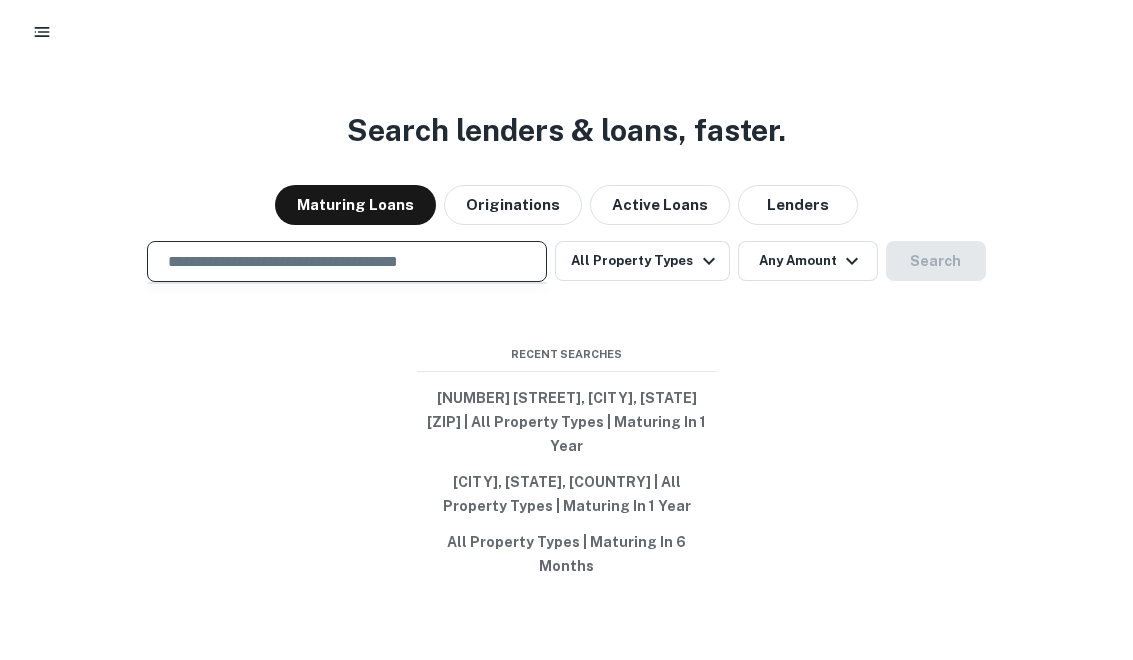 paste on "**********" 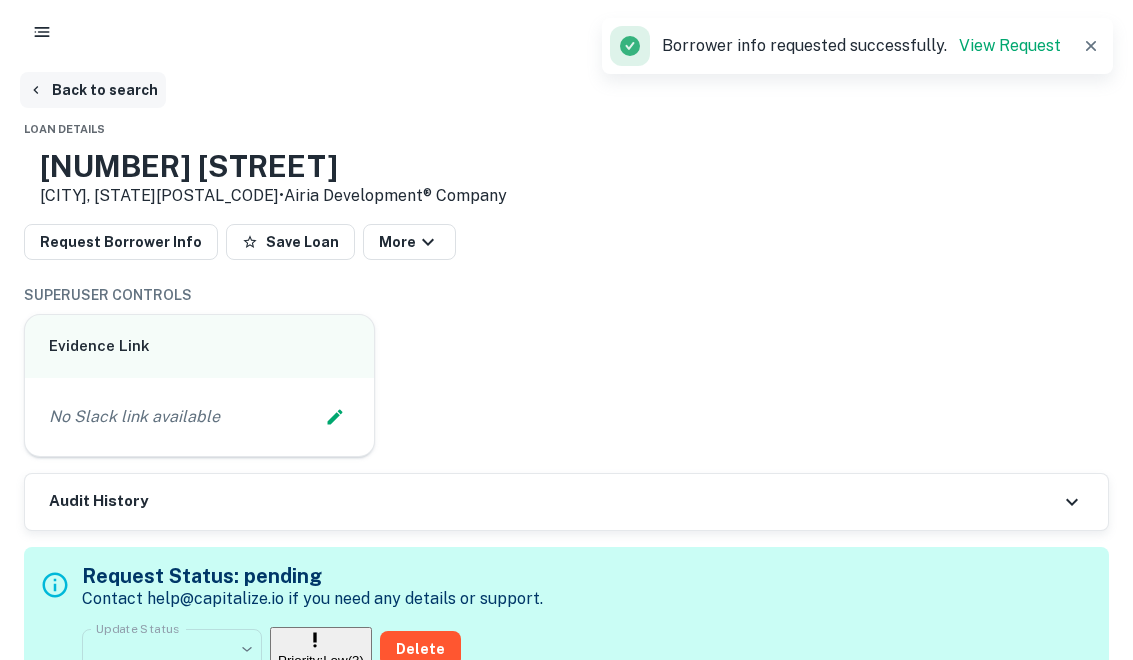 click on "Back to search" at bounding box center [93, 90] 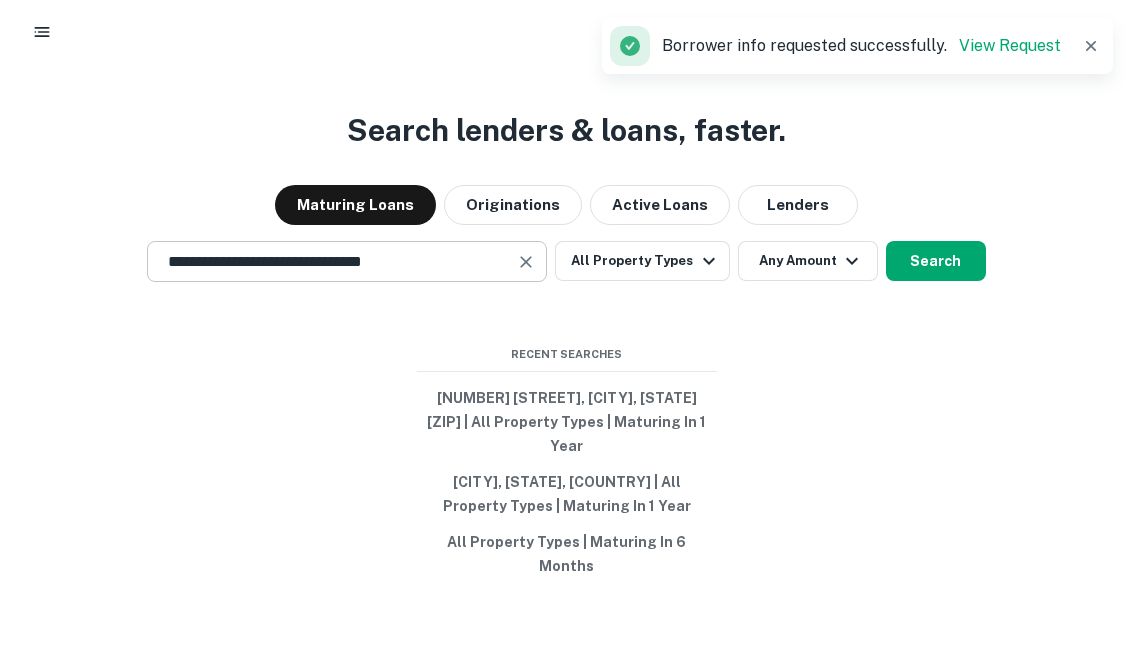 click on "**********" at bounding box center [347, 261] 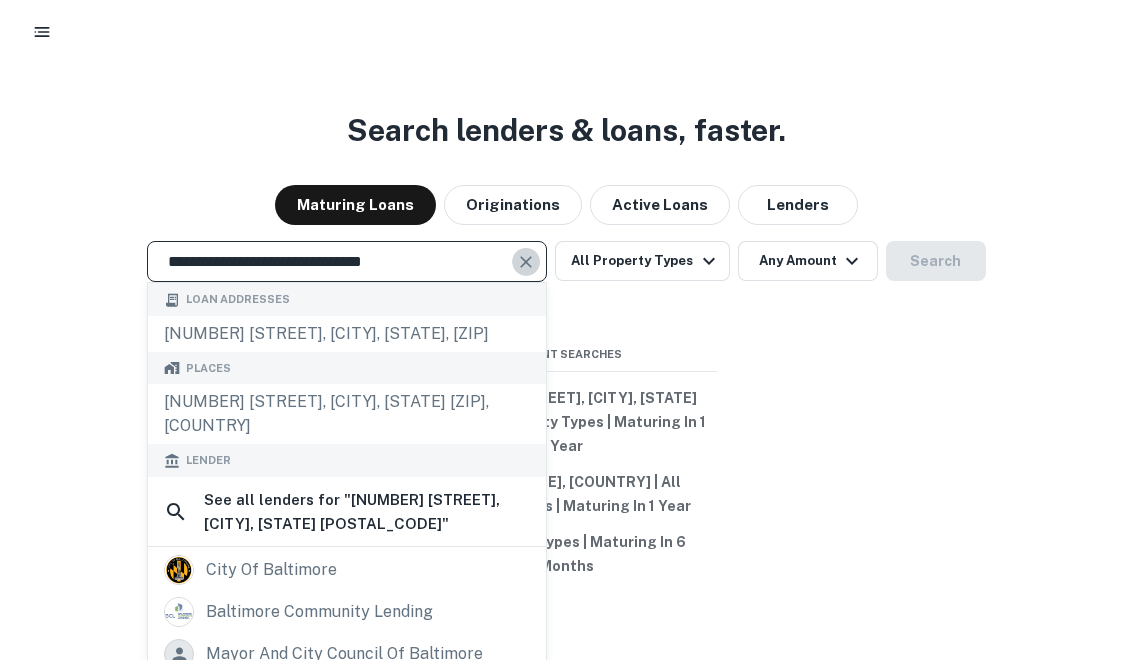 click at bounding box center (527, 262) 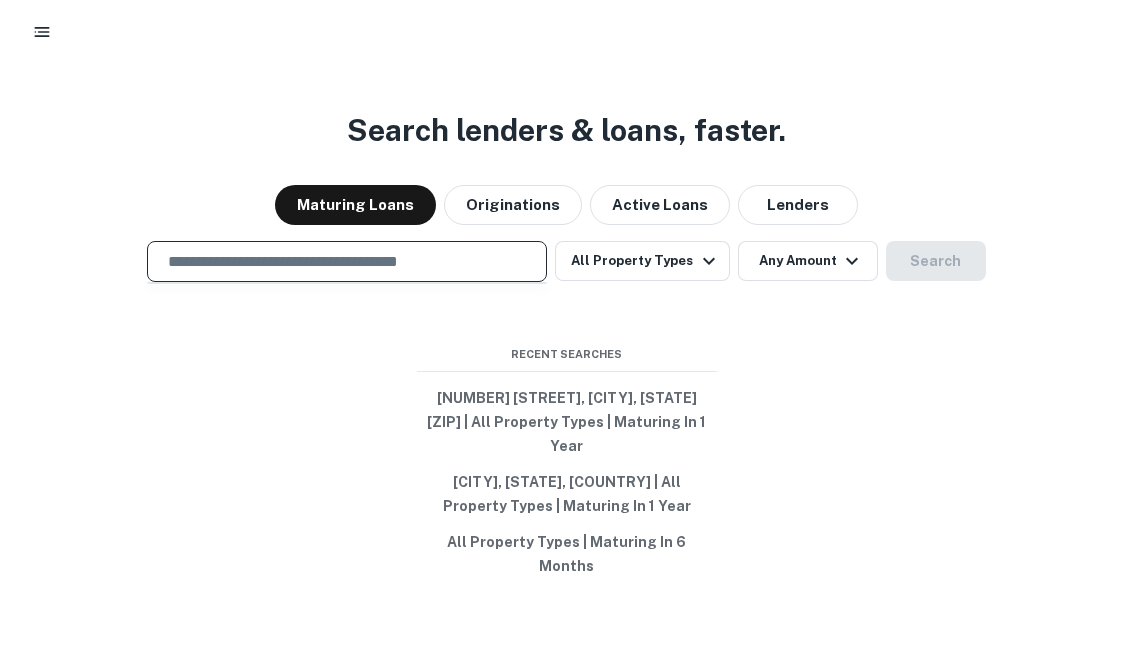 paste on "**********" 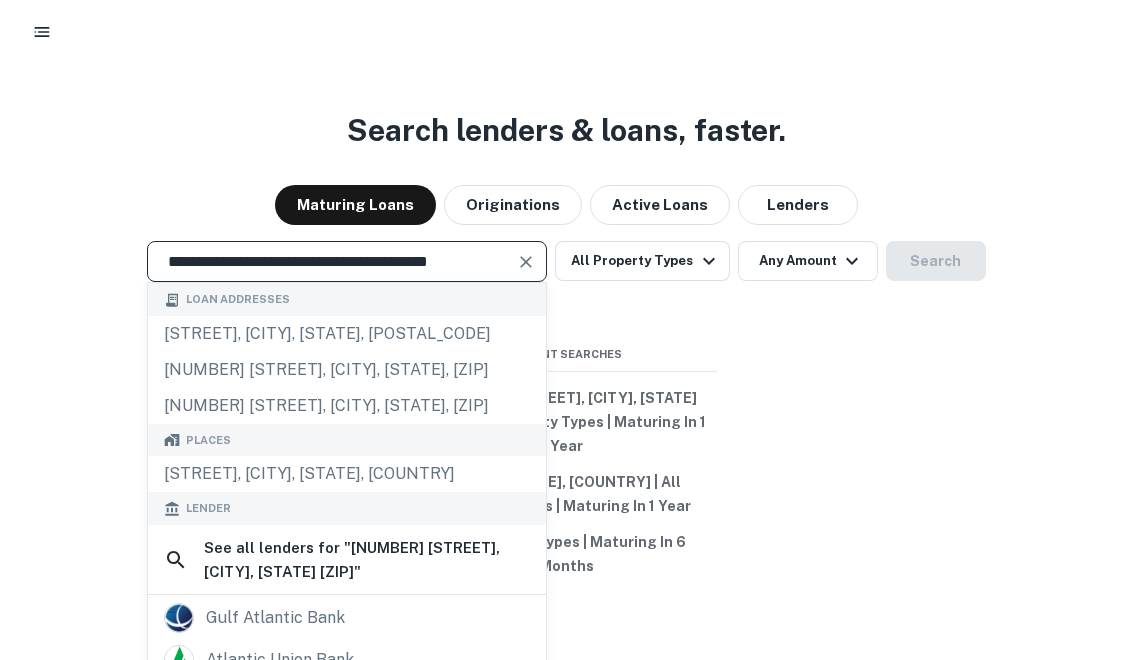 click at bounding box center (526, 262) 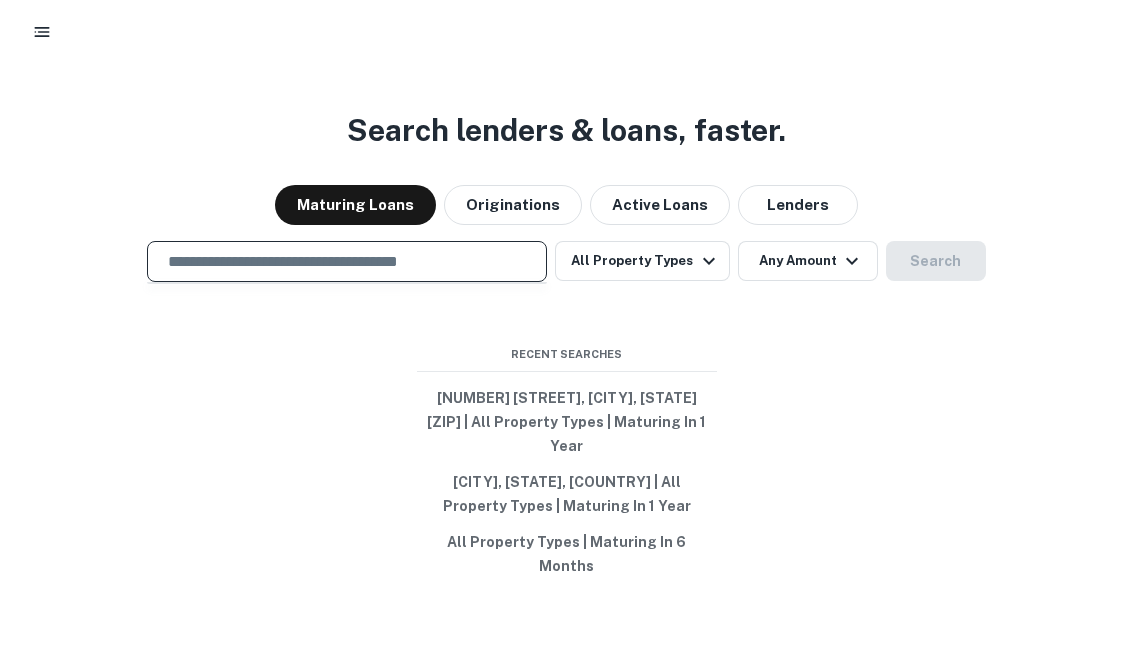 paste on "**********" 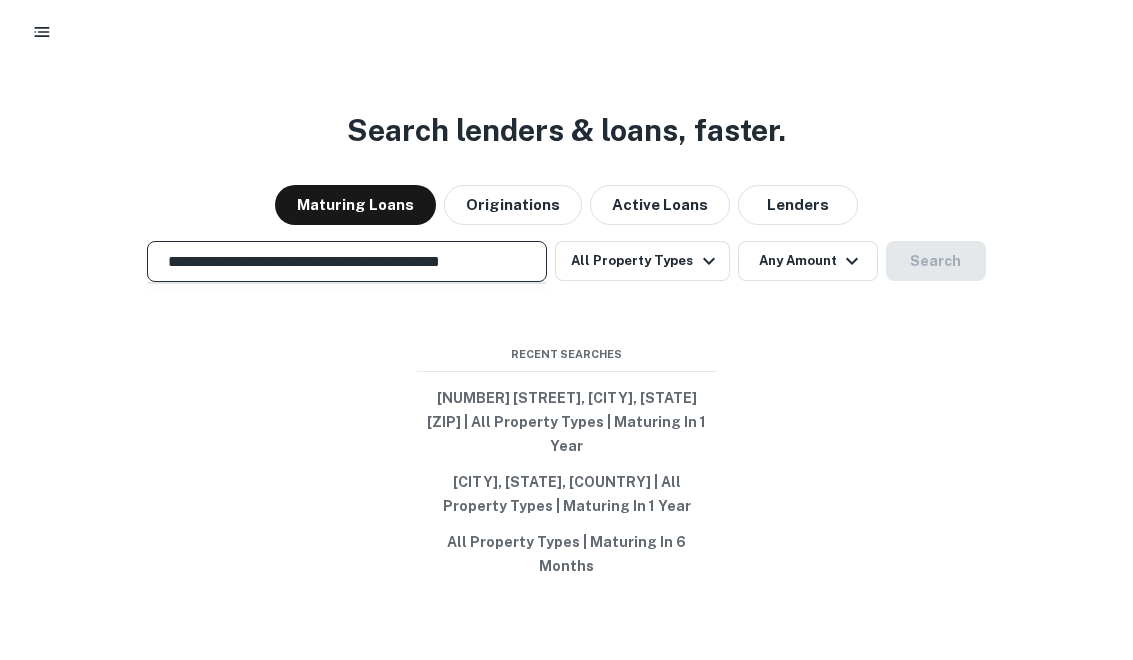 scroll, scrollTop: 0, scrollLeft: 30, axis: horizontal 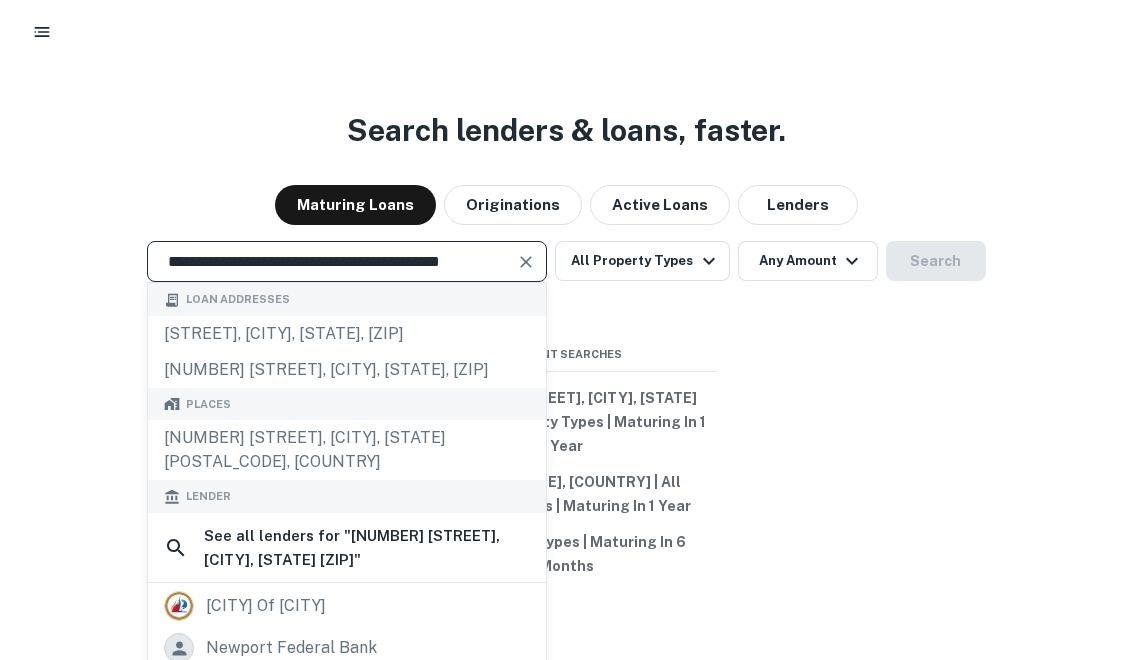 click on "**********" at bounding box center [332, 261] 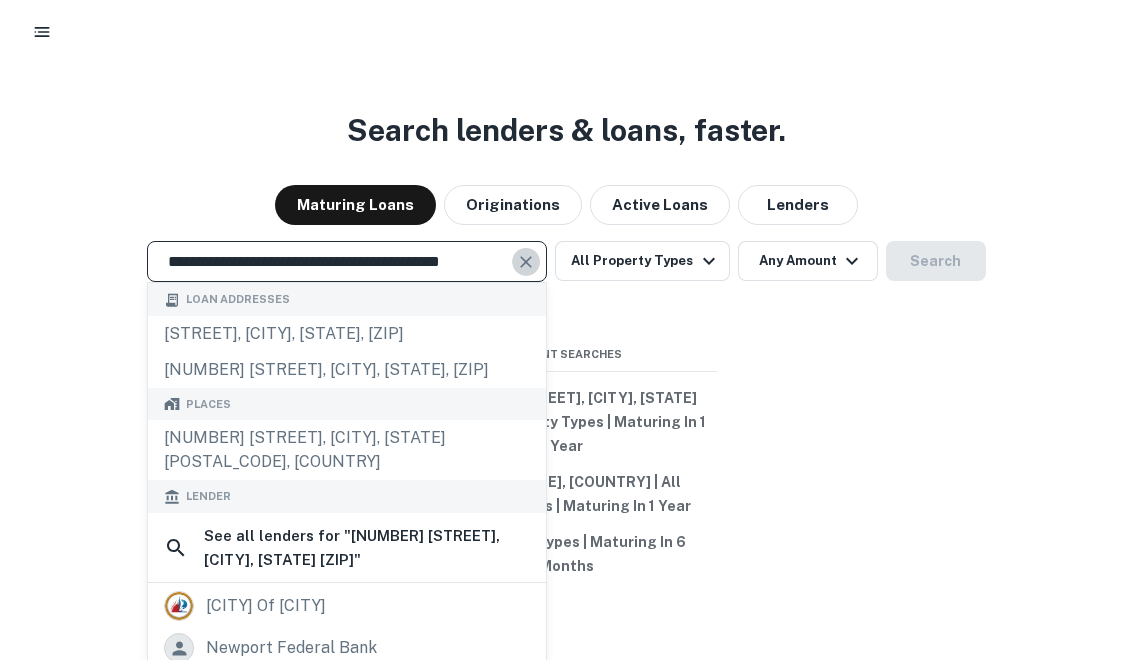 click at bounding box center [527, 262] 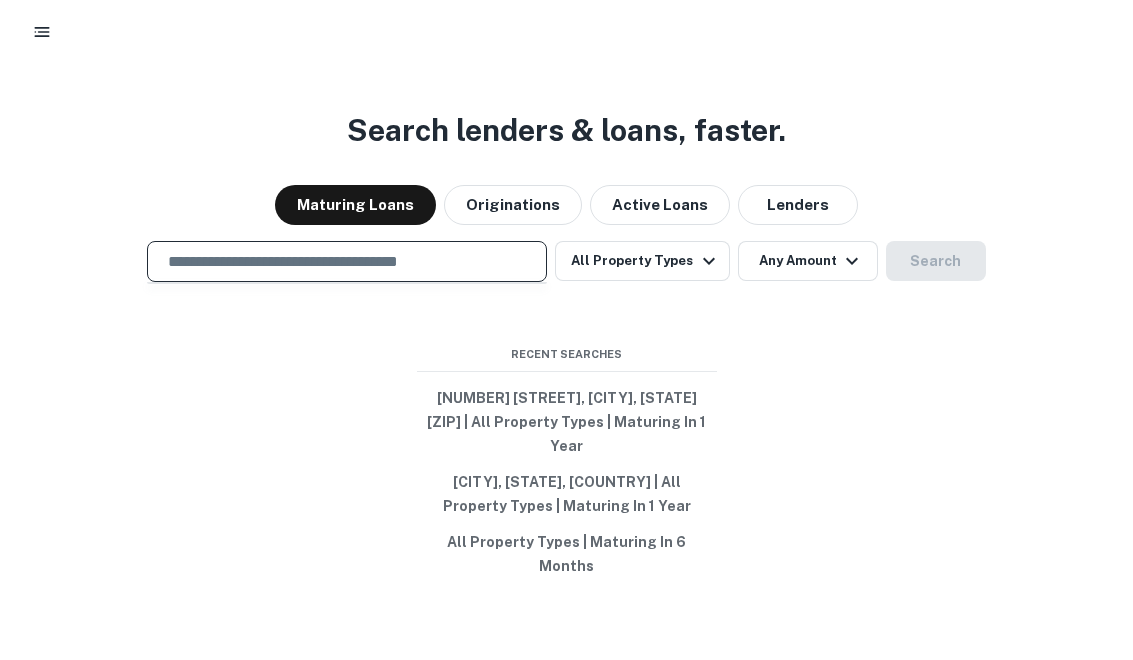 paste on "**********" 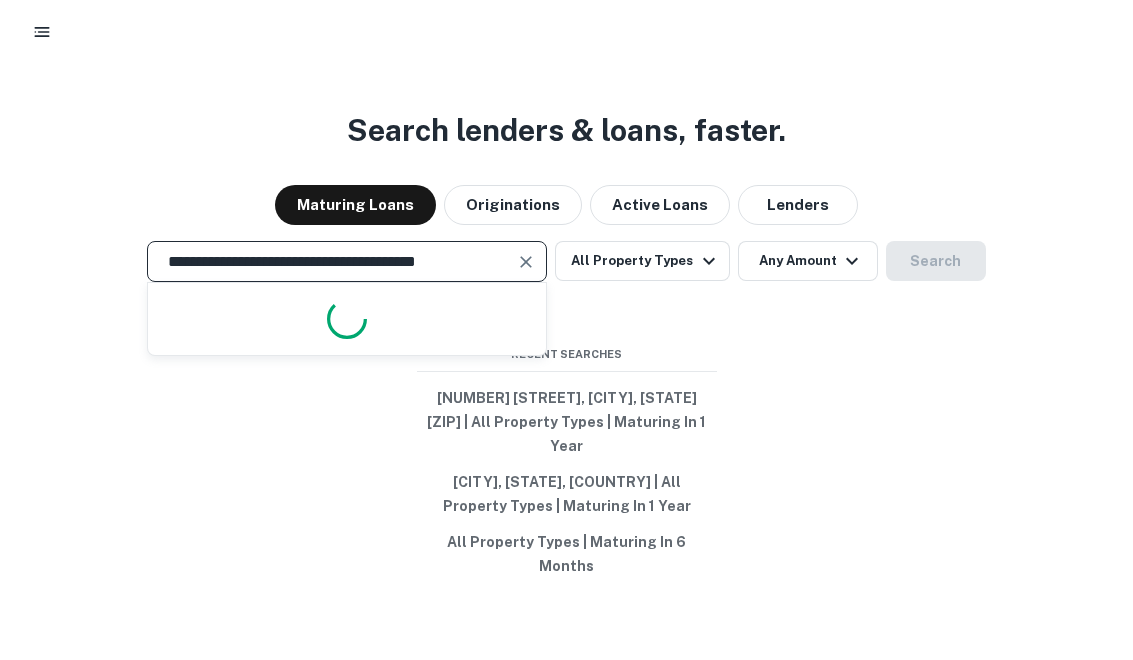 scroll, scrollTop: 0, scrollLeft: 18, axis: horizontal 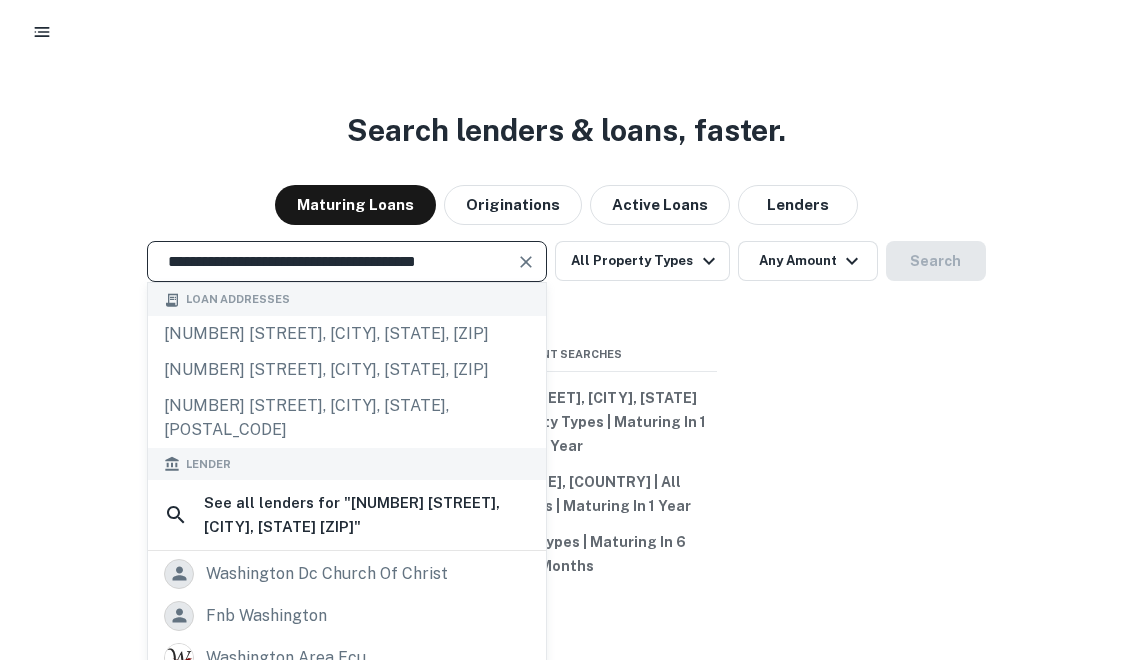 click on "**********" at bounding box center [332, 261] 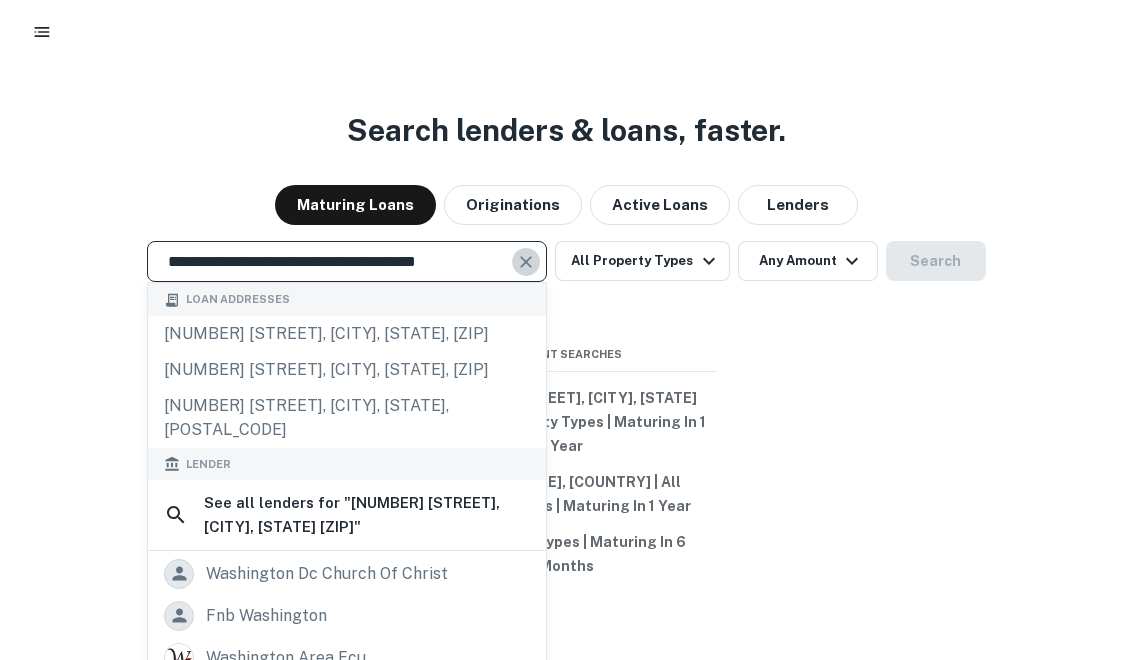 click at bounding box center (527, 262) 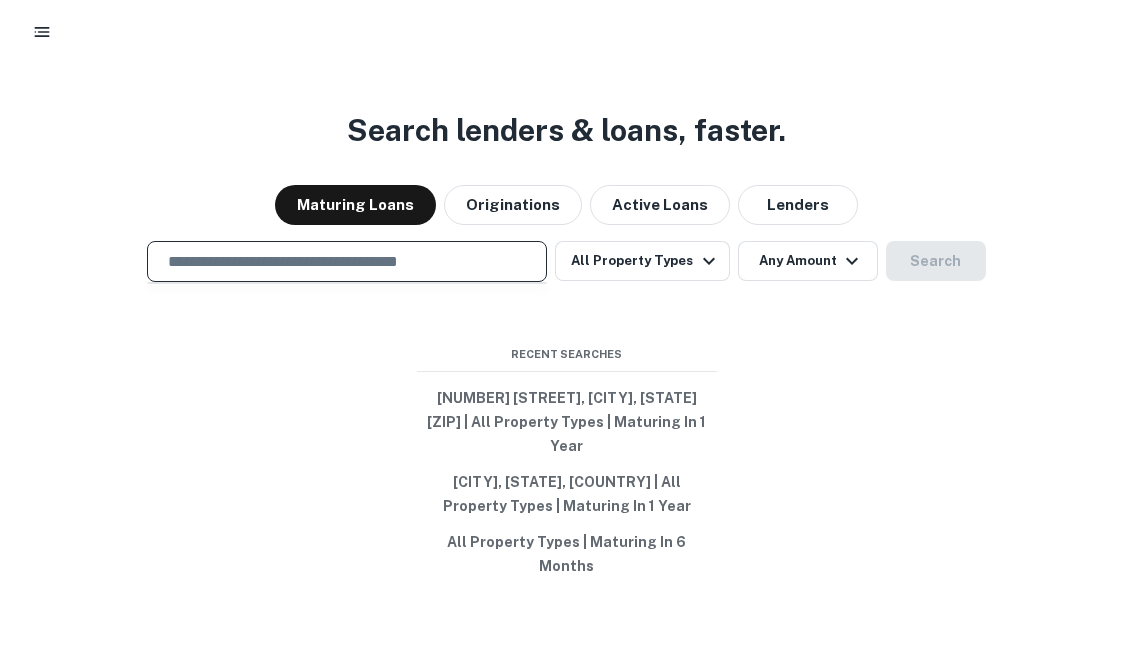 paste on "**********" 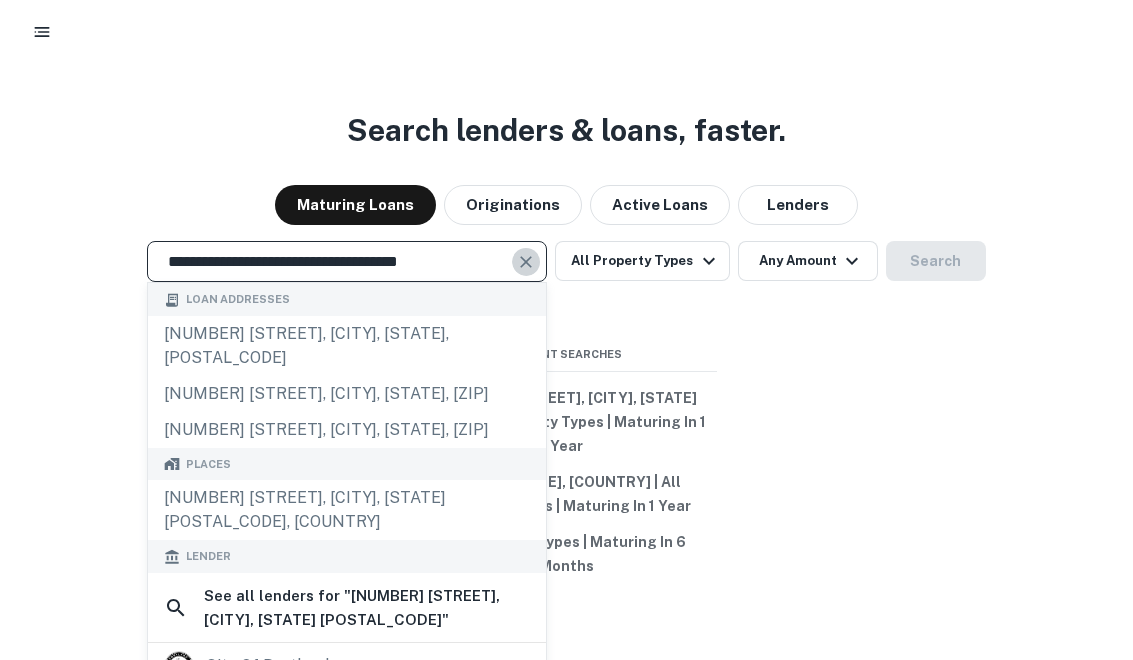 click at bounding box center [526, 262] 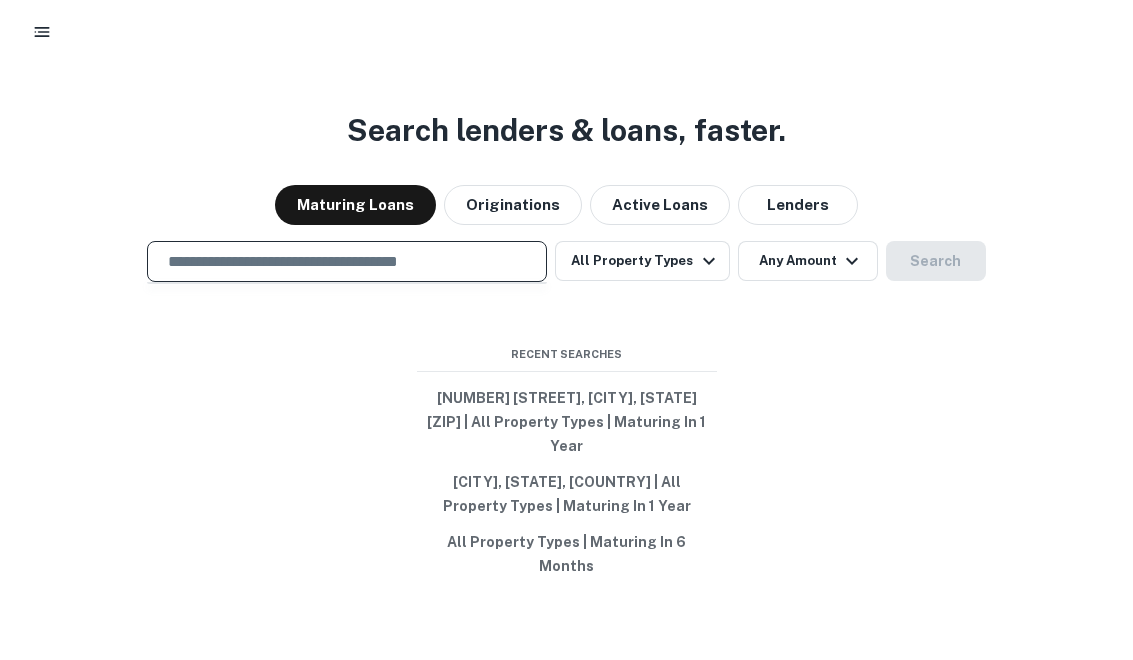 paste on "**********" 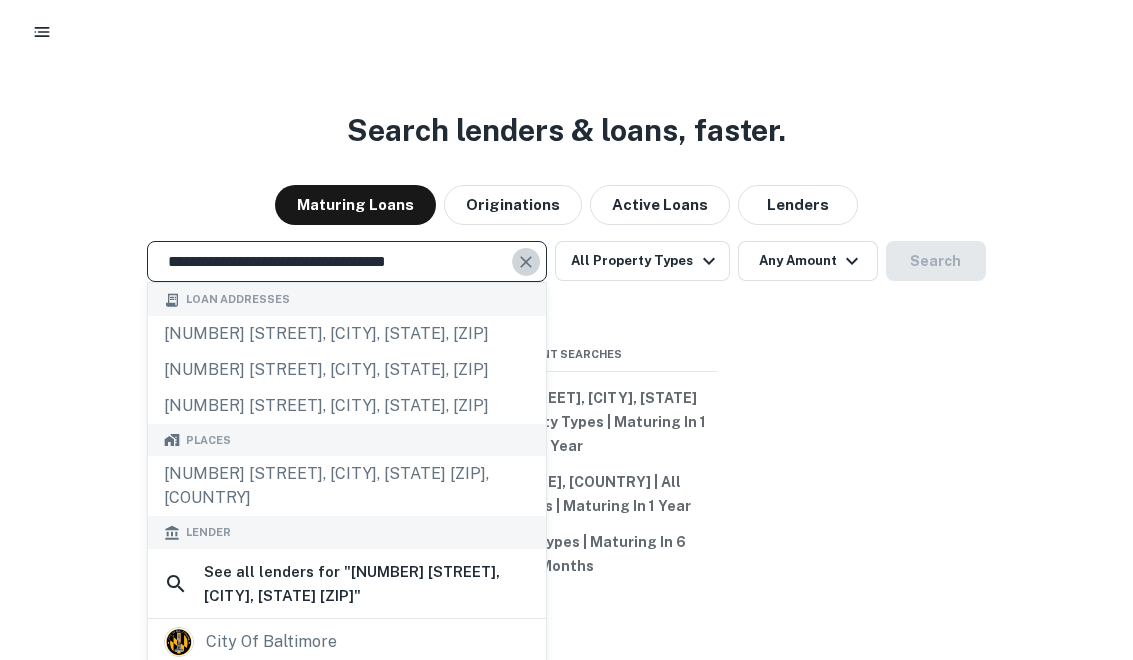 click at bounding box center [527, 262] 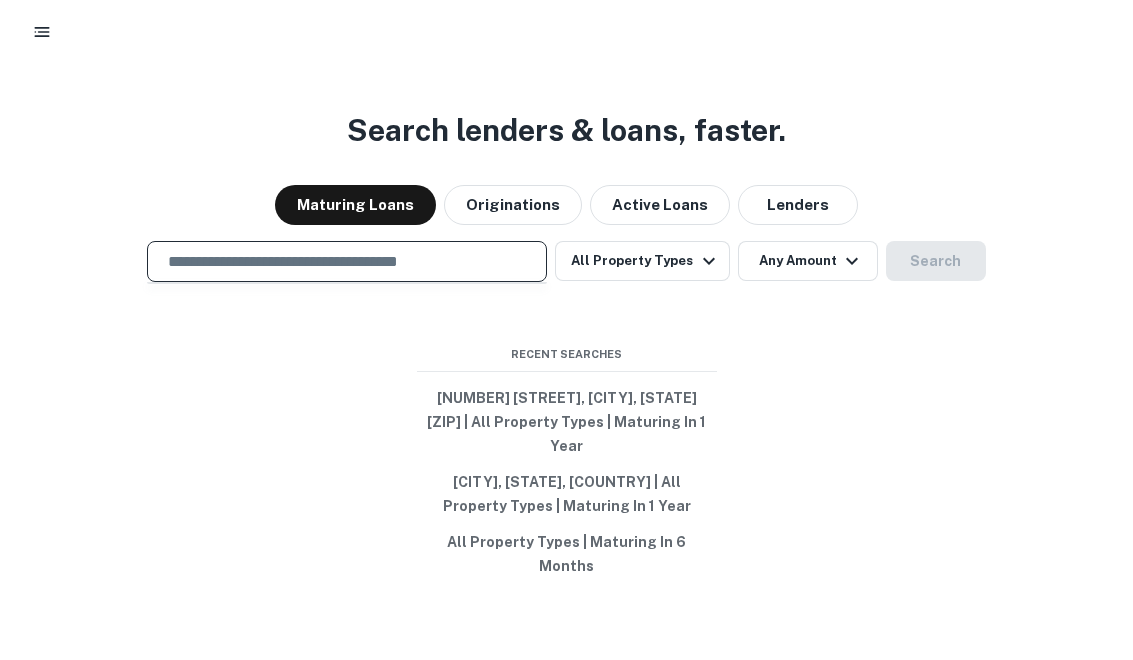 paste on "**********" 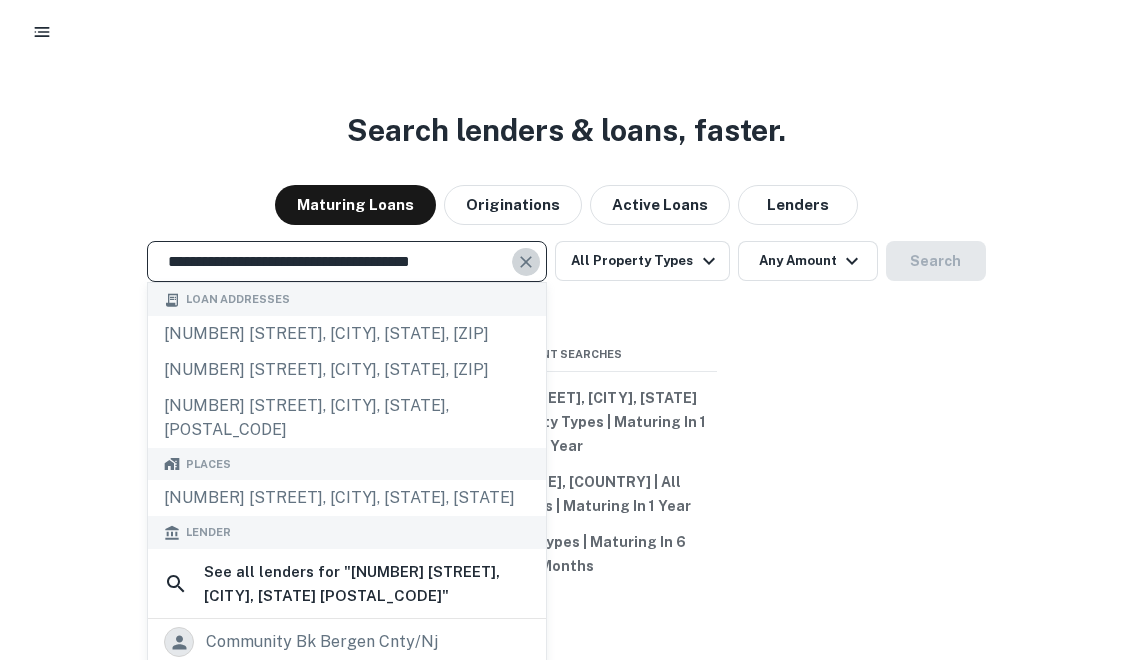 click at bounding box center (527, 262) 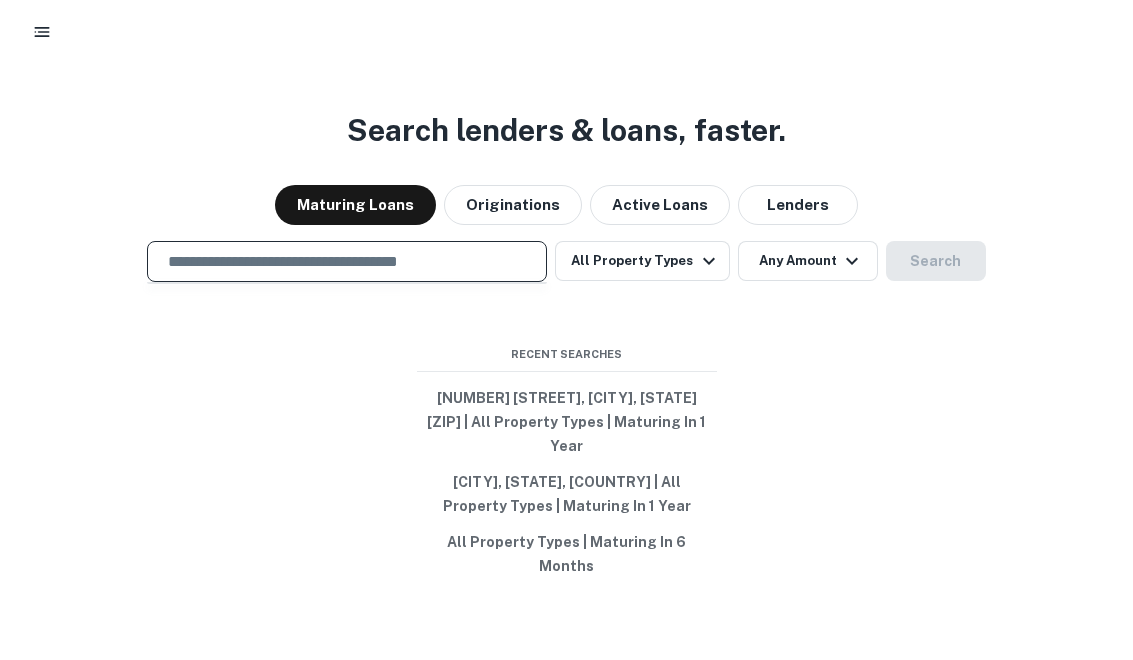 paste on "**********" 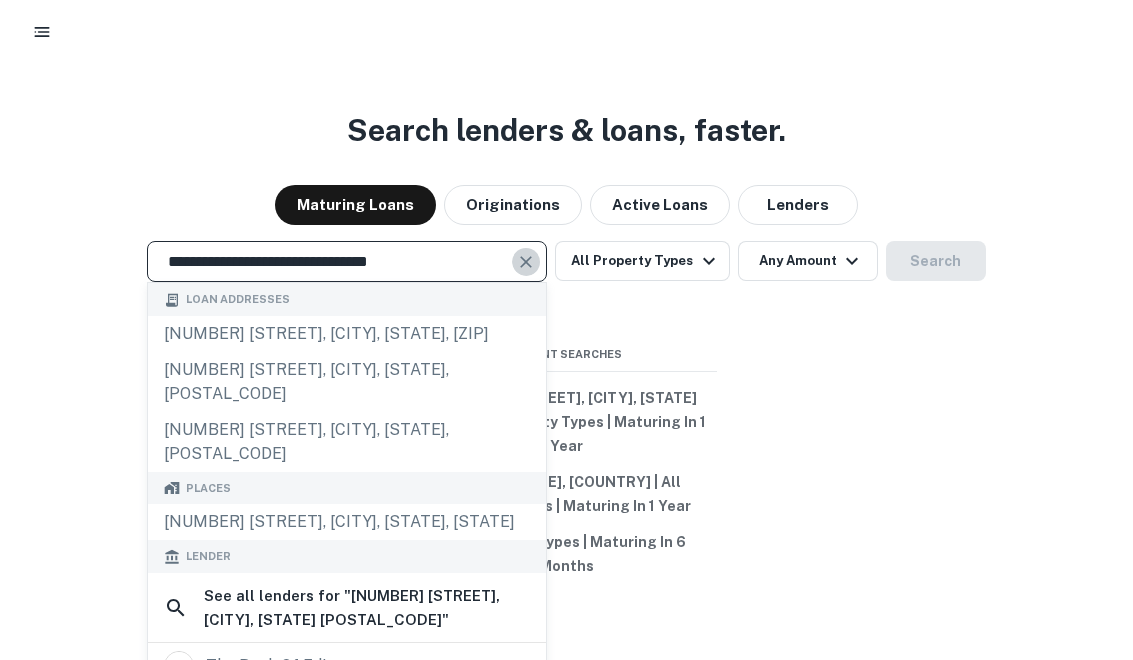 click at bounding box center [527, 262] 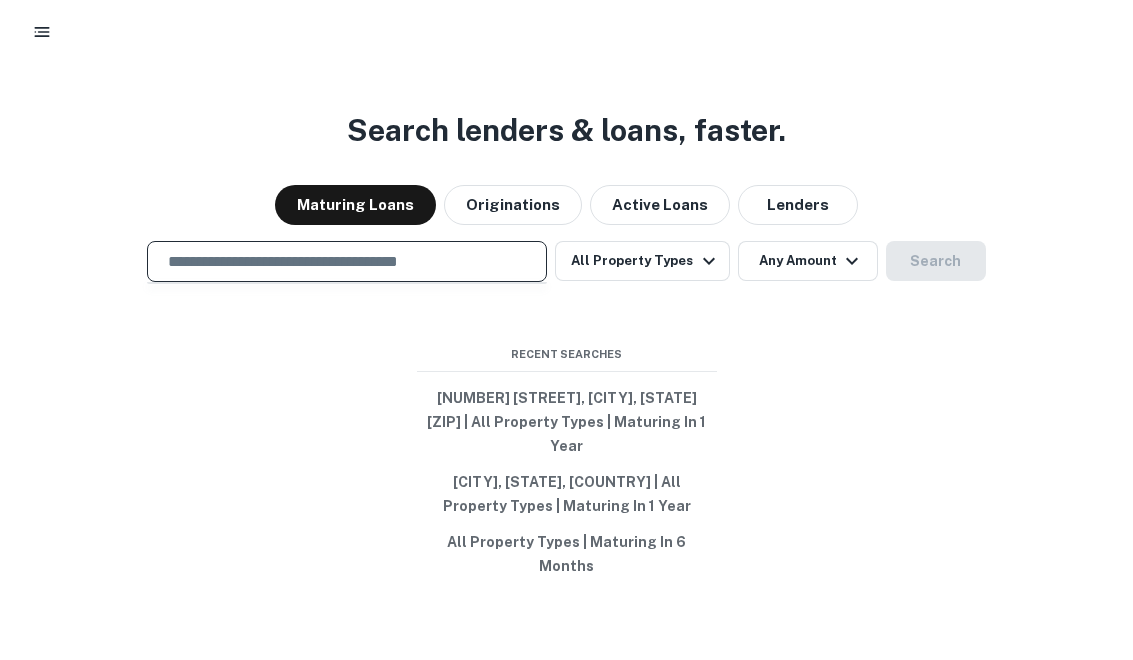 paste on "**********" 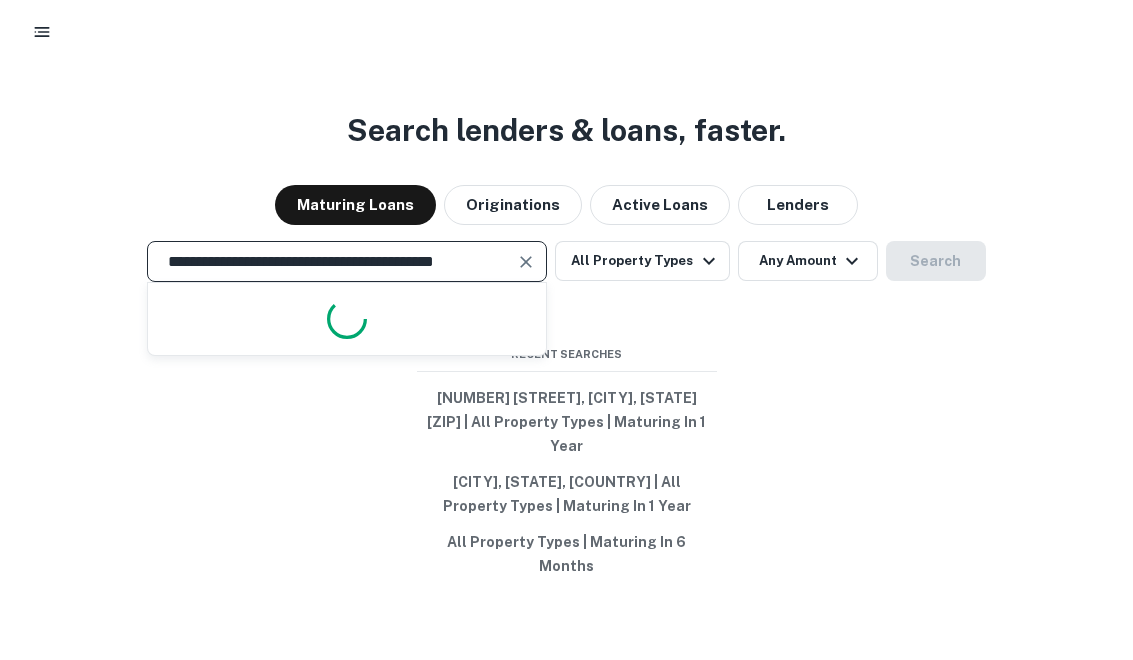scroll, scrollTop: 0, scrollLeft: 39, axis: horizontal 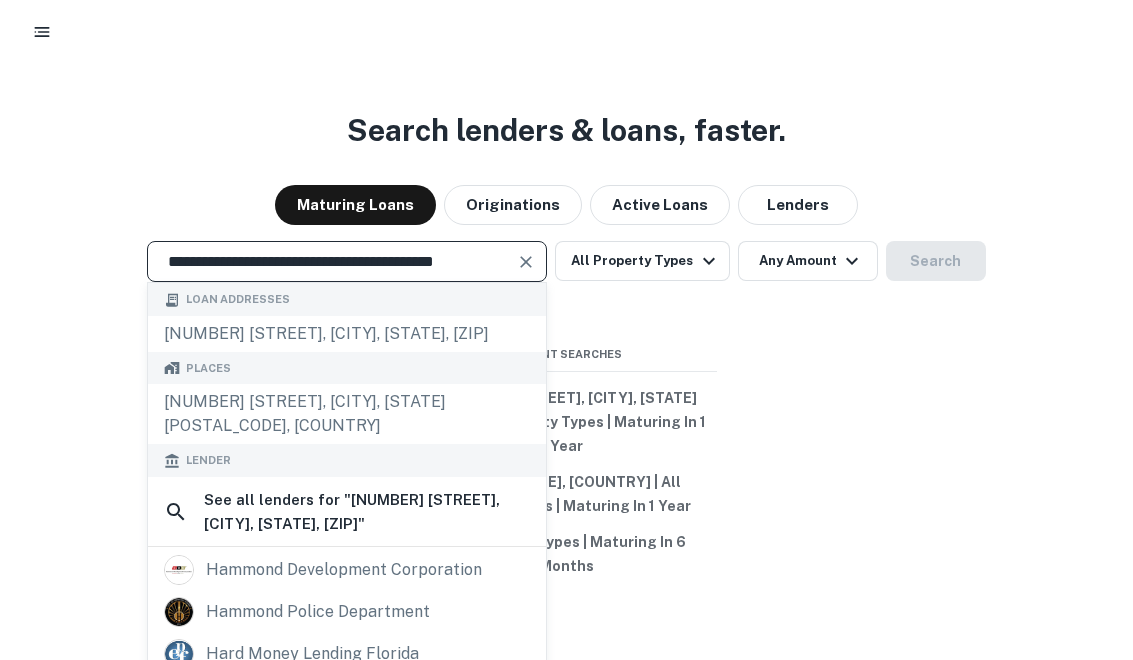 type on "**********" 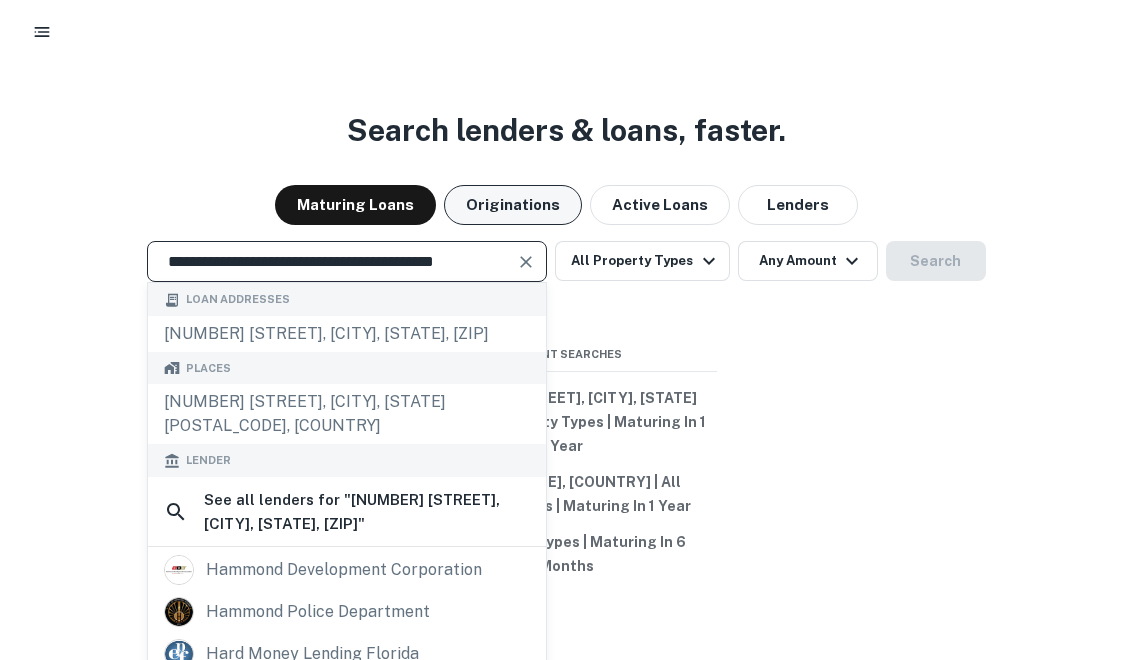 scroll, scrollTop: 0, scrollLeft: 0, axis: both 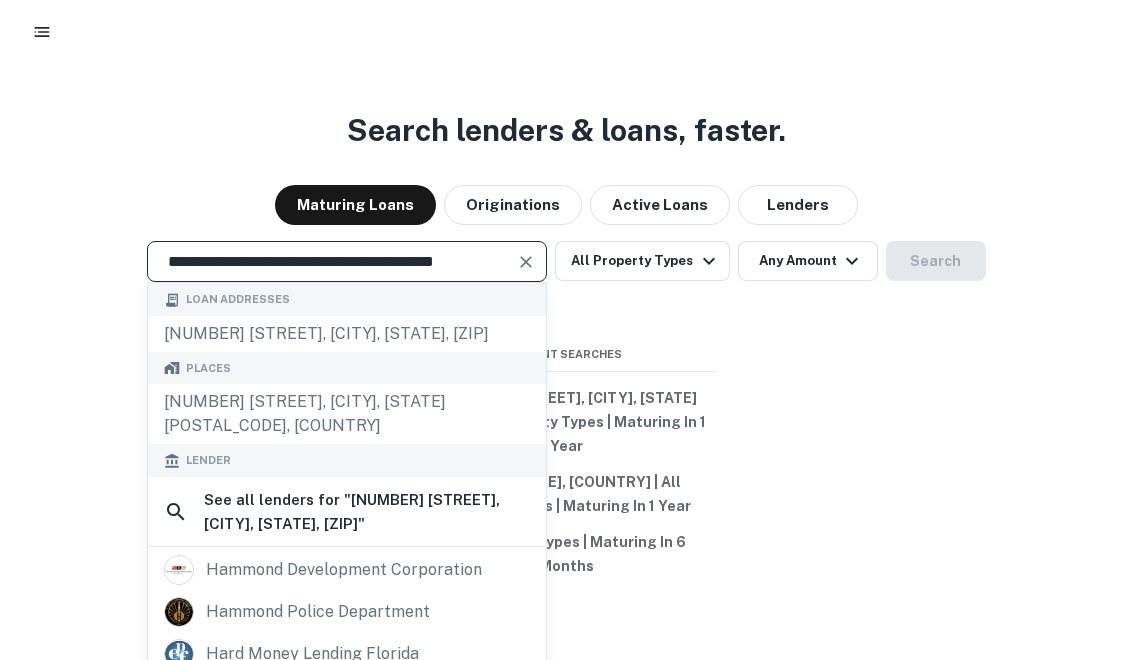 click on "**********" at bounding box center (332, 261) 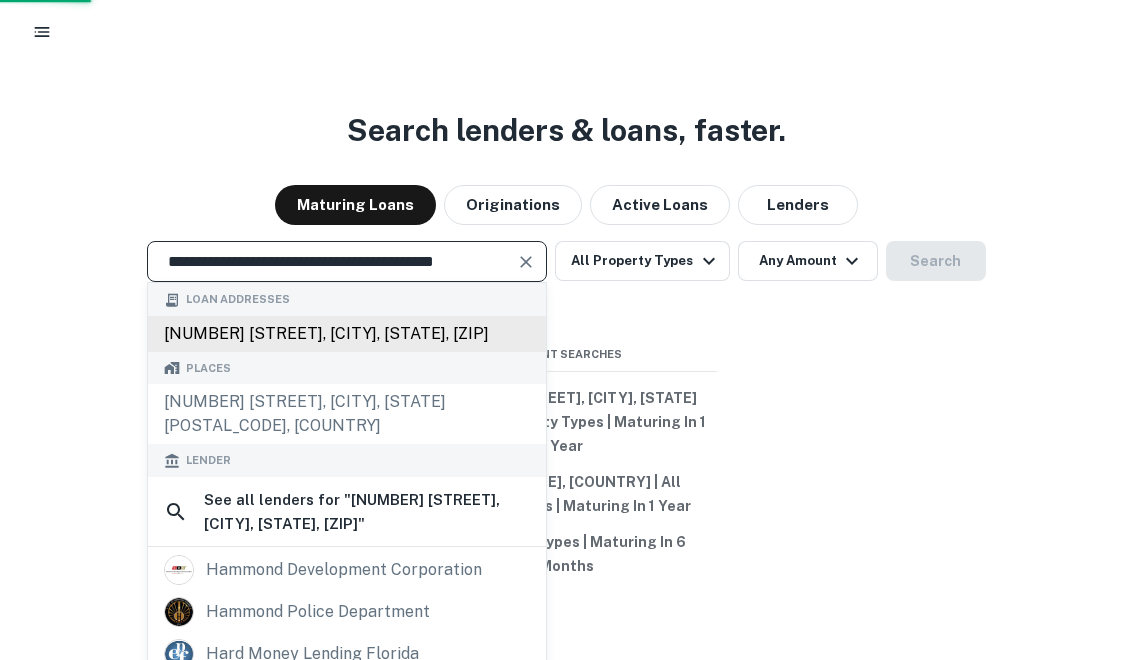 click on "[NUMBER] [STREET], [CITY], [STATE], [ZIP]" at bounding box center [347, 334] 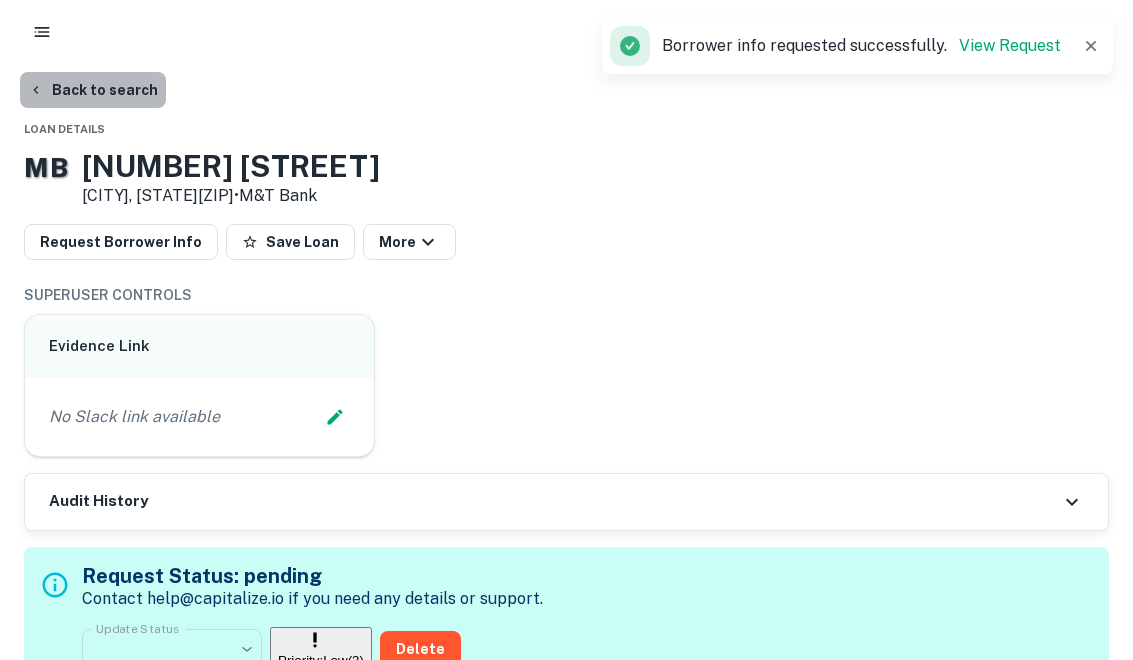 click on "Back to search" at bounding box center (93, 90) 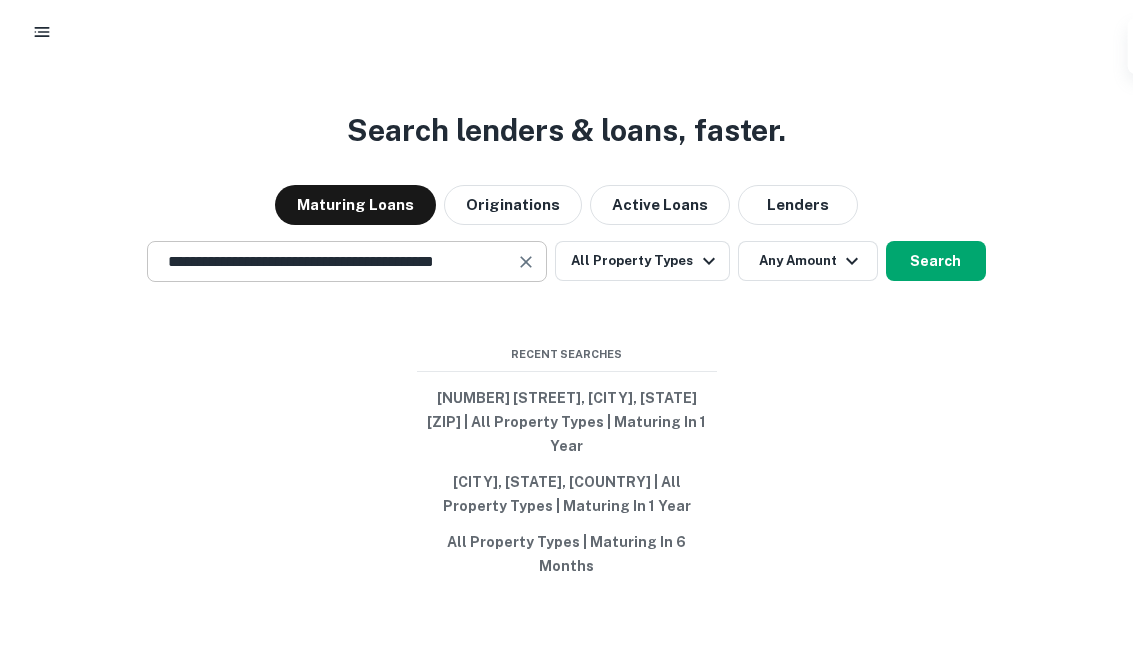 click at bounding box center (526, 262) 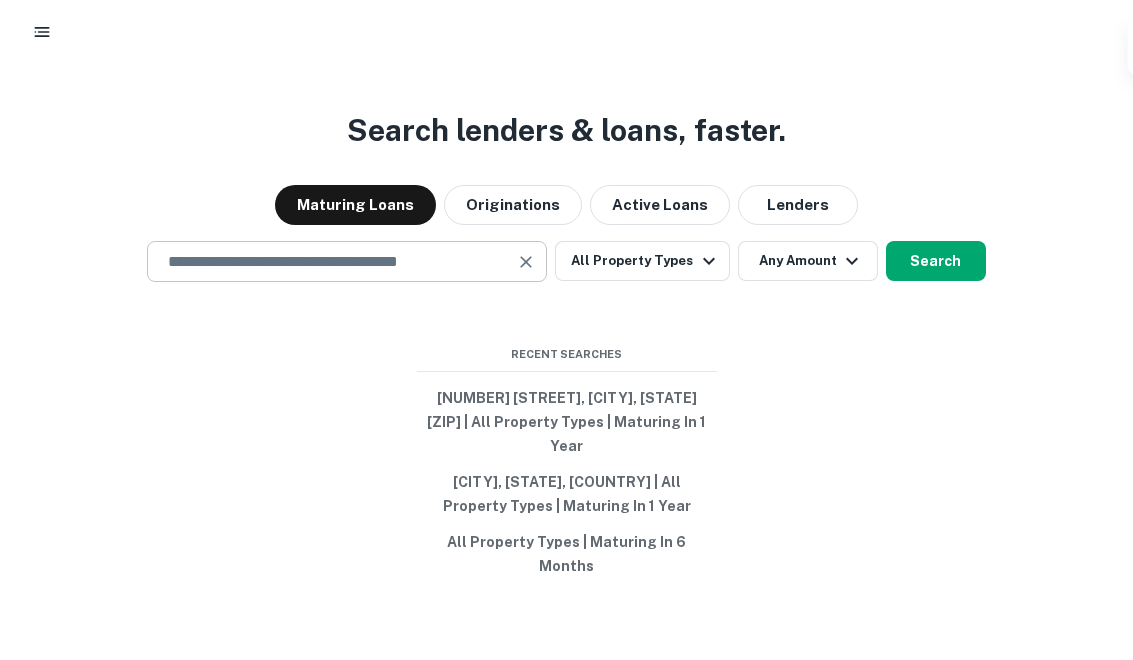scroll, scrollTop: 0, scrollLeft: 0, axis: both 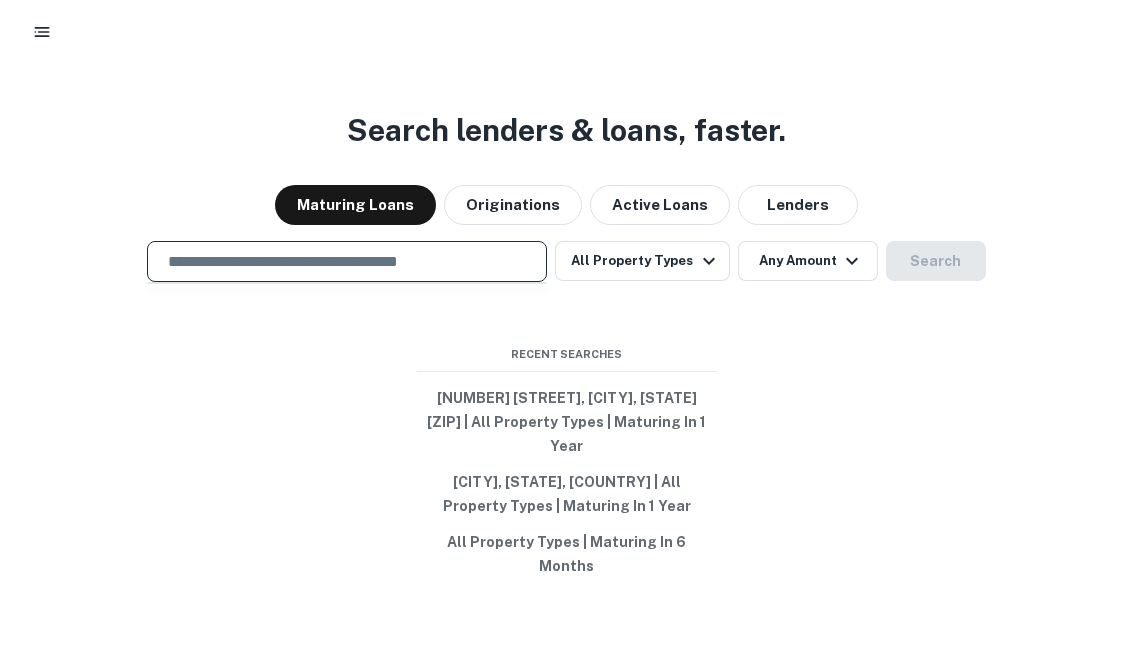 paste on "**********" 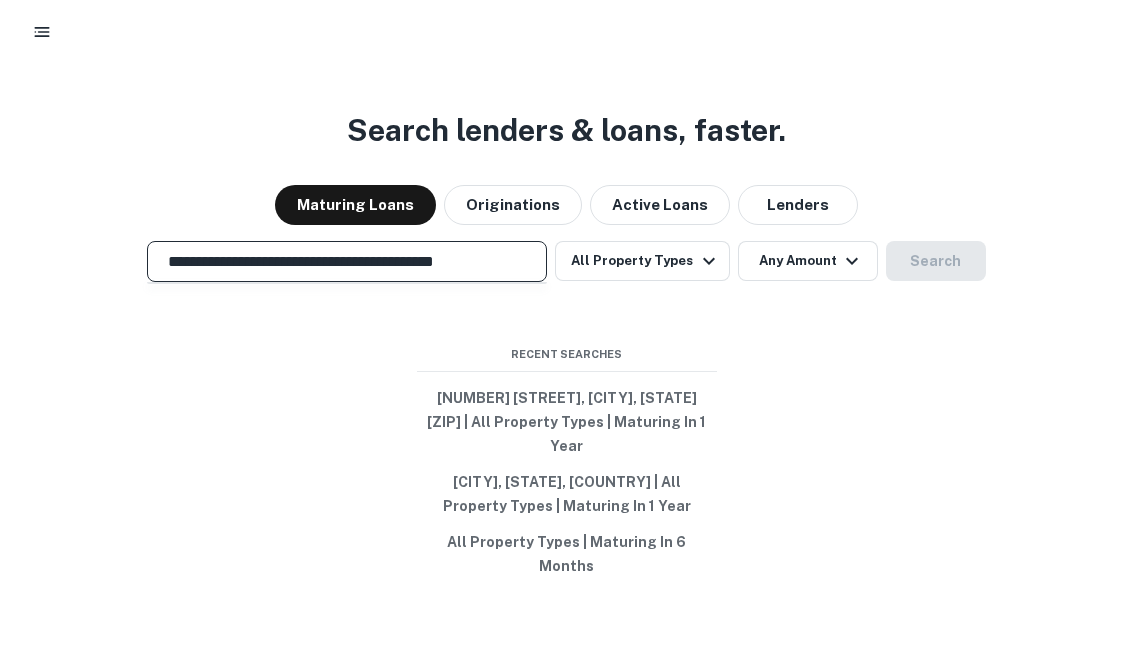 scroll, scrollTop: 0, scrollLeft: 23, axis: horizontal 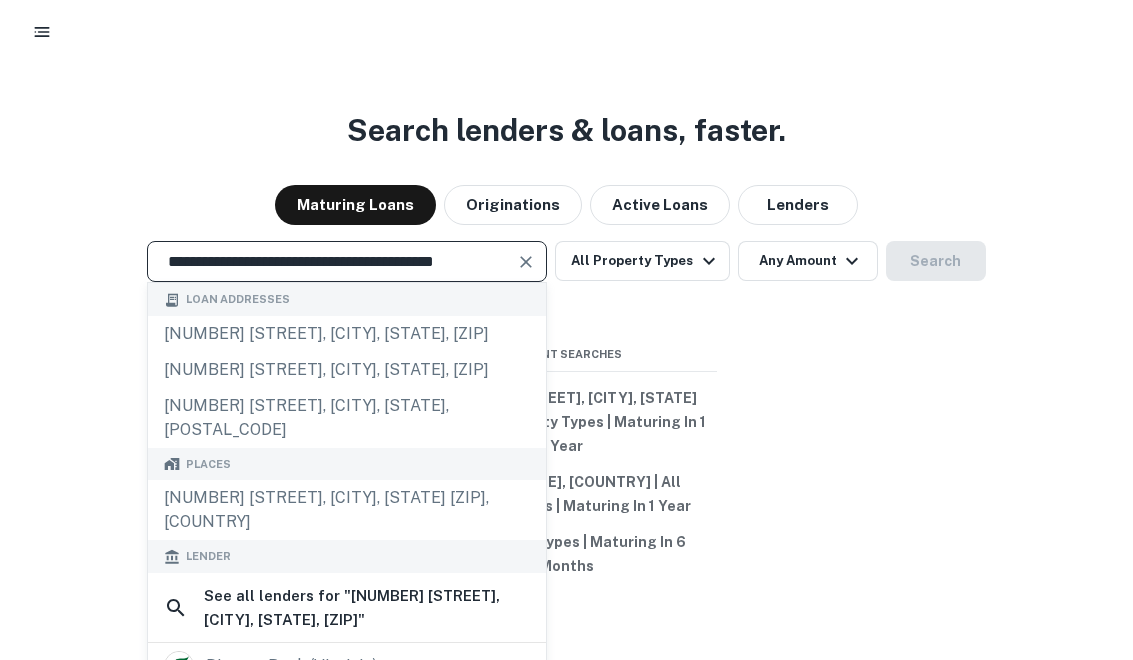 type on "**********" 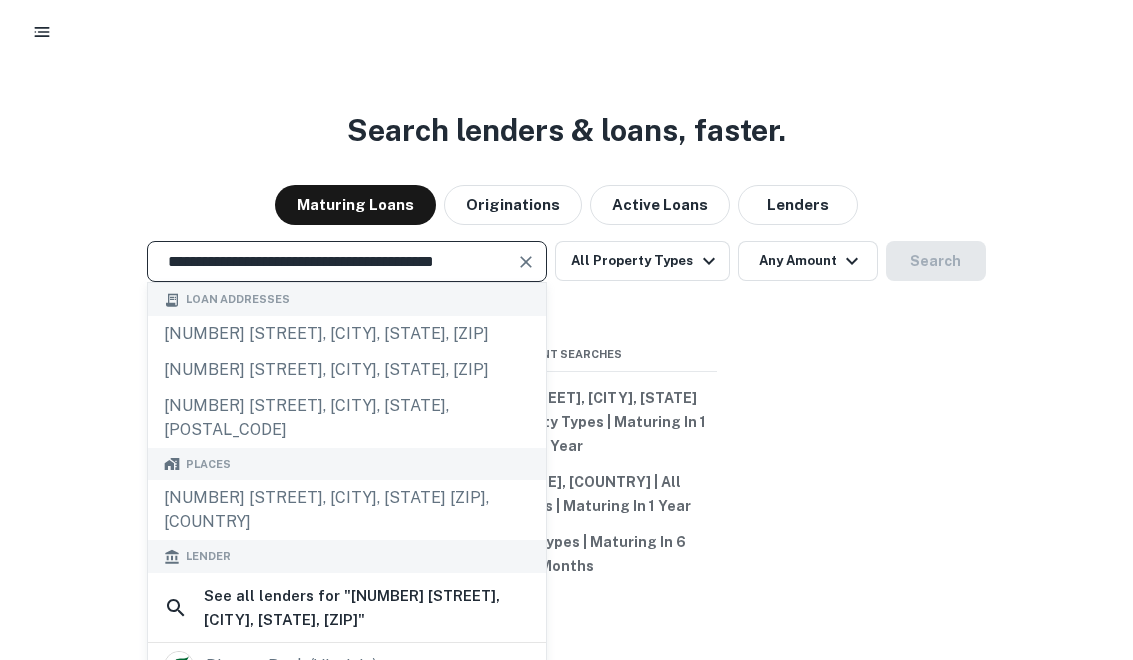 scroll, scrollTop: 0, scrollLeft: 0, axis: both 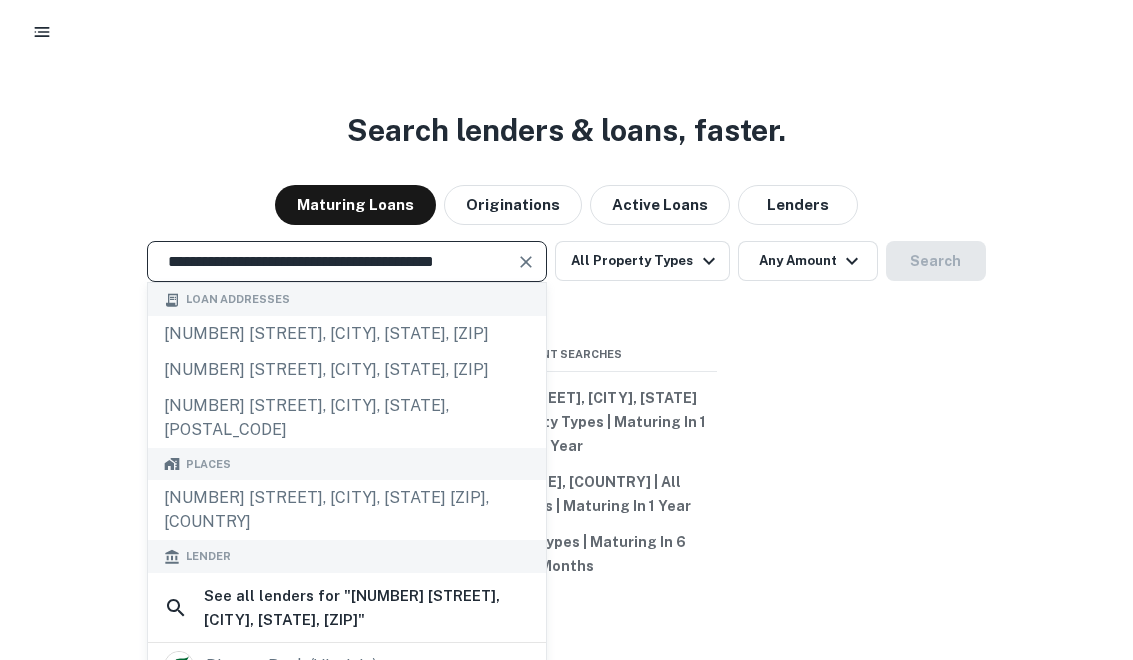 click on "**********" at bounding box center [332, 261] 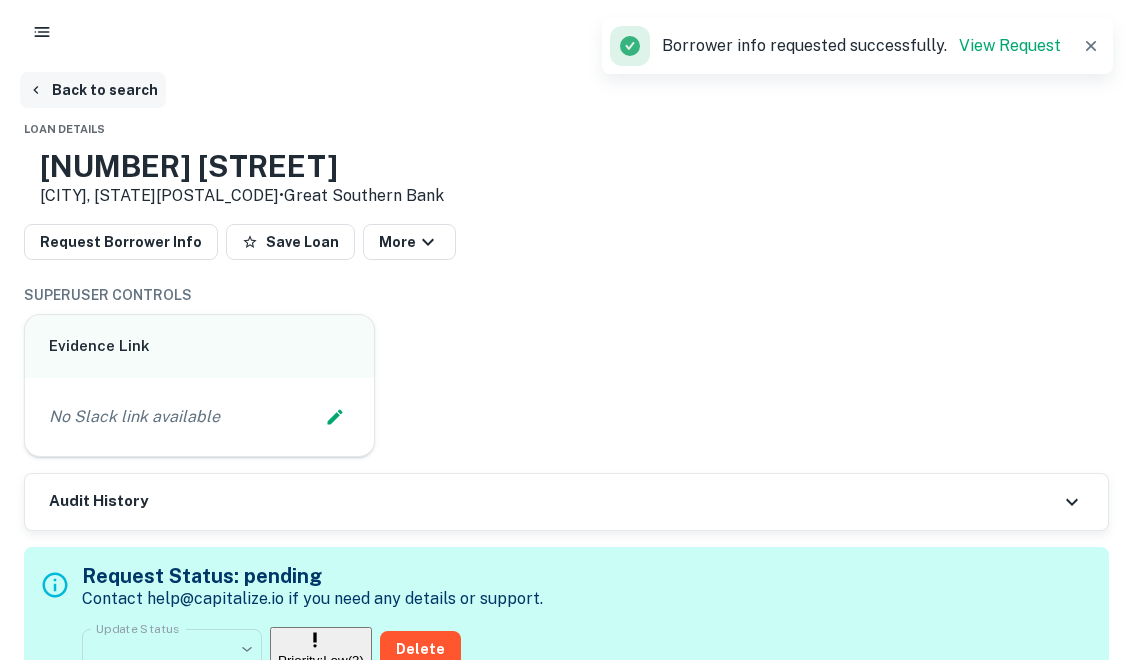 click on "Back to search" at bounding box center (93, 90) 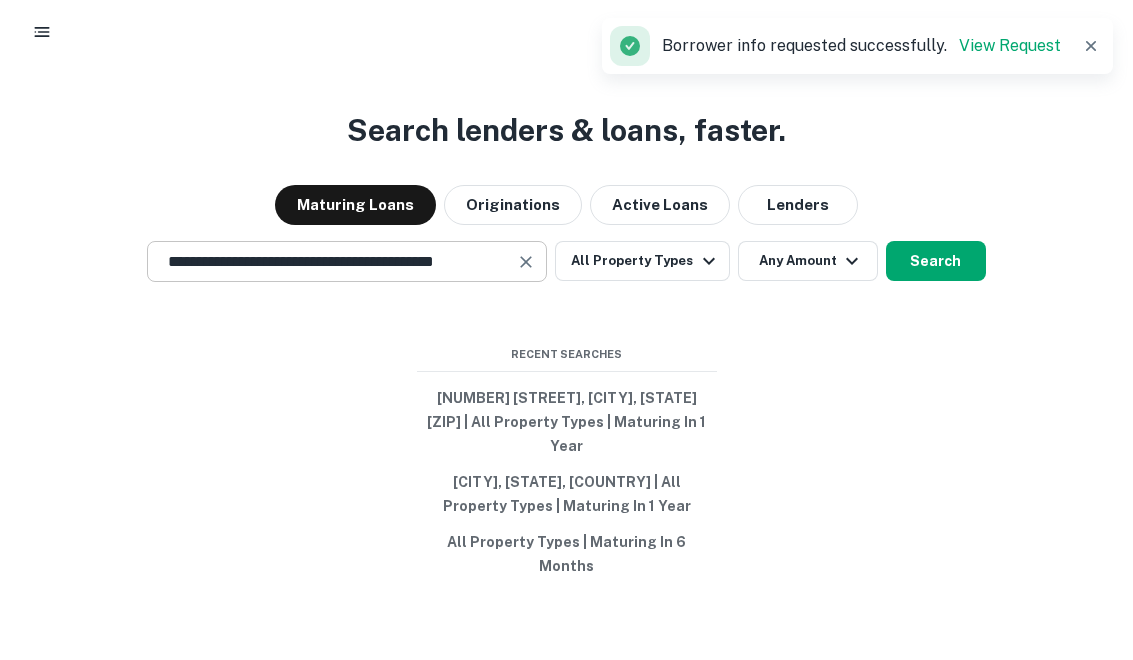 click at bounding box center [527, 262] 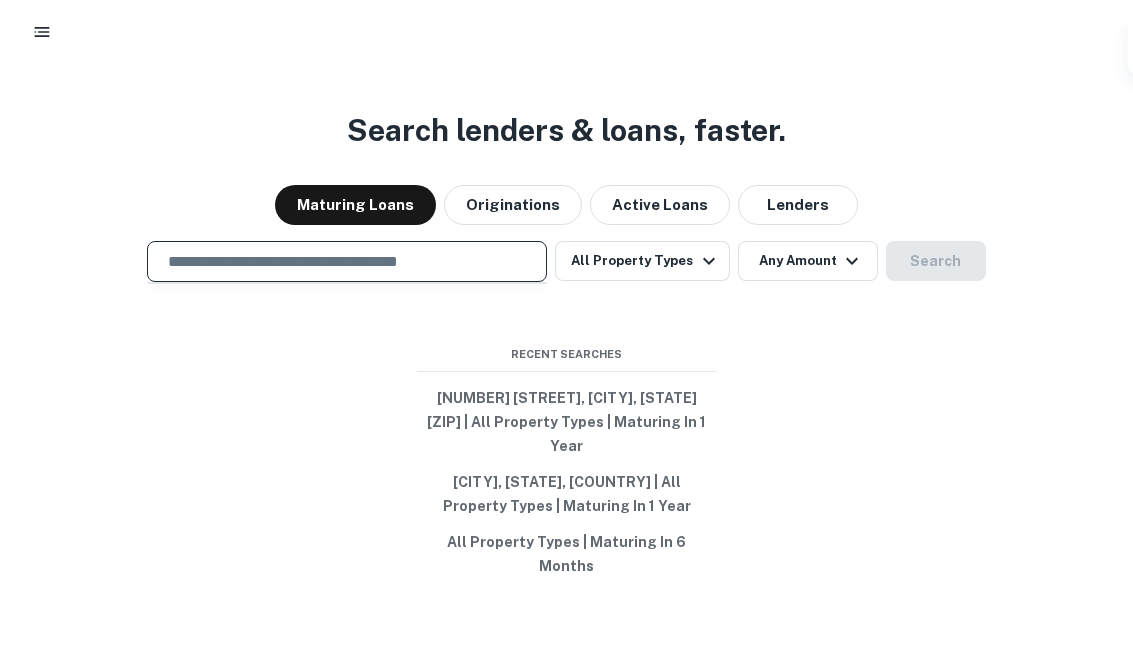 scroll, scrollTop: 0, scrollLeft: 0, axis: both 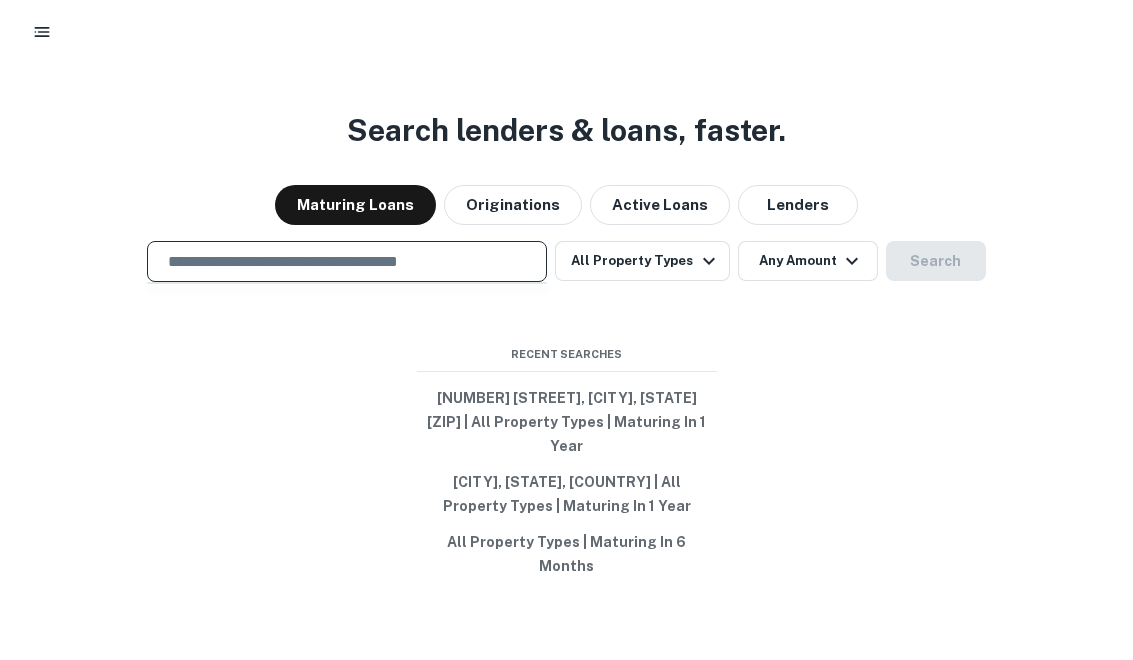 paste on "**********" 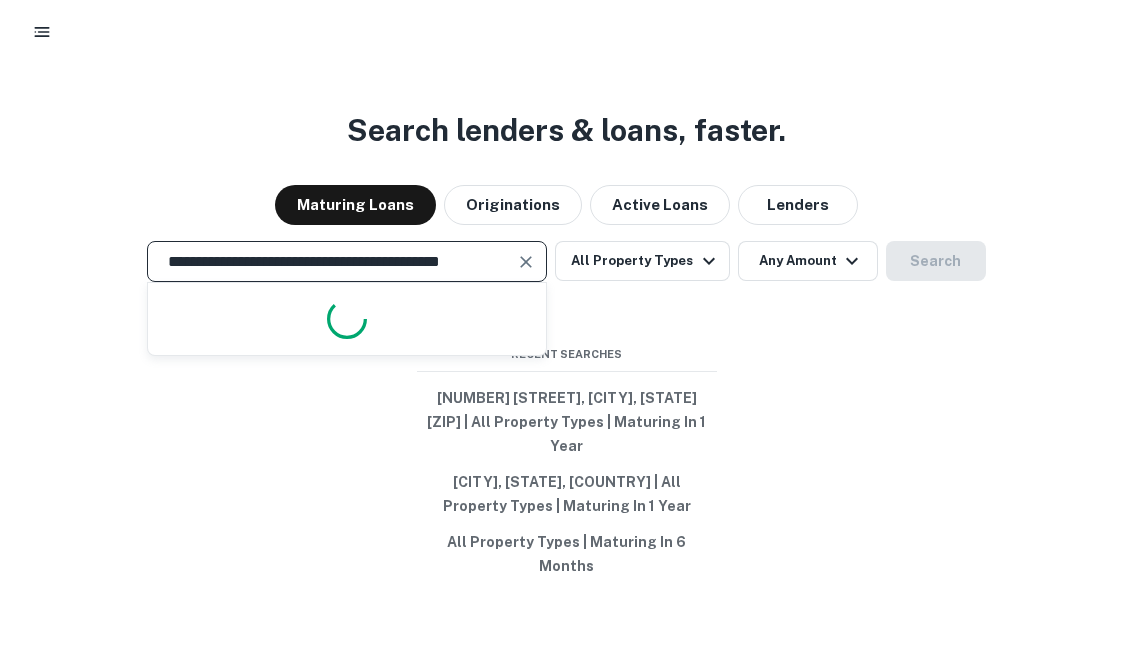 scroll, scrollTop: 0, scrollLeft: 27, axis: horizontal 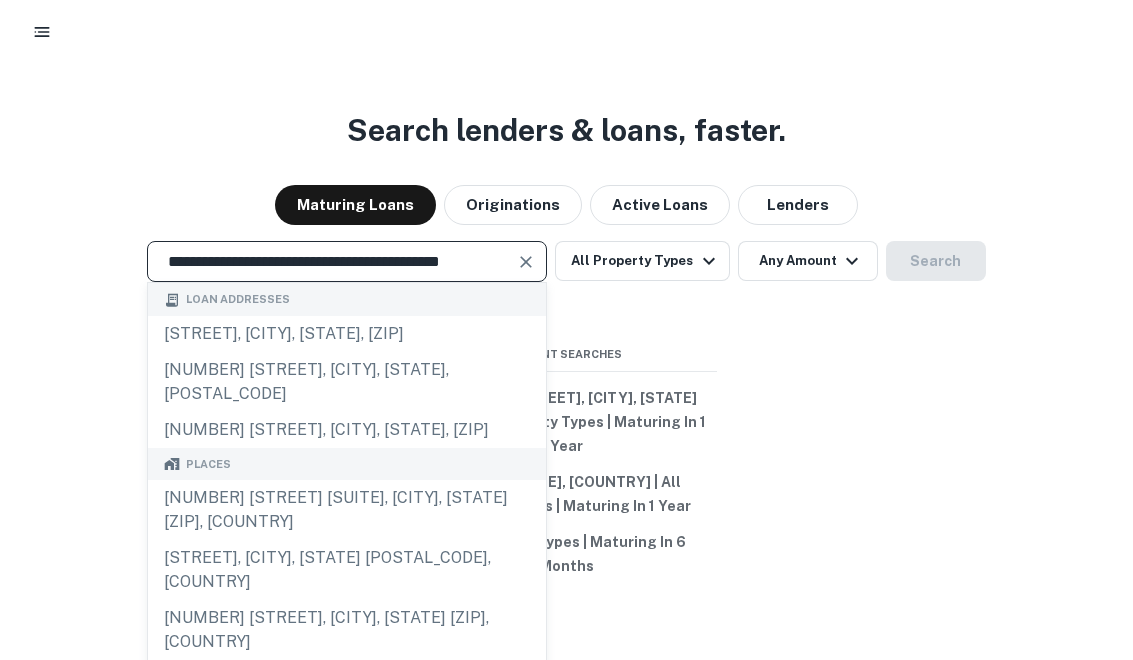 click on "**********" at bounding box center [332, 261] 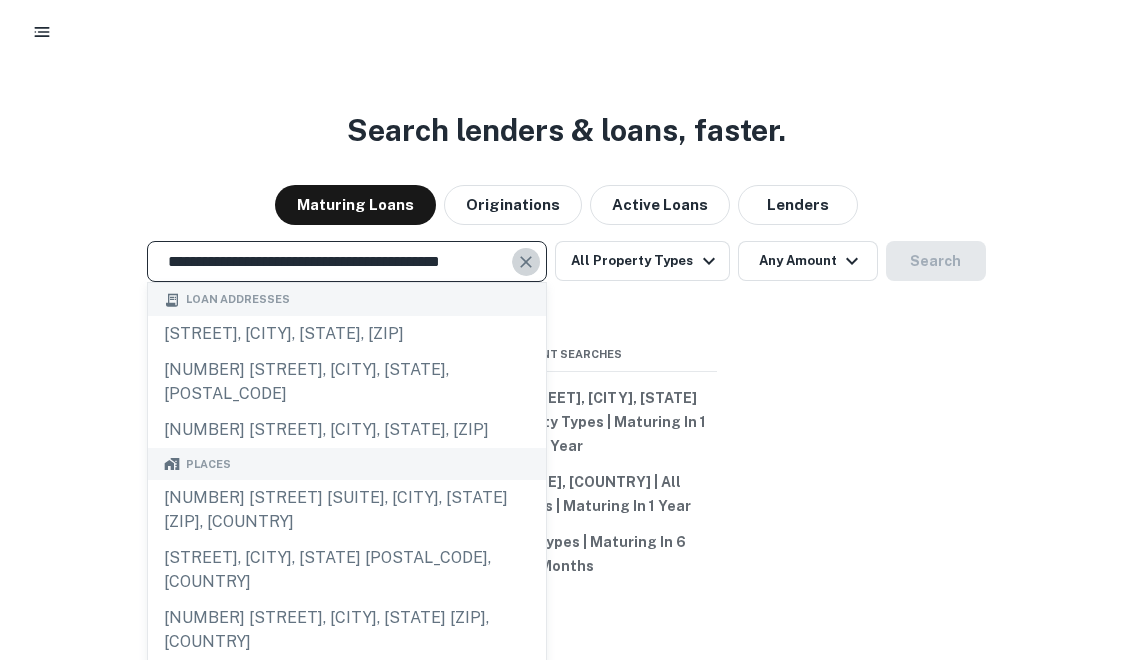 click at bounding box center (527, 262) 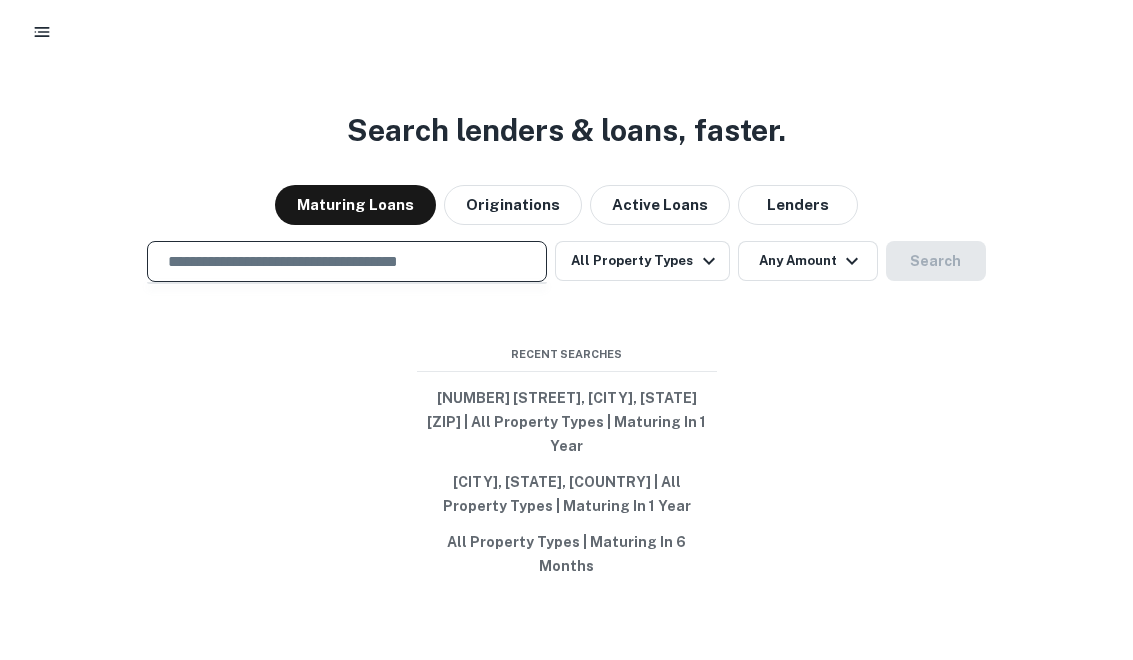 paste on "**********" 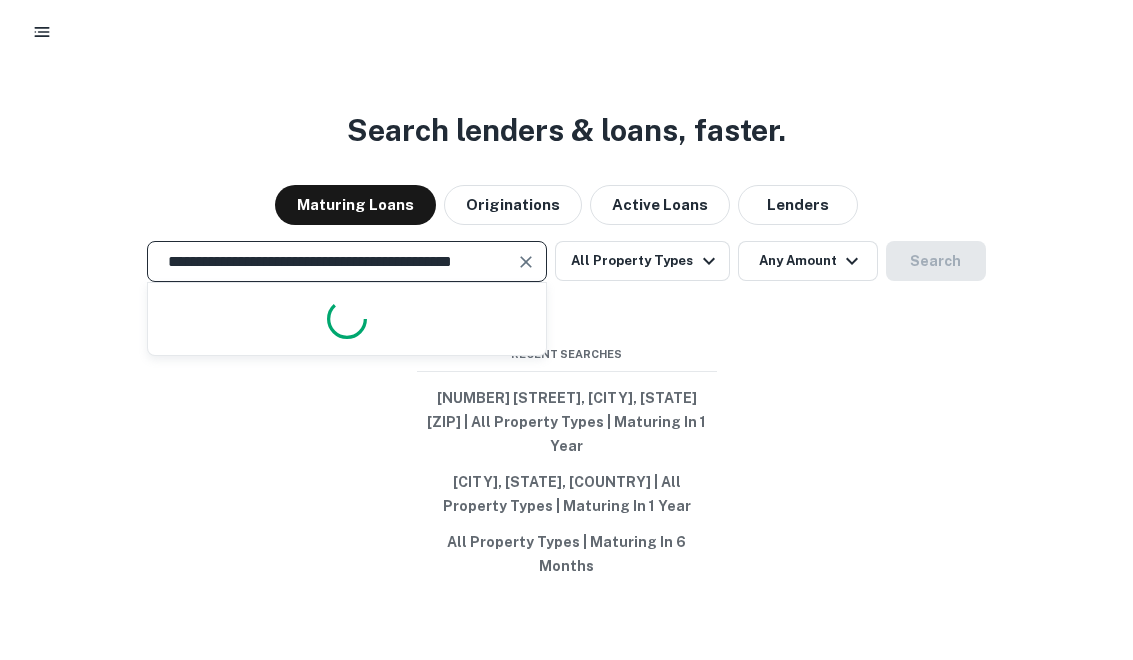 scroll, scrollTop: 0, scrollLeft: 50, axis: horizontal 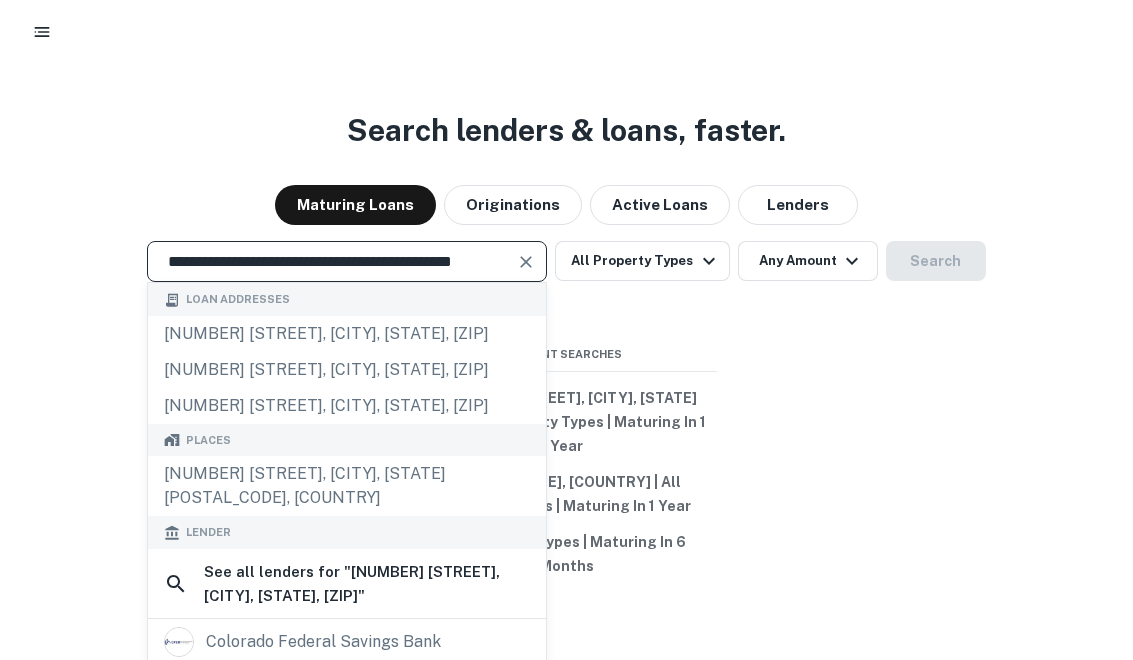 click on "**********" at bounding box center (332, 261) 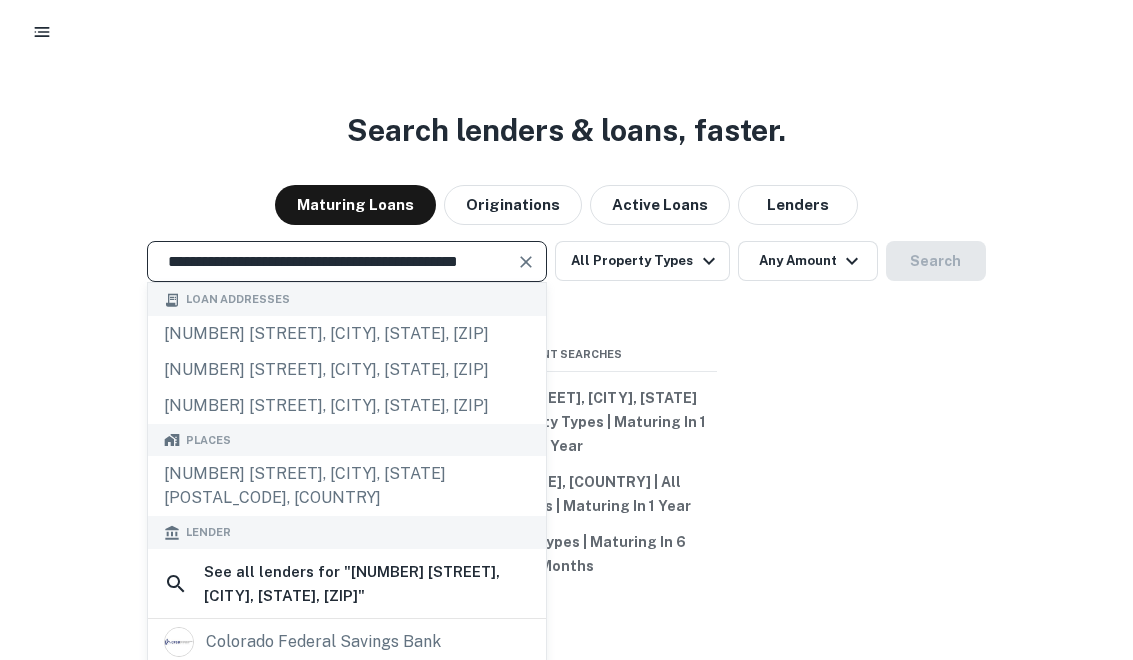 type on "**********" 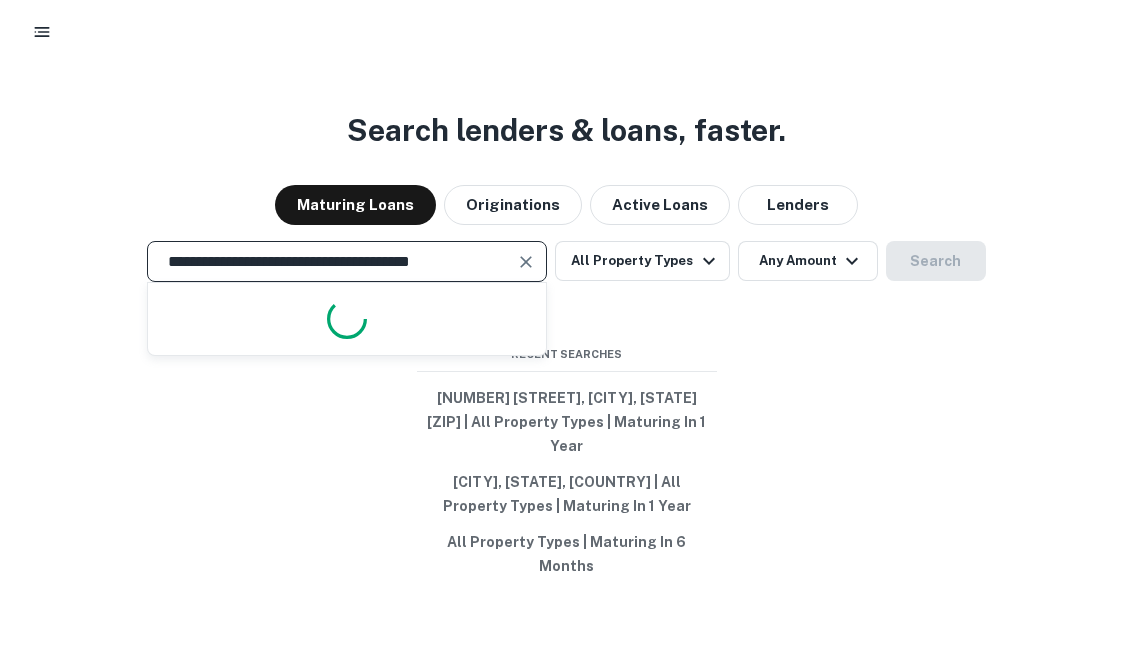 scroll, scrollTop: 0, scrollLeft: 0, axis: both 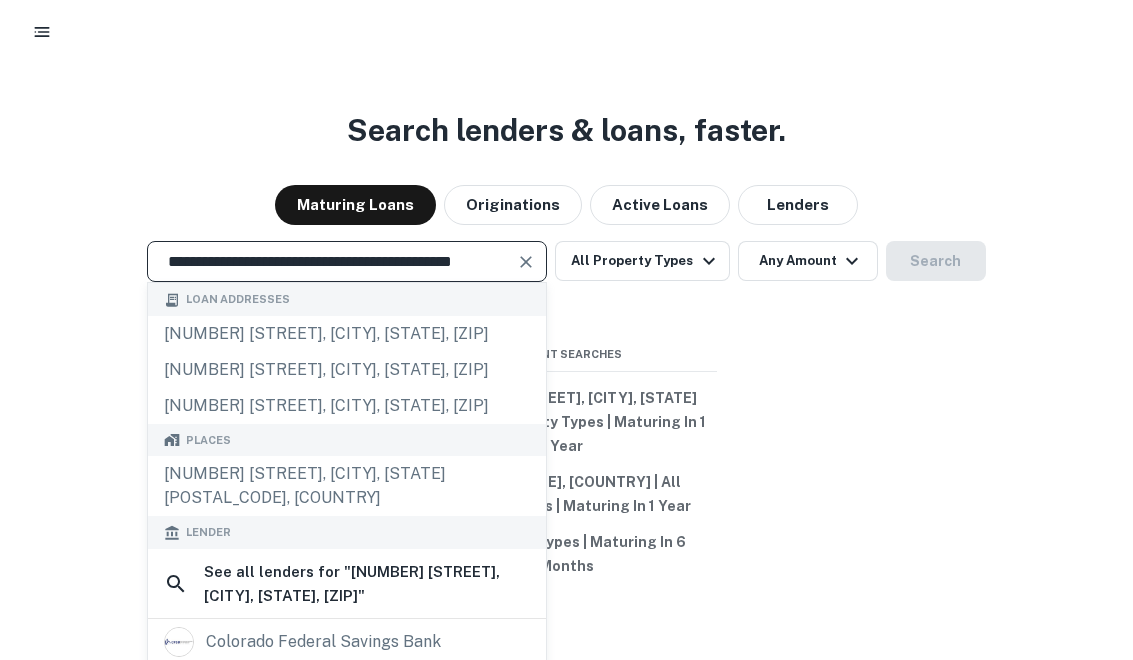 click on "**********" at bounding box center (332, 261) 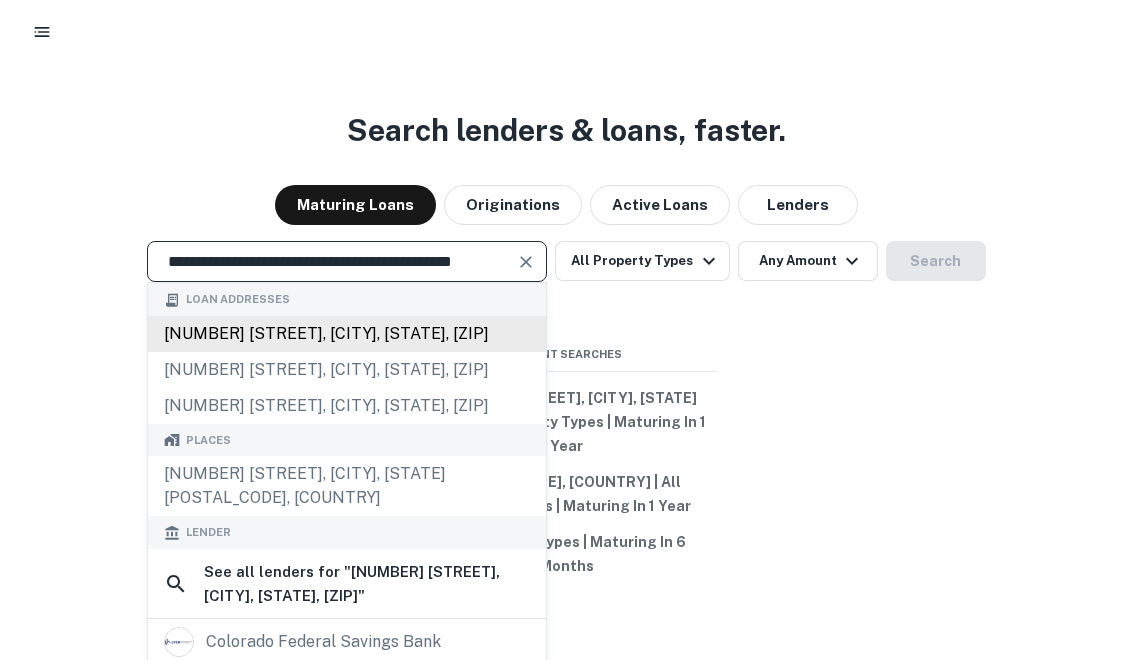 scroll, scrollTop: 0, scrollLeft: 50, axis: horizontal 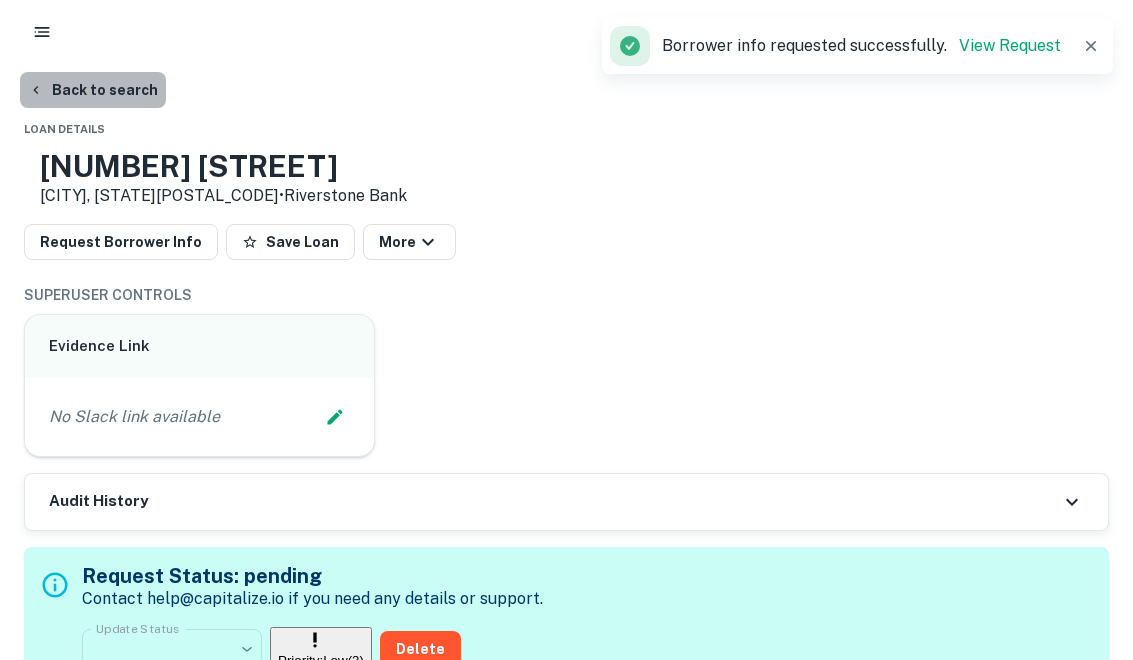 click on "Back to search" at bounding box center [93, 90] 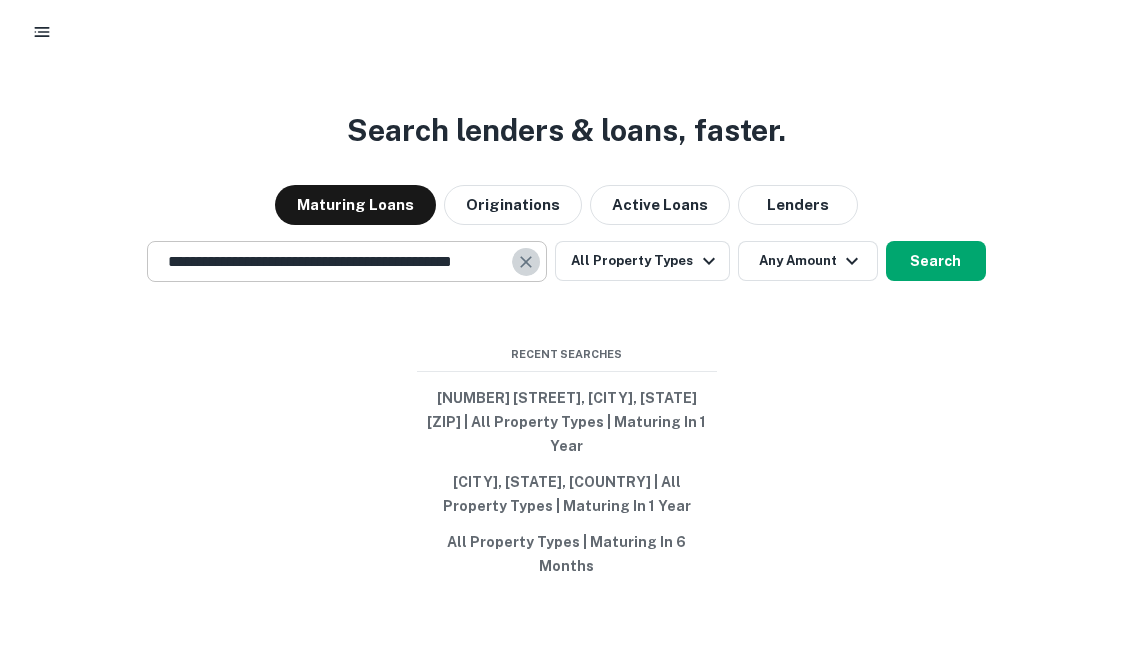 click at bounding box center [526, 262] 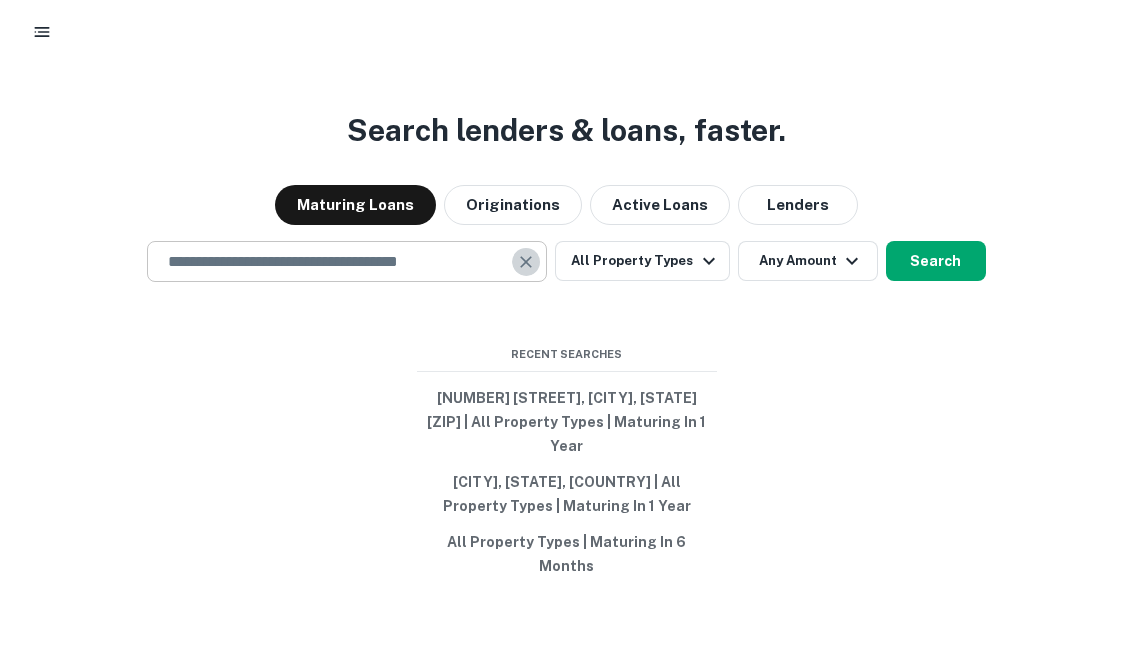 scroll, scrollTop: 0, scrollLeft: 0, axis: both 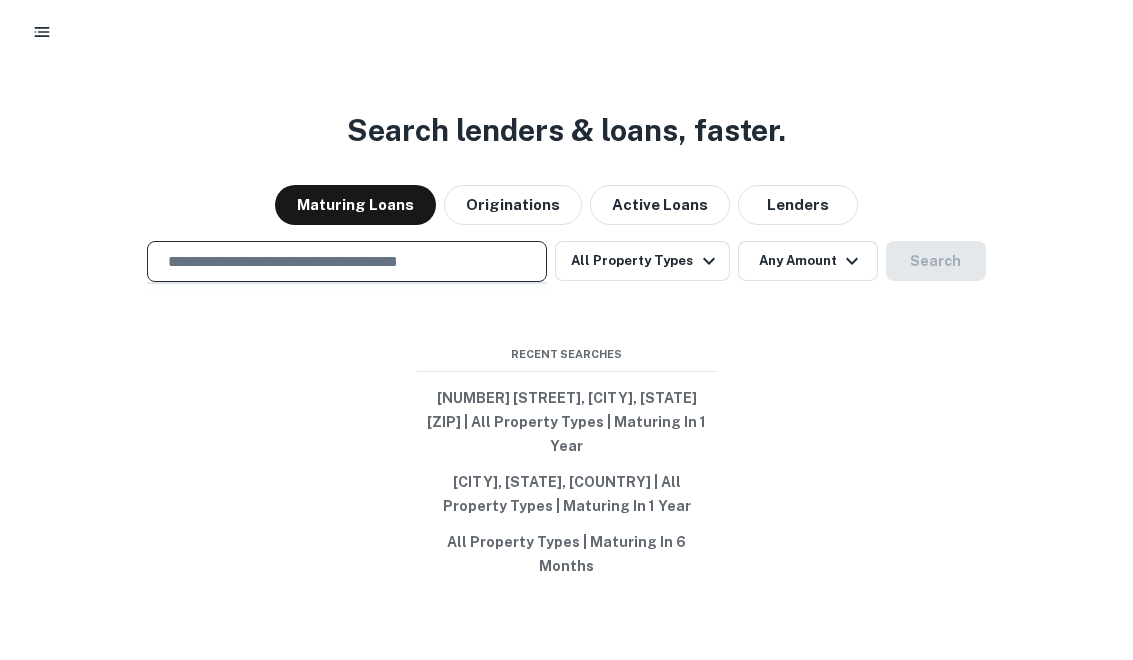 paste on "**********" 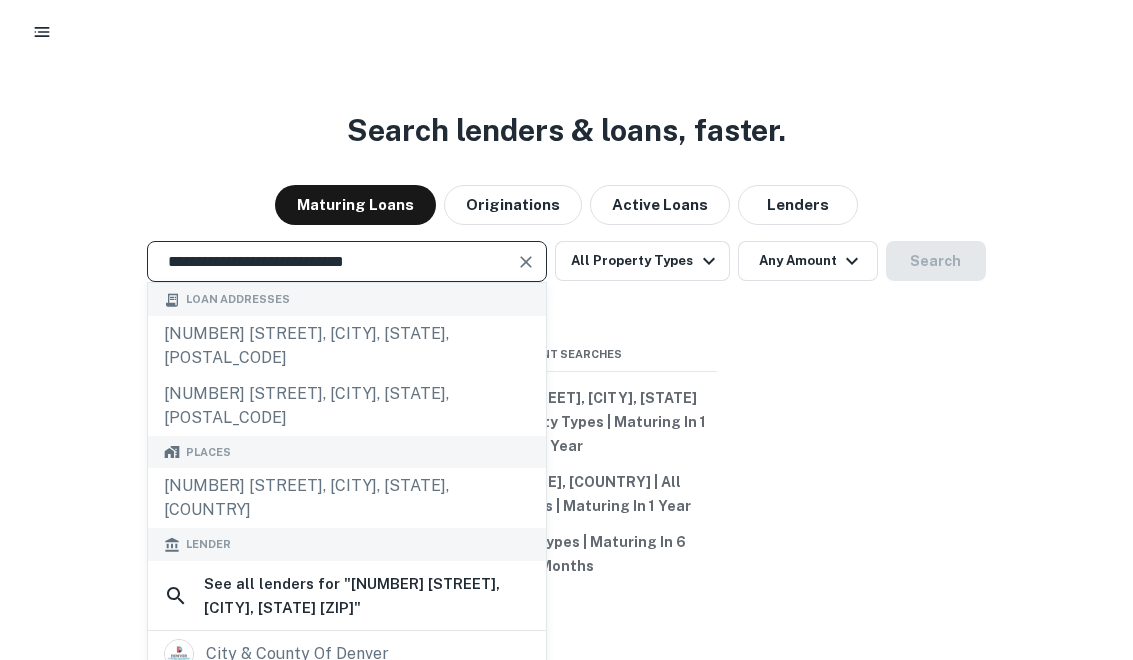 type on "**********" 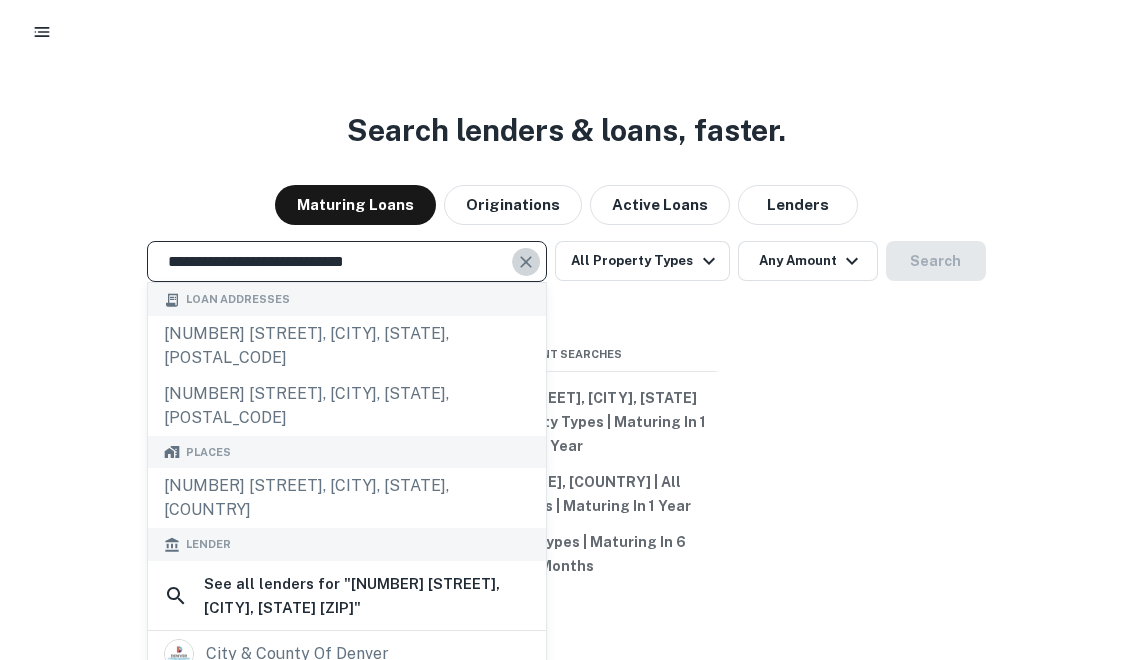 click at bounding box center (526, 262) 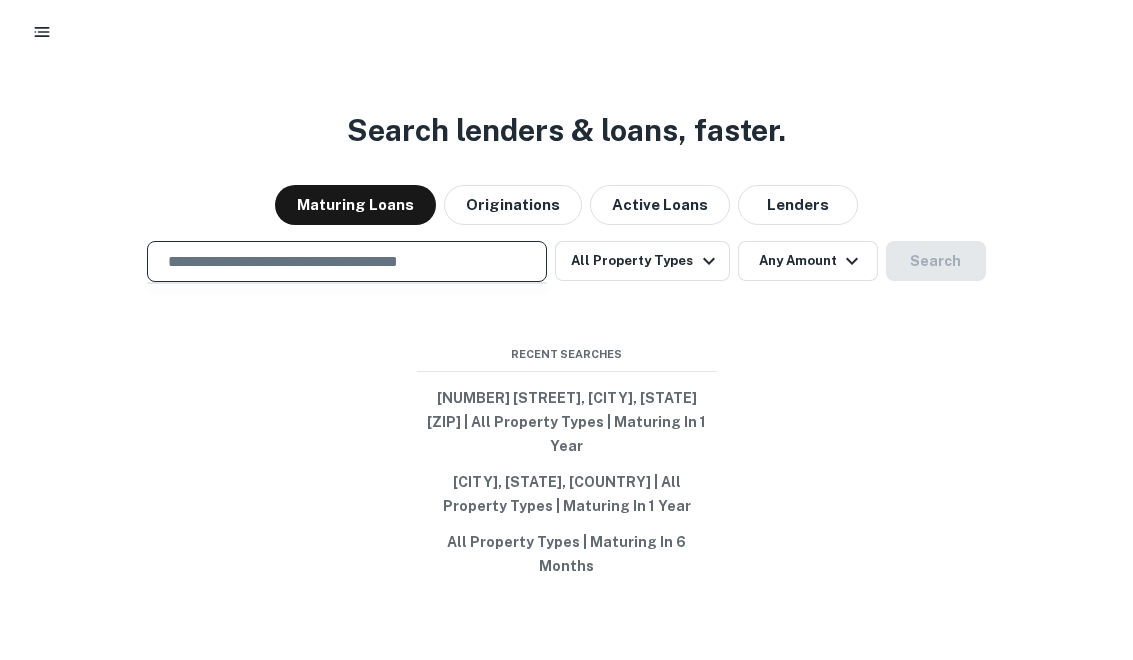 paste on "**********" 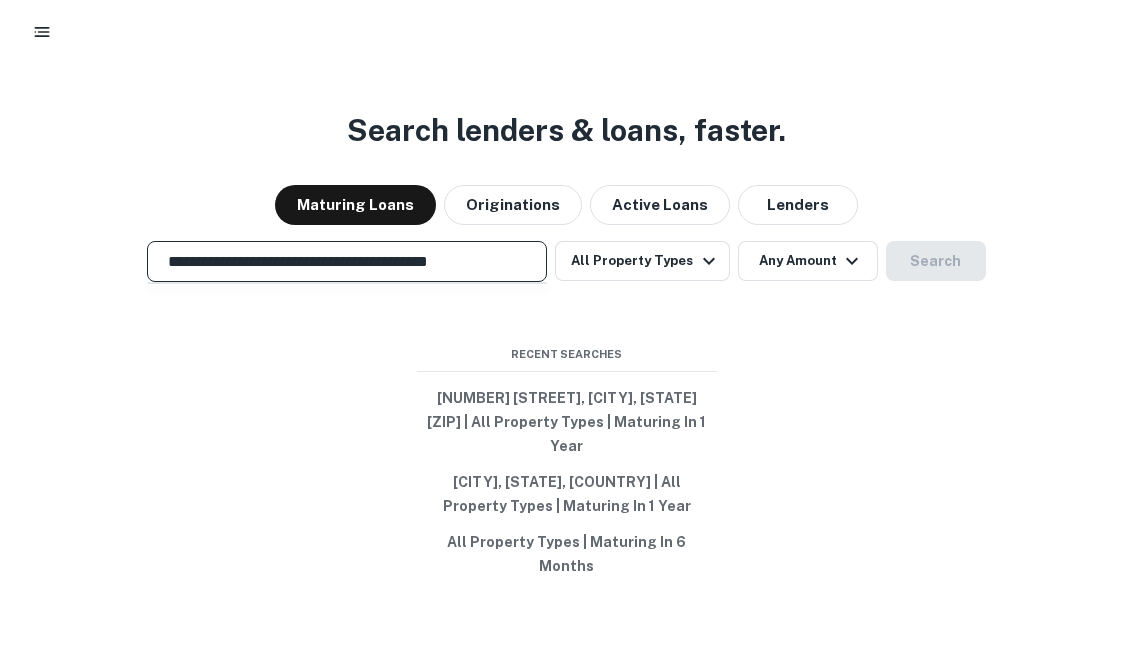 scroll, scrollTop: 0, scrollLeft: 4, axis: horizontal 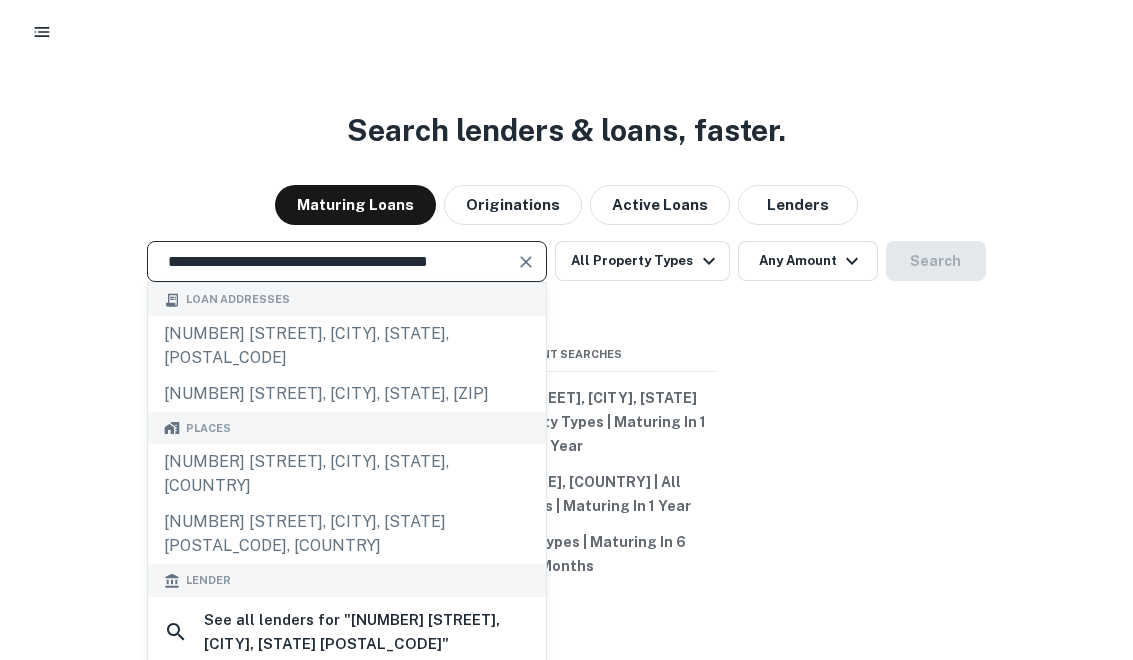 click on "**********" at bounding box center [332, 261] 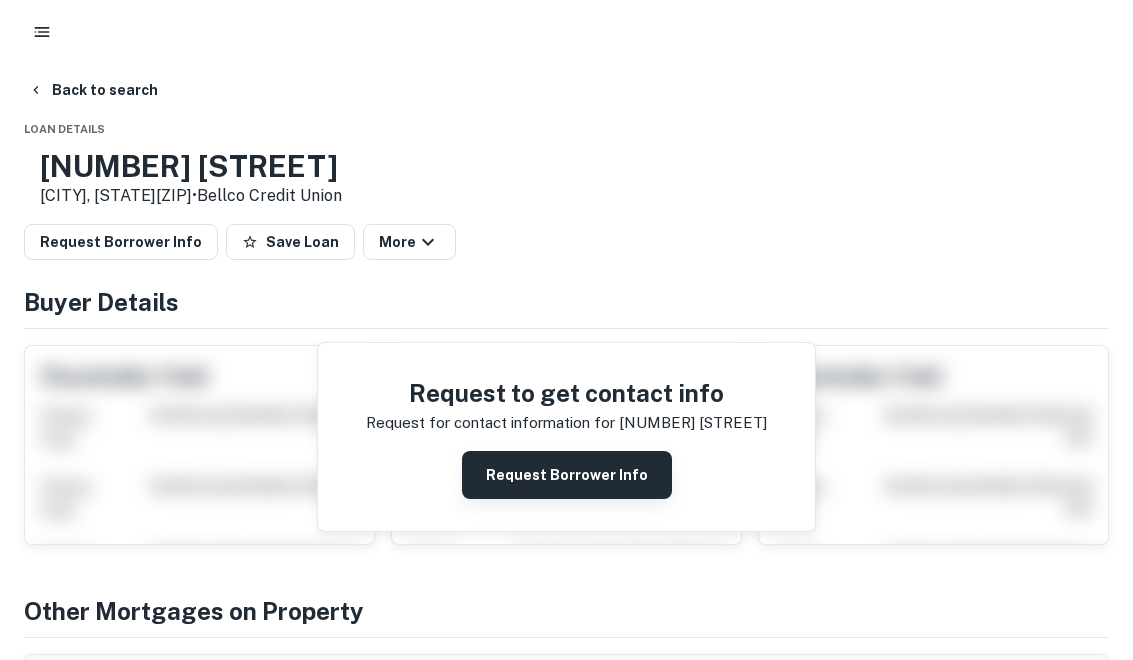 click on "Request Borrower Info" at bounding box center [567, 475] 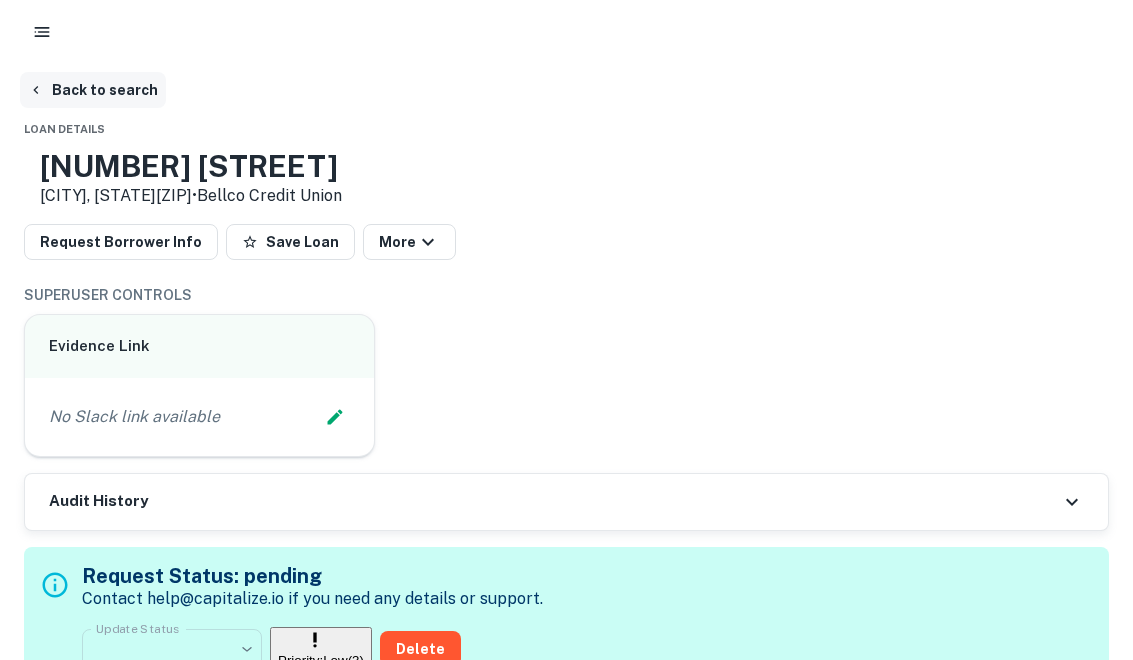 click on "Back to search" at bounding box center [93, 90] 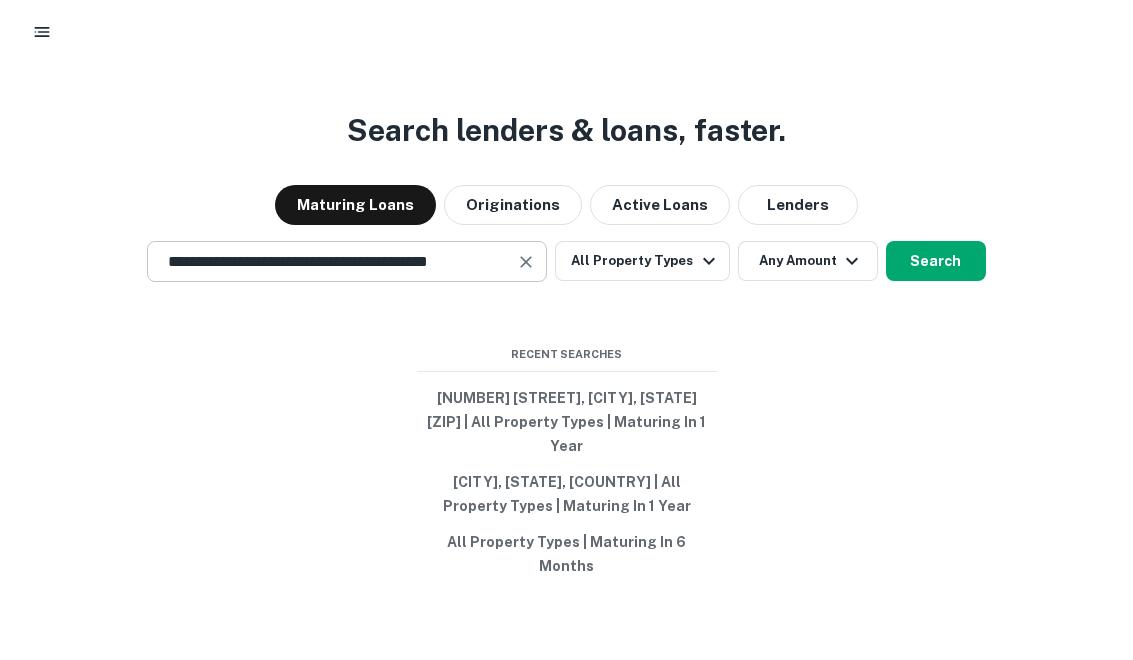 click at bounding box center [526, 262] 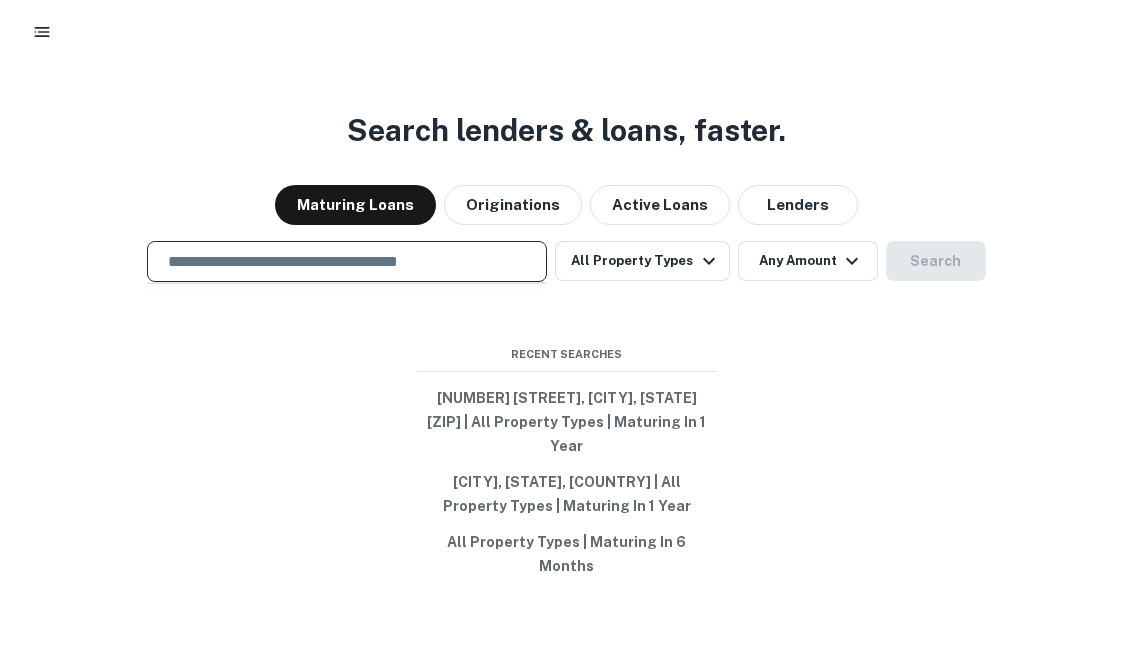 scroll, scrollTop: 0, scrollLeft: 0, axis: both 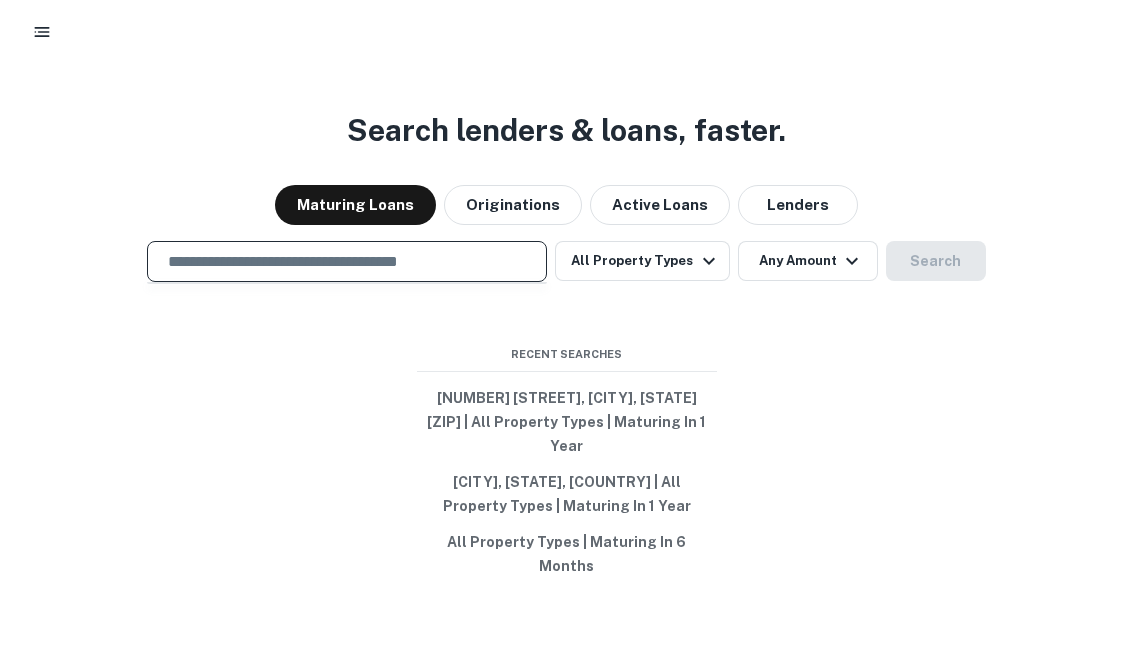 paste on "**********" 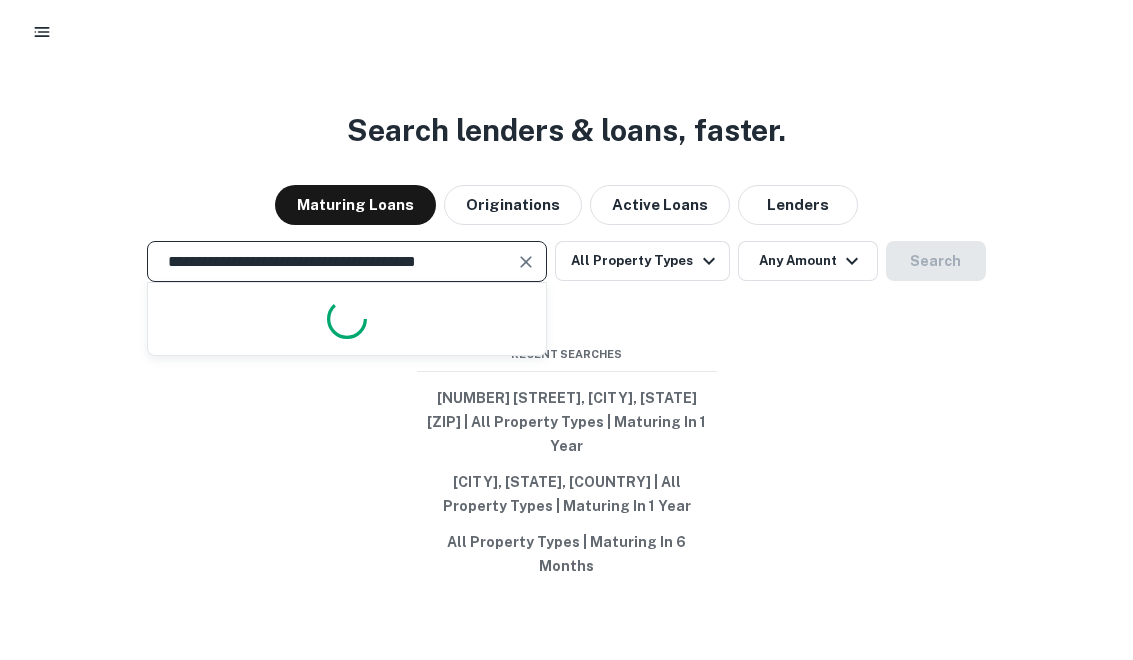 scroll, scrollTop: 0, scrollLeft: 4, axis: horizontal 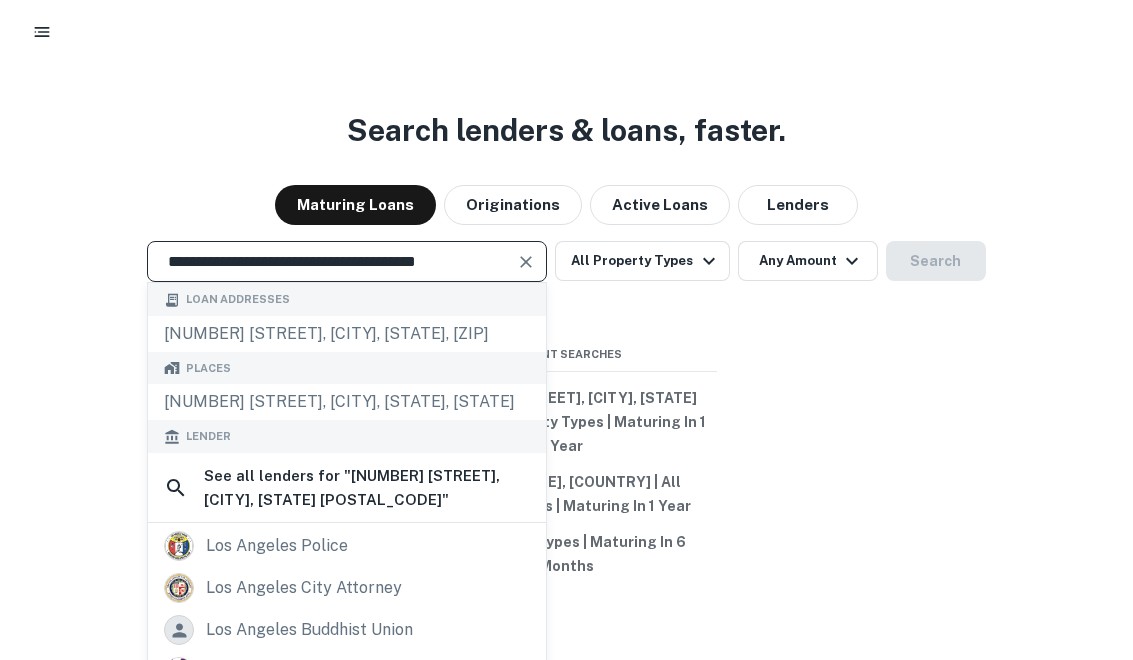 click on "**********" at bounding box center [332, 261] 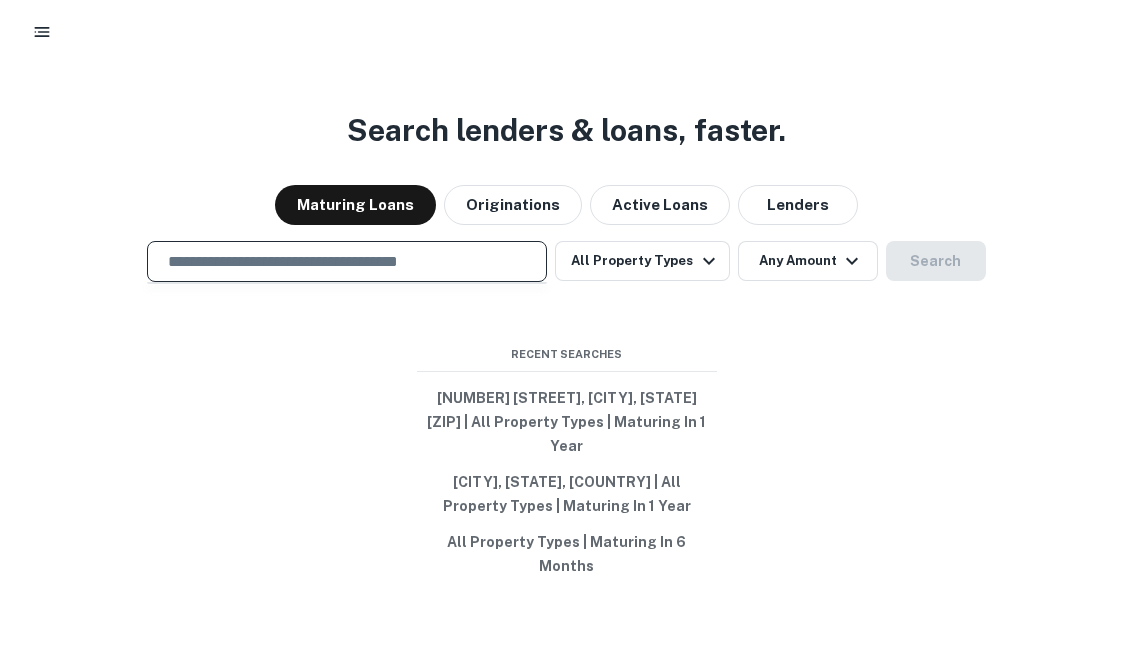 paste on "**********" 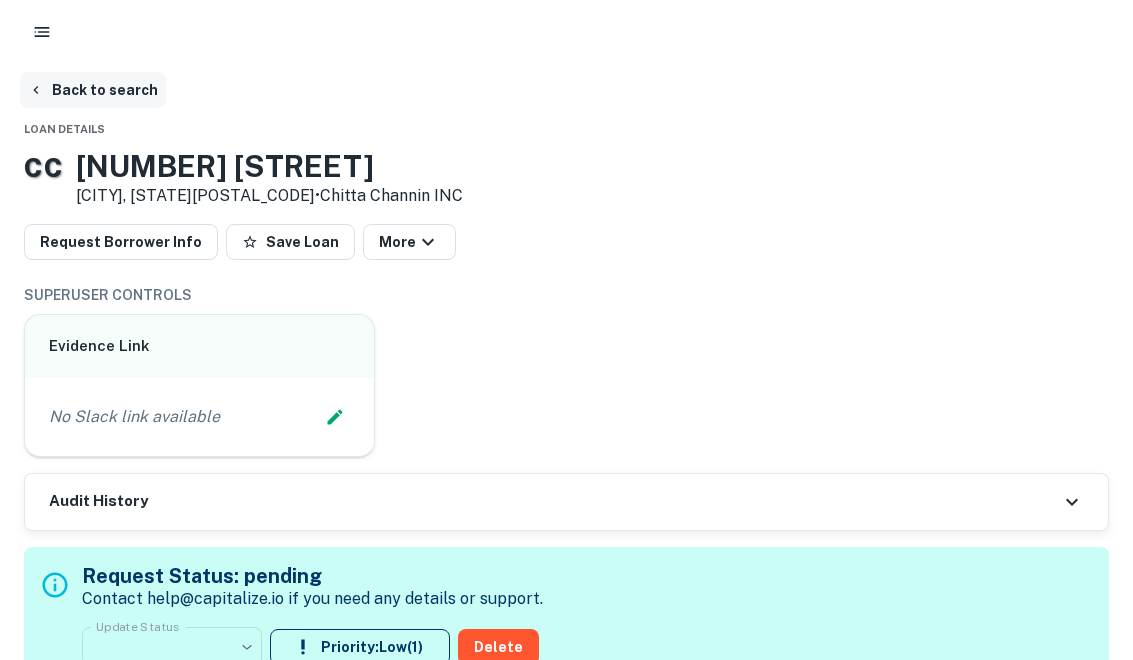 click on "Back to search" at bounding box center [93, 90] 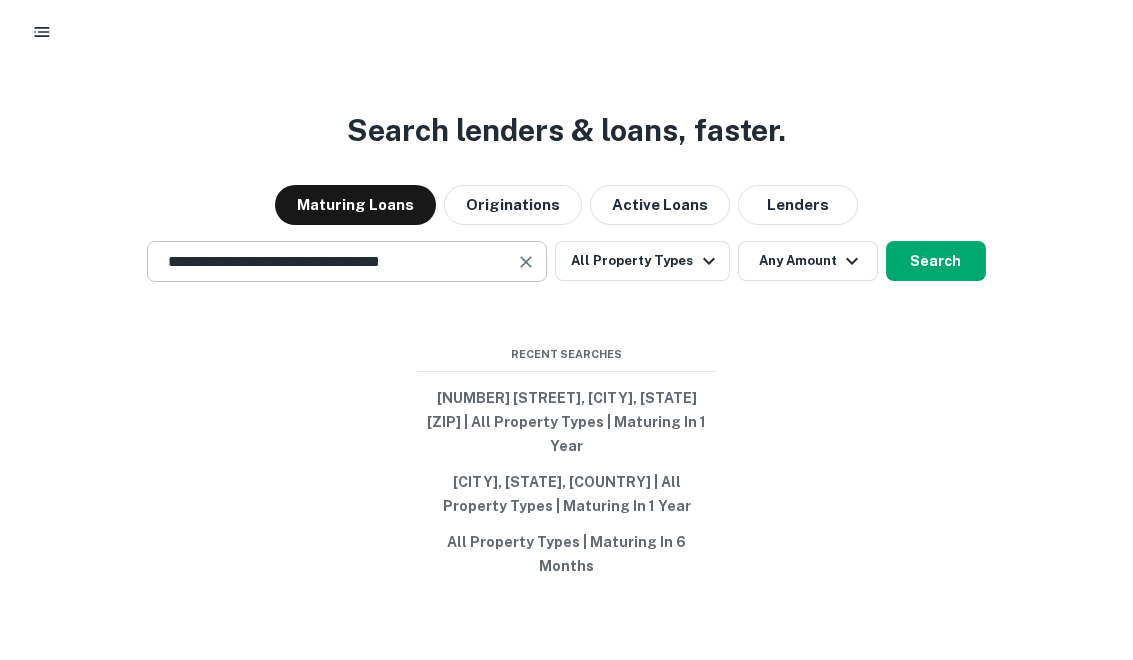 click at bounding box center (526, 262) 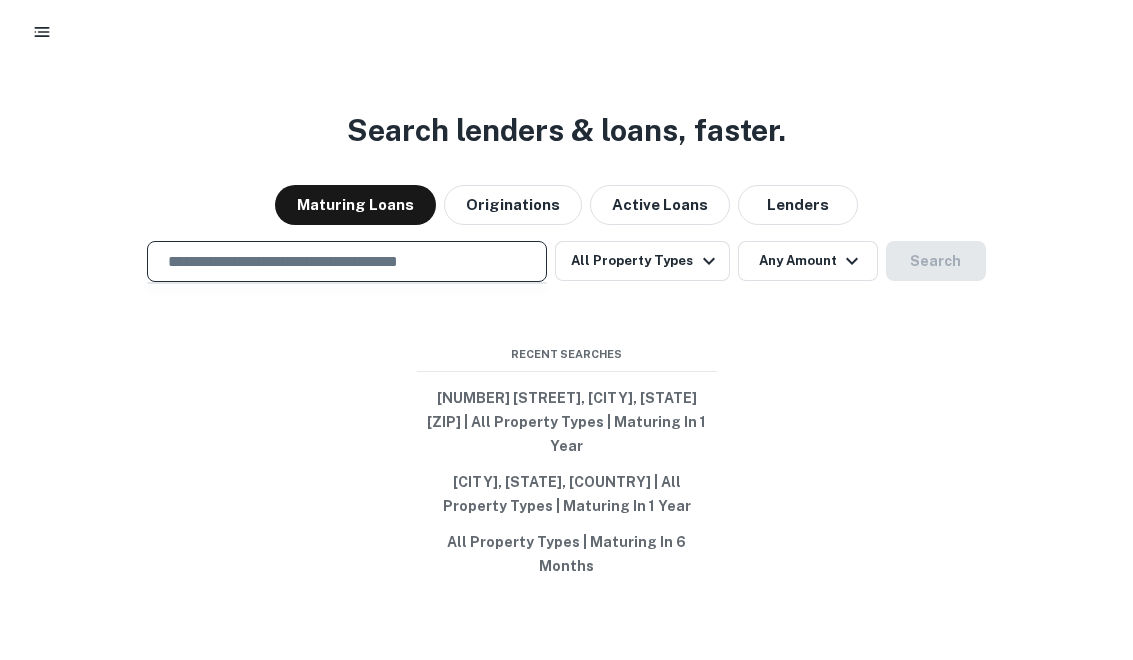 paste on "**********" 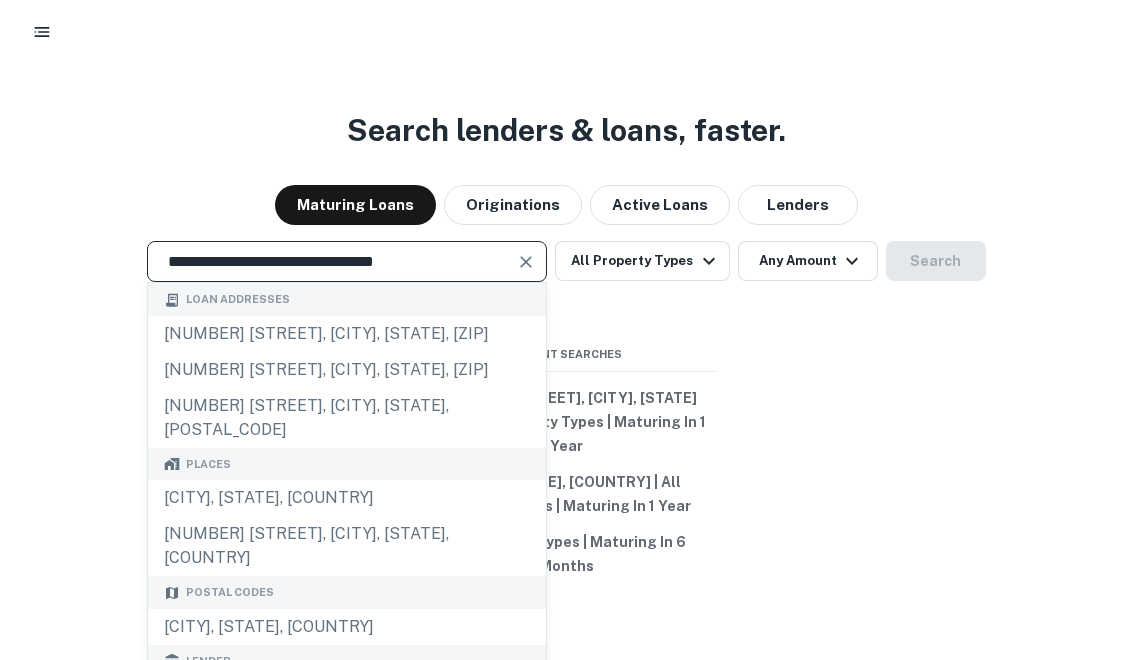 click at bounding box center [526, 262] 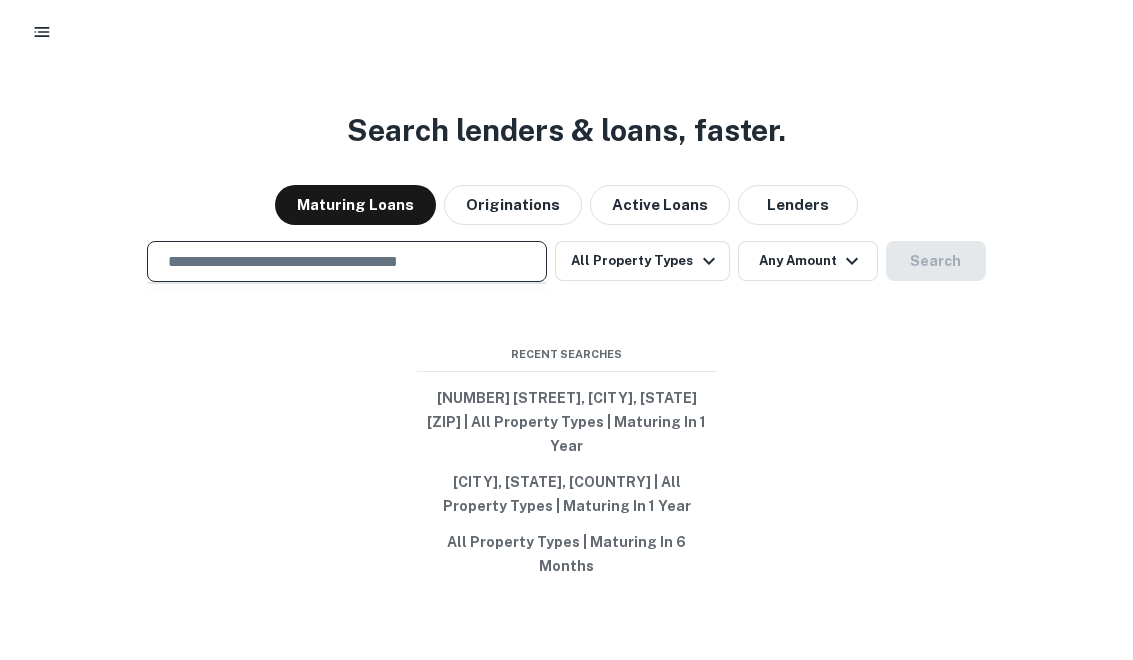 paste on "**********" 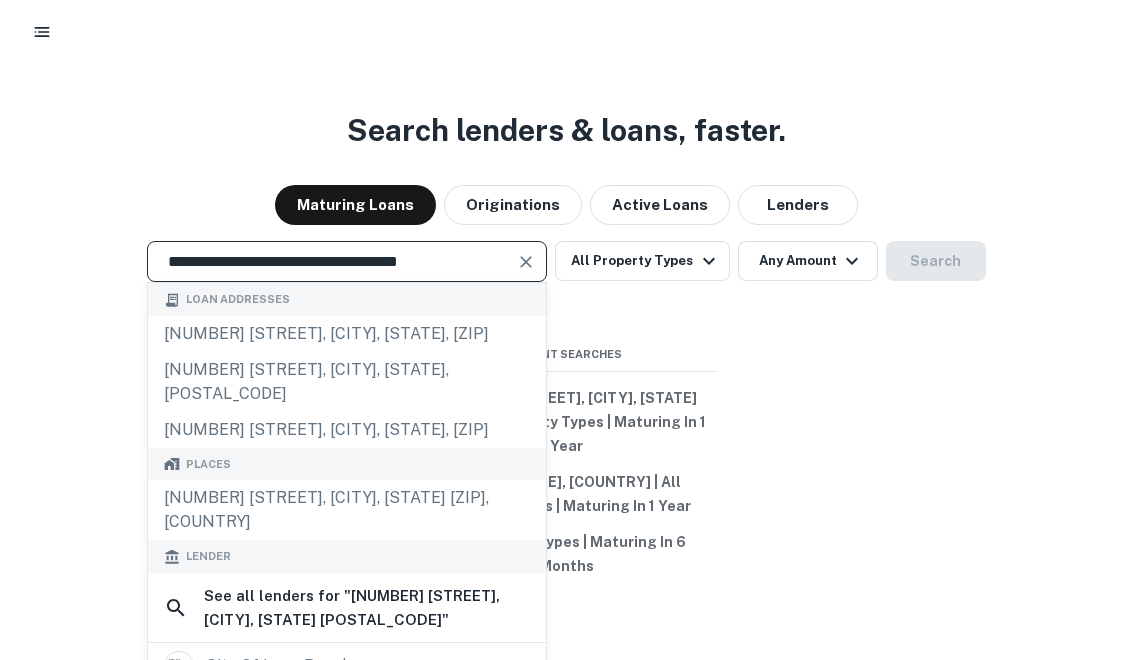 click on "**********" at bounding box center [332, 261] 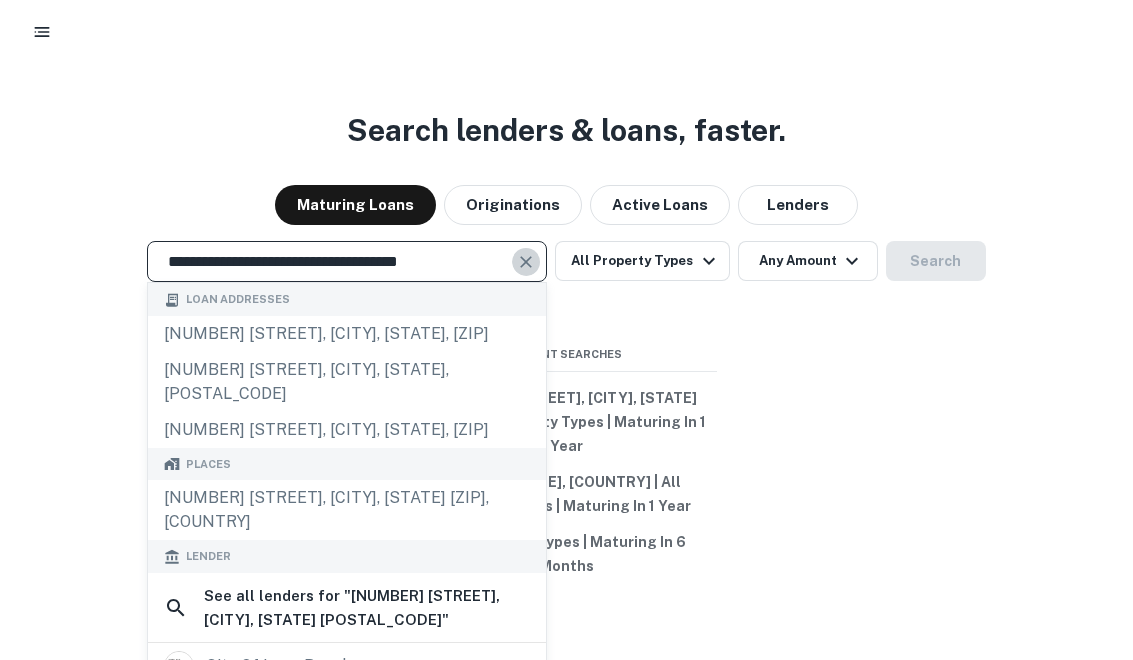 click at bounding box center (527, 262) 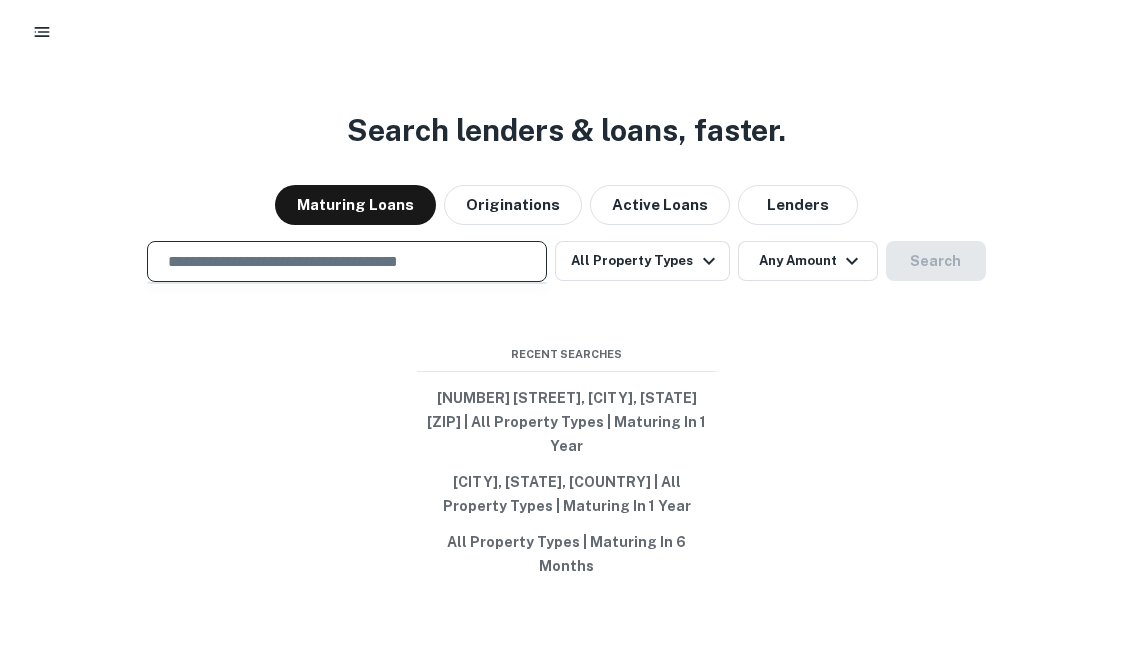 paste on "**********" 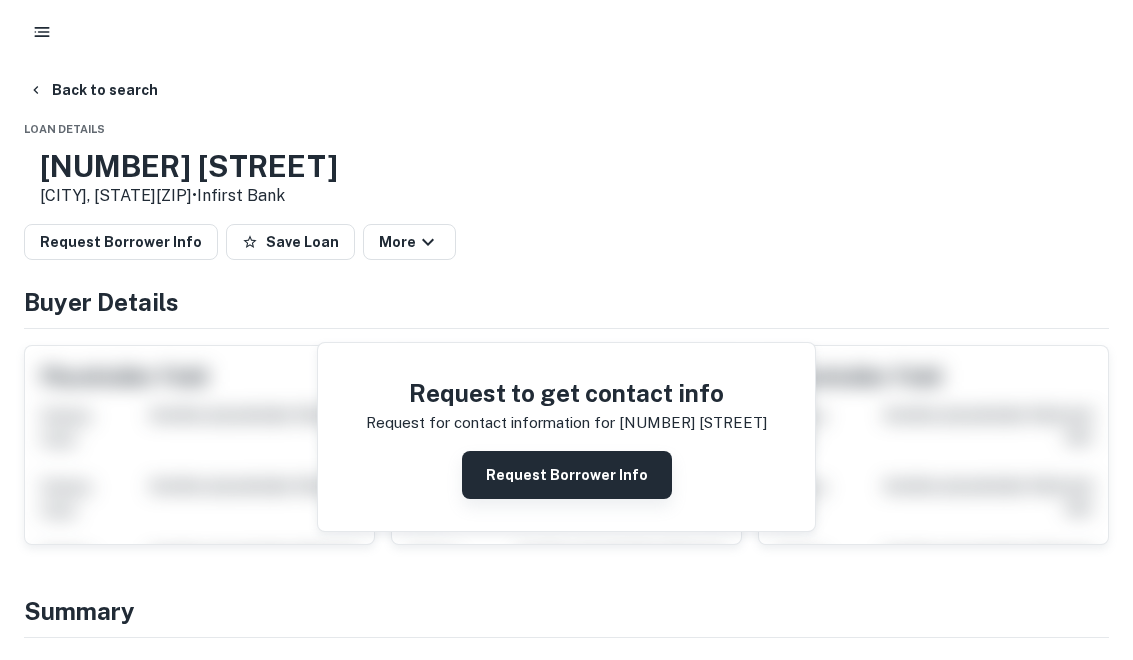 click on "Request Borrower Info" at bounding box center (567, 475) 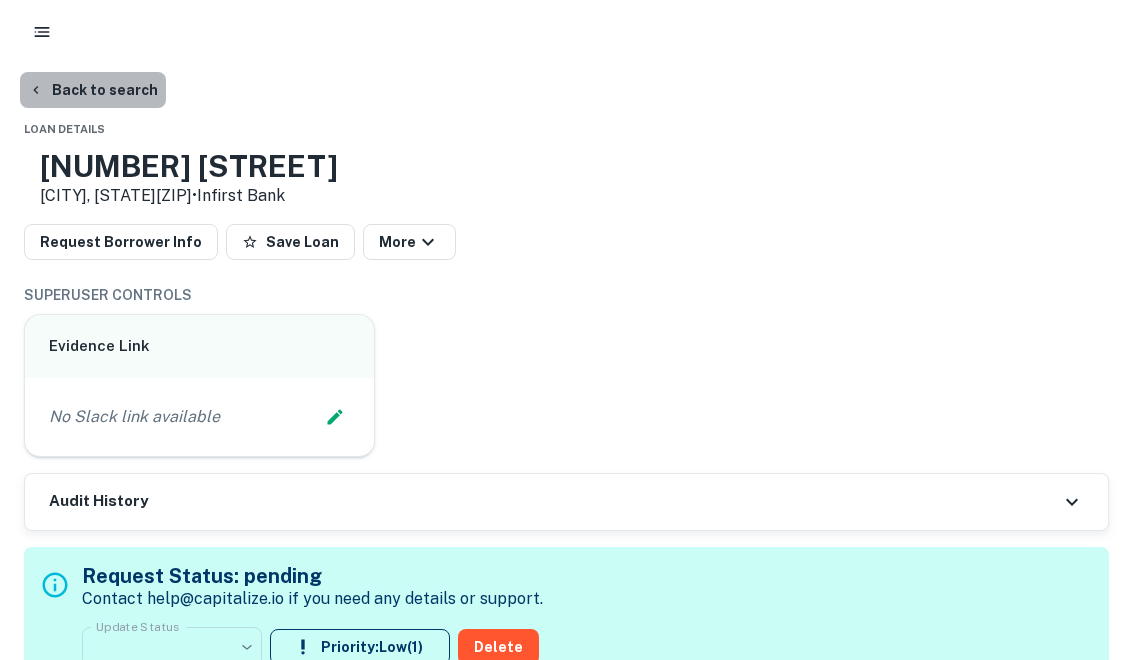 click on "Back to search" at bounding box center (93, 90) 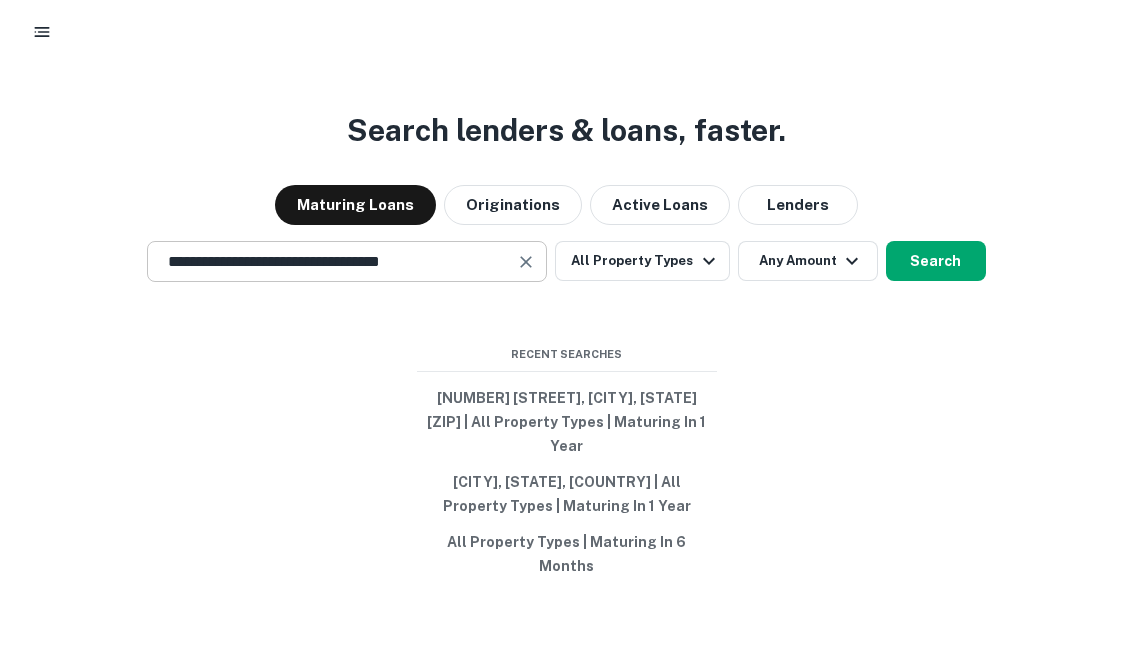 click at bounding box center (526, 262) 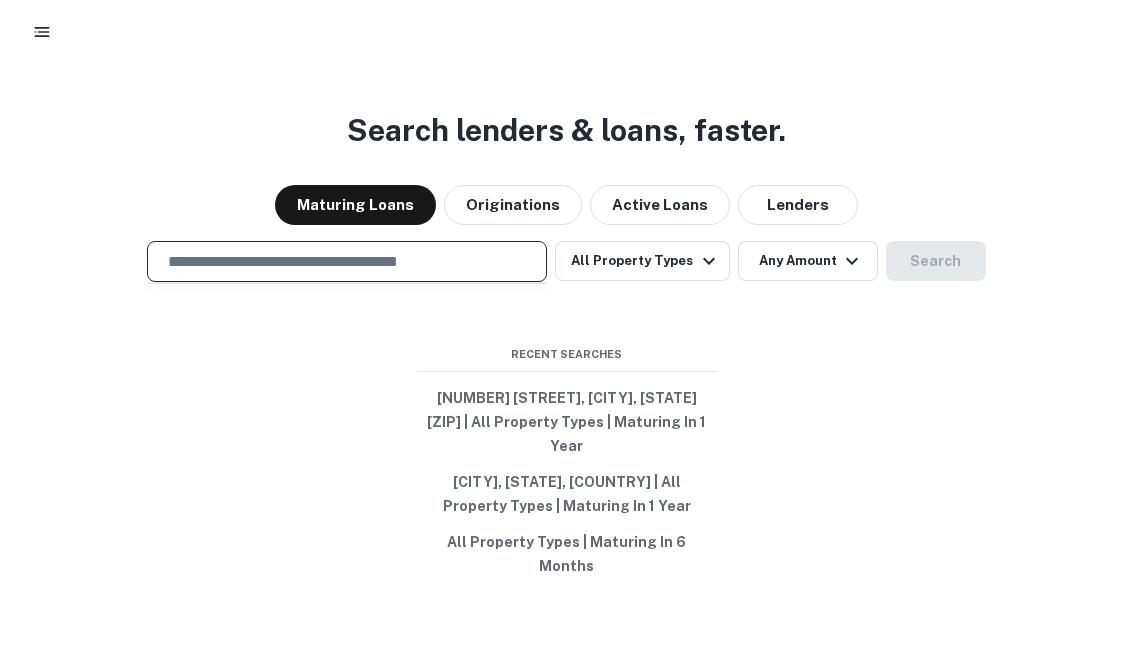 paste on "**********" 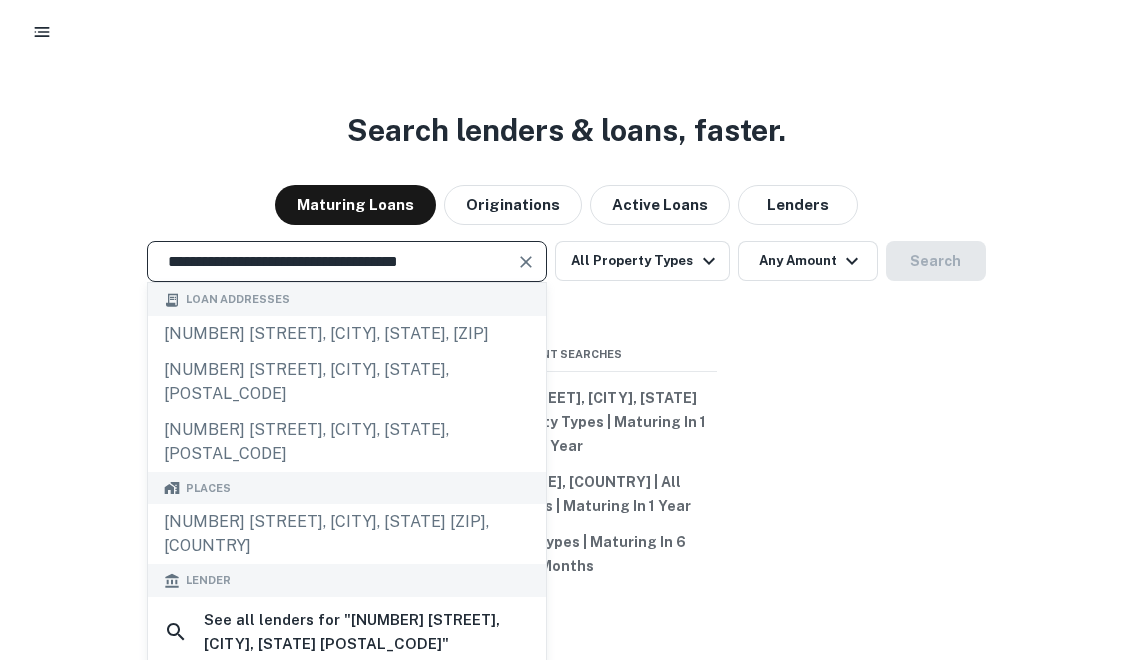 click at bounding box center [526, 262] 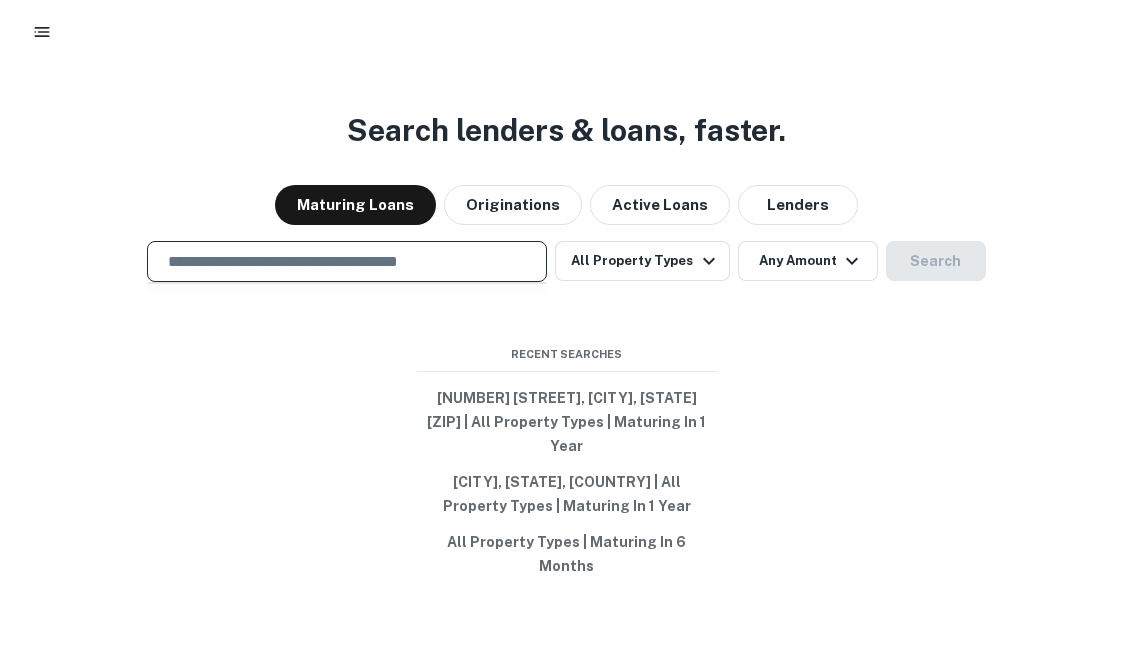 paste on "**********" 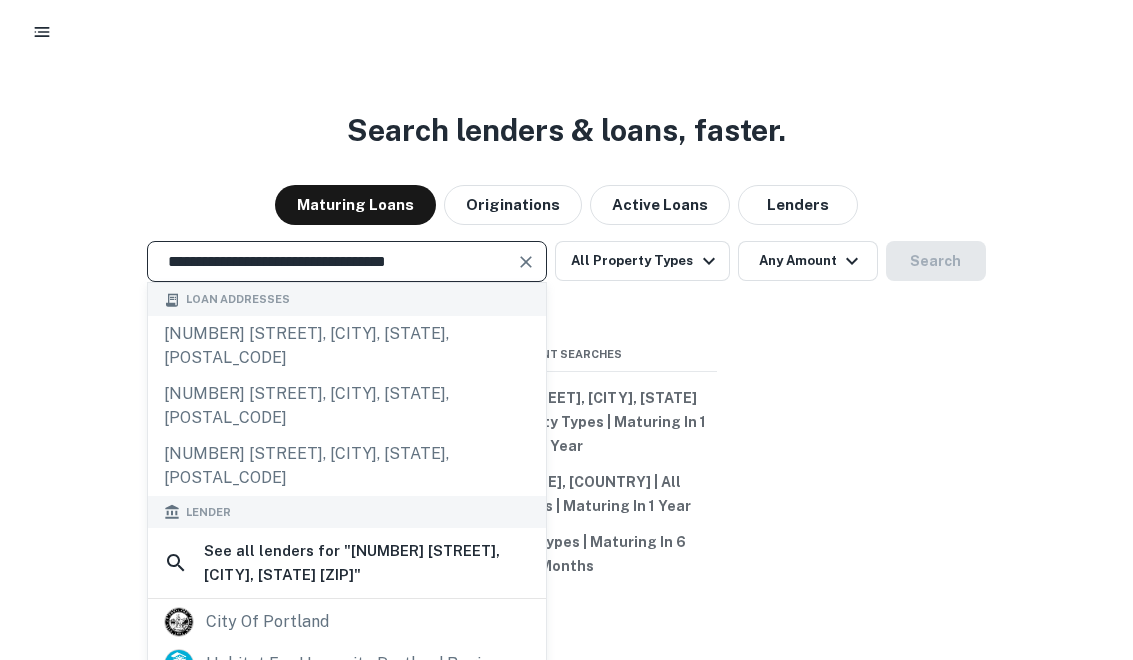 click at bounding box center [526, 262] 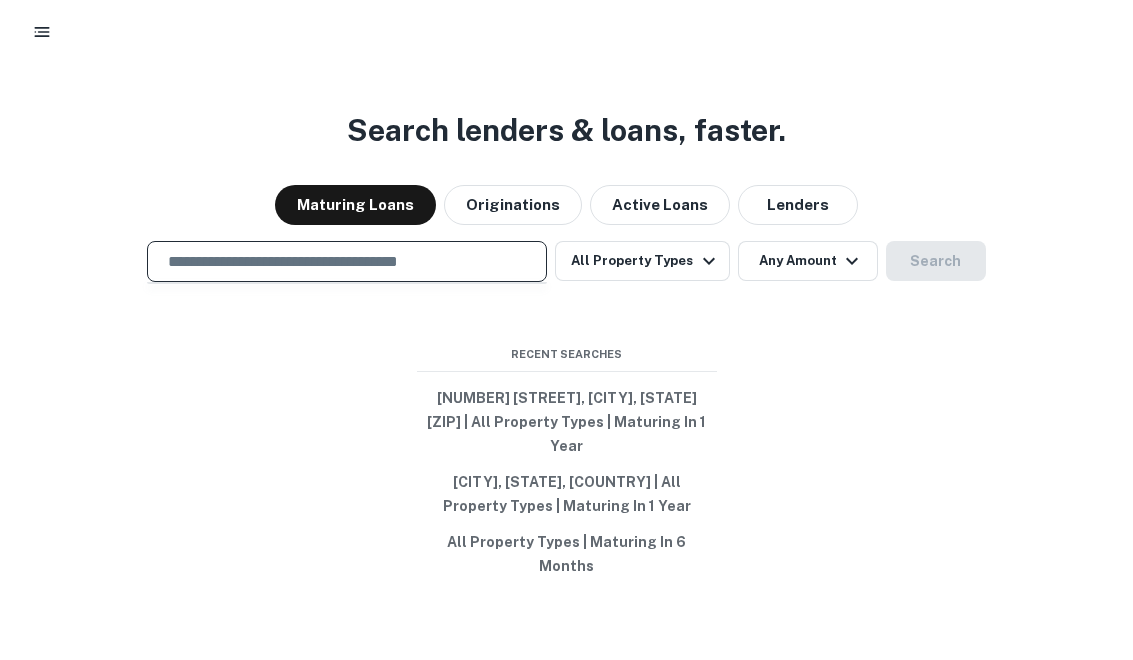 paste on "**********" 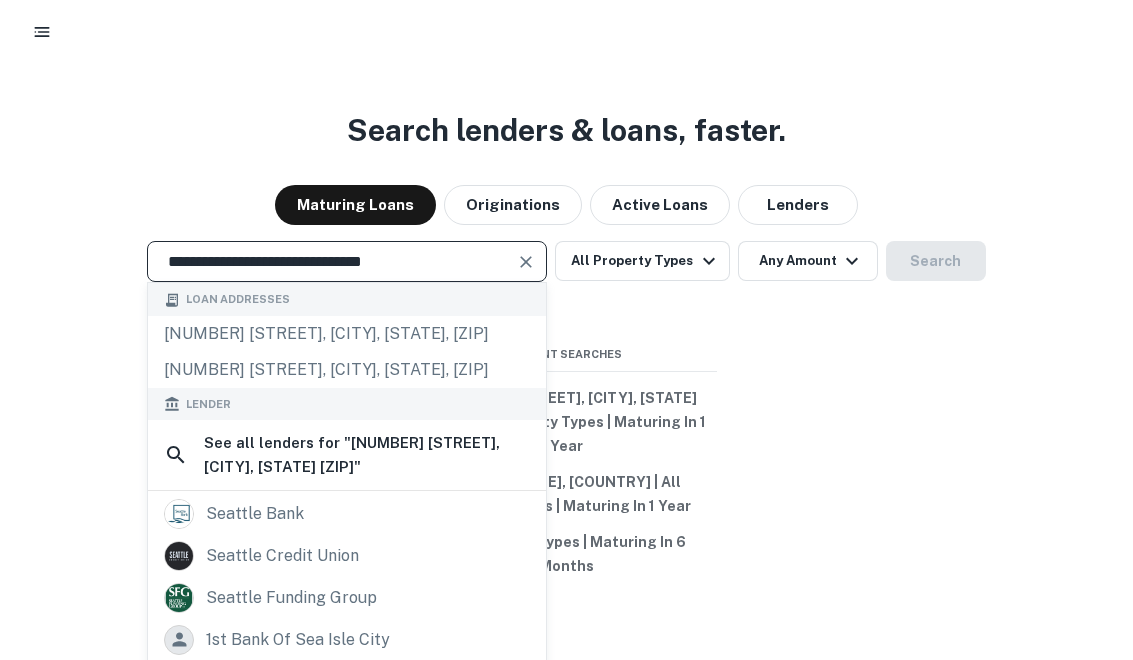 type on "**********" 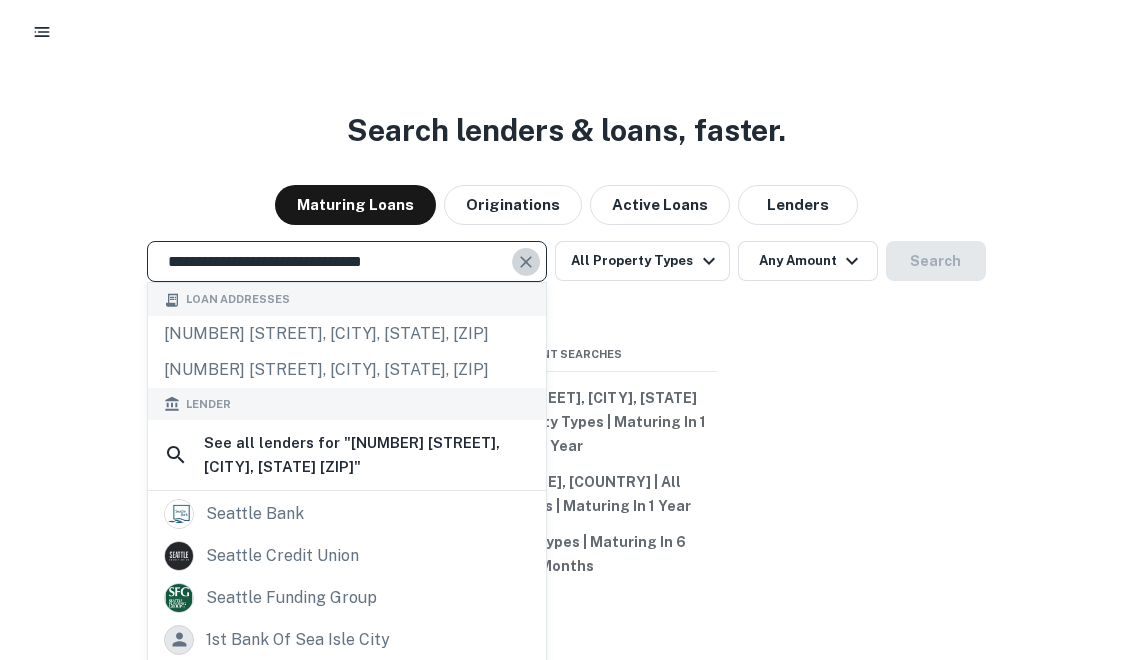click at bounding box center [527, 262] 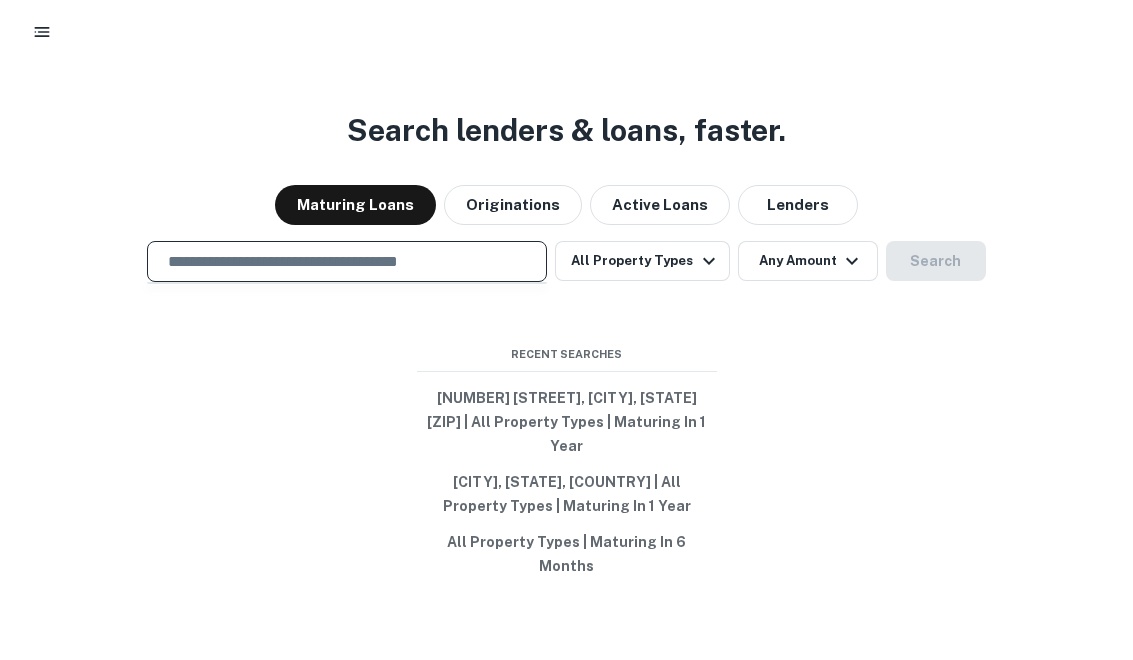 paste on "**********" 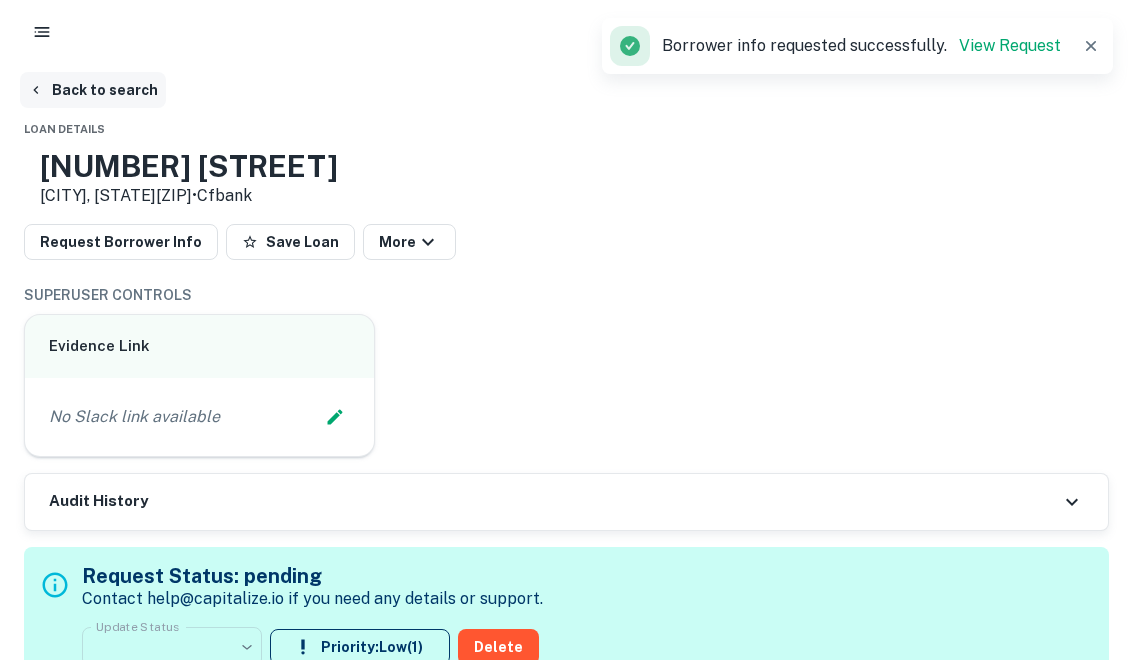 click on "Back to search" at bounding box center (93, 90) 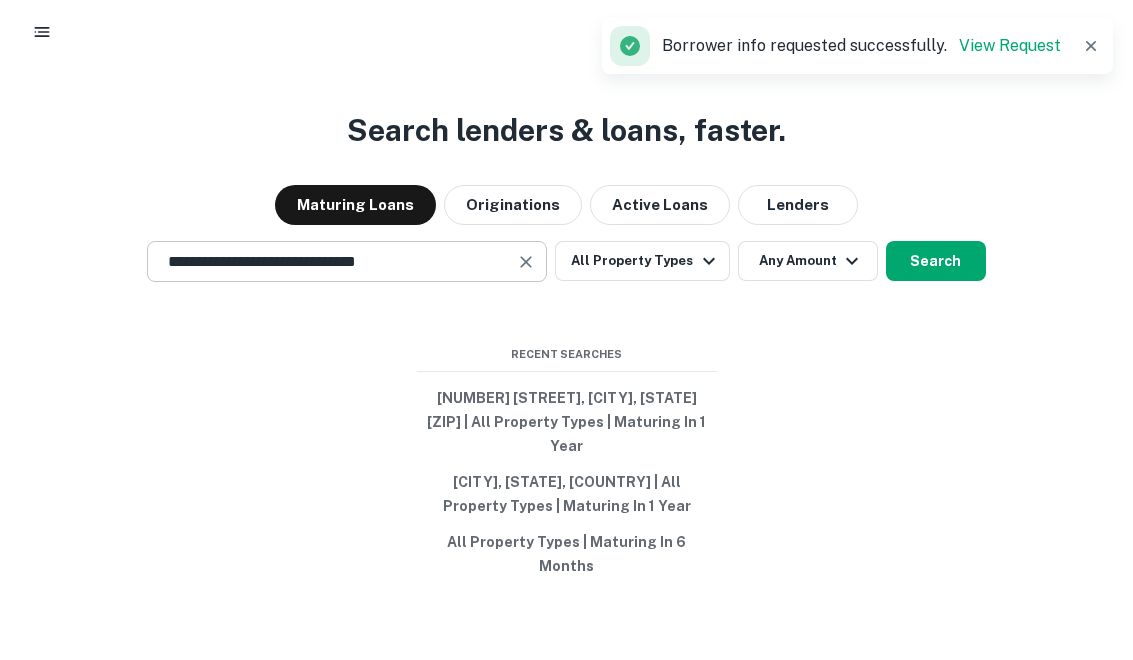 click on "**********" at bounding box center (347, 261) 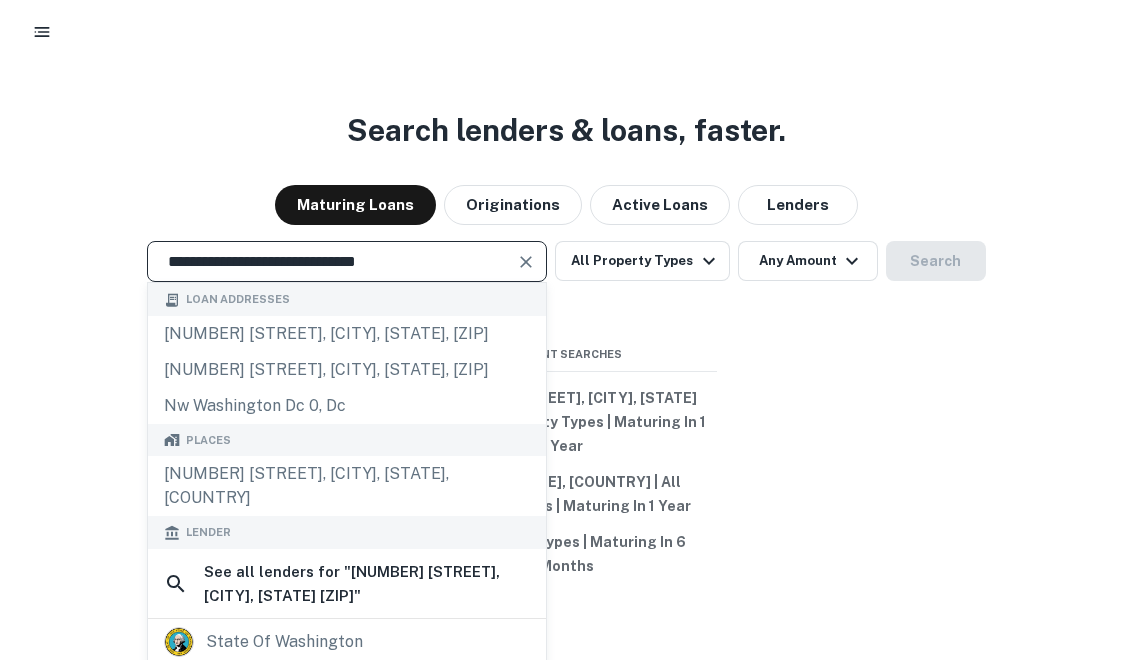click at bounding box center [526, 262] 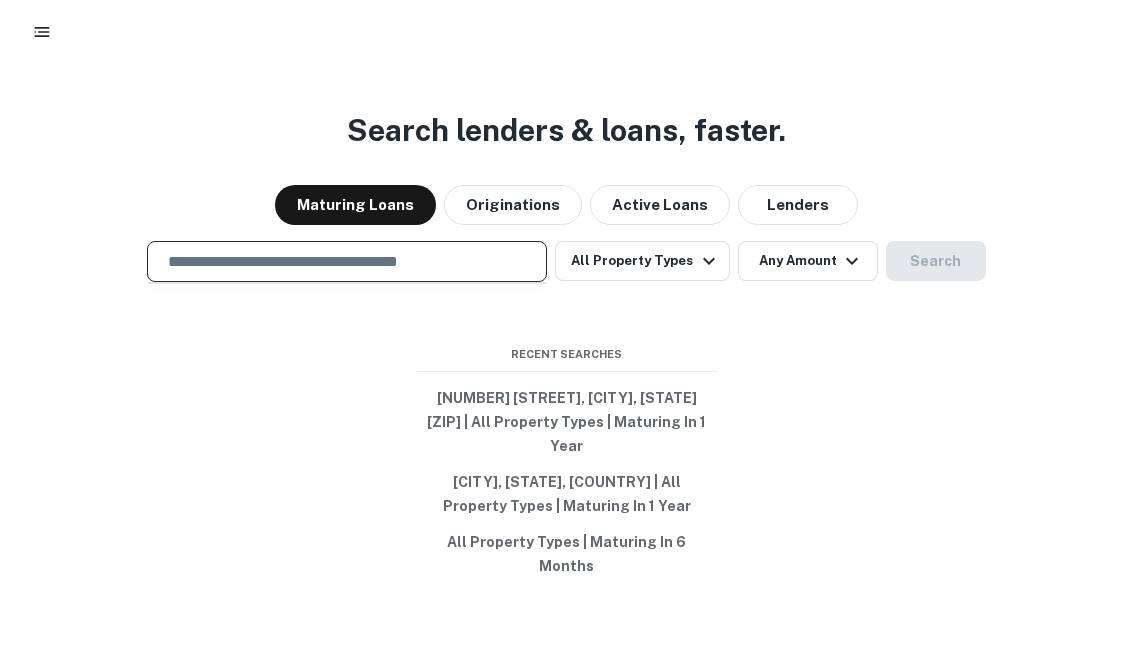 paste on "**********" 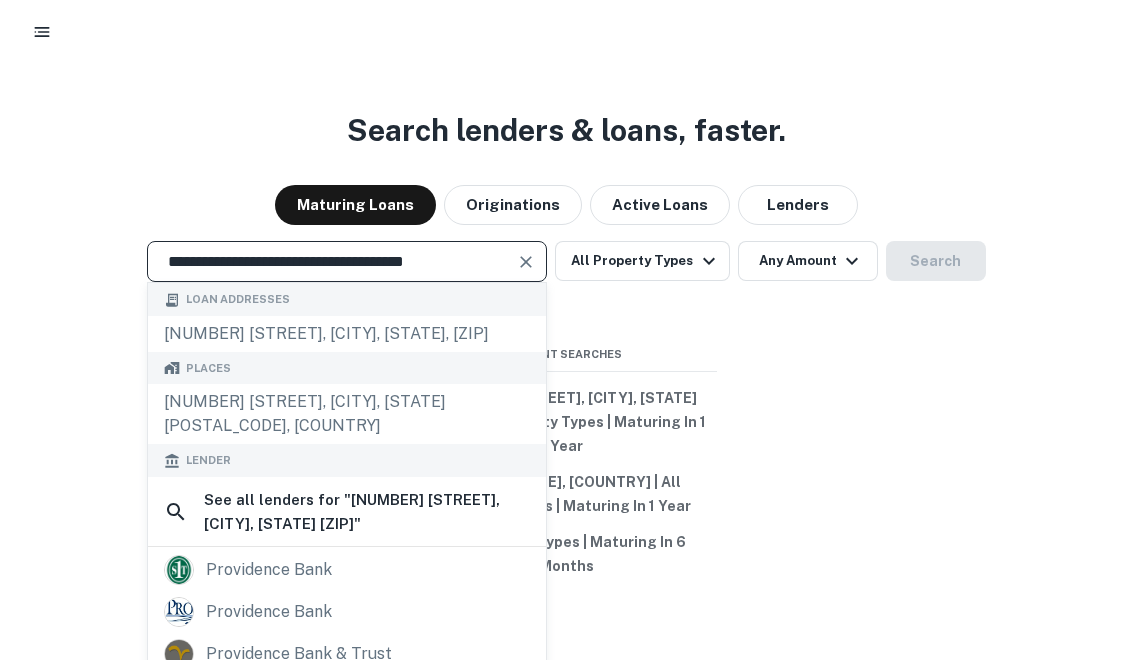 click at bounding box center (527, 262) 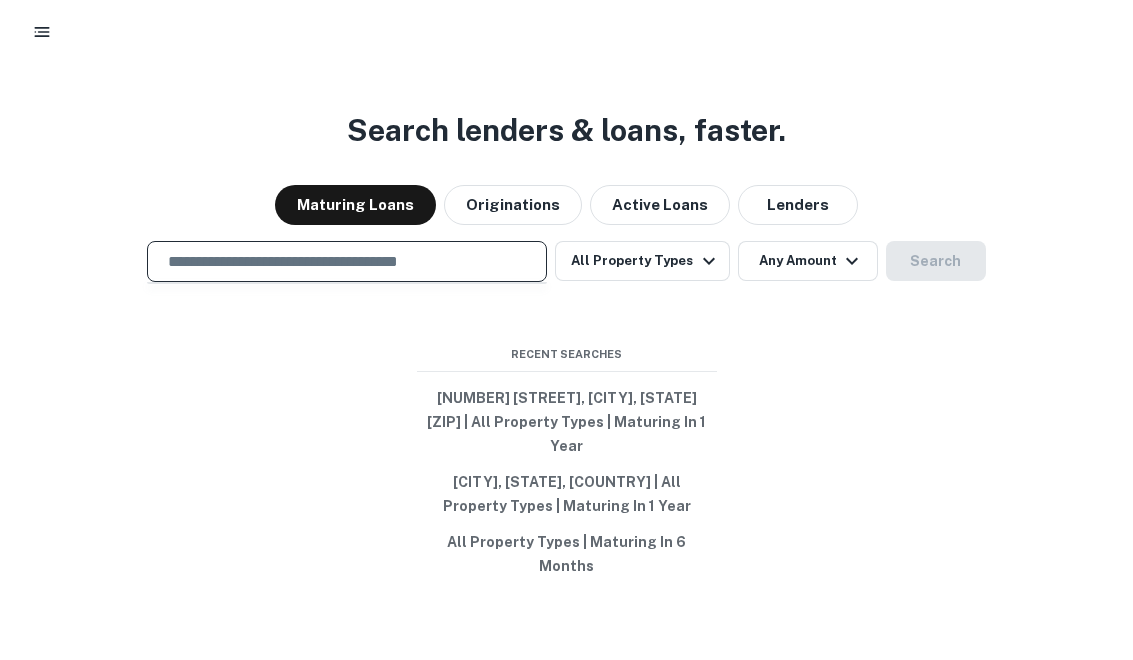 paste on "**********" 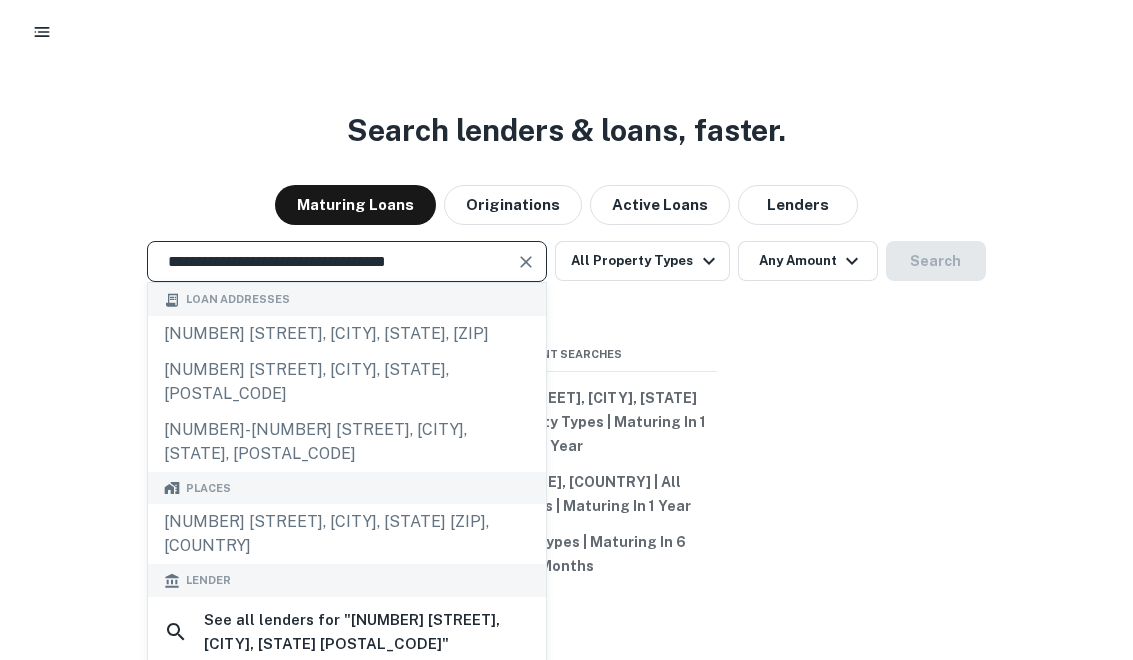 click at bounding box center (527, 262) 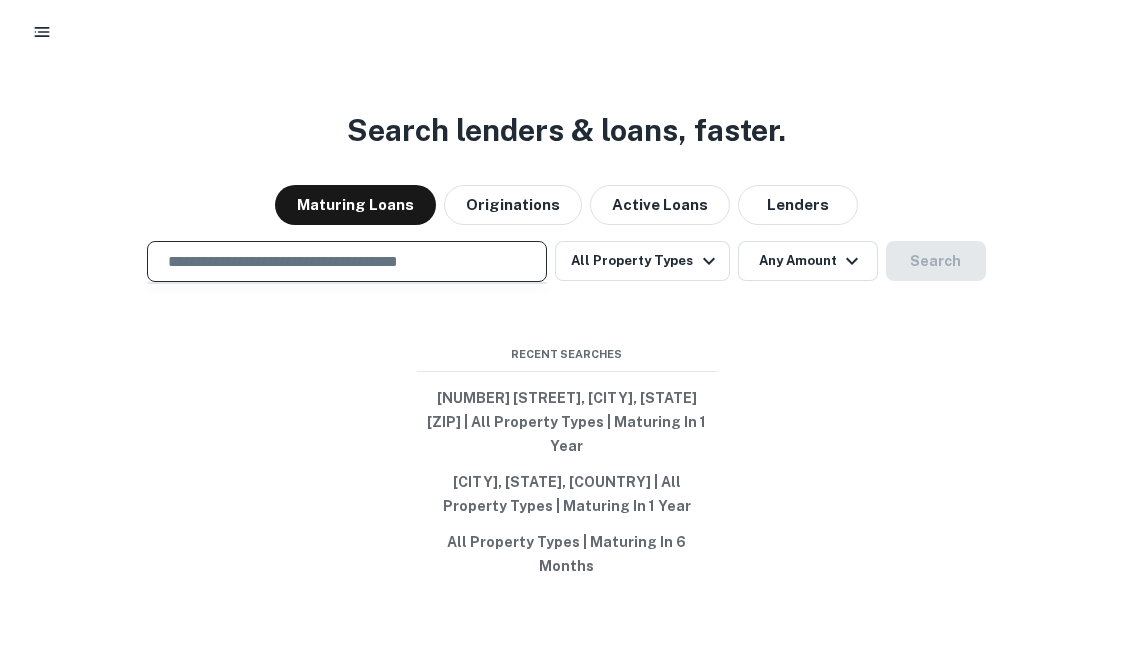 paste on "**********" 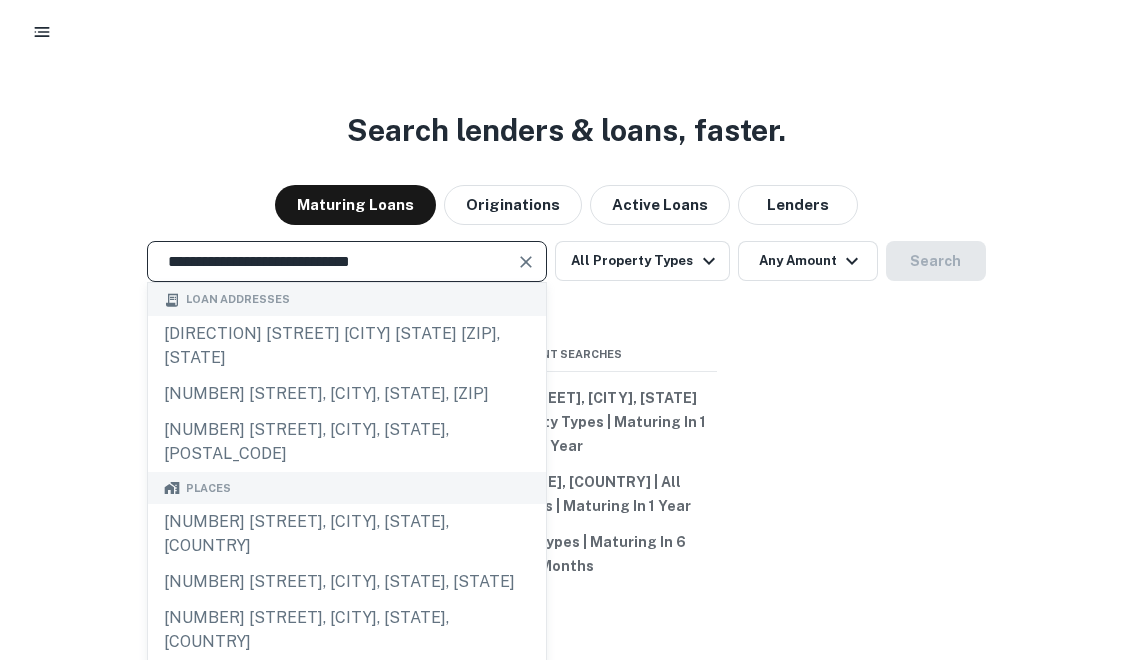 click at bounding box center (526, 262) 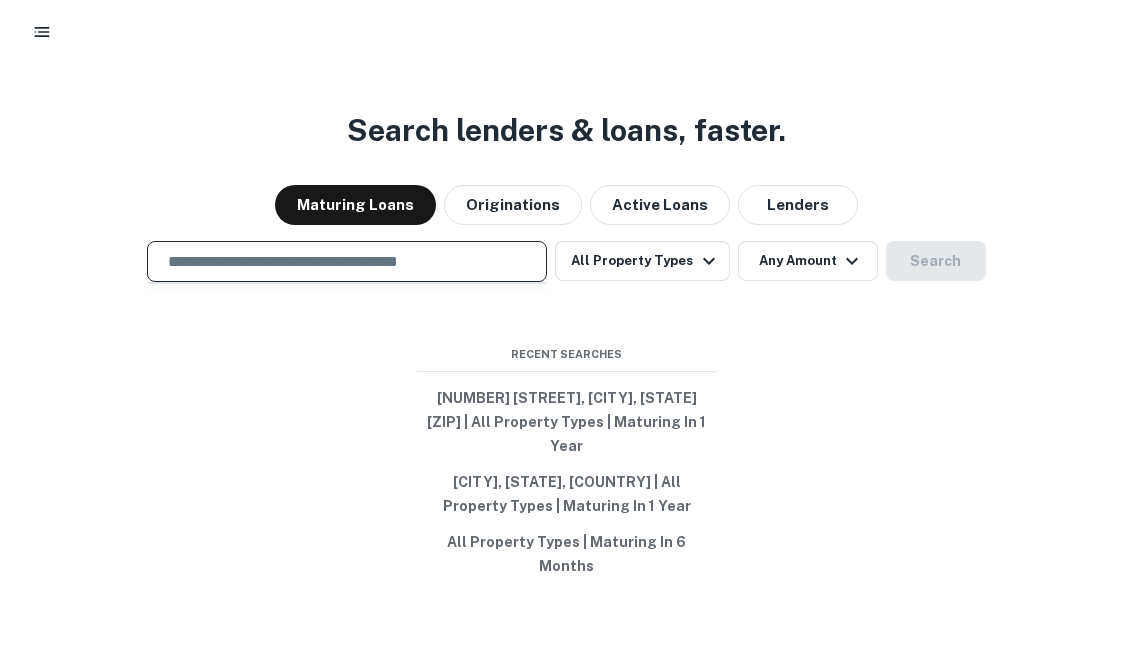 paste on "**********" 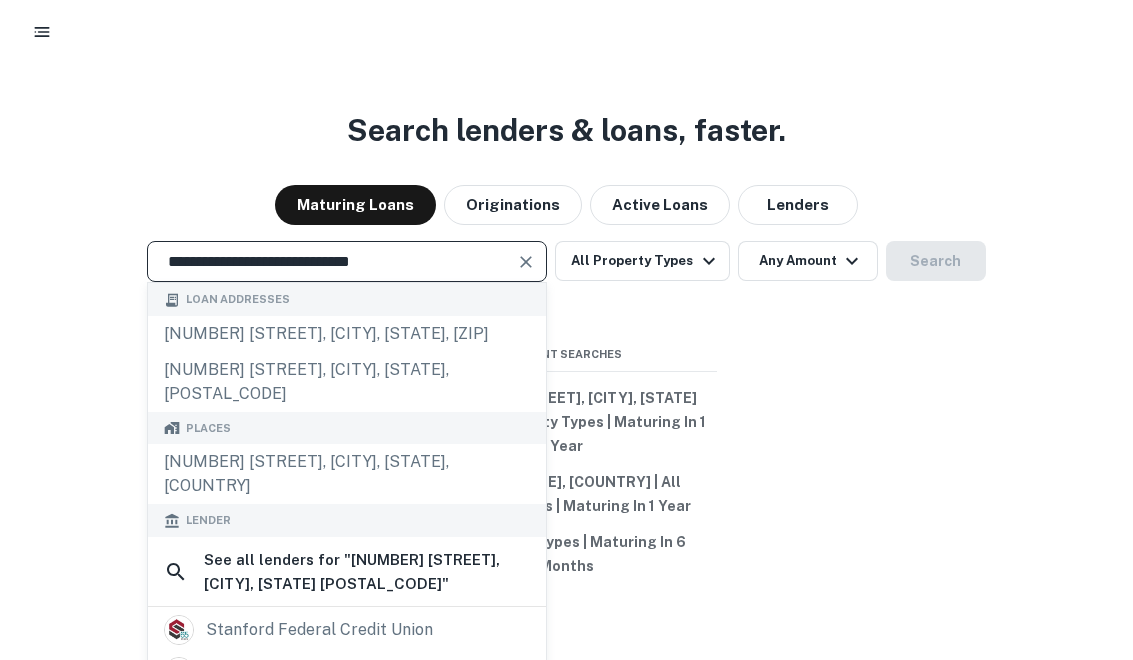click at bounding box center [526, 262] 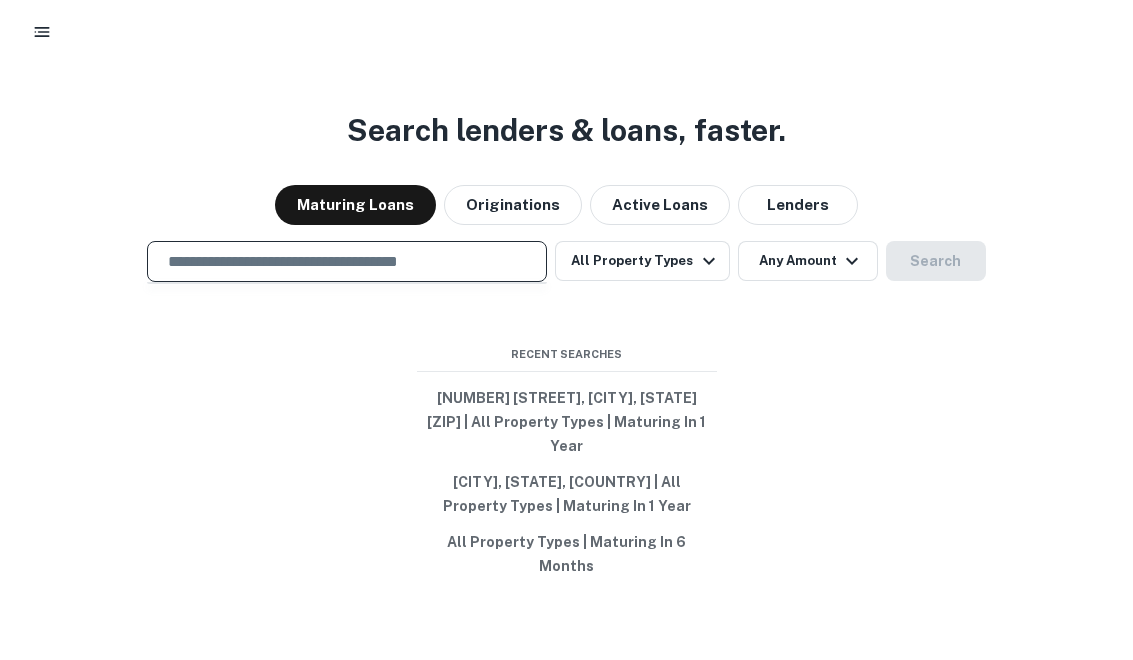 paste on "**********" 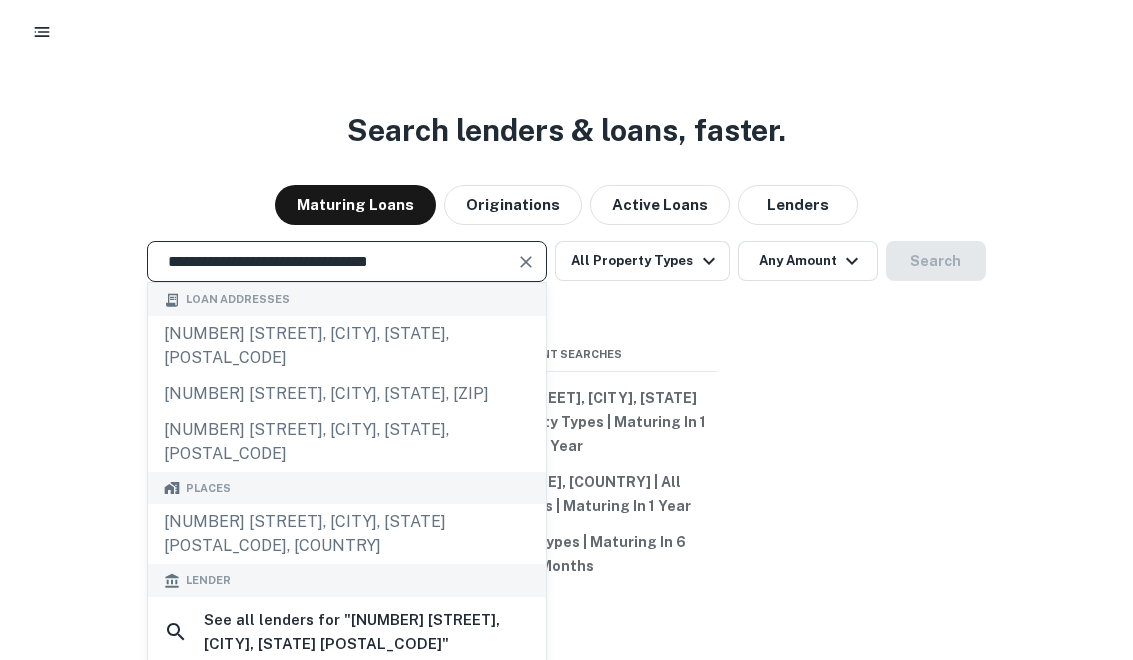 click at bounding box center [527, 262] 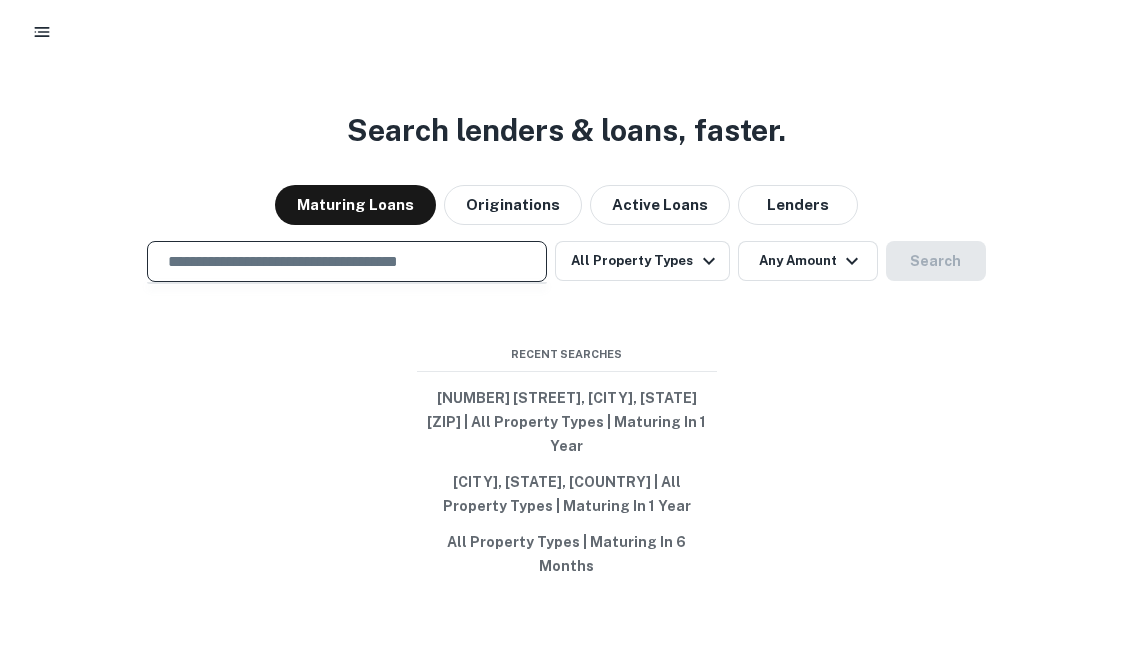 paste on "**********" 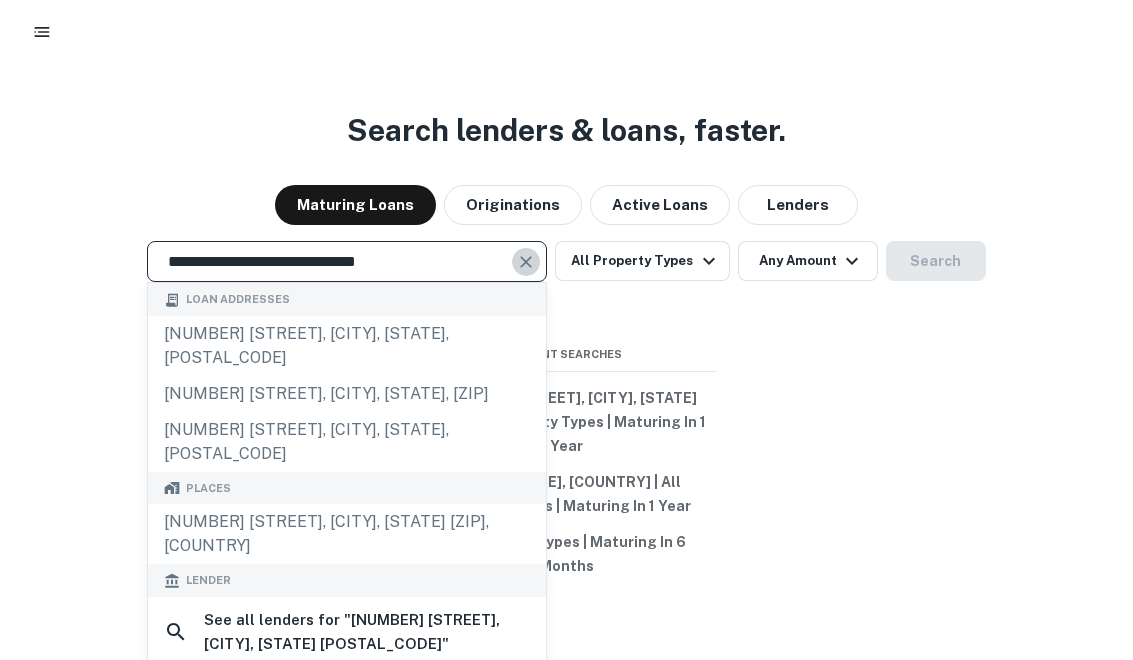 click at bounding box center [527, 262] 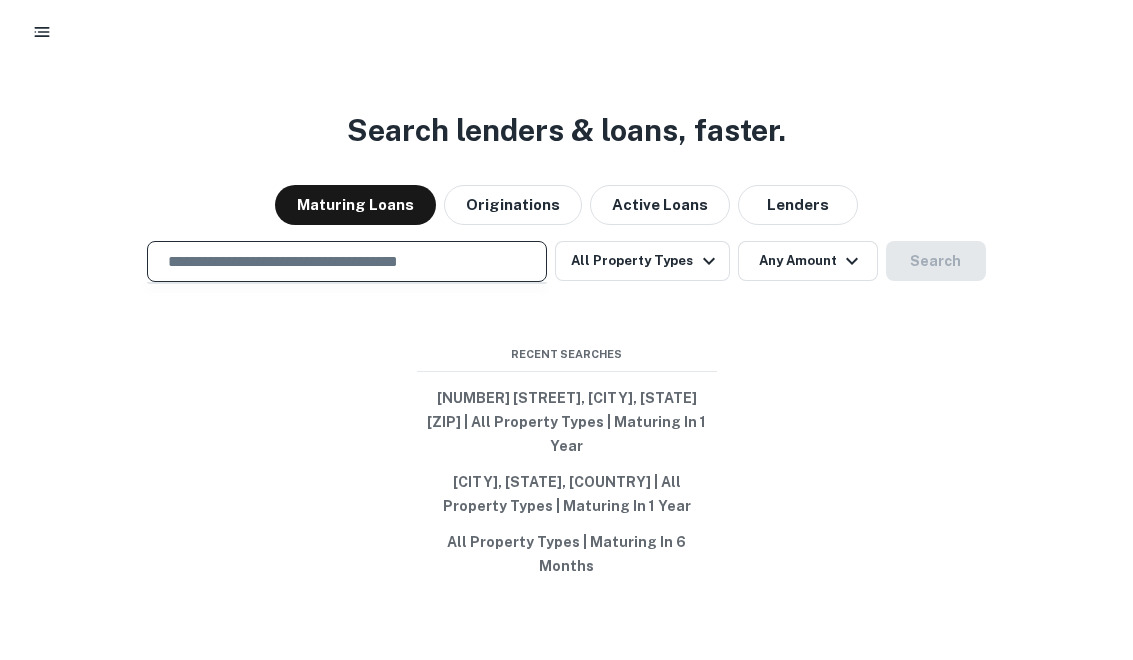 paste on "**********" 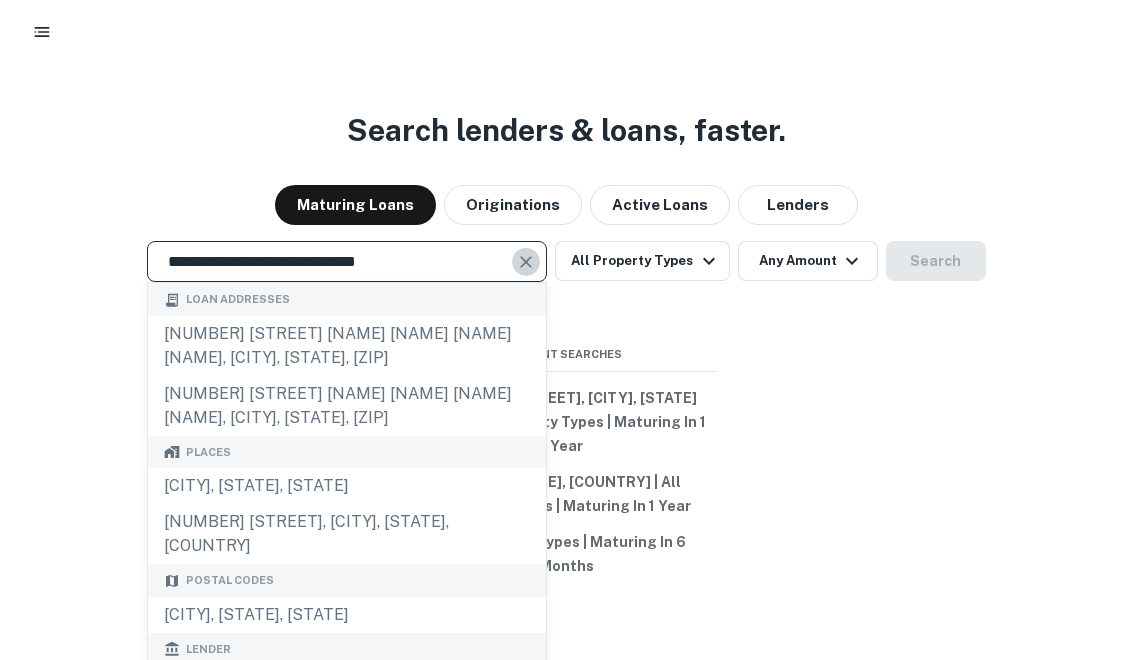 click at bounding box center (526, 262) 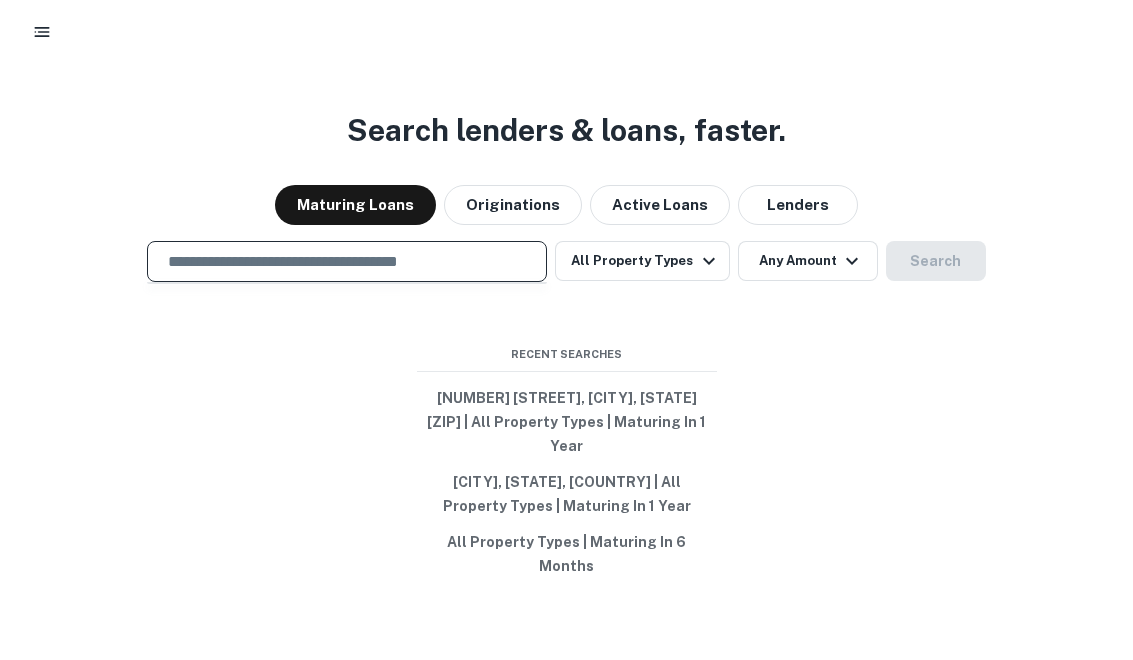 paste on "**********" 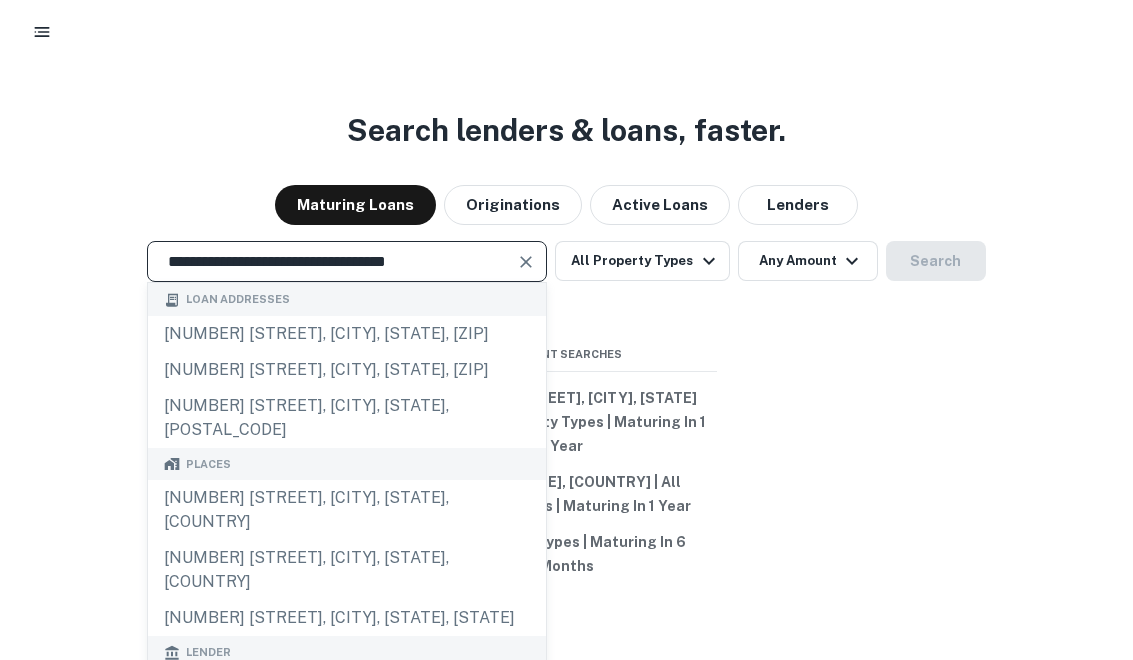 type on "**********" 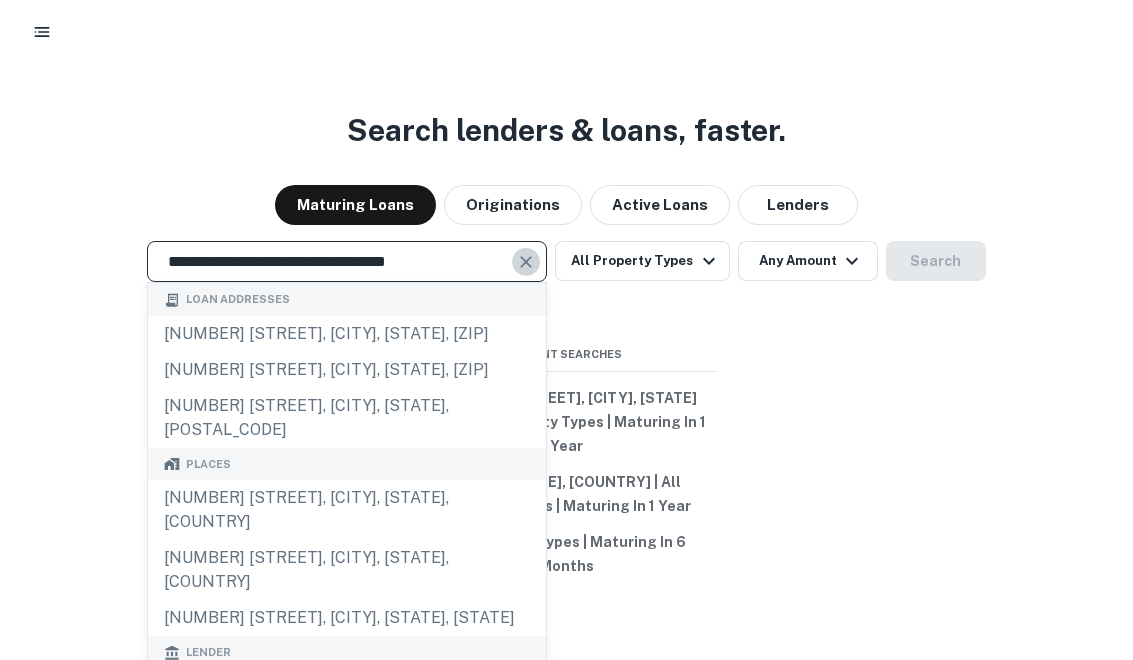 click at bounding box center (527, 262) 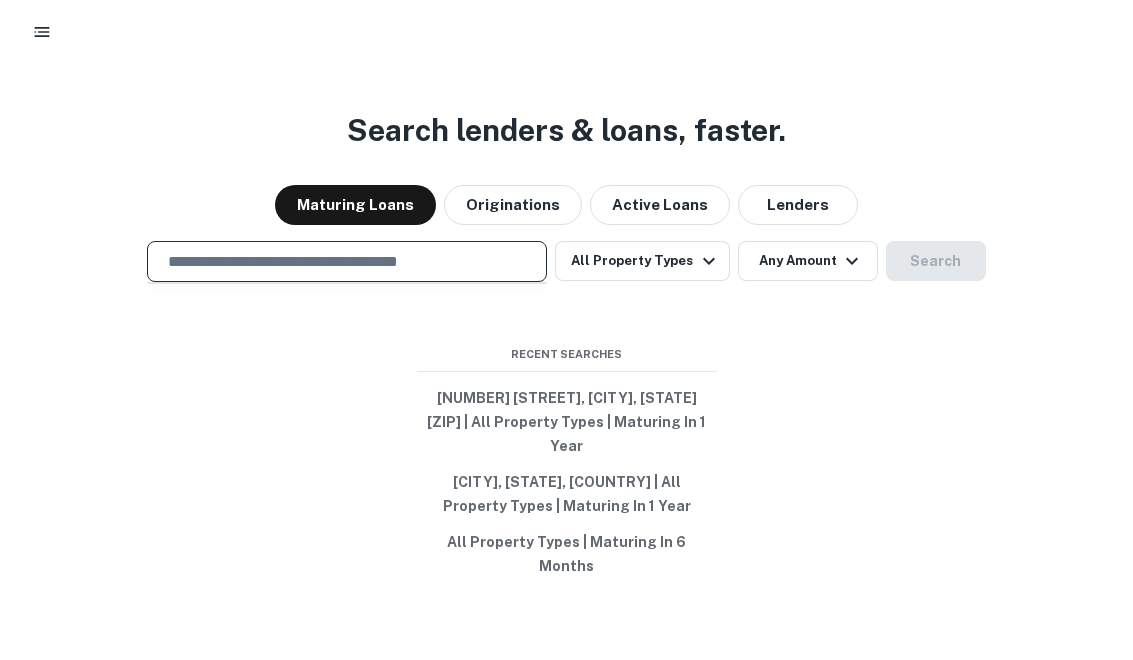 paste on "**********" 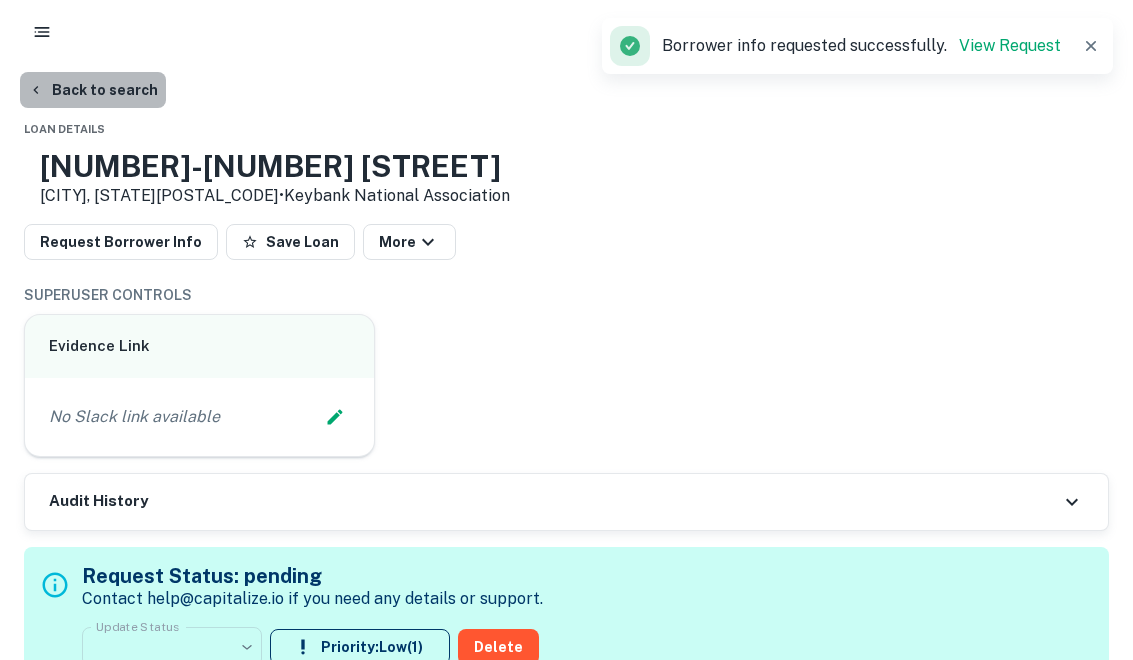 click on "Back to search" at bounding box center (93, 90) 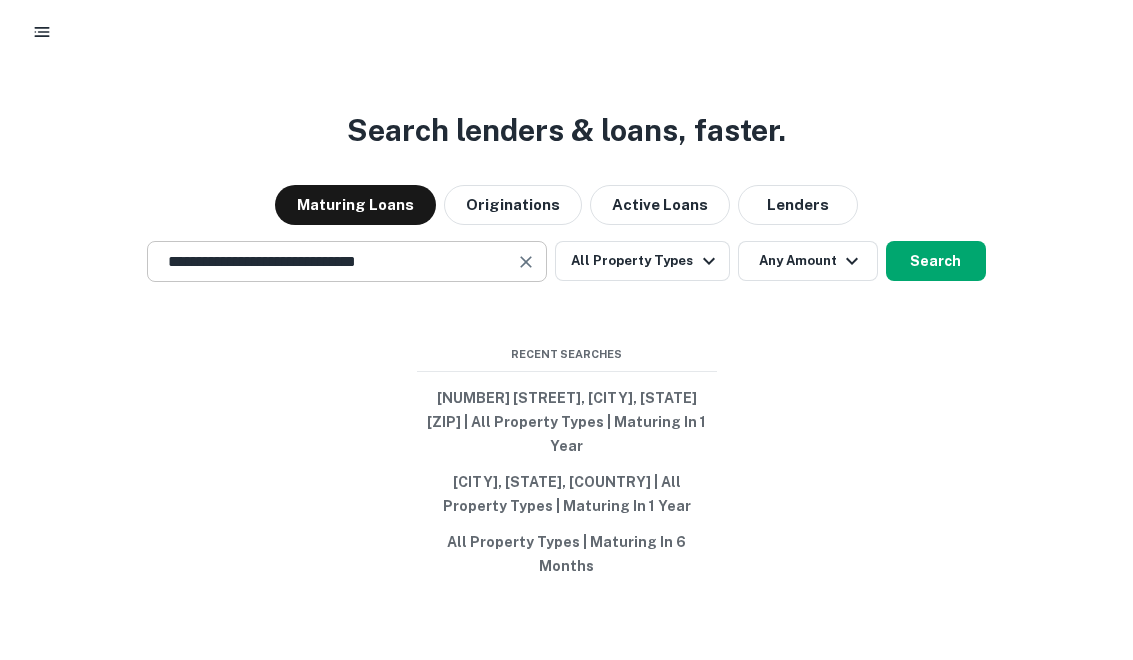 click at bounding box center [526, 262] 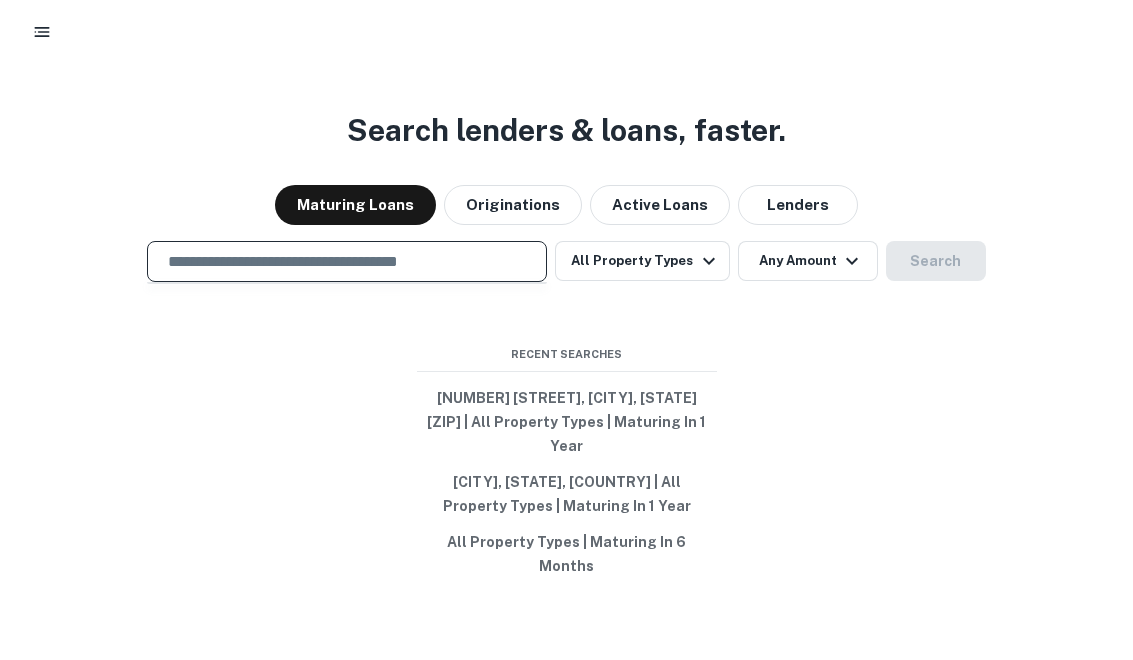 paste on "**********" 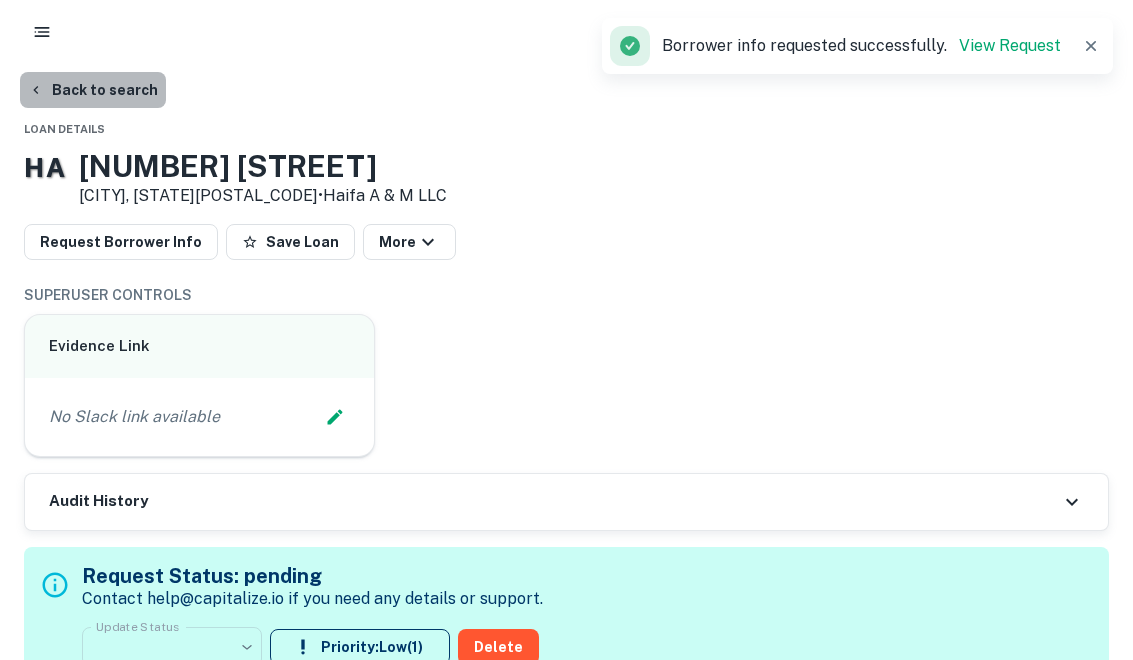 click on "Back to search" at bounding box center [93, 90] 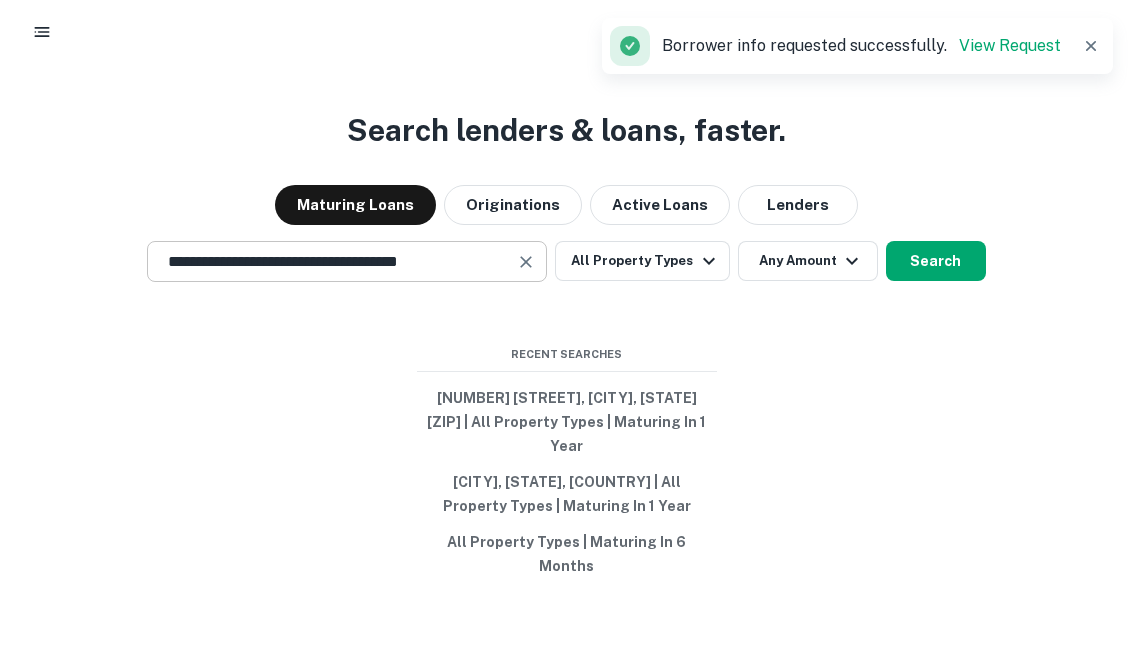 click on "**********" at bounding box center (347, 261) 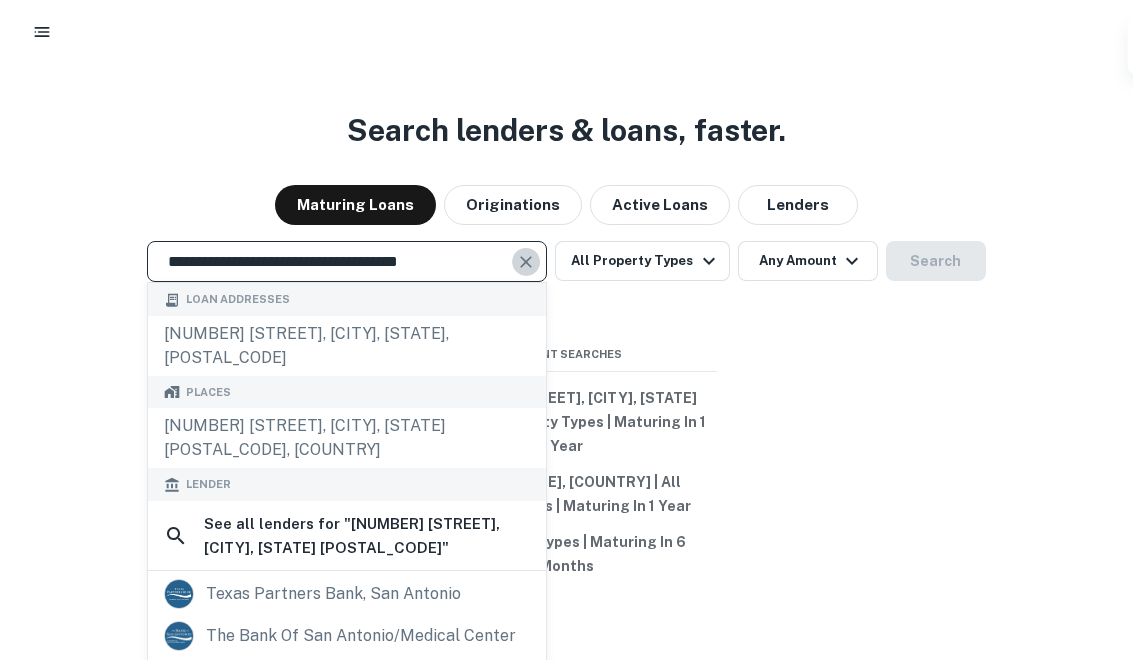 click at bounding box center (526, 262) 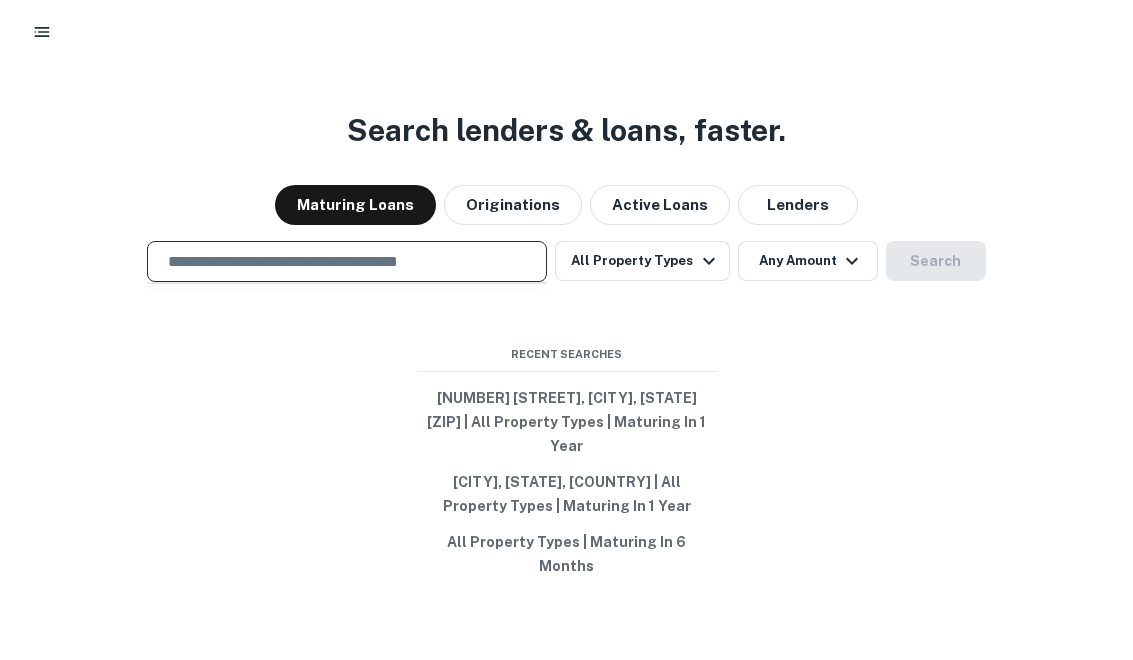 paste on "**********" 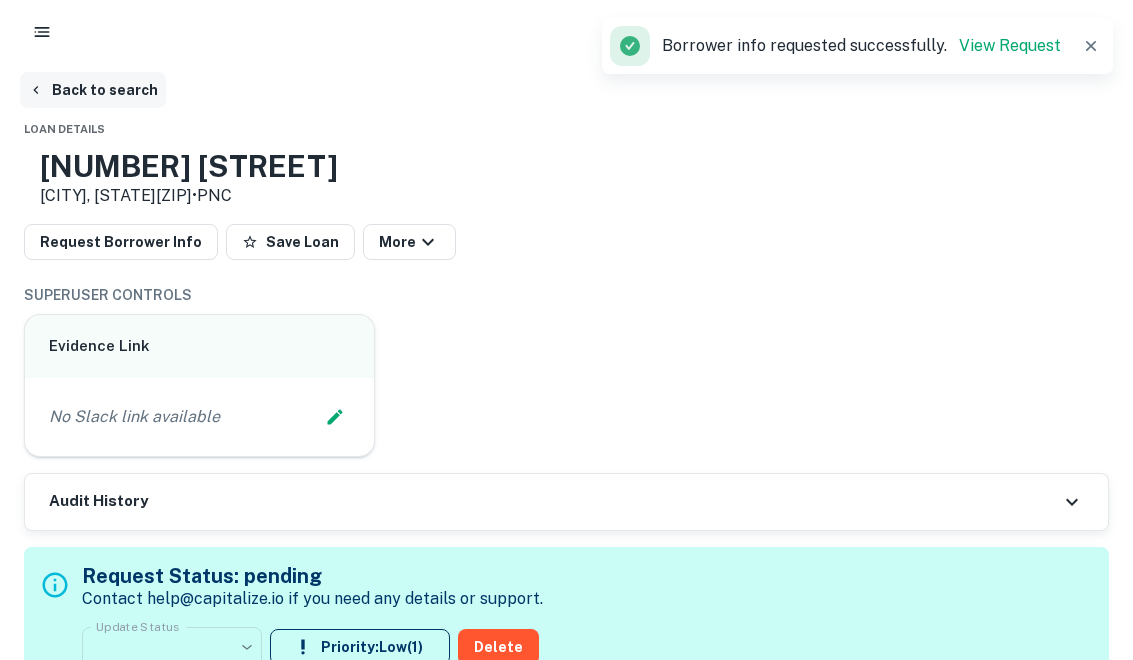 click on "Back to search" at bounding box center (93, 90) 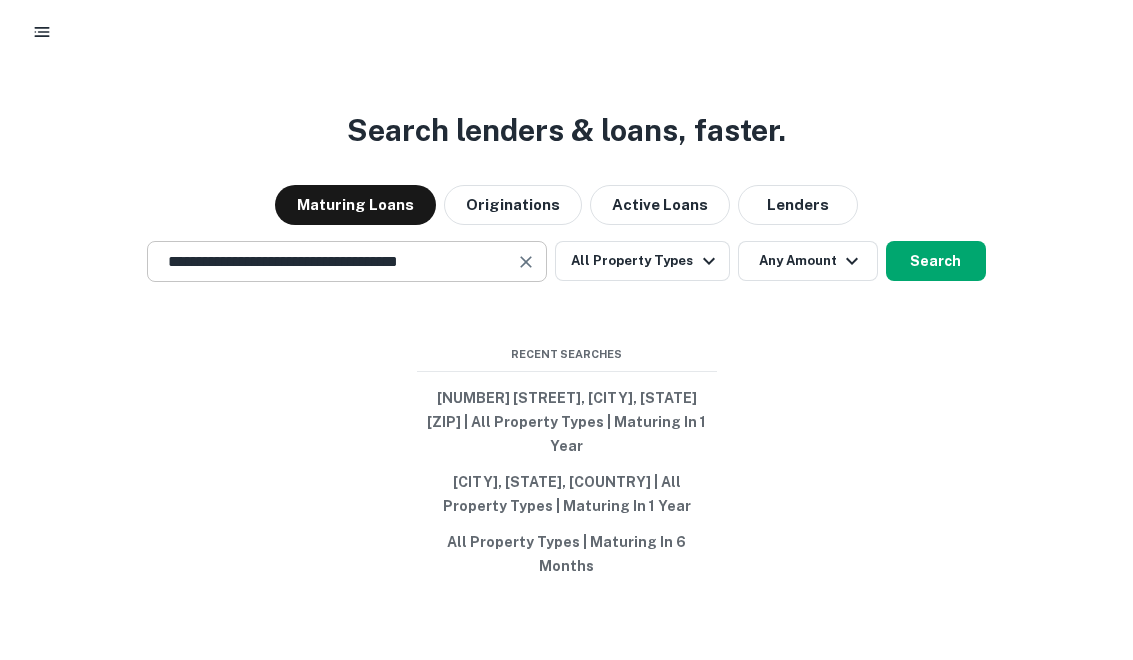 click at bounding box center (527, 262) 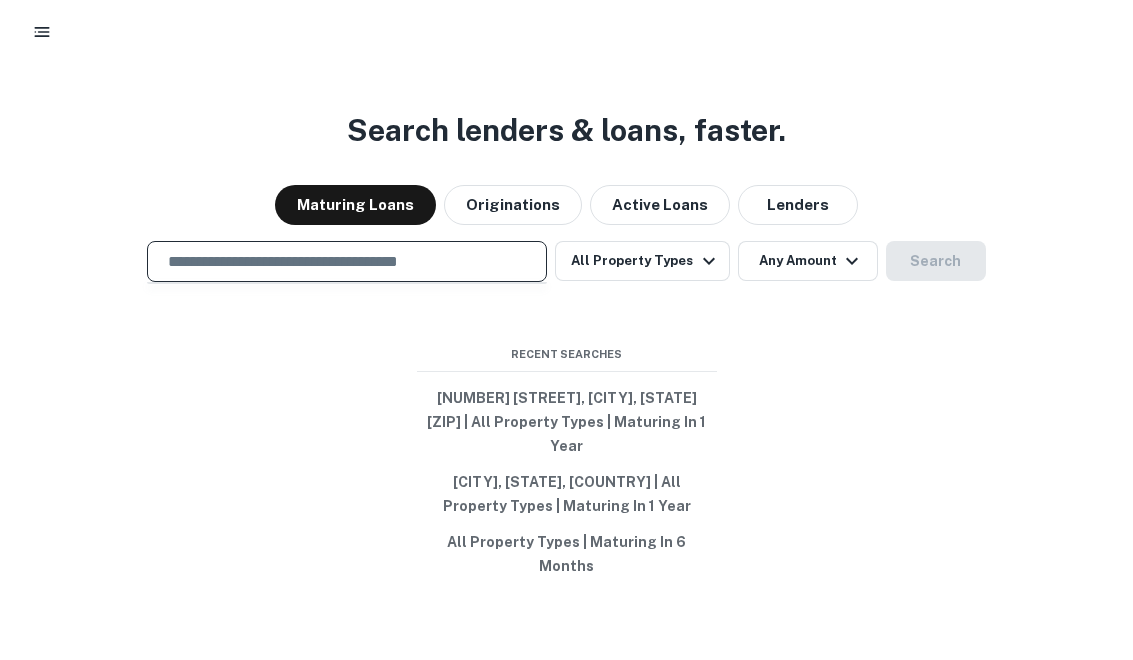 paste on "**********" 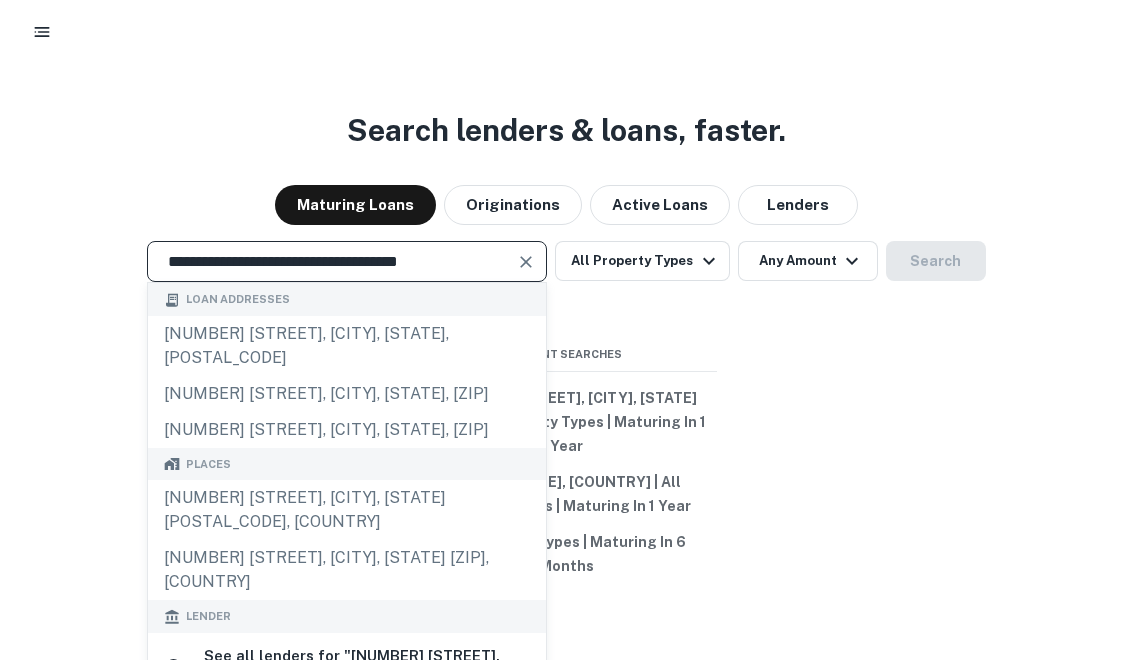 click at bounding box center [526, 262] 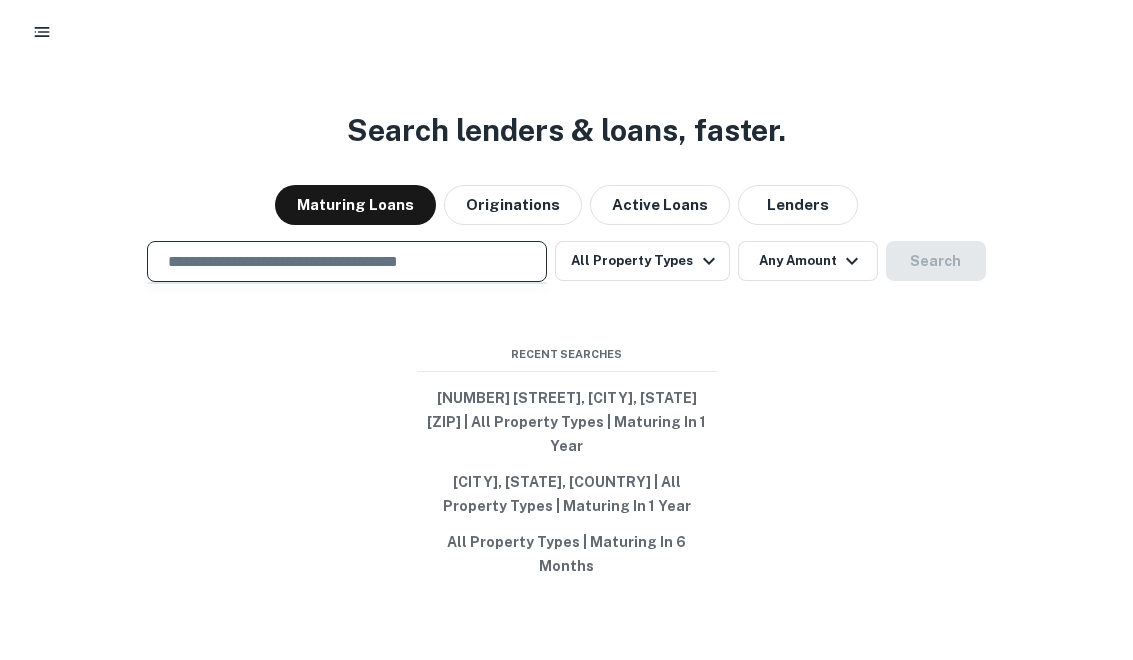 paste on "**********" 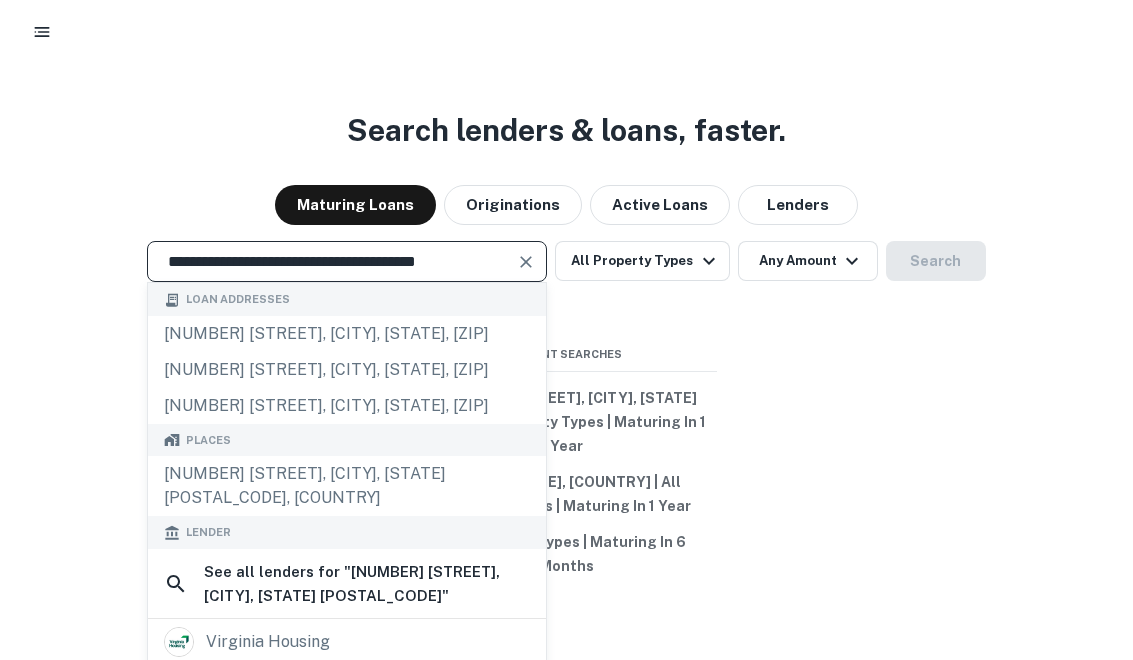 type on "**********" 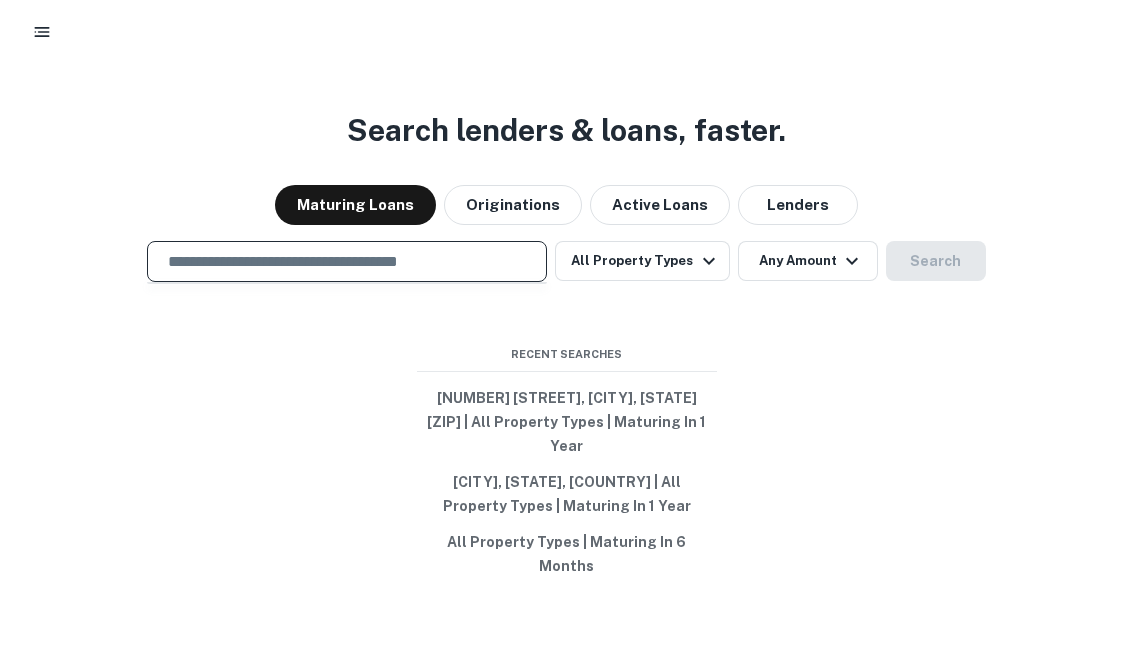 paste on "**********" 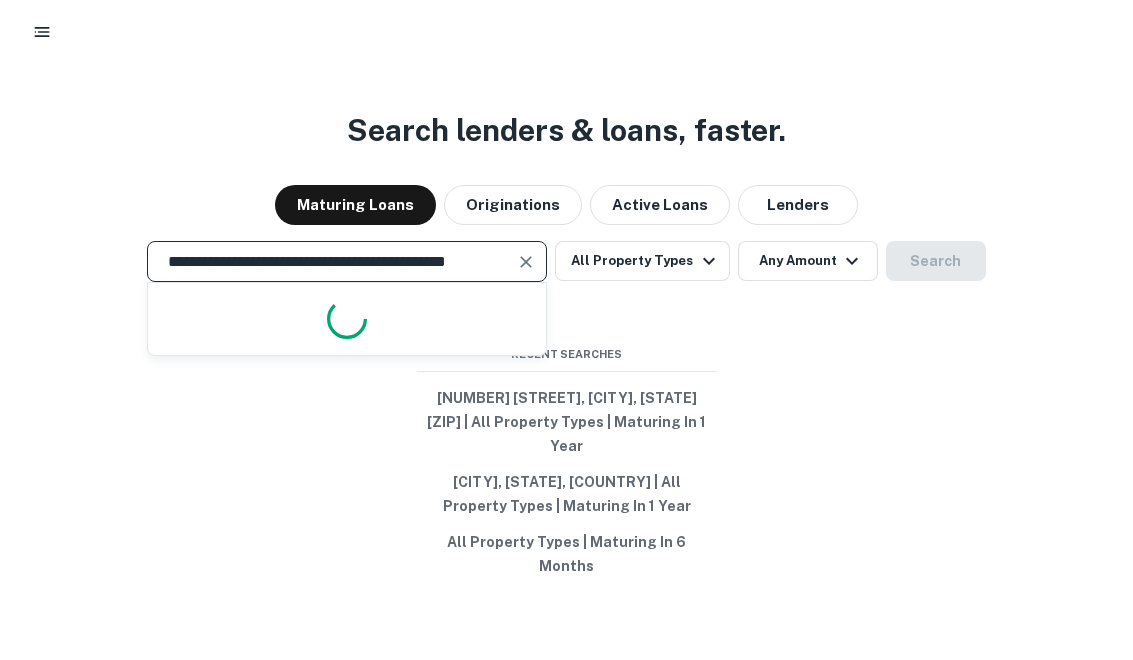 scroll, scrollTop: 0, scrollLeft: 32, axis: horizontal 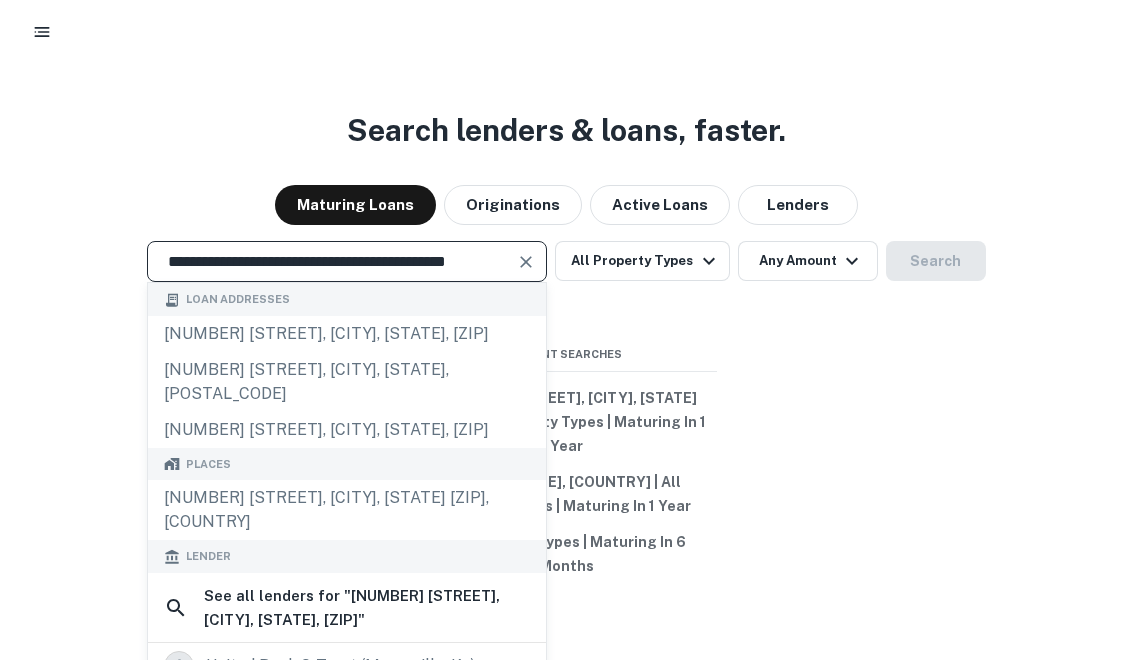 click on "**********" at bounding box center (332, 261) 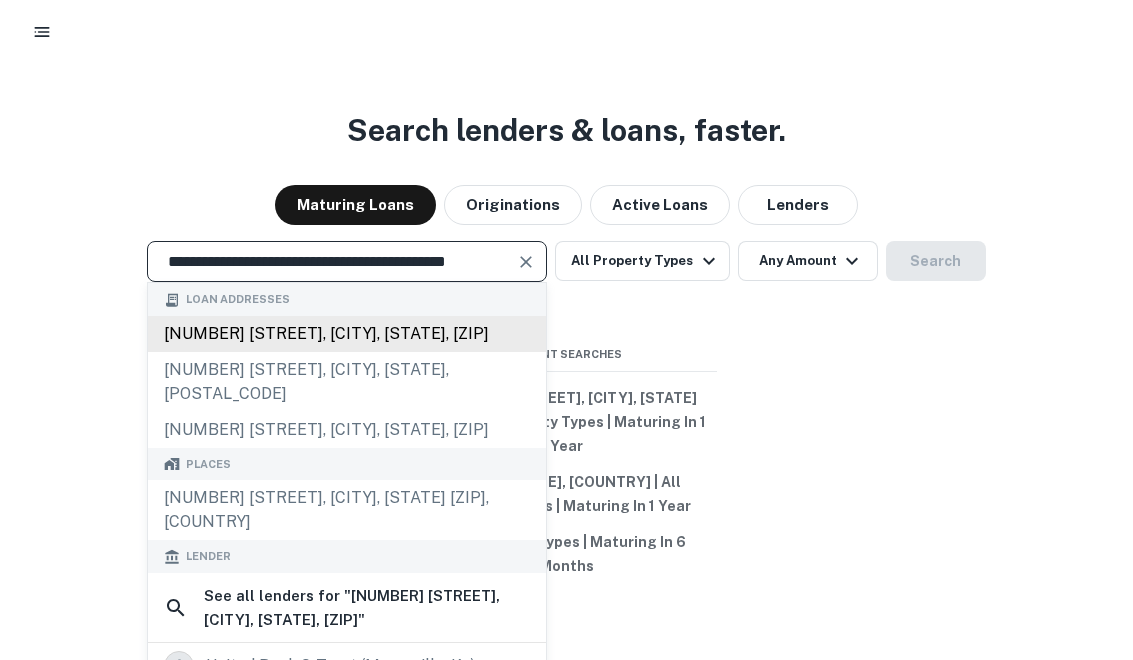 click on "11473 spotswood trl, mc gaheysville, va, 22840" at bounding box center [347, 346] 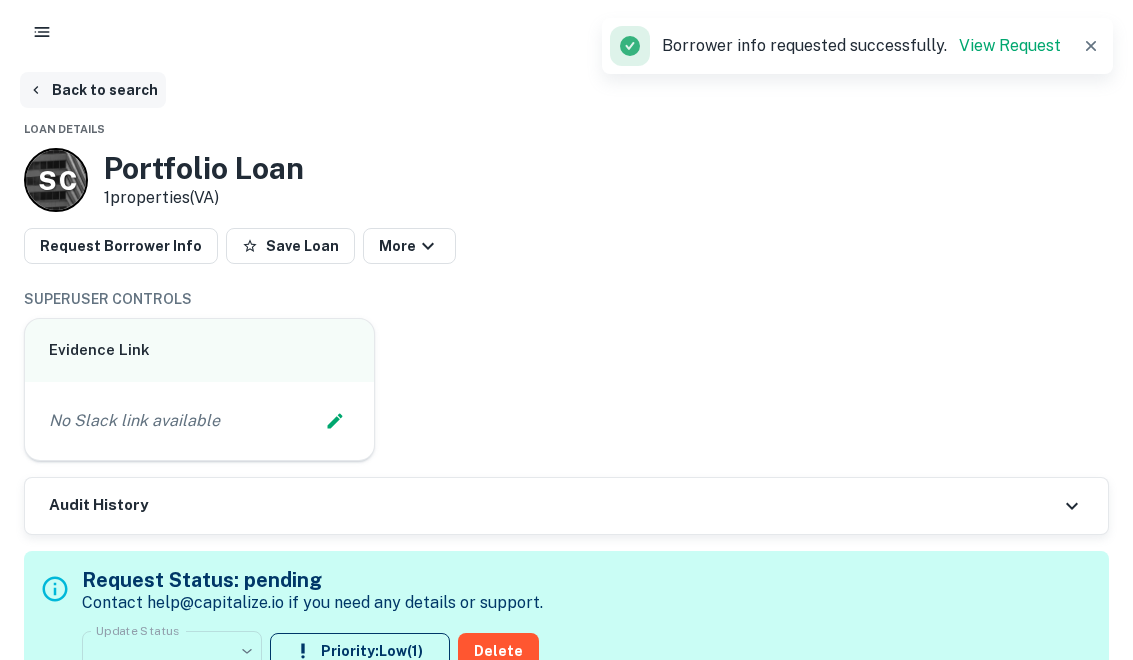 click on "Back to search" at bounding box center [93, 90] 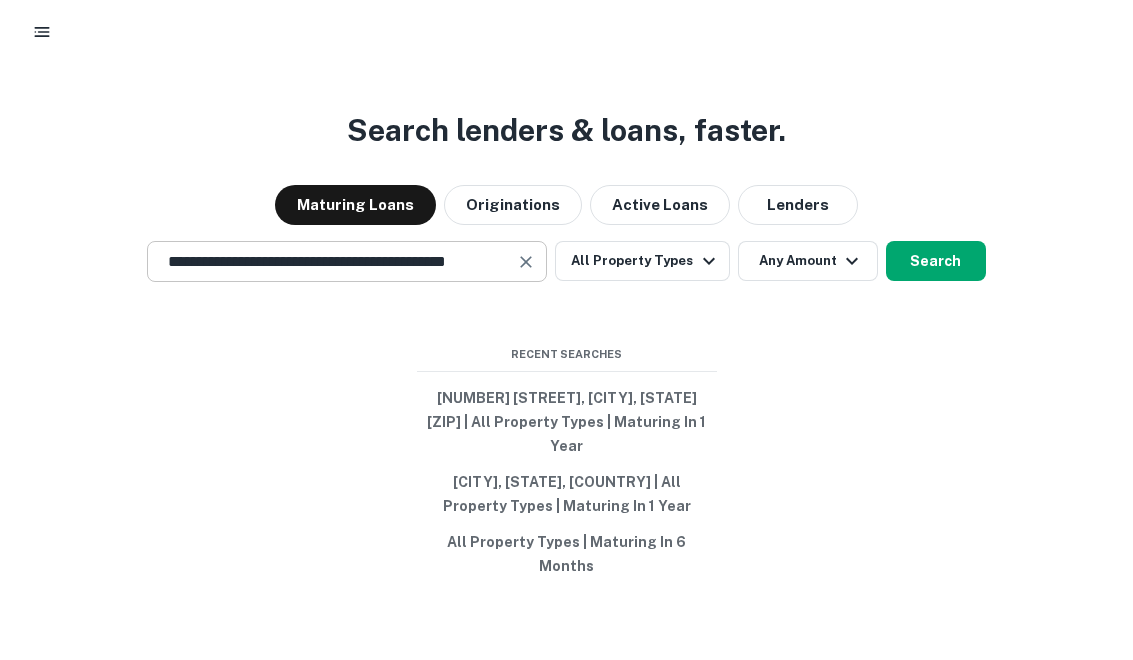 click at bounding box center [527, 262] 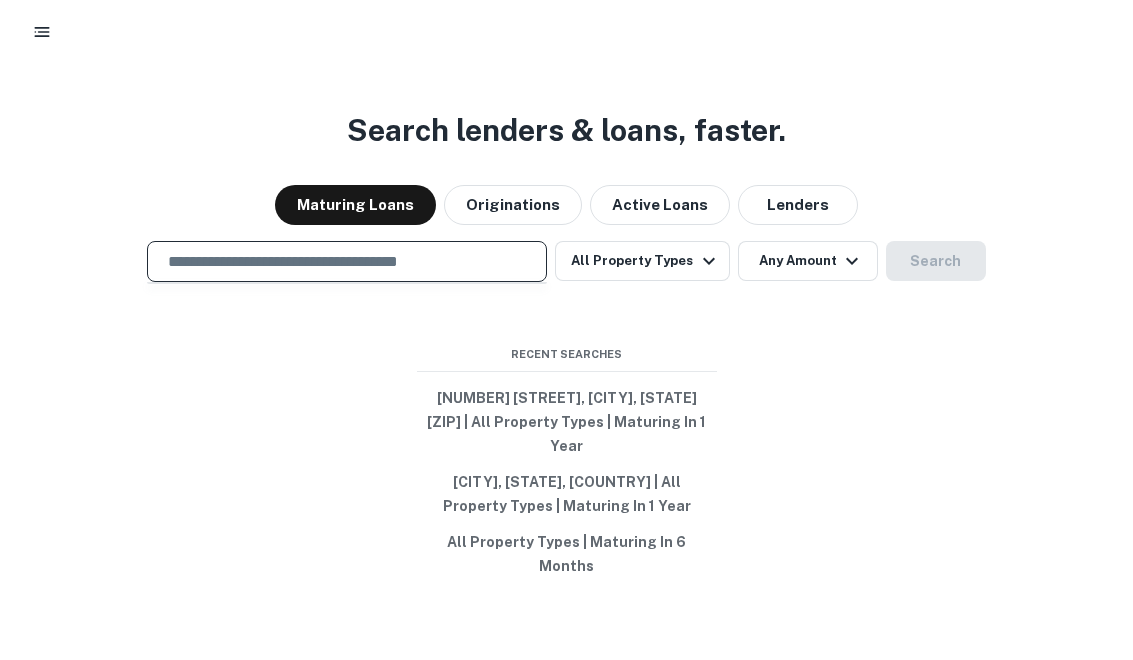 scroll, scrollTop: 0, scrollLeft: 0, axis: both 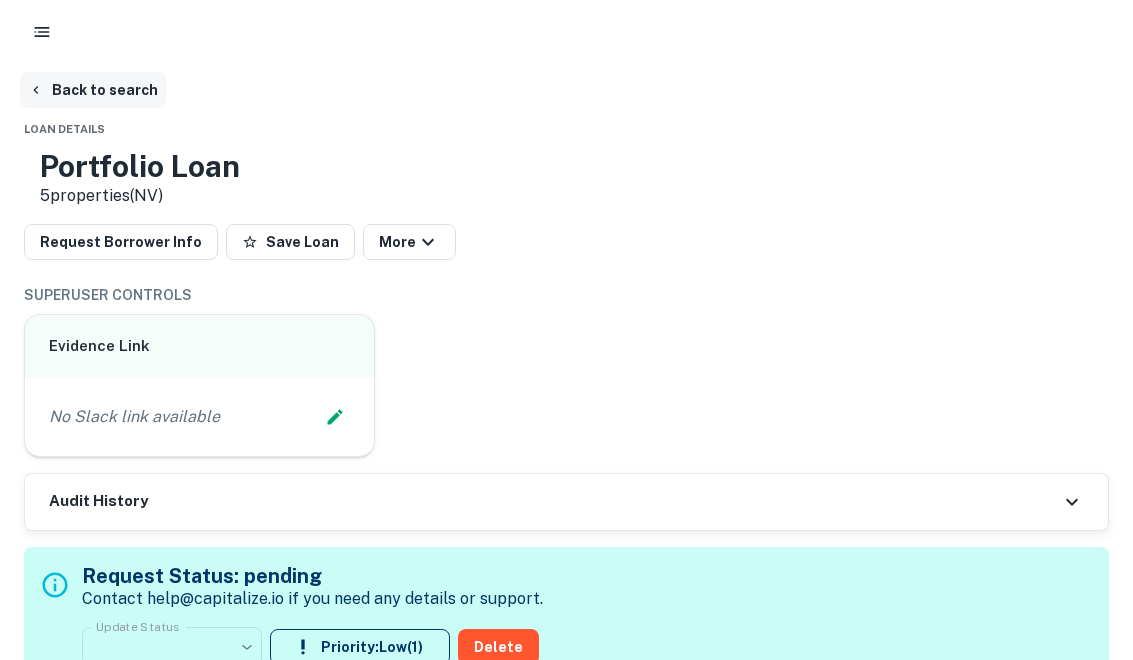 click on "Back to search" at bounding box center (93, 90) 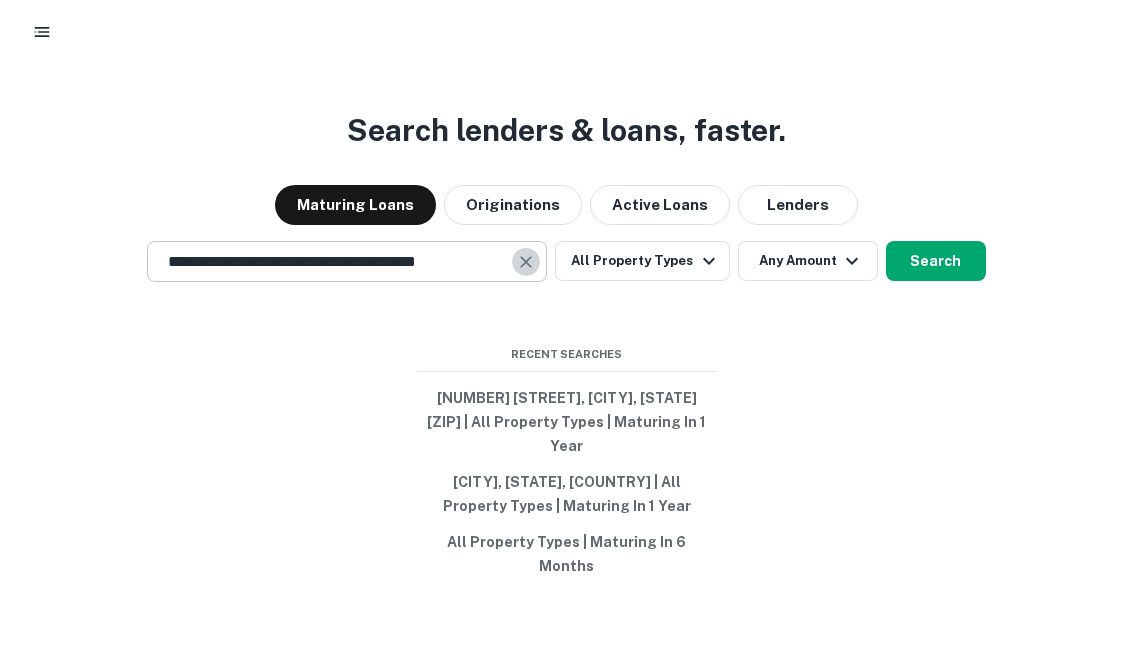 click at bounding box center [526, 262] 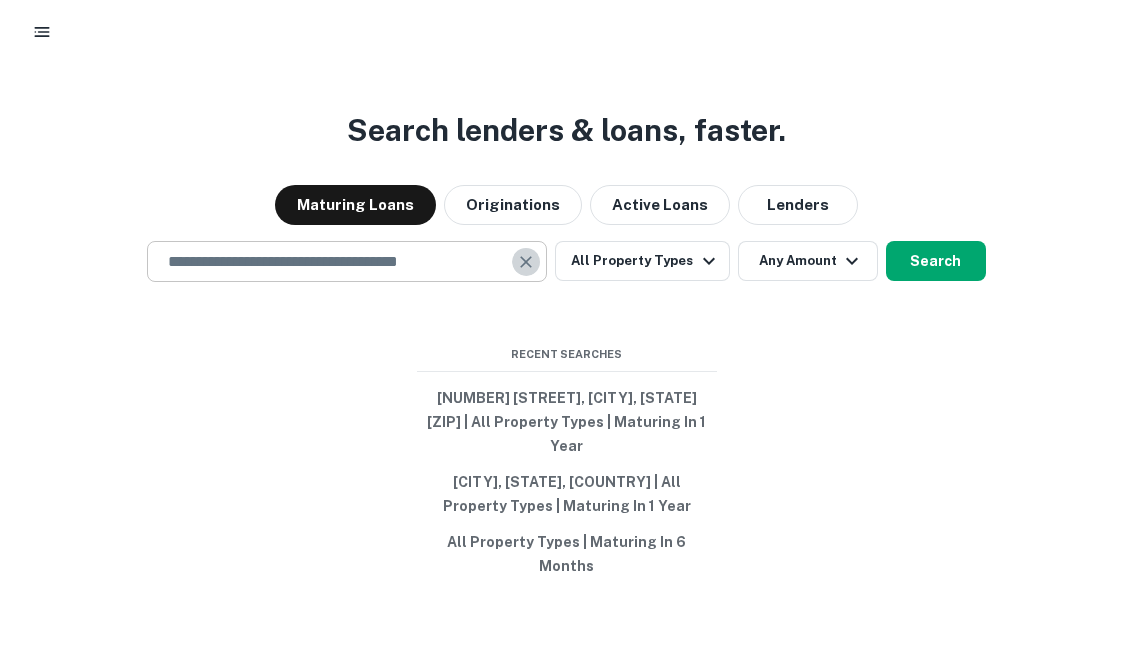 scroll, scrollTop: 0, scrollLeft: 0, axis: both 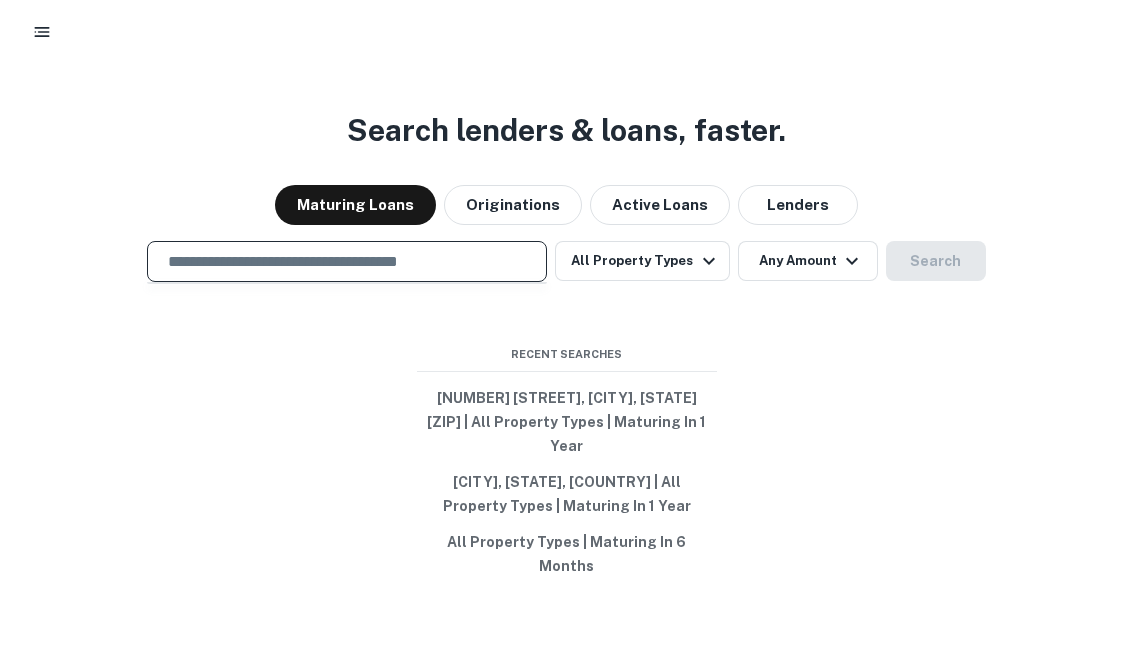paste on "**********" 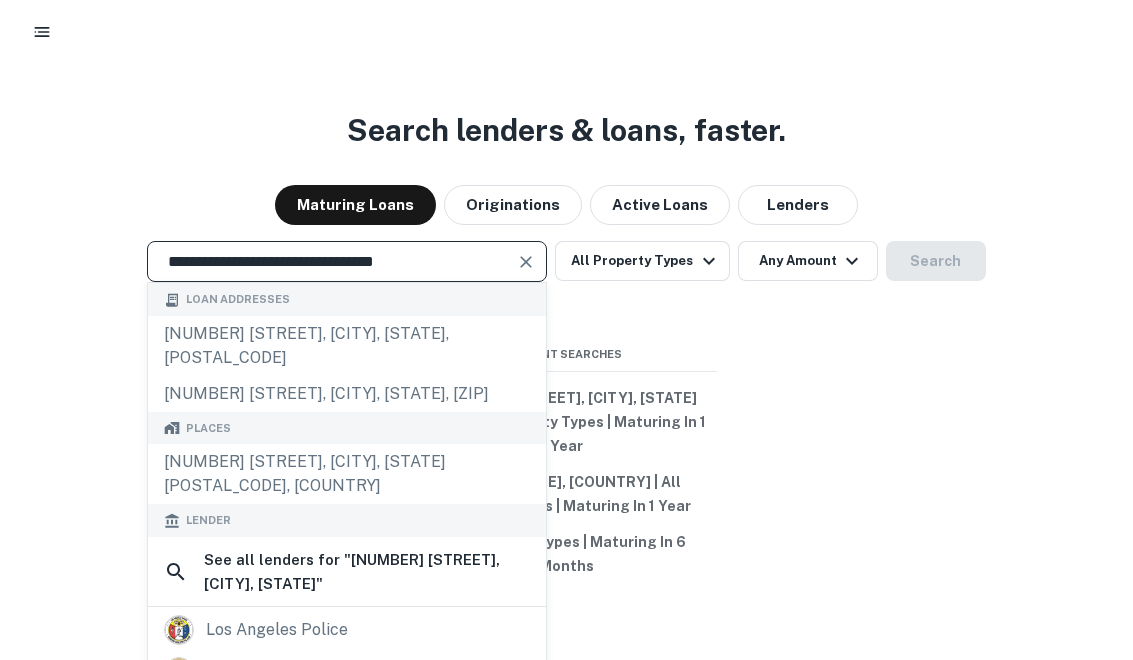 click at bounding box center (526, 262) 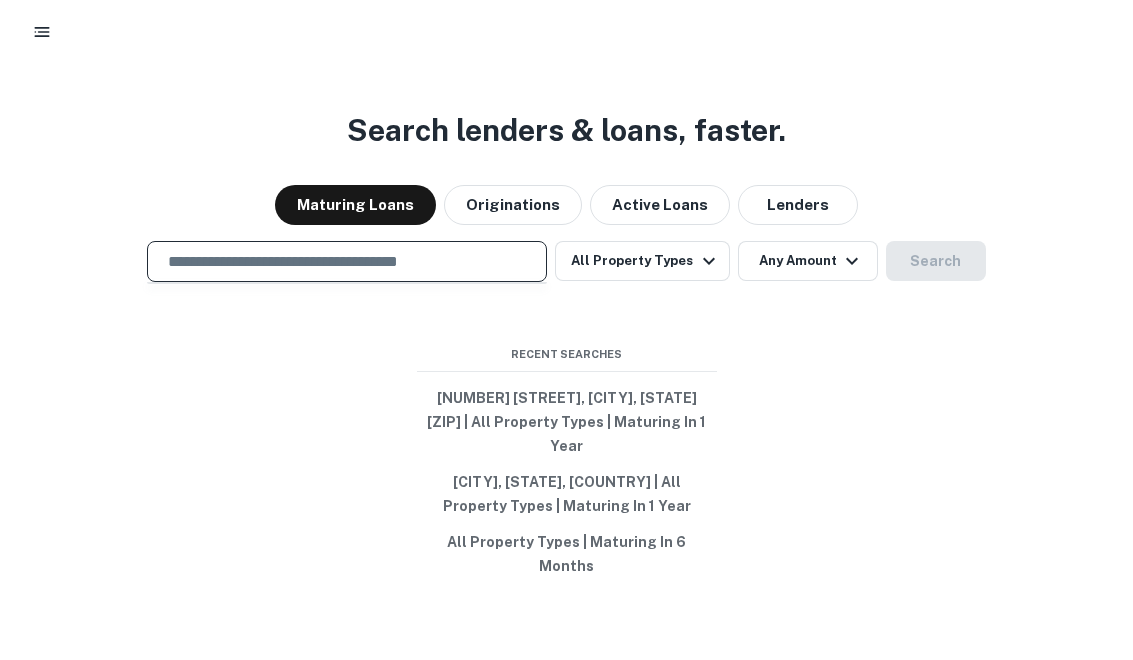 paste on "**********" 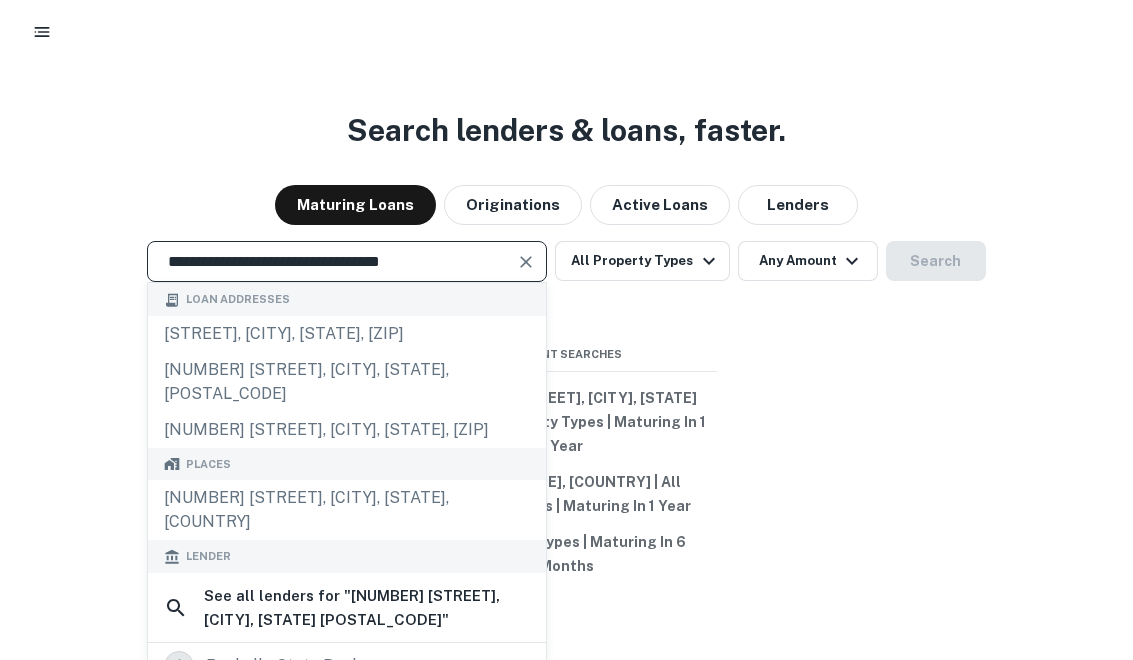 type on "**********" 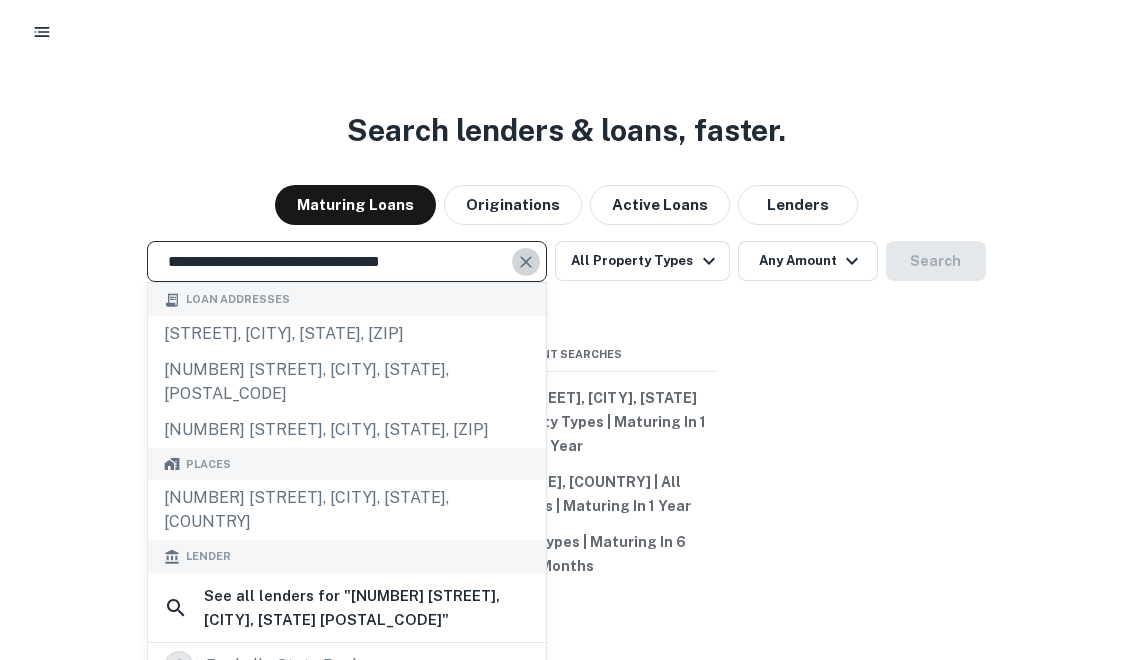 click at bounding box center [526, 262] 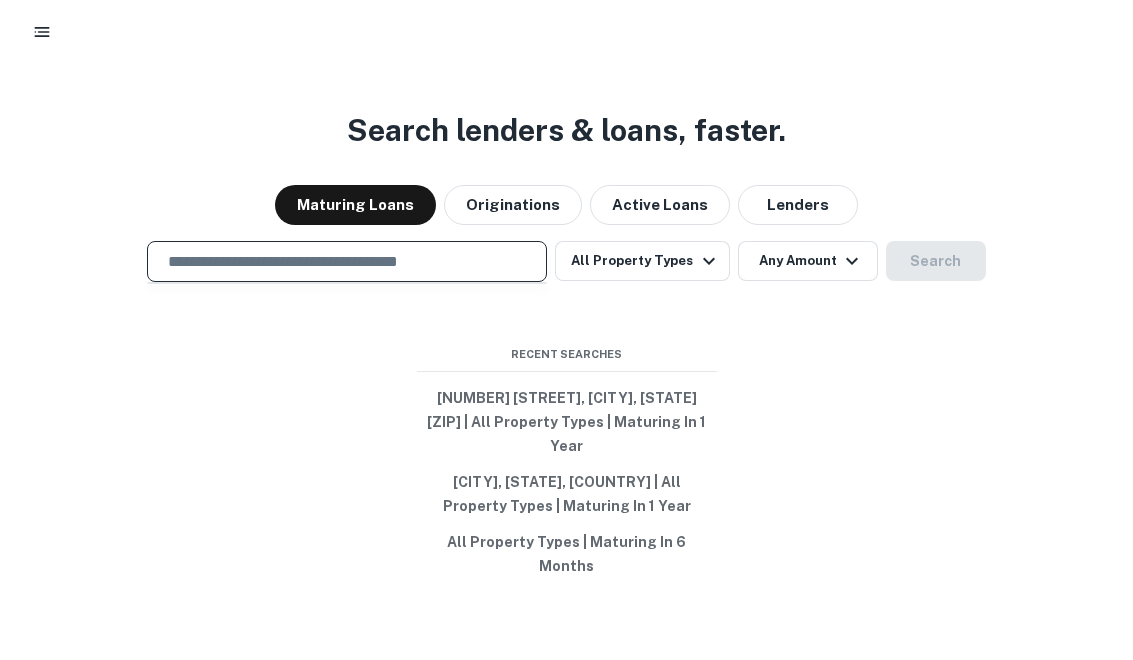 paste on "**********" 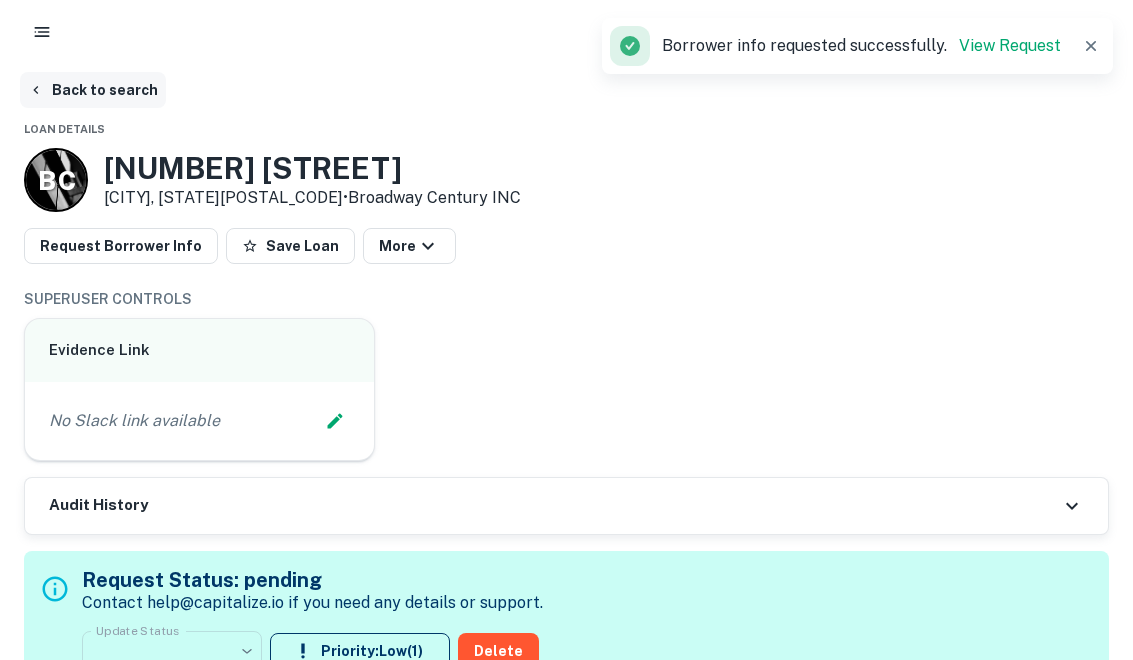click on "Back to search" at bounding box center [93, 90] 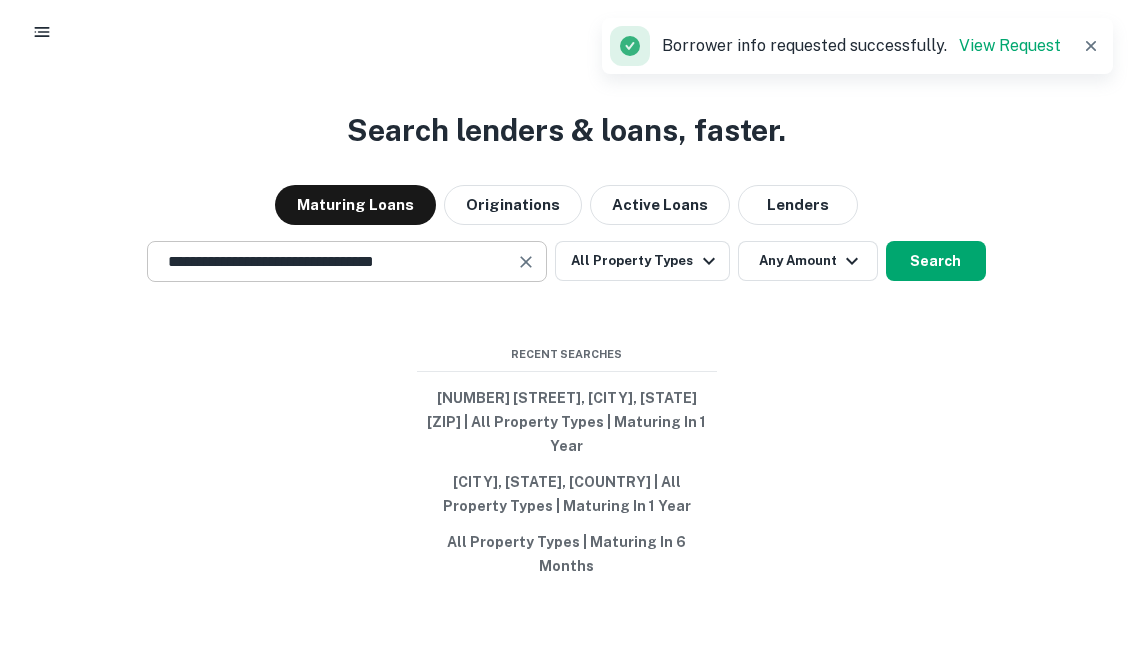 click at bounding box center [526, 262] 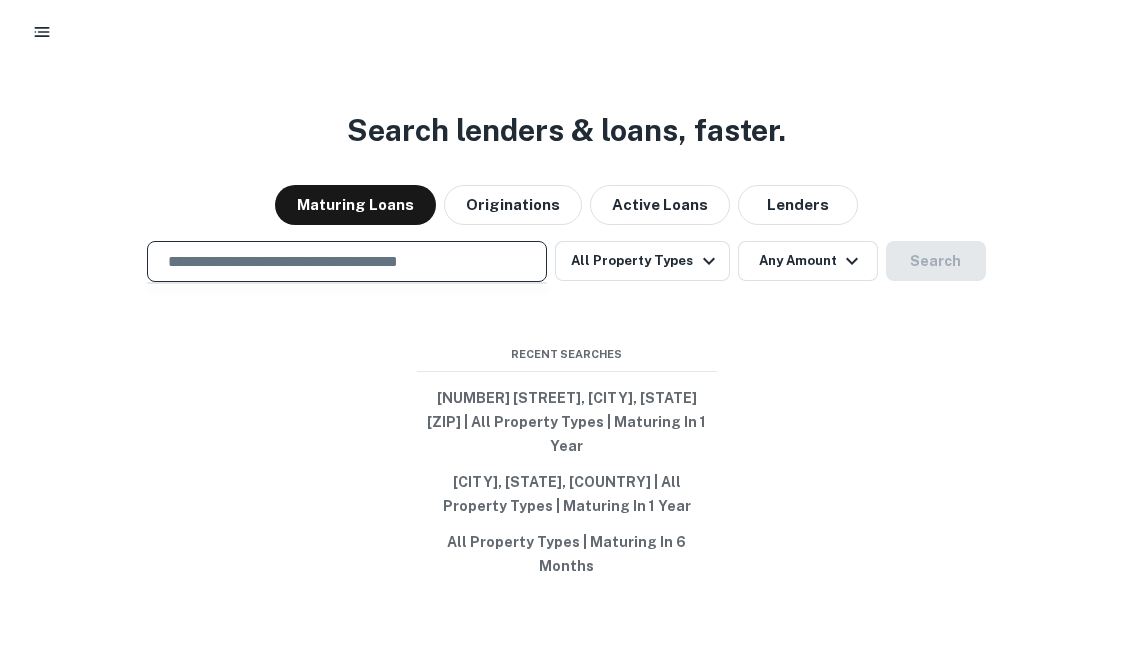 paste on "**********" 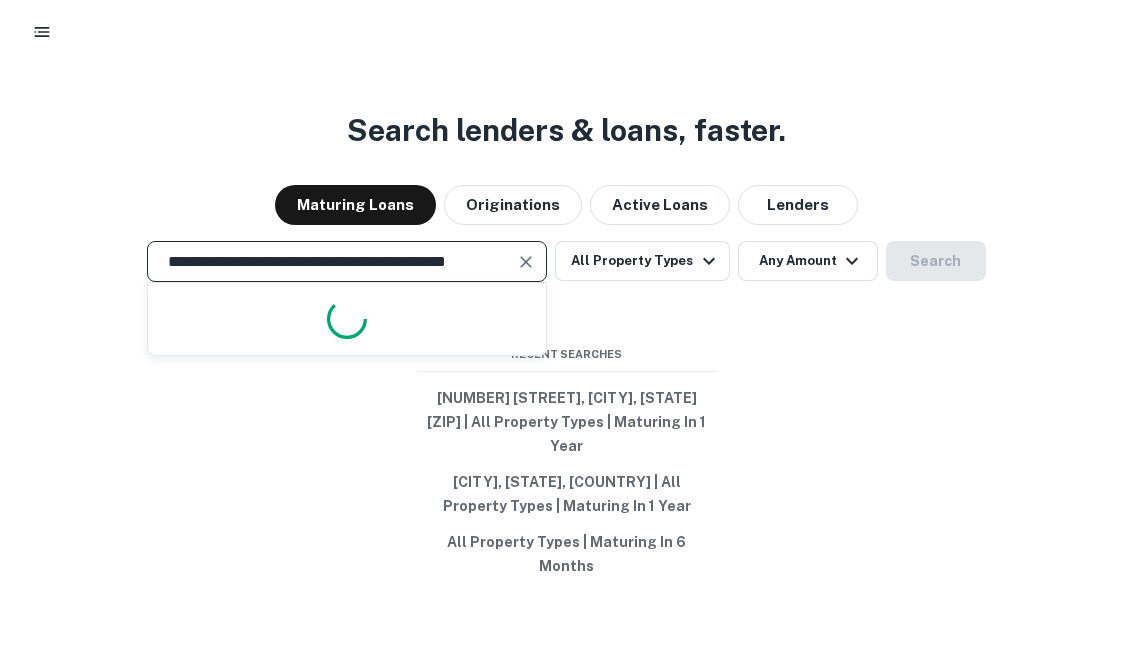 scroll, scrollTop: 0, scrollLeft: 13, axis: horizontal 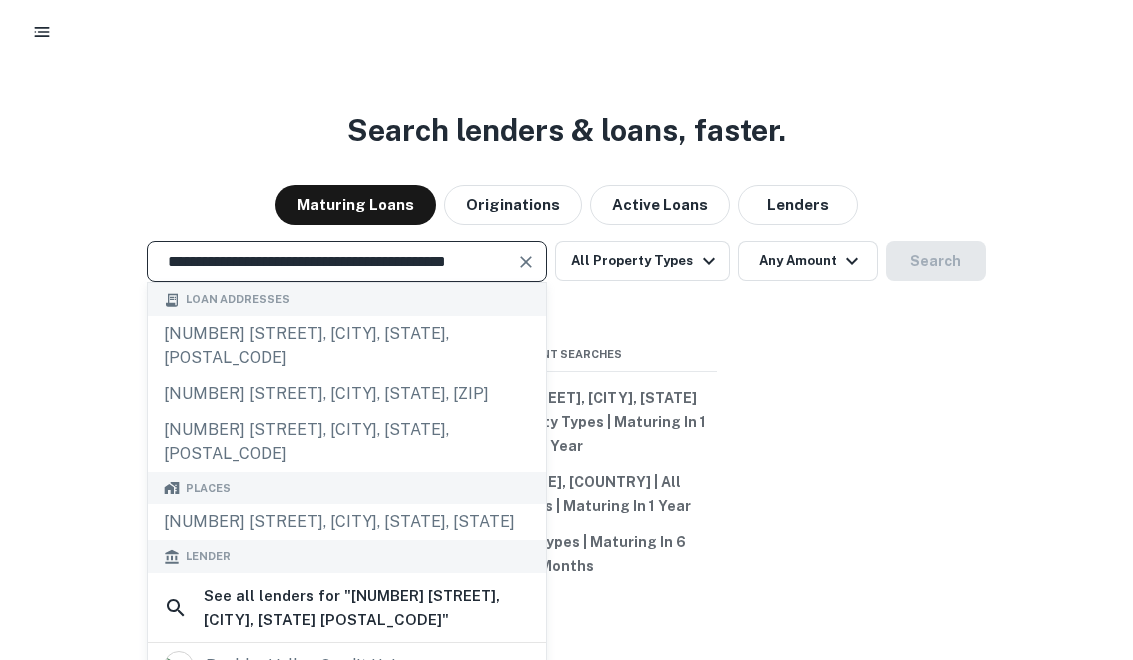 click on "**********" at bounding box center [332, 261] 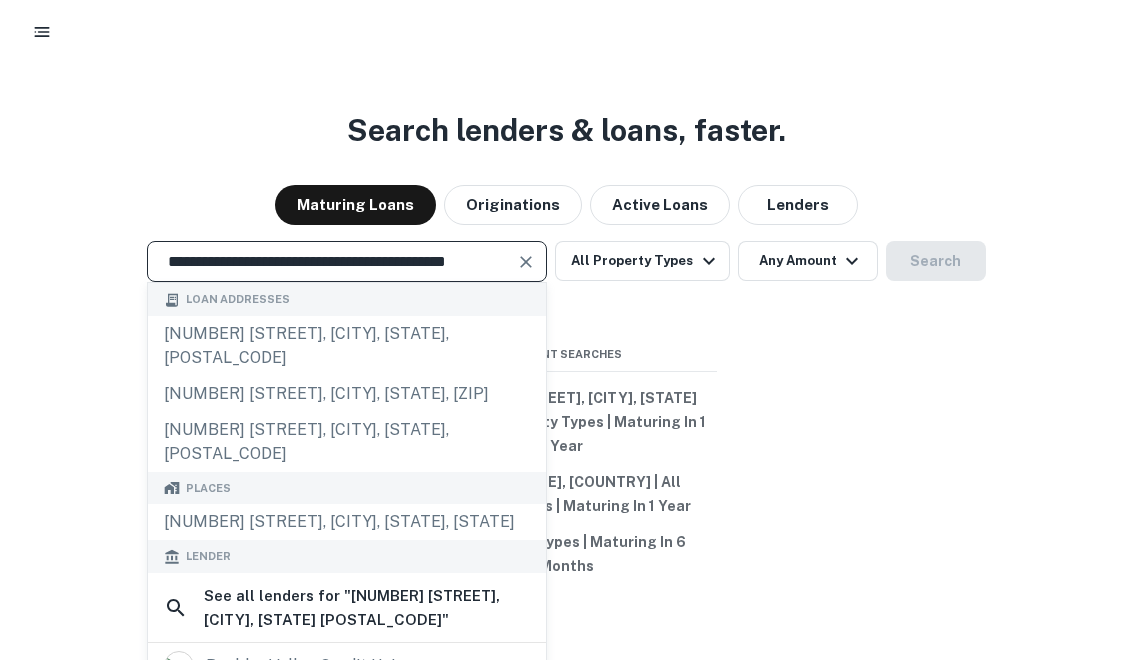 click at bounding box center [526, 262] 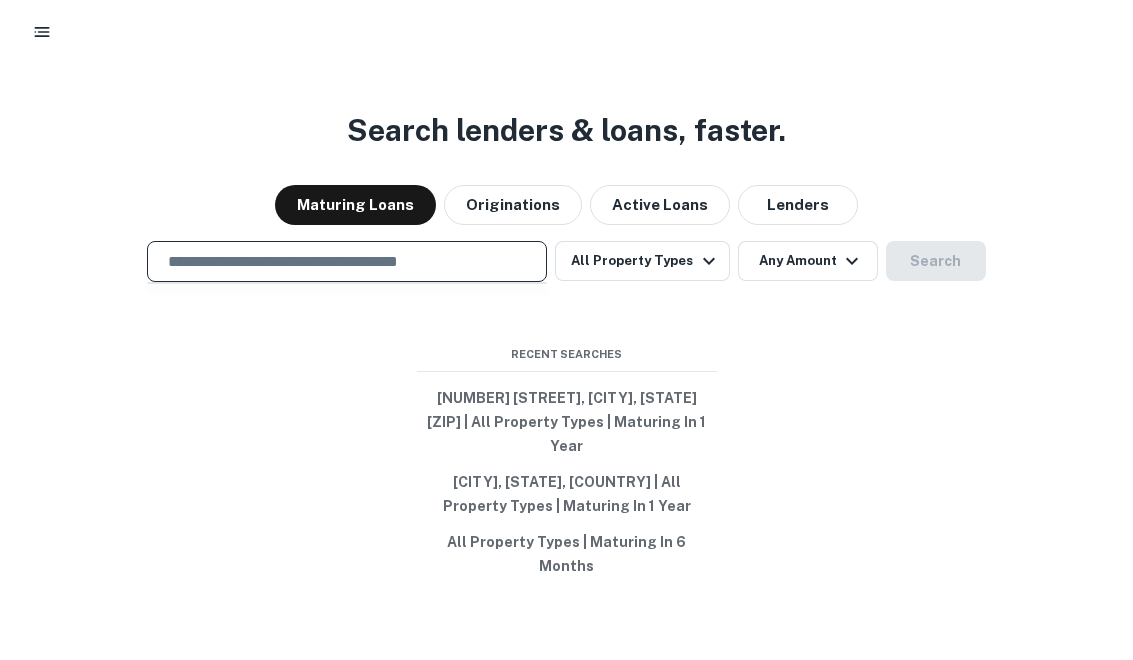paste on "**********" 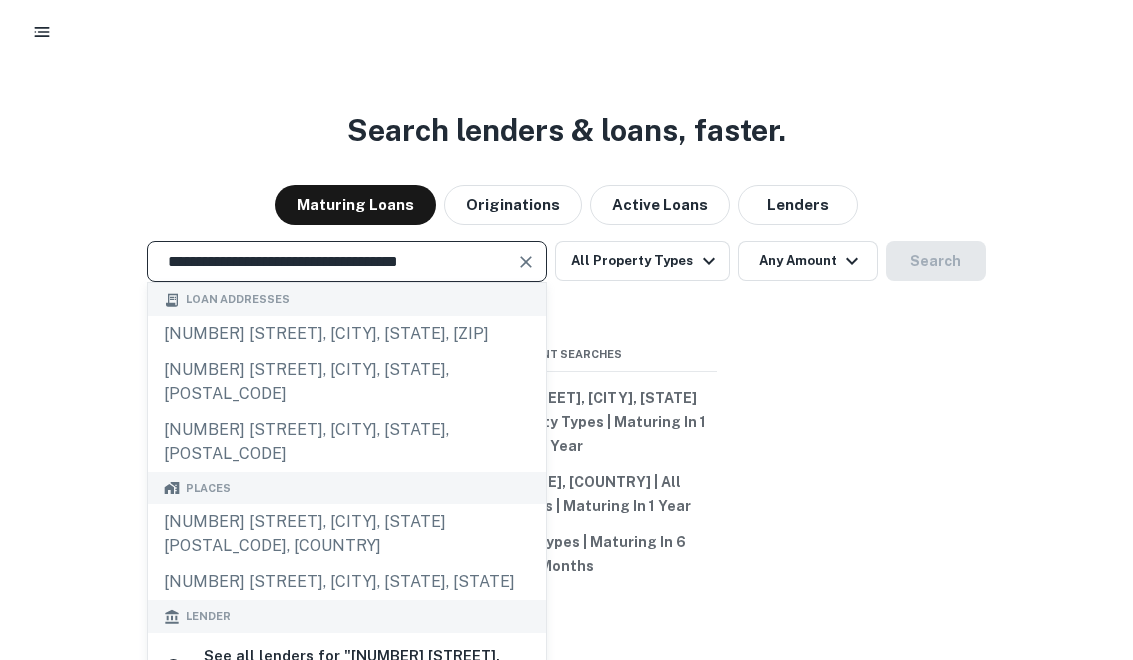 click at bounding box center [526, 262] 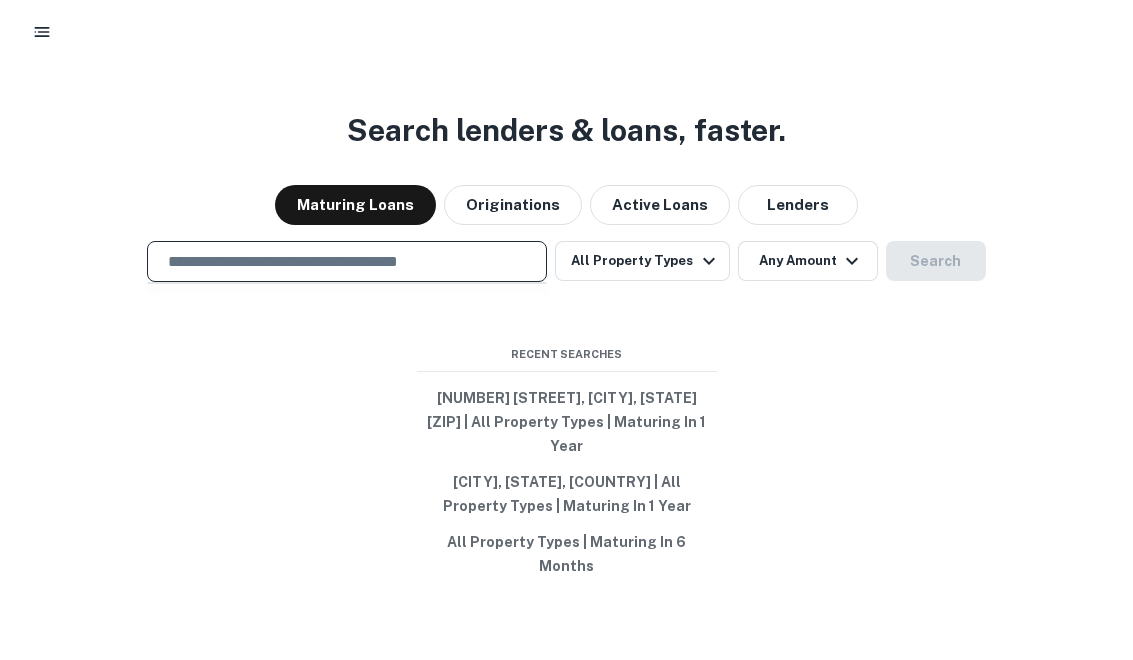 paste on "**********" 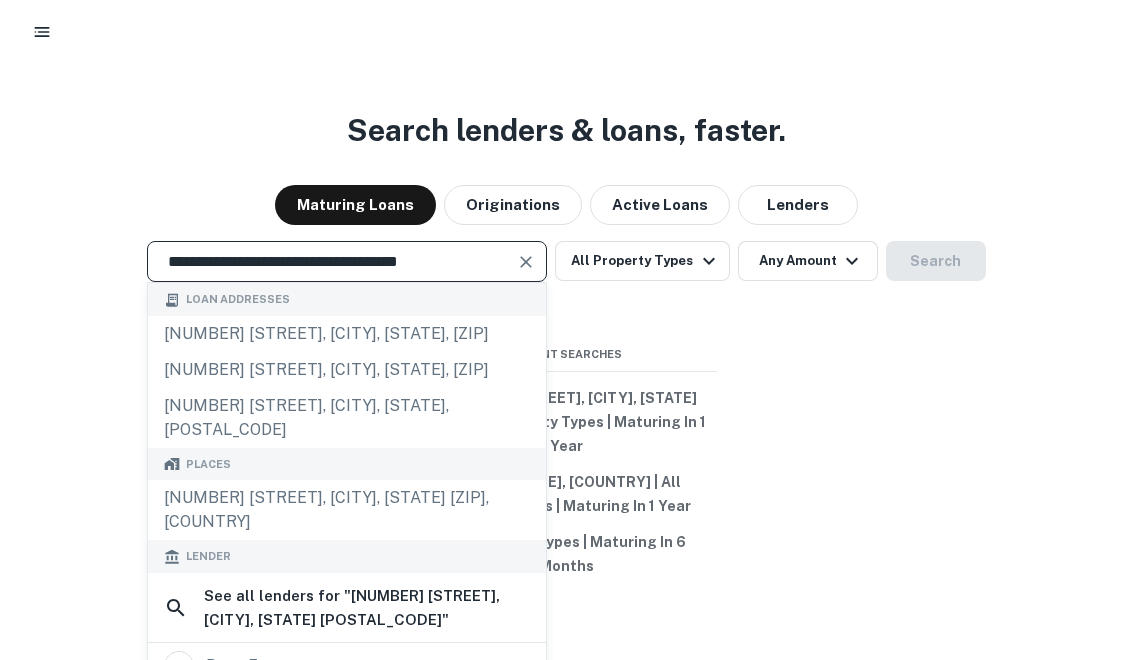 type on "**********" 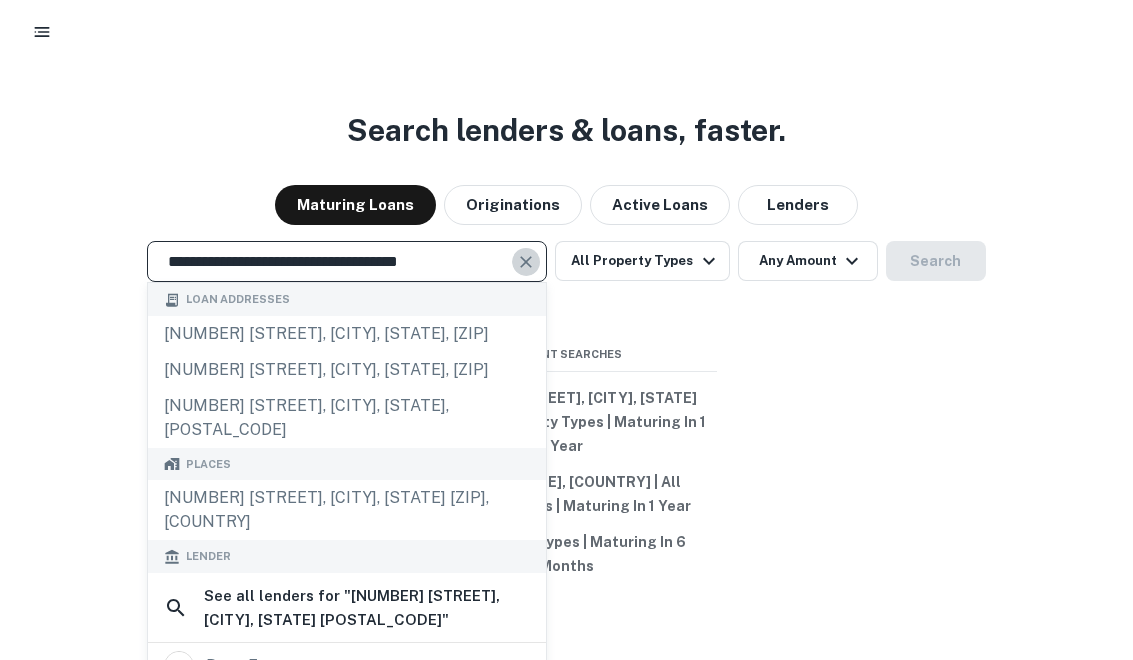 click at bounding box center [527, 262] 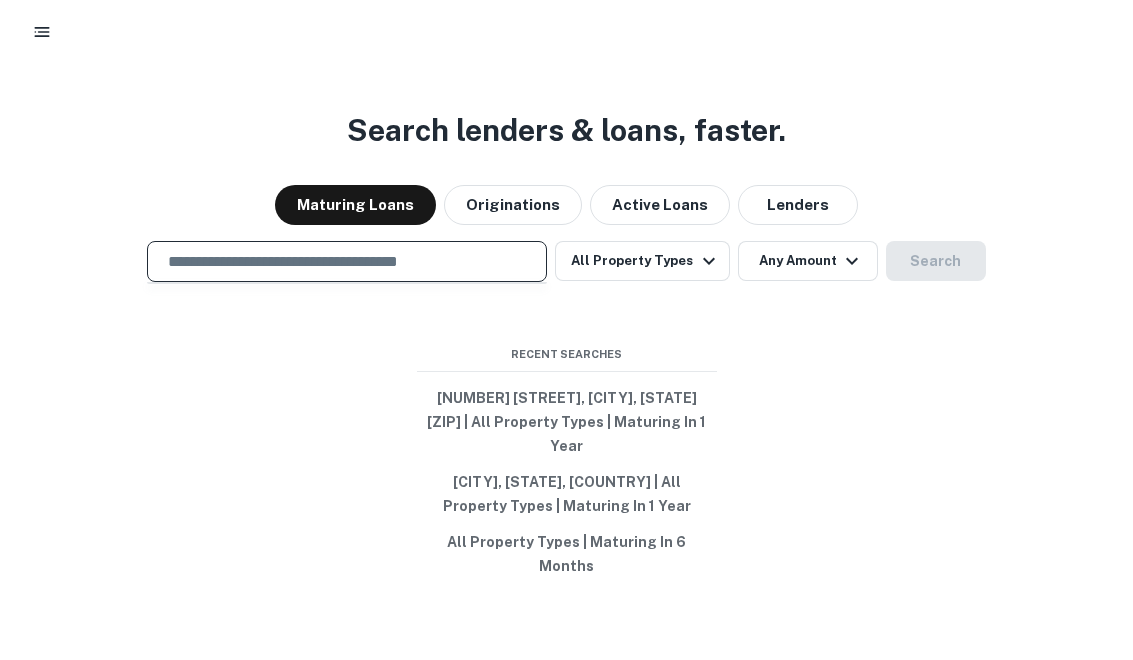 paste on "**********" 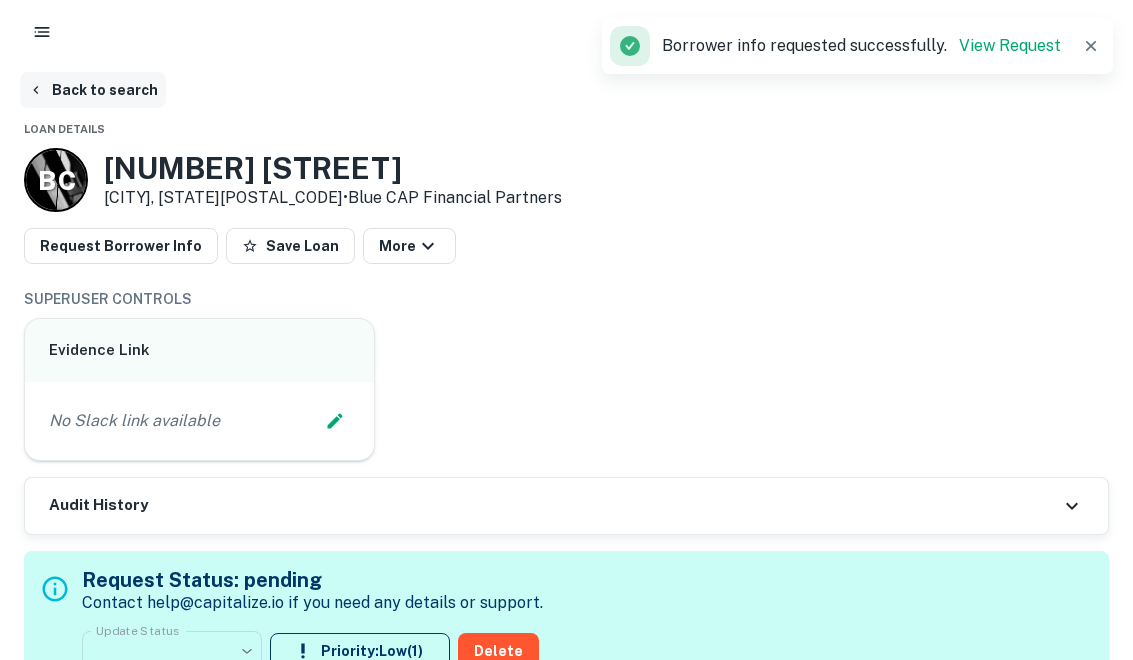 click on "Back to search" at bounding box center (93, 90) 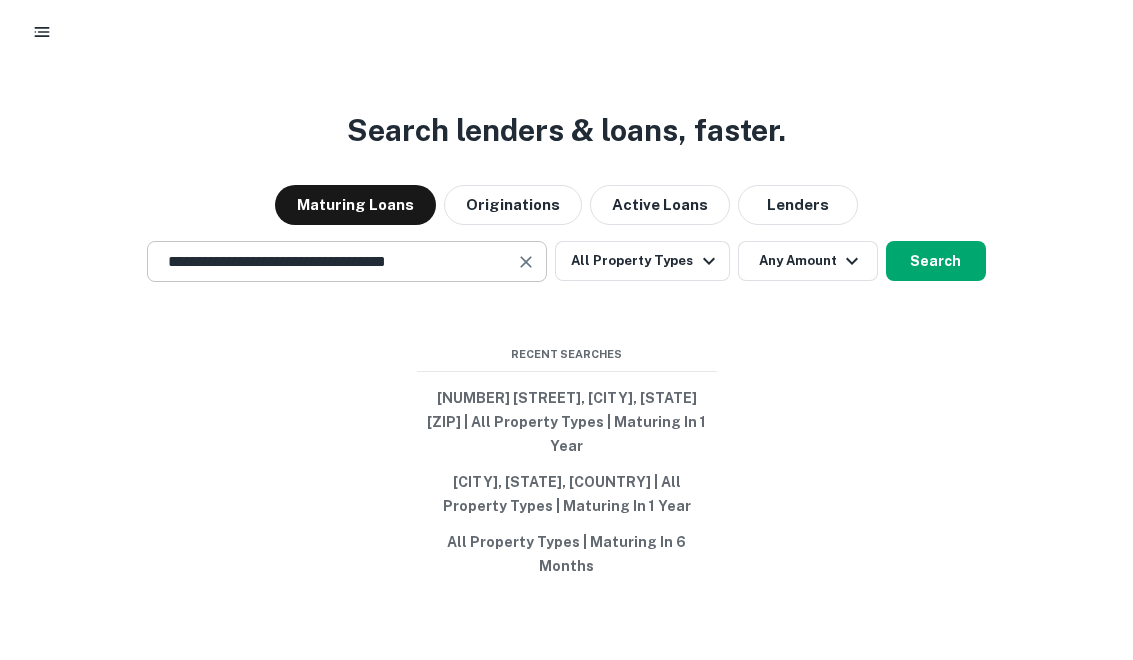 click at bounding box center (526, 262) 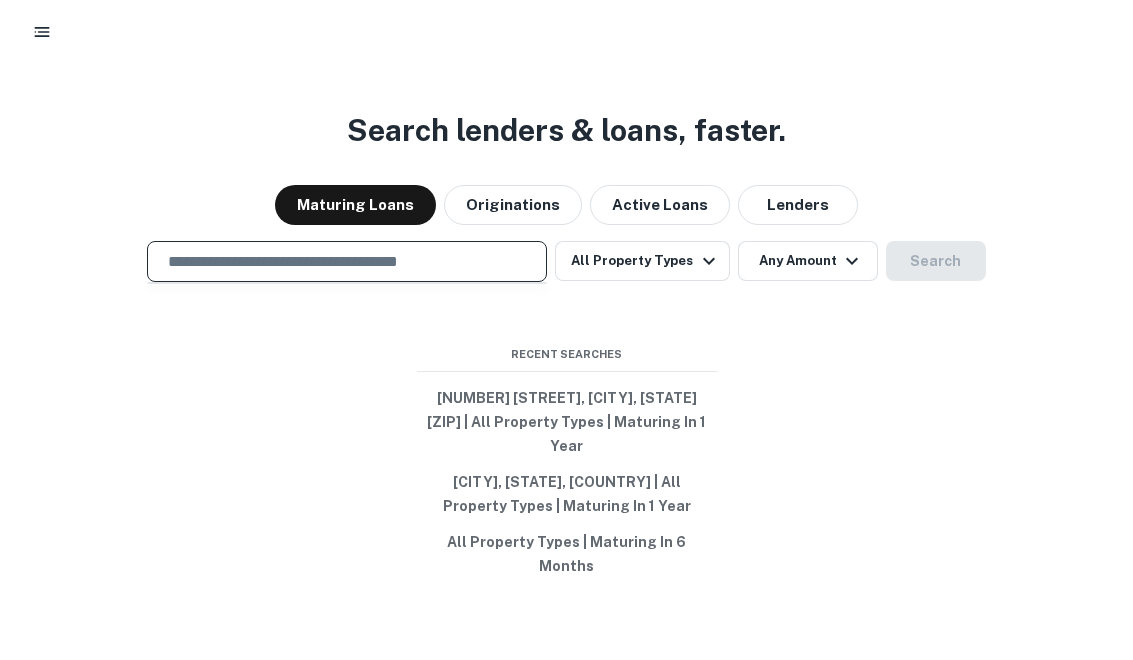 paste on "**********" 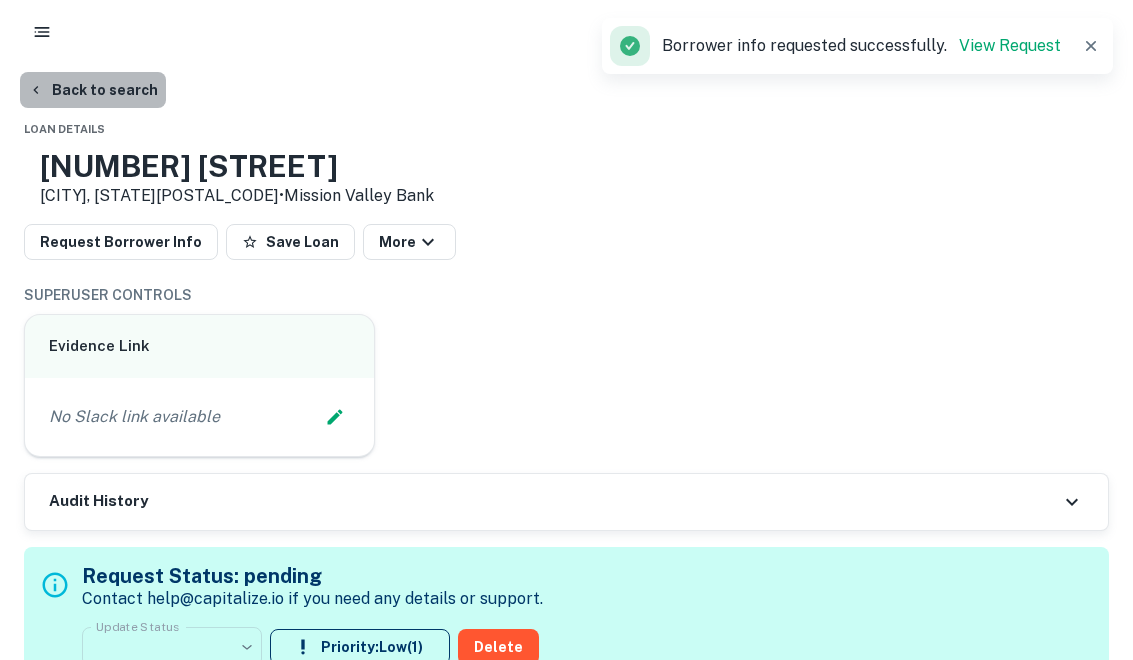 click on "Back to search" at bounding box center (93, 90) 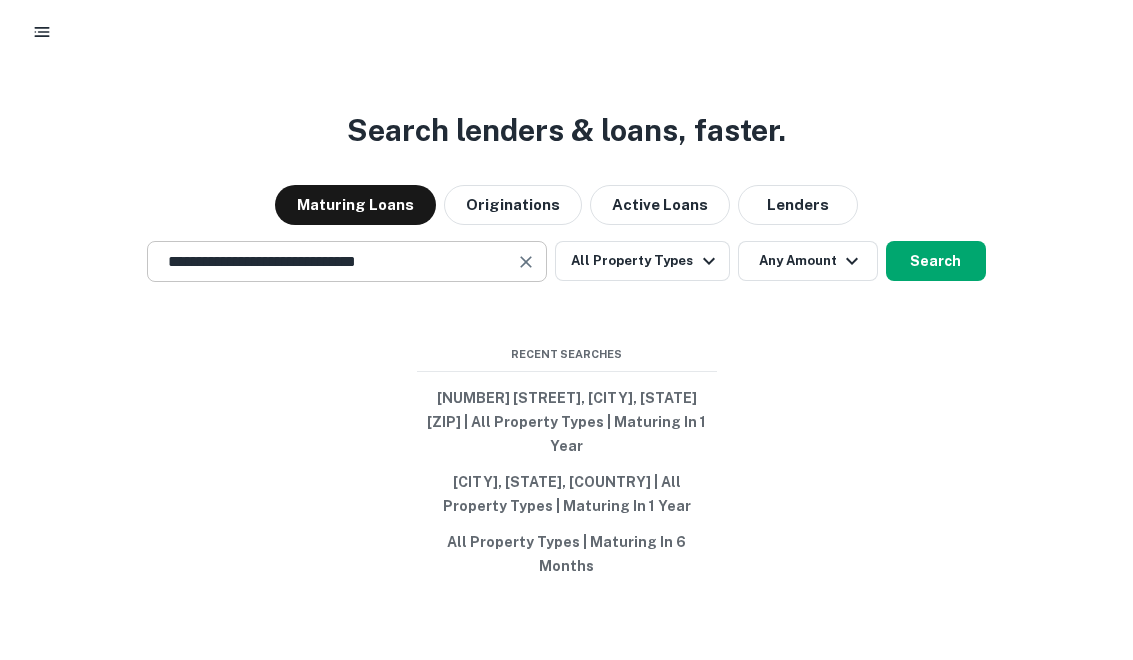 click at bounding box center [526, 262] 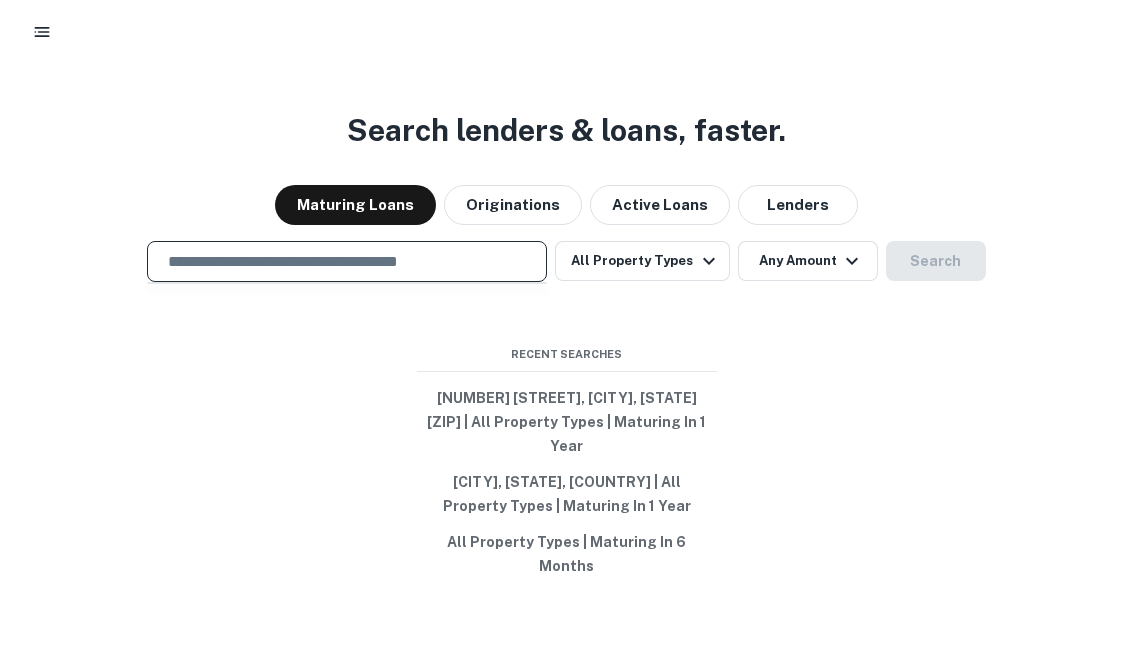 paste on "**********" 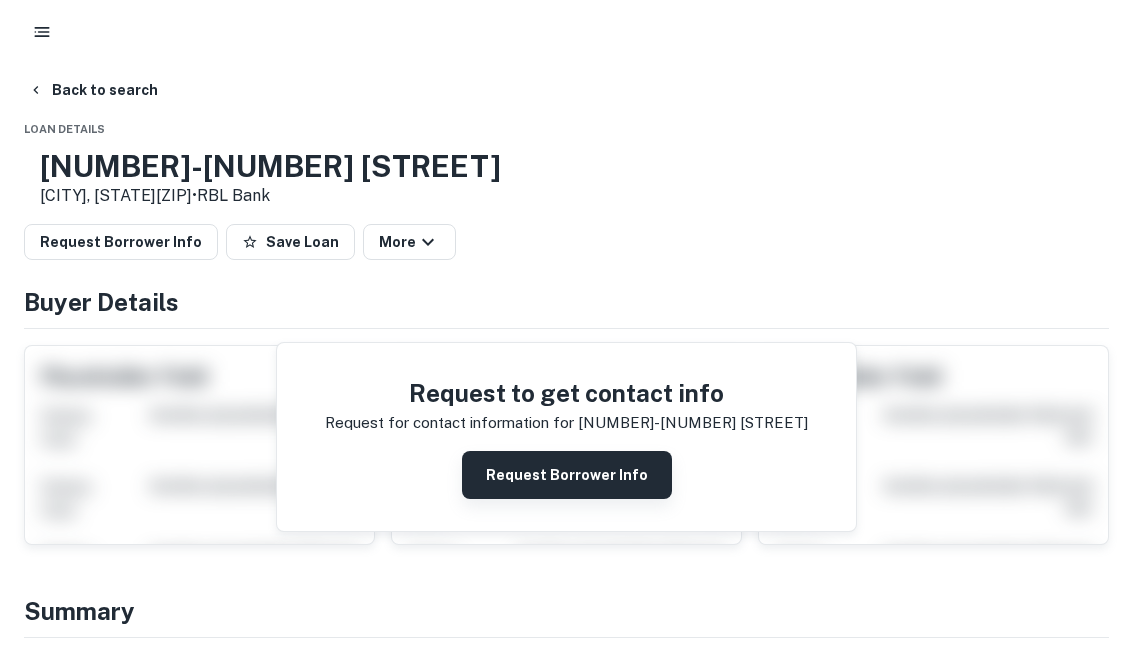 click on "Request Borrower Info" at bounding box center (567, 475) 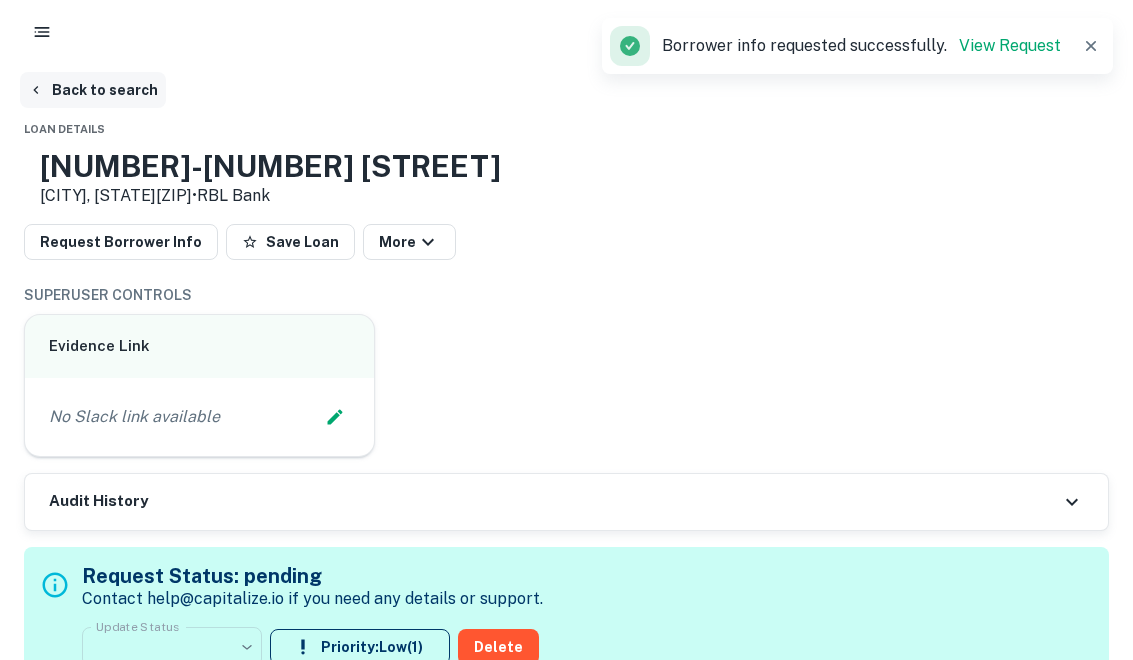click on "Back to search" at bounding box center (93, 90) 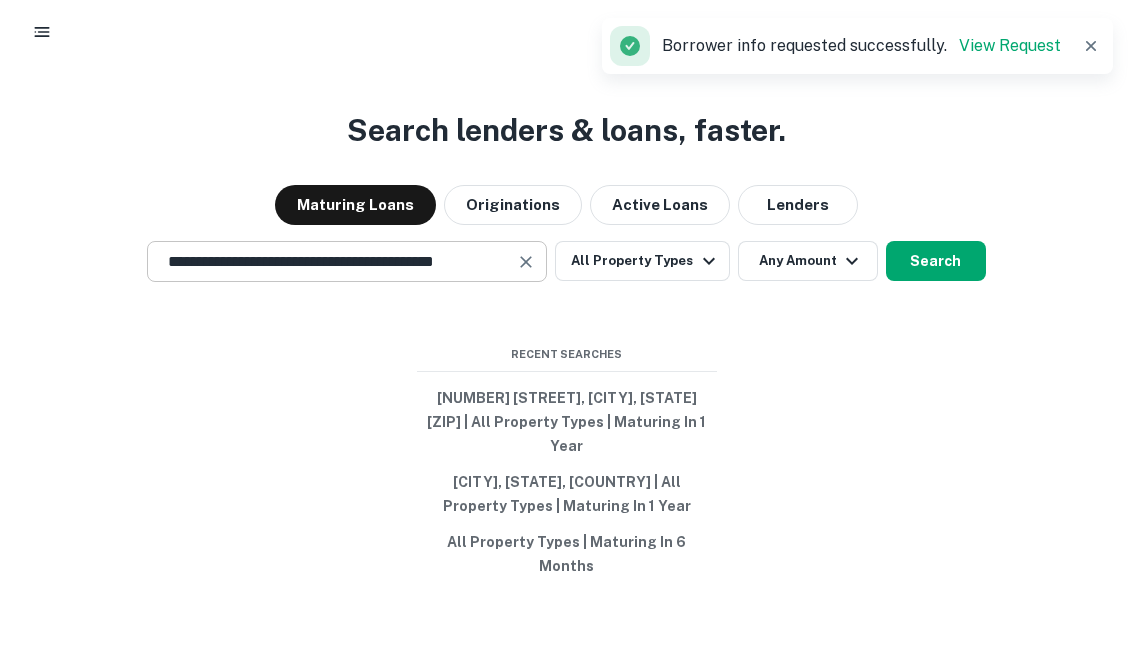 click at bounding box center [526, 262] 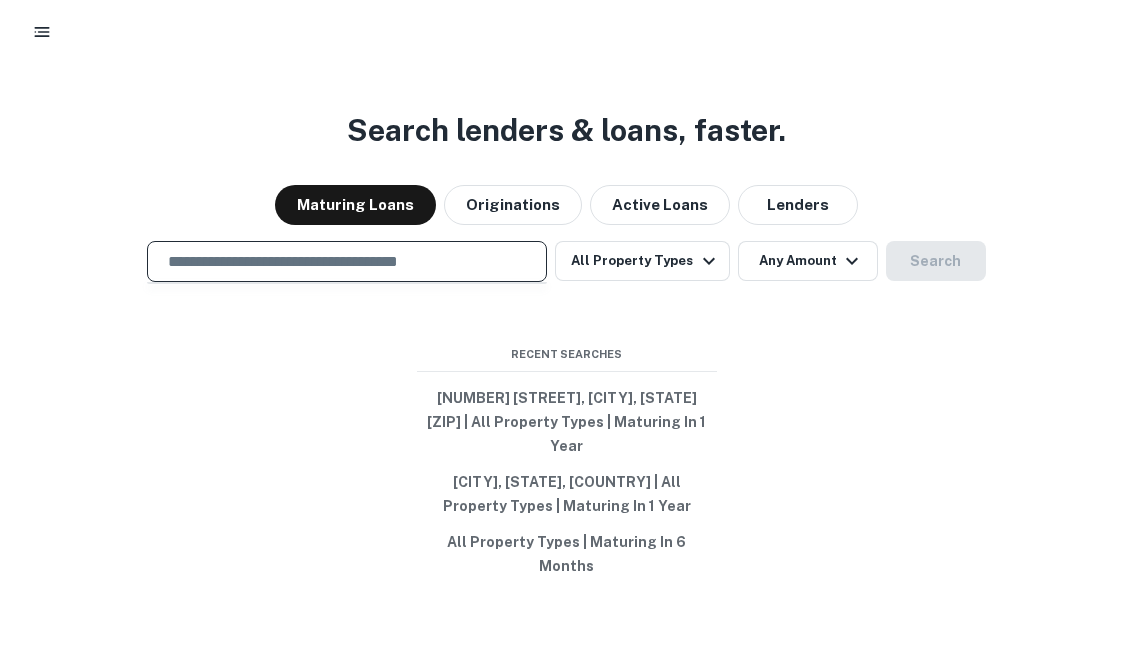 paste on "**********" 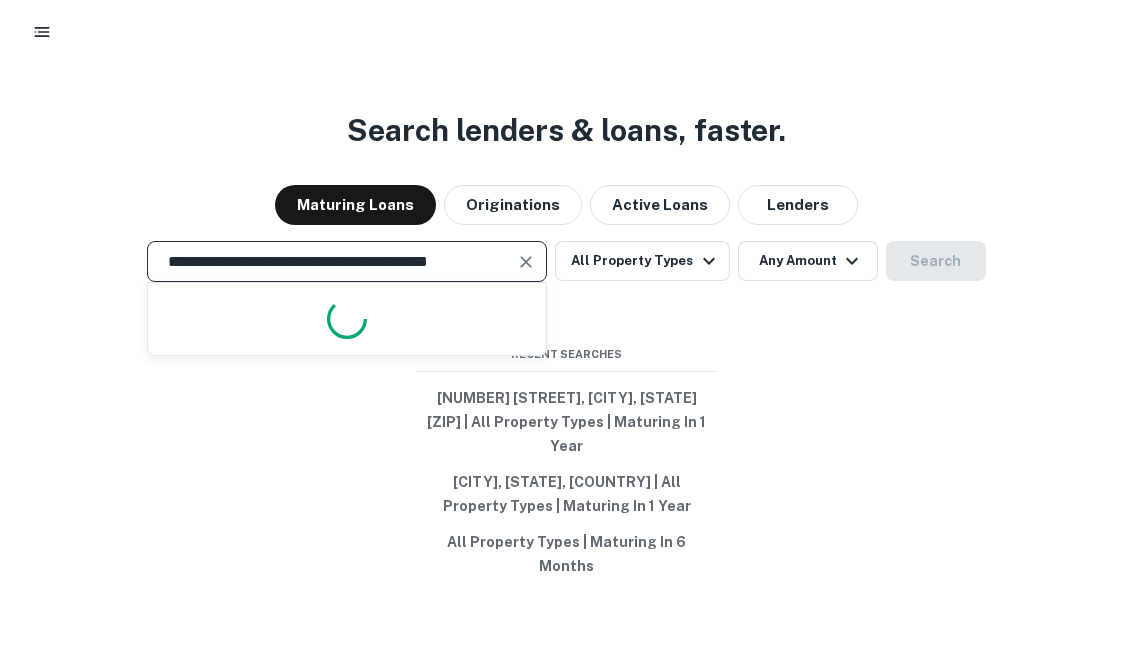 scroll, scrollTop: 0, scrollLeft: 13, axis: horizontal 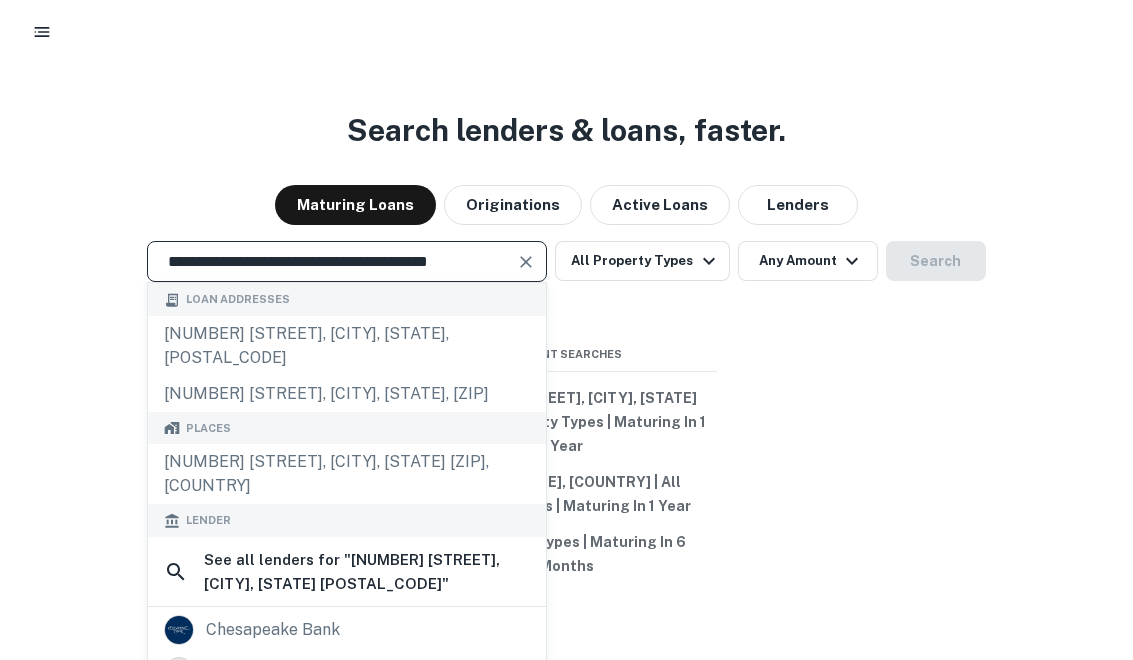 click on "**********" at bounding box center (332, 261) 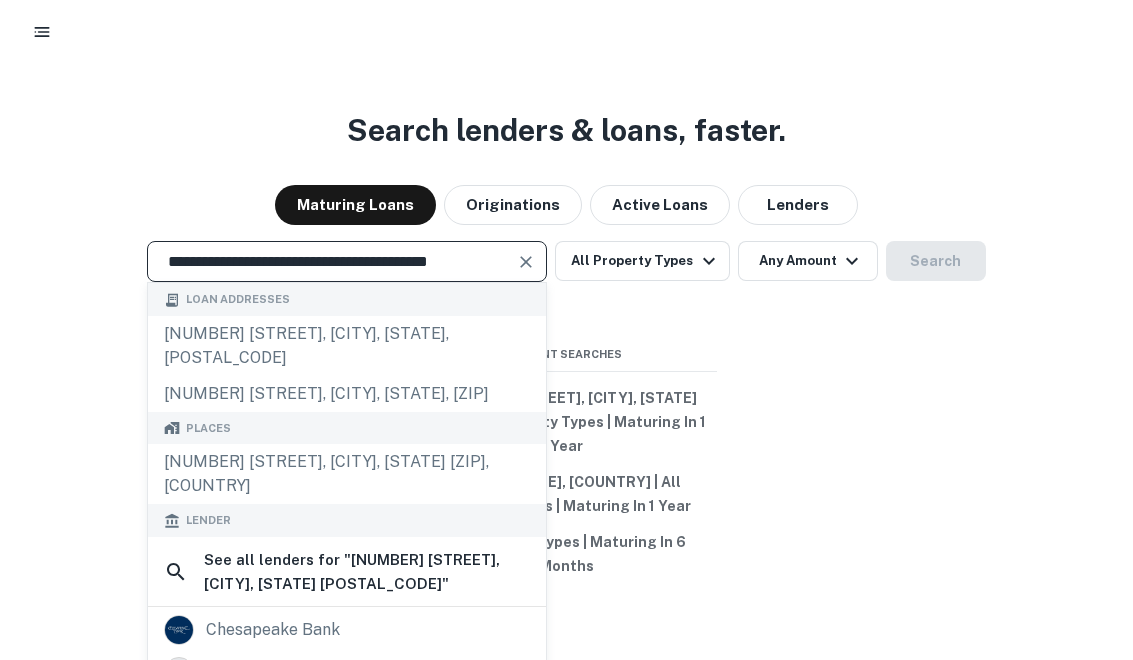 click at bounding box center (527, 262) 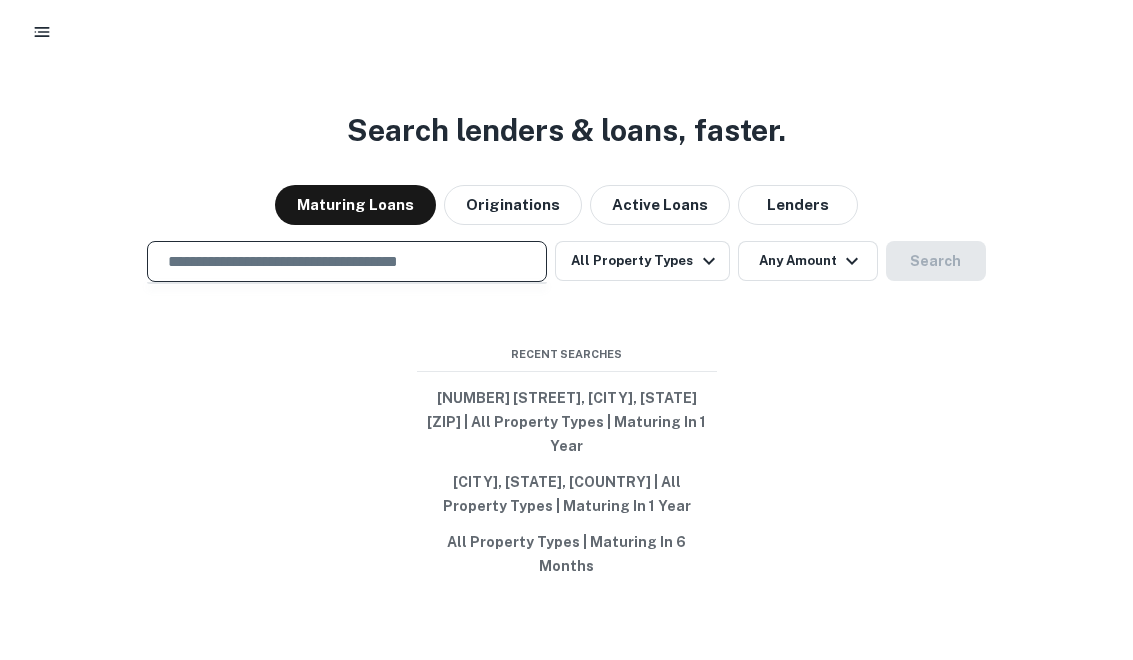 paste on "**********" 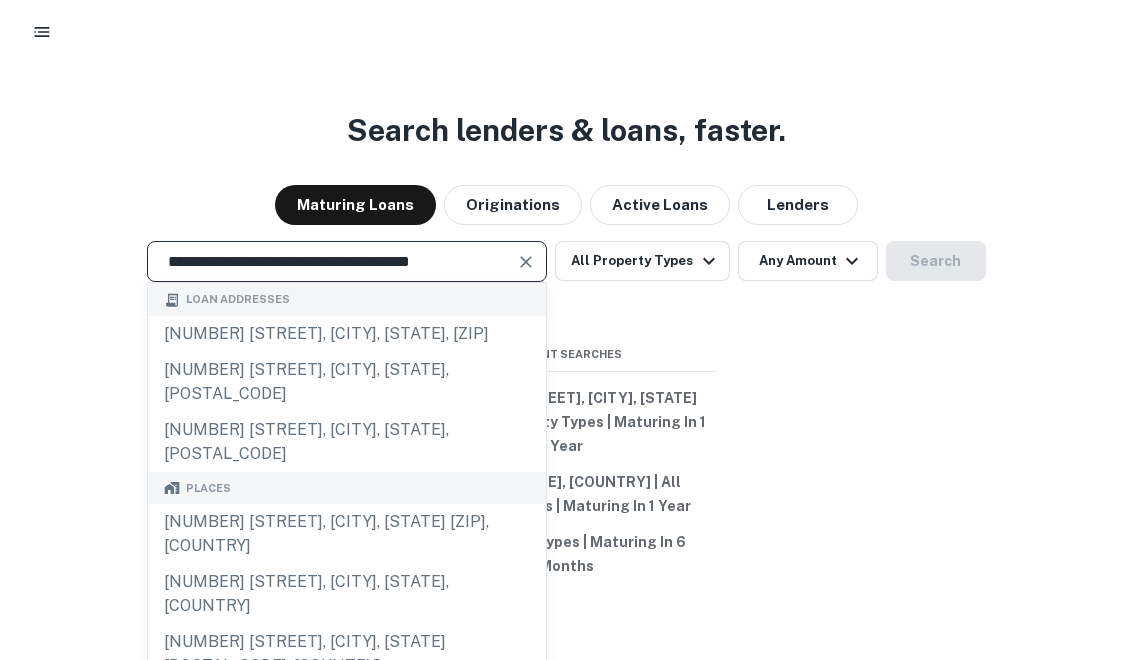 click on "**********" at bounding box center [332, 261] 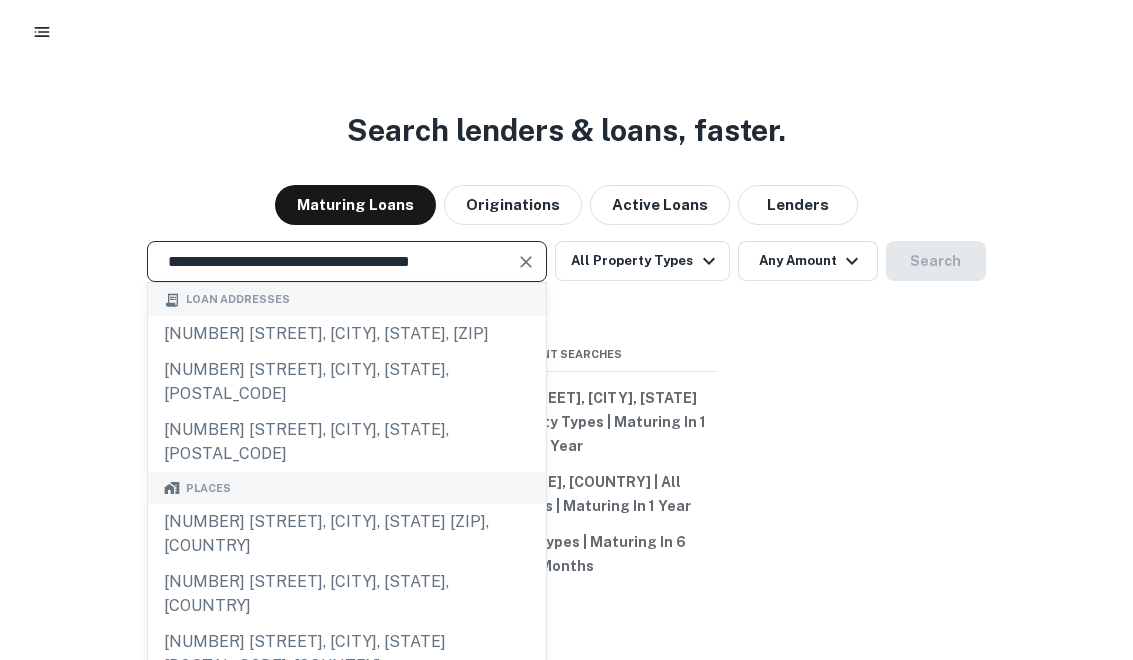 click at bounding box center [526, 262] 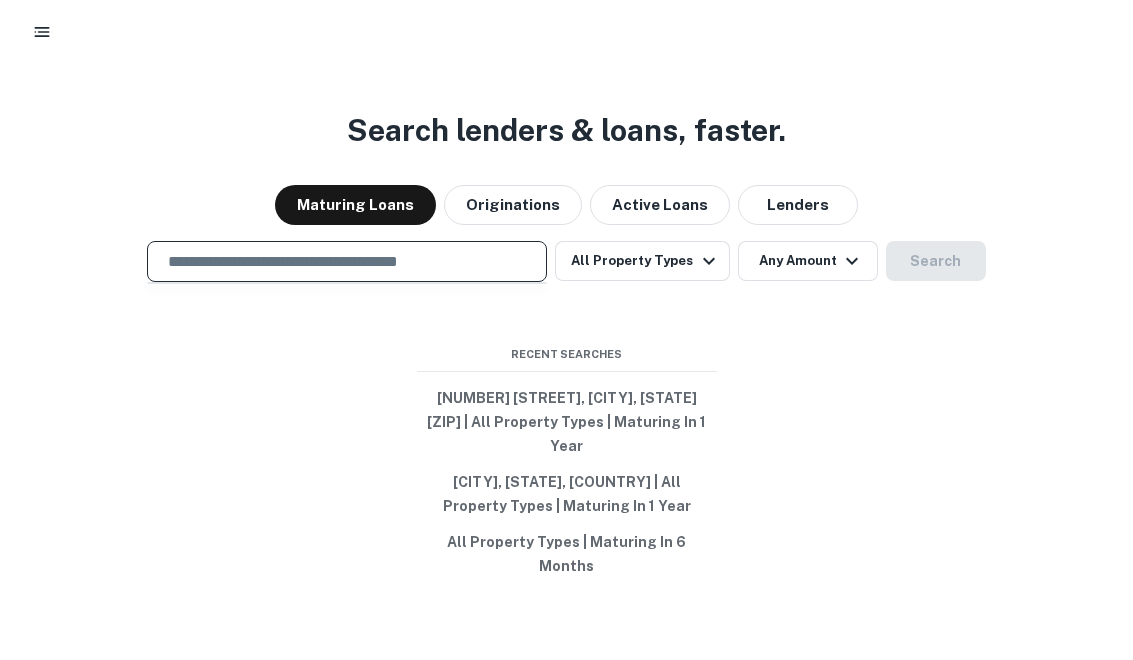 paste on "**********" 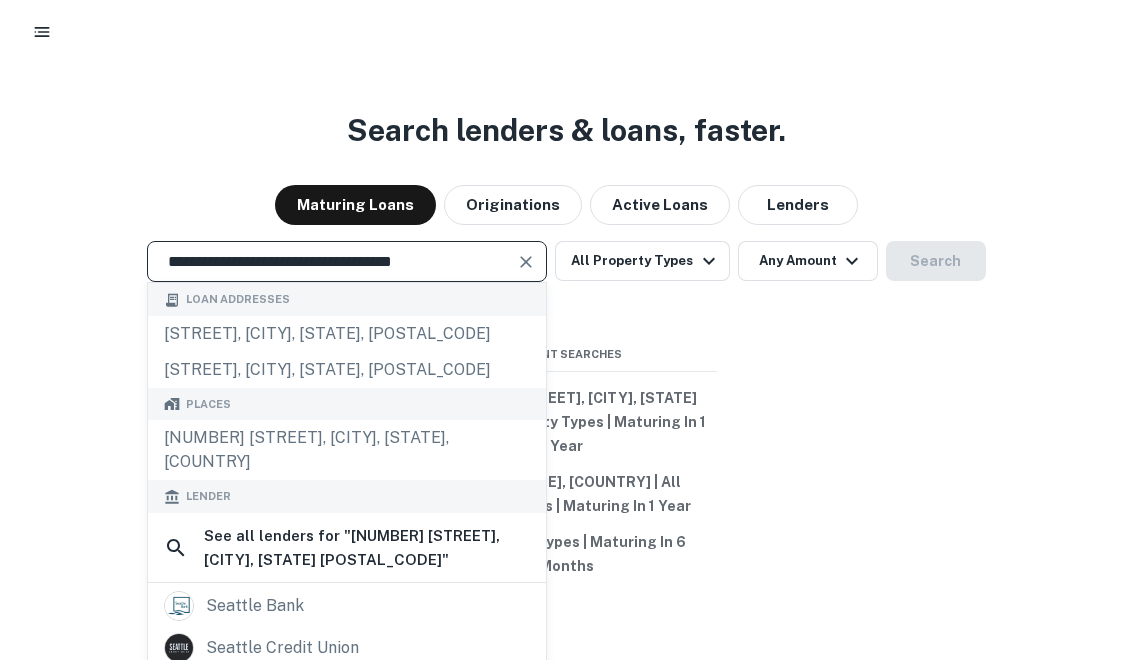 click at bounding box center (527, 262) 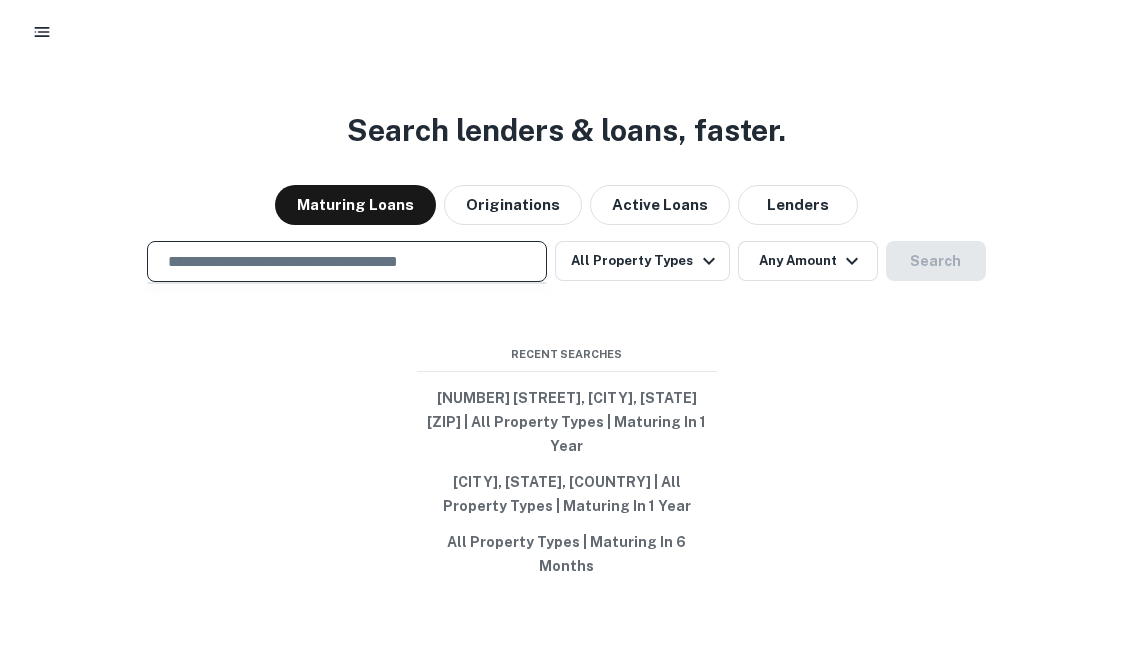 paste on "**********" 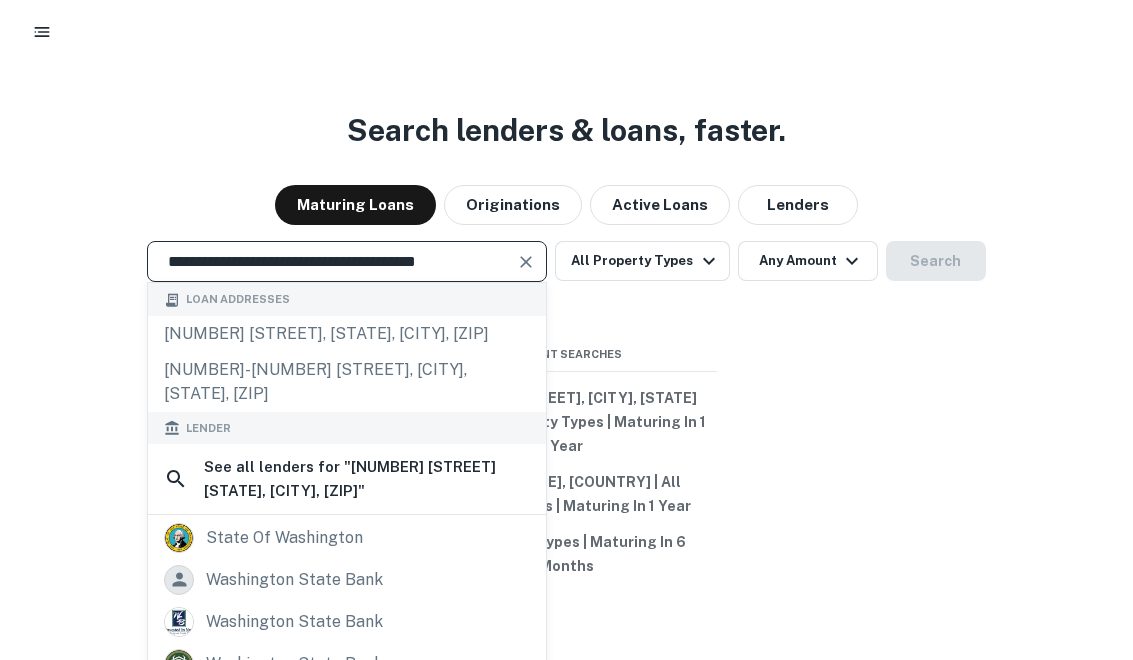 click on "**********" at bounding box center [332, 261] 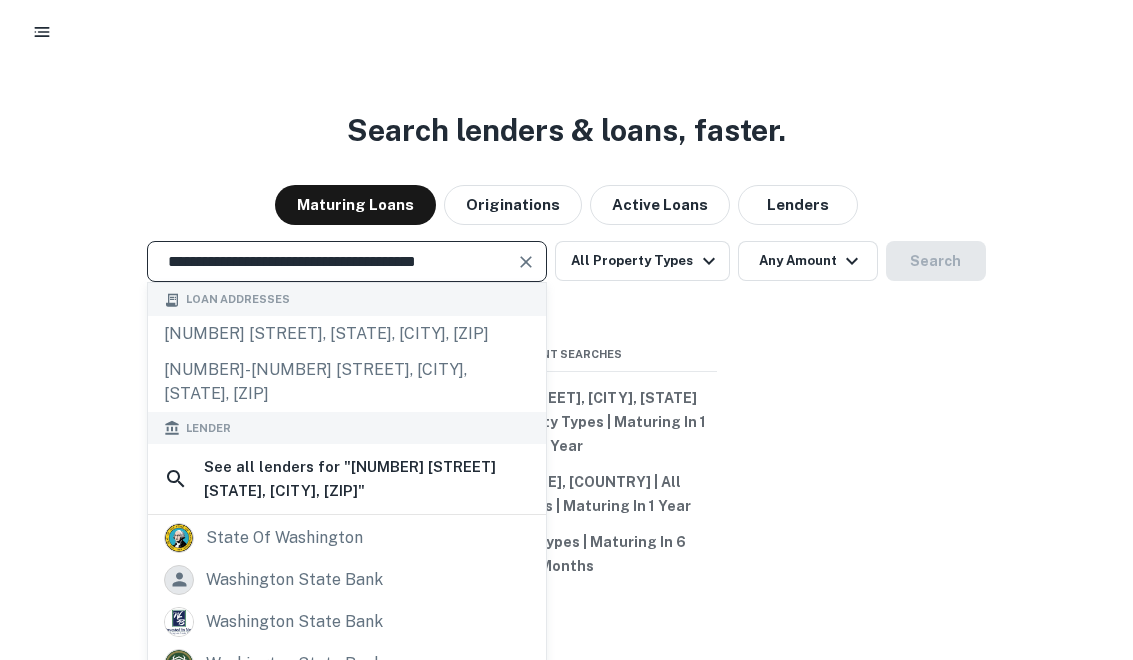 click at bounding box center (526, 262) 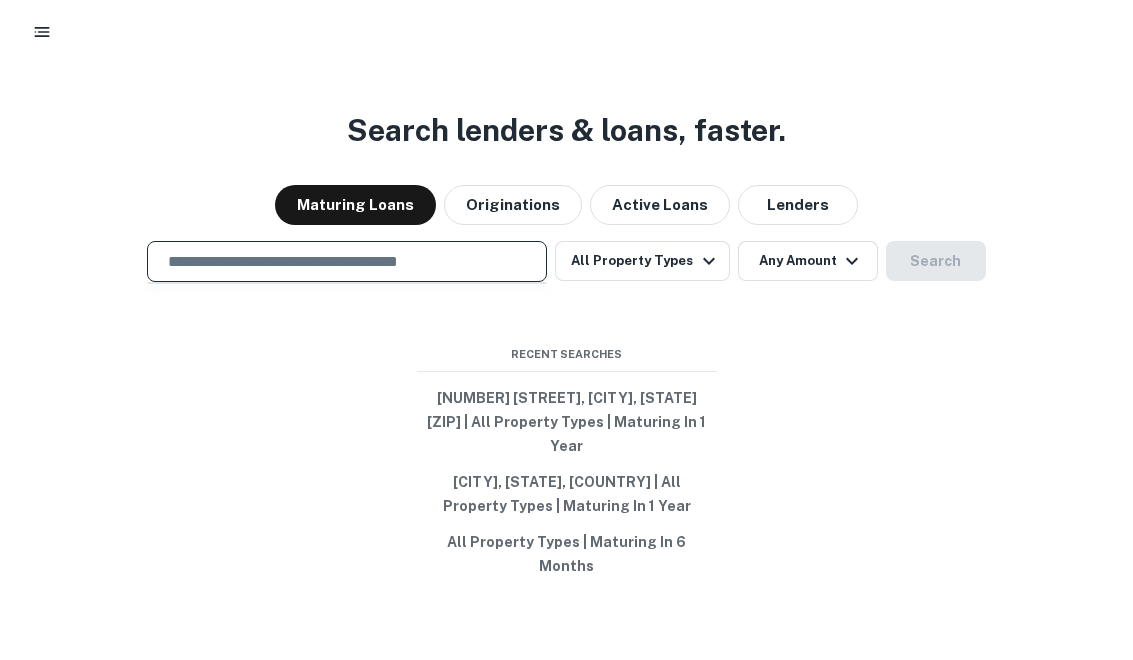 paste on "**********" 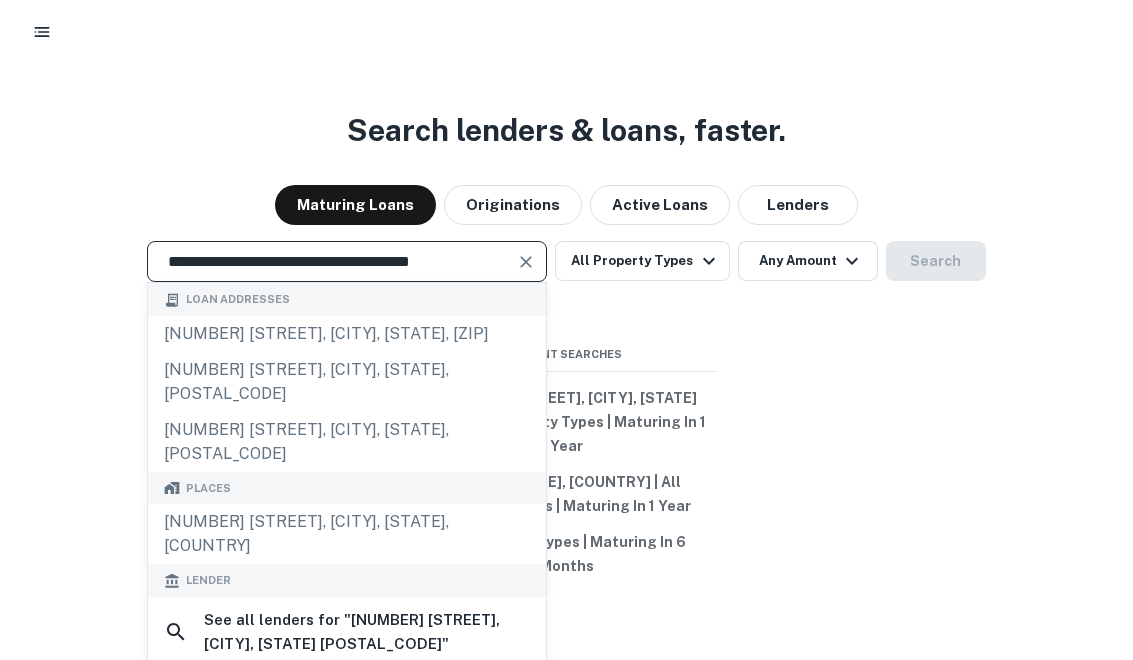 type on "**********" 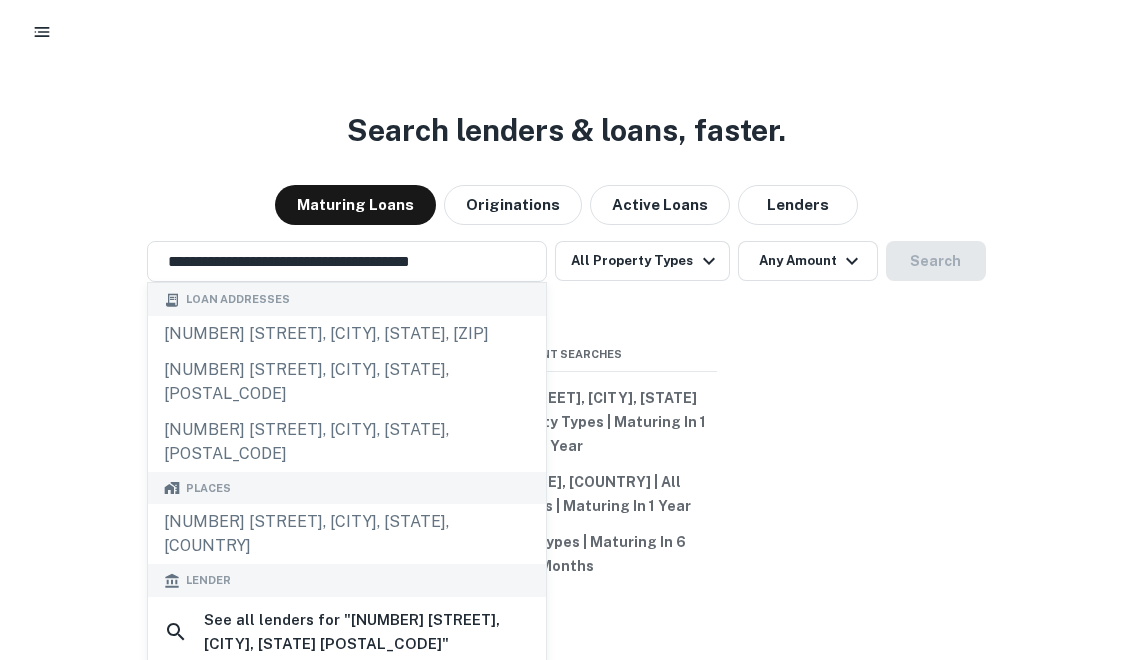 click on "Loan Addresses 3114 beverly blvd, los angeles, ca, 90057 2221 beverly blvd, los angeles, ca, 90057 2036 beverly blvd, los angeles, ca, 90057 Places 2041 Beverly Blvd, Los Angeles, CA 90057, USA Lender See all lenders for " 2041 Beverly Blvd, Los Angeles, CA 90057 " los angeles police los angeles city attorney los angeles buddhist union los angeles federal credit union los angeles police federal credit union (lapfcu) neighborhood housing services of los angeles county beverly bank & trust company bank of cairo and moberly bank of cairo and moberly the citizens bank company (beverly, oh)" at bounding box center [347, 533] 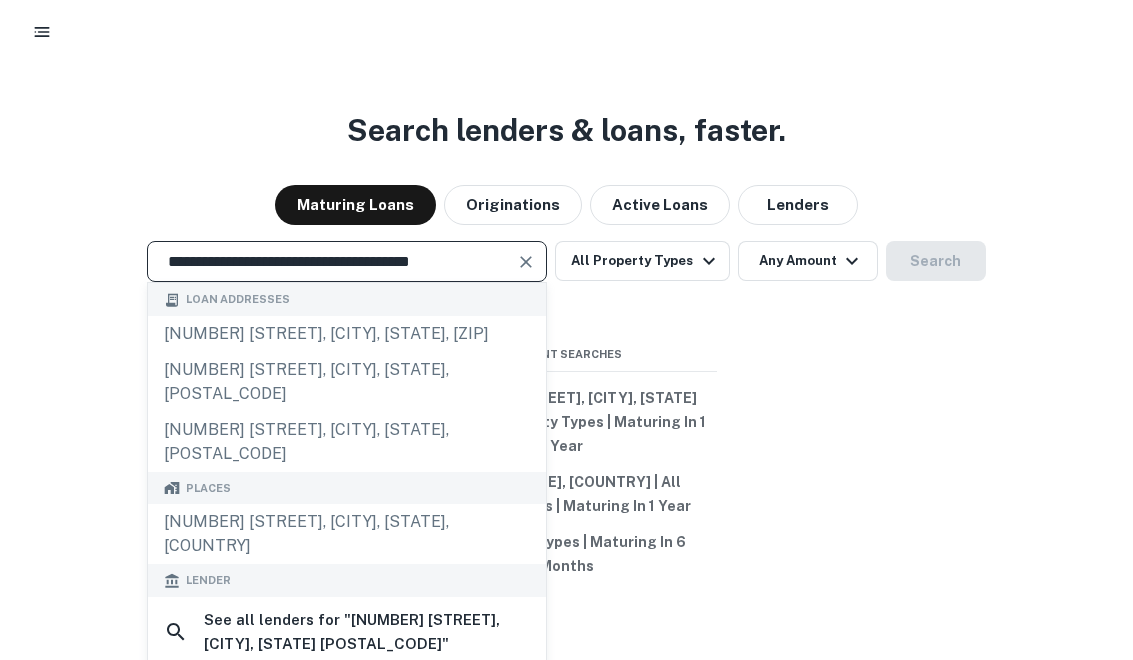 click on "**********" at bounding box center (332, 261) 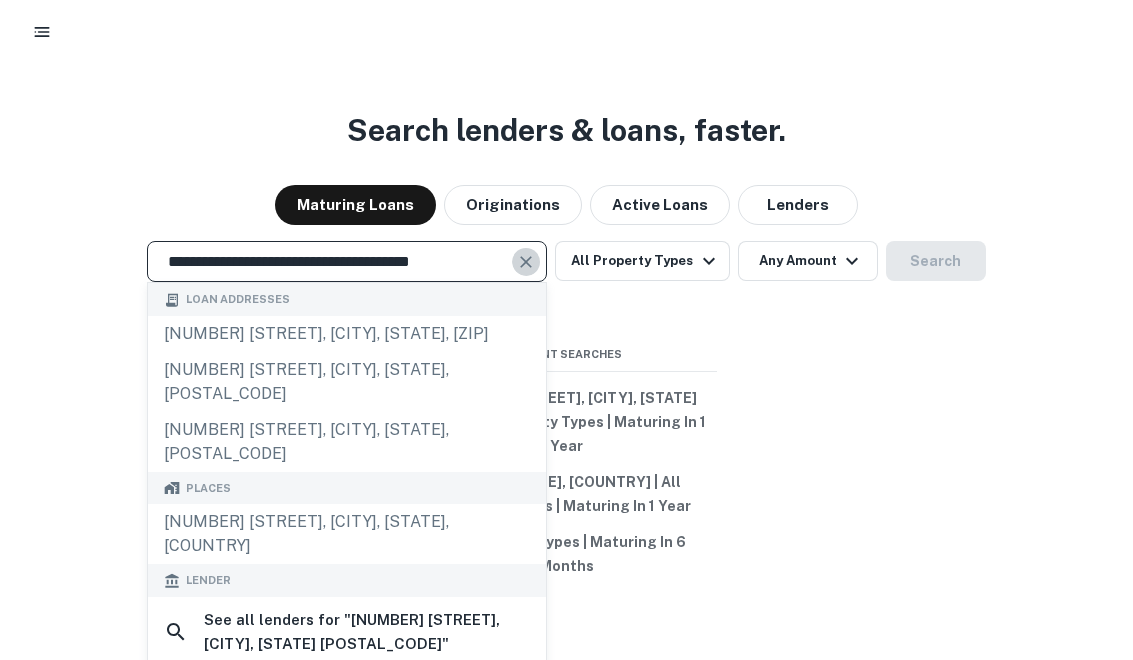 click at bounding box center (526, 262) 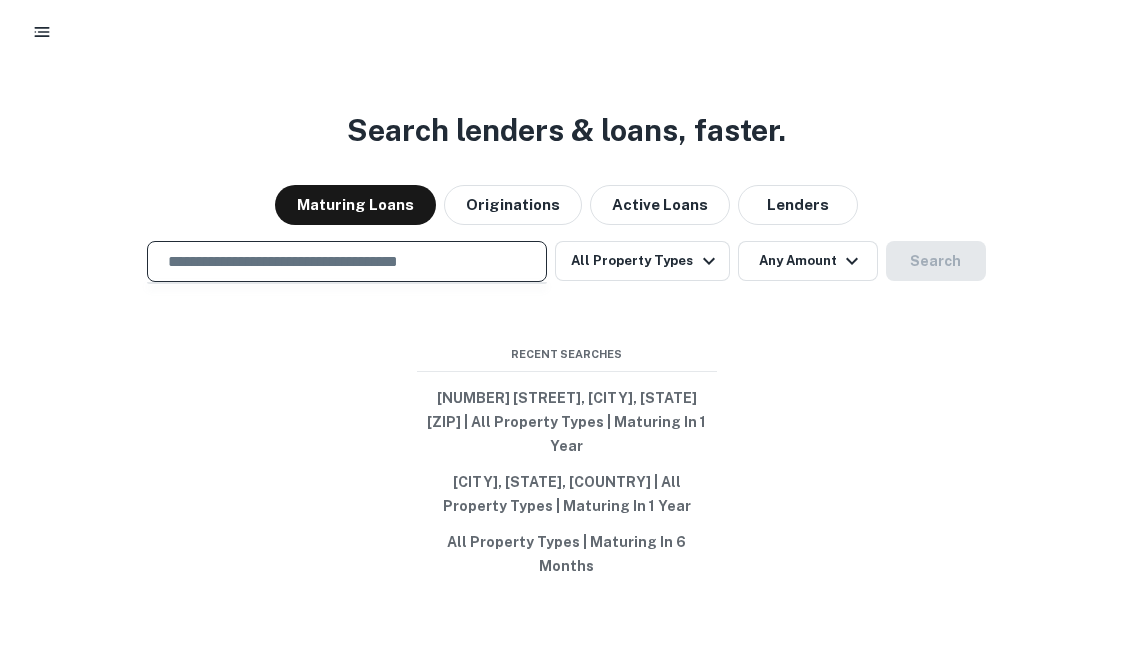 paste on "**********" 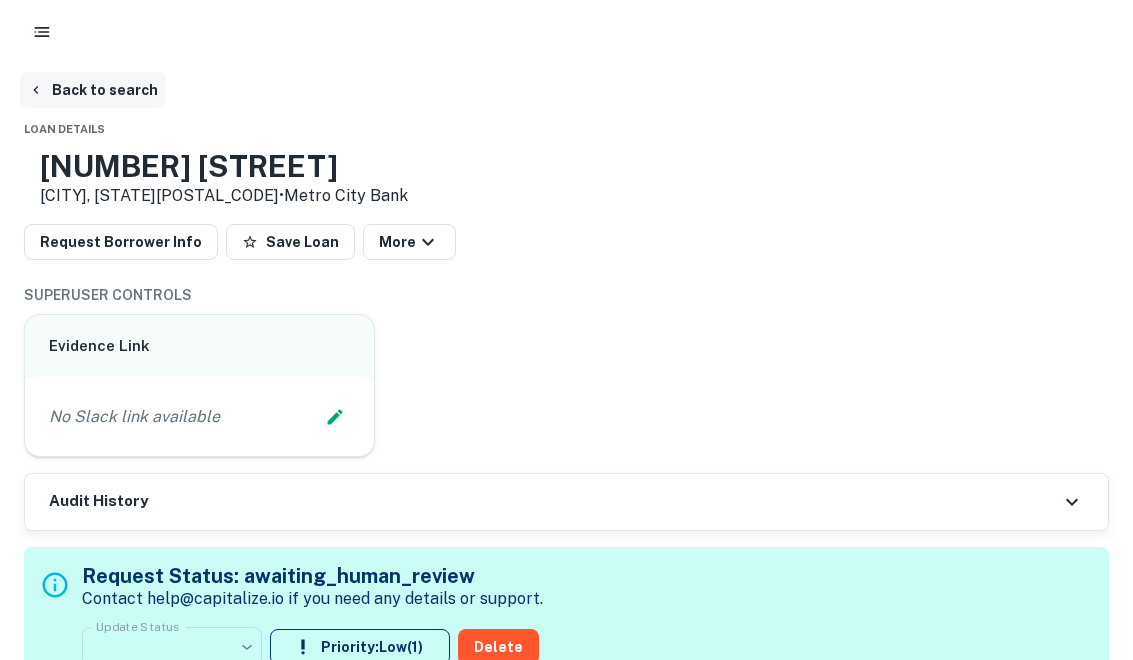click on "Back to search" at bounding box center (93, 90) 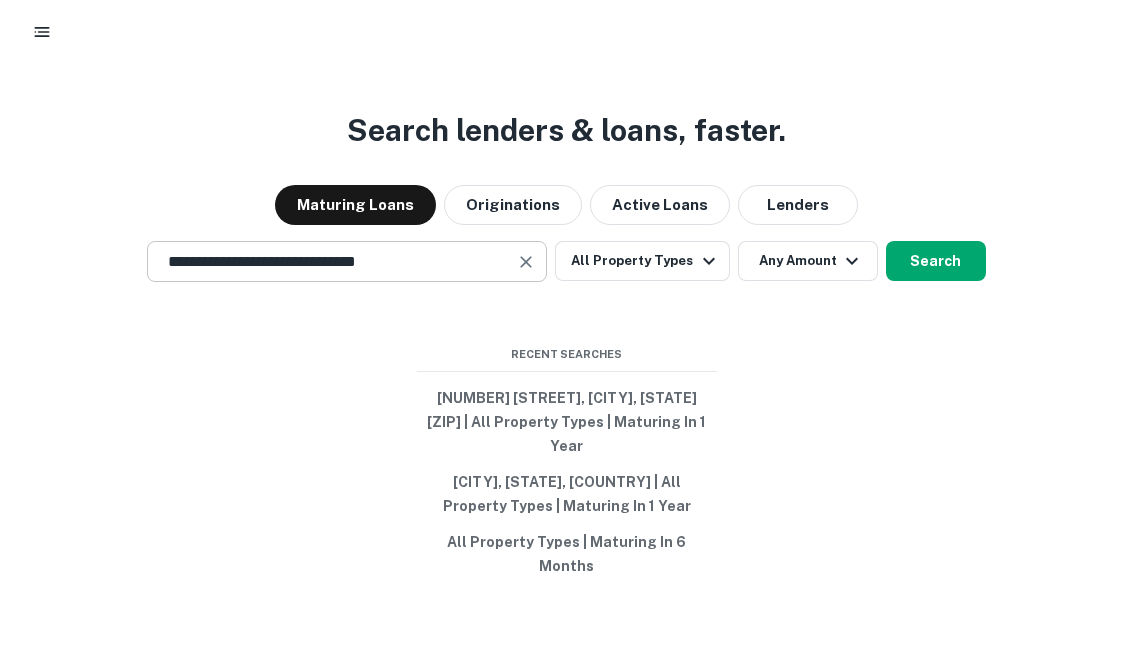 click at bounding box center [526, 262] 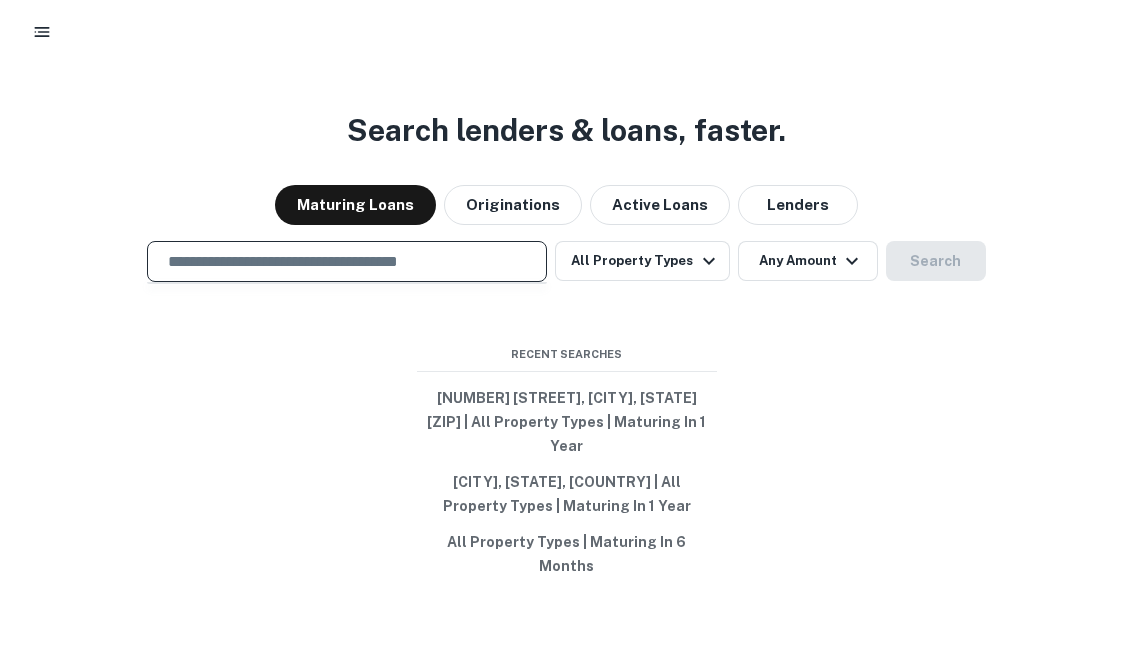 paste on "**********" 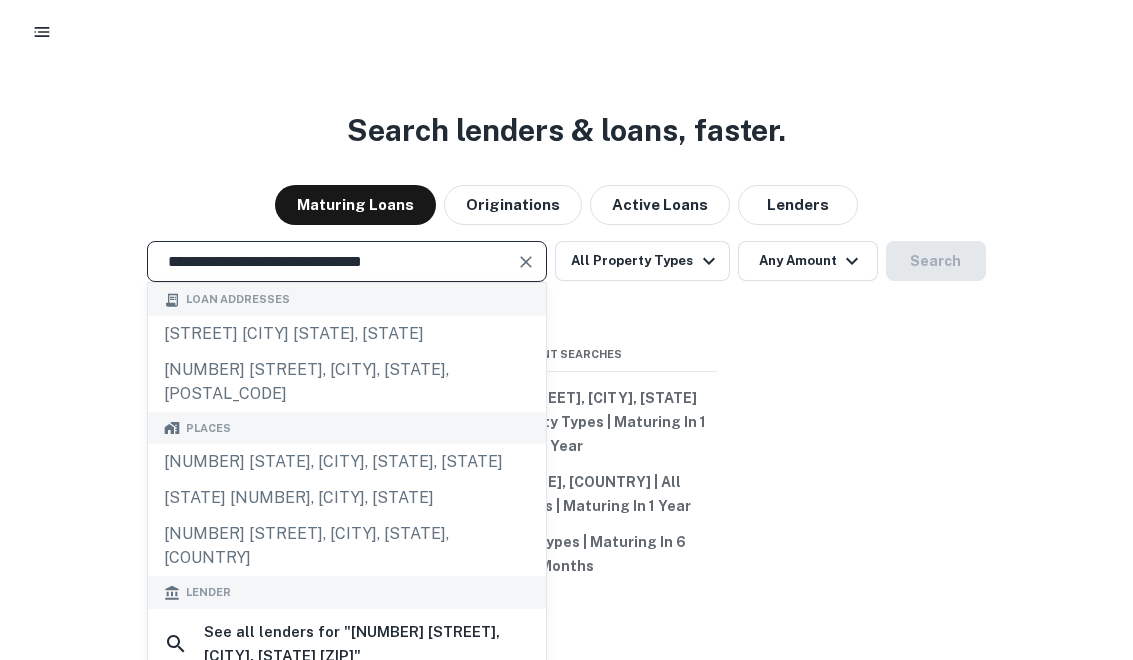 type on "**********" 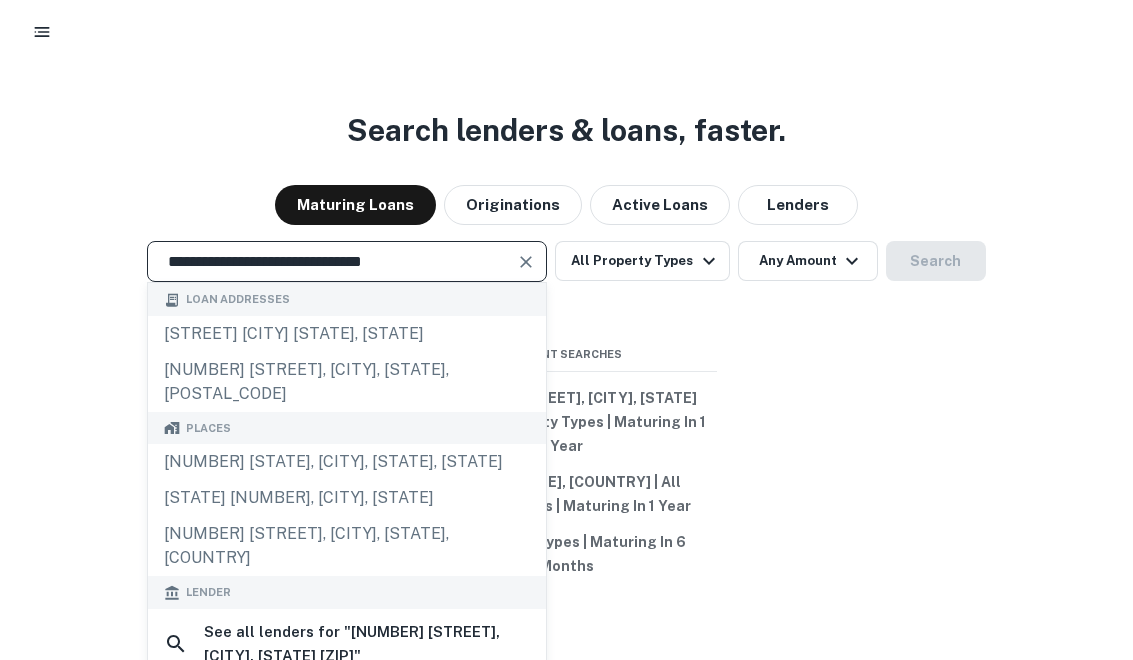 click at bounding box center (526, 262) 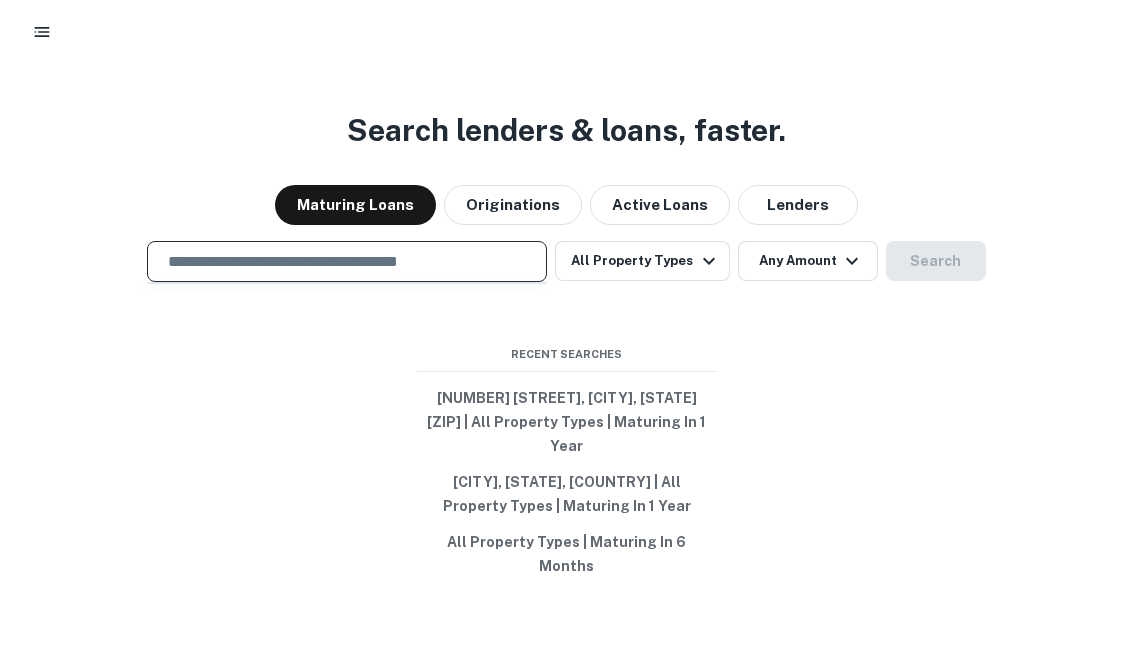 paste on "**********" 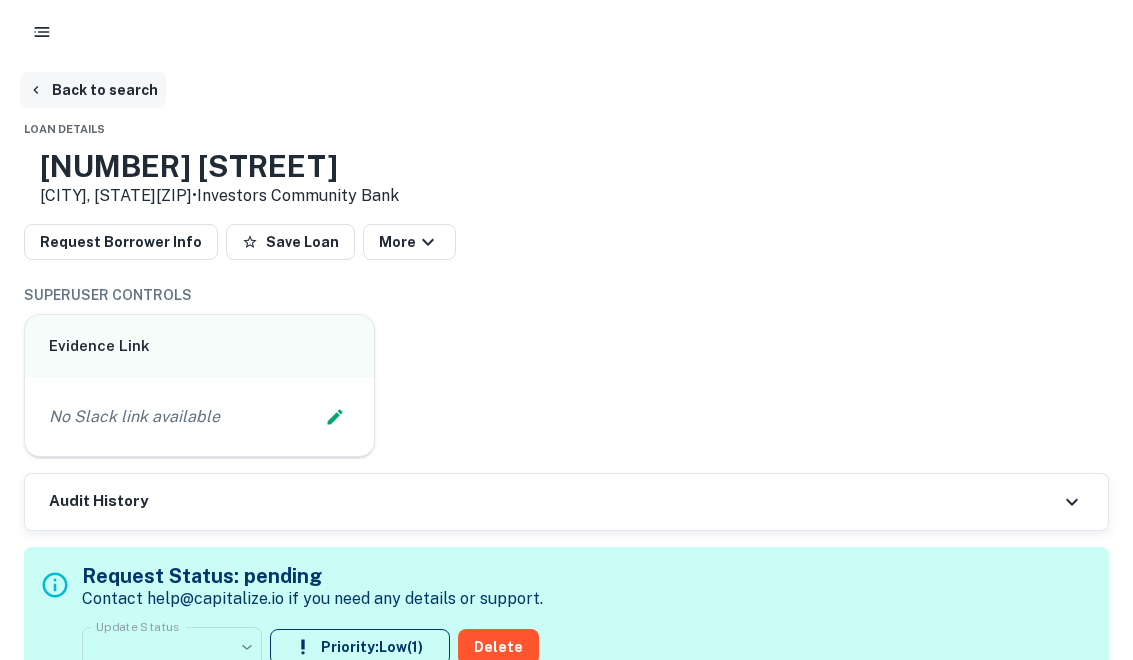 click on "Back to search" at bounding box center (93, 90) 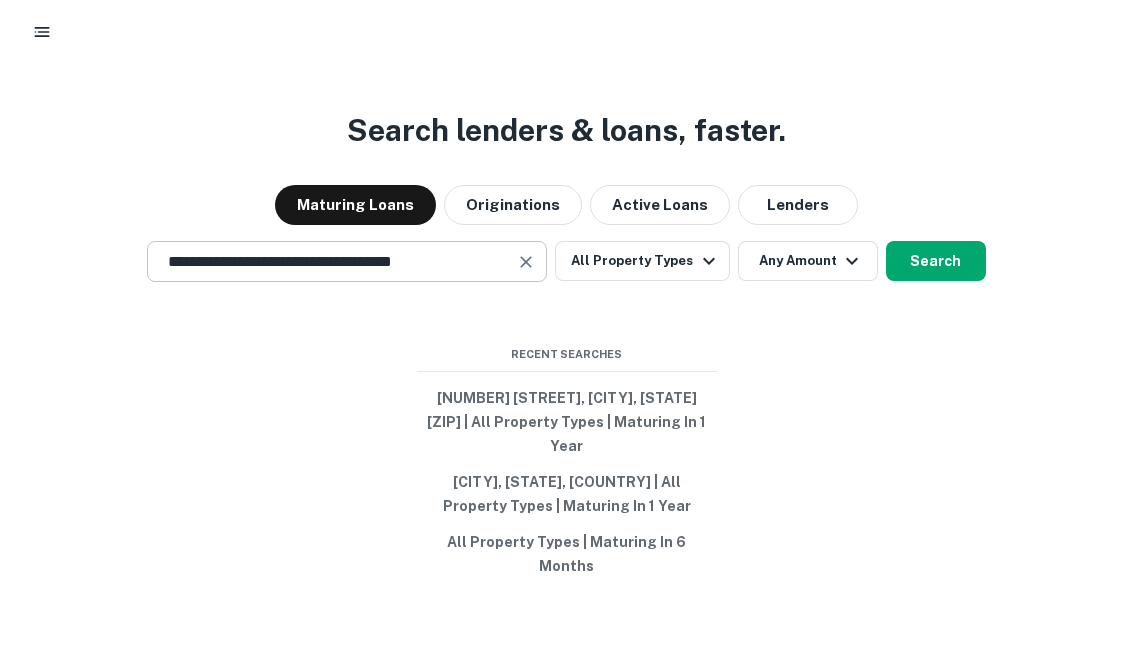 click at bounding box center [527, 262] 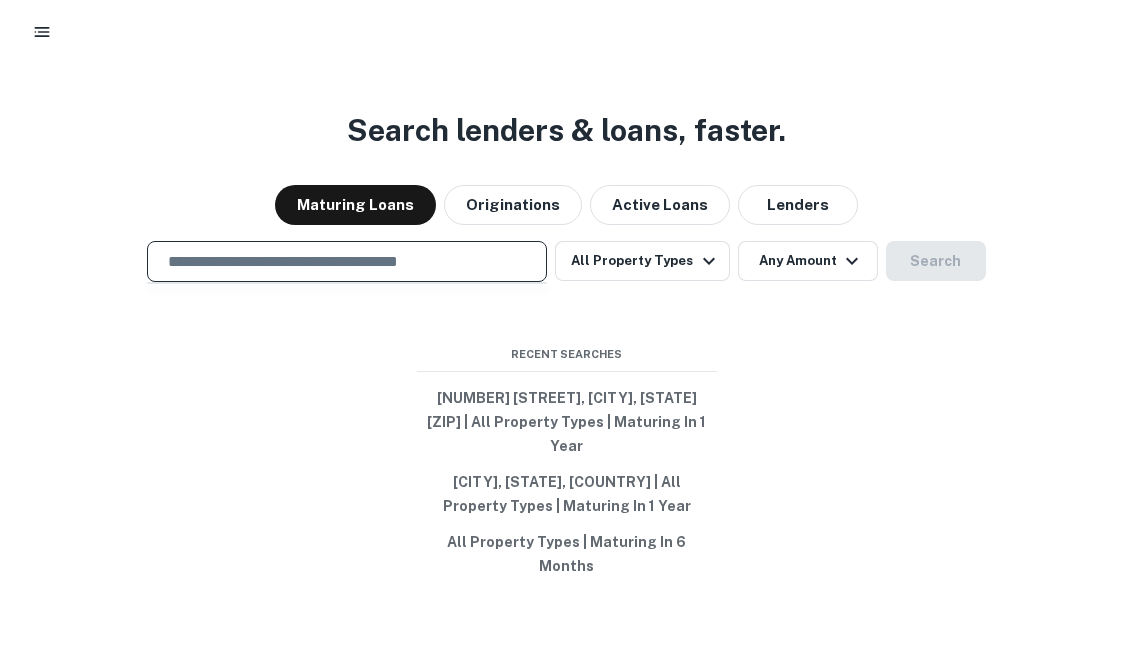 paste on "**********" 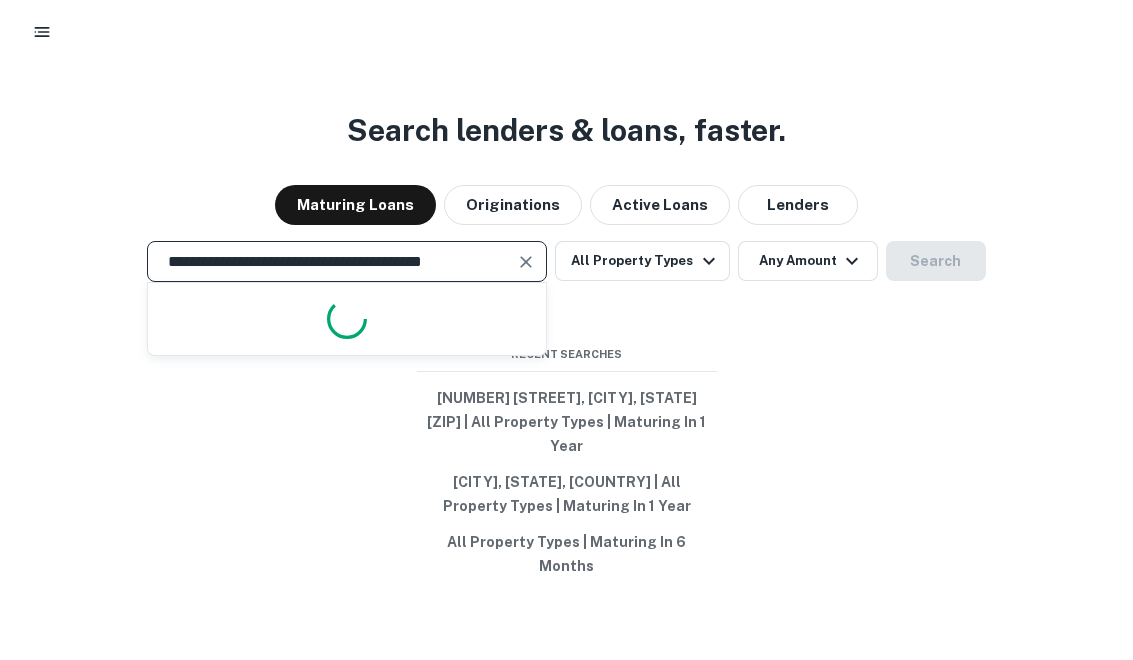 scroll, scrollTop: 0, scrollLeft: 7, axis: horizontal 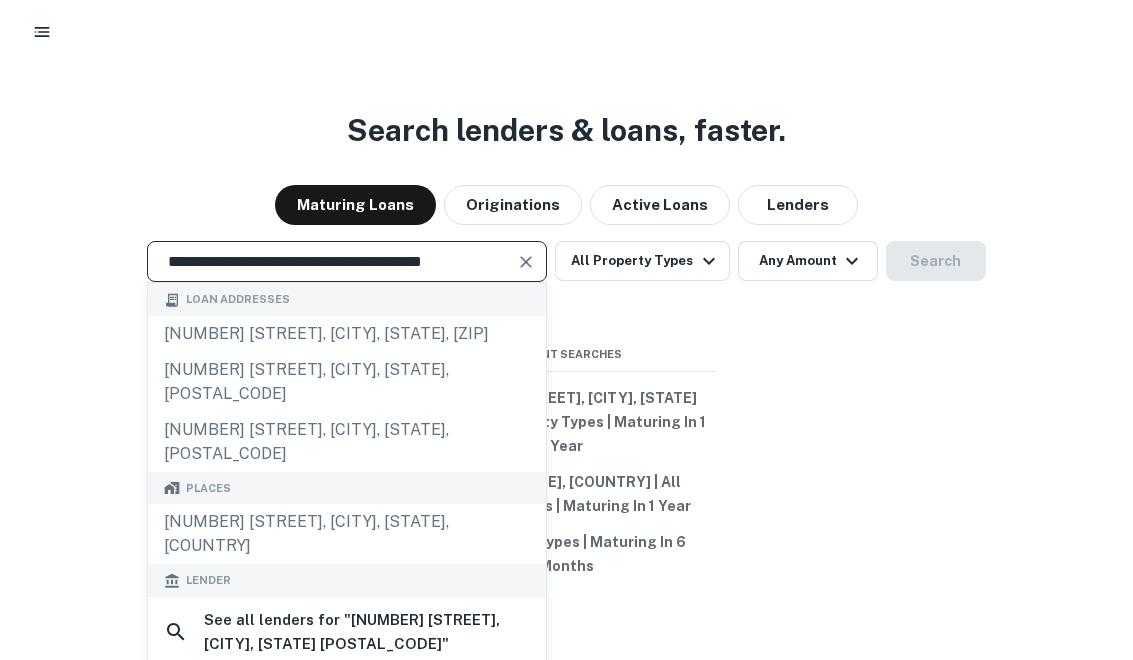 click on "**********" at bounding box center [332, 261] 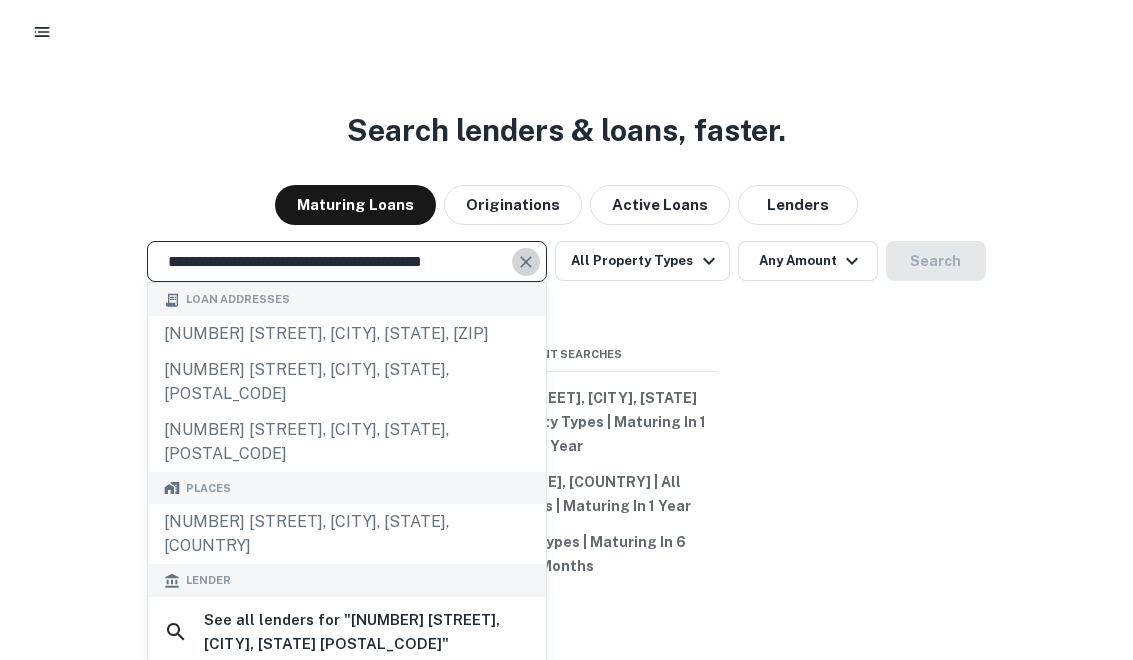 click at bounding box center [526, 262] 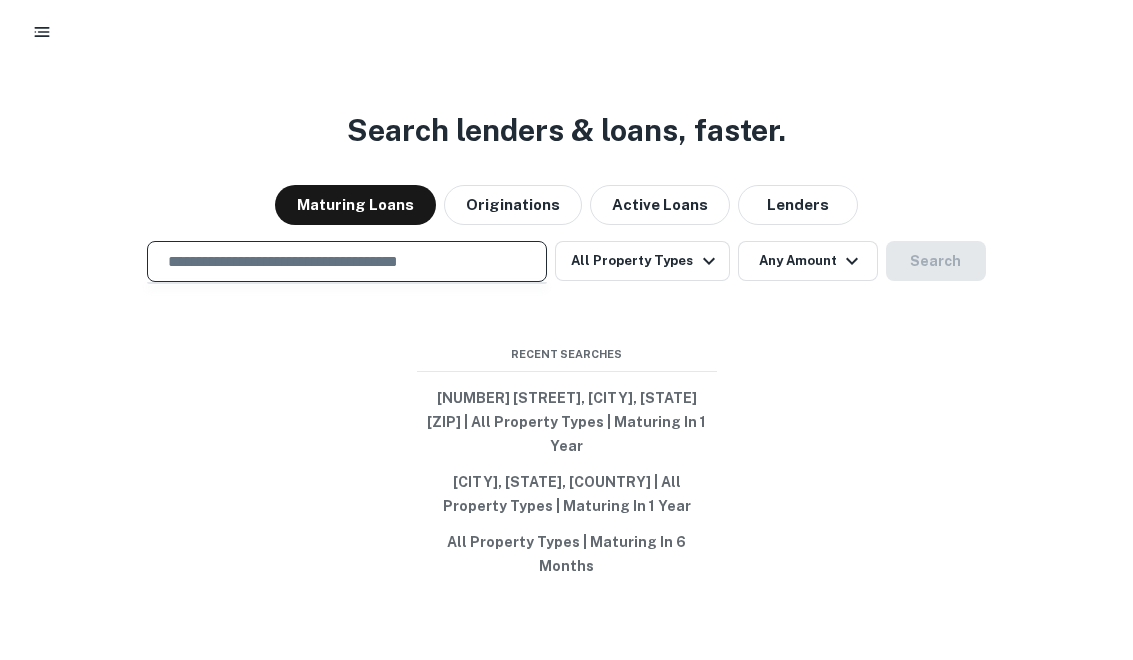 paste on "**********" 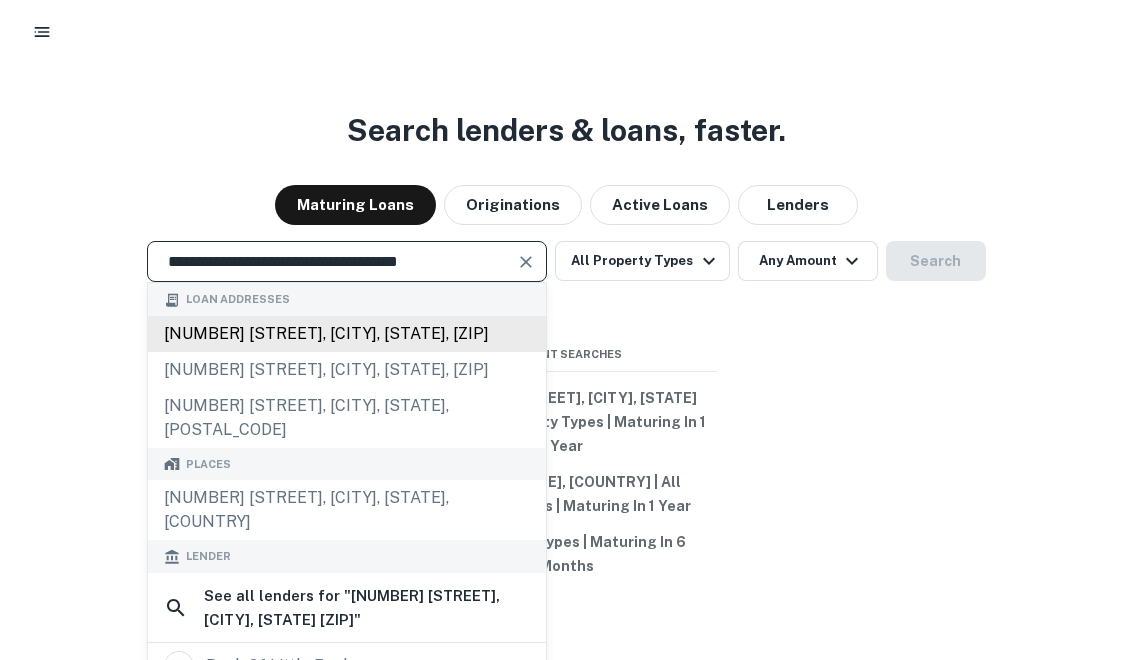 click on "774 w little creek rd, norfolk, va, 23505" at bounding box center [347, 346] 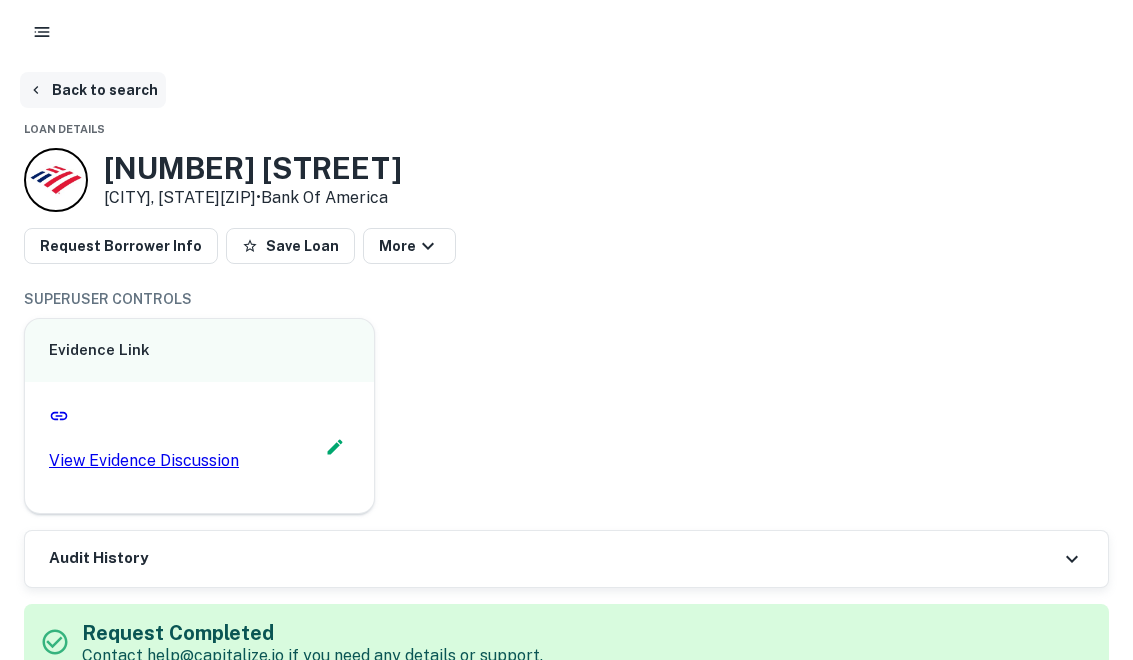 click on "Back to search" at bounding box center (93, 90) 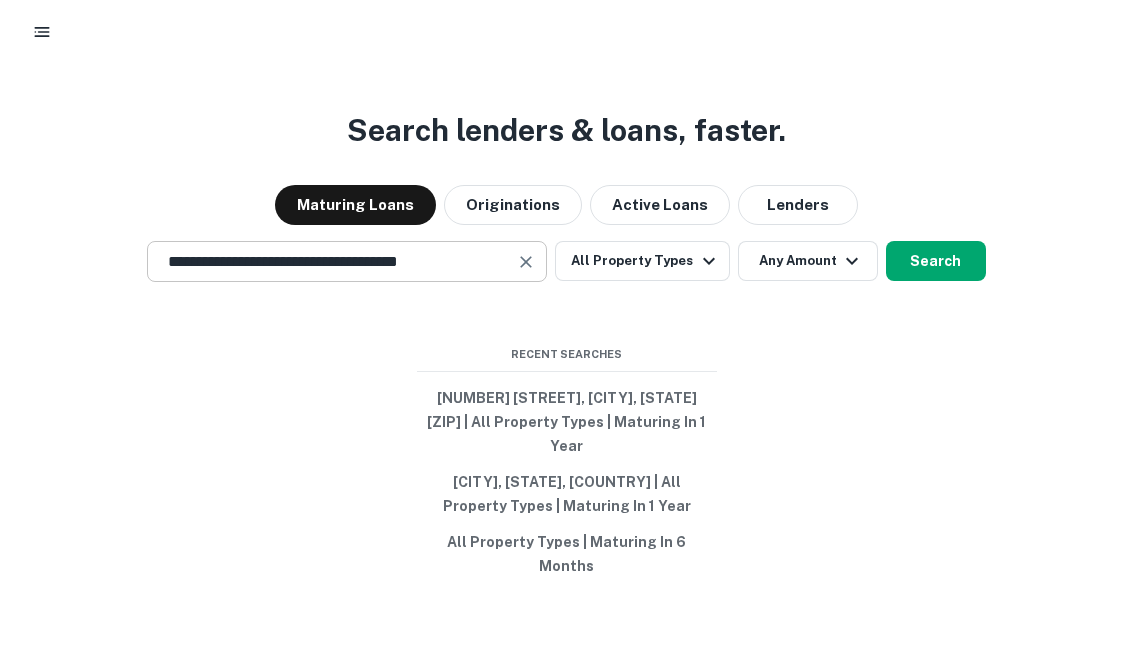 click at bounding box center (526, 262) 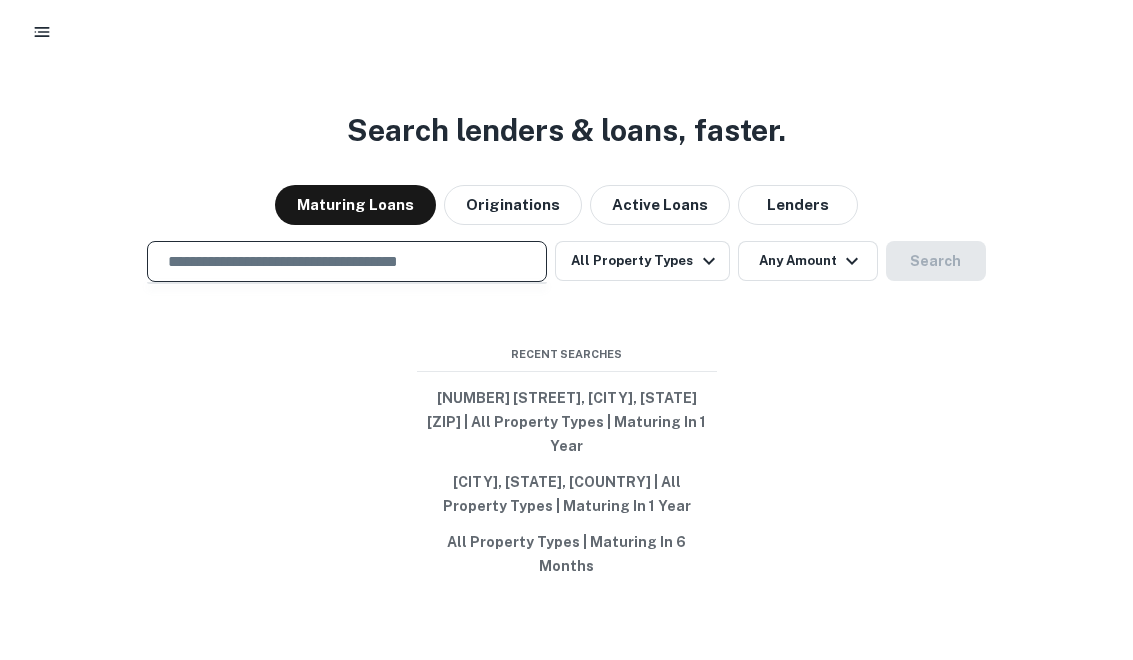 paste on "**********" 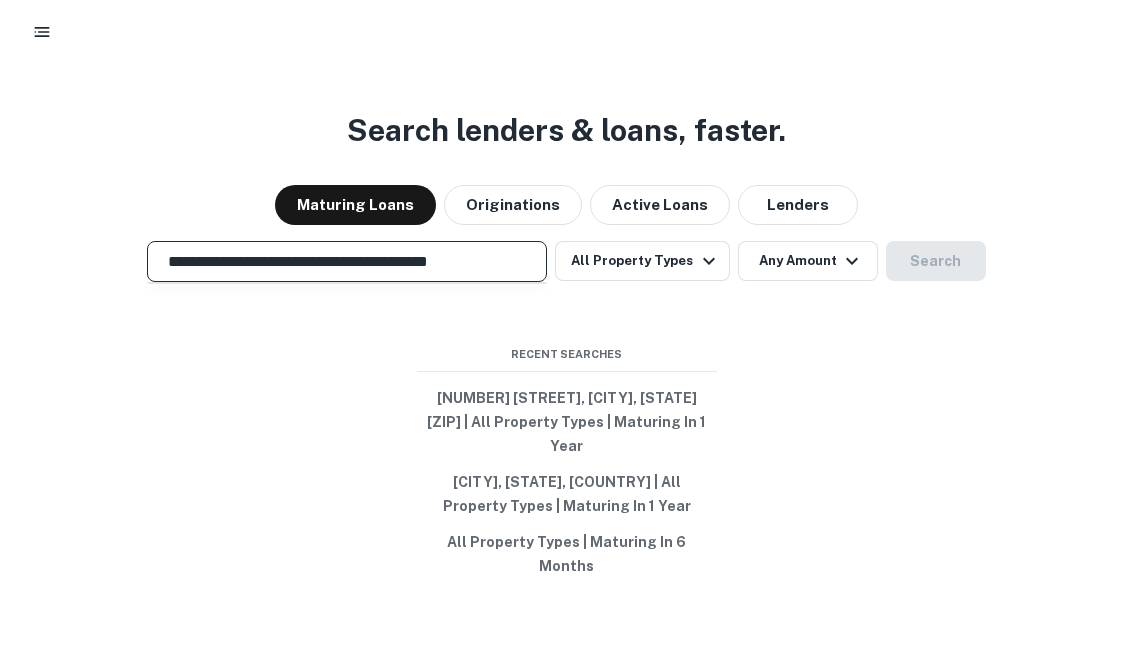 scroll, scrollTop: 0, scrollLeft: 6, axis: horizontal 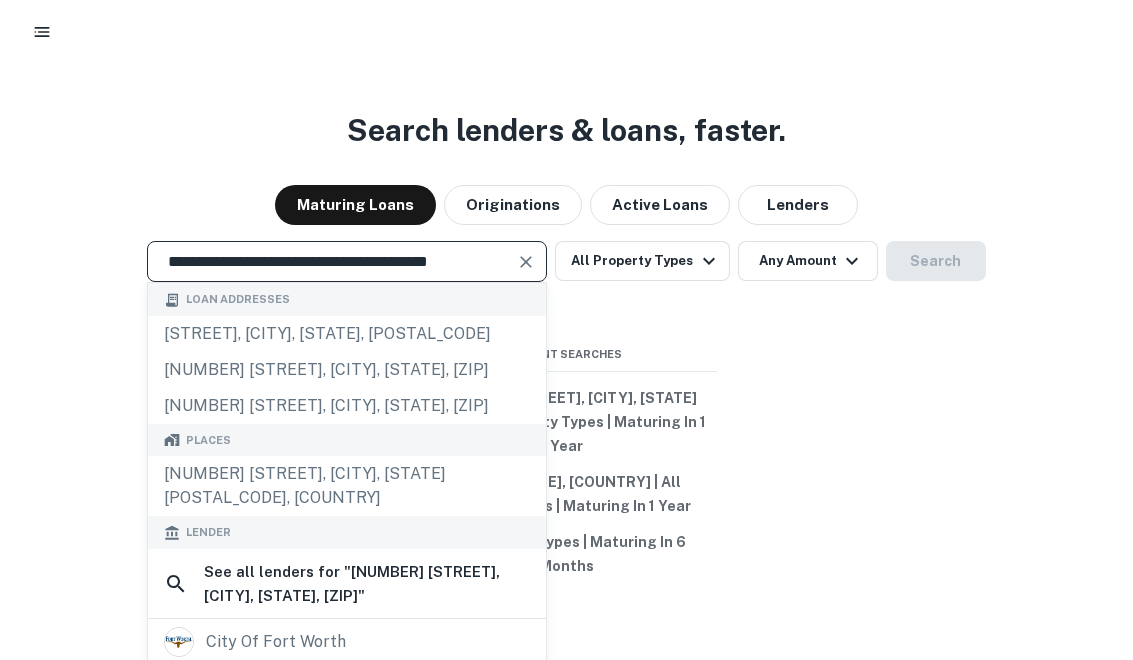 click on "**********" at bounding box center [332, 261] 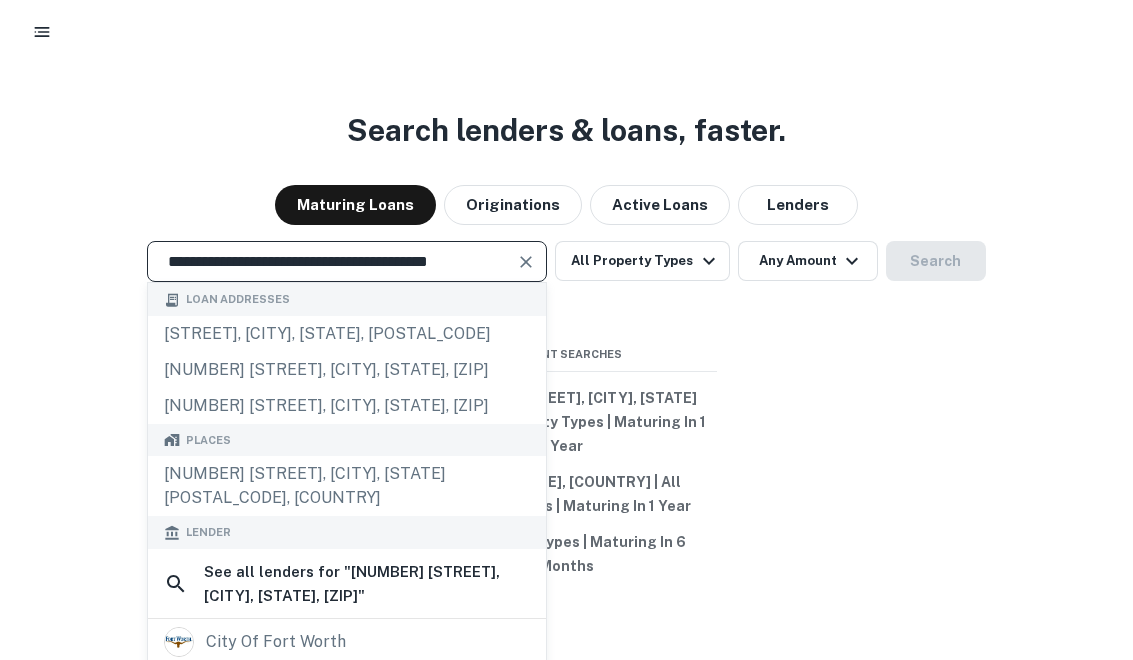 click at bounding box center [526, 262] 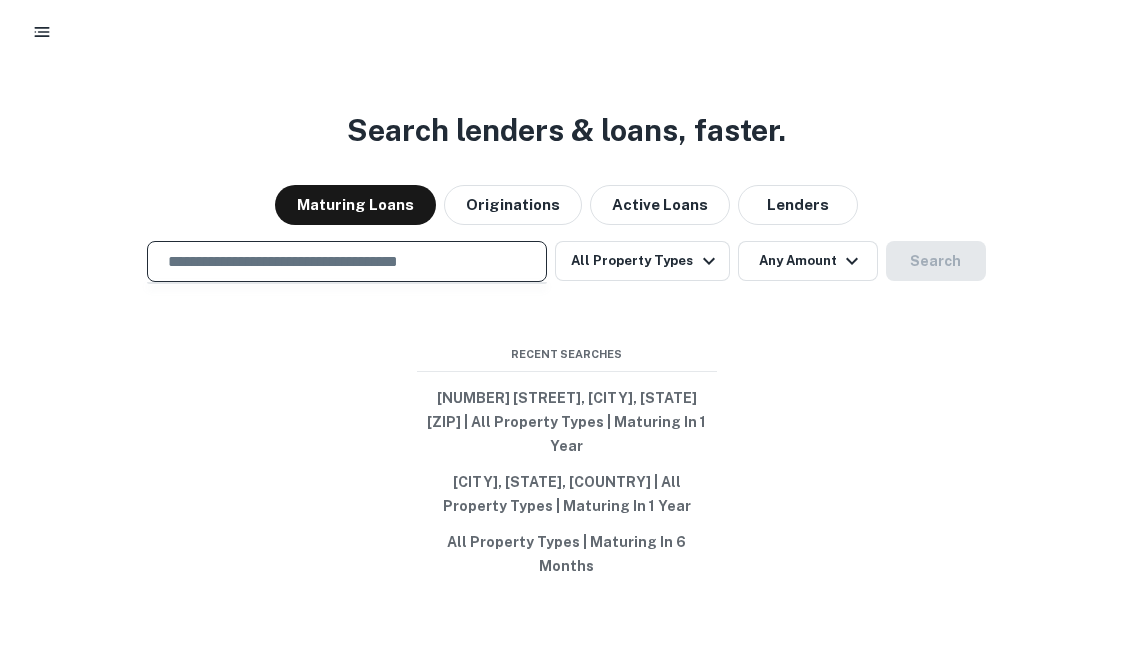 paste on "**********" 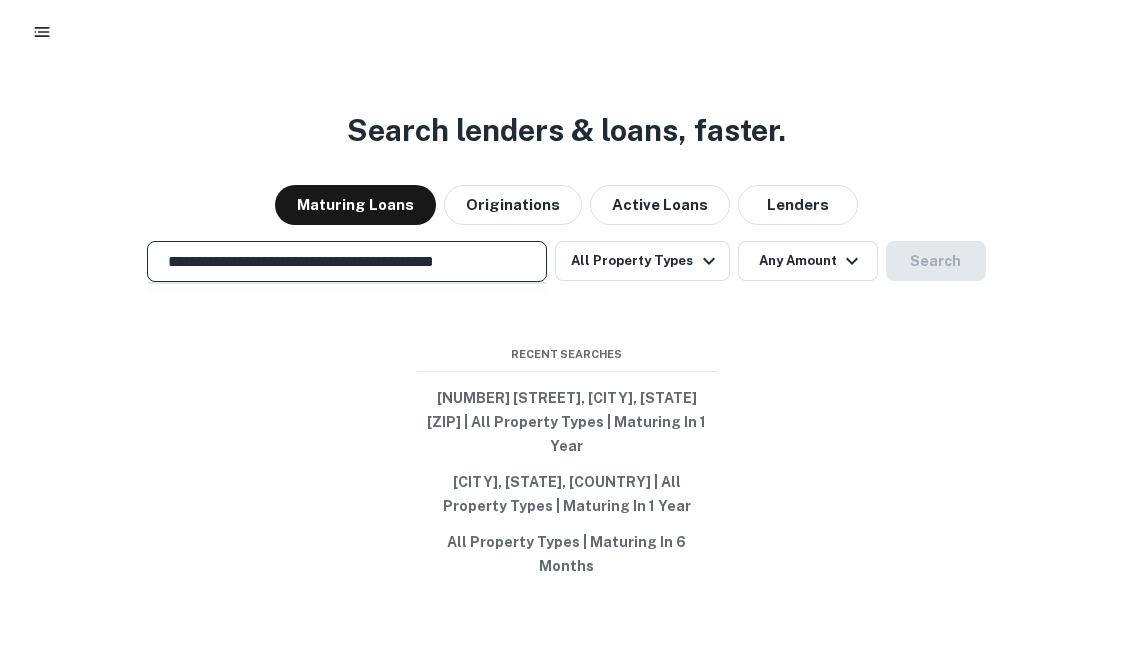 scroll, scrollTop: 0, scrollLeft: 13, axis: horizontal 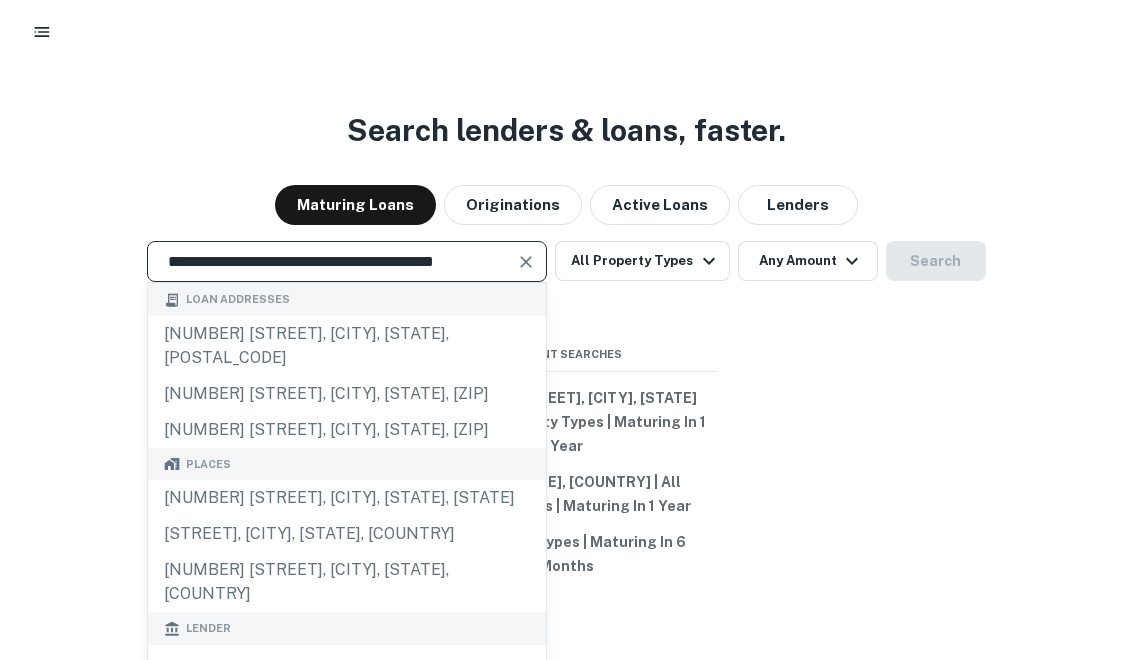 click on "**********" at bounding box center [332, 261] 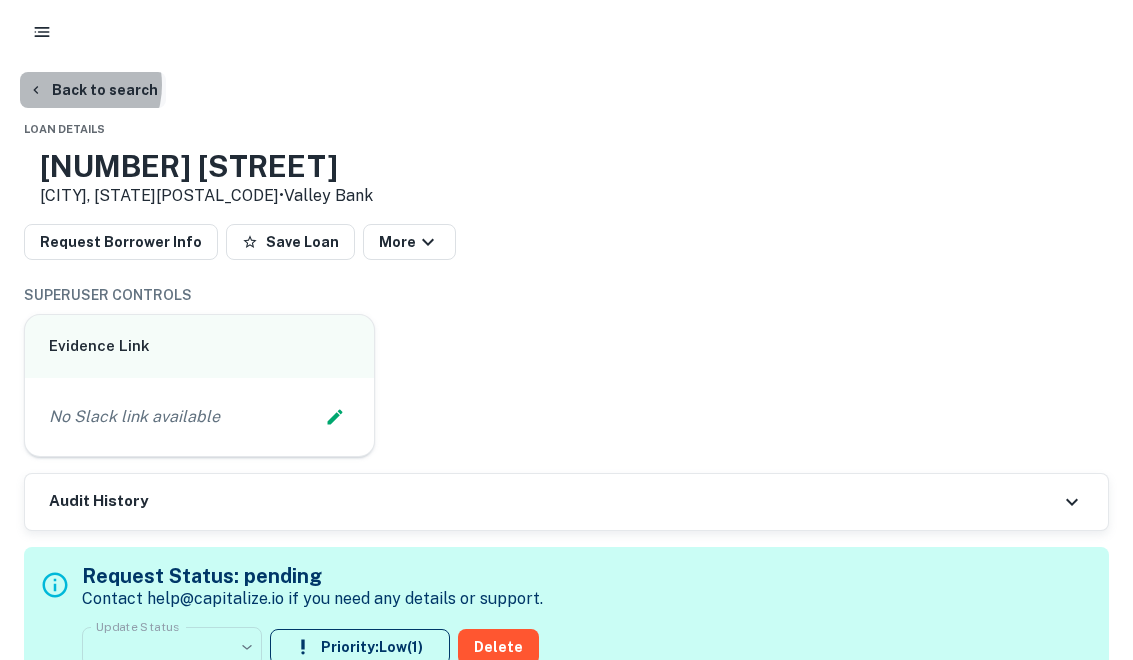 click on "Back to search" at bounding box center [93, 90] 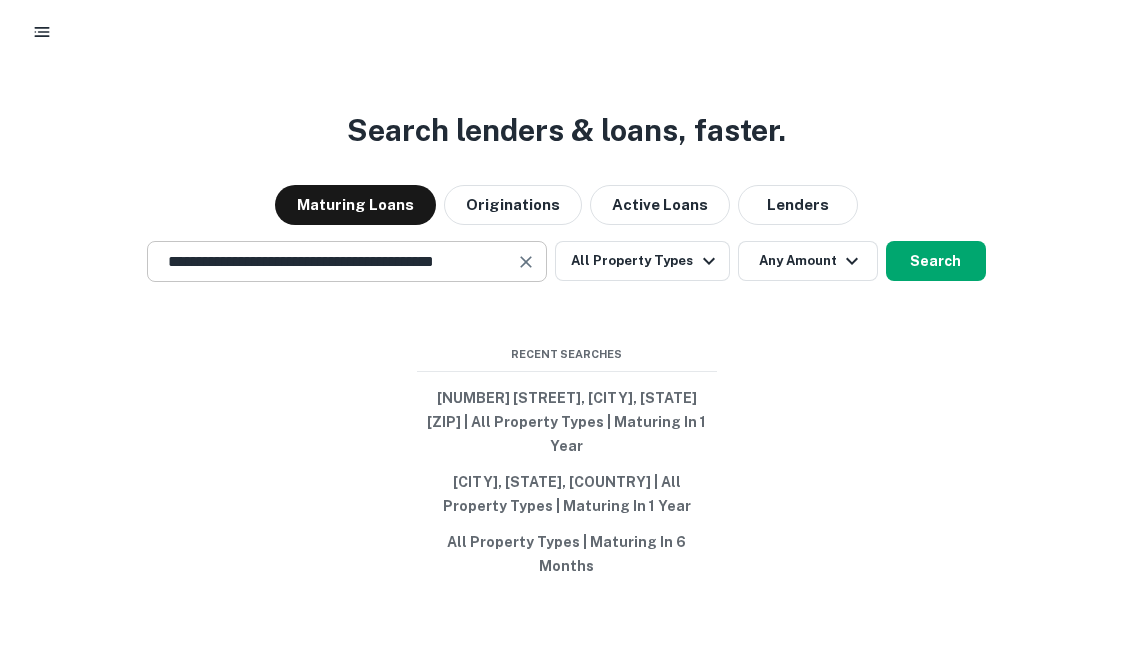 click at bounding box center (526, 262) 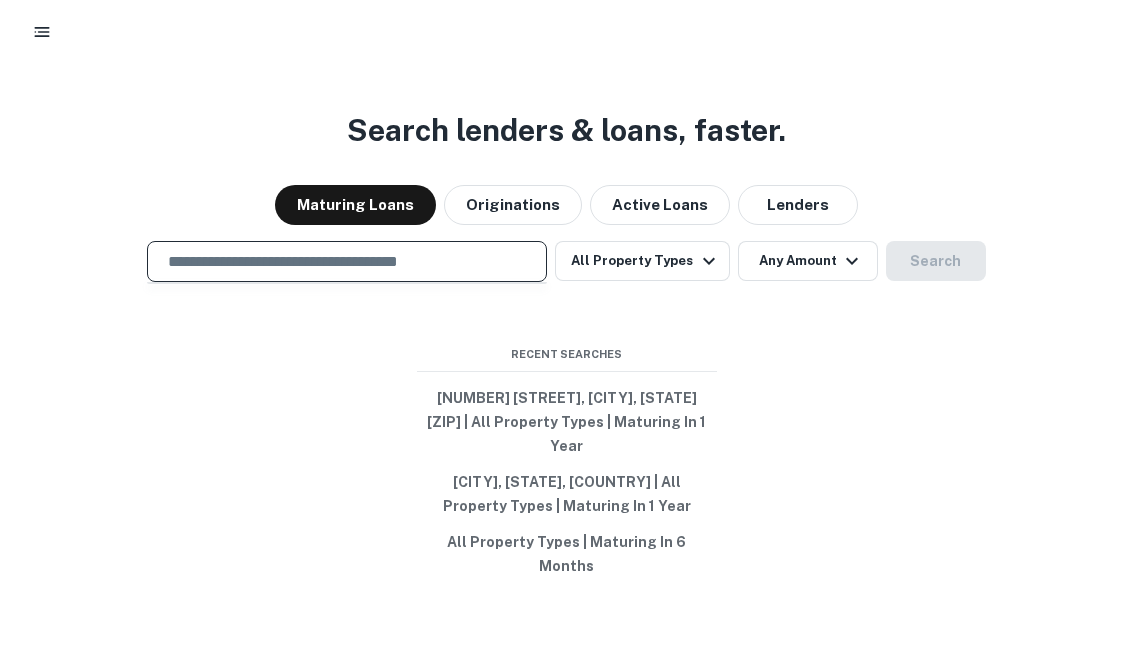 scroll, scrollTop: 0, scrollLeft: 0, axis: both 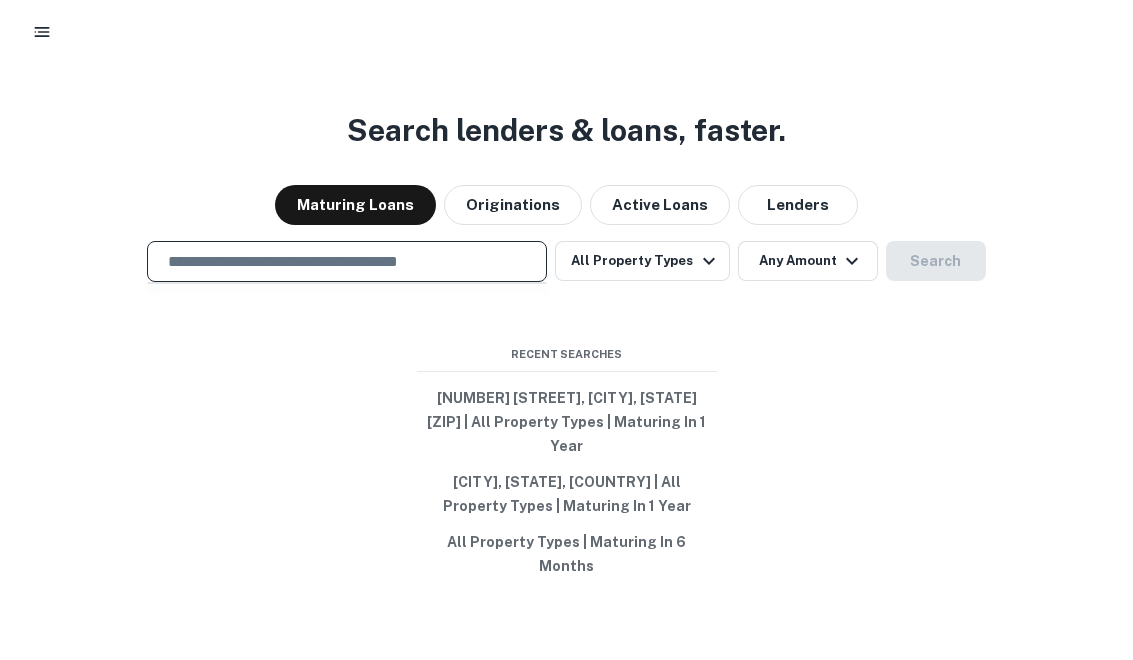 paste on "**********" 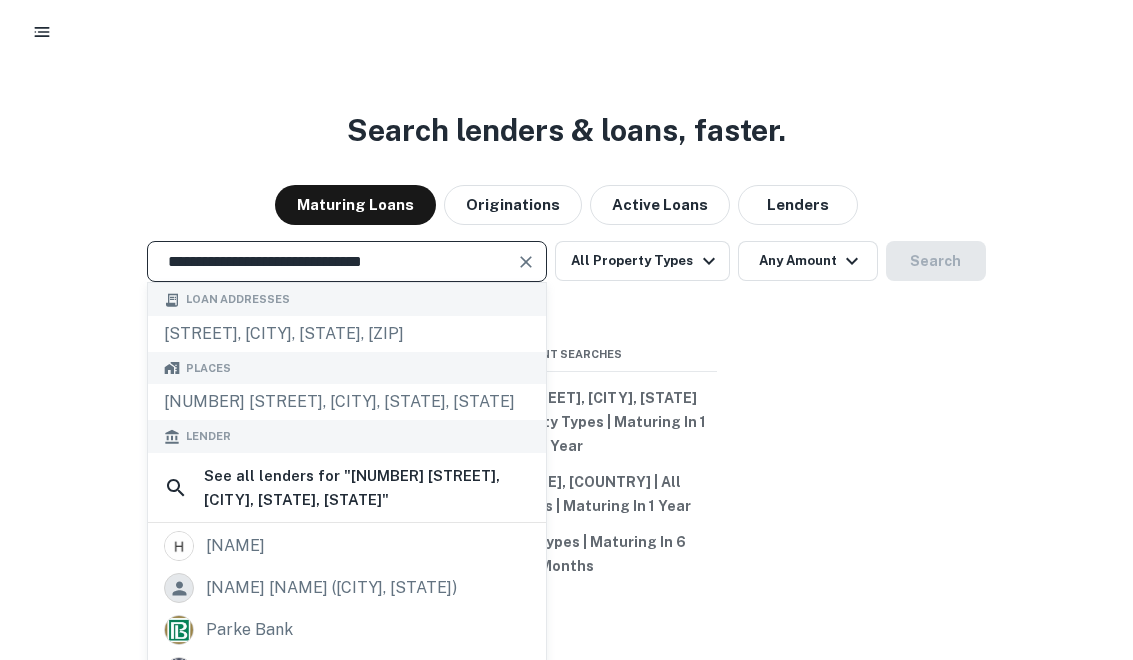 type on "**********" 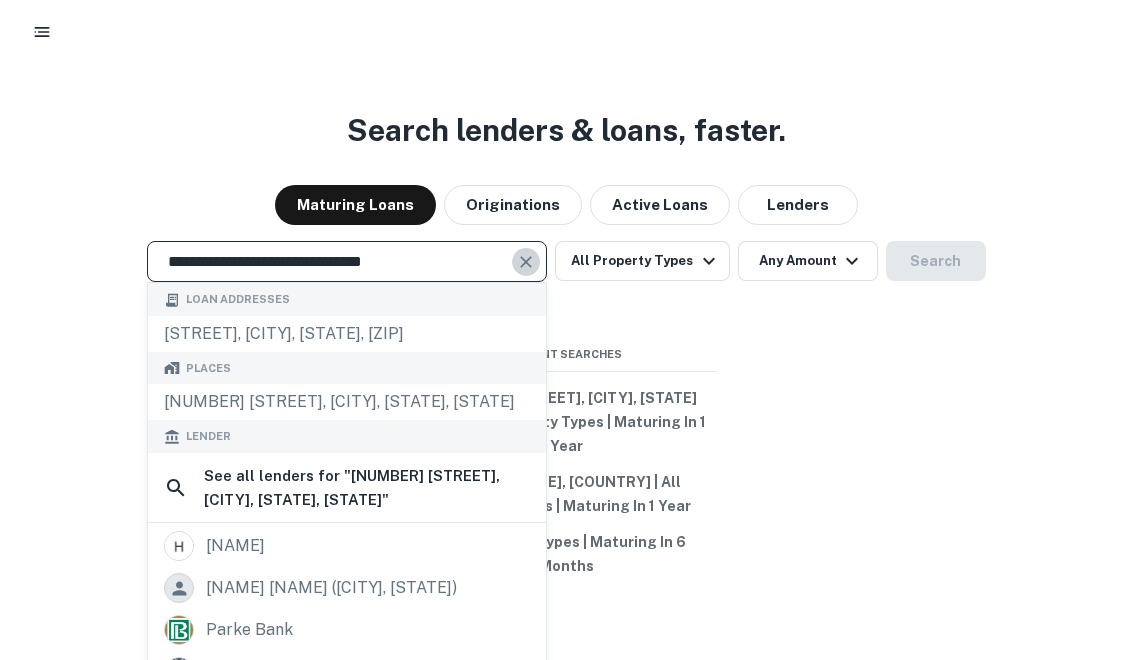 click at bounding box center (527, 262) 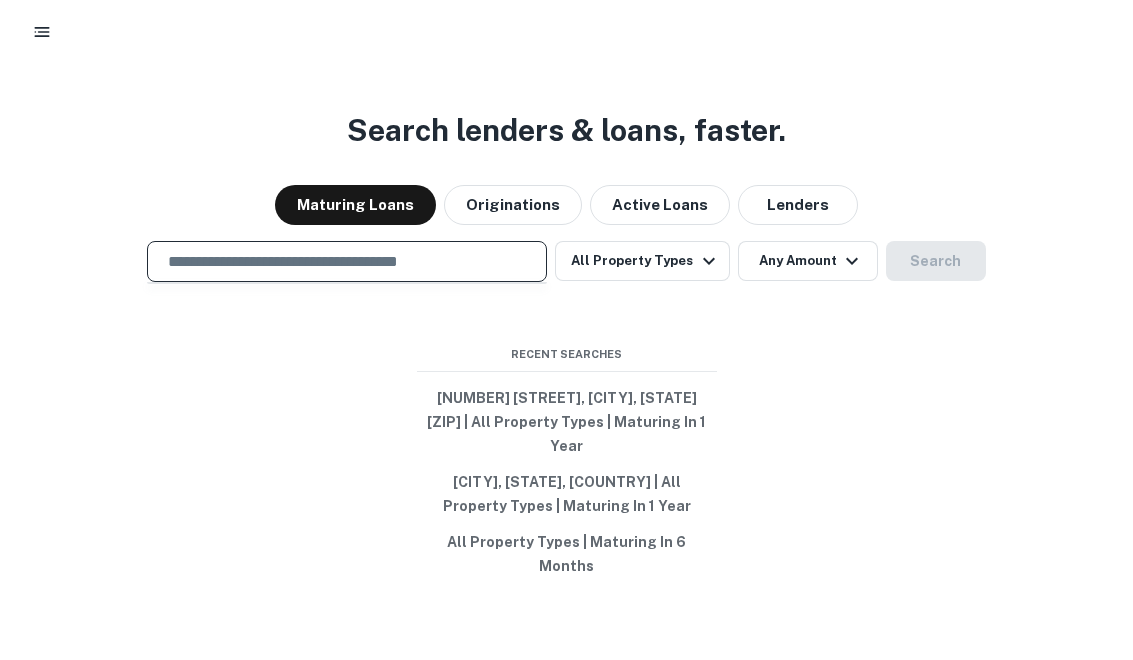 paste on "**********" 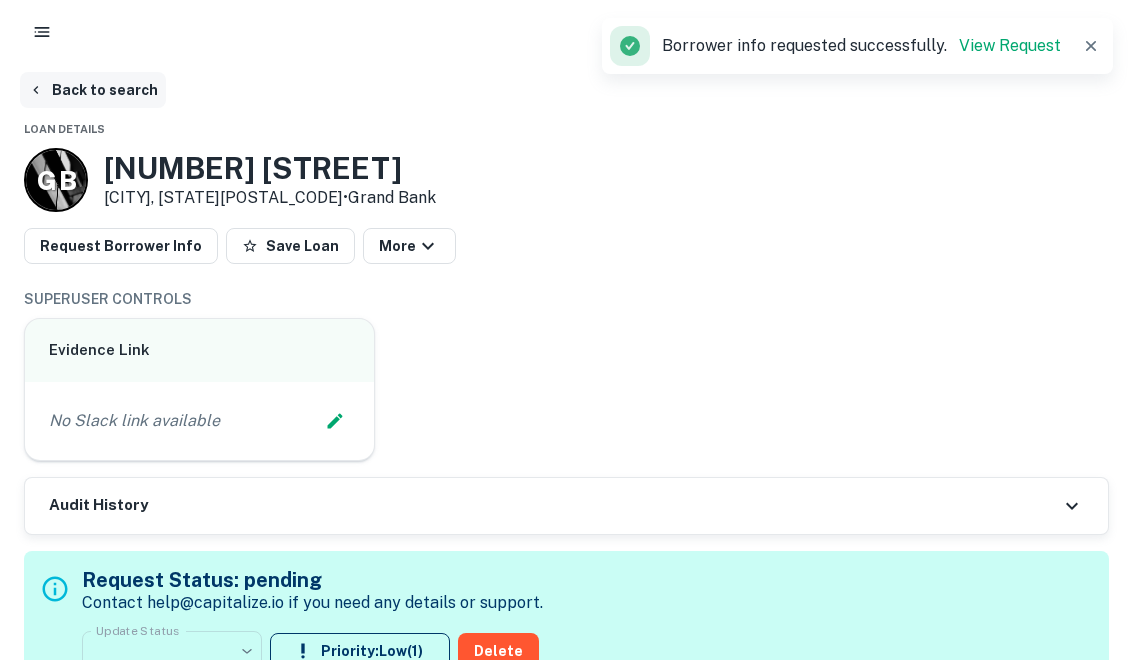 click on "Back to search" at bounding box center (93, 90) 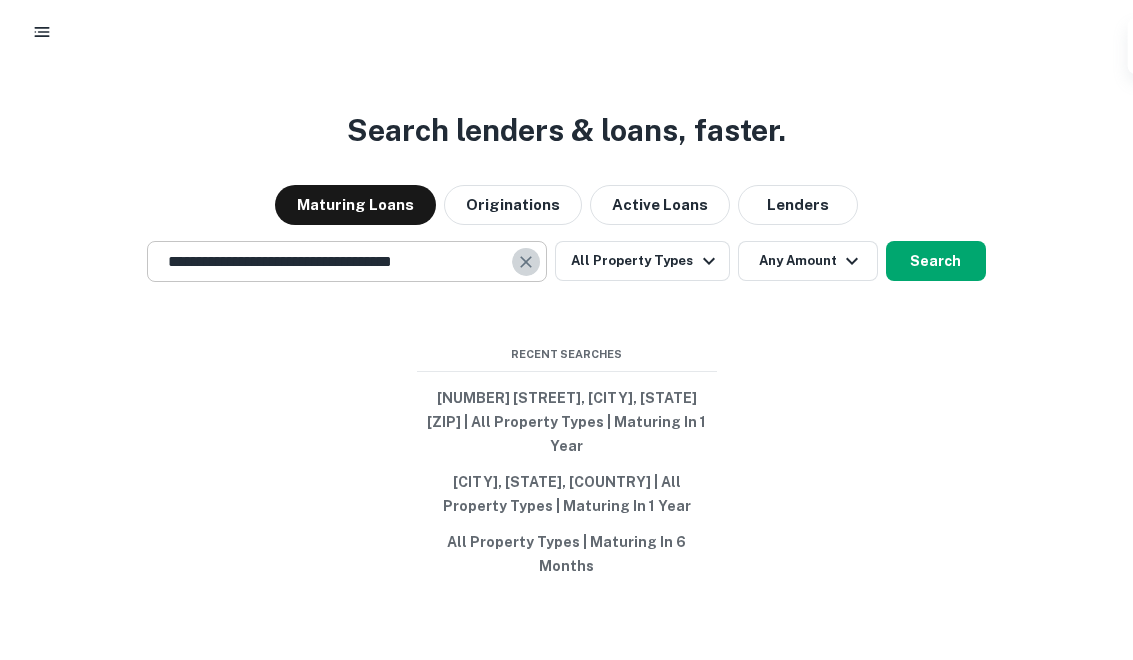 click at bounding box center [527, 262] 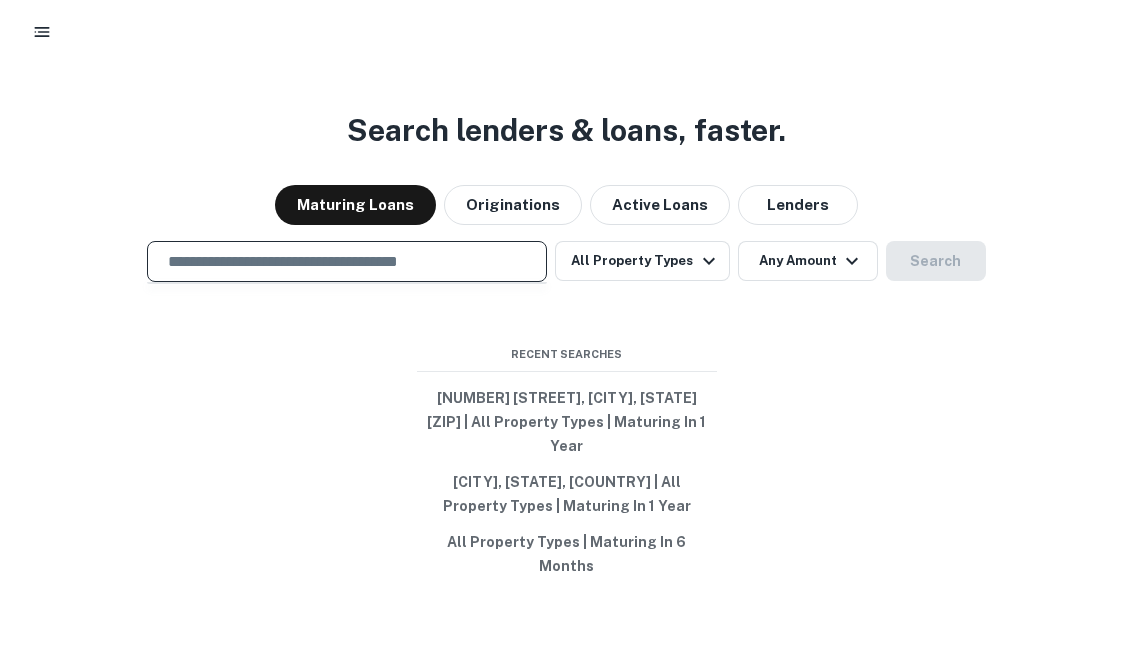 paste on "**********" 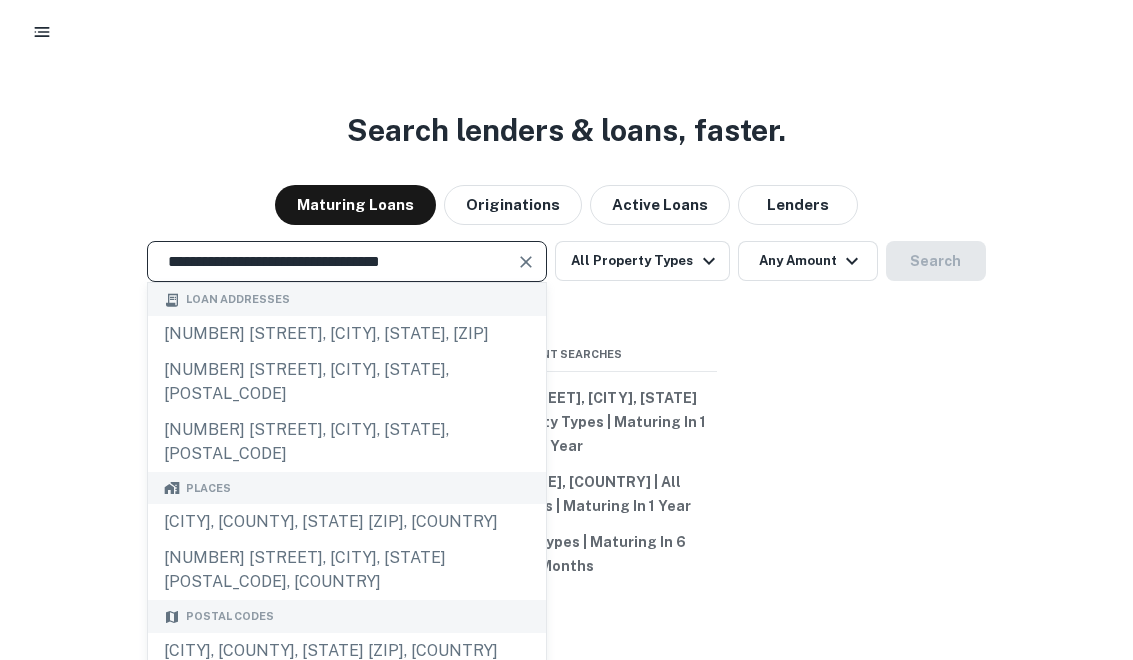 click at bounding box center (526, 262) 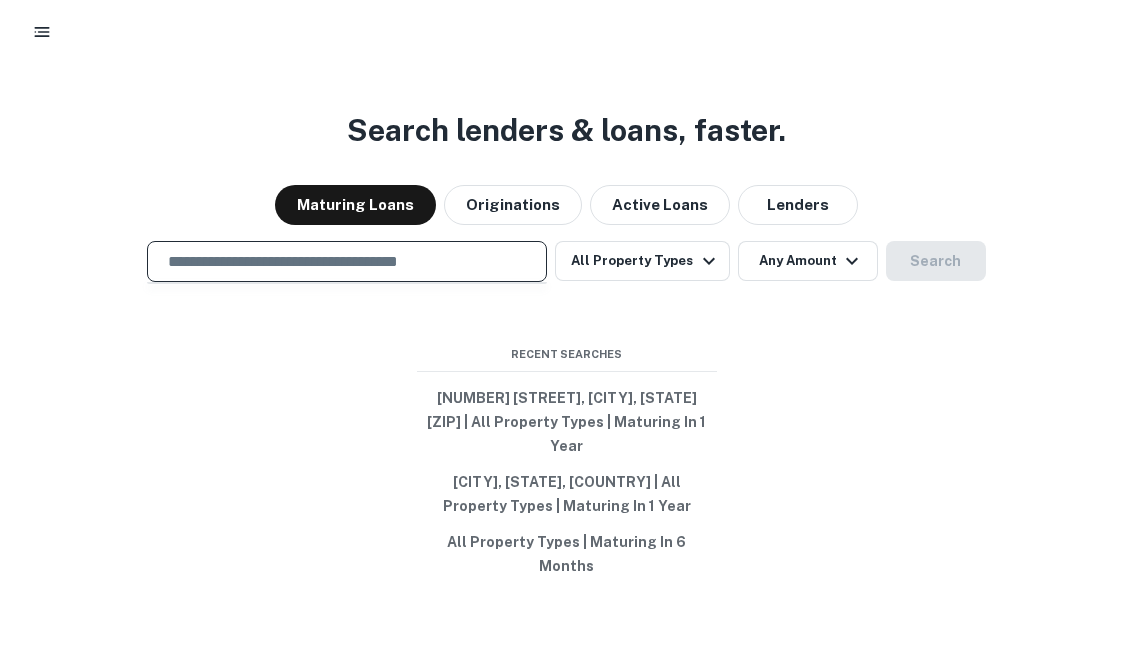 paste on "**********" 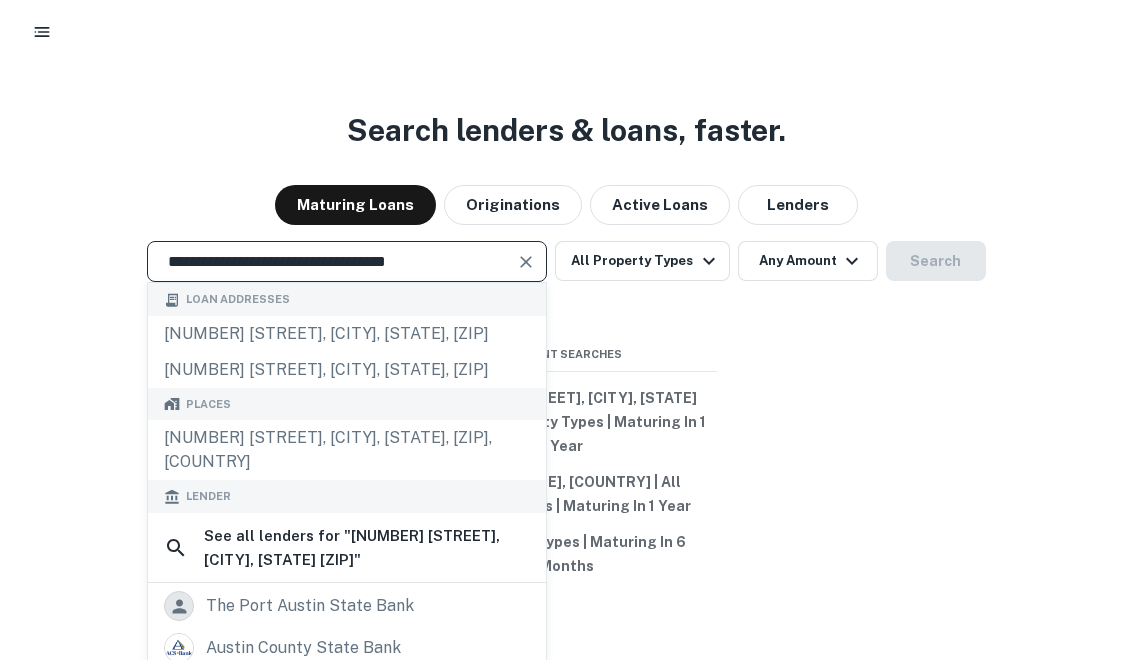 type on "**********" 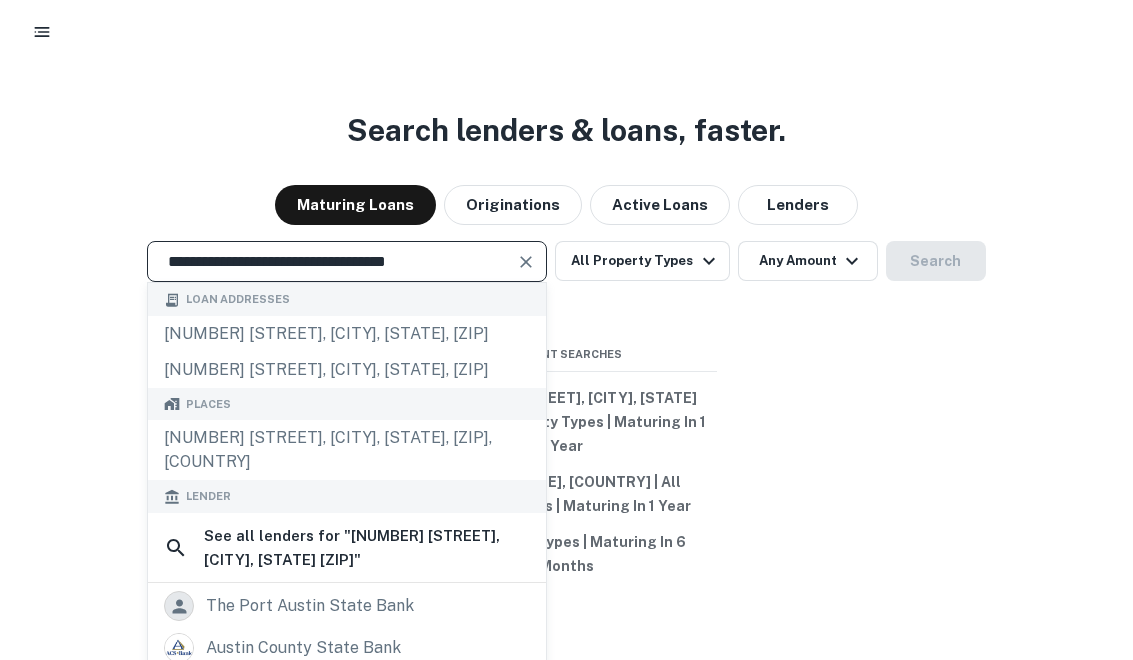 click at bounding box center (526, 262) 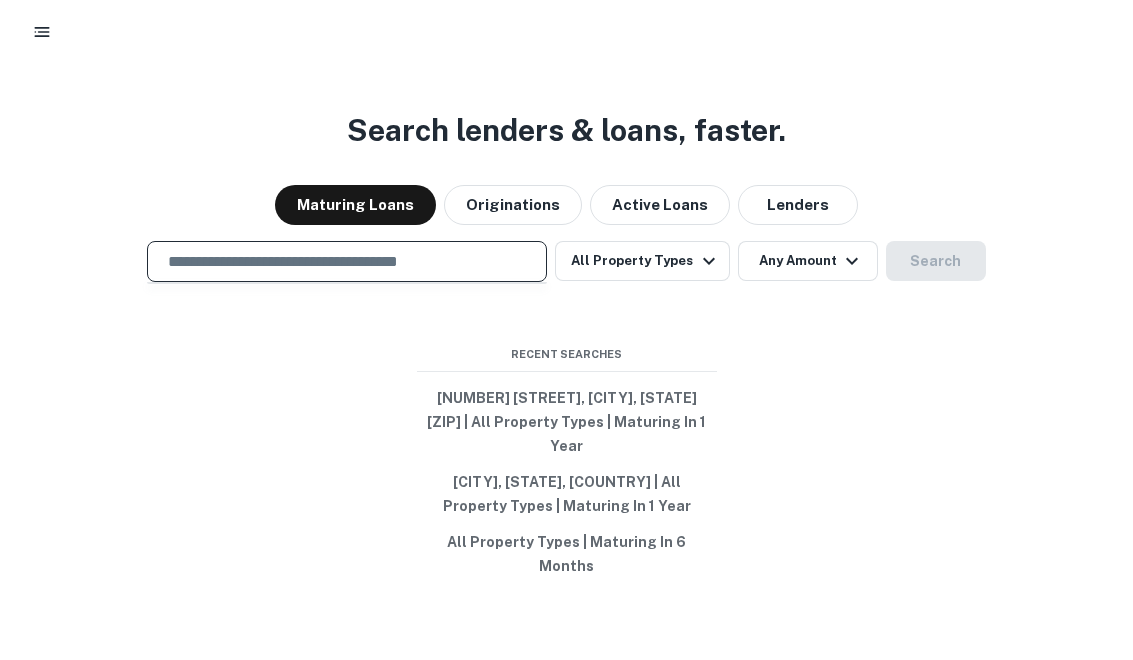paste on "**********" 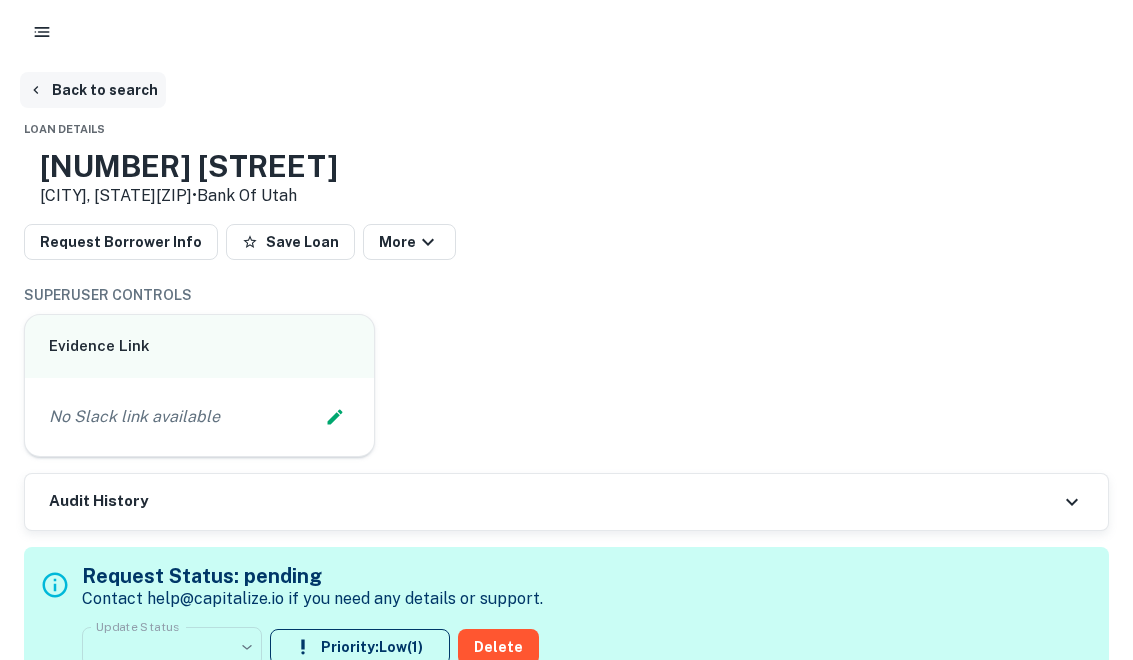 click on "Back to search" at bounding box center [93, 90] 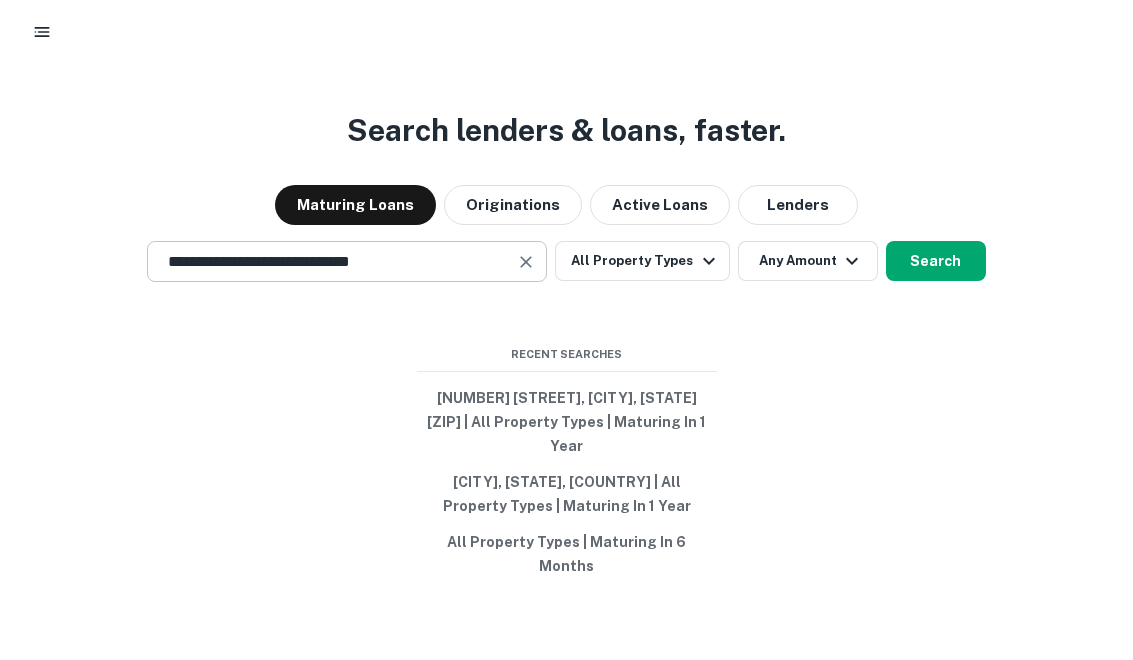 click at bounding box center (526, 262) 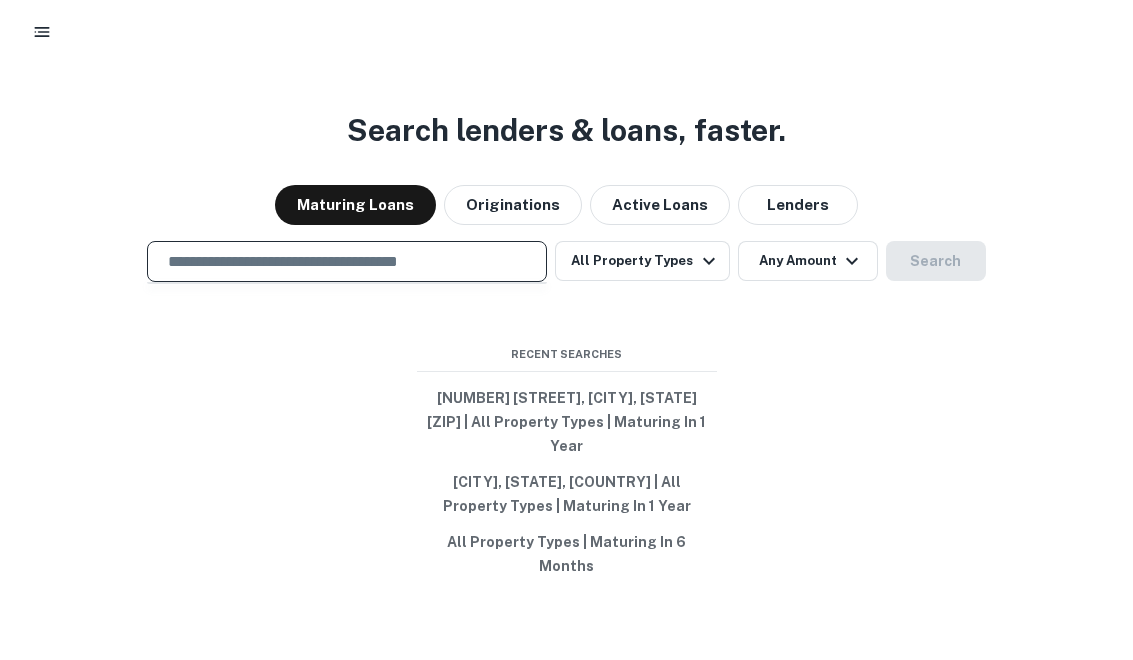 paste on "**********" 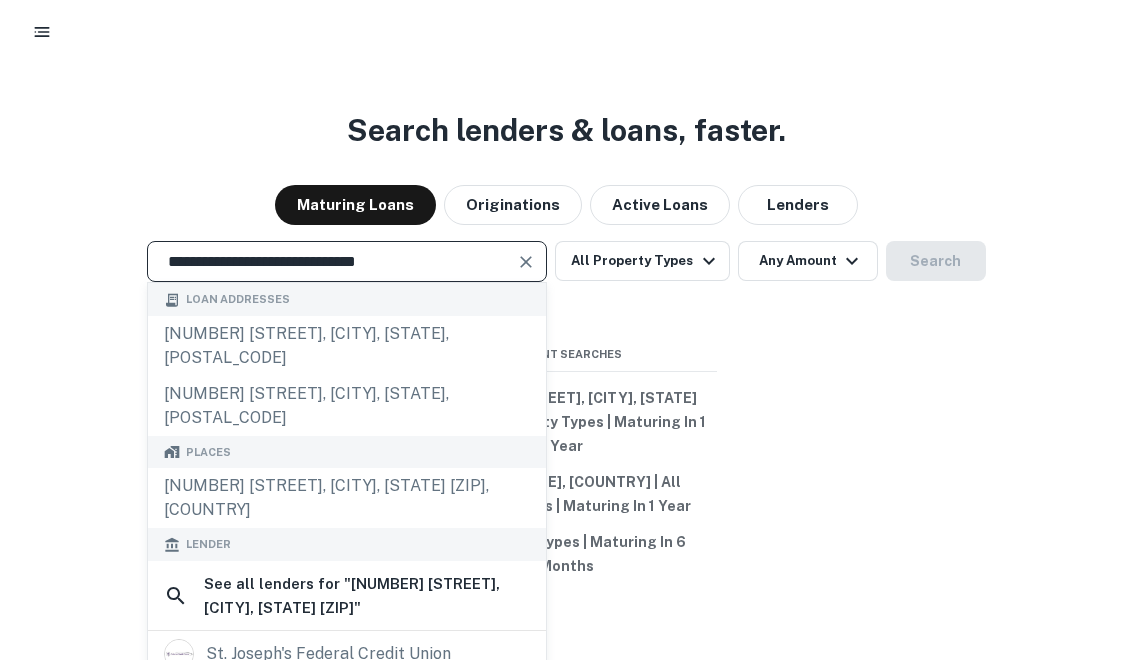 type on "**********" 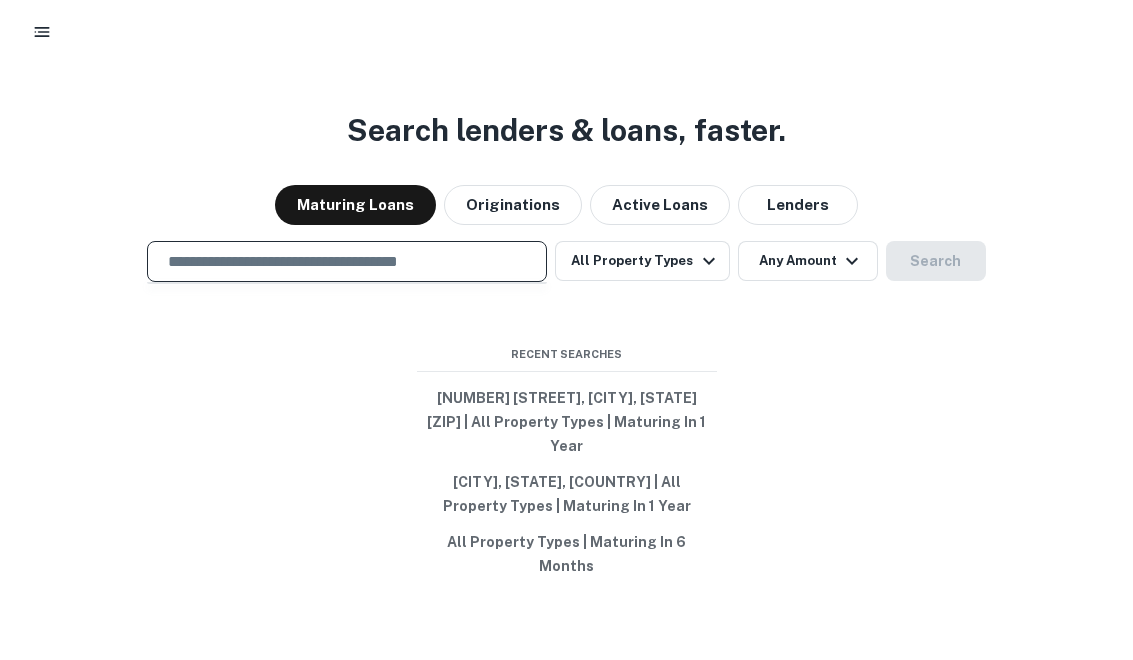 paste on "**********" 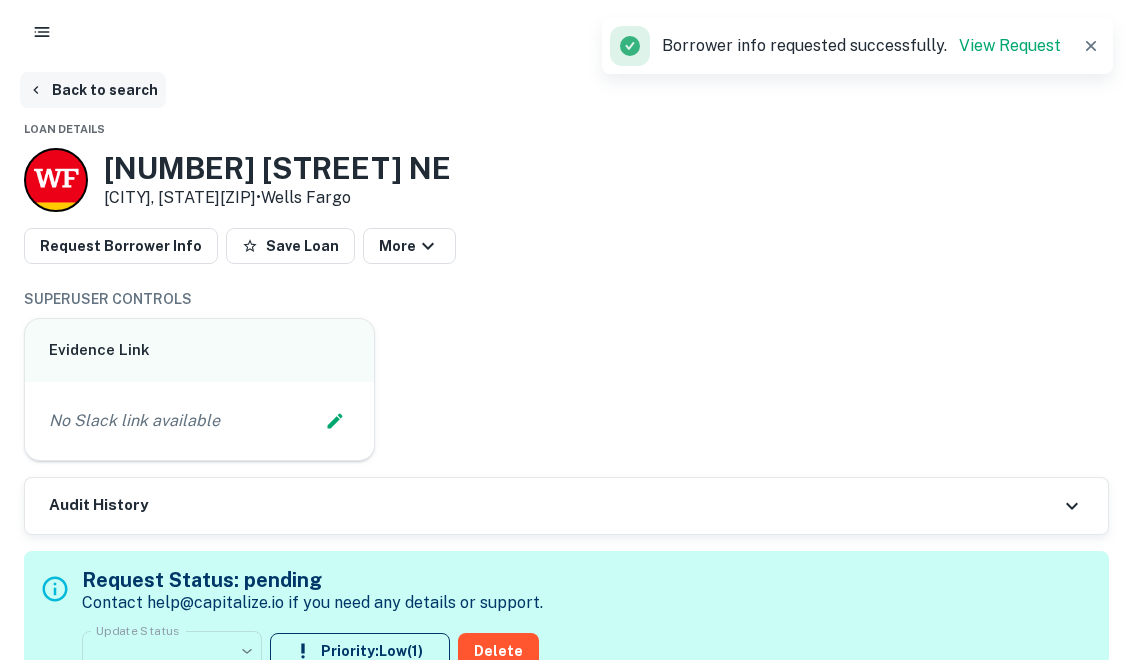 click on "Back to search" at bounding box center [93, 90] 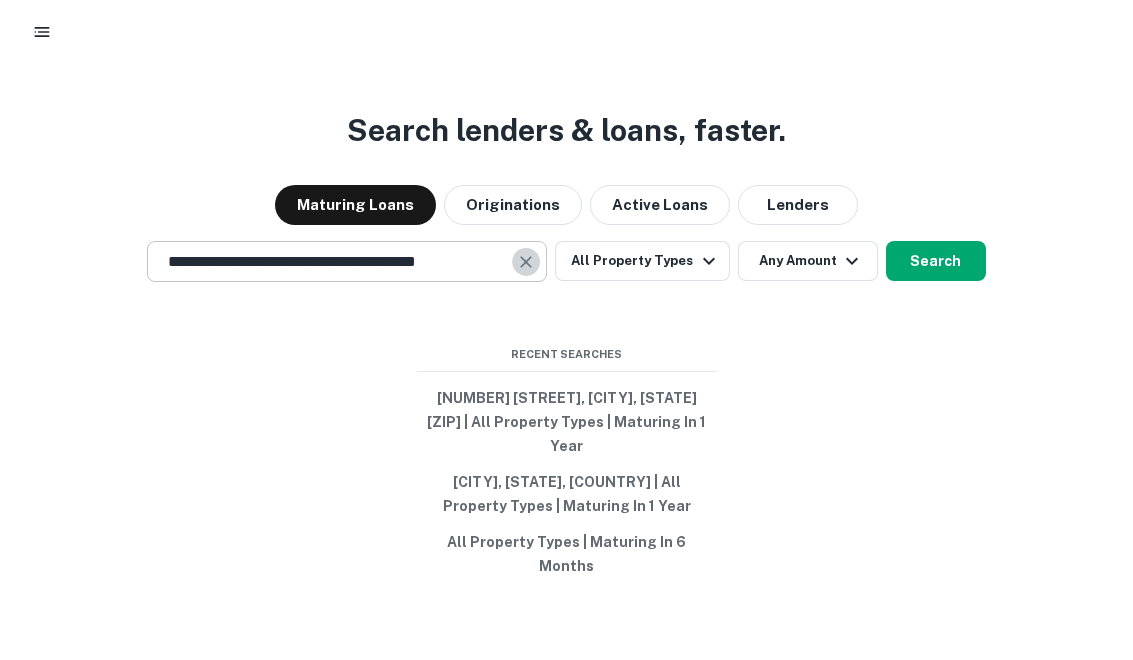 click at bounding box center [526, 262] 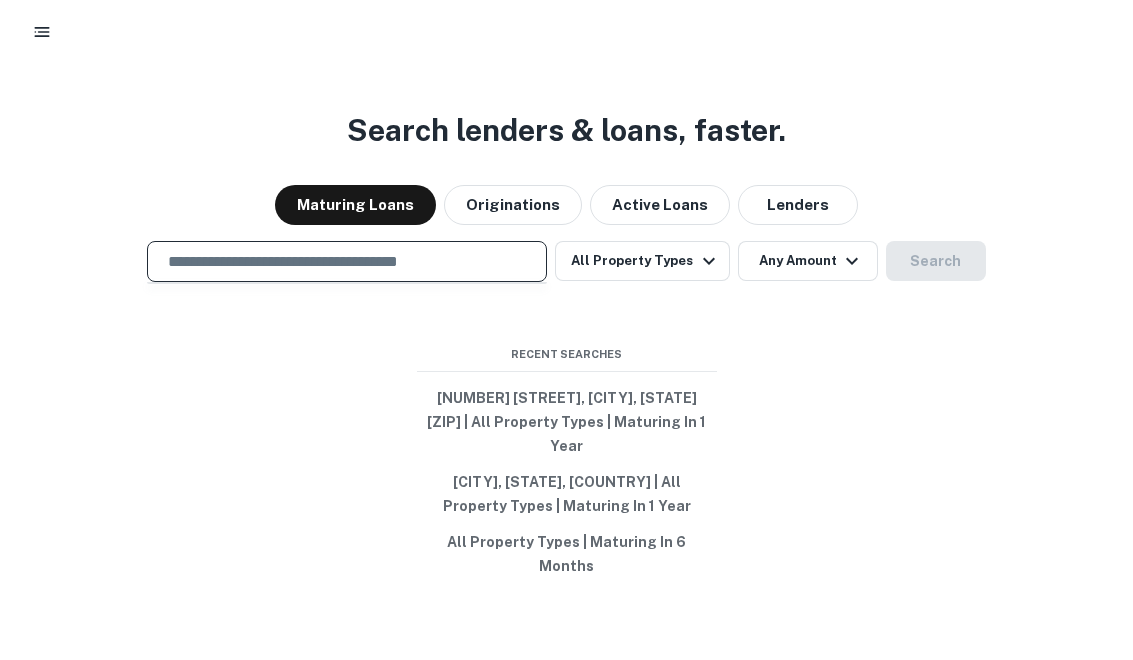 paste on "**********" 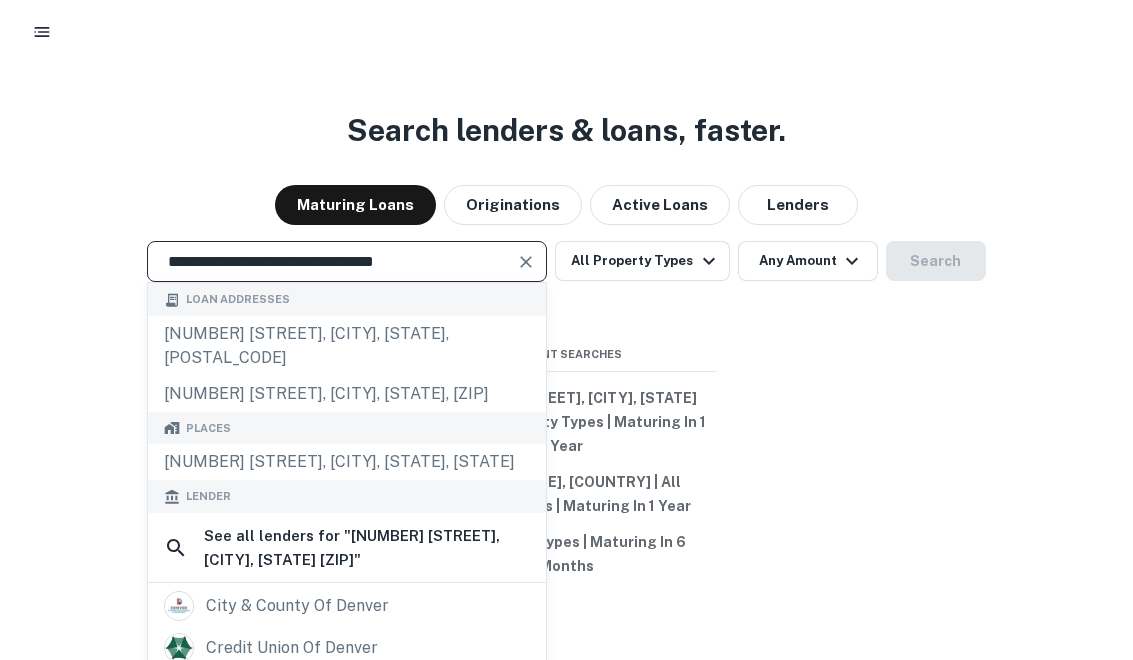 type on "**********" 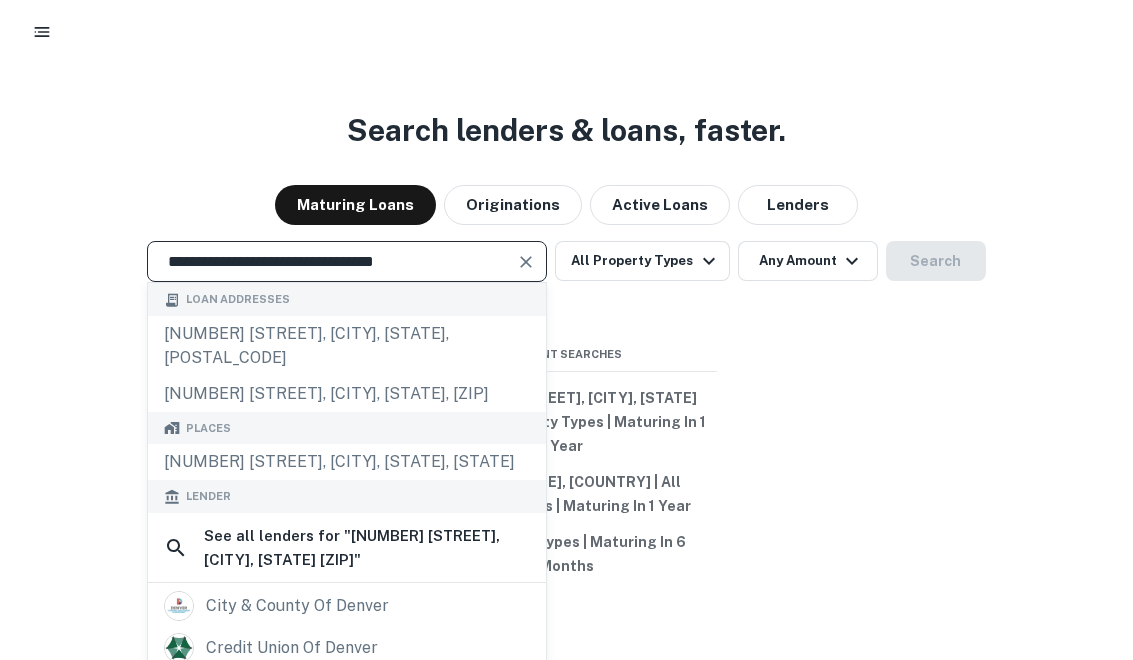 click at bounding box center (526, 262) 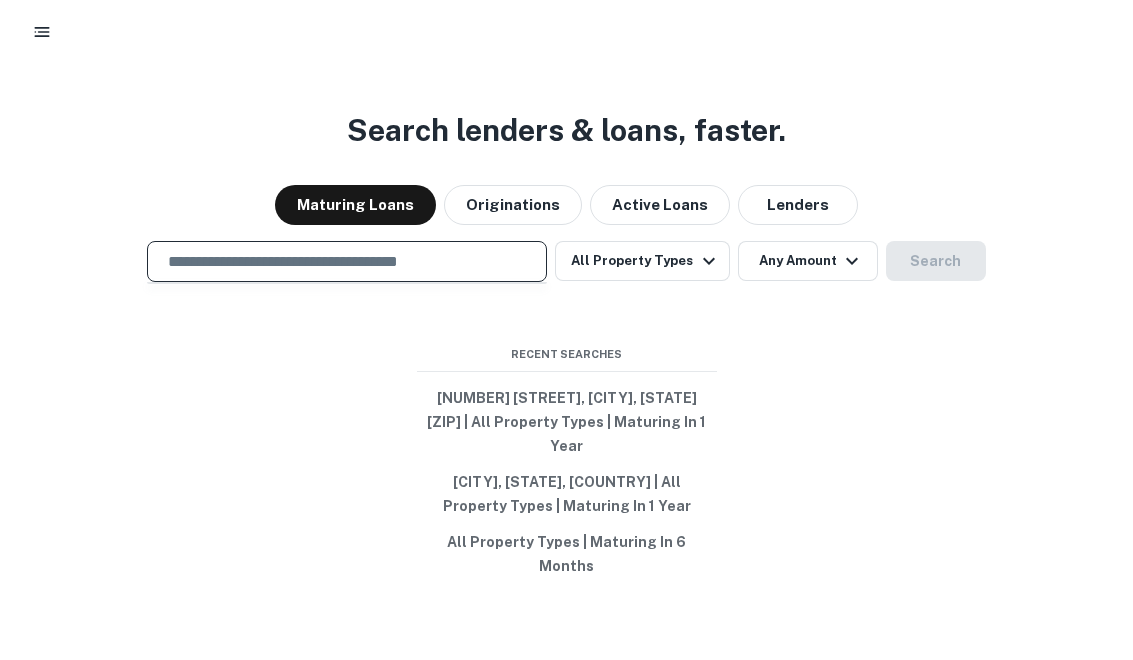 paste on "**********" 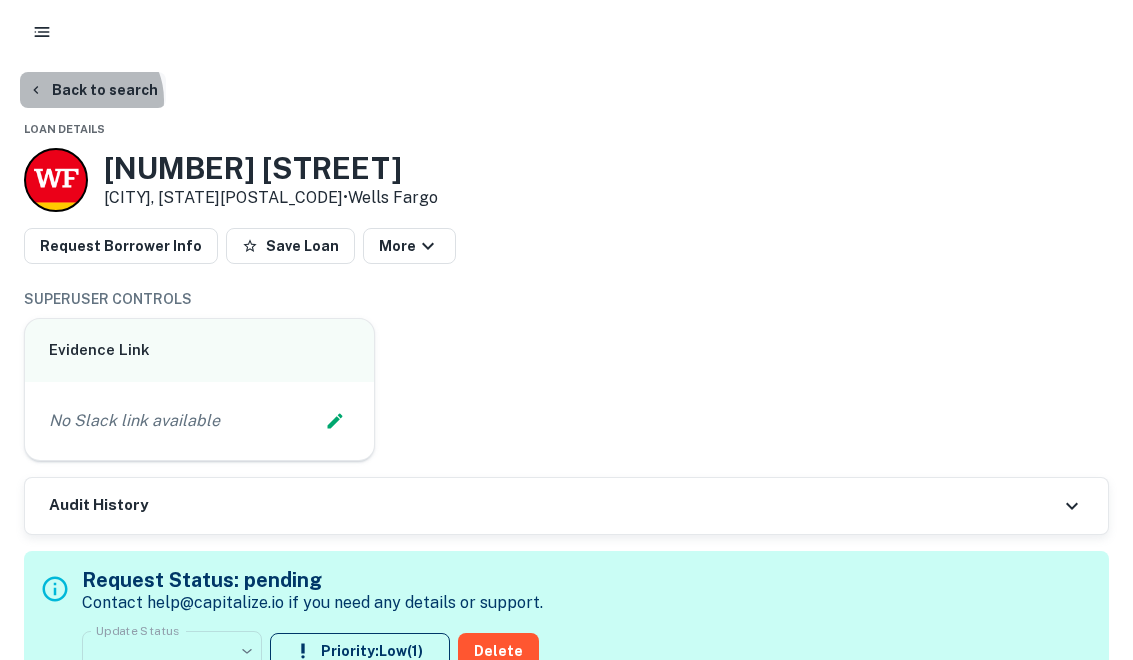 click on "Back to search" at bounding box center [93, 90] 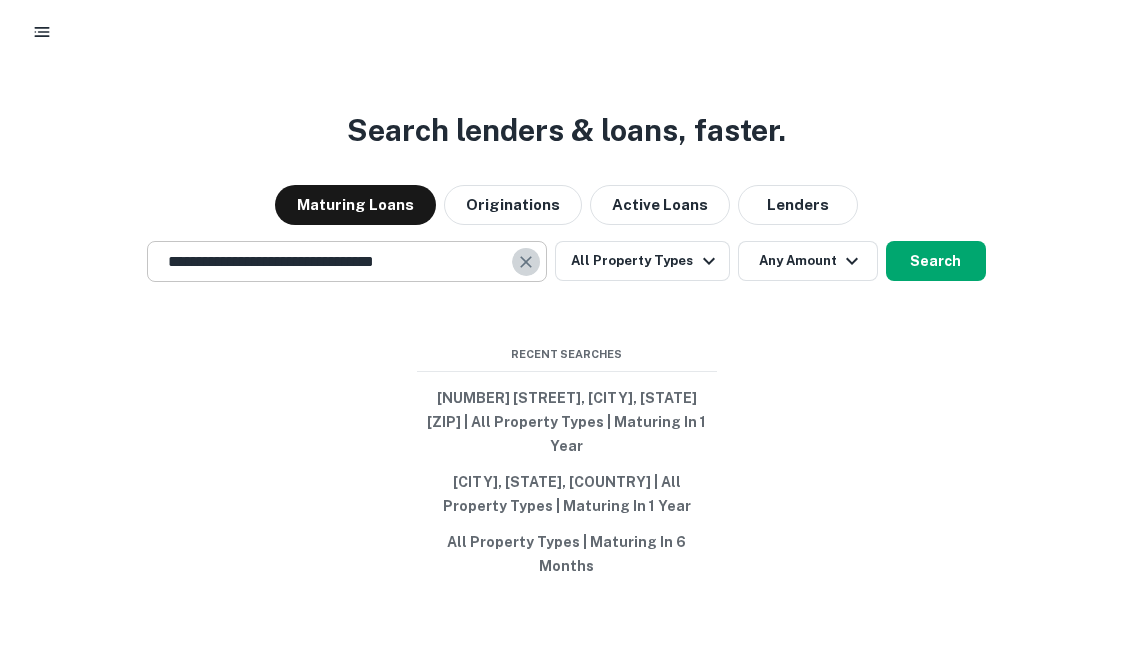 click at bounding box center (526, 262) 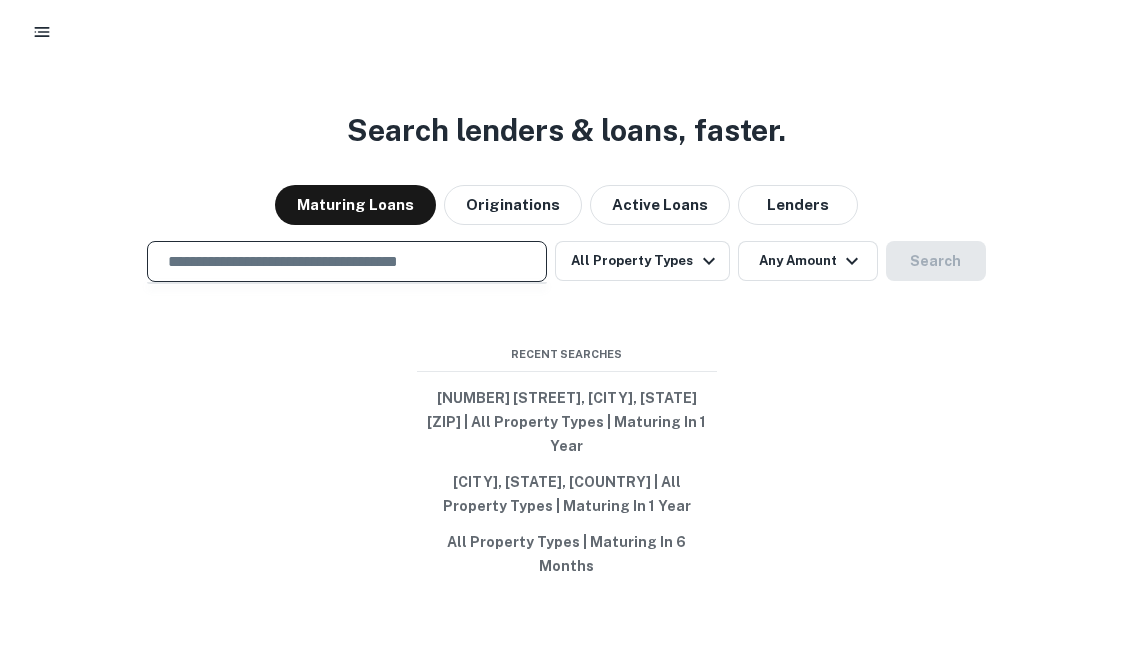 paste on "**********" 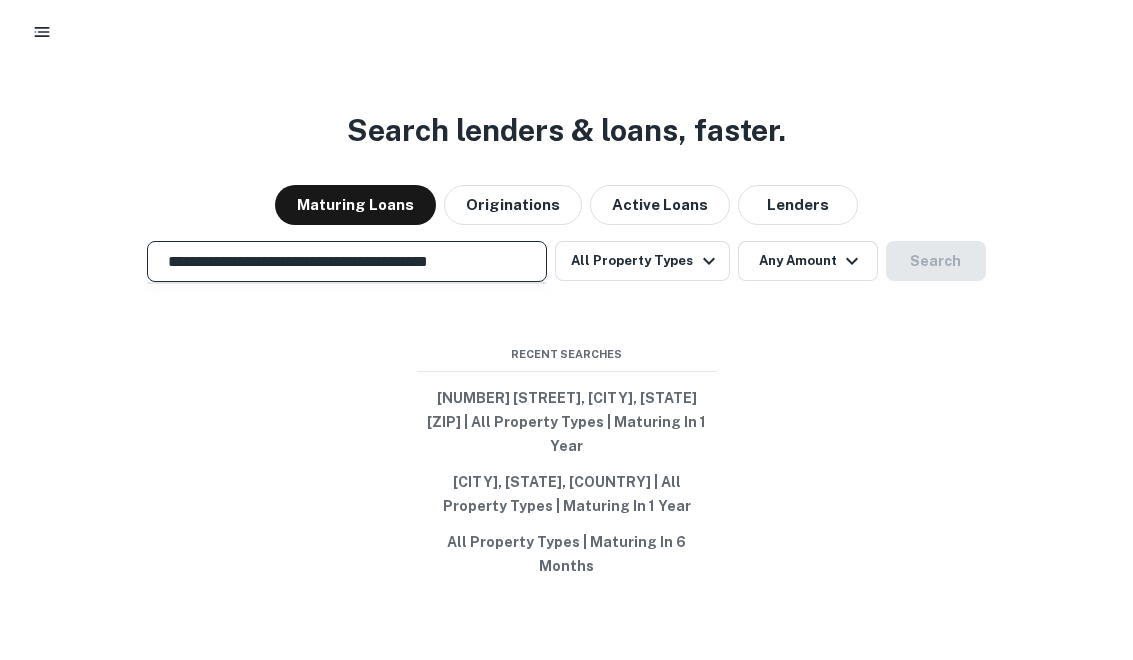 scroll, scrollTop: 0, scrollLeft: 17, axis: horizontal 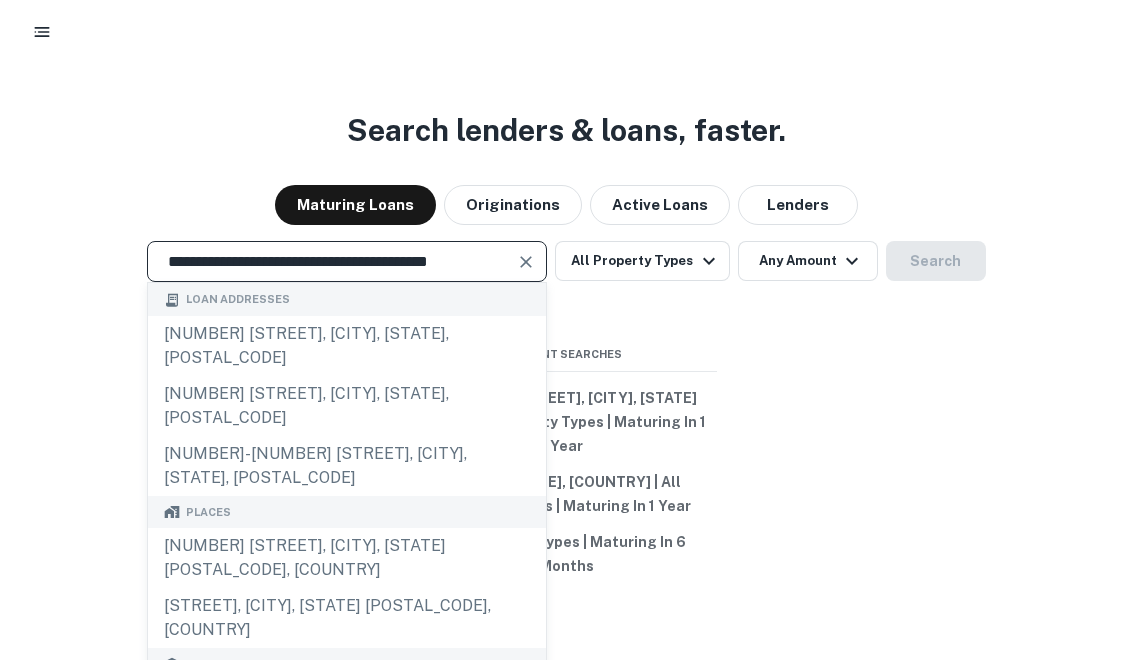 click on "**********" at bounding box center [347, 261] 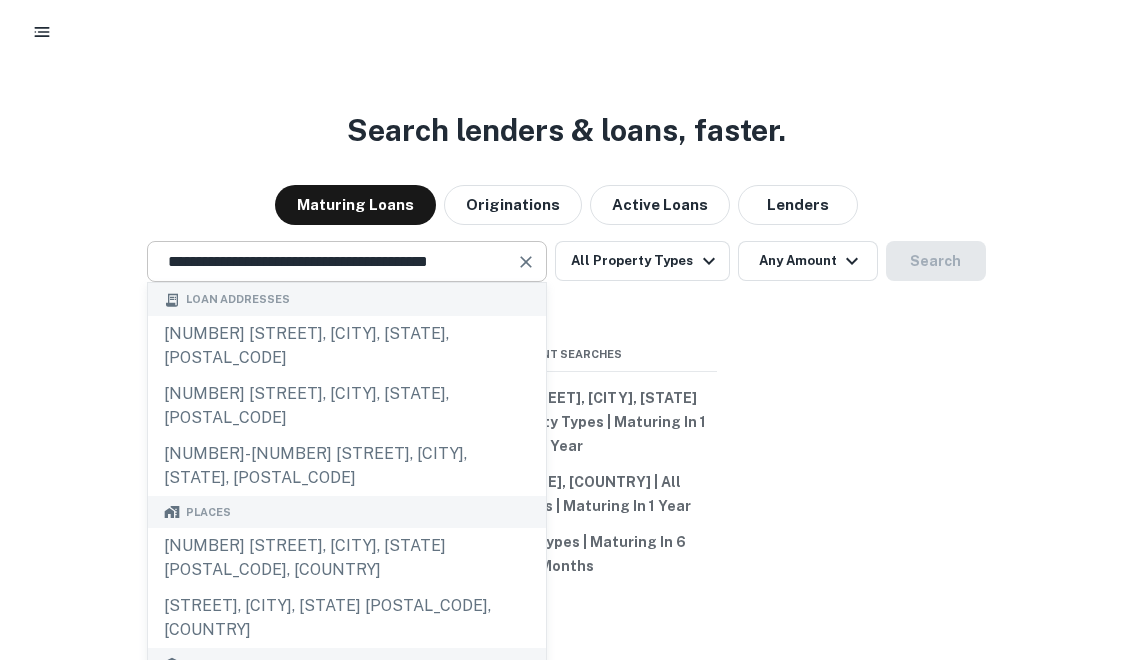 click at bounding box center [526, 262] 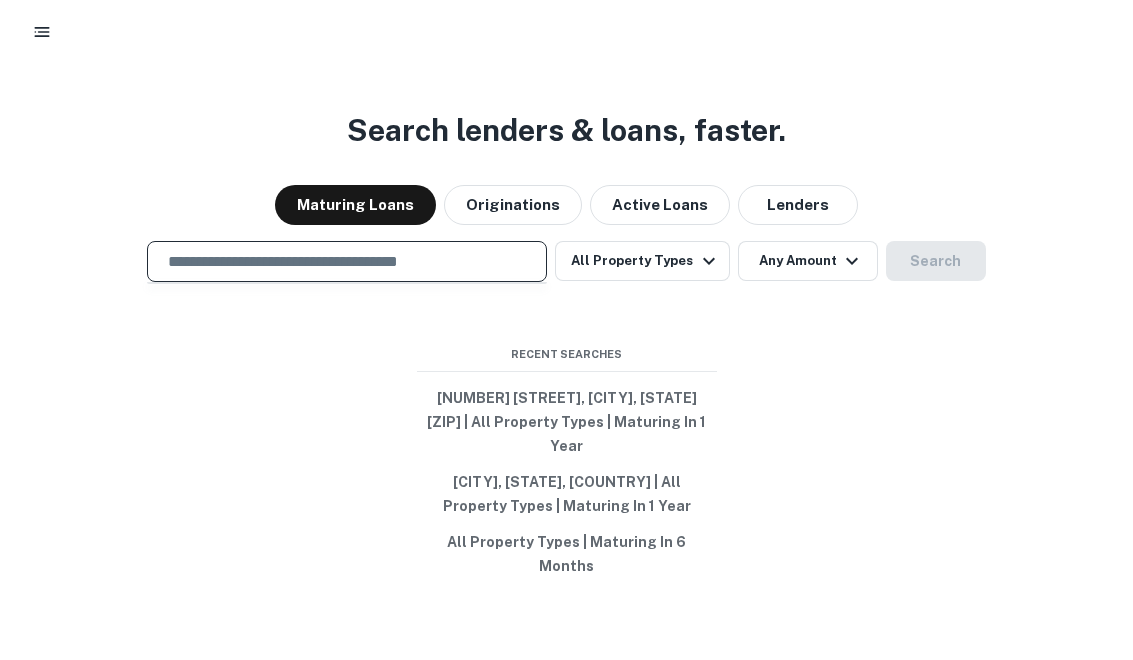 paste on "**********" 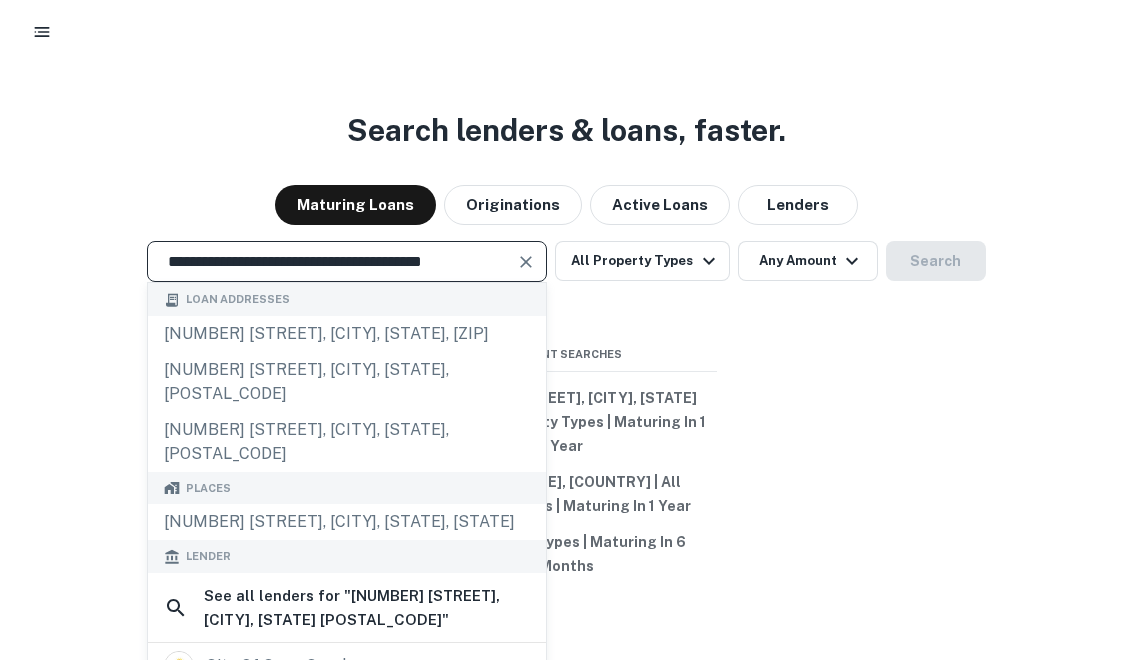 click at bounding box center (526, 262) 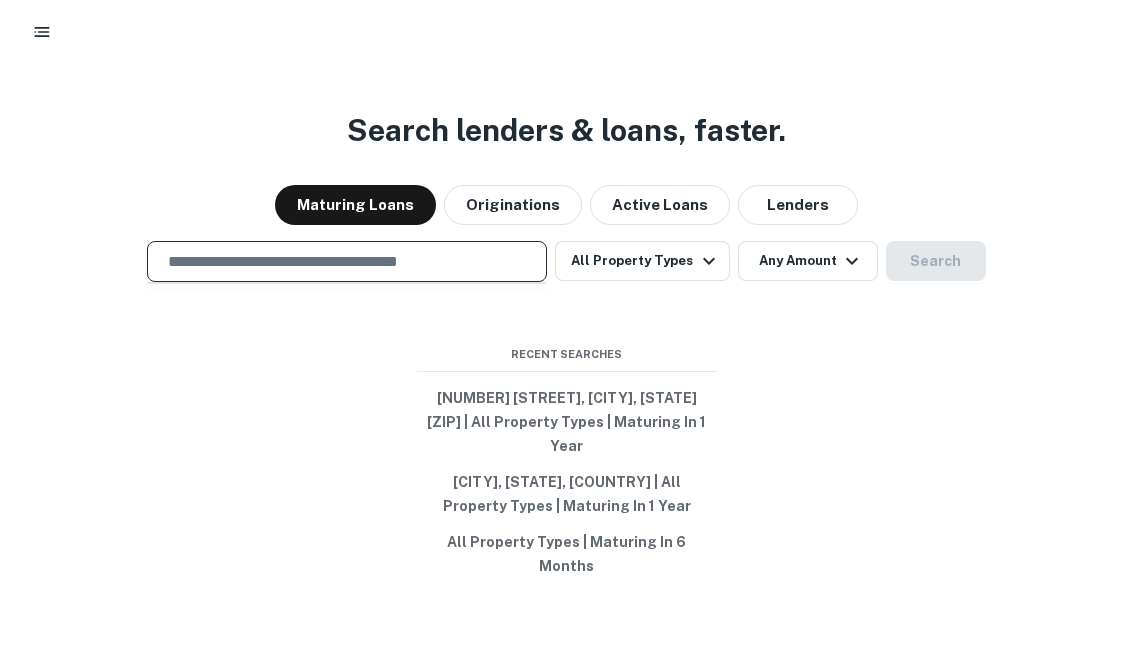 paste on "**********" 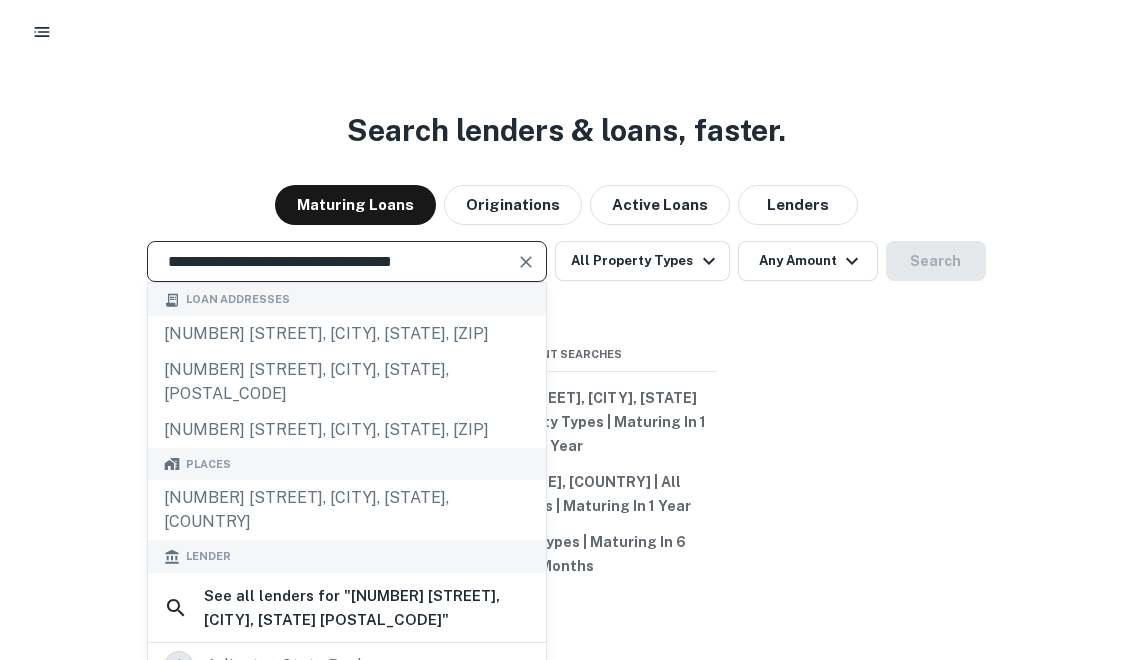 click at bounding box center [526, 262] 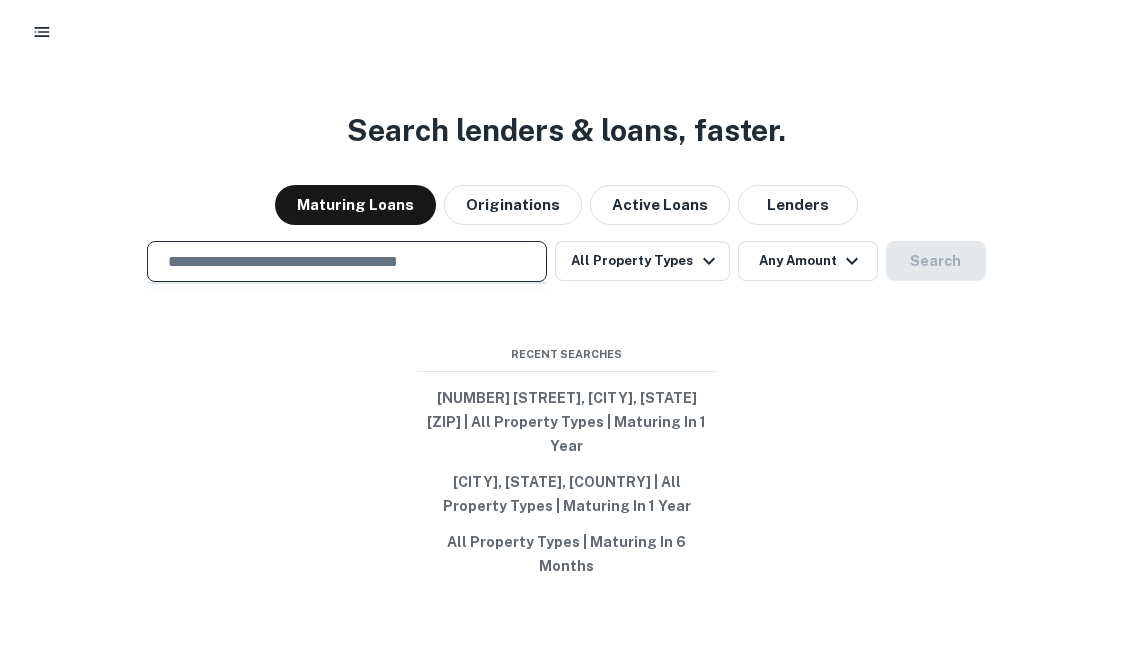 paste on "**********" 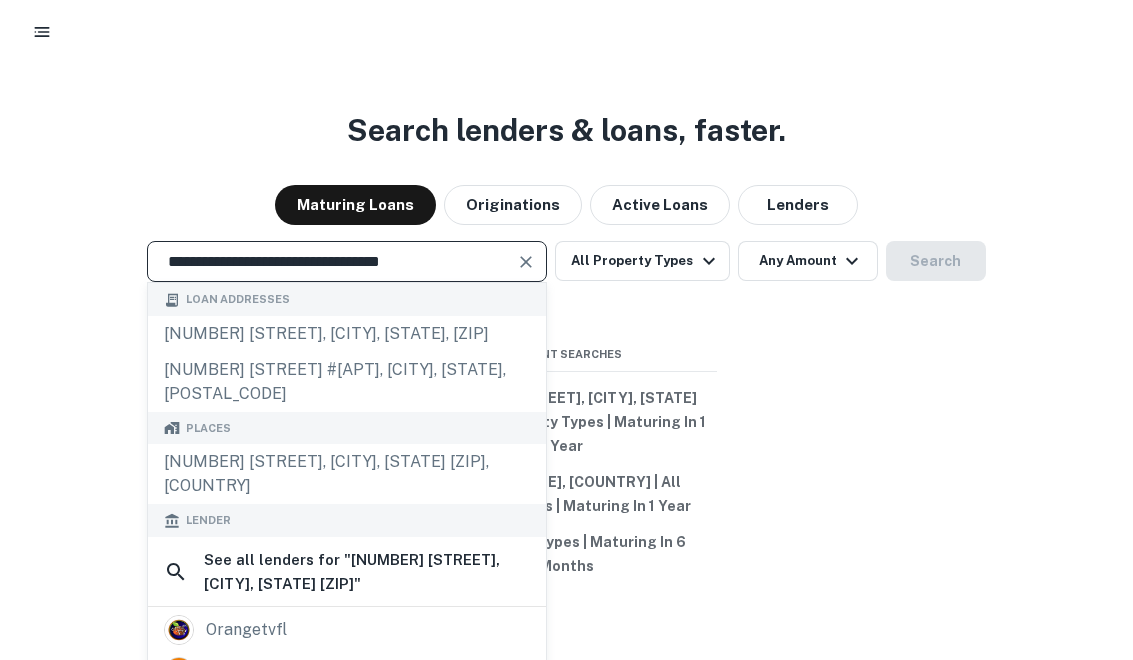 scroll, scrollTop: 9, scrollLeft: 0, axis: vertical 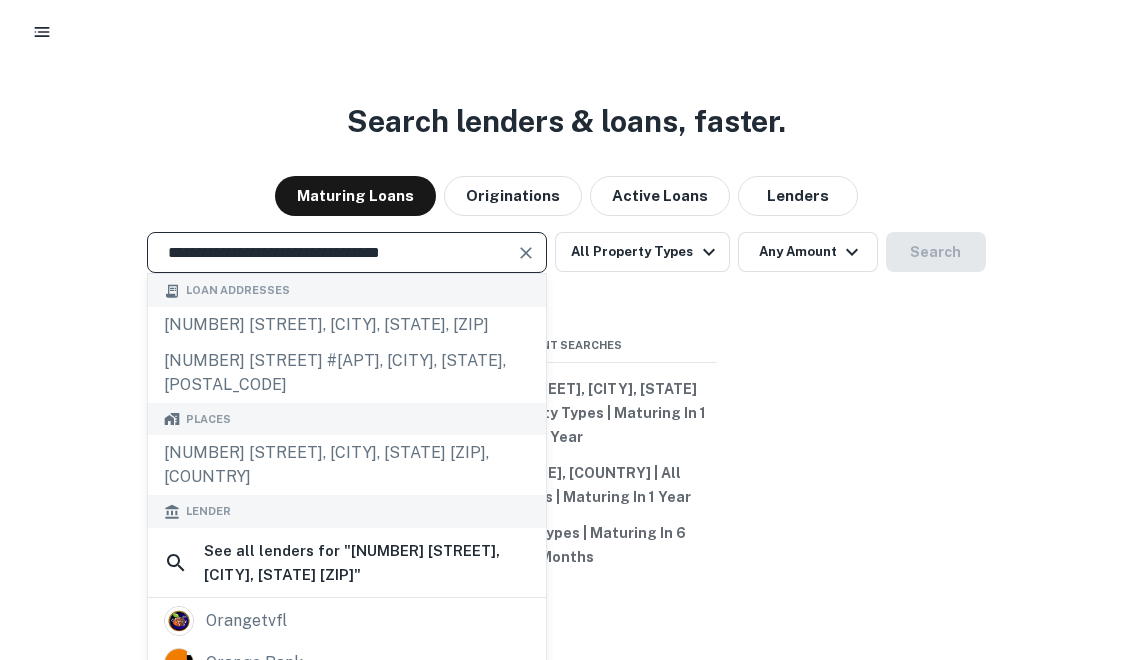click at bounding box center [526, 253] 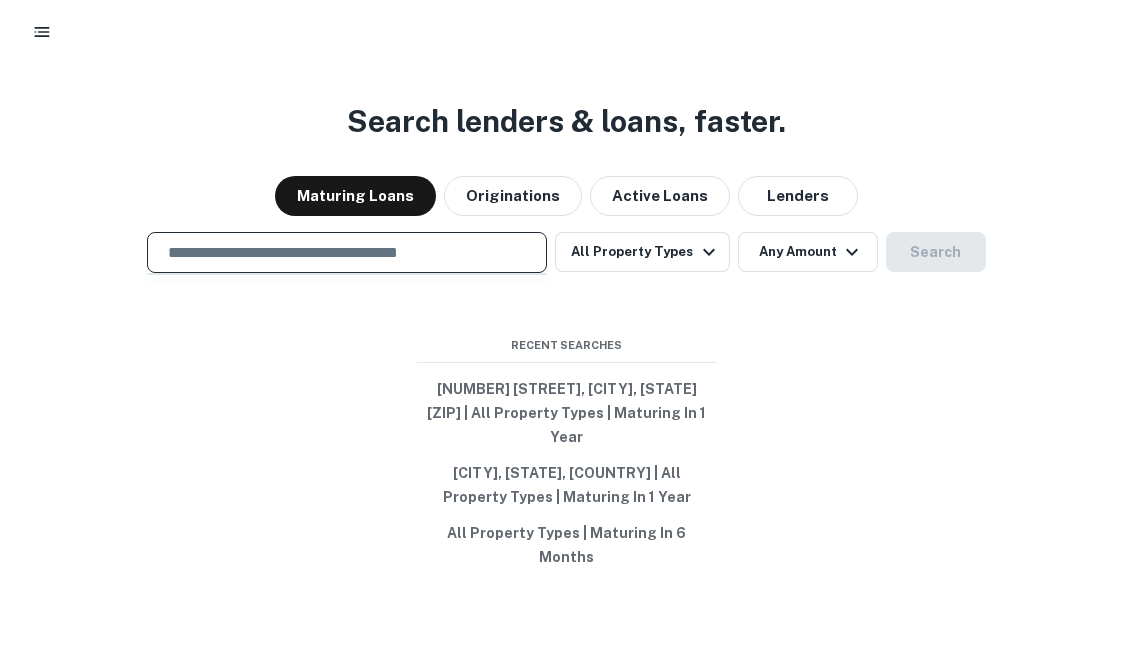 paste on "**********" 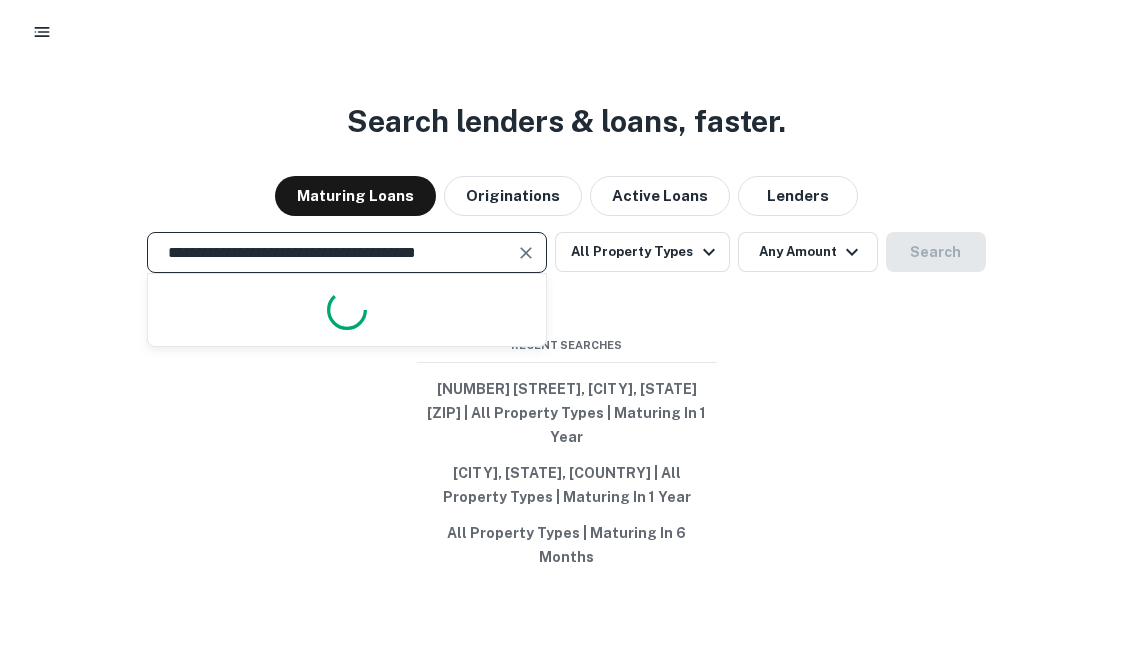 click on "**********" at bounding box center (332, 252) 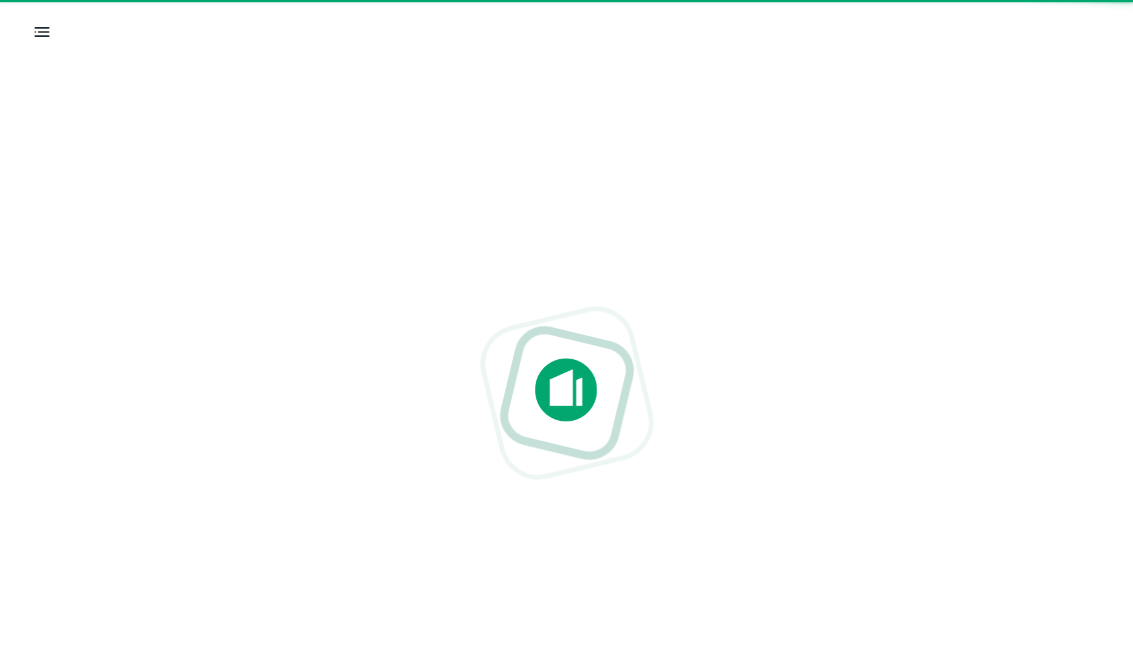 scroll, scrollTop: 0, scrollLeft: 0, axis: both 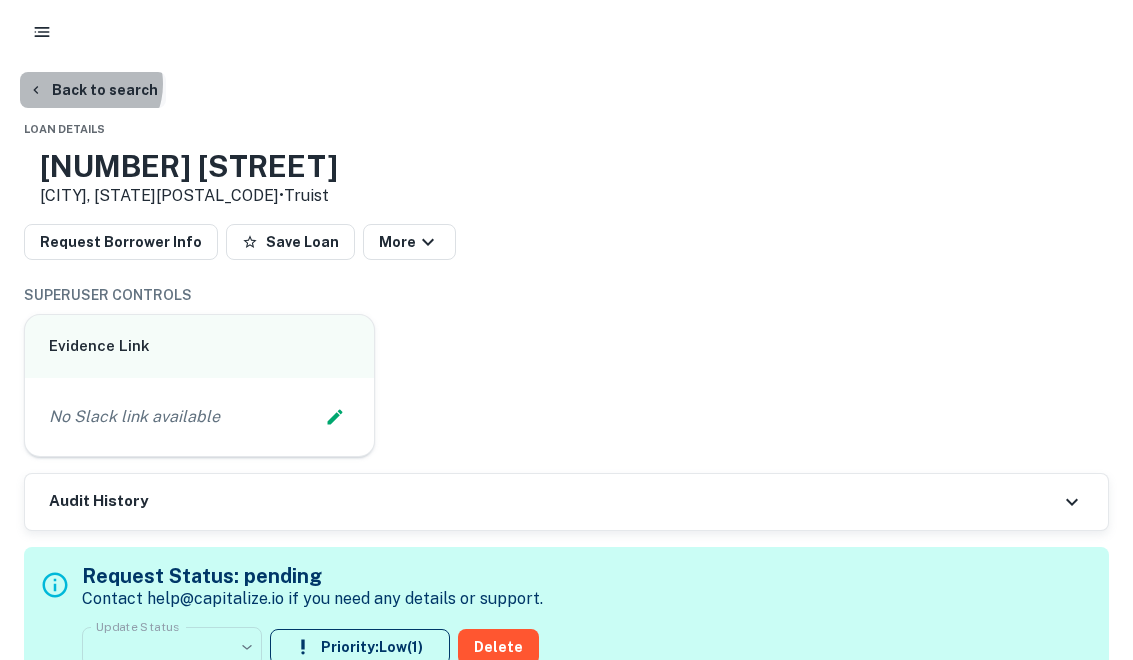 click on "Back to search" at bounding box center [93, 90] 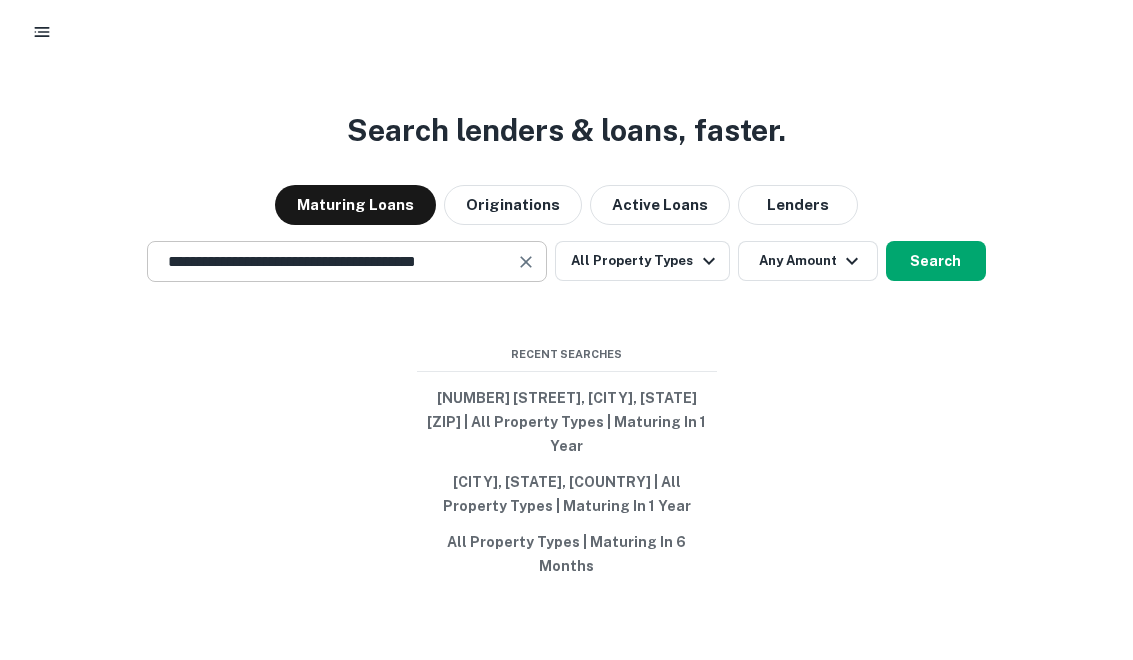 click at bounding box center (526, 262) 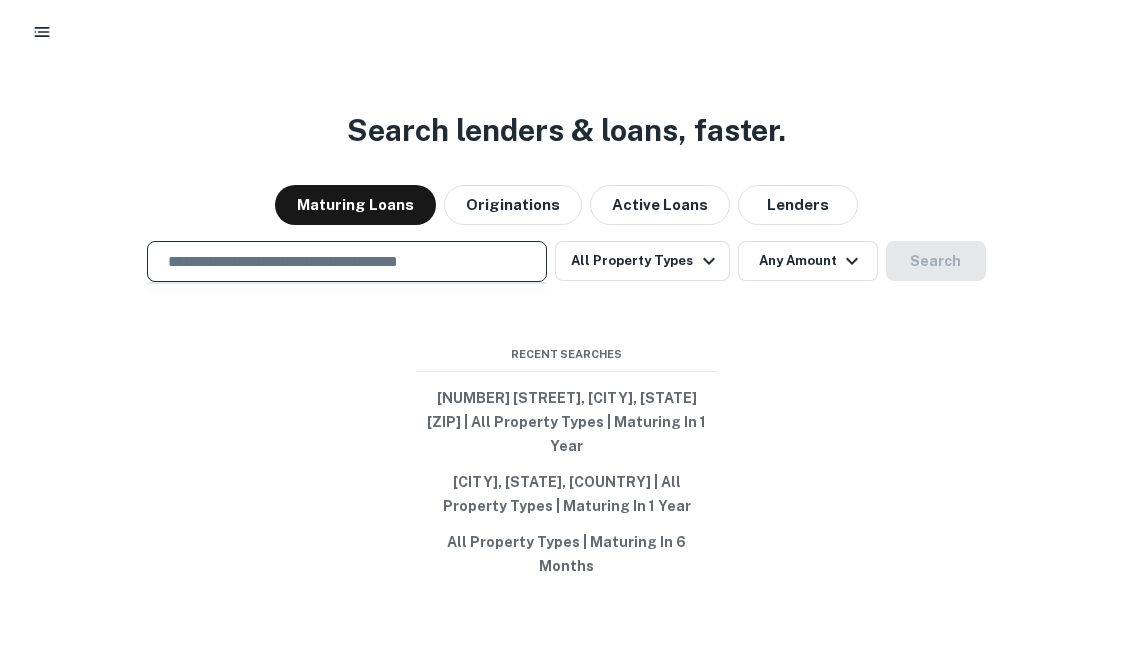 paste on "**********" 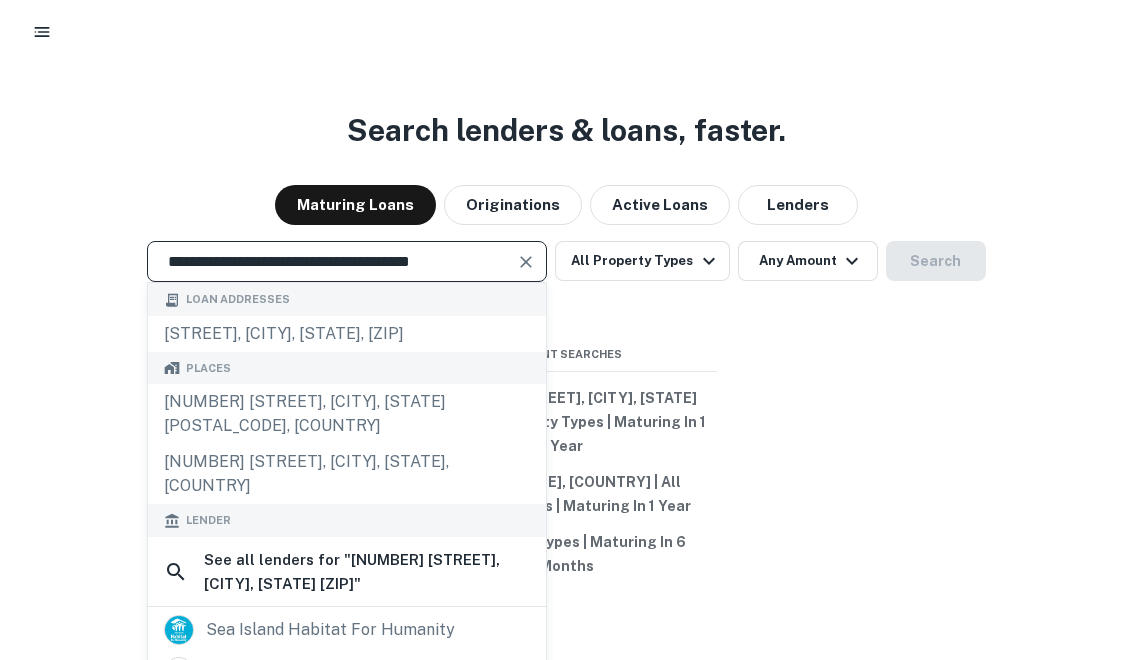 click at bounding box center (527, 262) 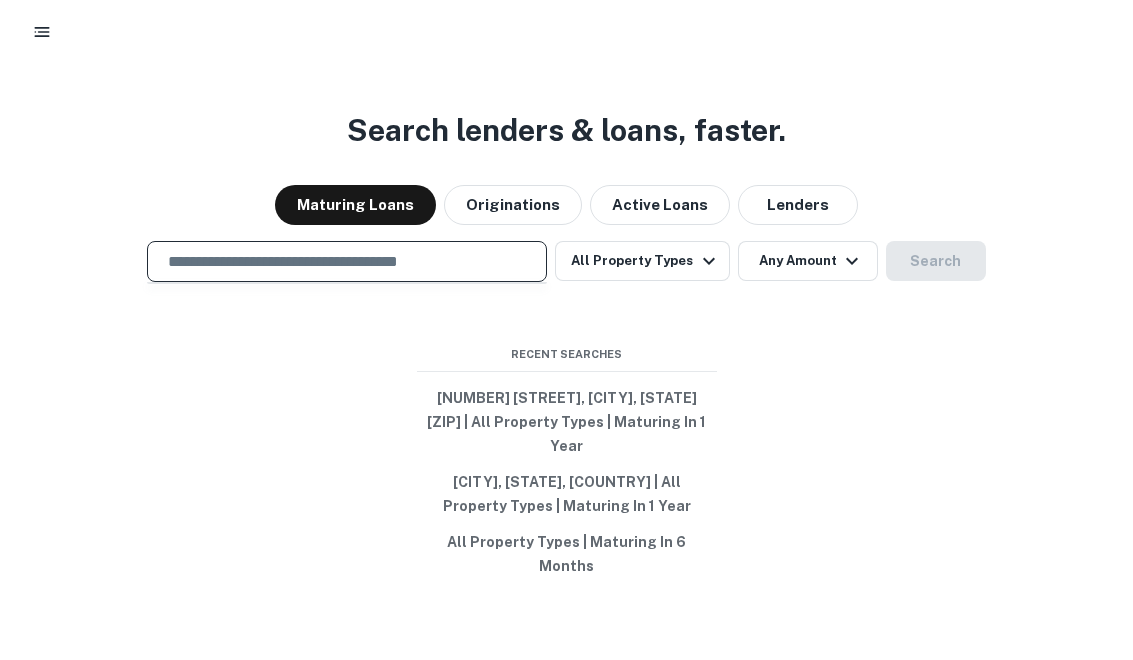 paste on "**********" 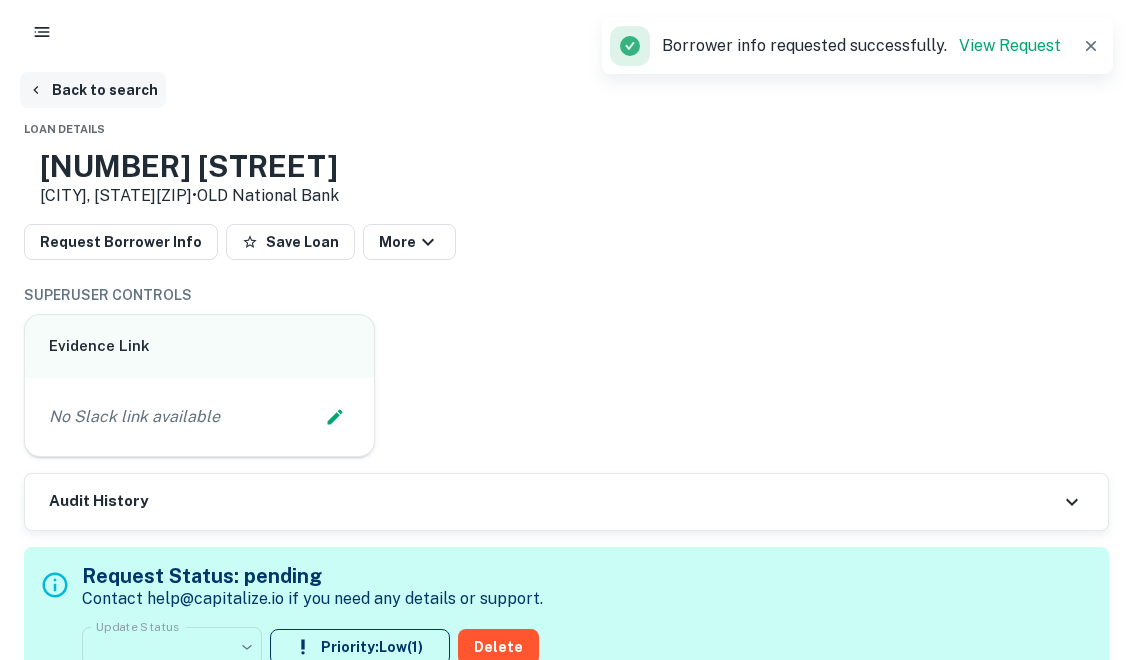 click on "Back to search" at bounding box center (93, 90) 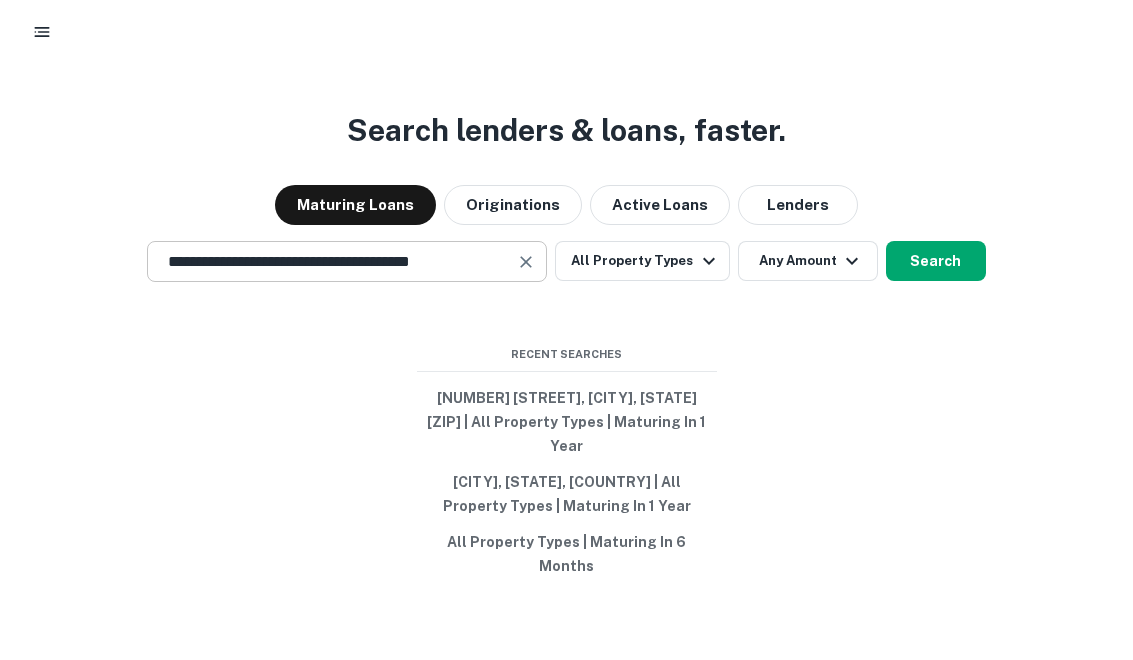 click at bounding box center (526, 262) 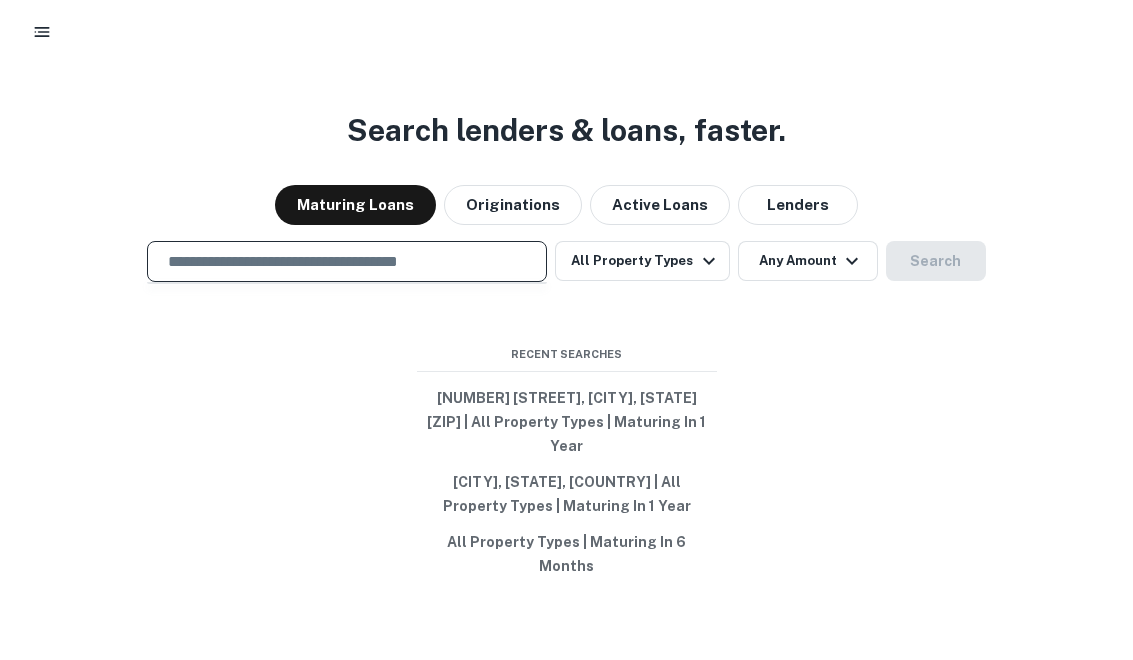 paste on "**********" 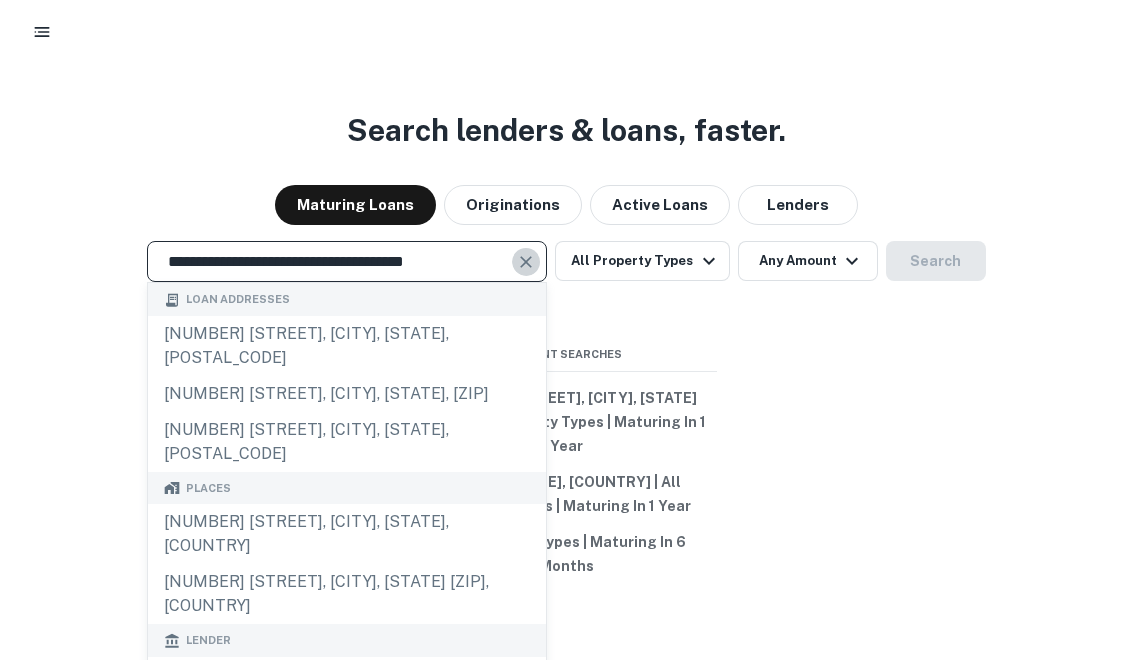 click at bounding box center [526, 262] 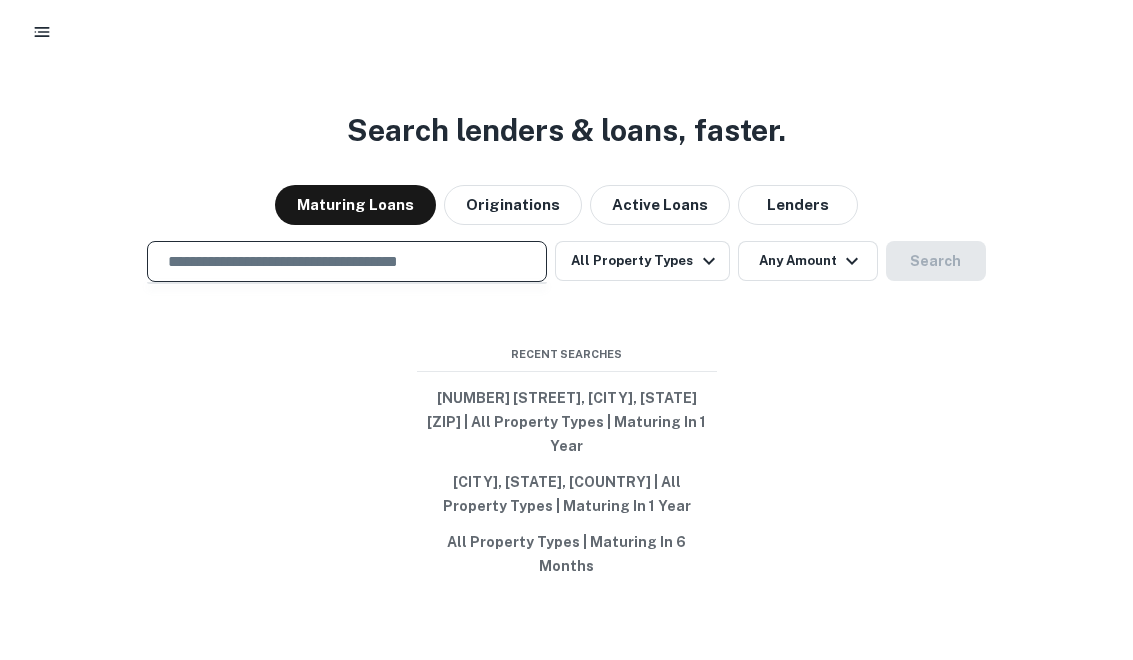 paste on "**********" 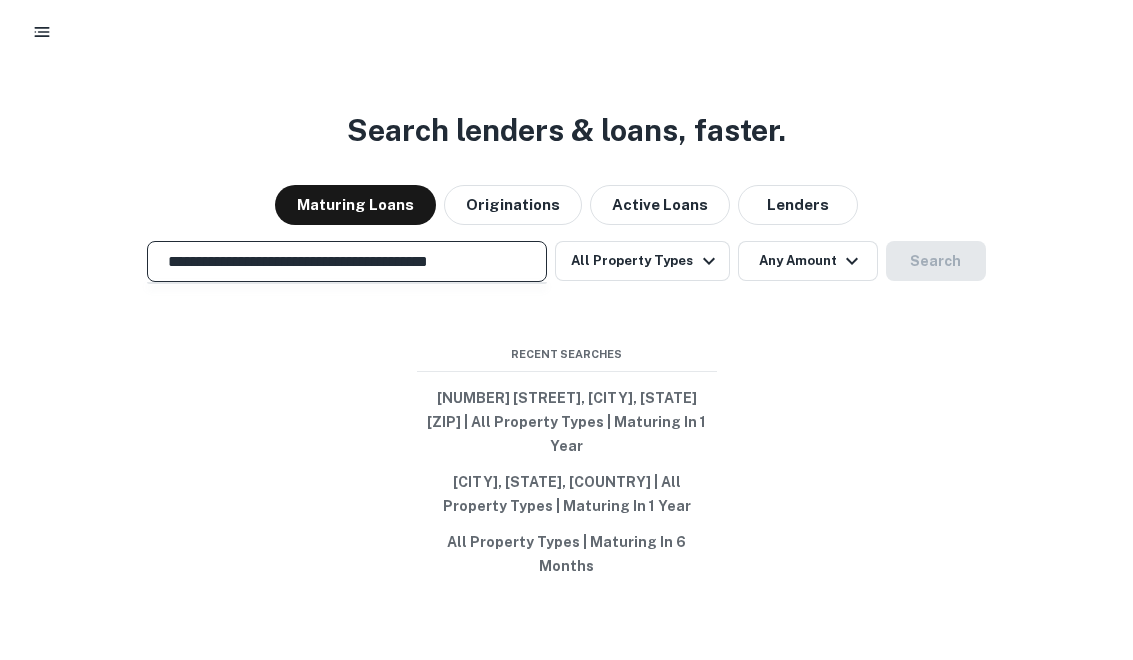 scroll, scrollTop: 0, scrollLeft: 17, axis: horizontal 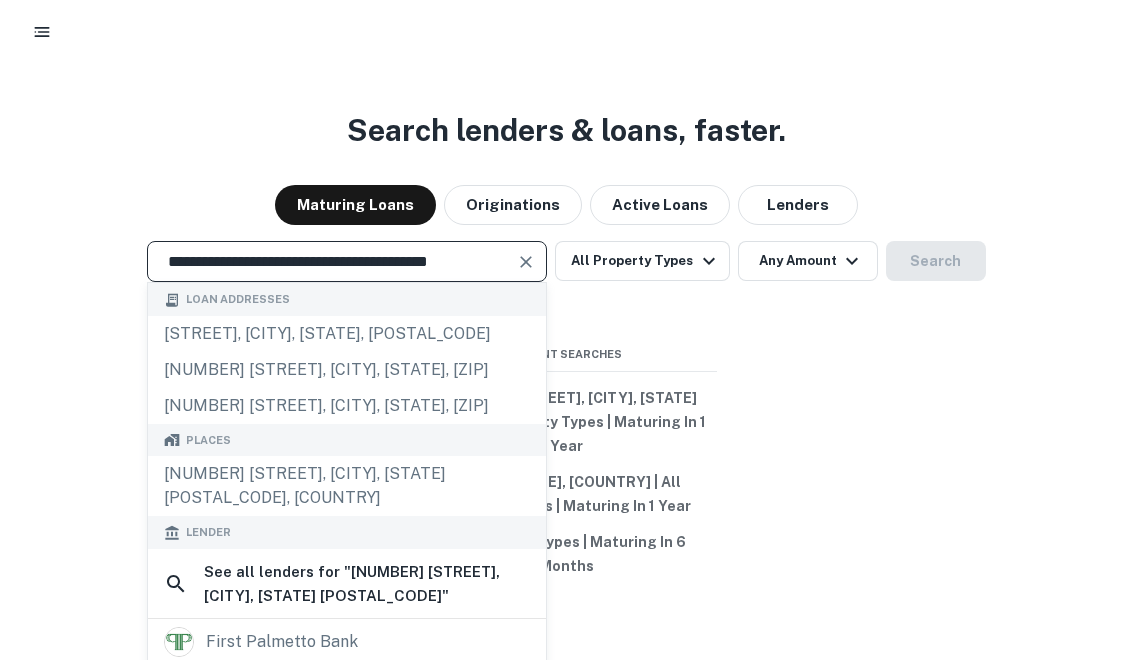 click on "**********" at bounding box center [332, 261] 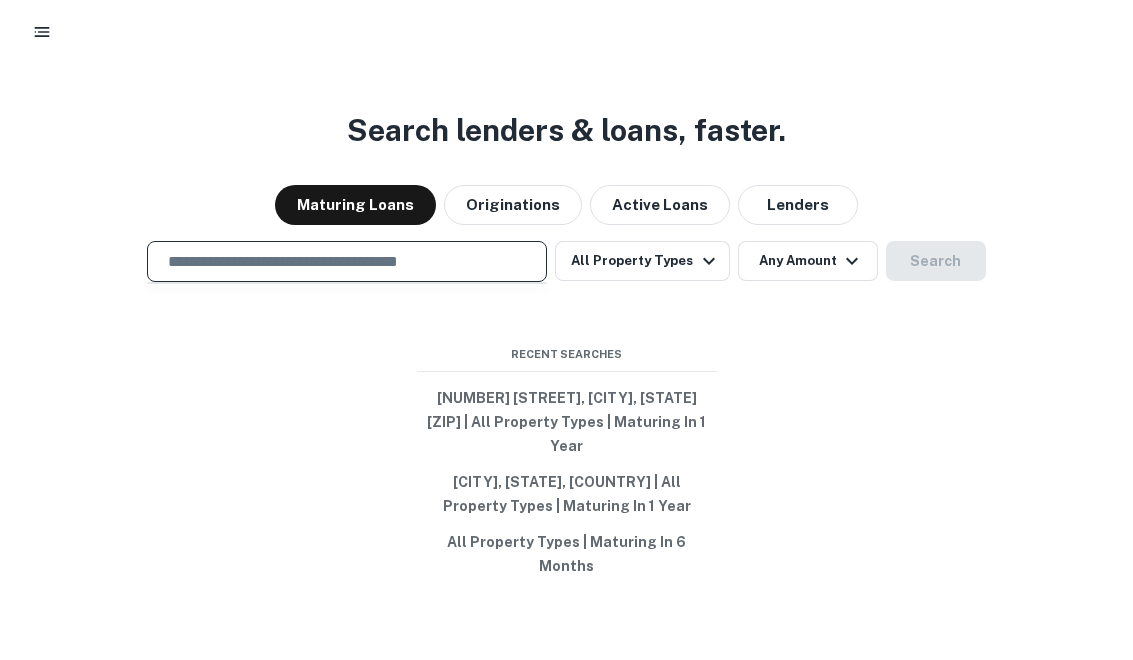paste on "**********" 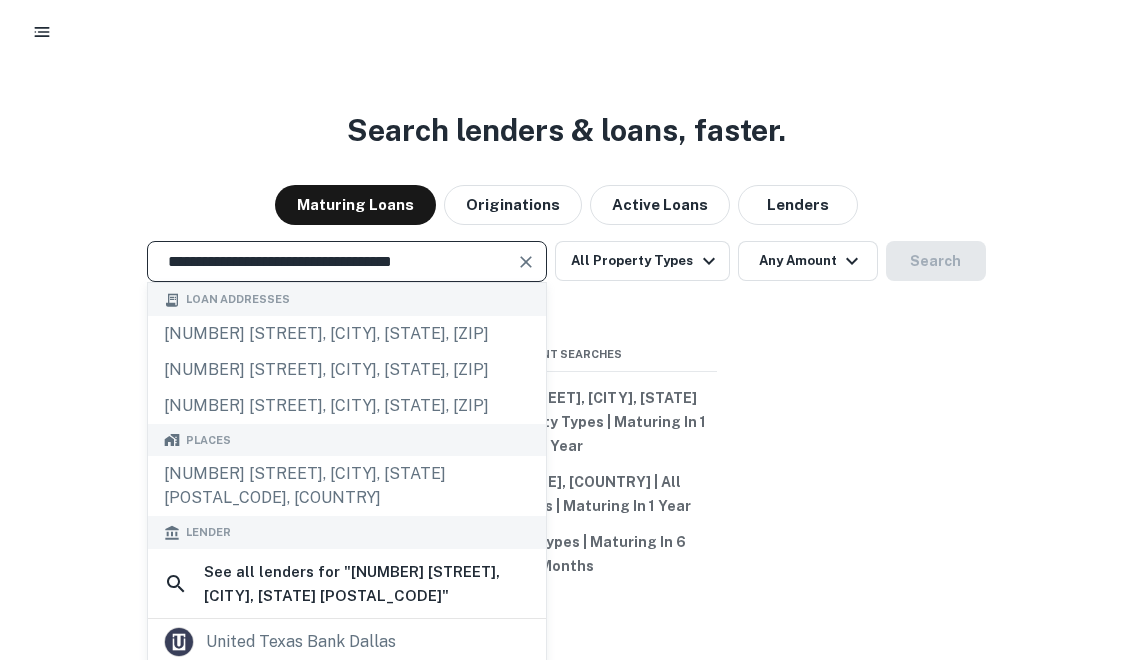 click at bounding box center [526, 262] 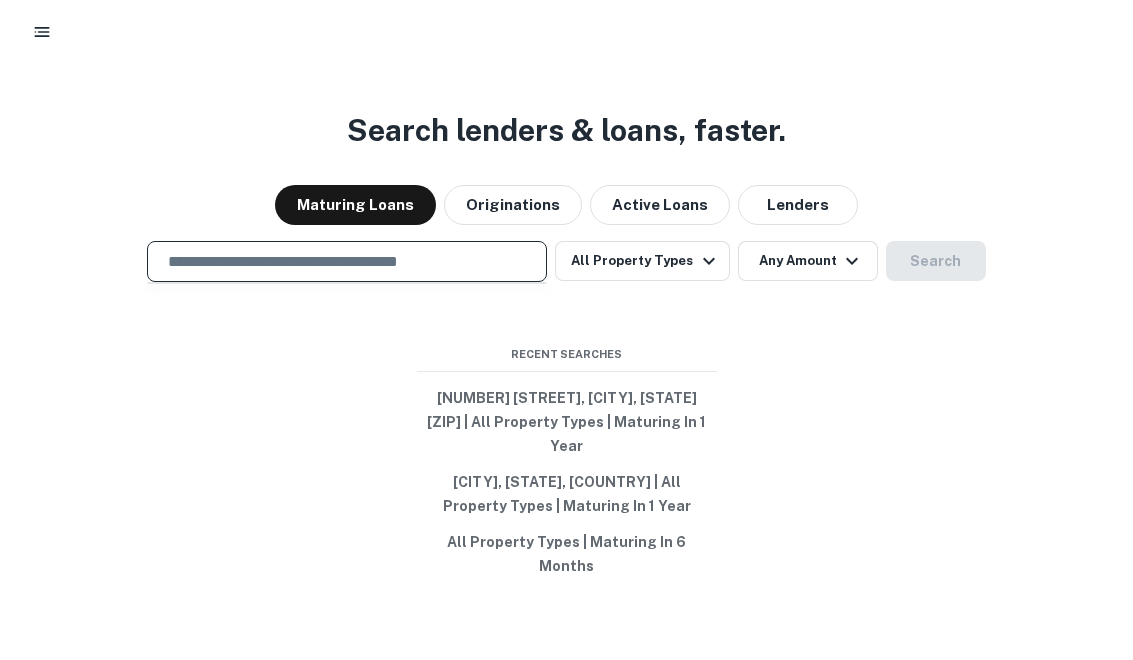 paste on "**********" 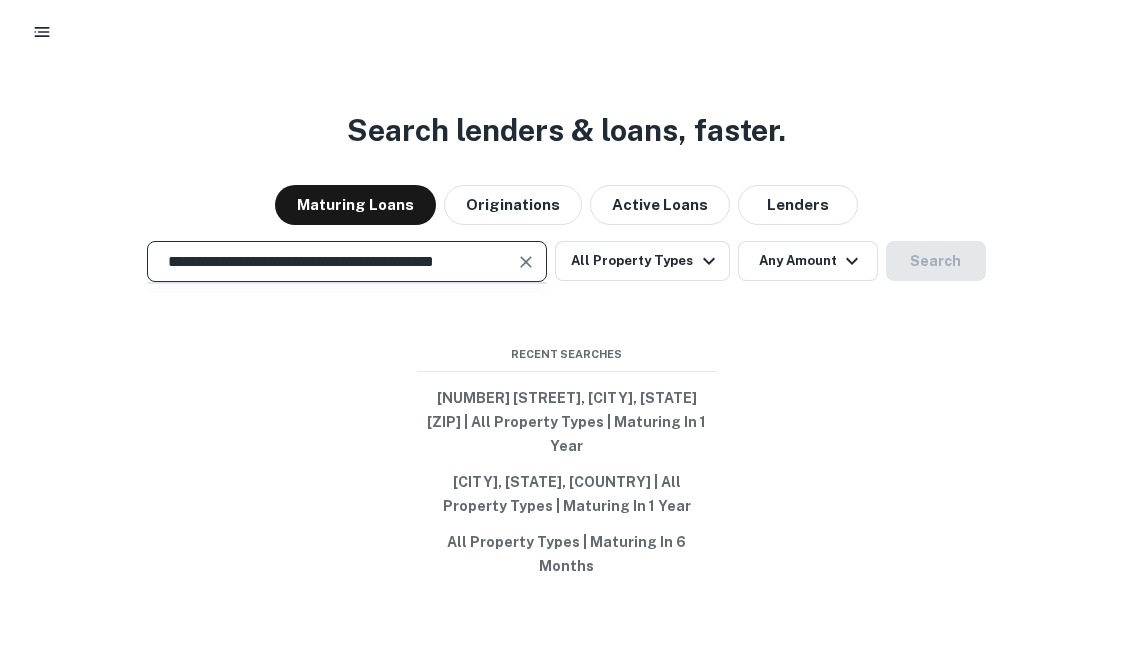 scroll, scrollTop: 0, scrollLeft: 14, axis: horizontal 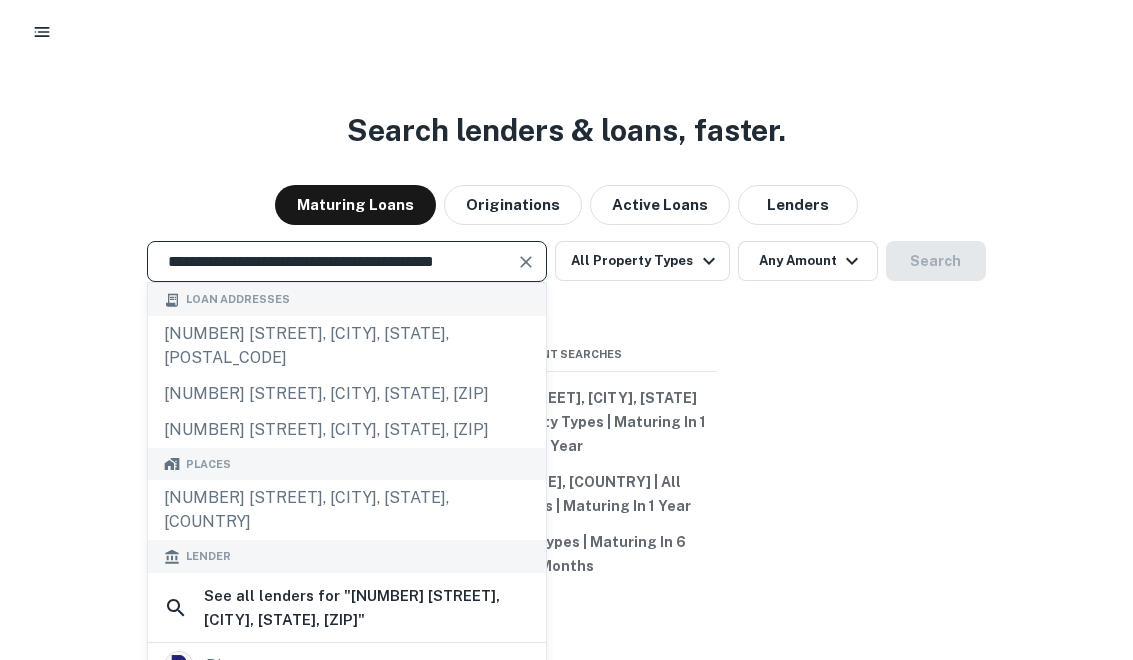 click on "**********" at bounding box center (332, 261) 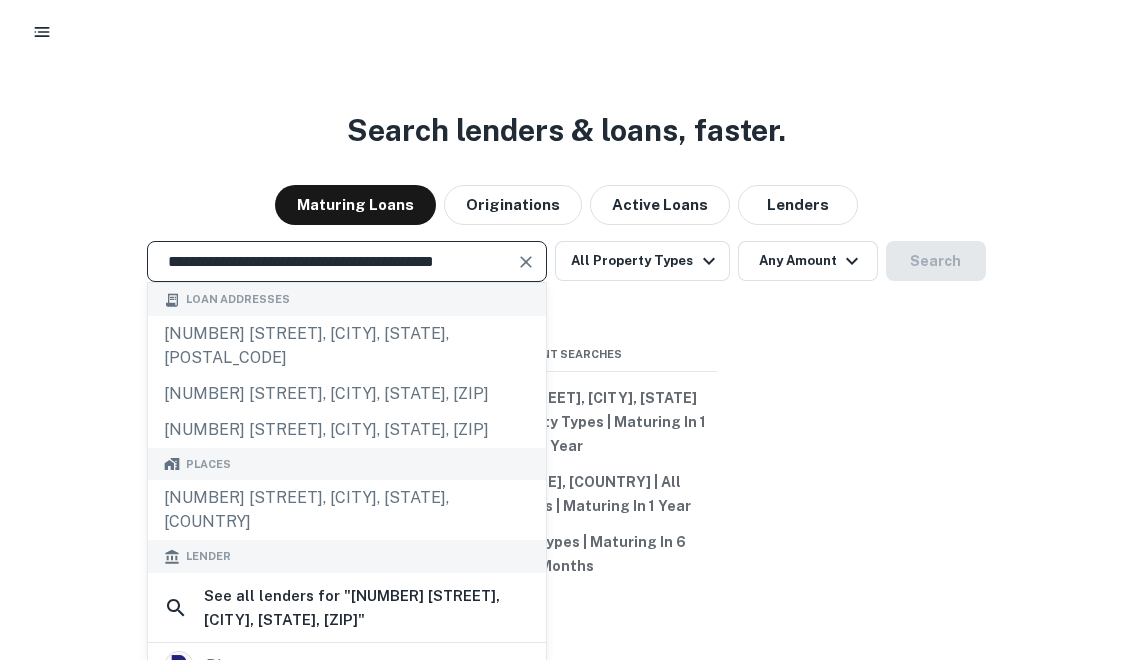 click at bounding box center (527, 262) 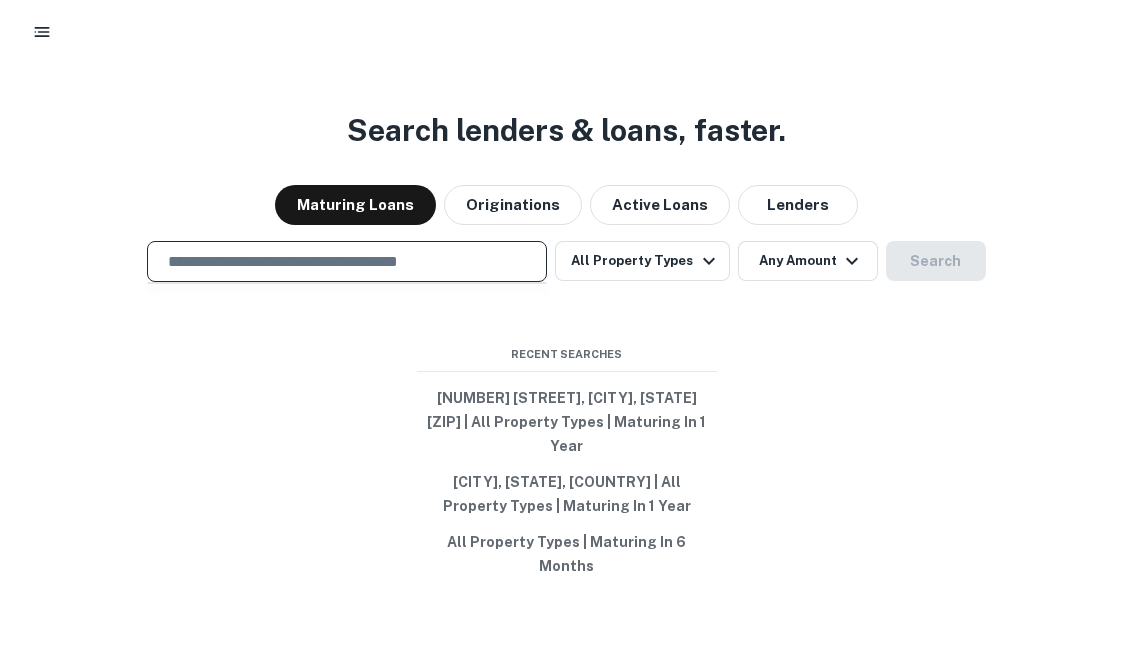 paste on "**********" 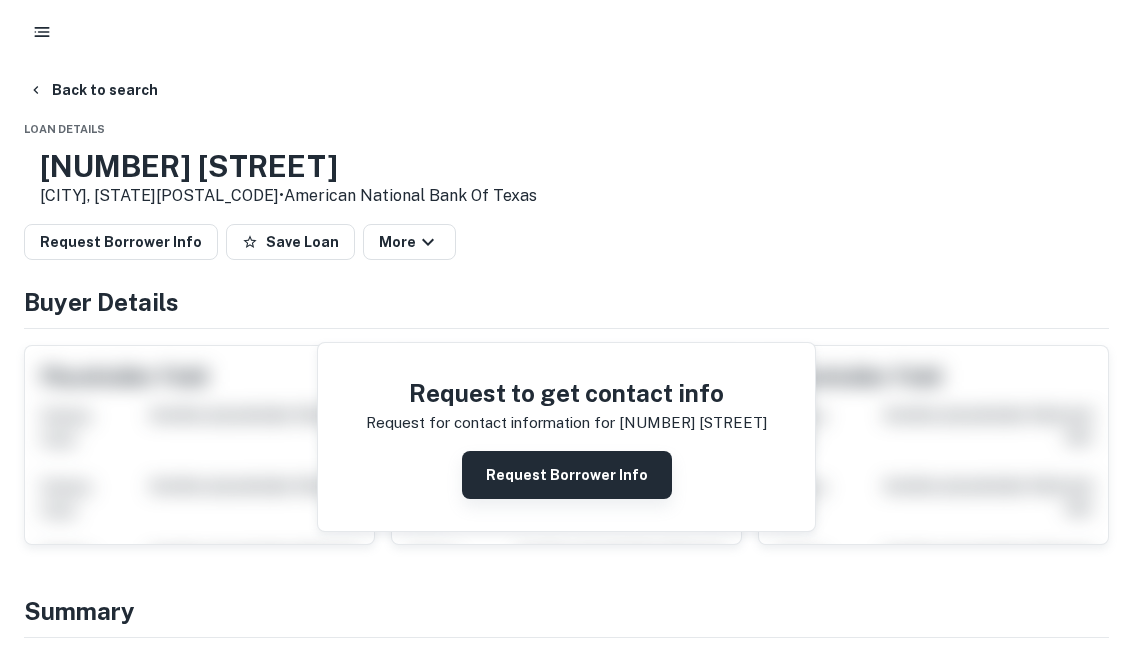 click on "Request Borrower Info" at bounding box center [567, 475] 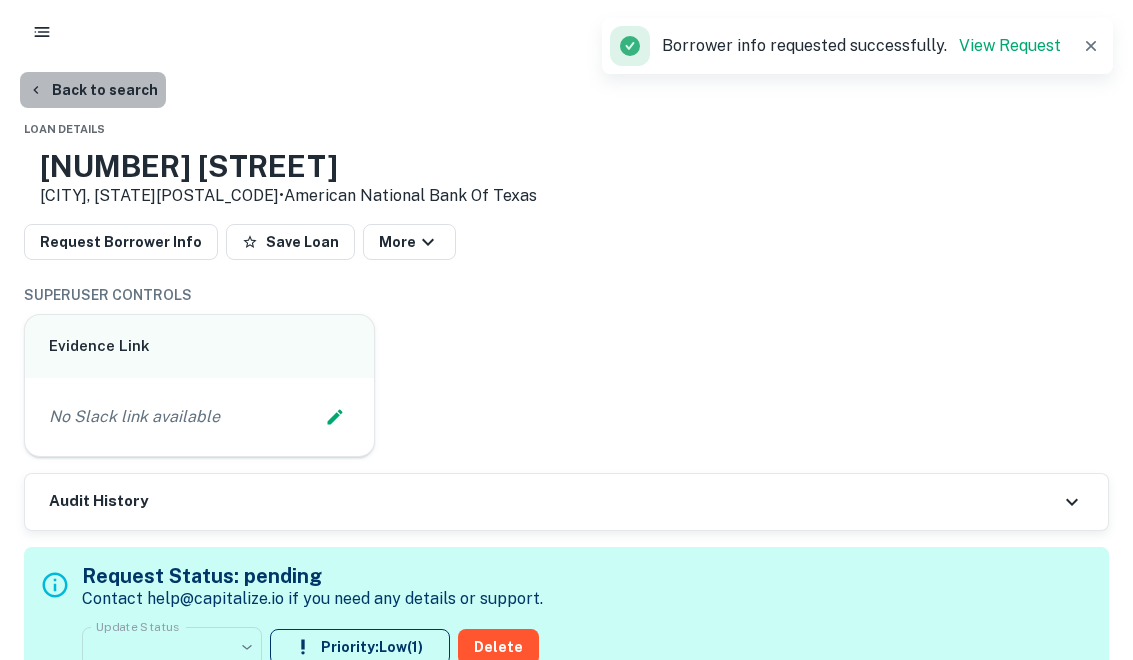 click on "Back to search" at bounding box center (93, 90) 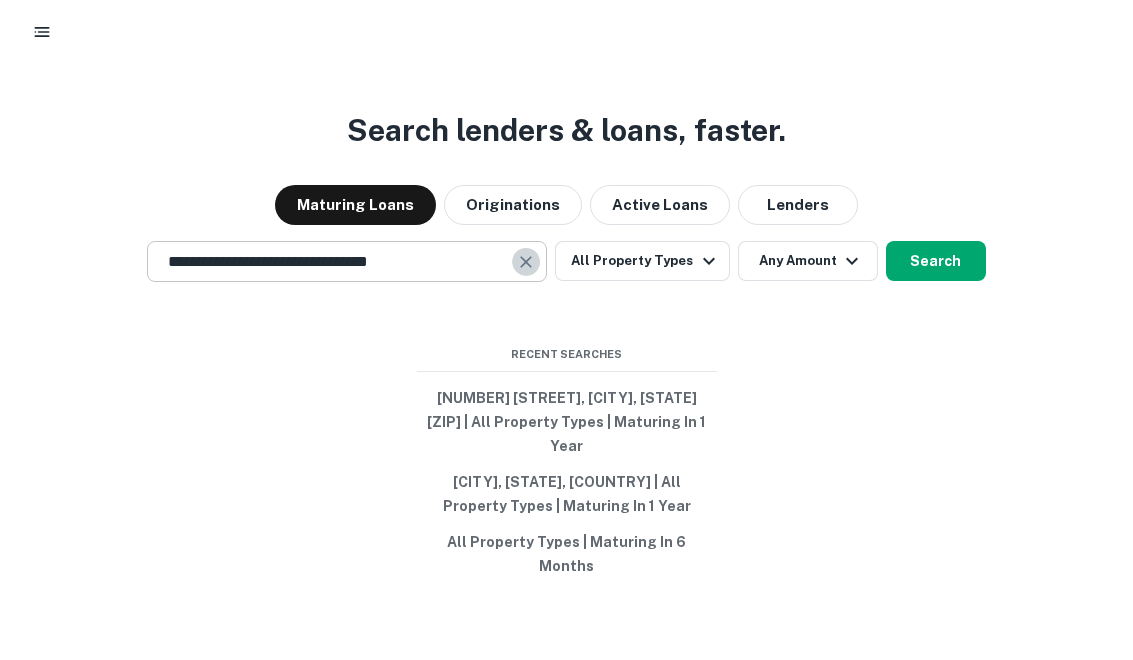 click at bounding box center [526, 262] 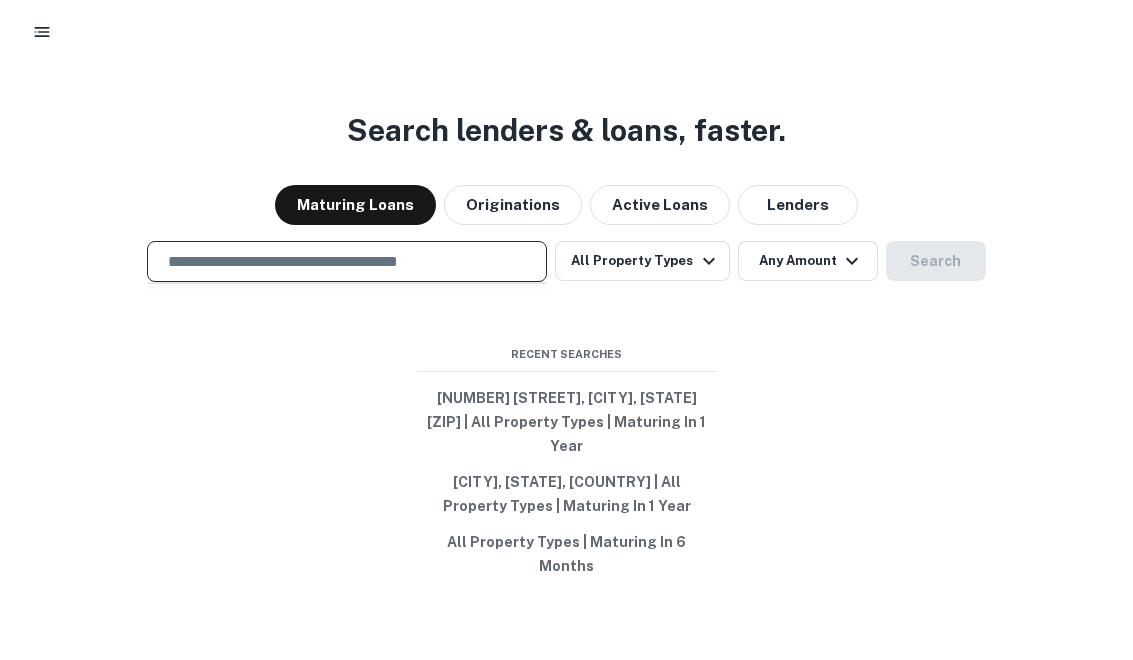 paste on "**********" 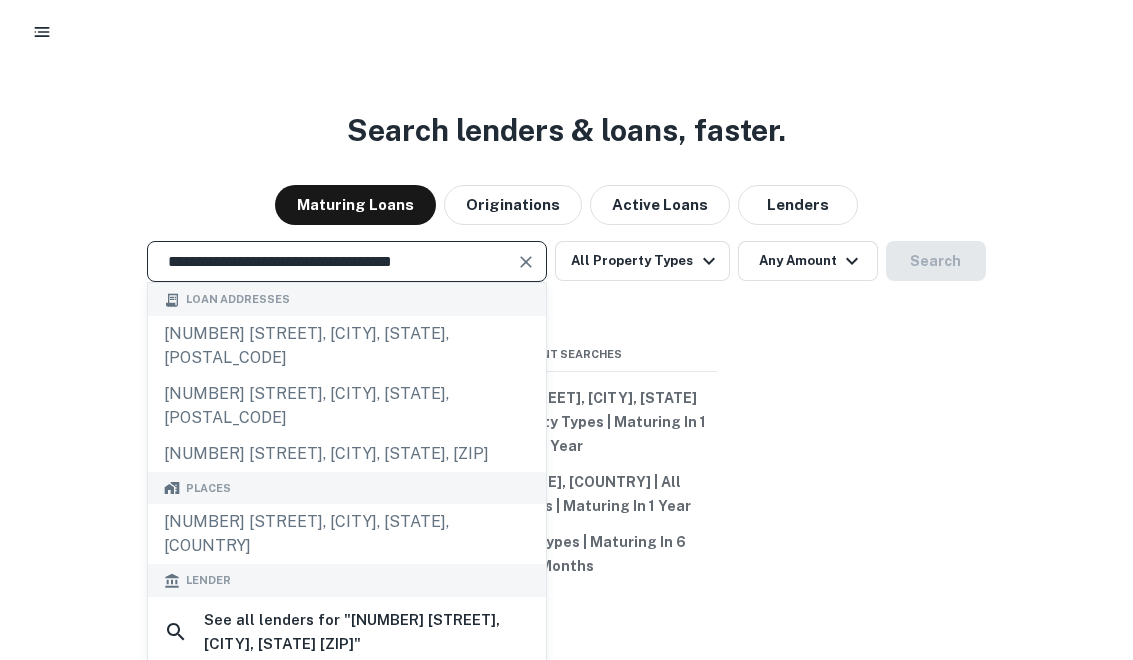 type on "**********" 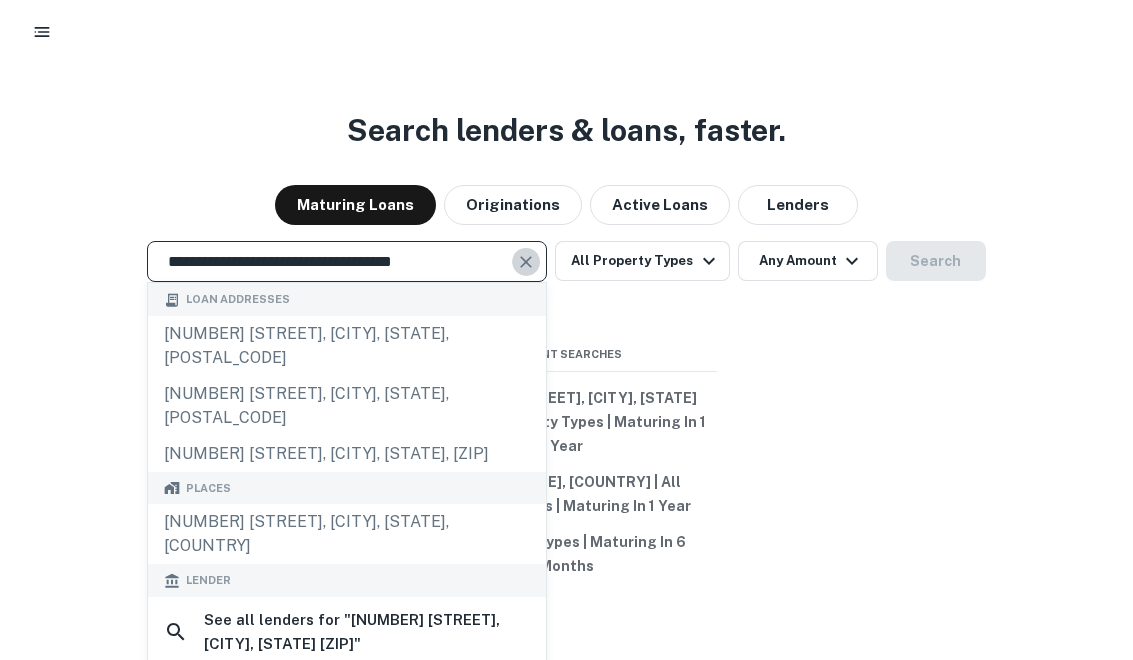 click at bounding box center [527, 262] 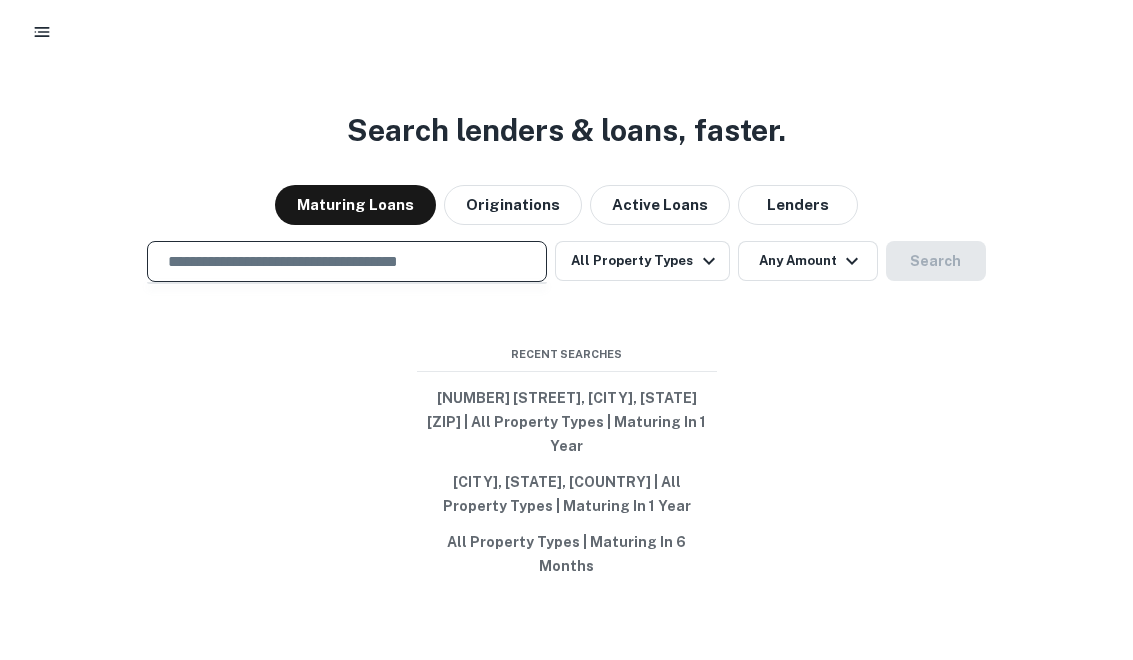 paste on "**********" 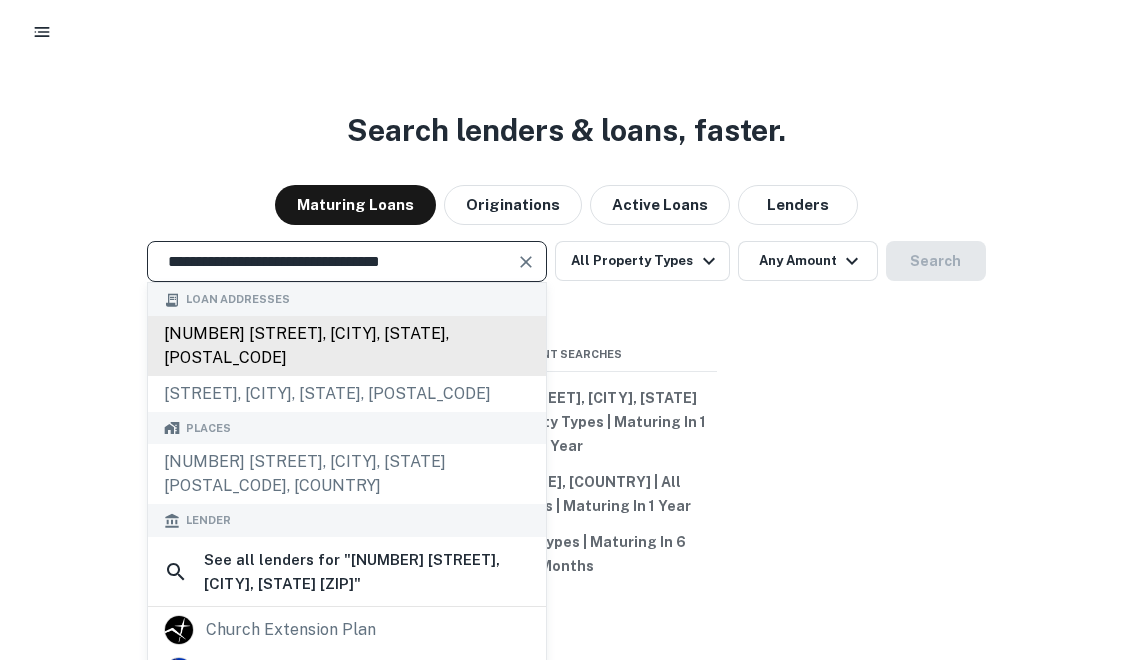 click on "6240 tennyson pkwy, plano, tx, 75024" at bounding box center (347, 334) 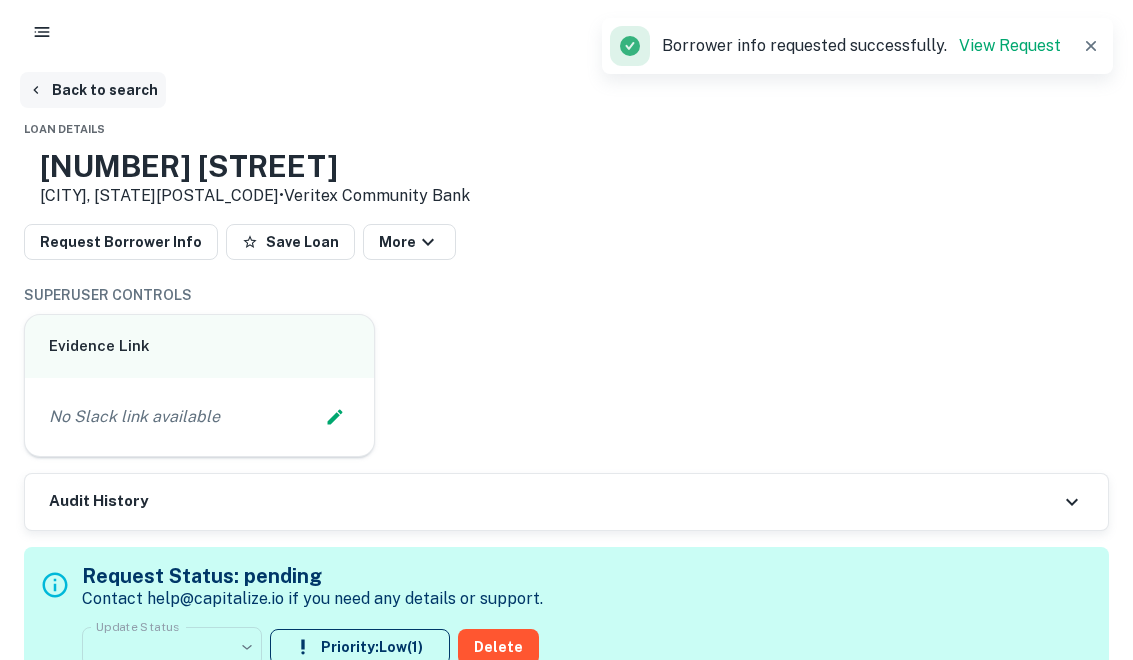 click on "Back to search" at bounding box center [93, 90] 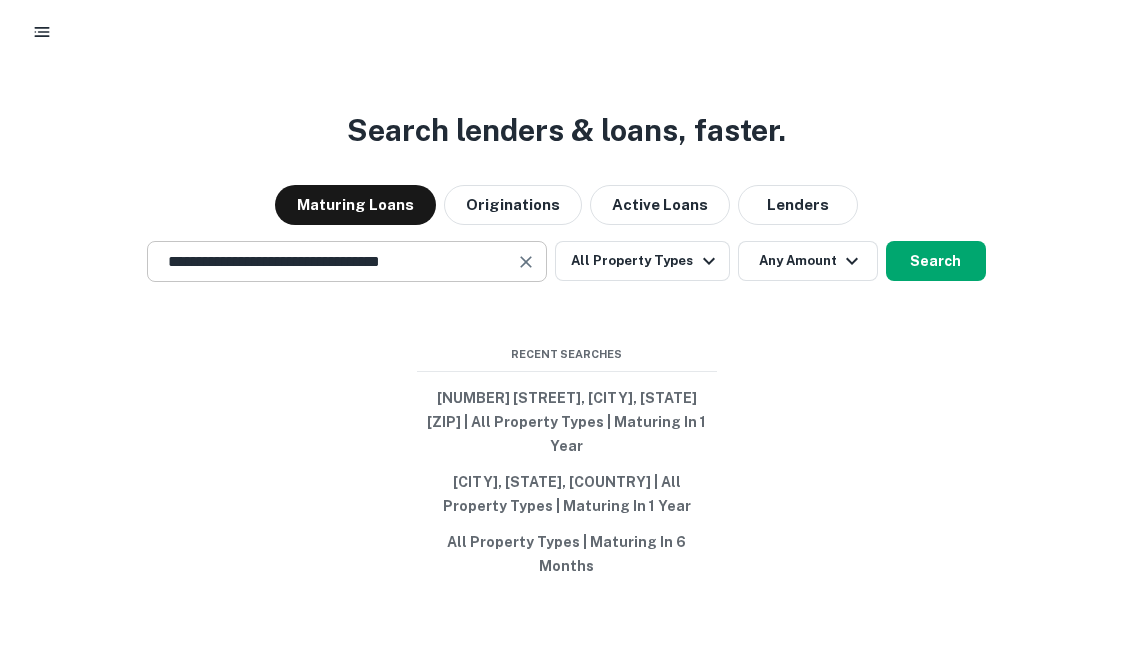 click at bounding box center [526, 262] 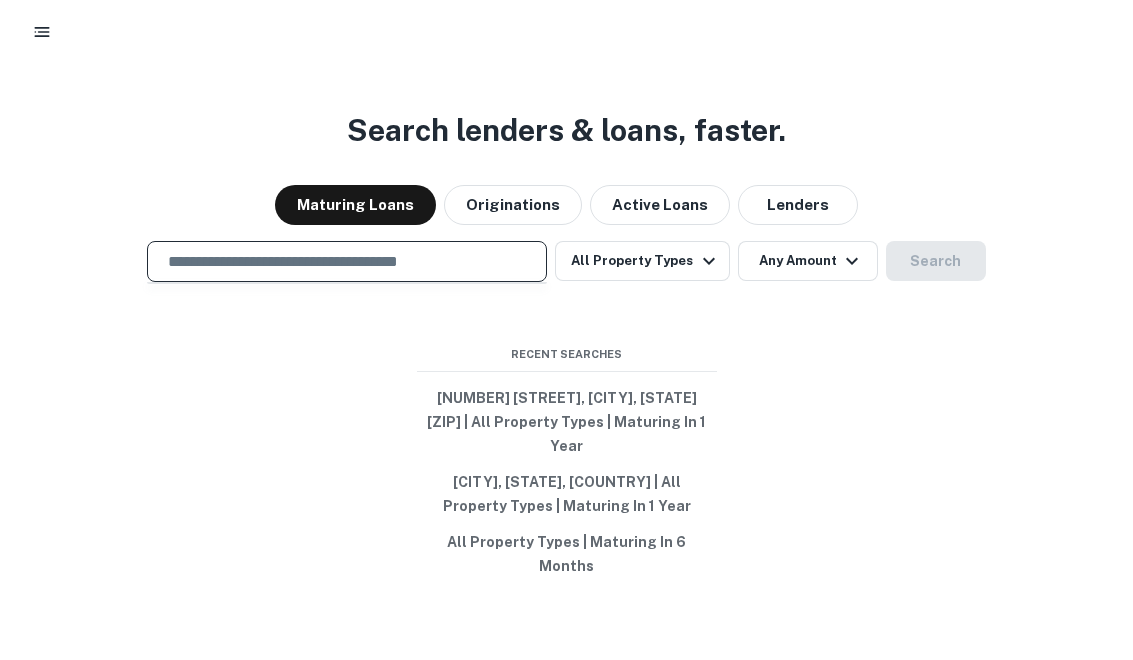 paste on "**********" 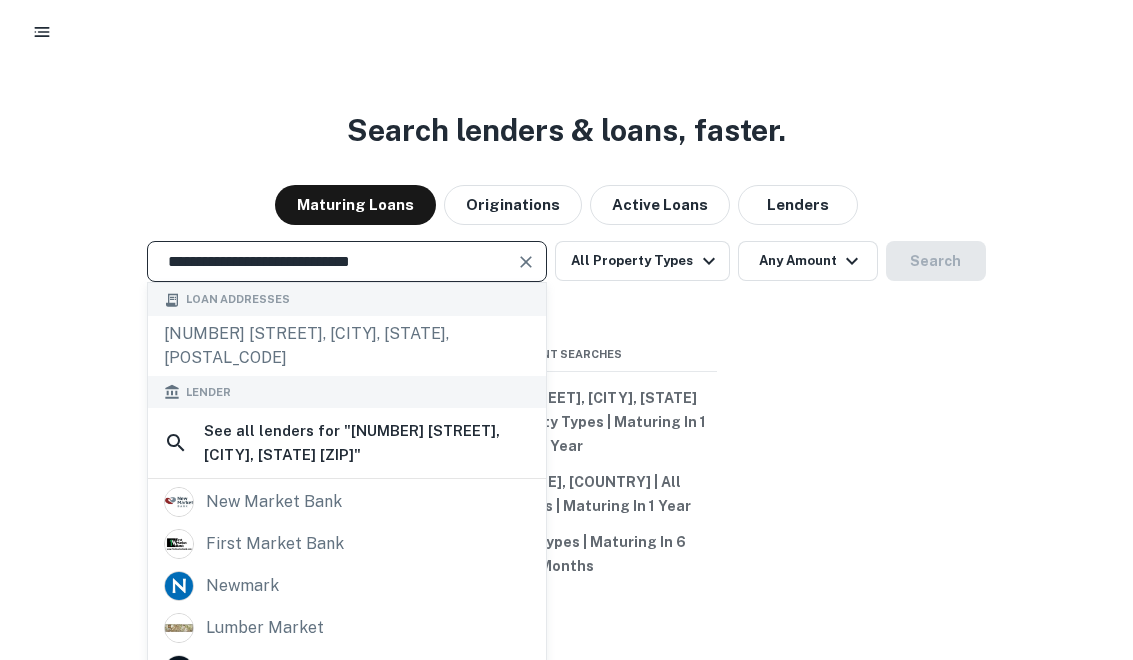 click at bounding box center [527, 262] 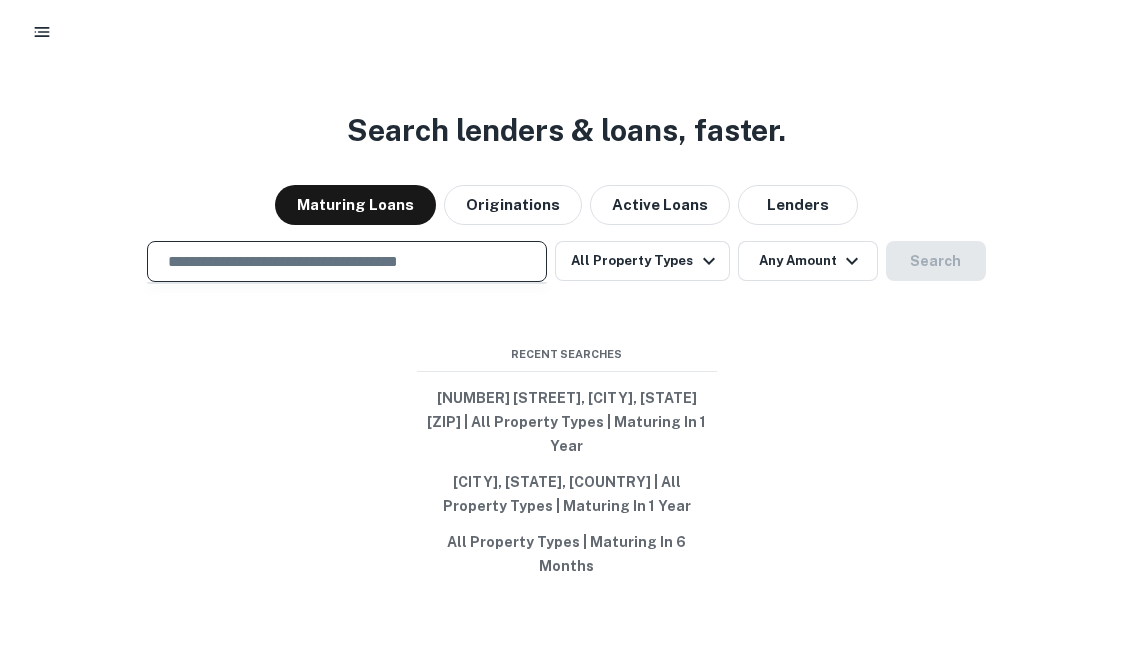 paste on "**********" 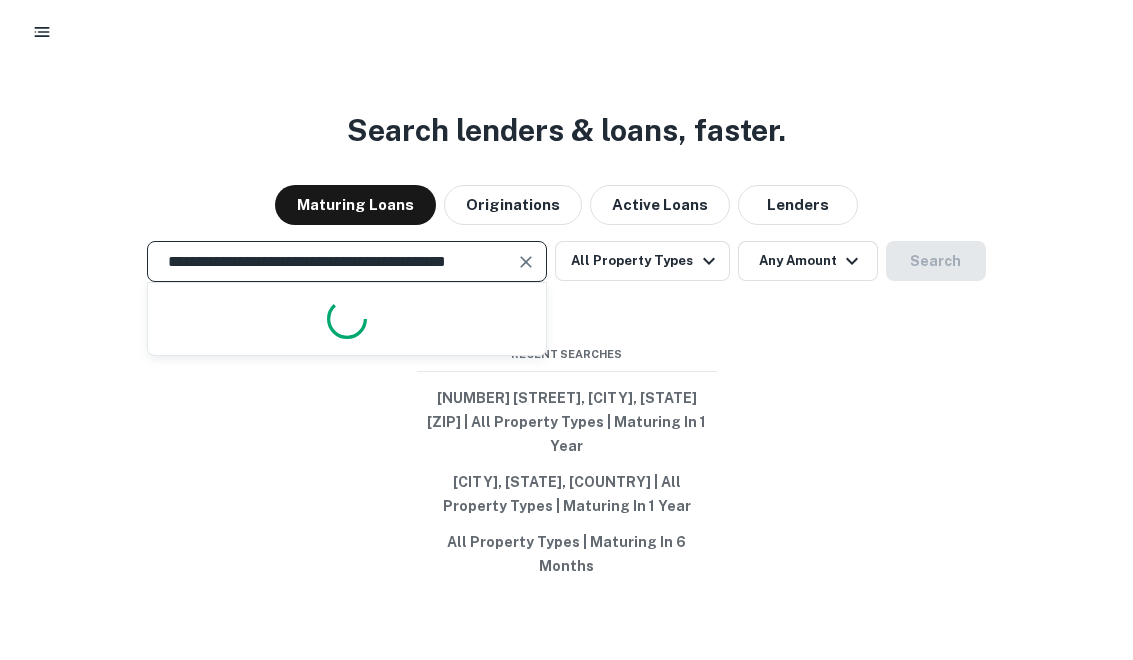 scroll, scrollTop: 0, scrollLeft: 22, axis: horizontal 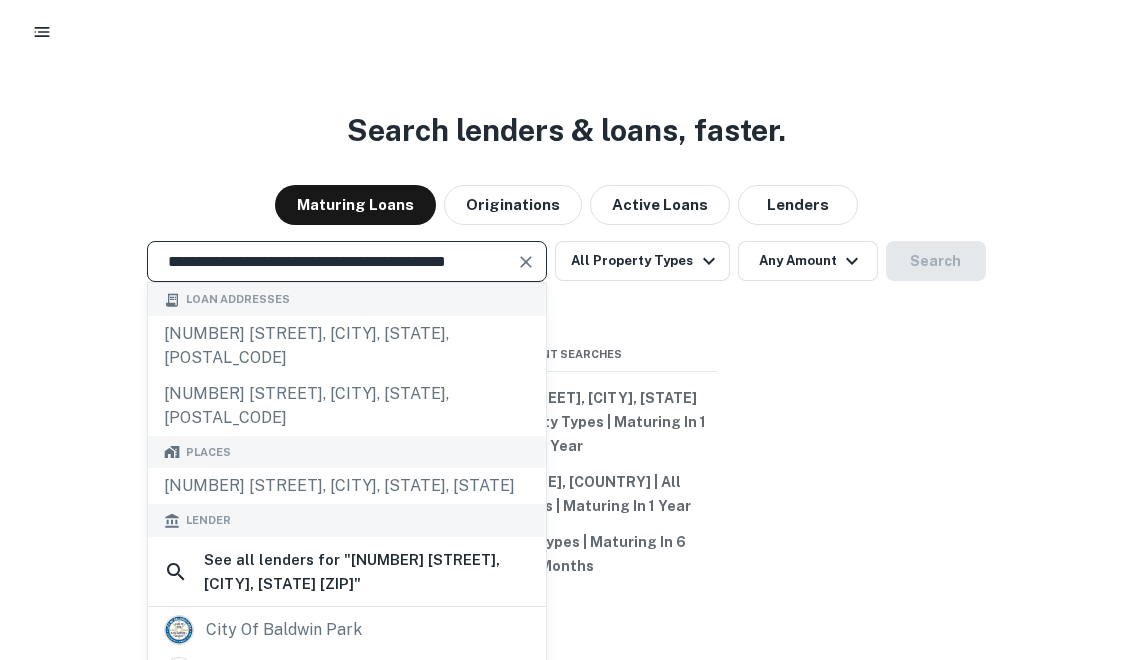 click on "**********" at bounding box center (332, 261) 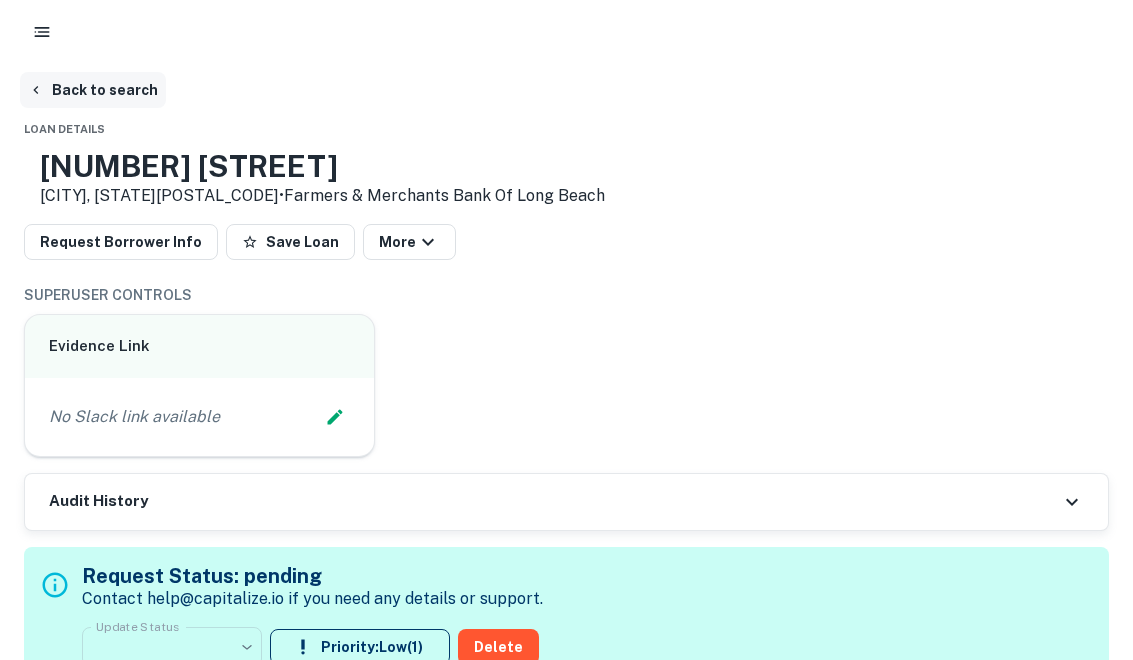 click on "Back to search" at bounding box center (93, 90) 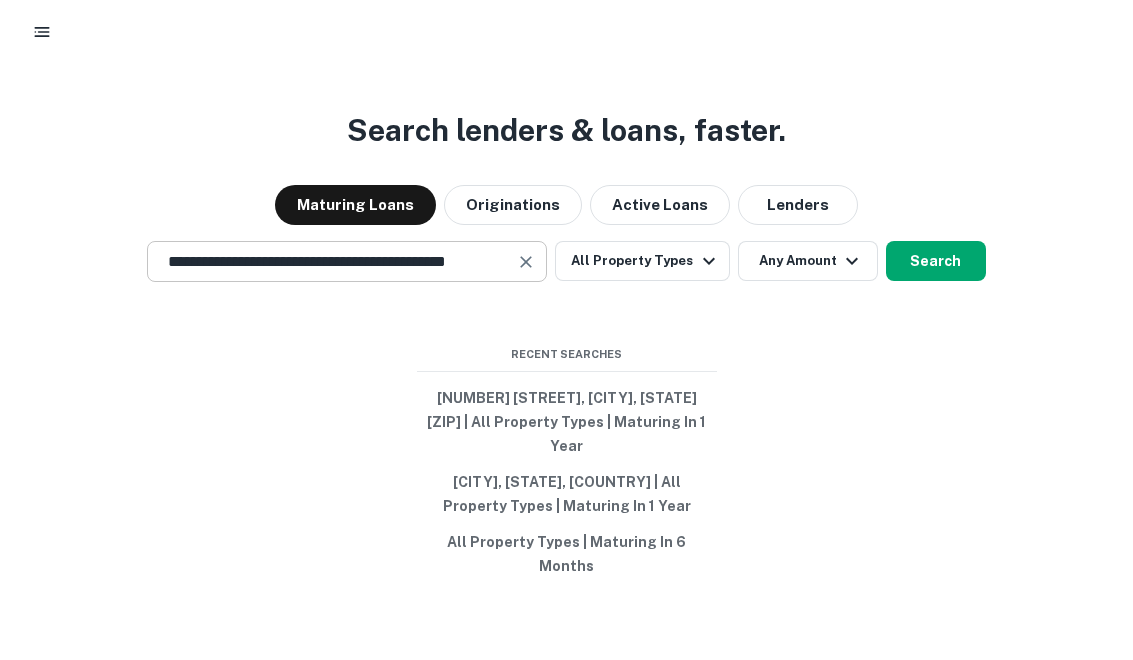 click at bounding box center [526, 262] 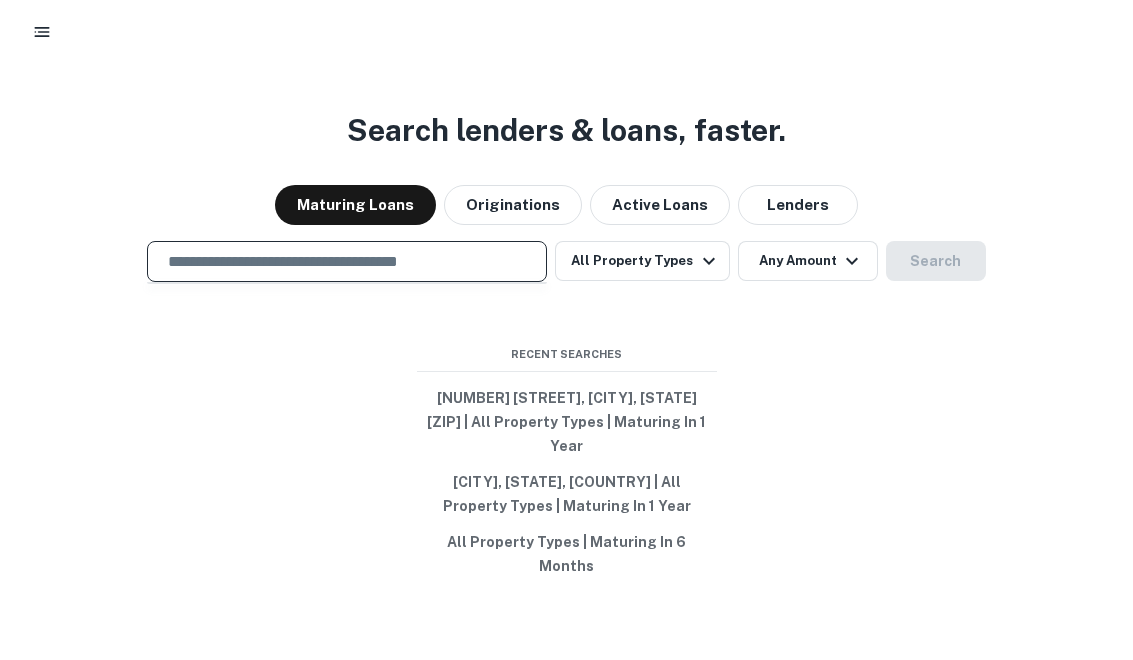 scroll, scrollTop: 0, scrollLeft: 0, axis: both 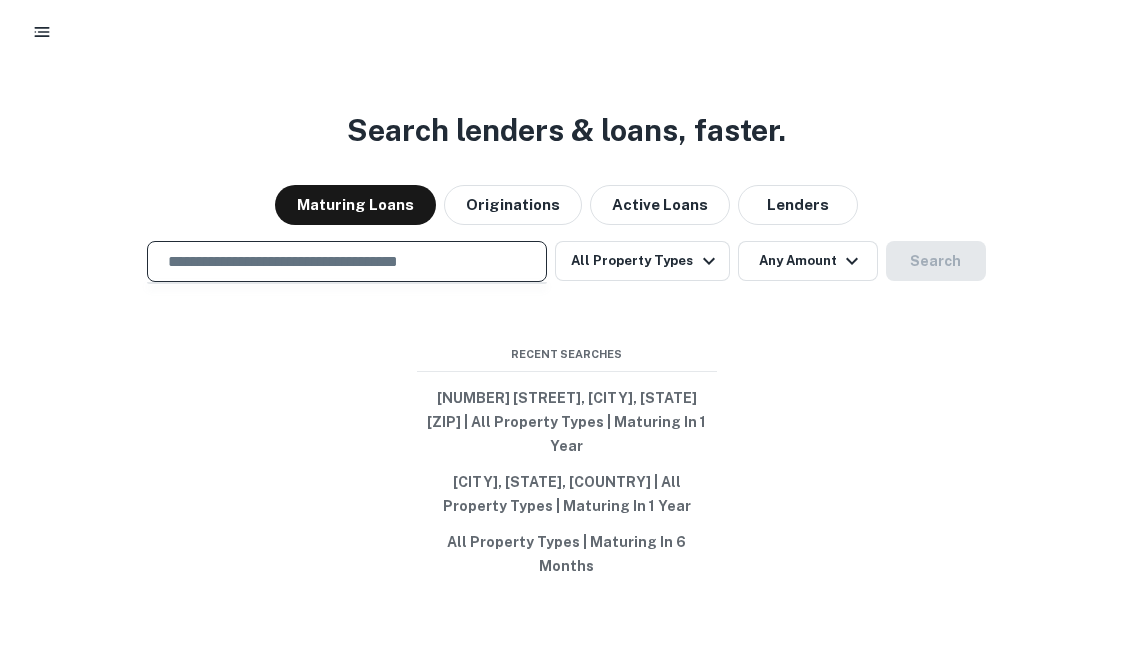 paste on "**********" 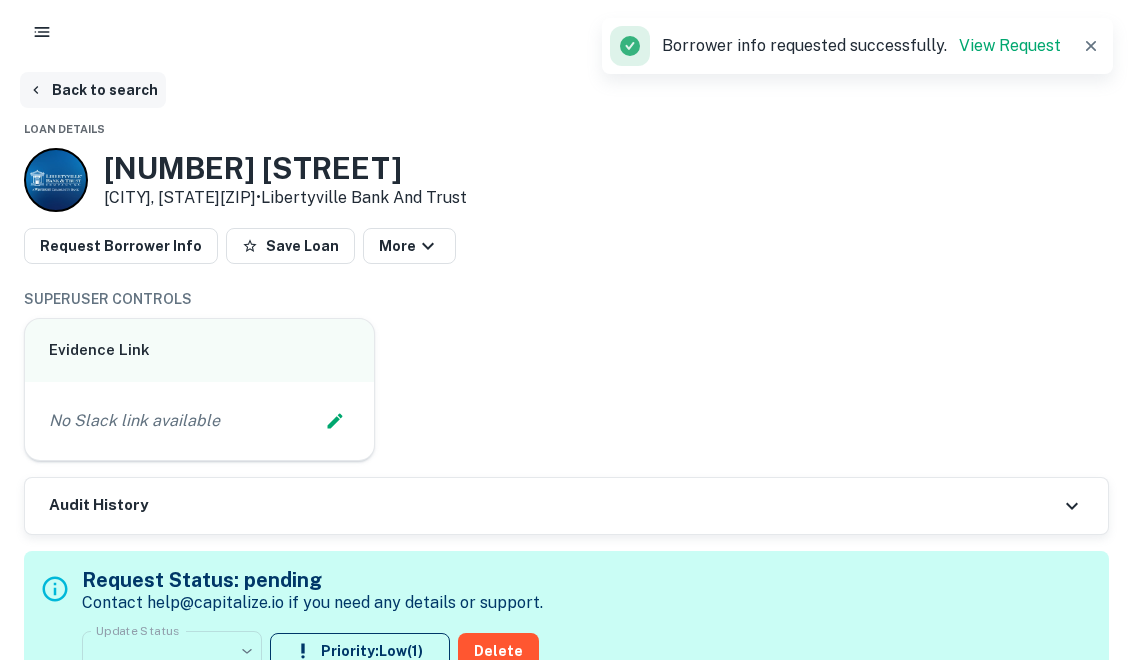 click on "Back to search" at bounding box center [93, 90] 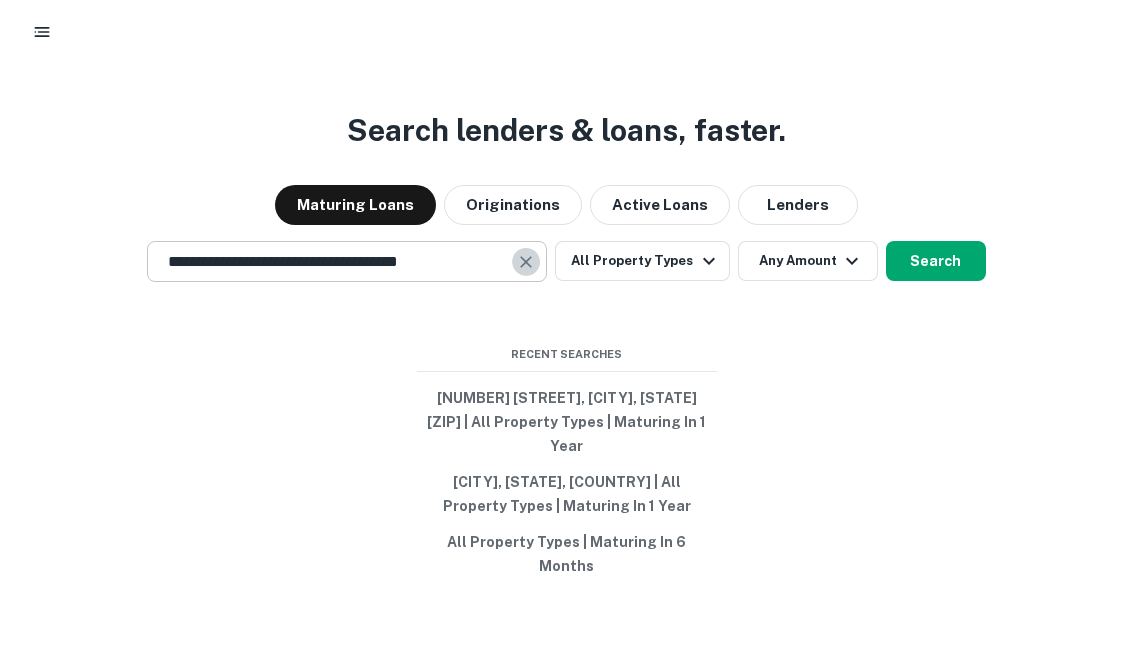 click at bounding box center [526, 262] 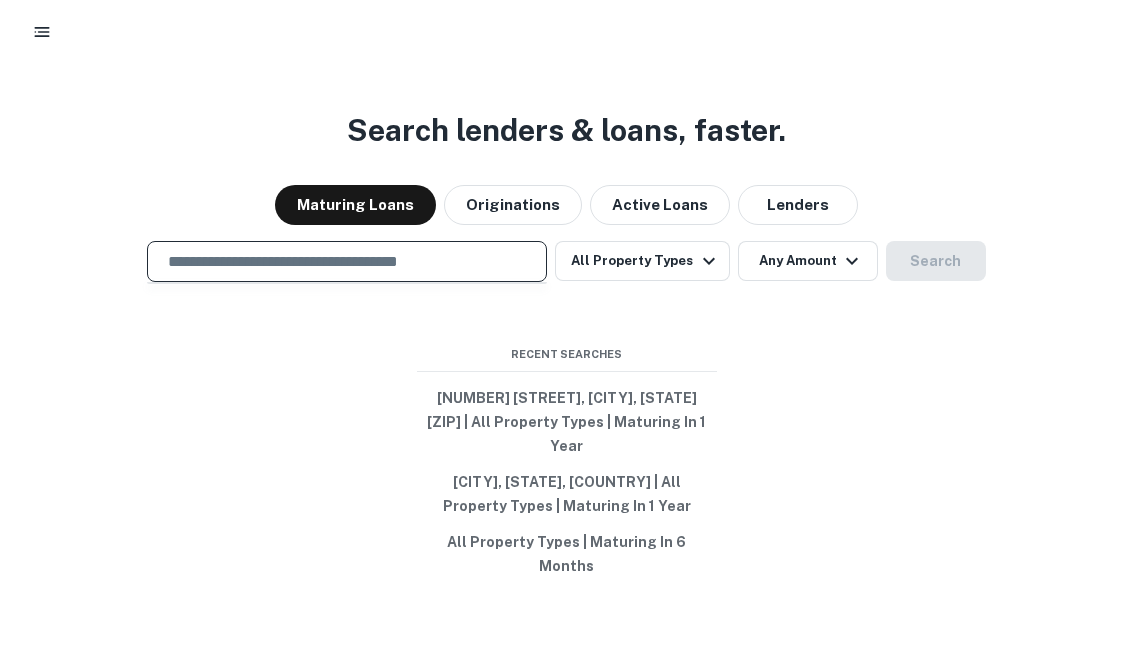 paste on "**********" 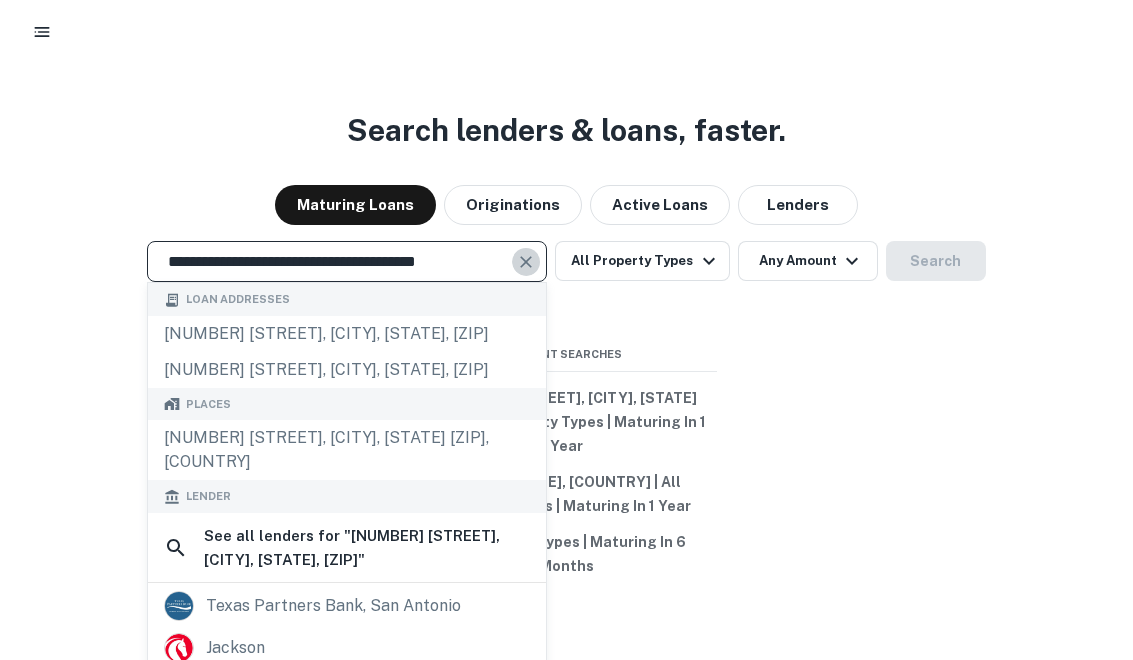 click at bounding box center (526, 262) 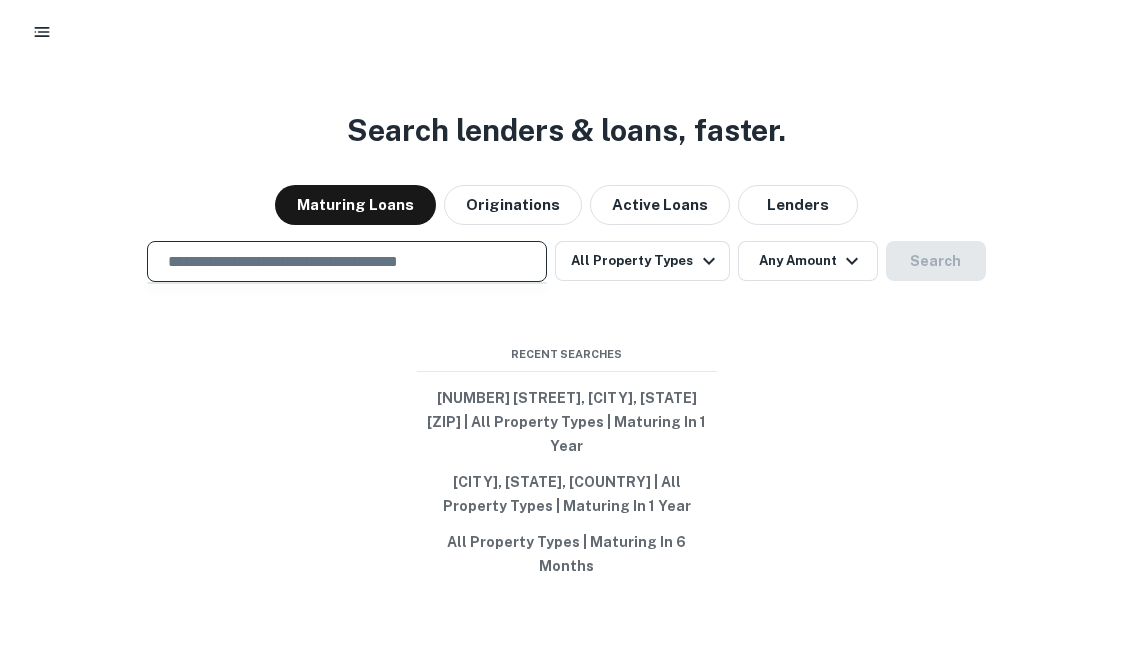 paste on "**********" 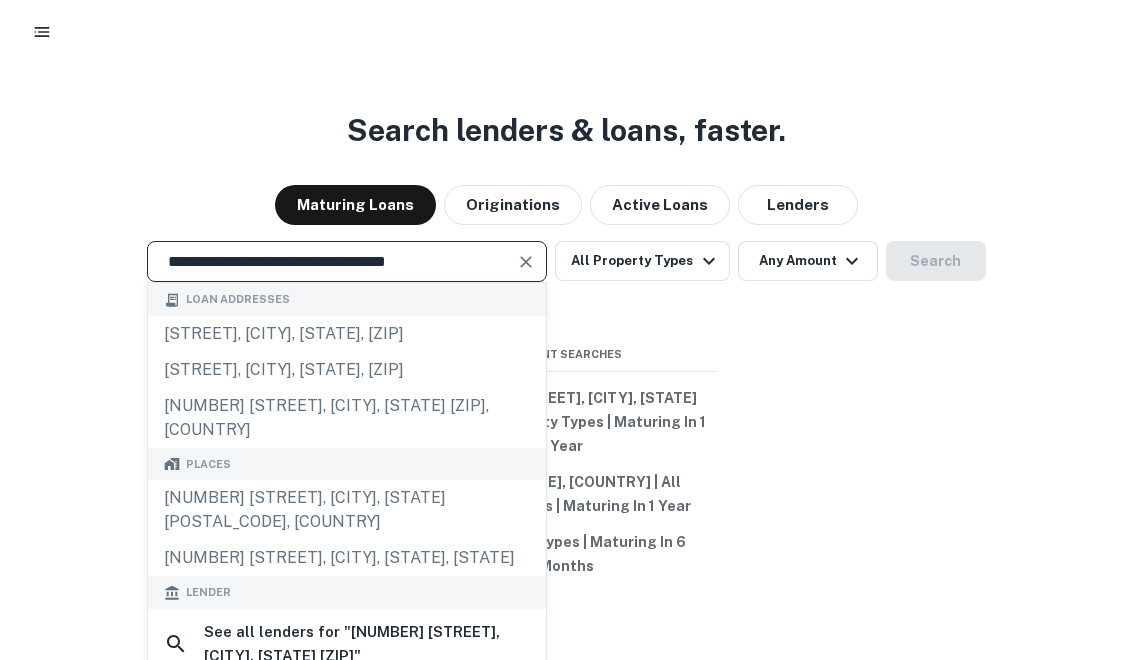 click at bounding box center (527, 262) 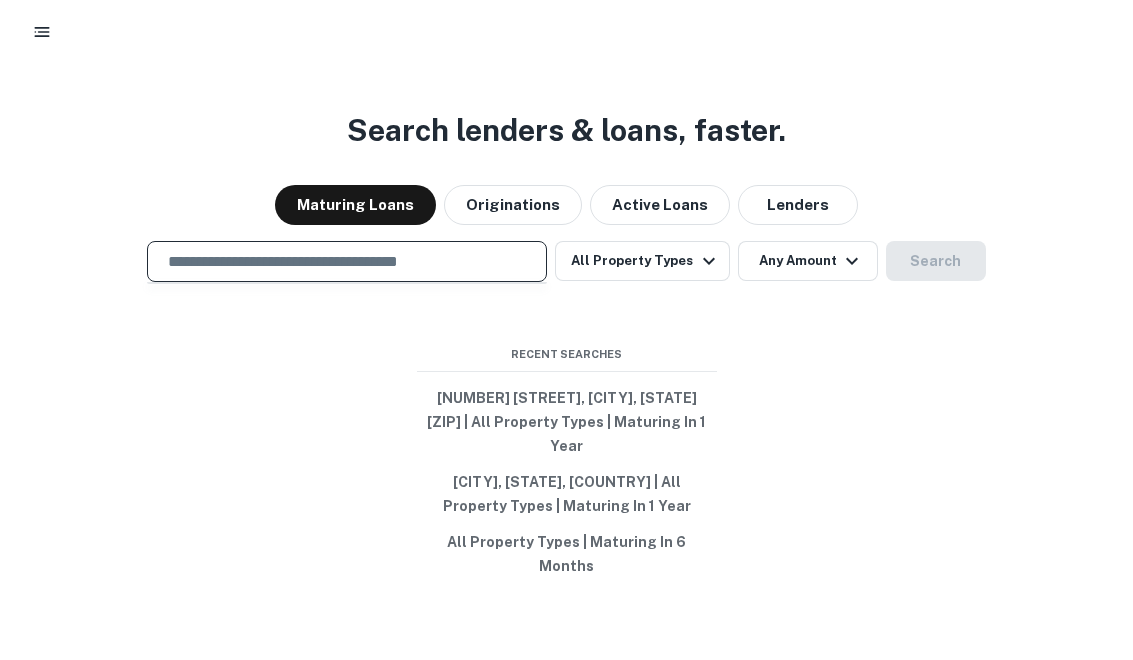 paste on "**********" 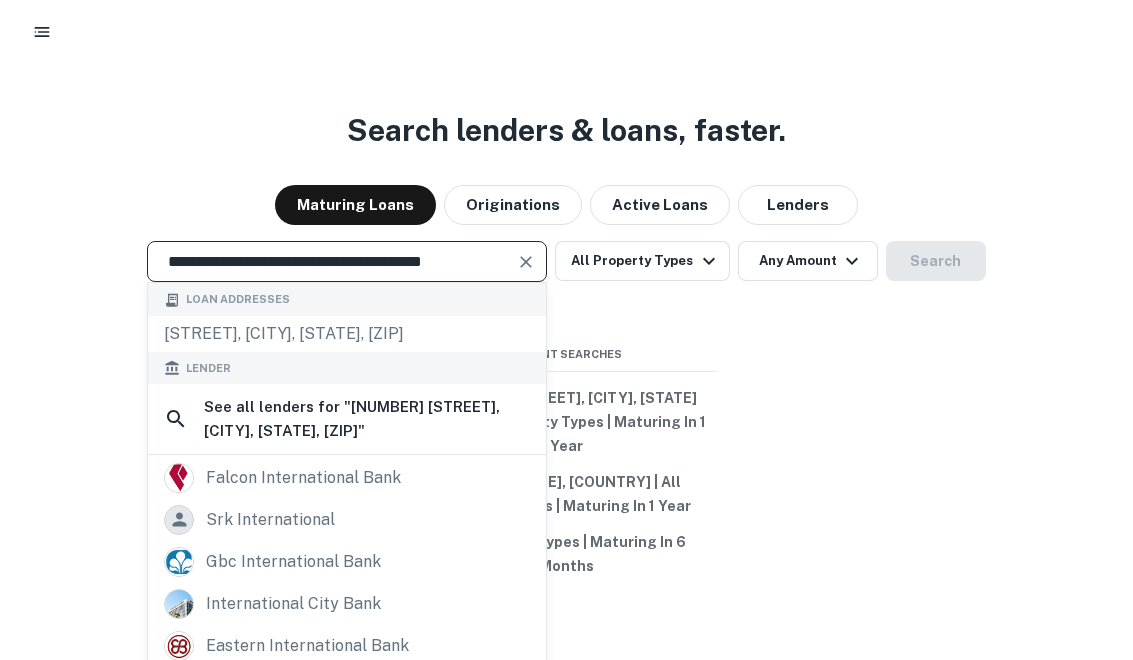 click on "**********" at bounding box center [332, 261] 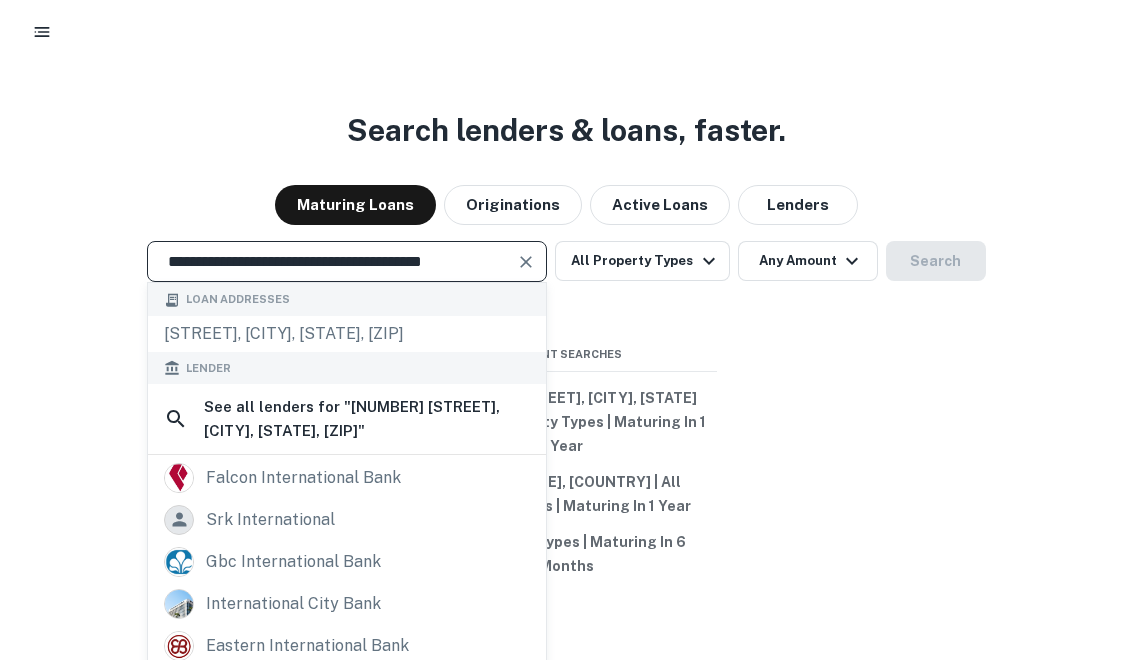 click at bounding box center (526, 262) 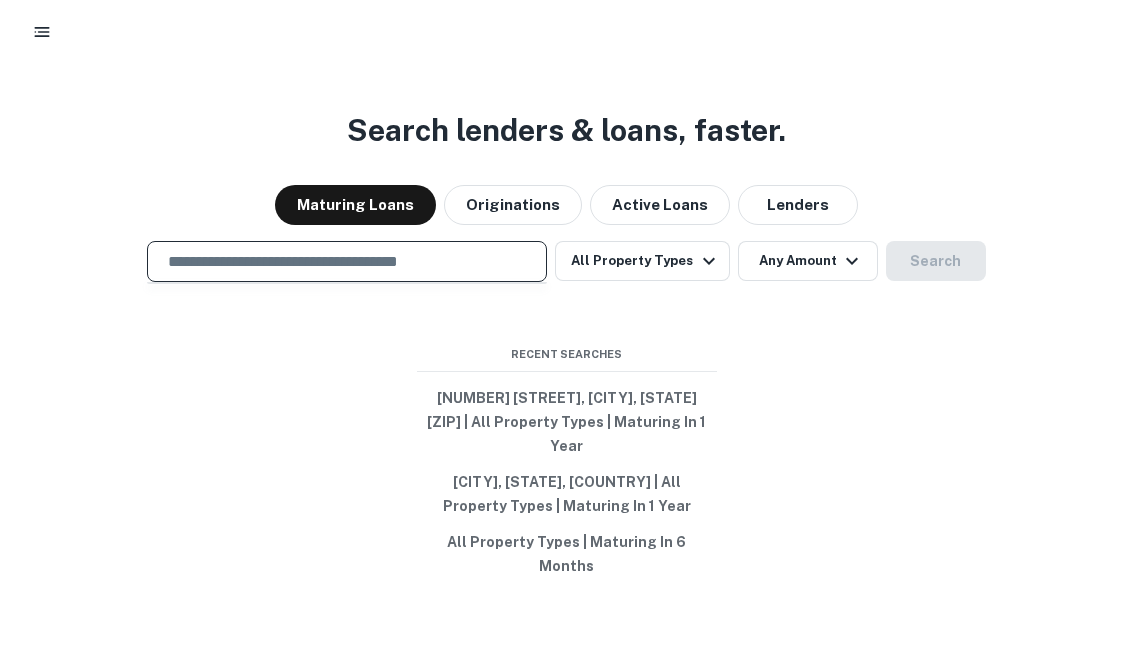 paste on "**********" 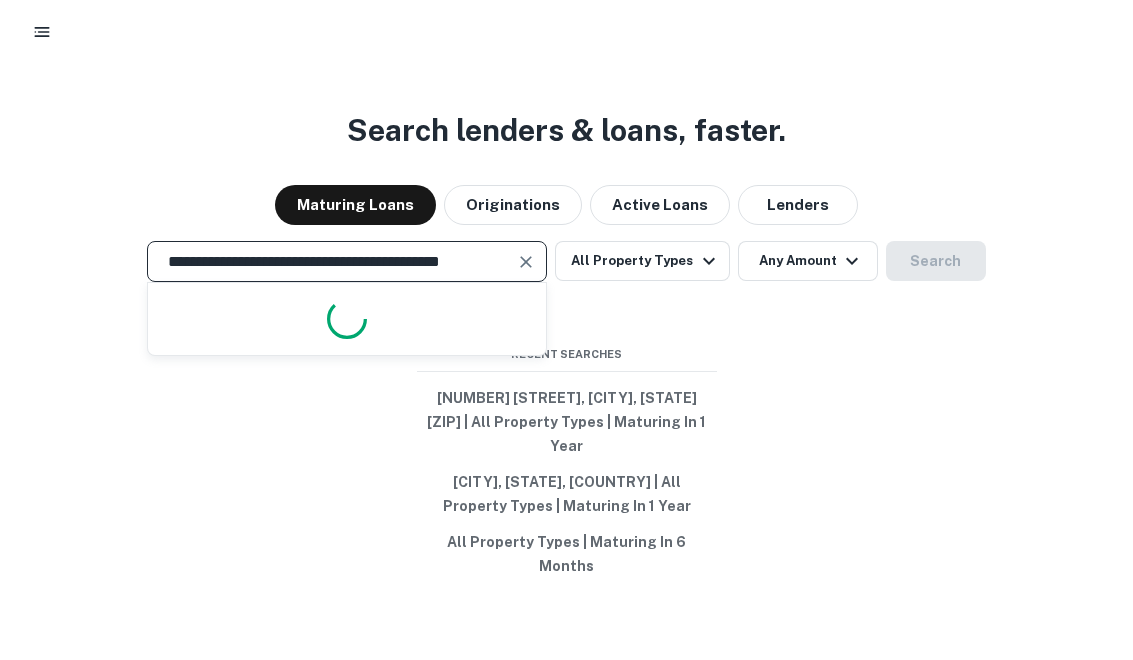 scroll, scrollTop: 0, scrollLeft: 36, axis: horizontal 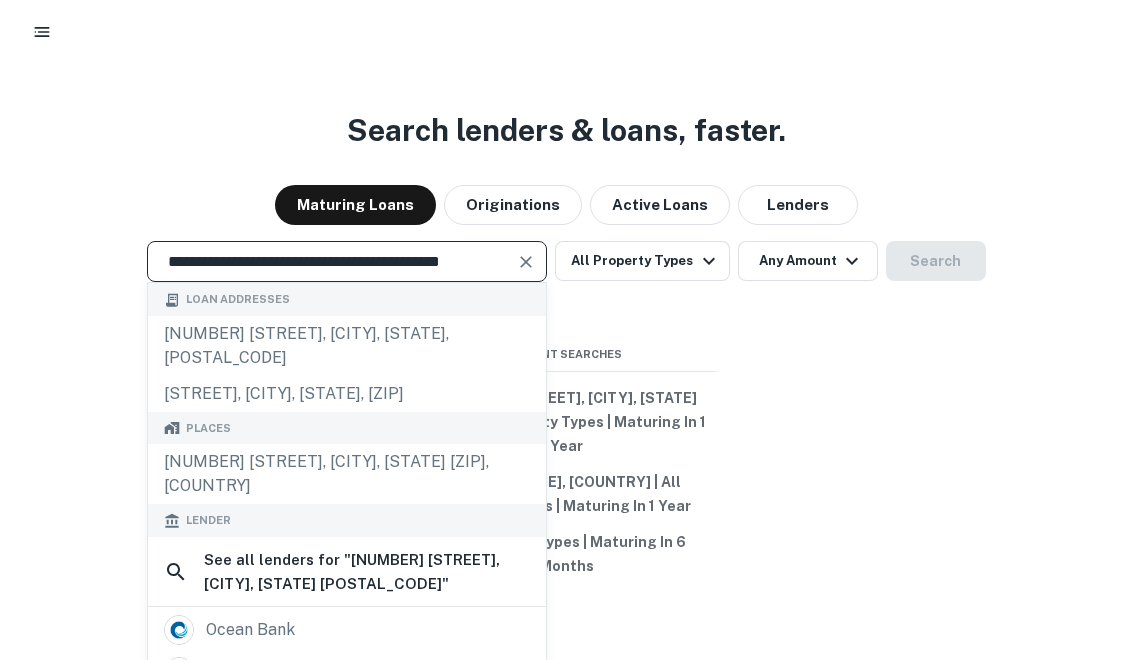 click on "**********" at bounding box center [332, 261] 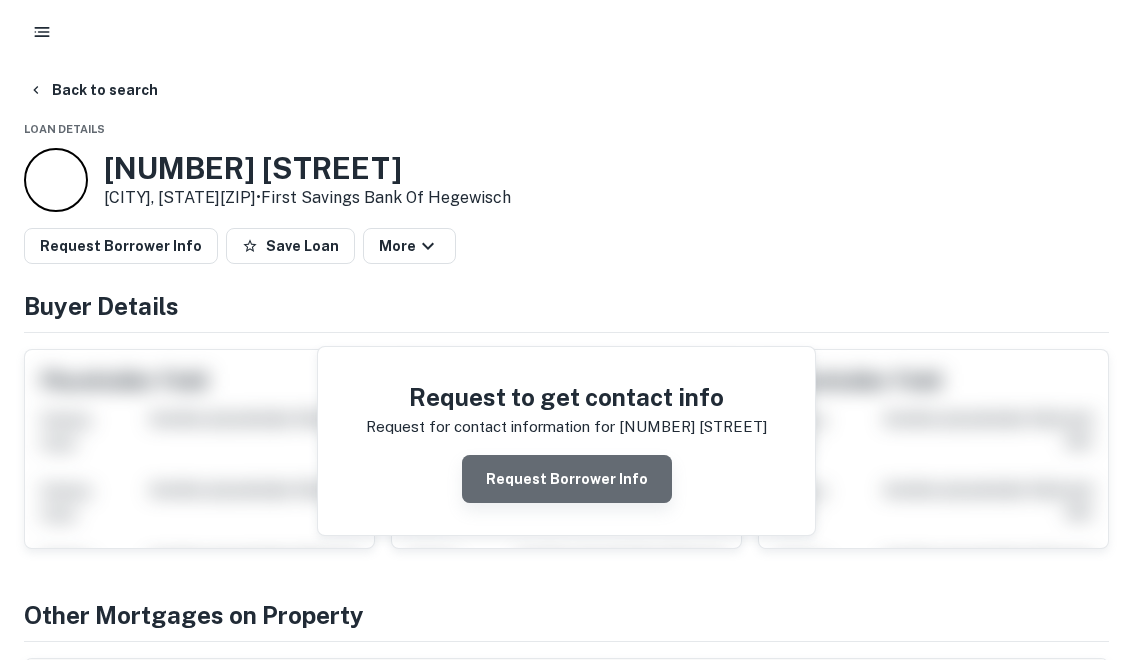 click on "Request Borrower Info" at bounding box center [567, 479] 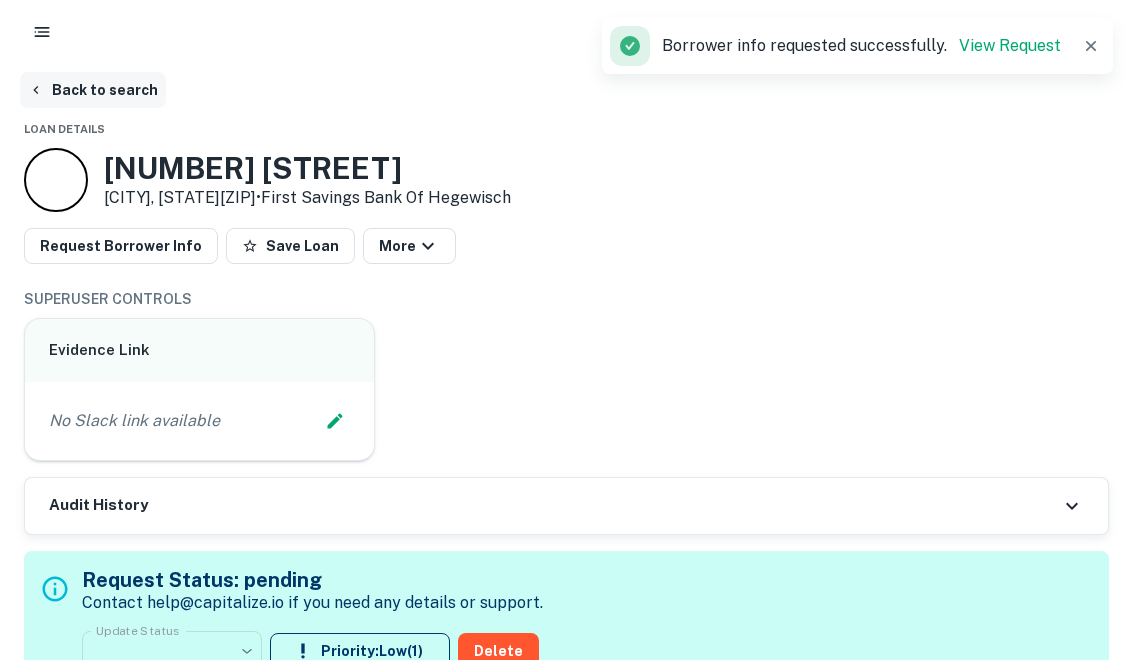 click on "Back to search" at bounding box center (93, 90) 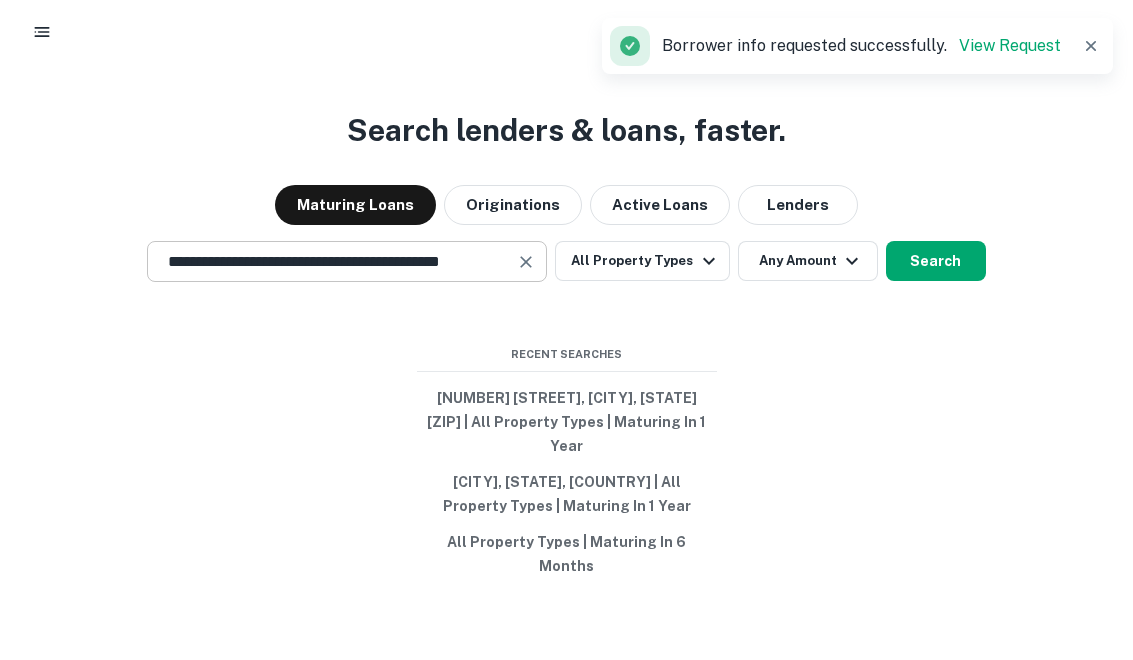 click at bounding box center [527, 262] 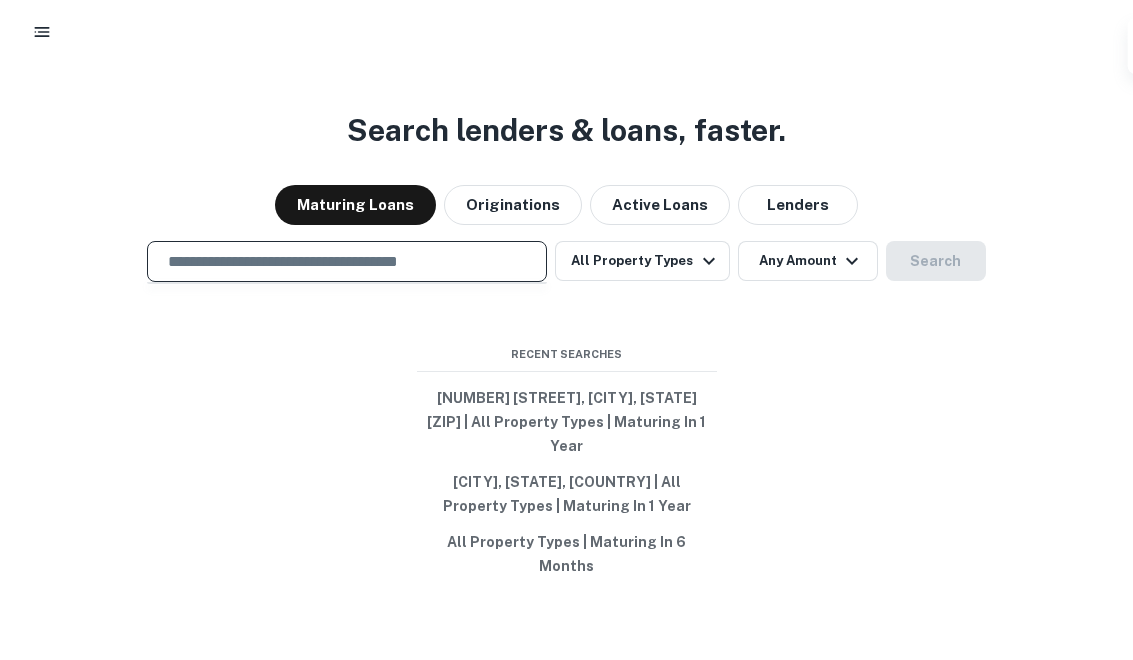 scroll, scrollTop: 0, scrollLeft: 0, axis: both 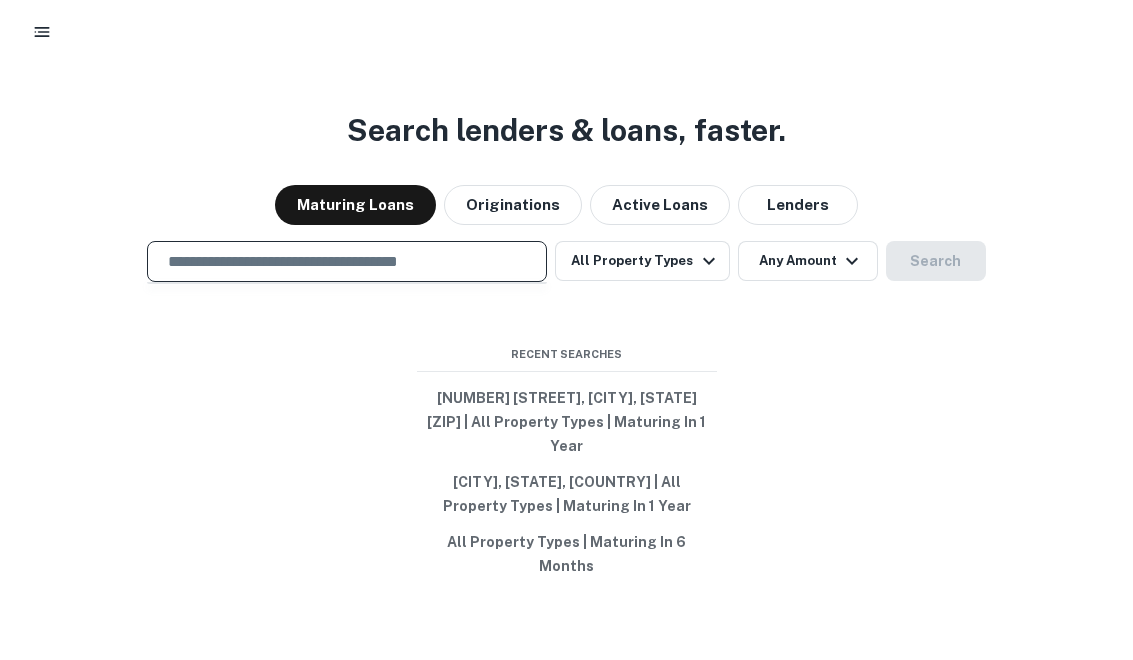 paste on "**********" 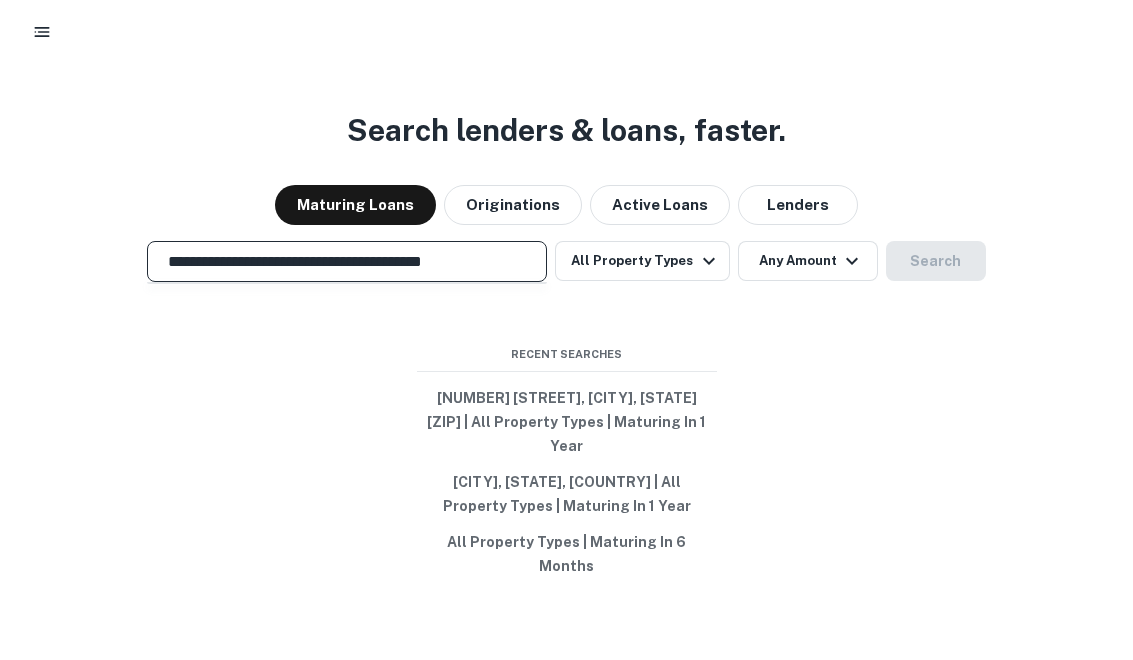 scroll, scrollTop: 0, scrollLeft: 8, axis: horizontal 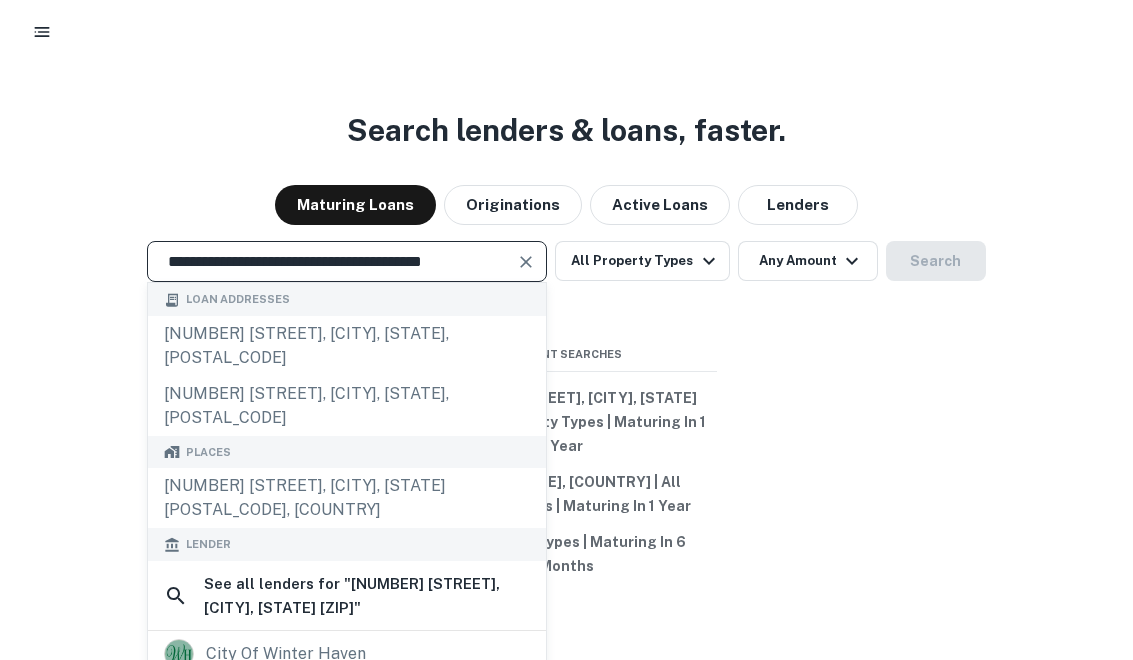 click on "**********" at bounding box center (332, 261) 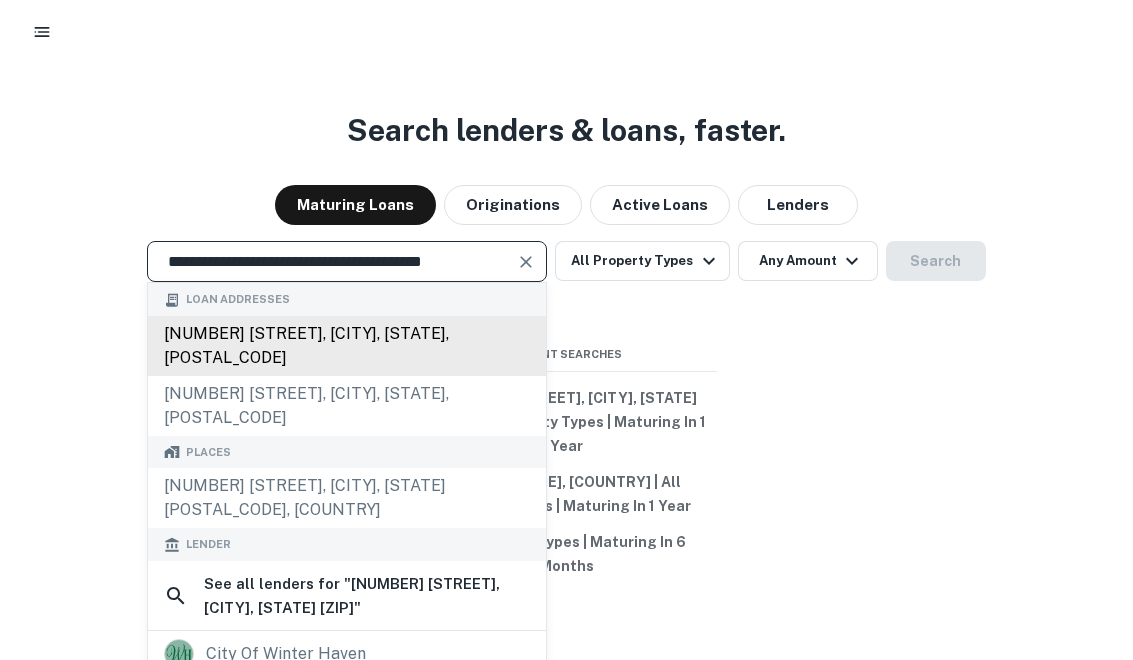 click on "3860 old winter garden rd, gotha, fl, 34734" at bounding box center [347, 346] 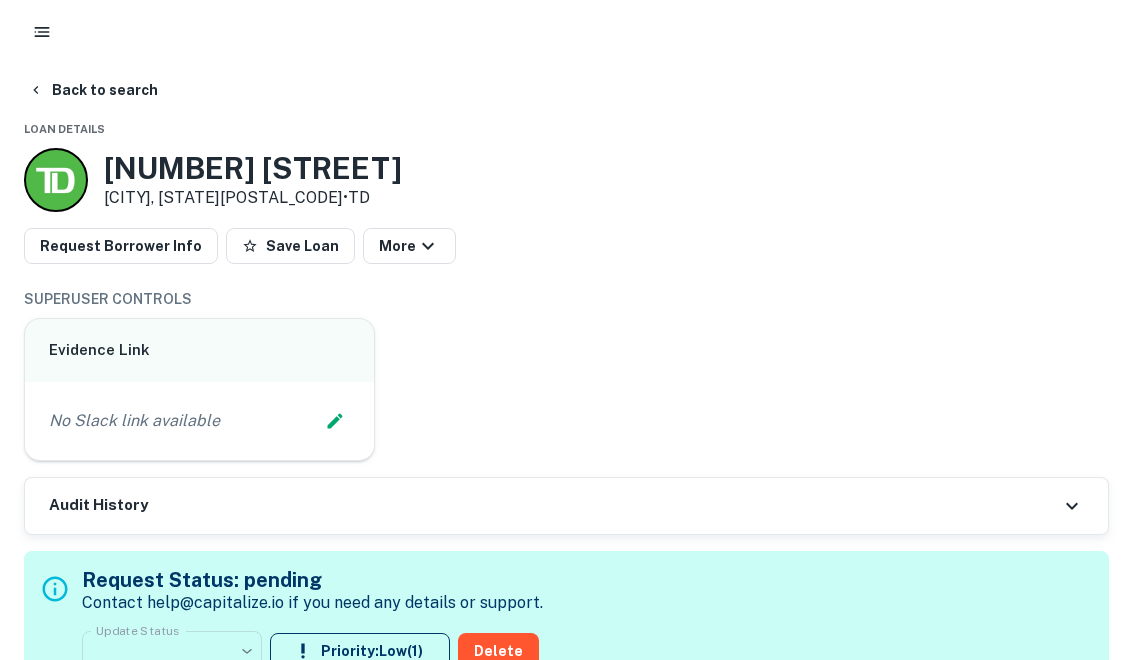 click on "Back to search Loan Details 3860 Old Winter Garden Rd Gotha, FL34734   •  TD Request Borrower Info Save Loan More SUPERUSER CONTROLS Evidence Link No Slack link available Audit History Request Status: pending Contact help@capitalize.io if you need any details or support. Update Status ​ ******* Update Status Priority:  Low  ( 1 ) Delete Sending request to AI...   Buyer Details + Add Owner Principals + Add Principal robert klaber Full Name robert klaber Owner ID 63b38331-eea2-44fd-a671-5d2677eeed26 Address 3326 California St #4, San Francisco, CA94118  Borrower Address 3326 california st #4, san francisco, CA, 94118 andrew klaber Full Name andrew klaber Owner ID 63b38331-eea2-44fd-a671-5d2677eeed26 Address 43 W 13th St, New York, NY10011  Borrower Address 3326 california st #4, san francisco, CA, 94118 Corporate Hierarchy rams family fl llc 3326 california st #4, san francisco, ca, 94118 Other Mortgages on Property Transaction Date Buyer Name Seller Name Sale Amount Mortgage Amount 05/08/2022 Most Recent -" at bounding box center [566, 330] 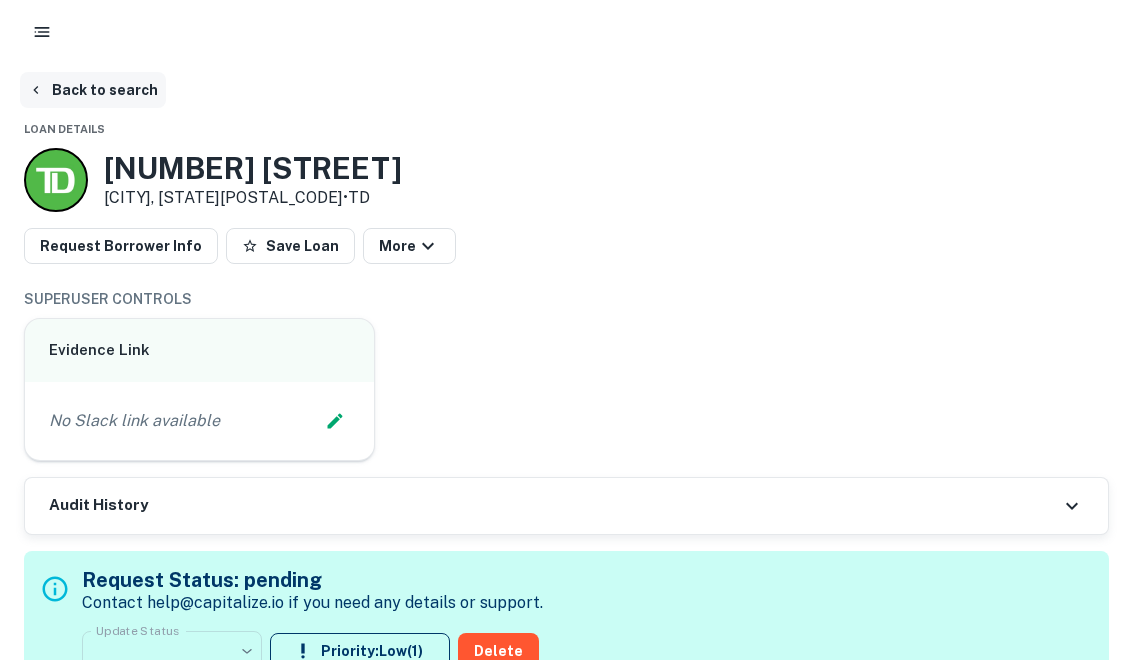 click on "Back to search" at bounding box center [93, 90] 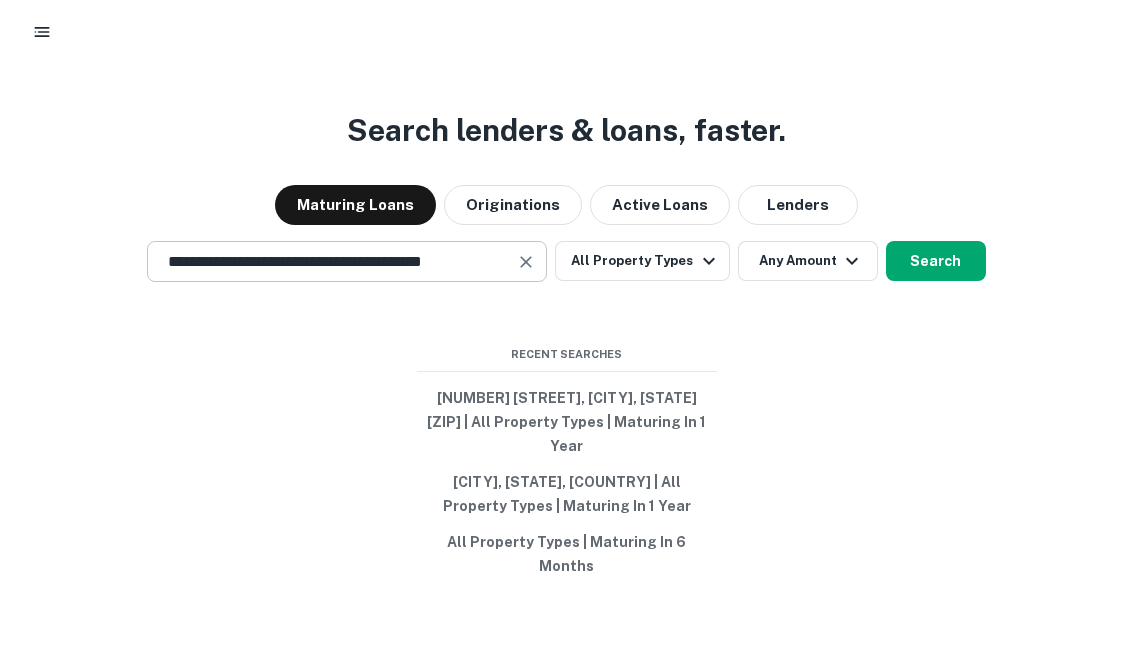 click at bounding box center (526, 262) 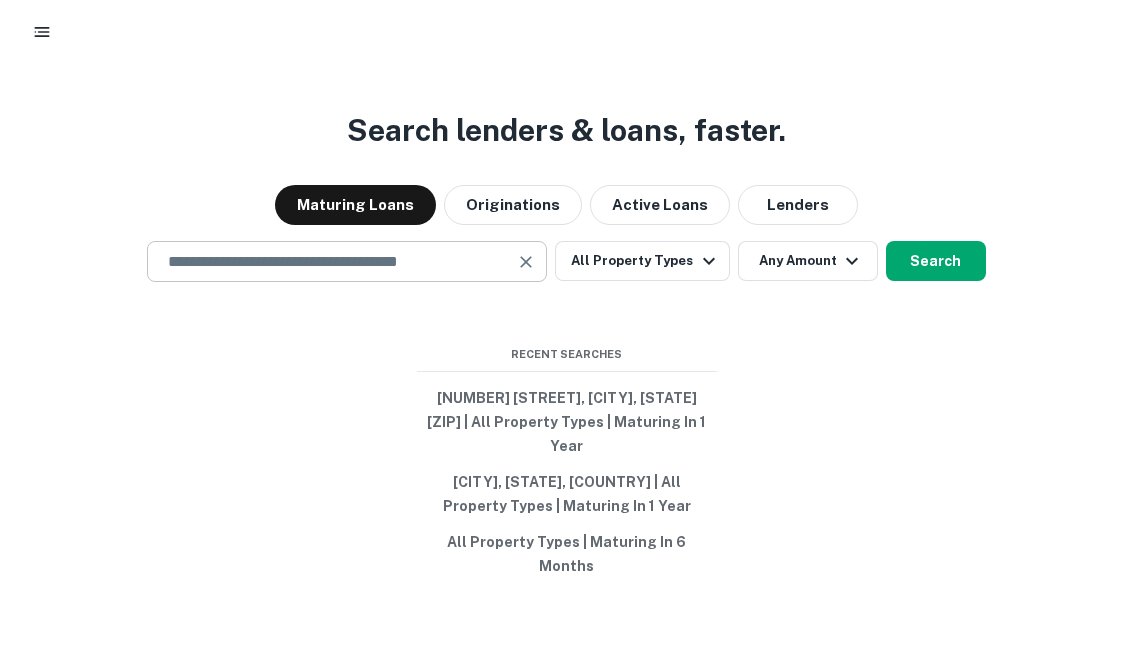 scroll, scrollTop: 0, scrollLeft: 0, axis: both 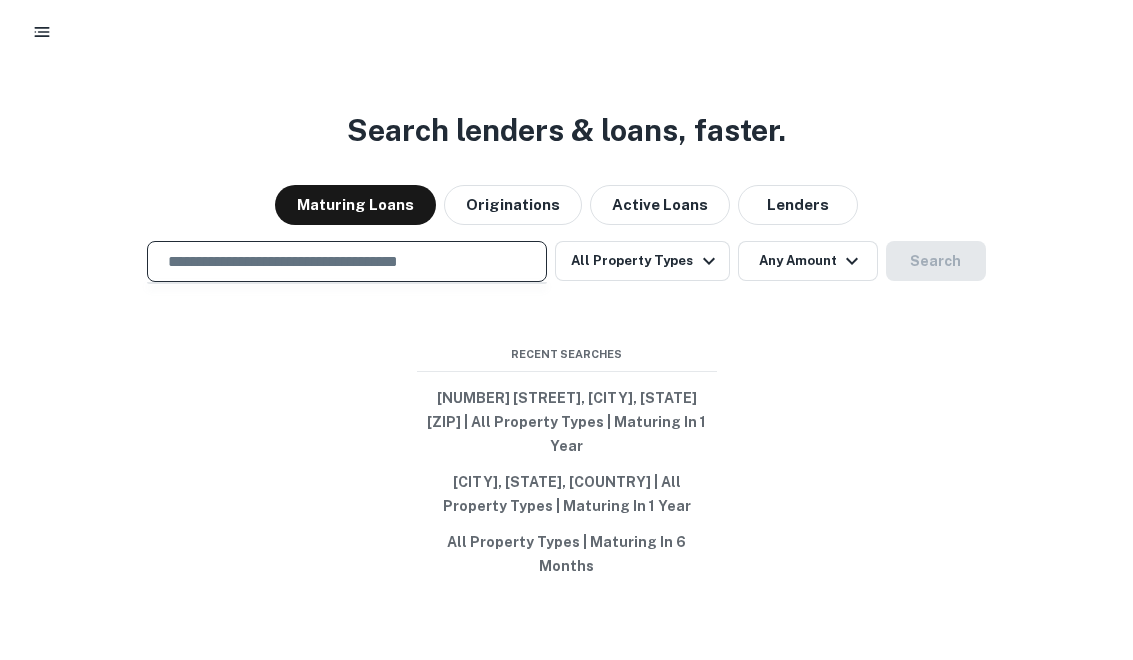 paste on "**********" 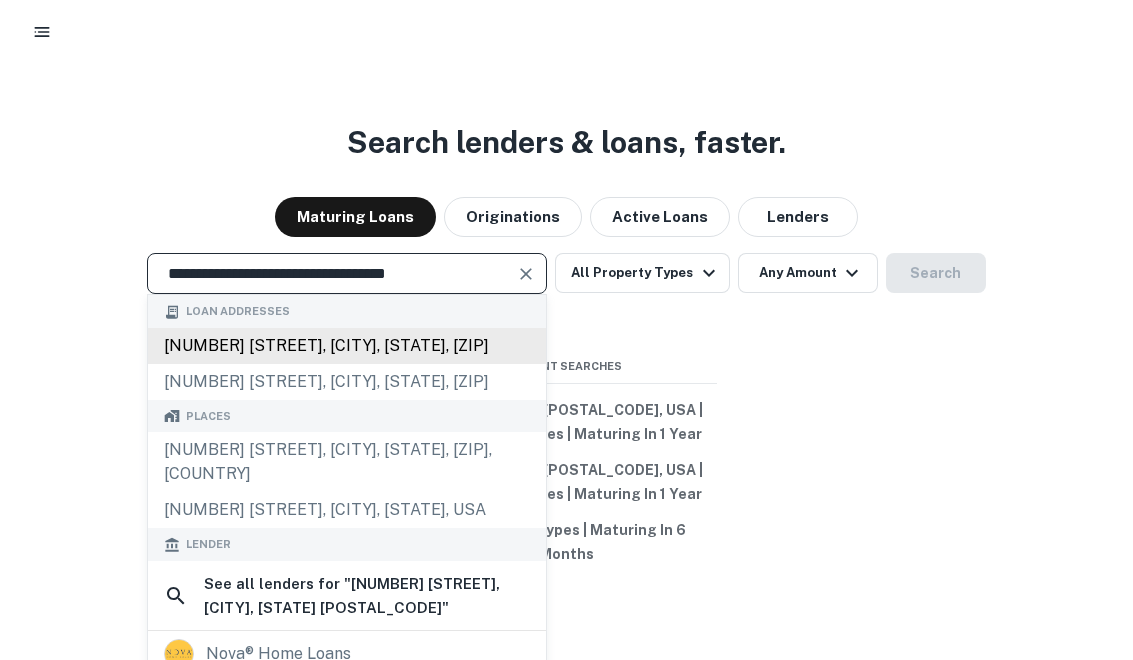 scroll, scrollTop: 0, scrollLeft: 0, axis: both 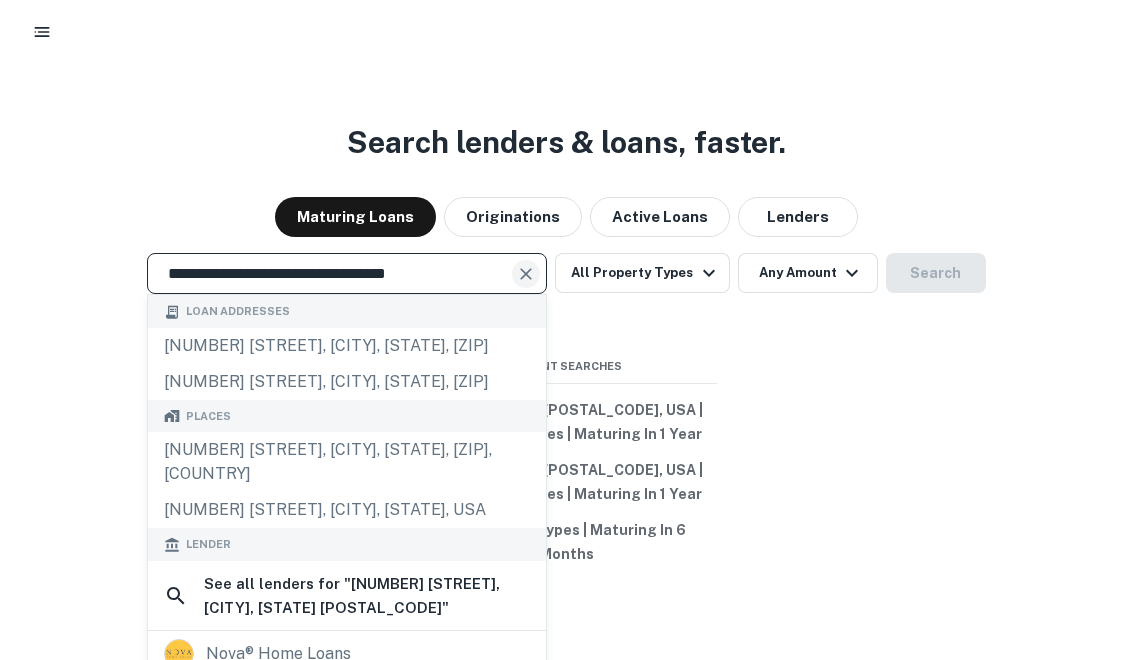 click at bounding box center [526, 262] 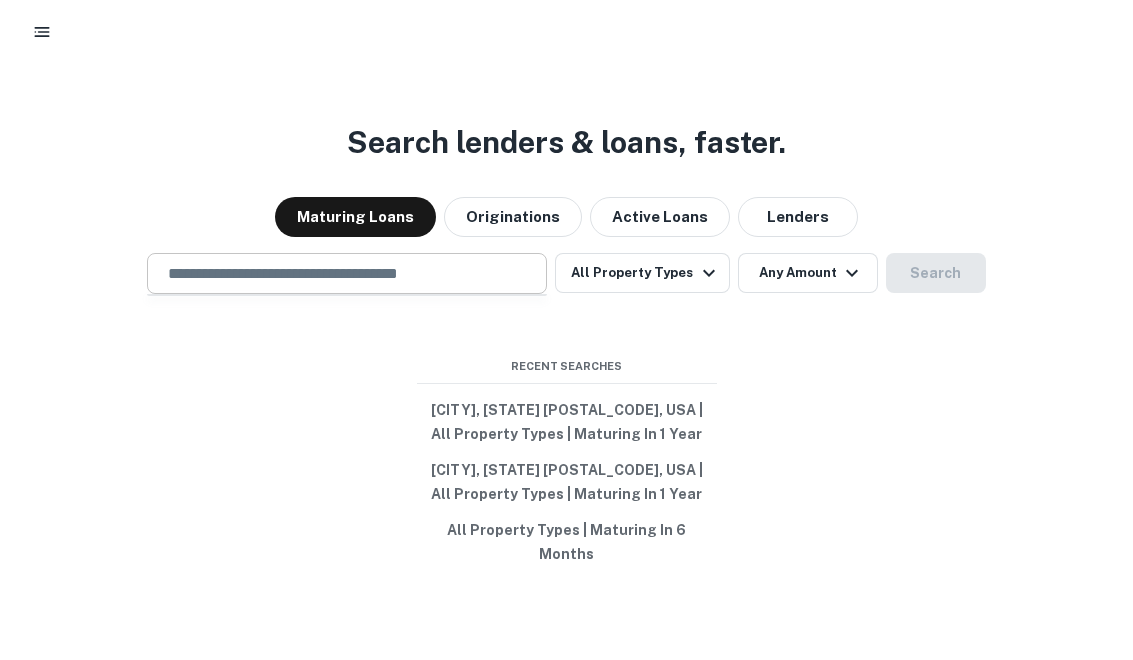 click on "​" at bounding box center (347, 261) 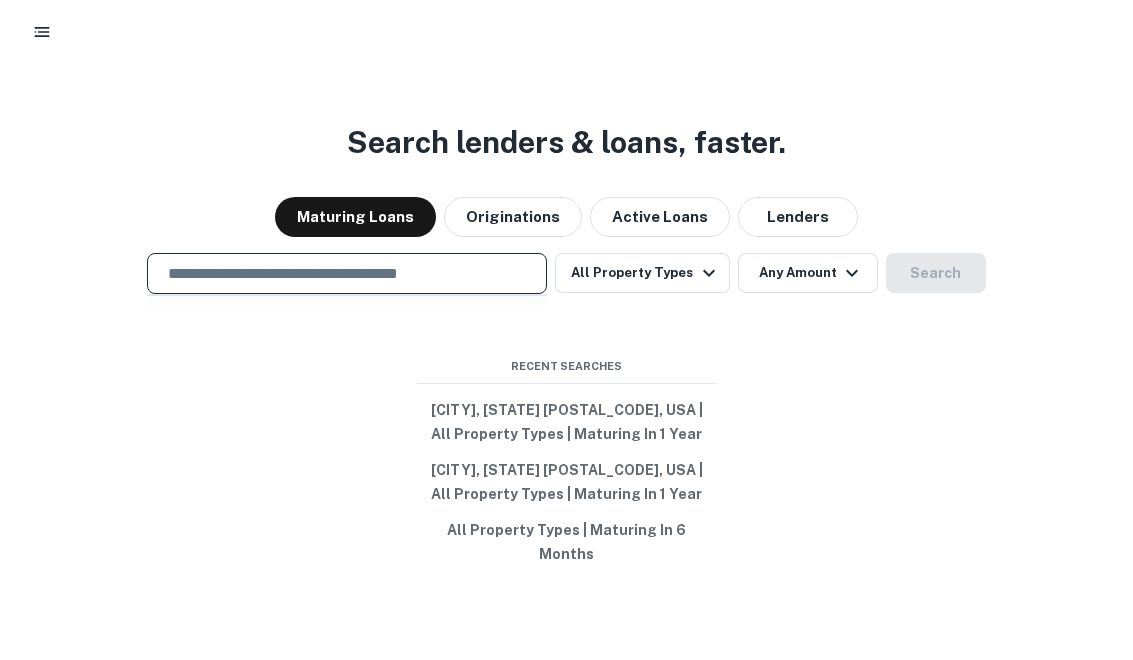 paste on "**********" 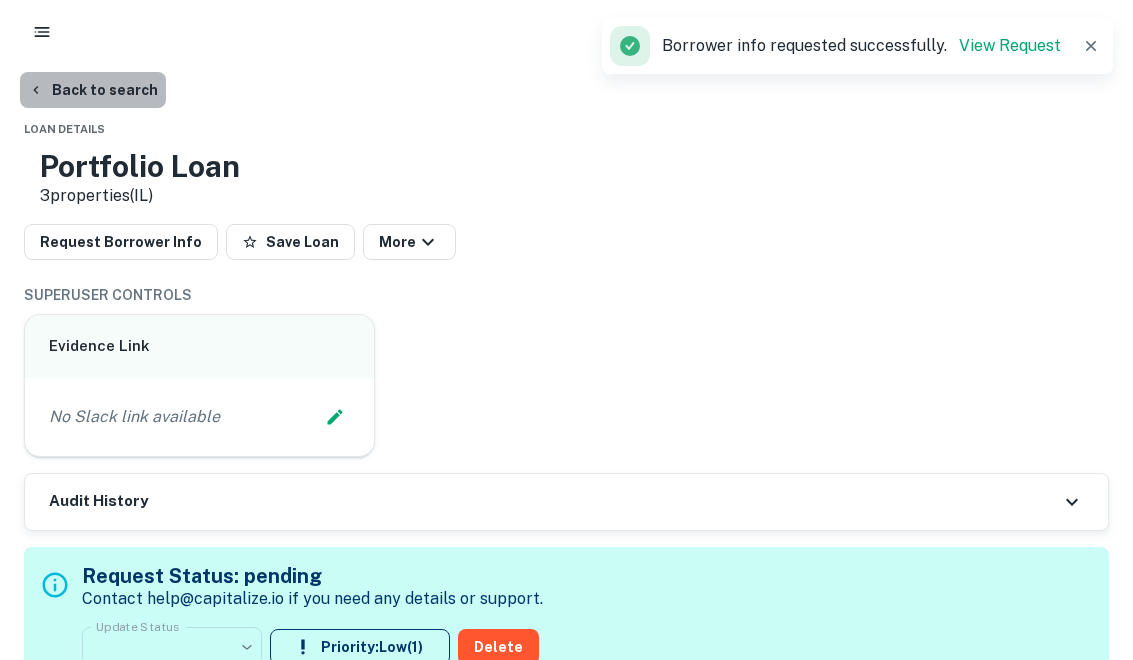 click on "Back to search" at bounding box center [93, 90] 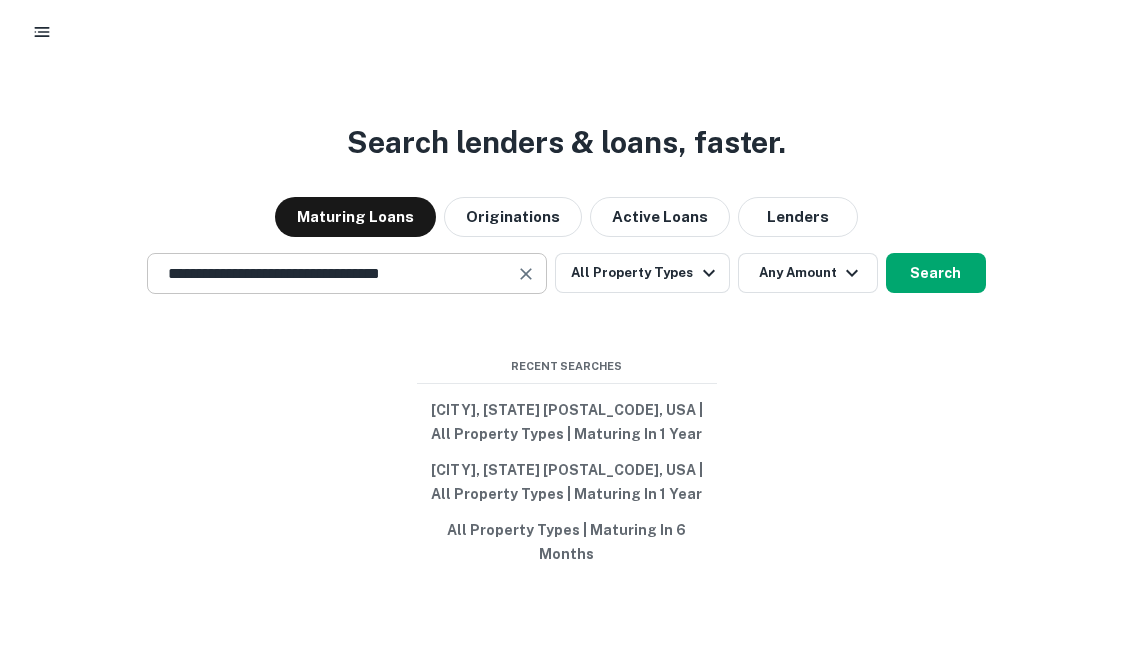 click at bounding box center (526, 262) 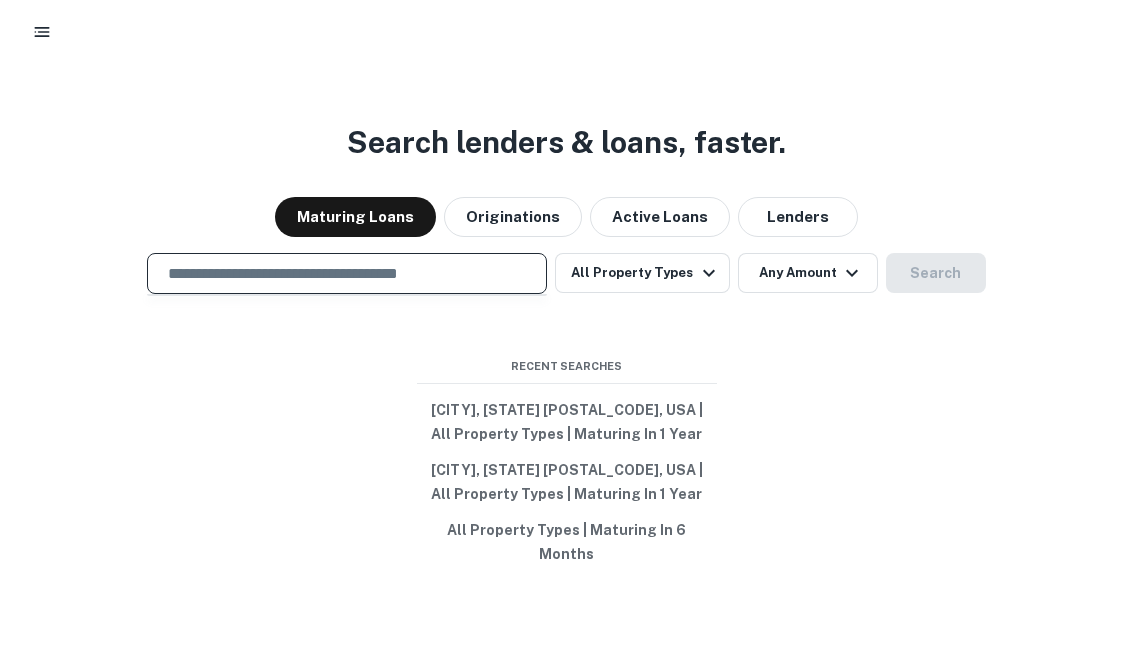 paste on "**********" 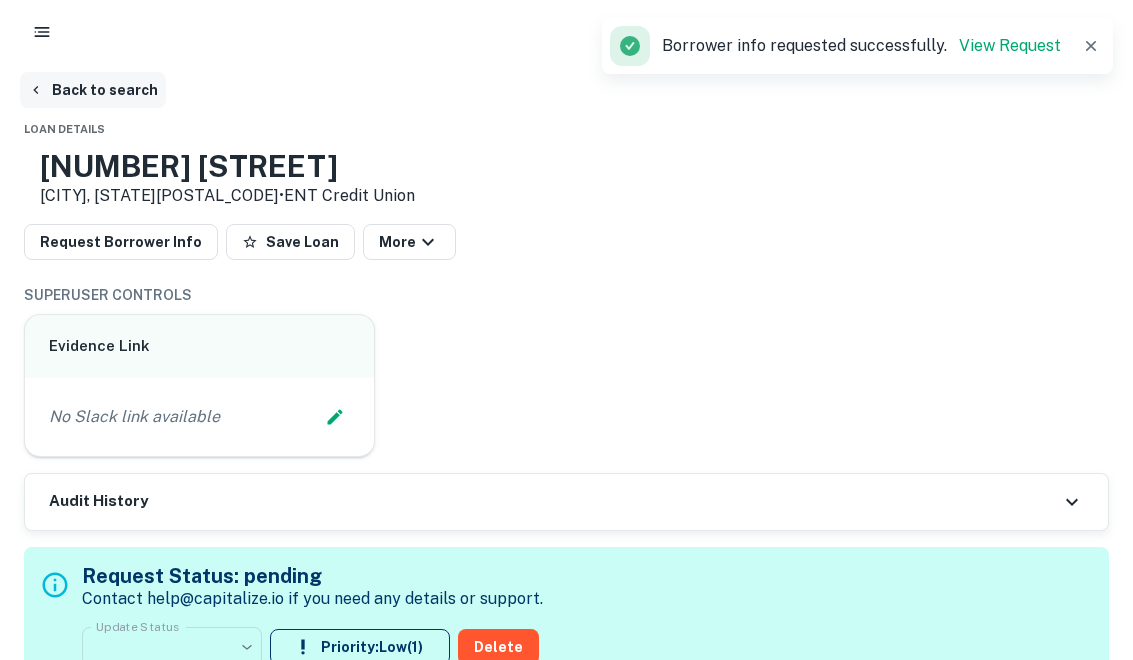 click on "Back to search" at bounding box center (93, 90) 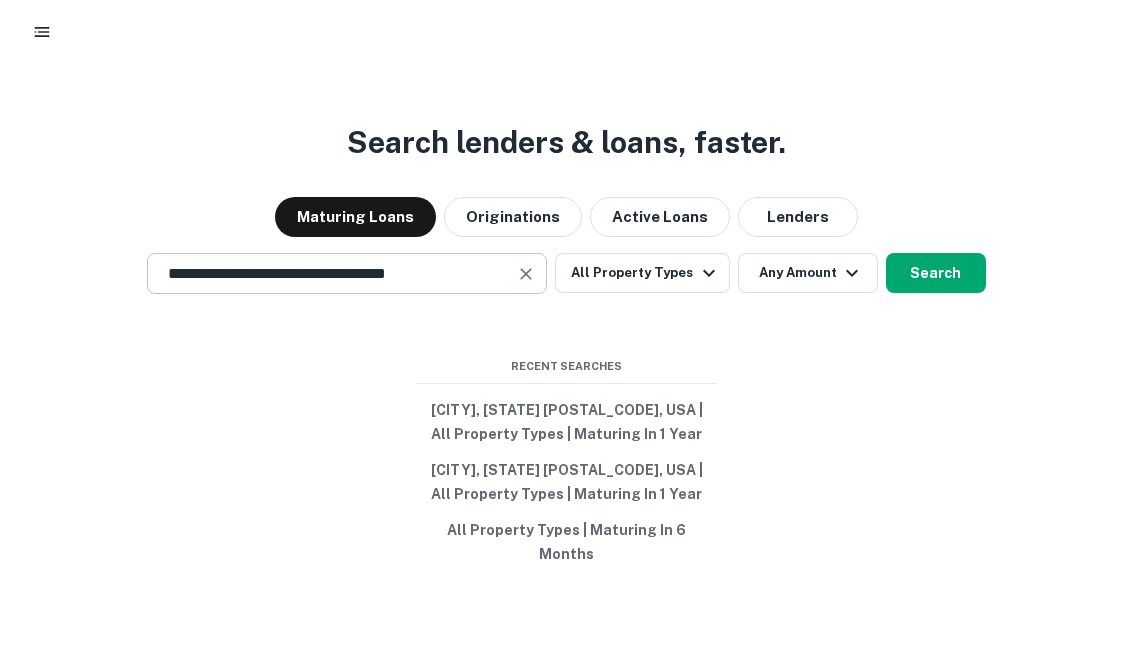 click at bounding box center [527, 262] 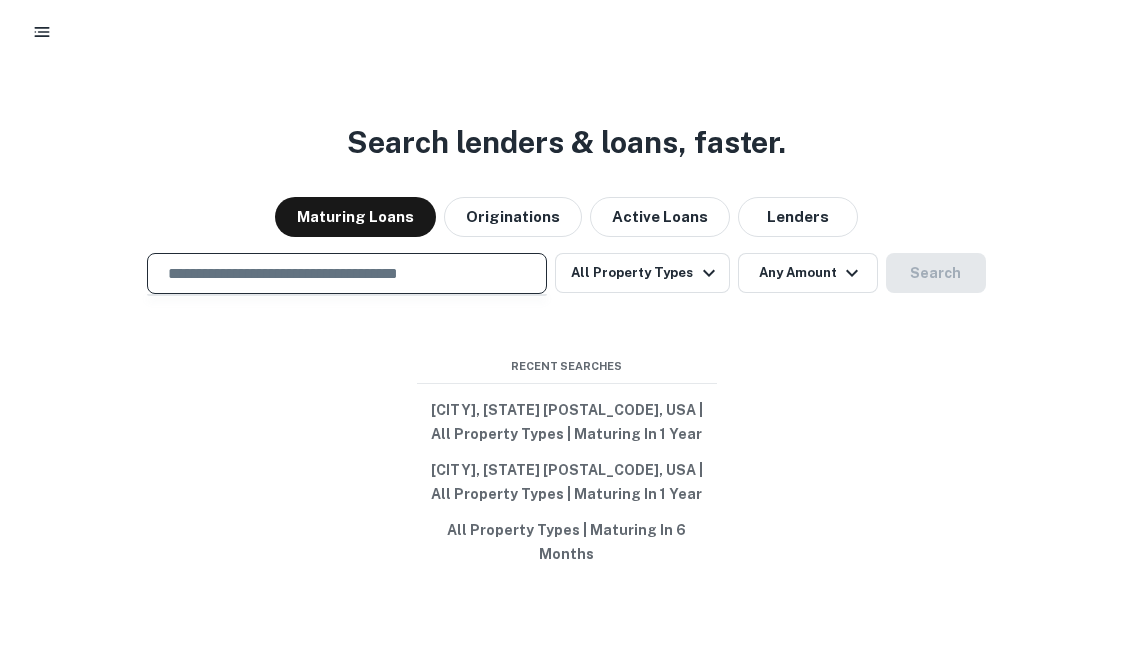 paste on "**********" 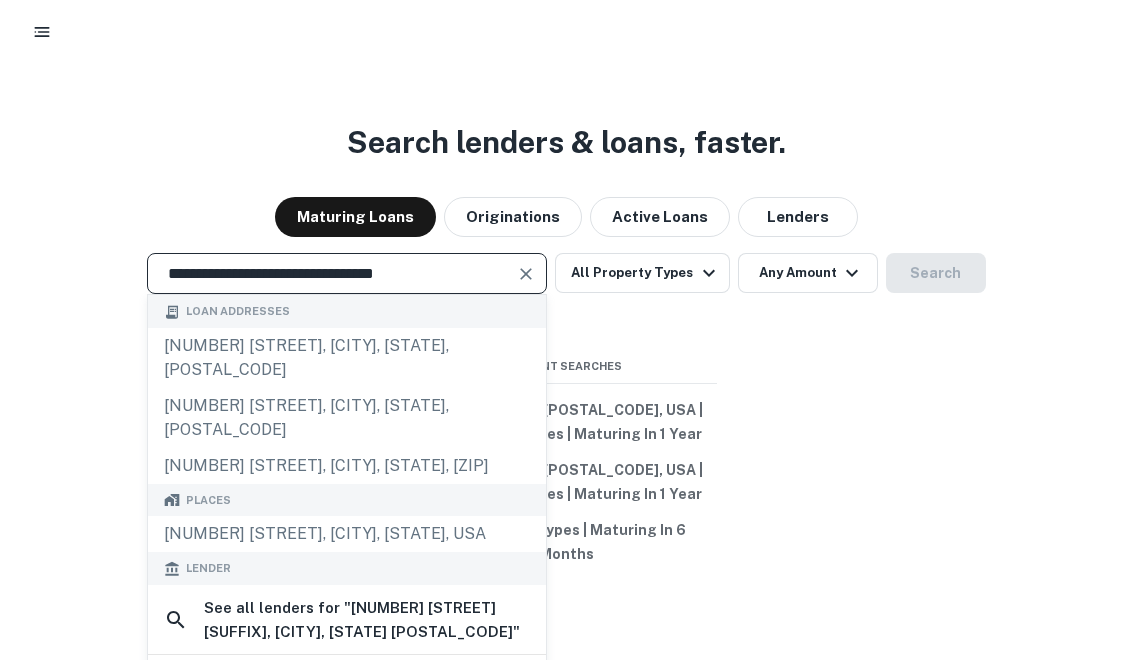 type on "**********" 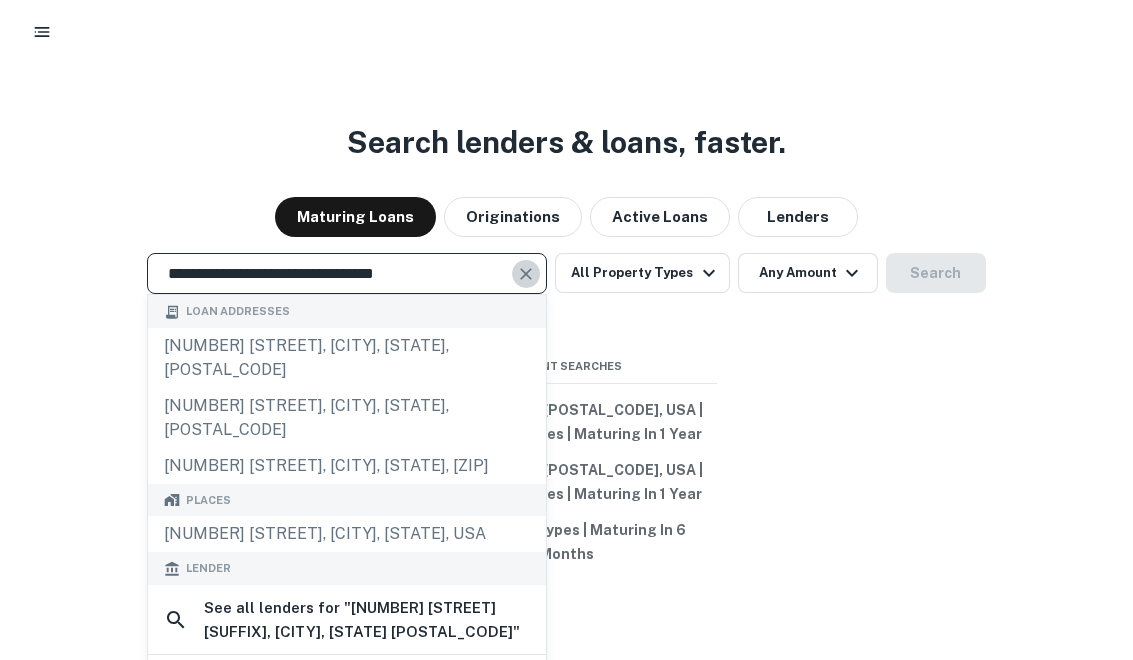 click at bounding box center (526, 262) 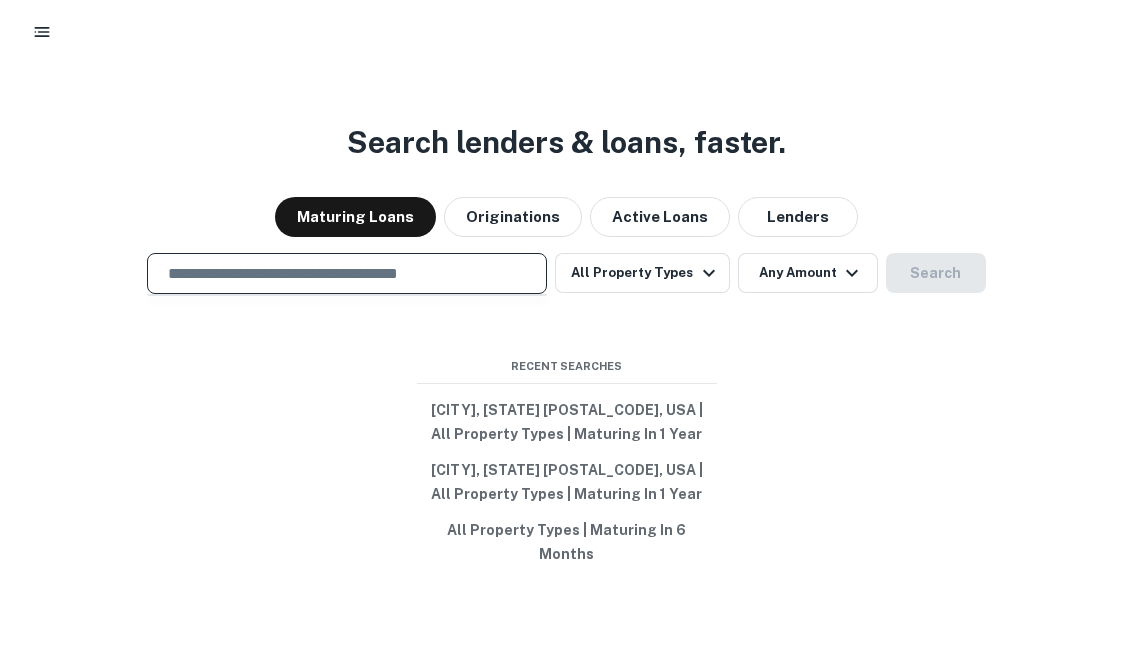 paste on "**********" 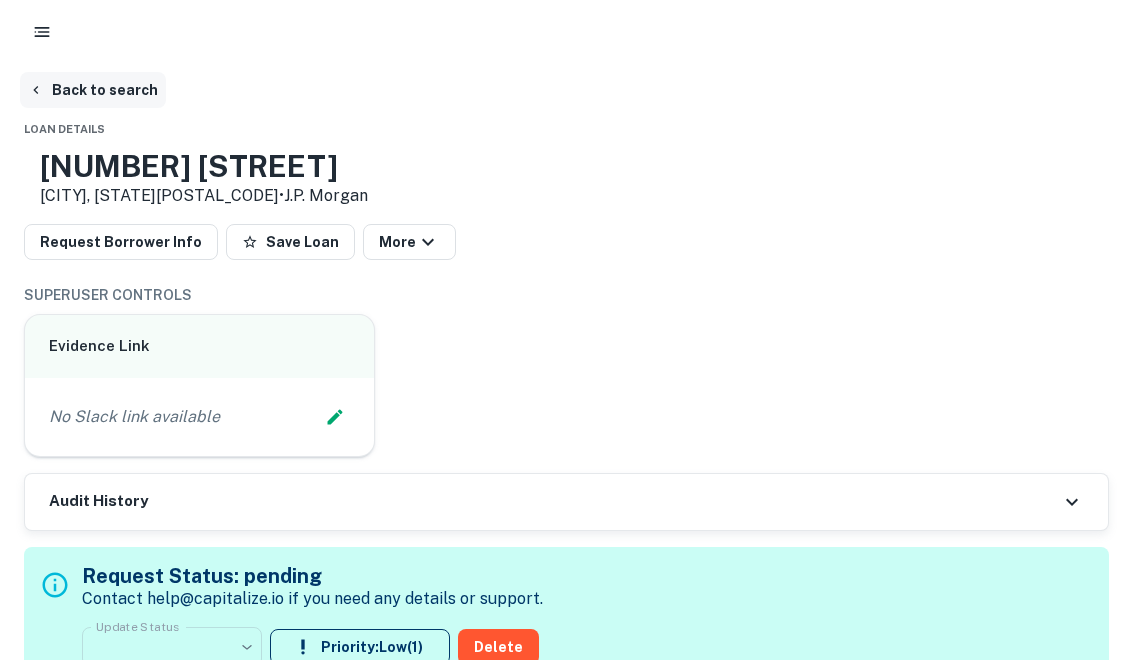 click on "Back to search" at bounding box center (93, 90) 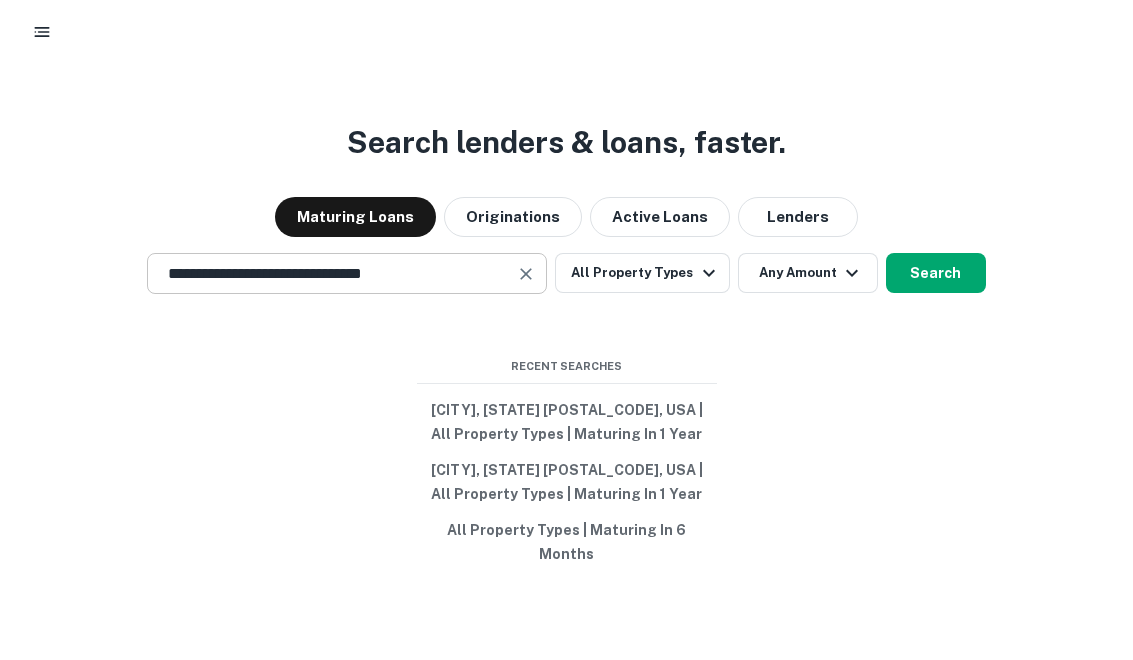 click at bounding box center [526, 262] 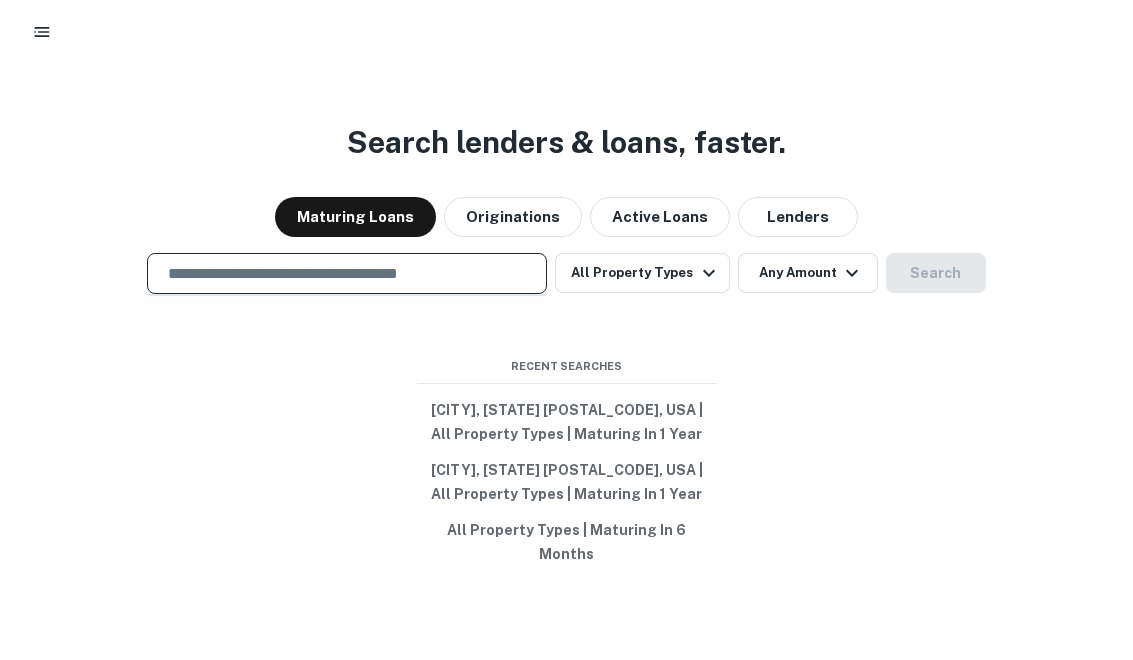 paste on "**********" 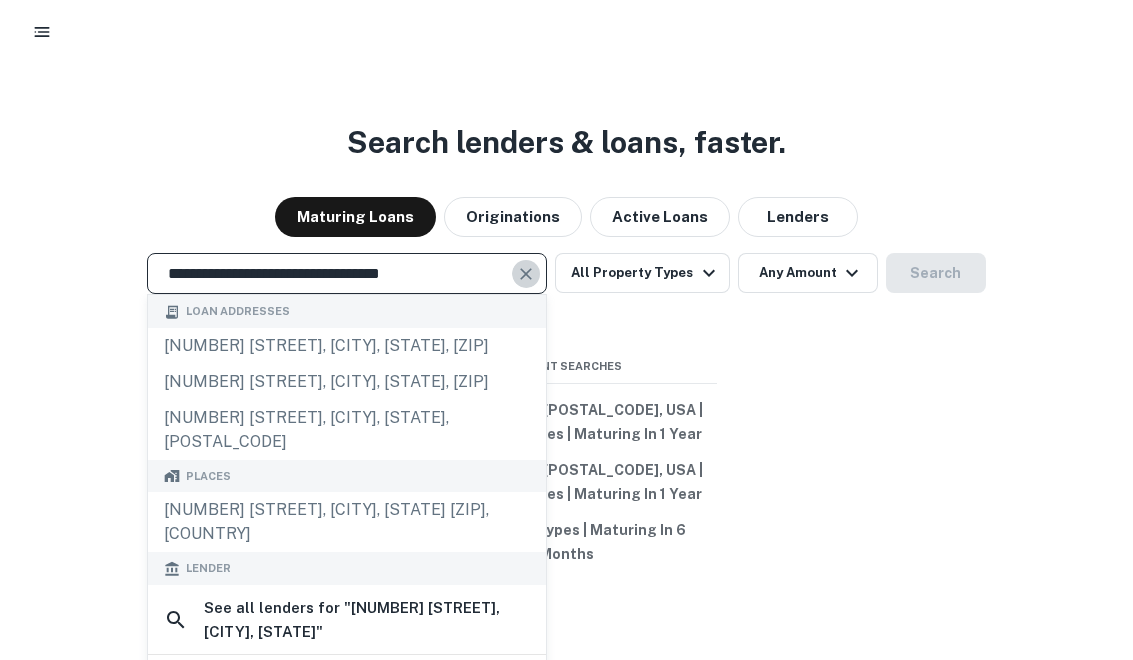 click at bounding box center (526, 262) 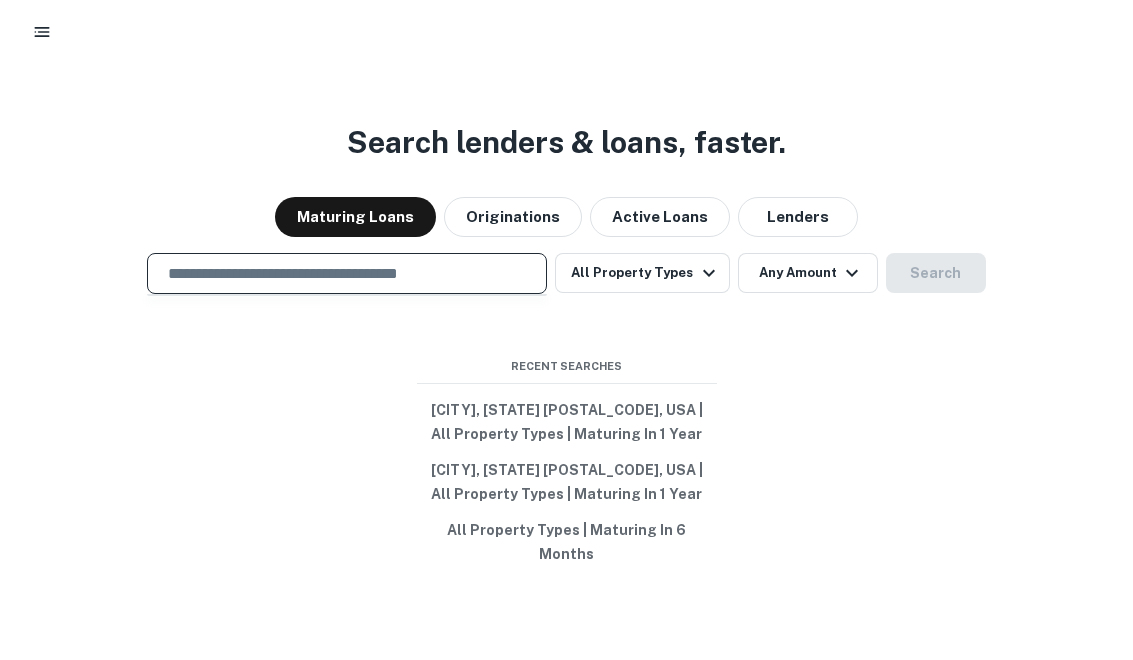 paste on "**********" 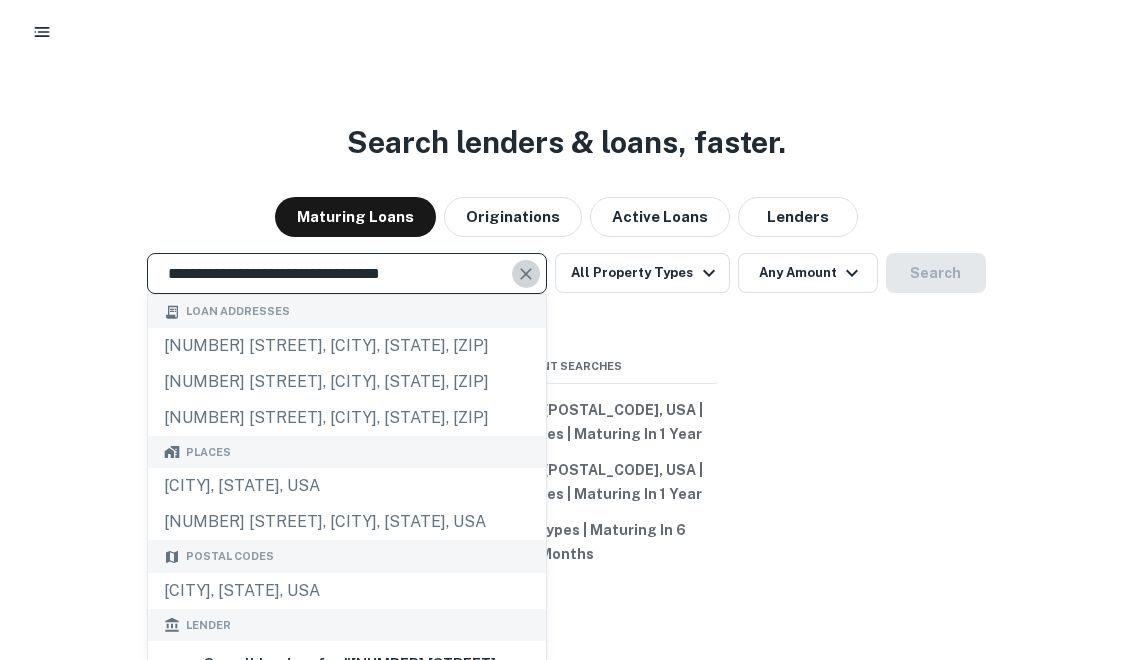 click at bounding box center (526, 262) 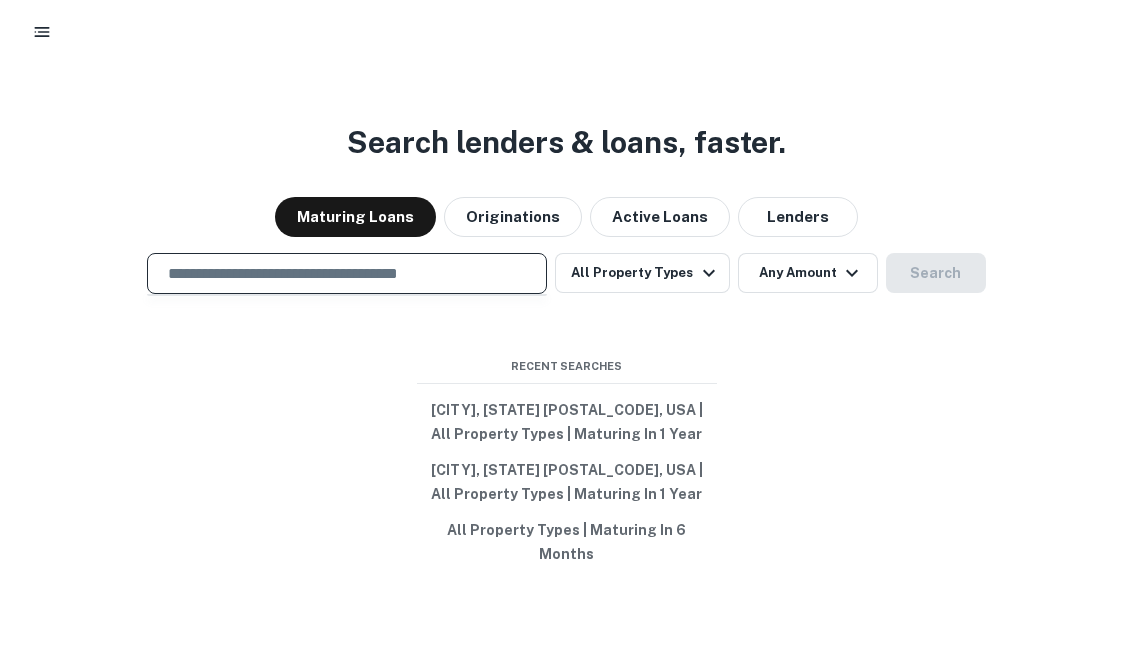 paste on "**********" 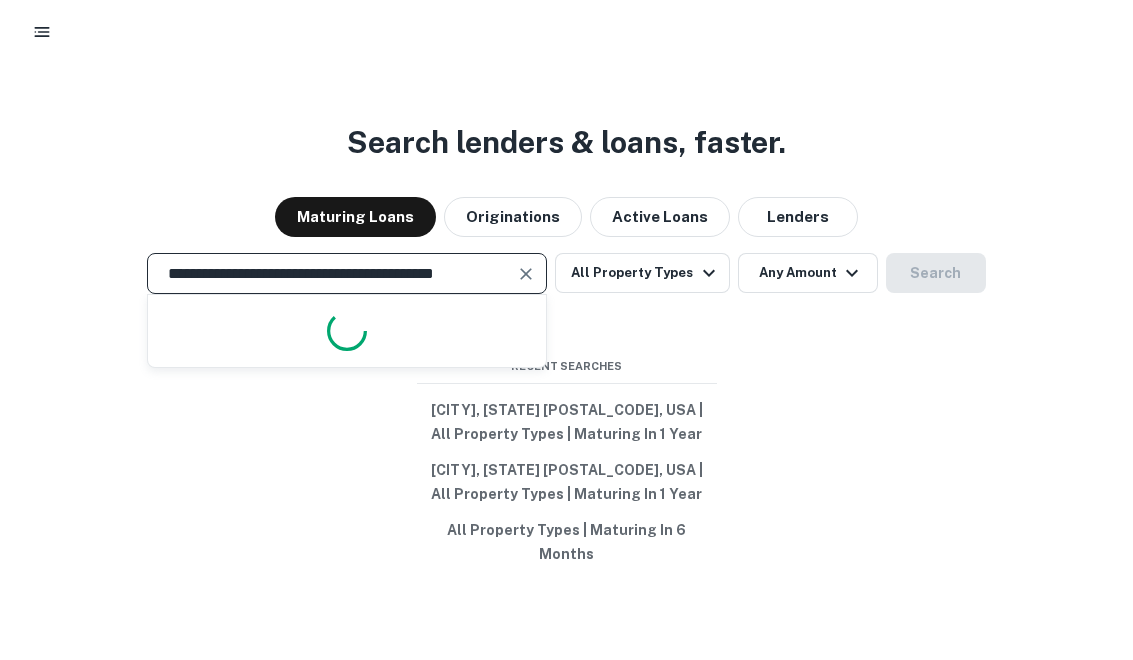 scroll, scrollTop: 0, scrollLeft: 13, axis: horizontal 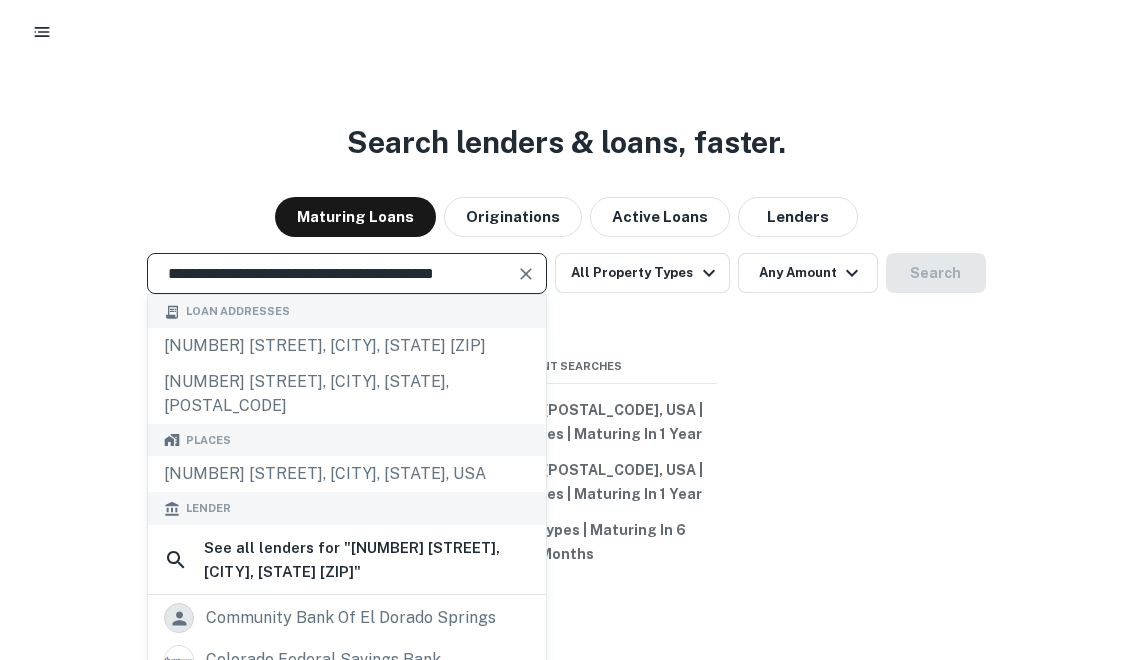 click on "**********" at bounding box center [332, 261] 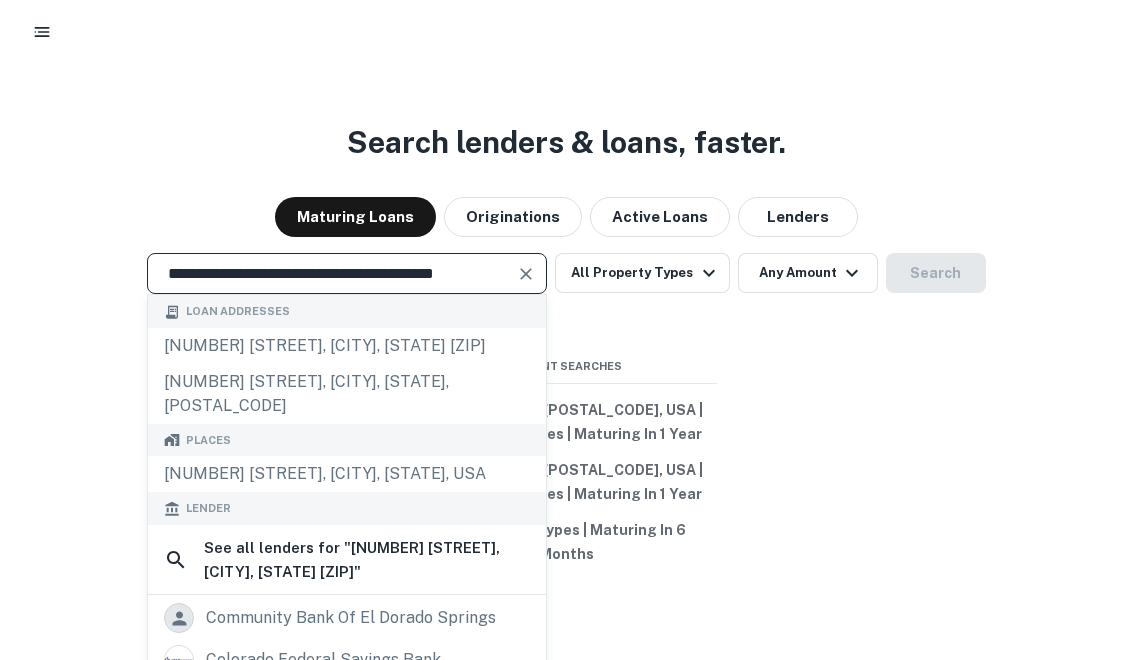 click at bounding box center [527, 262] 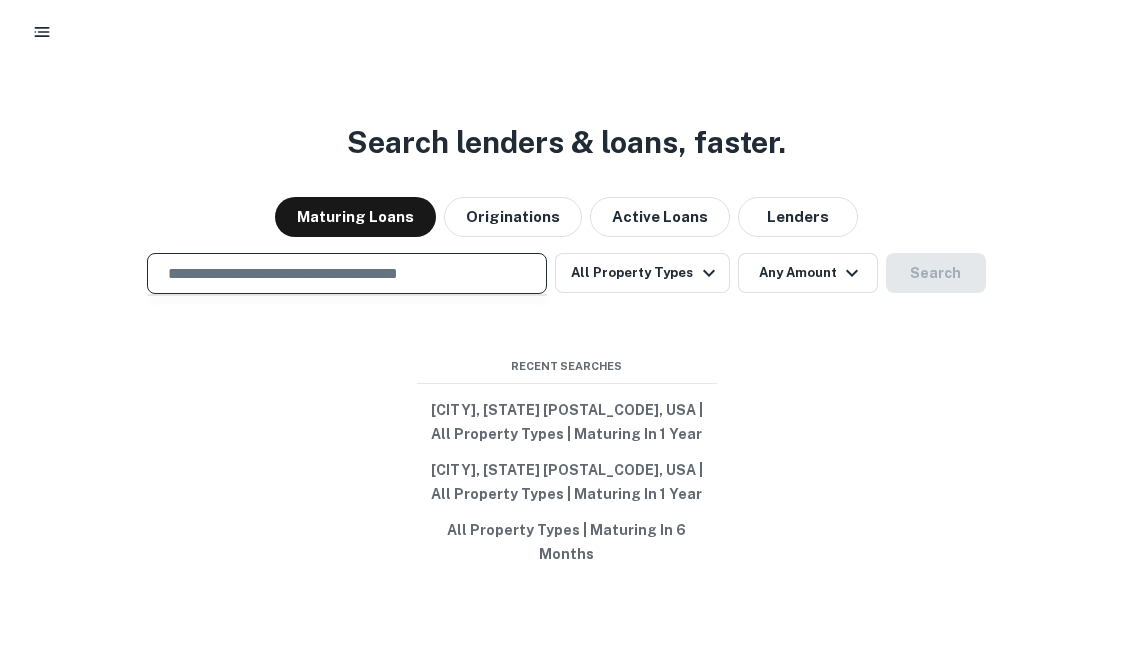 paste on "**********" 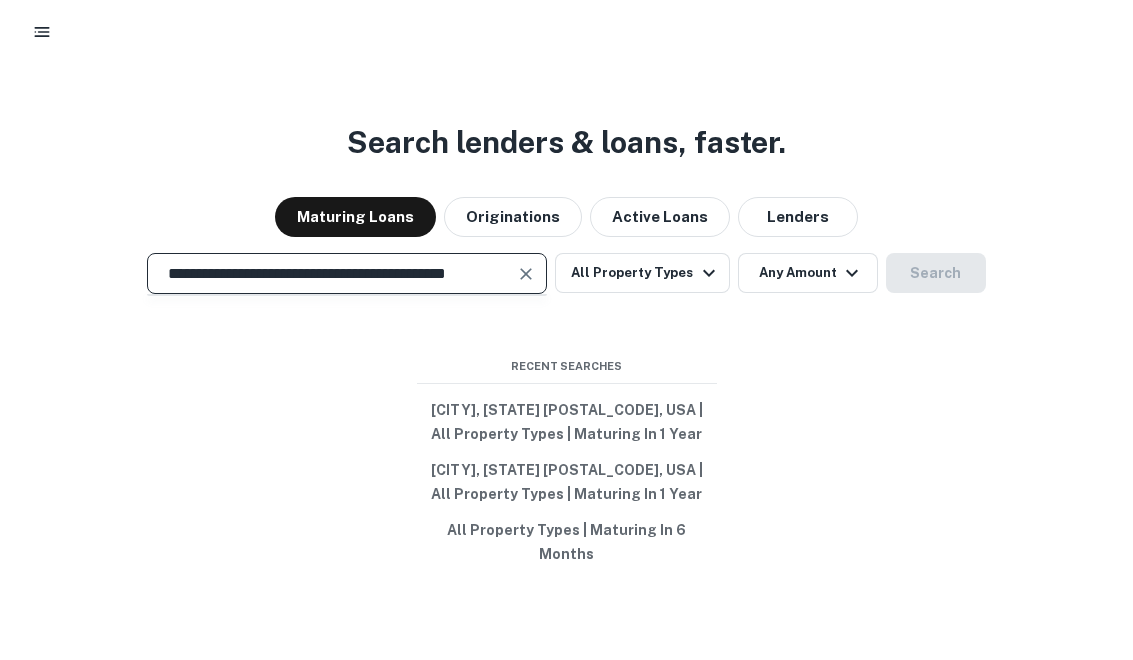 scroll, scrollTop: 0, scrollLeft: 34, axis: horizontal 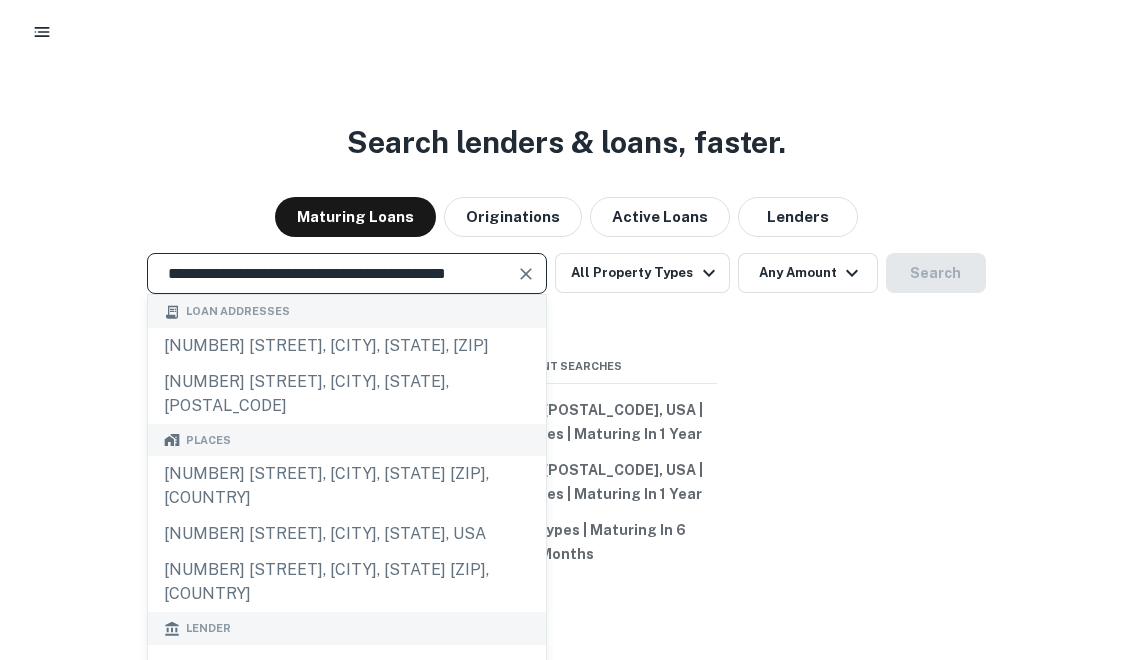 click on "**********" at bounding box center (332, 261) 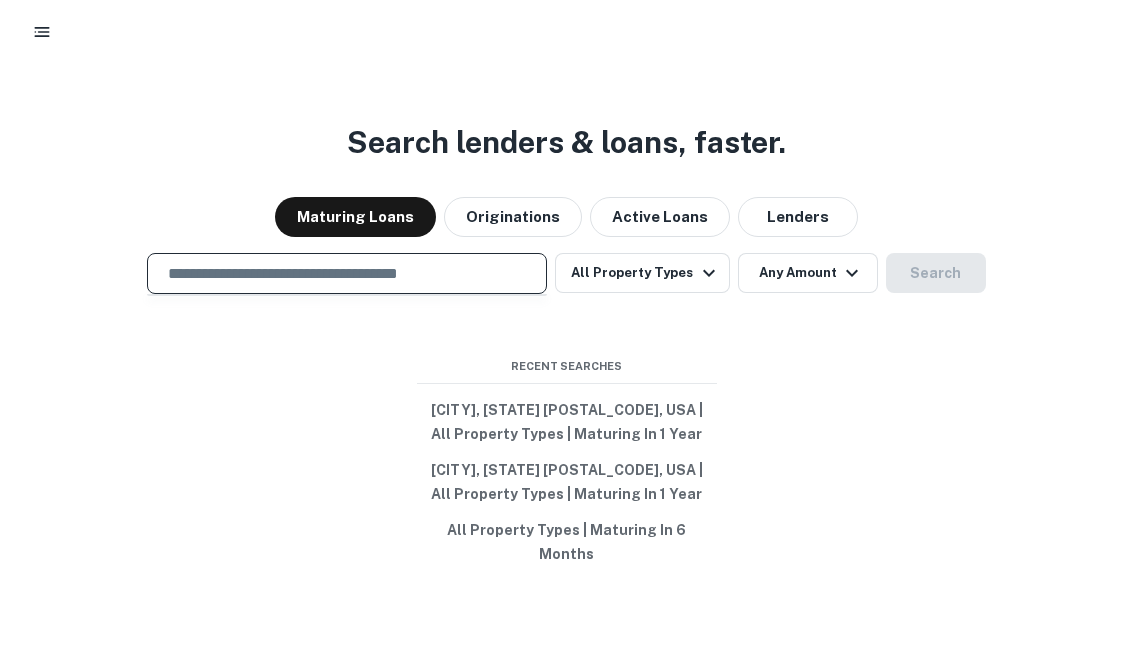 paste on "**********" 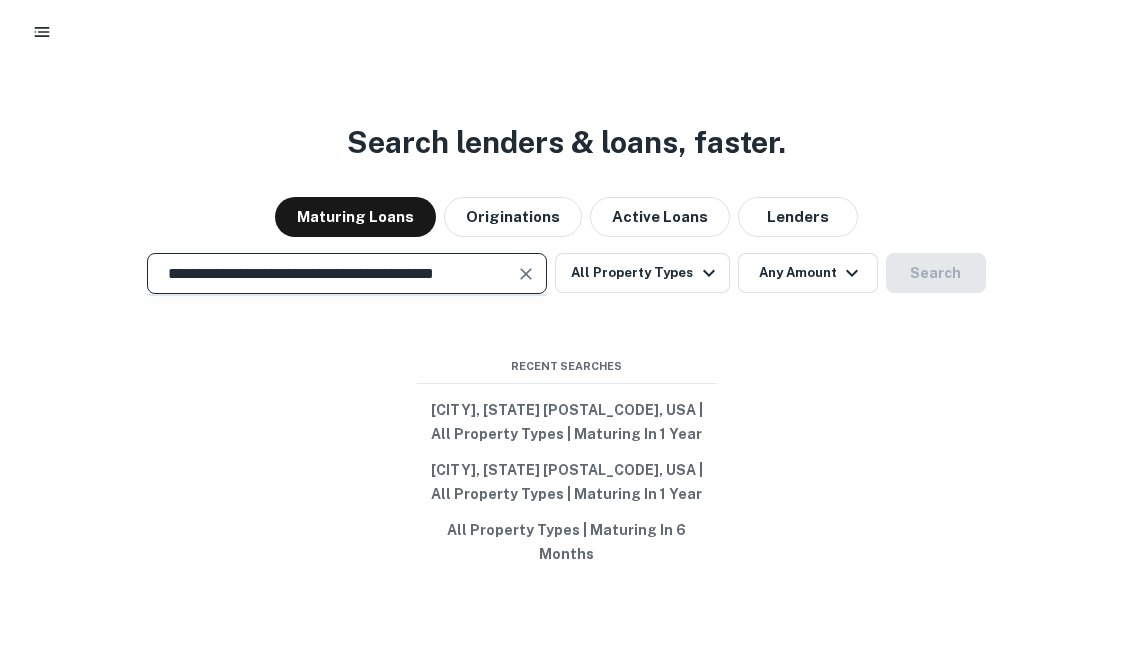 scroll, scrollTop: 0, scrollLeft: 13, axis: horizontal 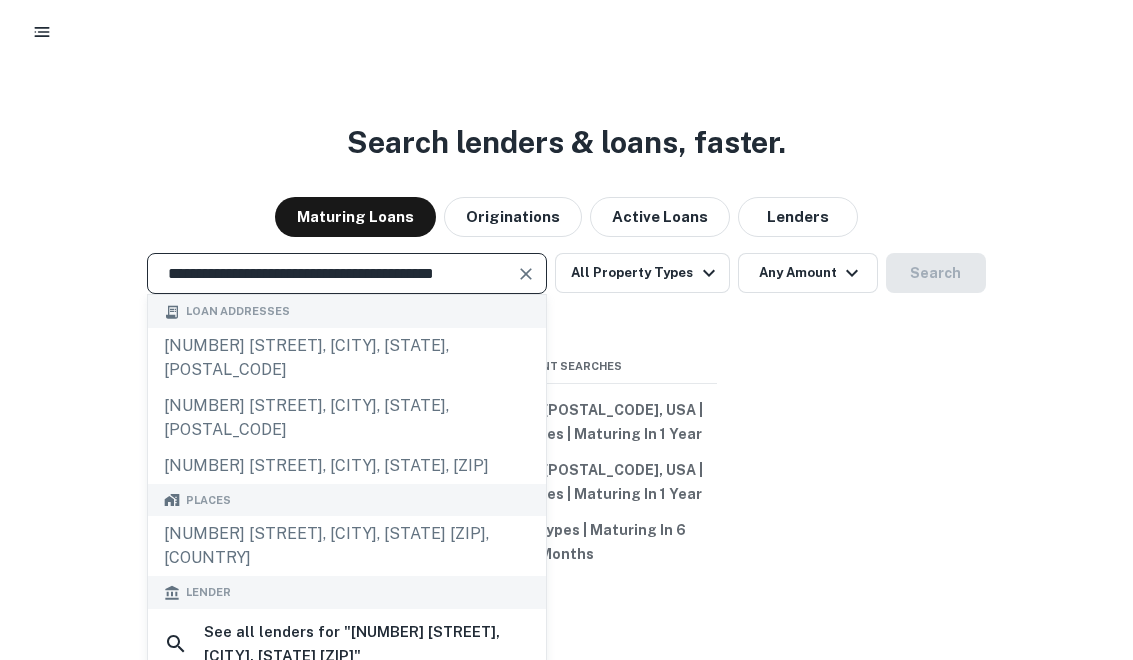 click on "**********" at bounding box center [347, 261] 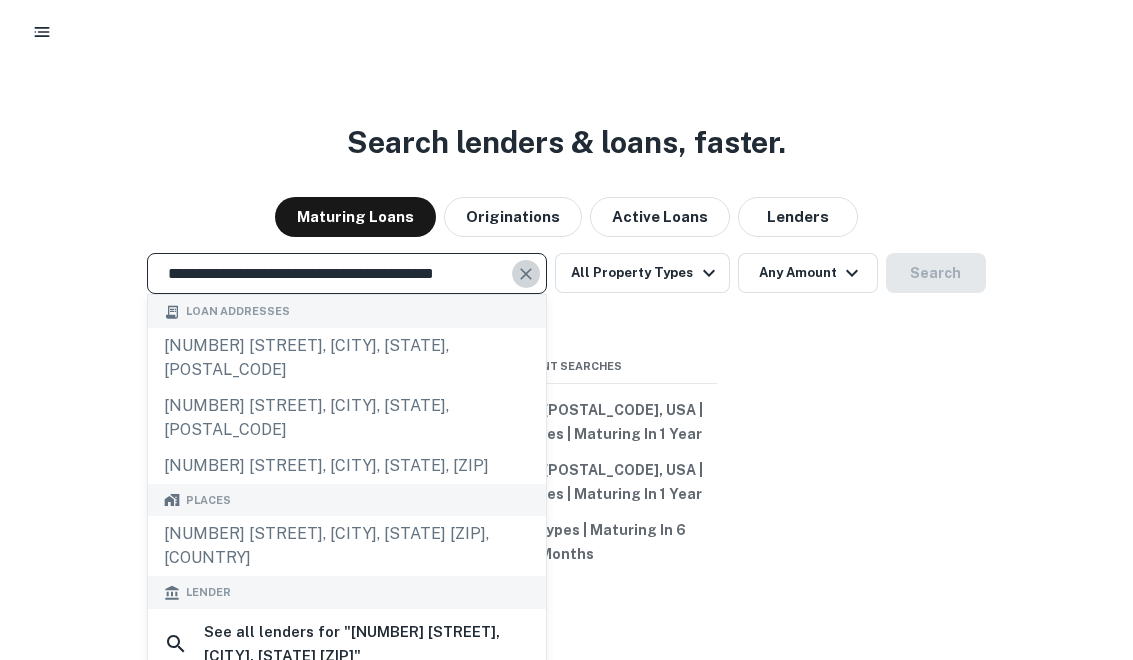 click at bounding box center (526, 262) 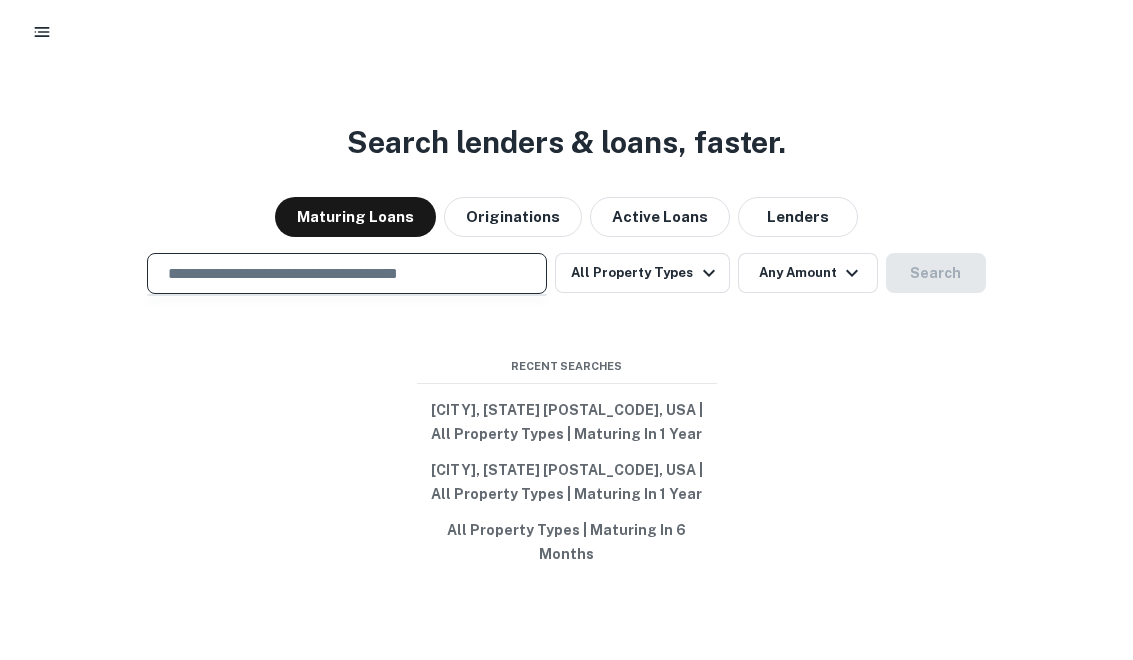 paste on "**********" 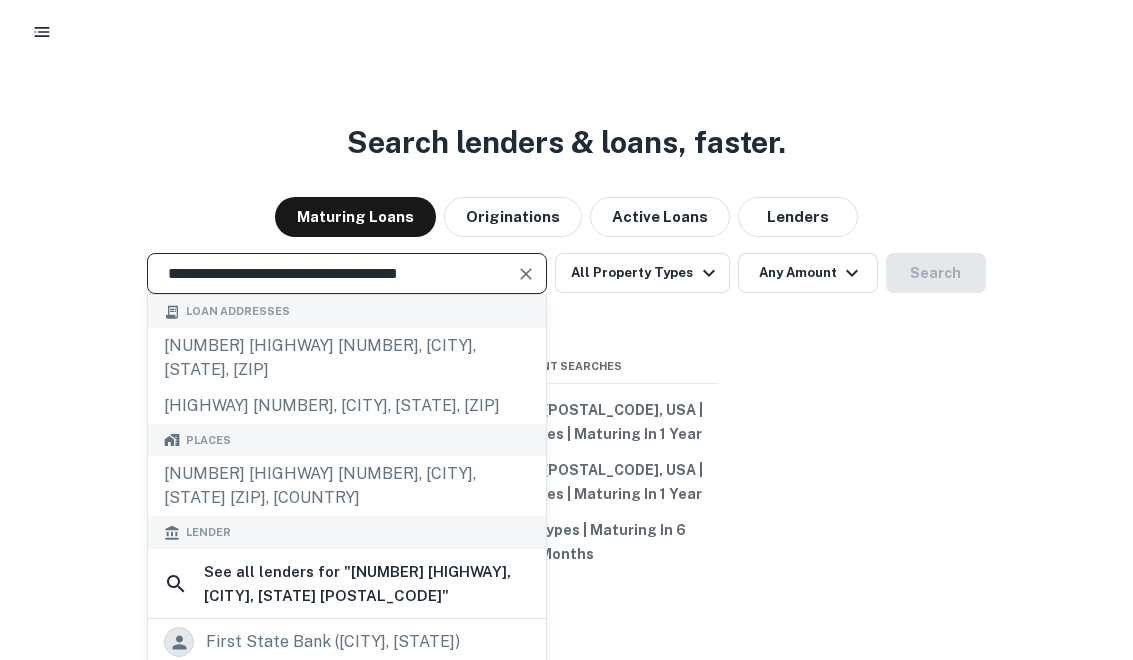 click on "**********" at bounding box center (332, 261) 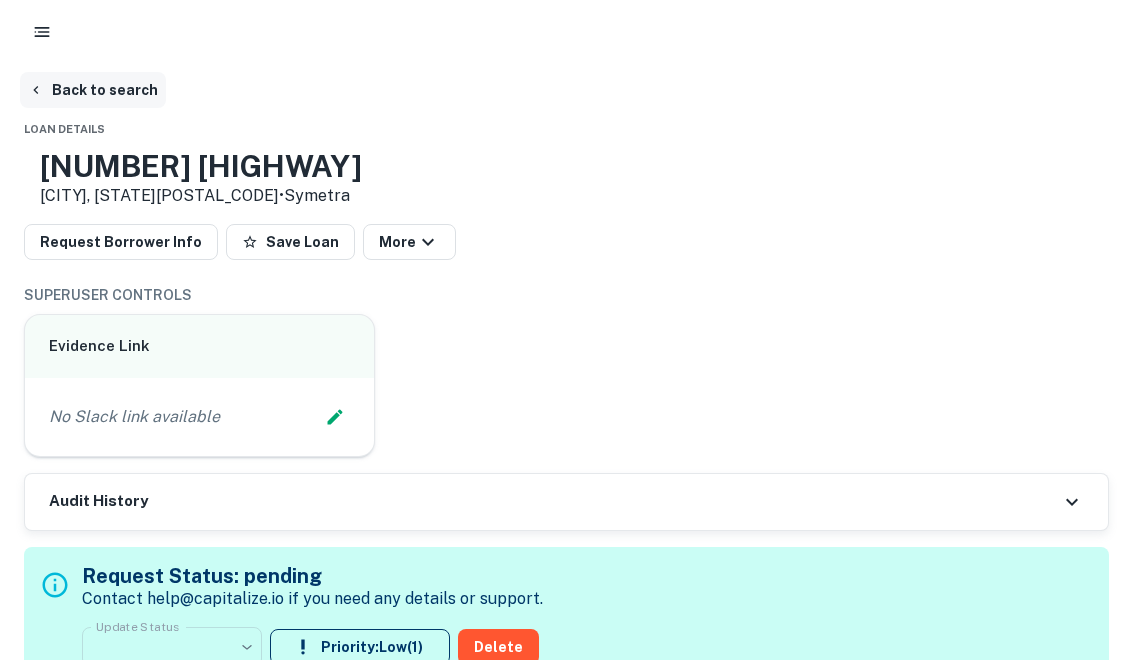 click on "Back to search" at bounding box center (93, 90) 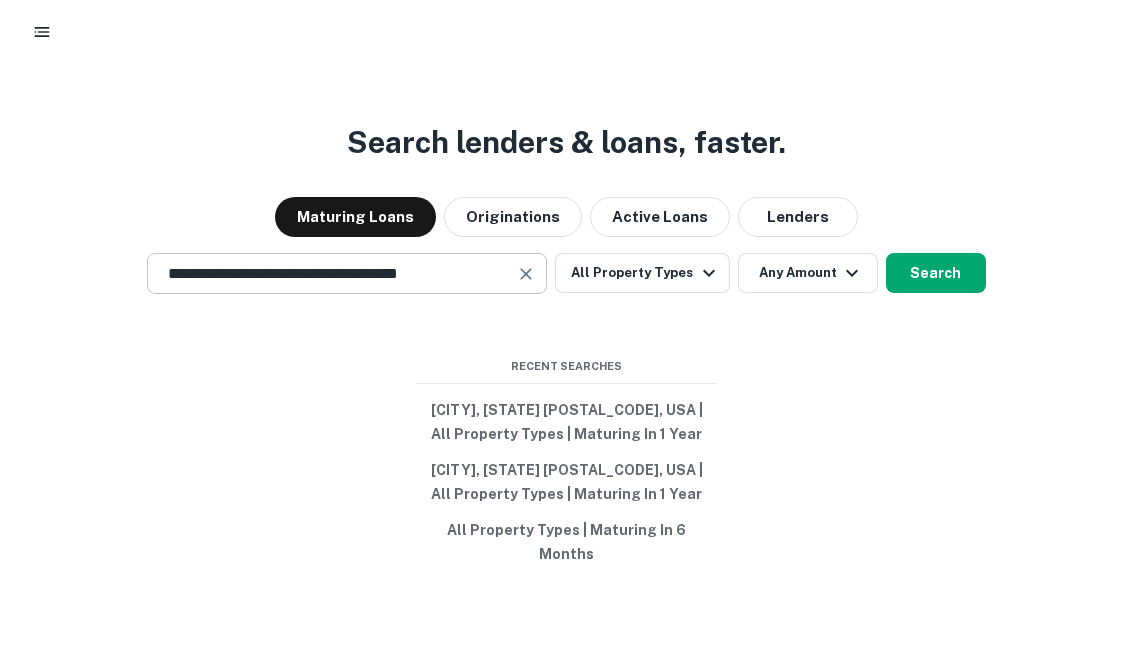 click at bounding box center (526, 262) 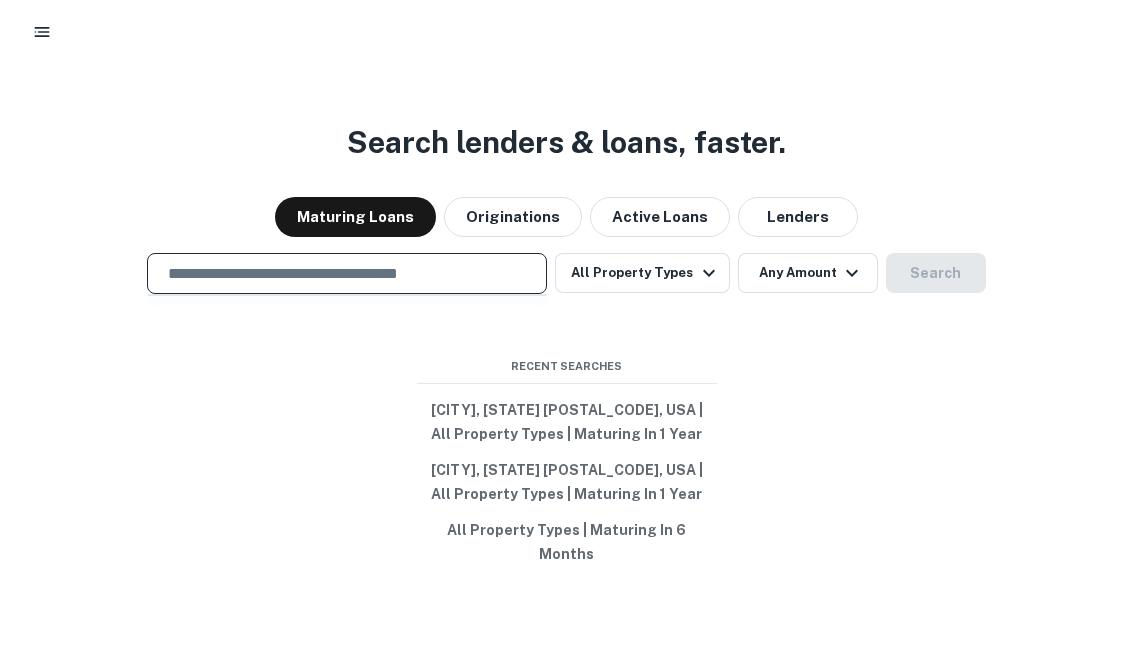 paste on "**********" 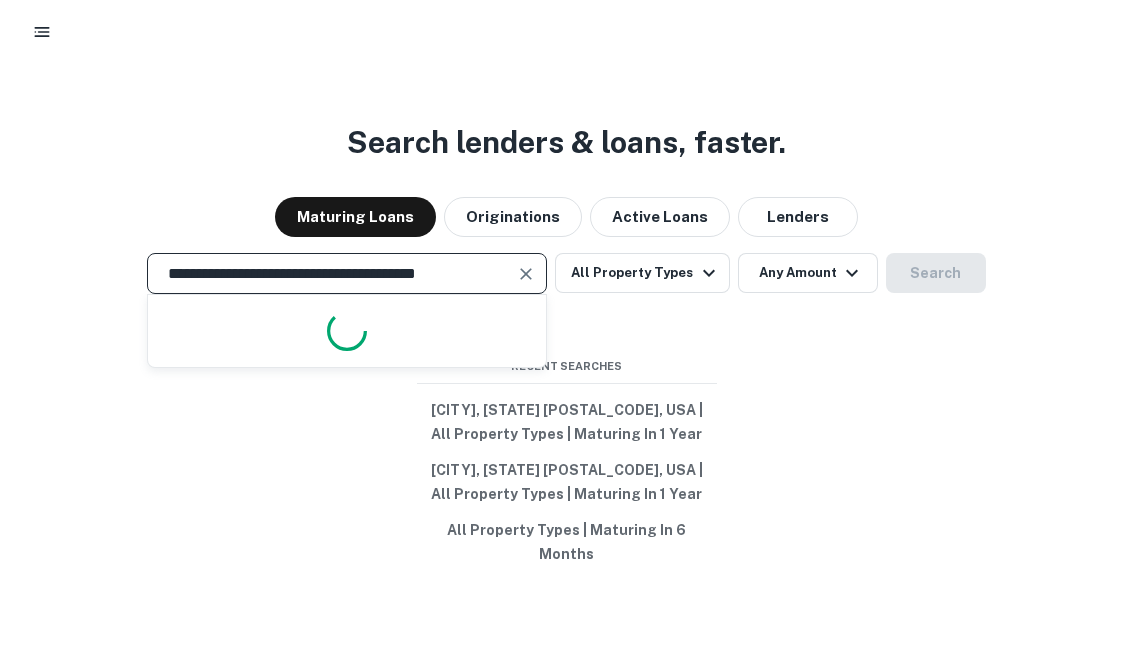 scroll, scrollTop: 0, scrollLeft: 5, axis: horizontal 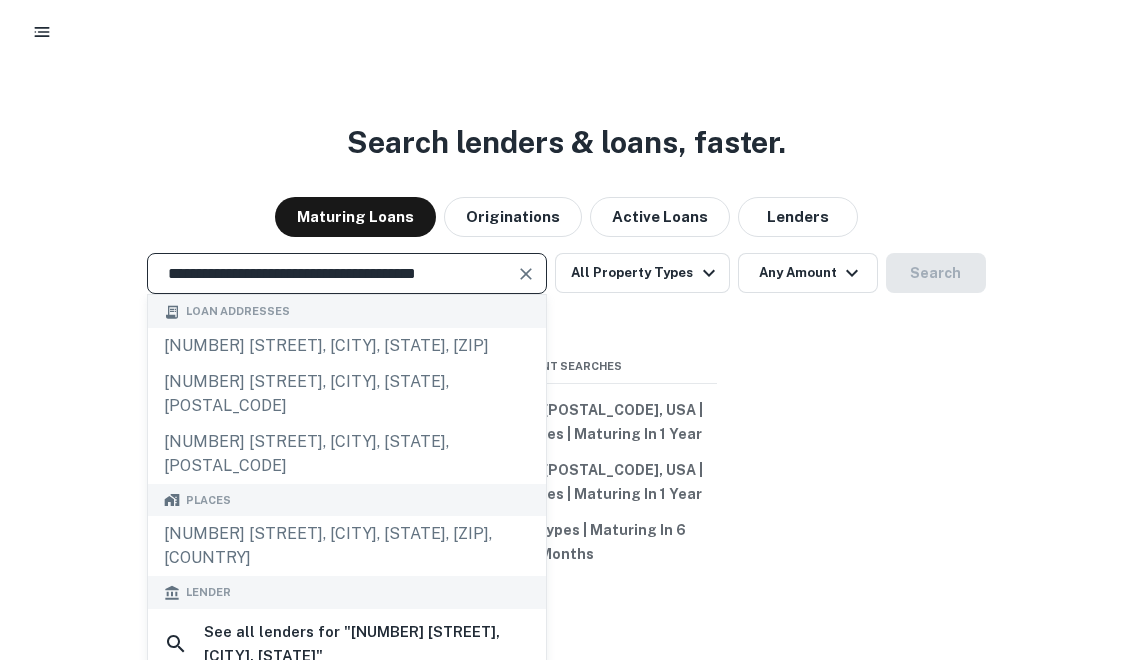 click on "**********" at bounding box center [332, 261] 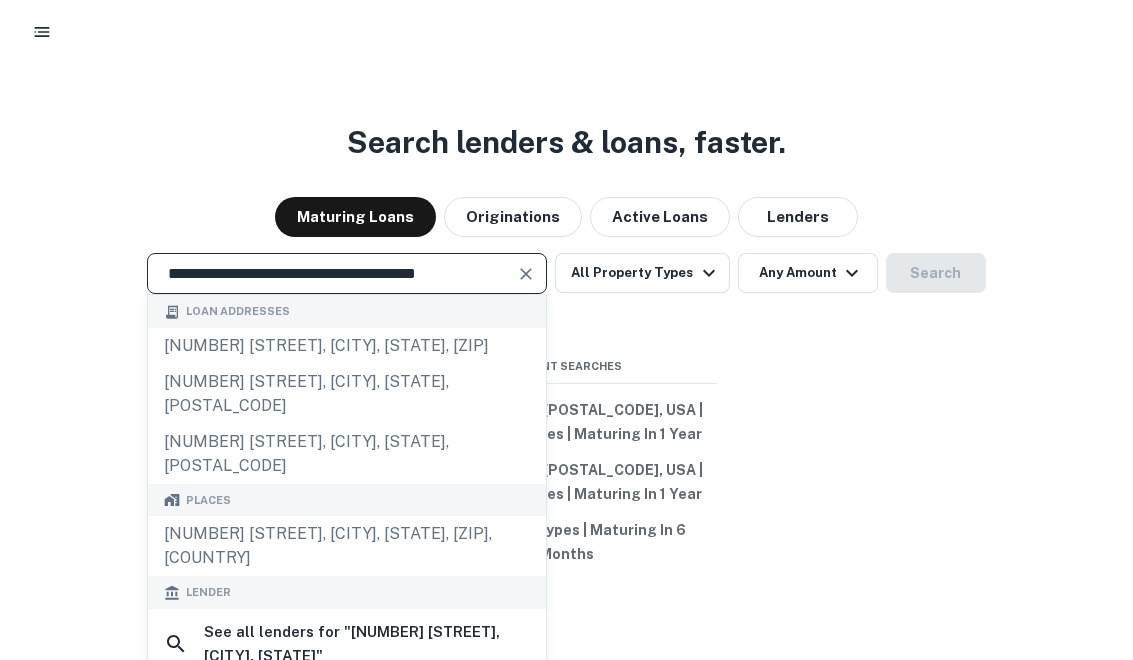scroll, scrollTop: 0, scrollLeft: 0, axis: both 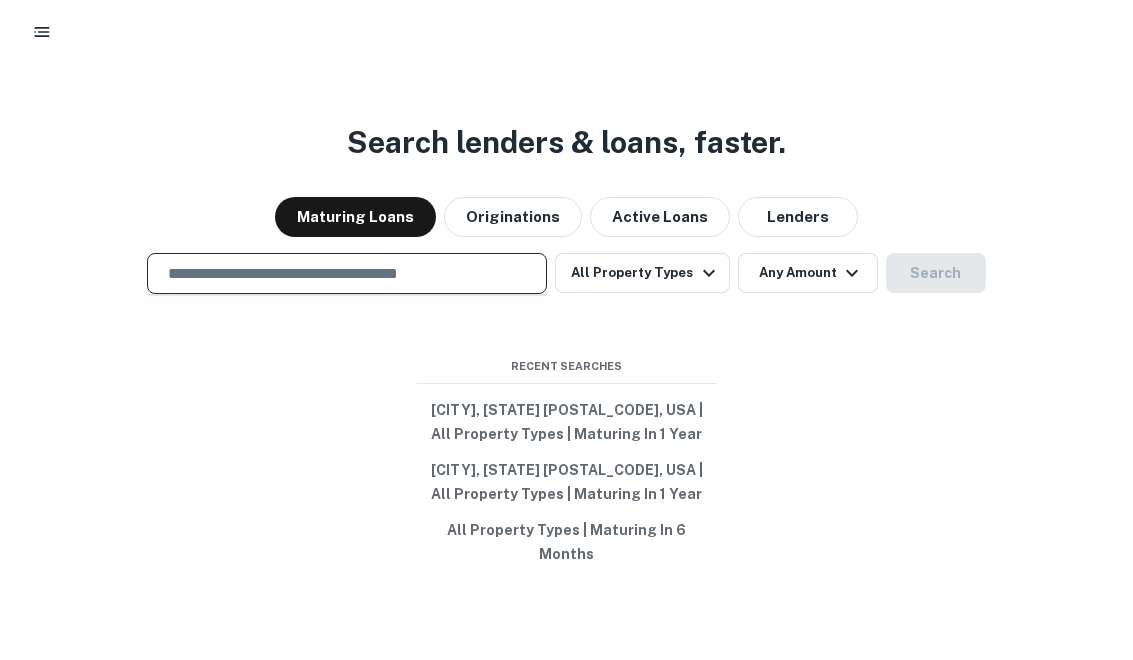 paste on "**********" 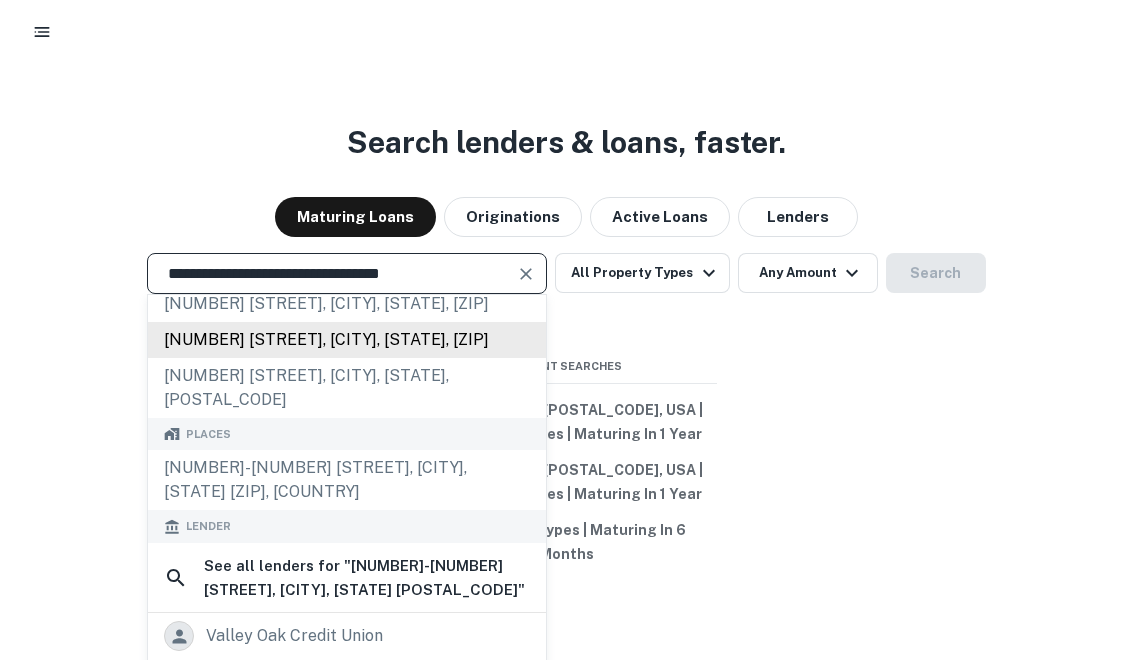 scroll, scrollTop: 0, scrollLeft: 0, axis: both 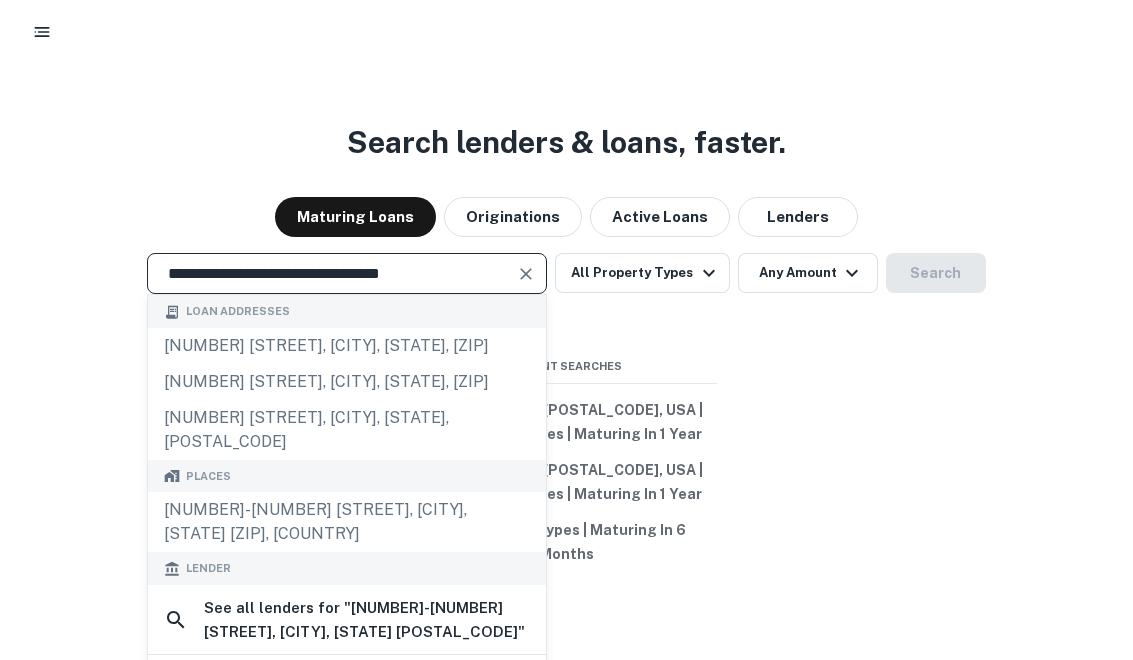 click at bounding box center [526, 262] 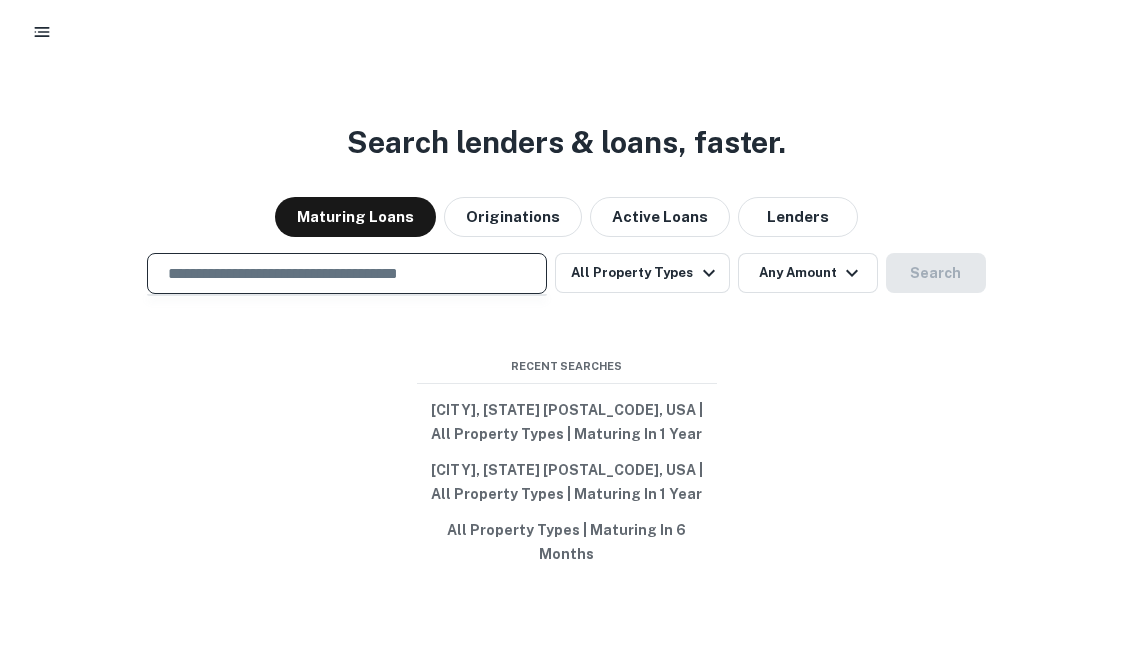 click at bounding box center (347, 261) 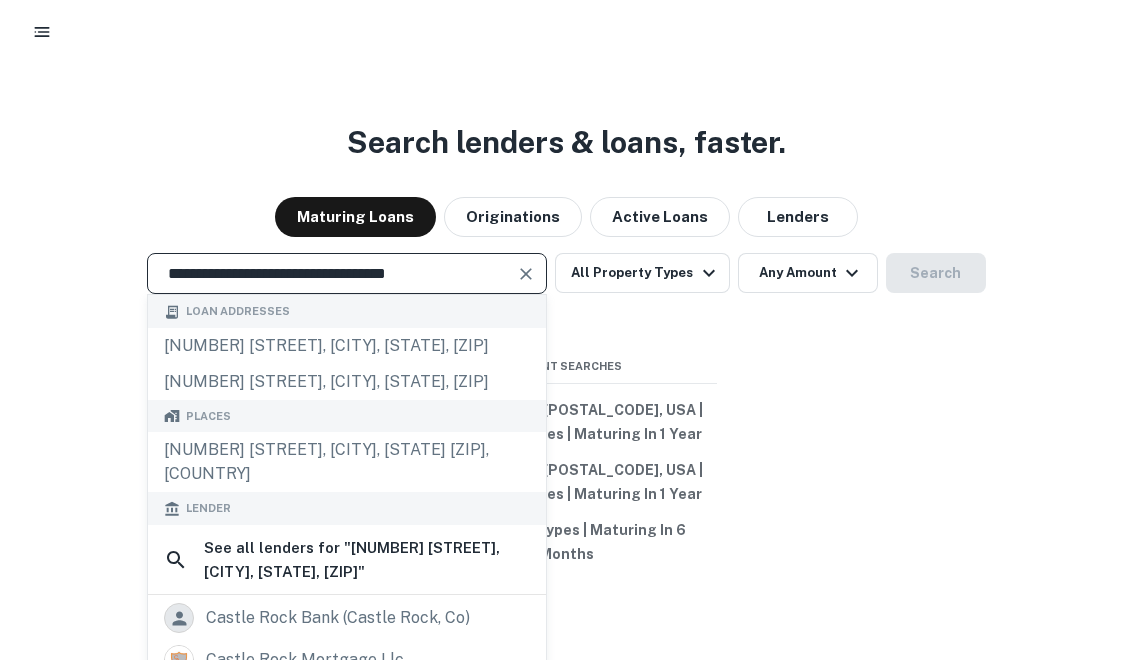 type on "**********" 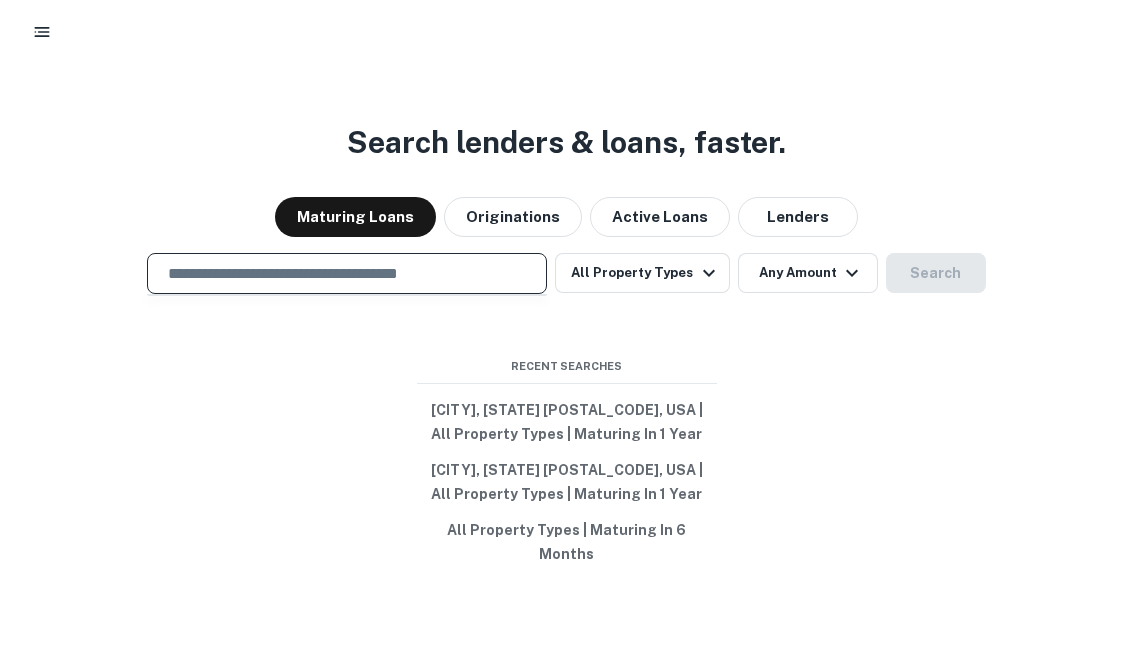 paste on "**********" 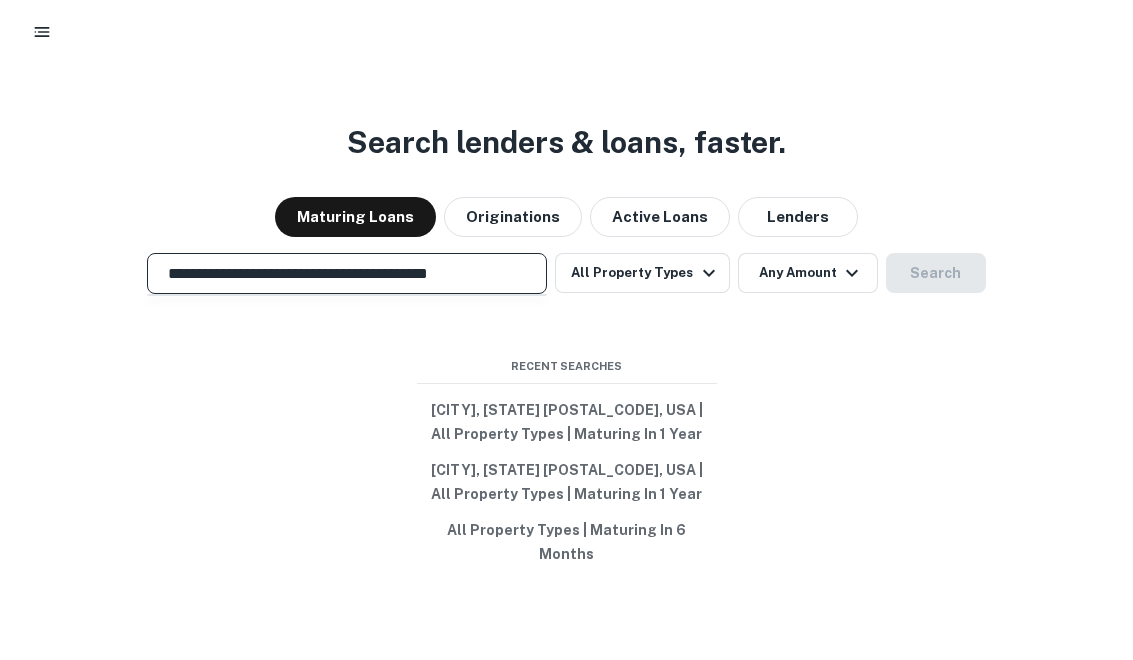 scroll, scrollTop: 0, scrollLeft: 25, axis: horizontal 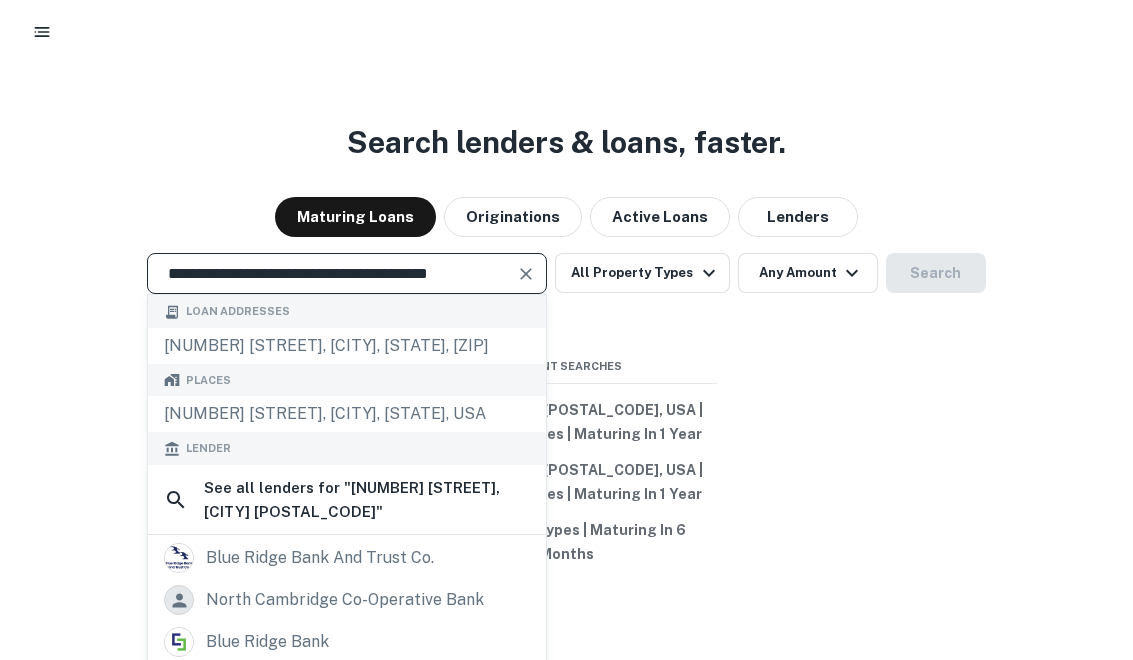 click on "**********" at bounding box center (332, 261) 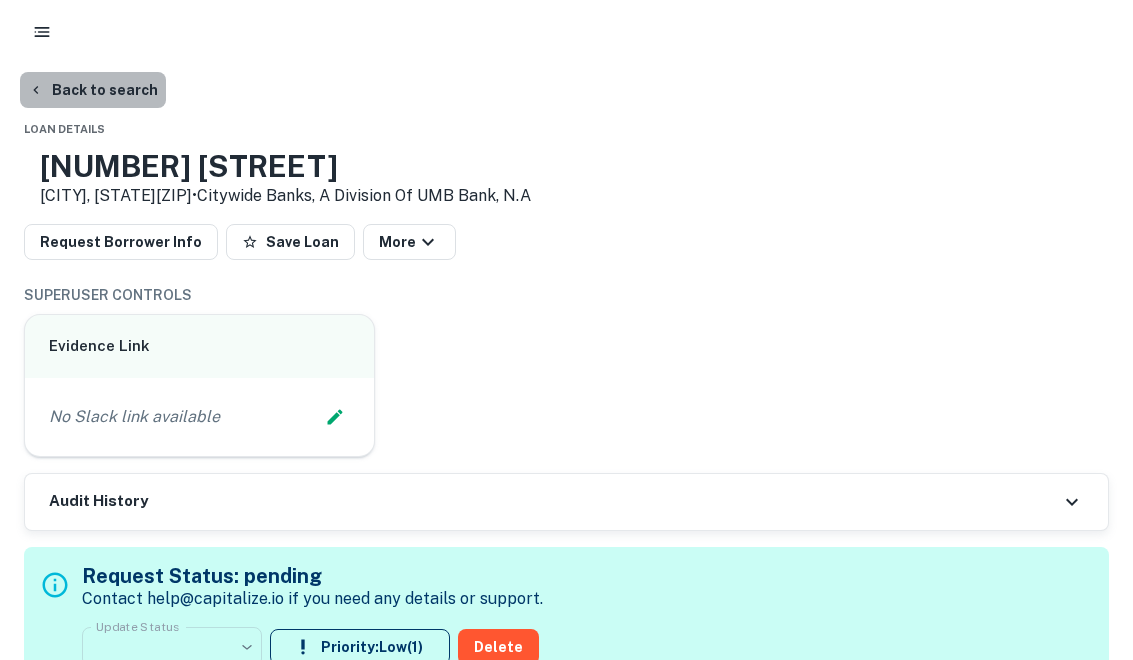 click on "Back to search" at bounding box center [93, 90] 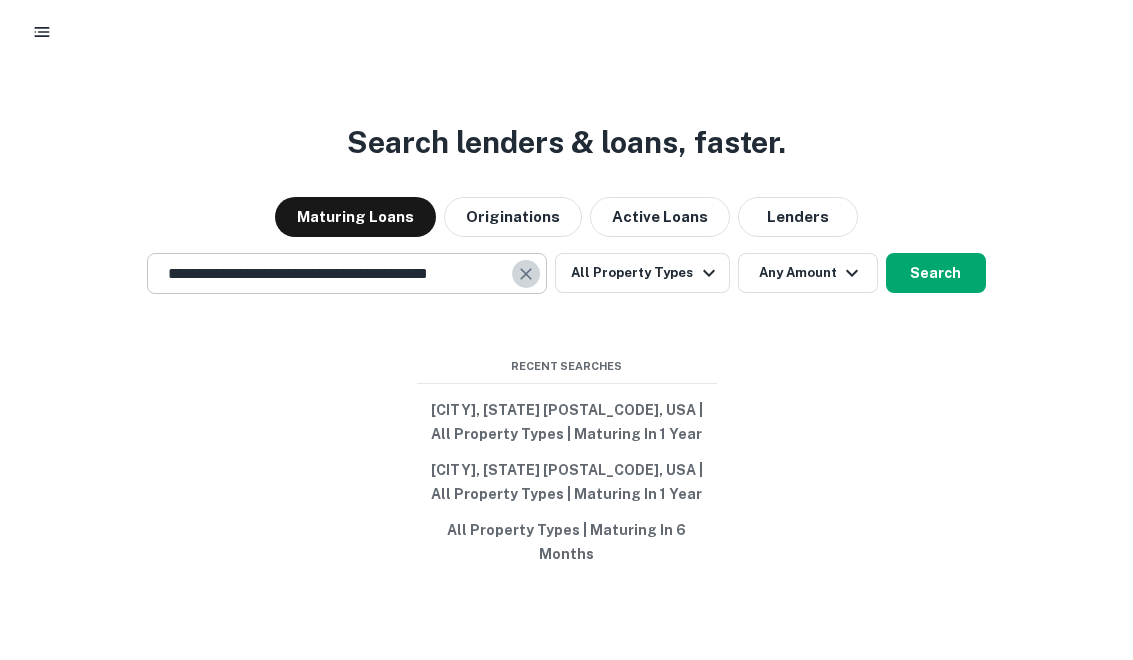 click at bounding box center (527, 262) 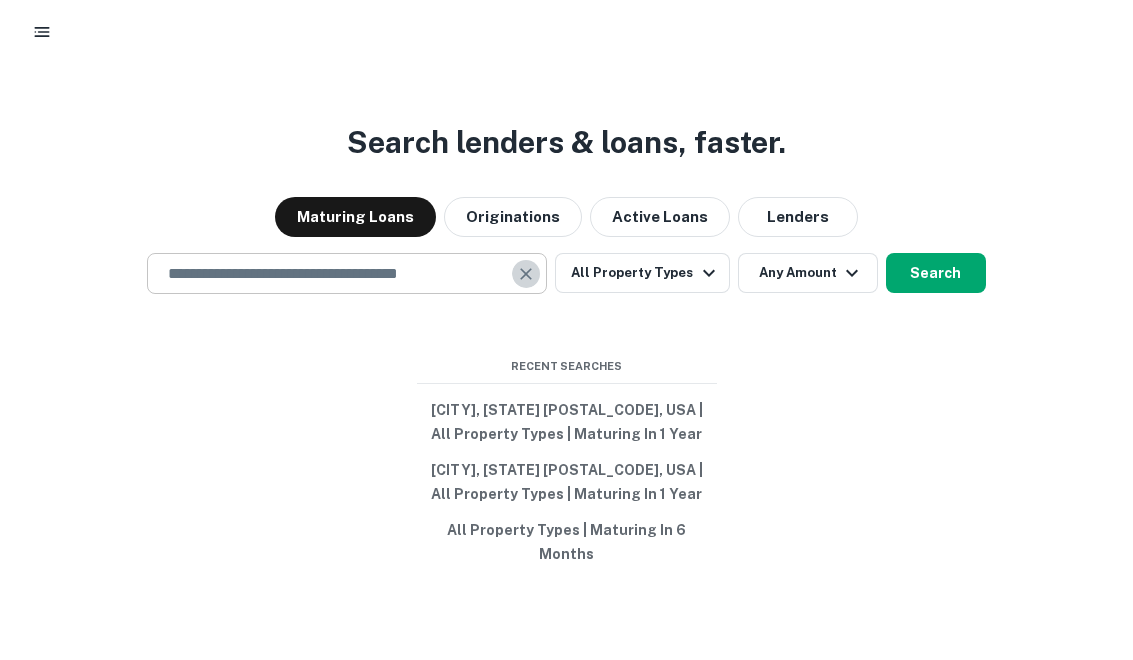 scroll, scrollTop: 0, scrollLeft: 0, axis: both 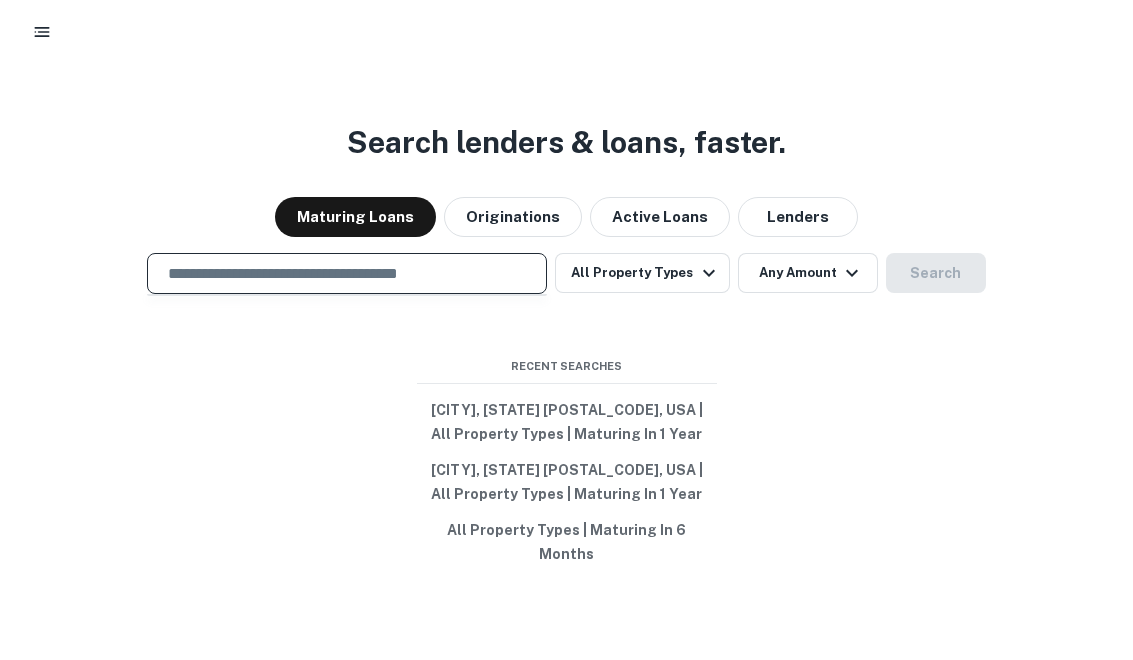 paste on "**********" 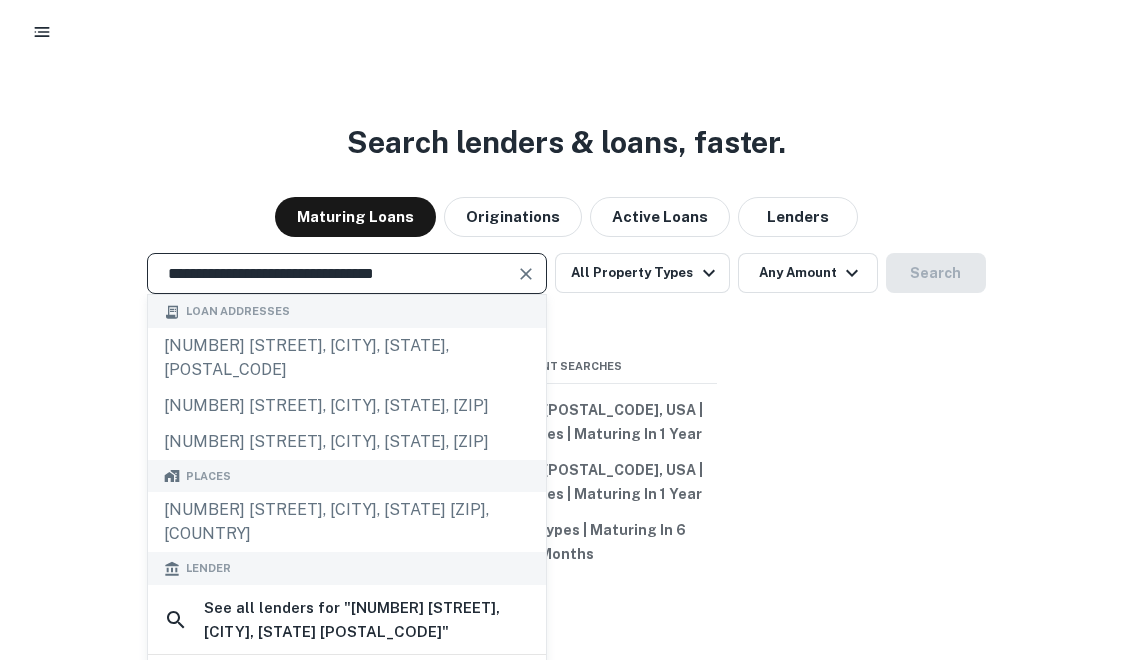 click at bounding box center (527, 262) 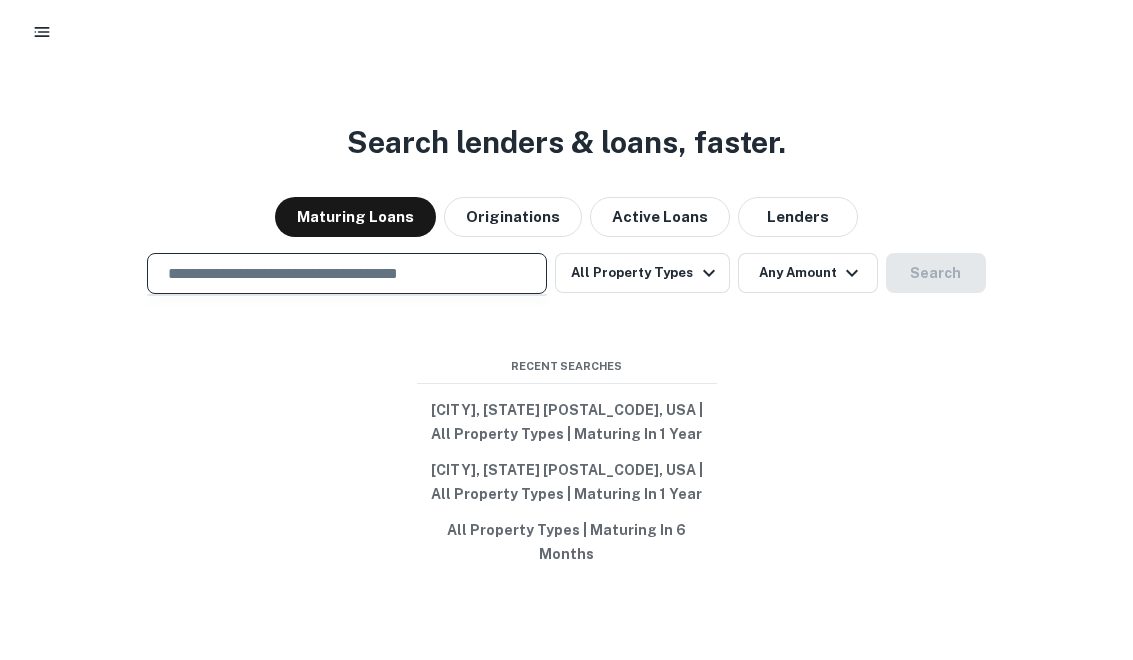 paste on "**********" 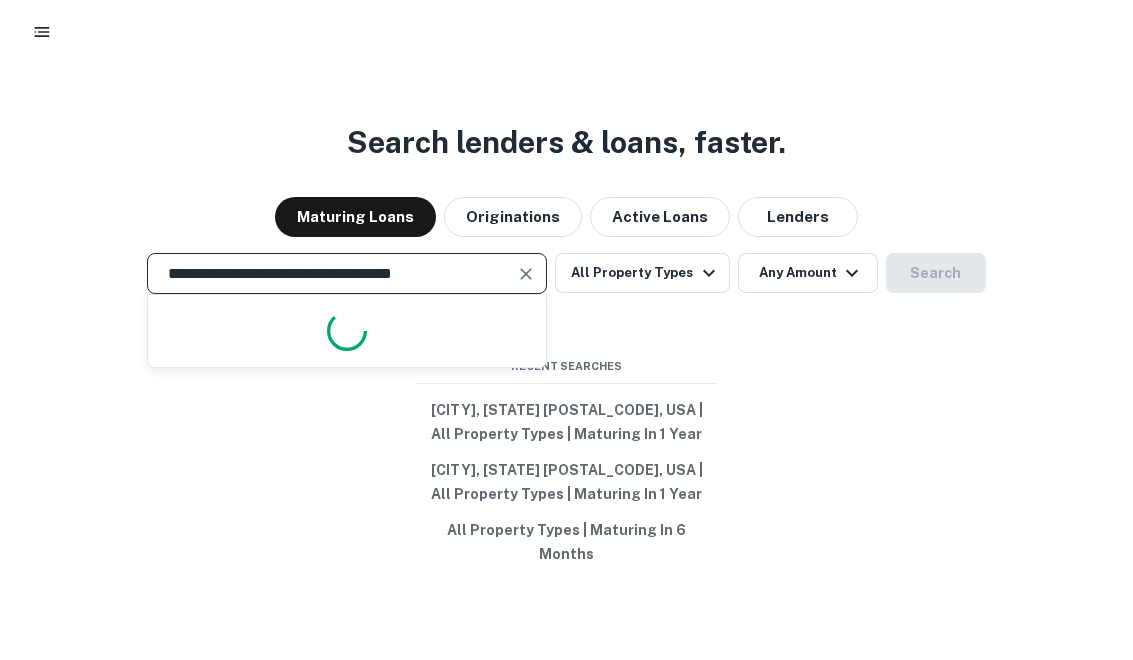 click on "**********" at bounding box center [332, 261] 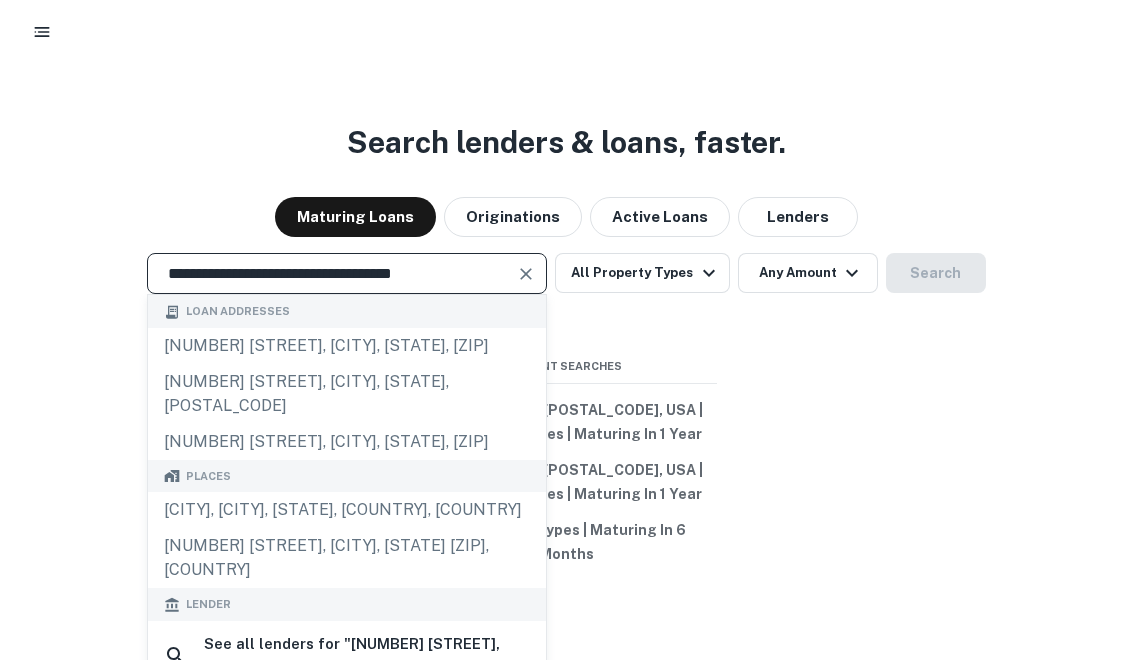 click on "**********" at bounding box center [347, 261] 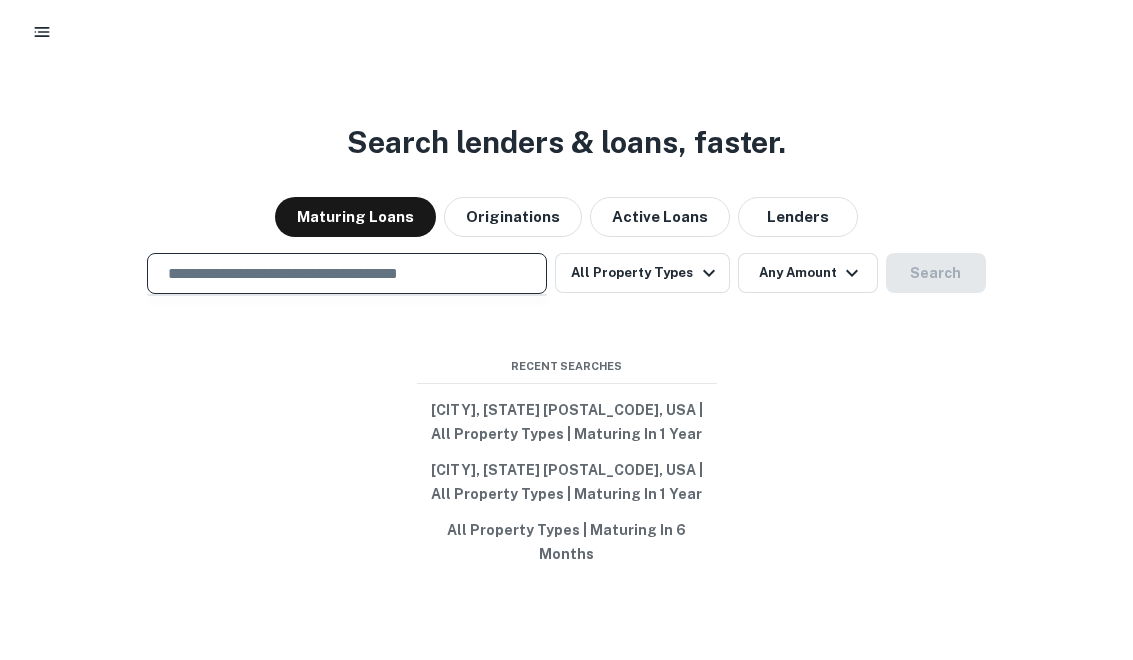 paste on "**********" 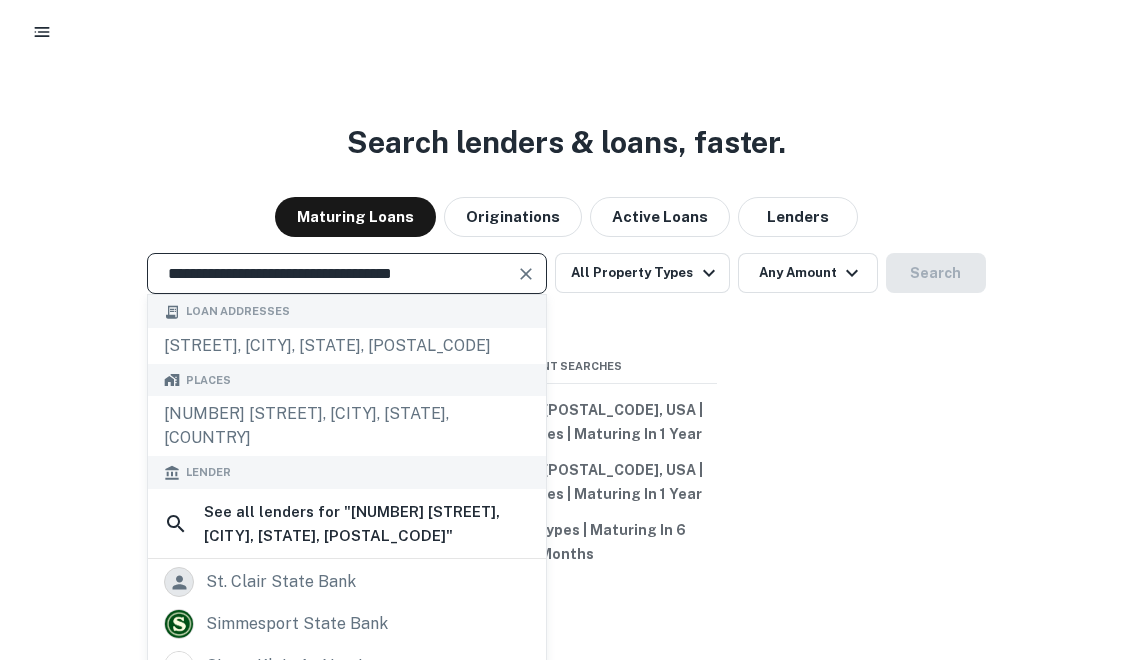 type on "**********" 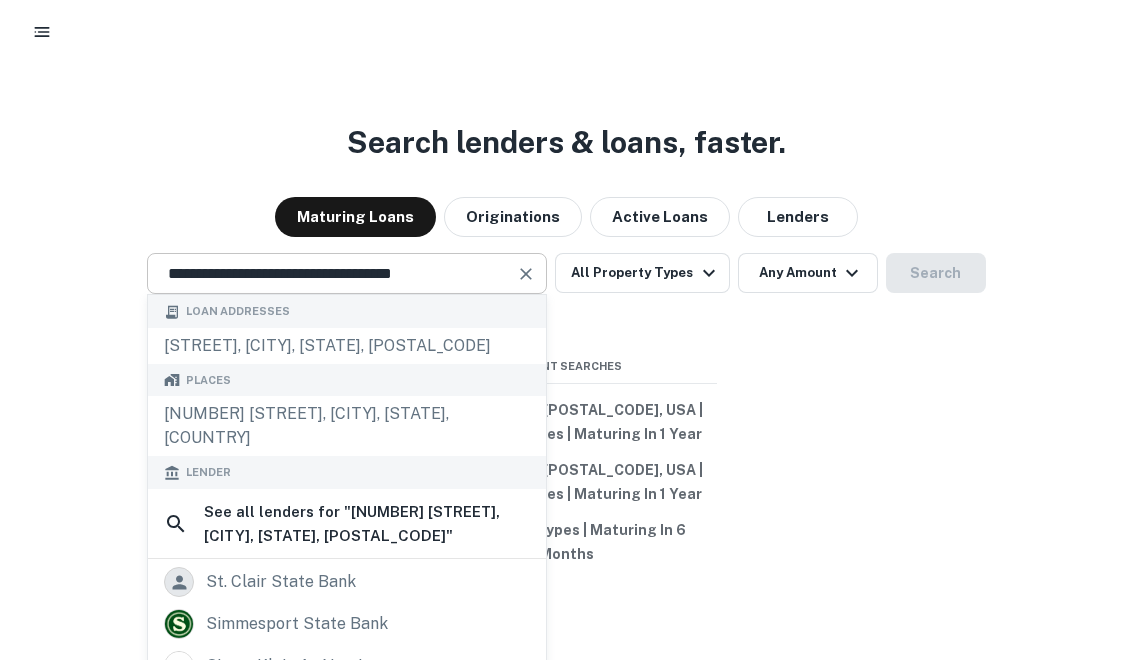 click at bounding box center [527, 262] 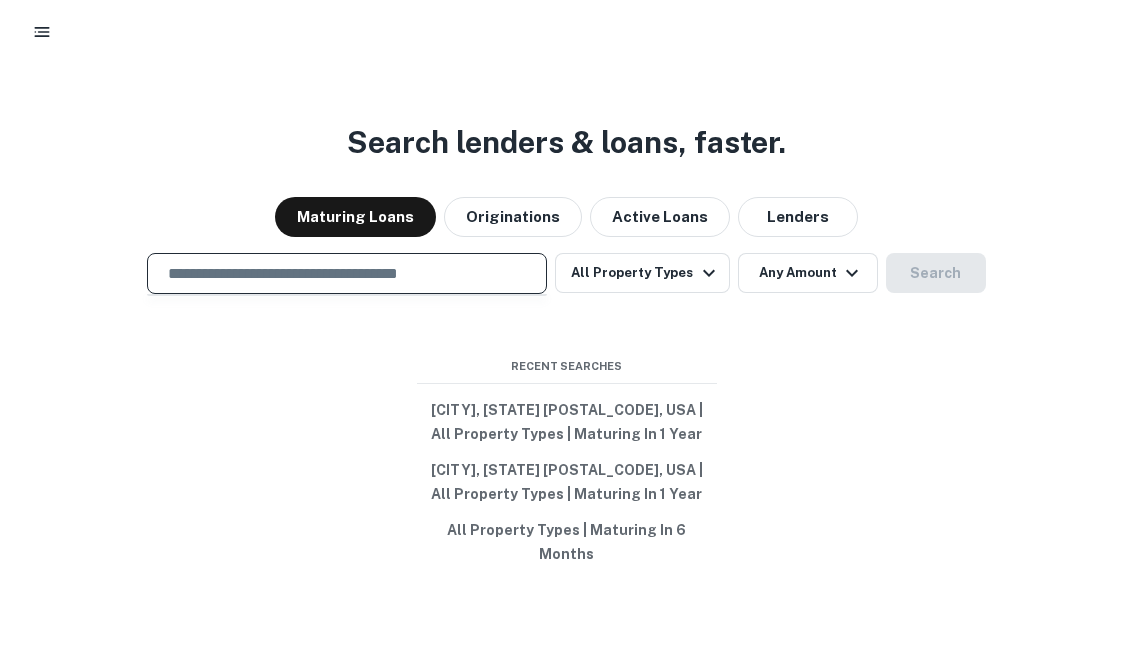 paste on "**********" 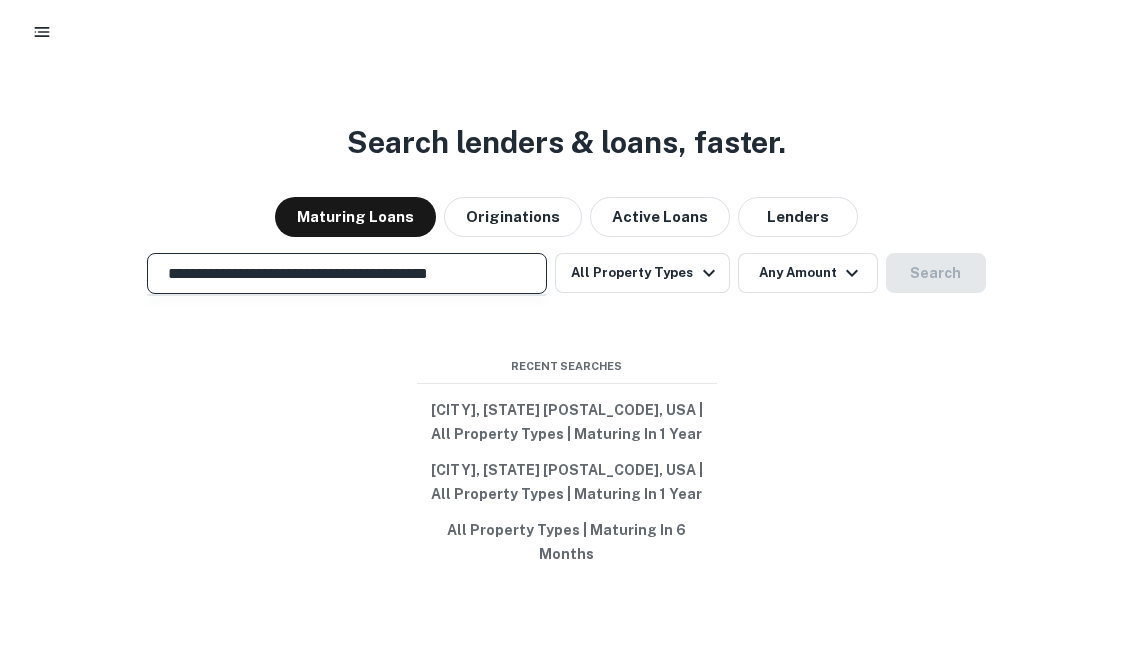scroll, scrollTop: 0, scrollLeft: 16, axis: horizontal 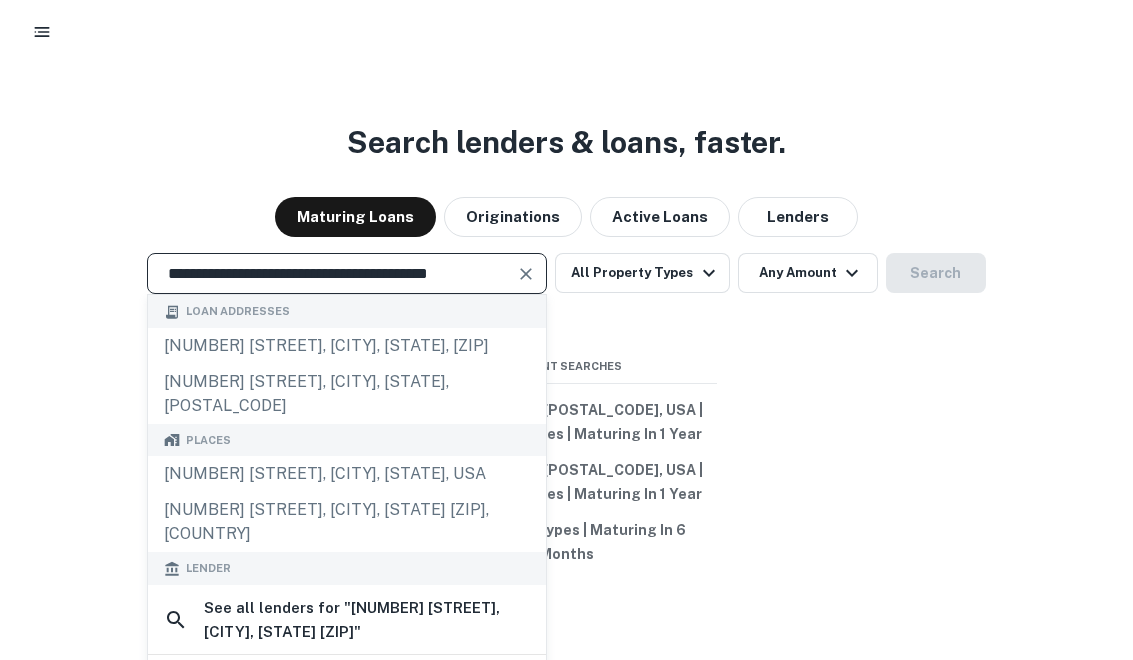 click on "**********" at bounding box center [332, 261] 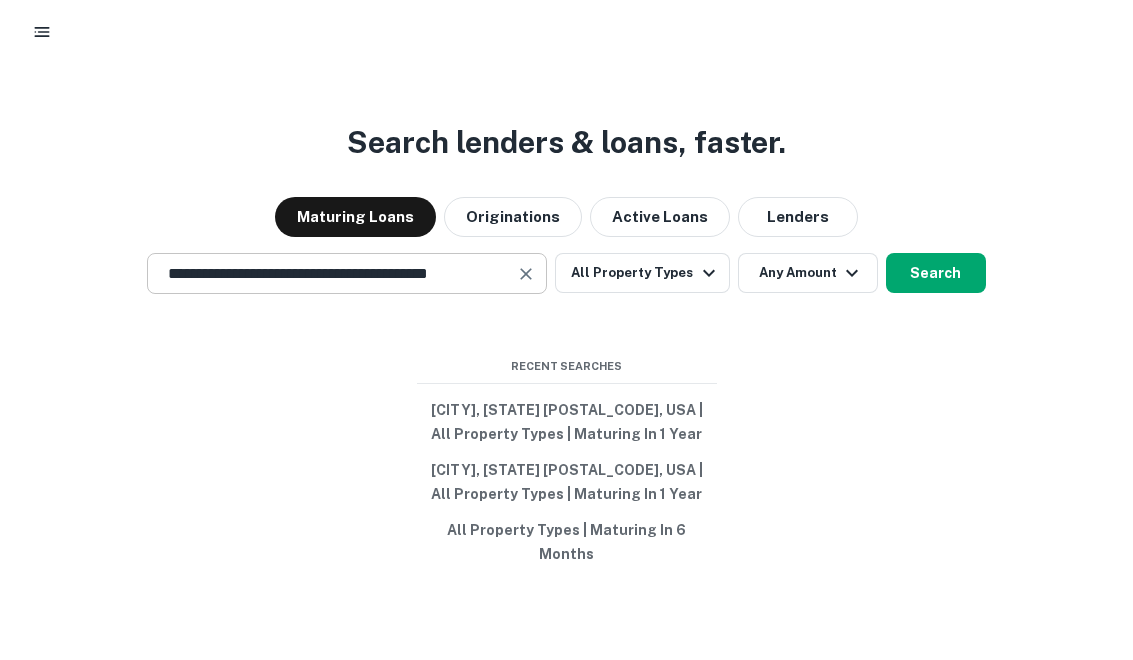 click on "**********" at bounding box center (347, 261) 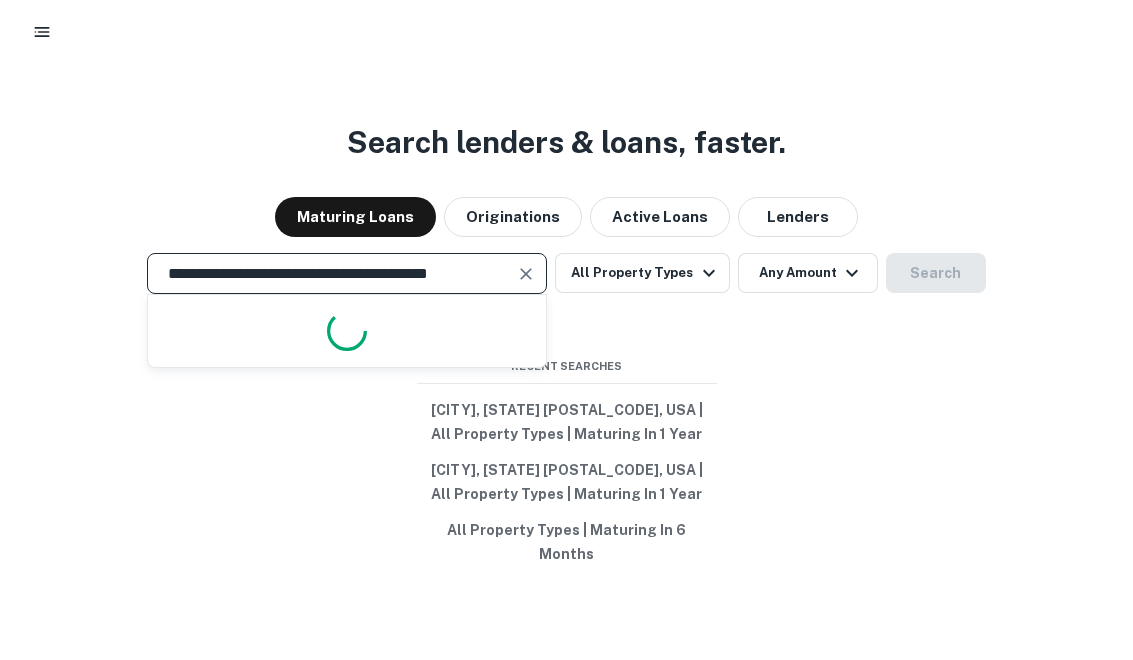 scroll, scrollTop: 0, scrollLeft: 16, axis: horizontal 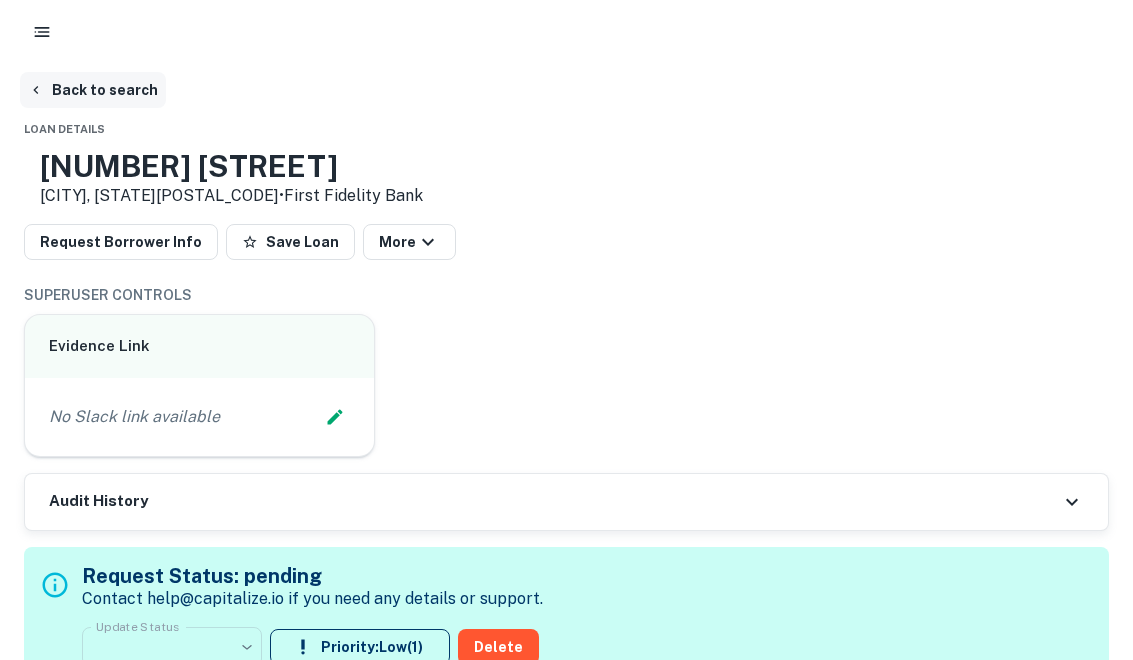 click on "Back to search" at bounding box center [93, 90] 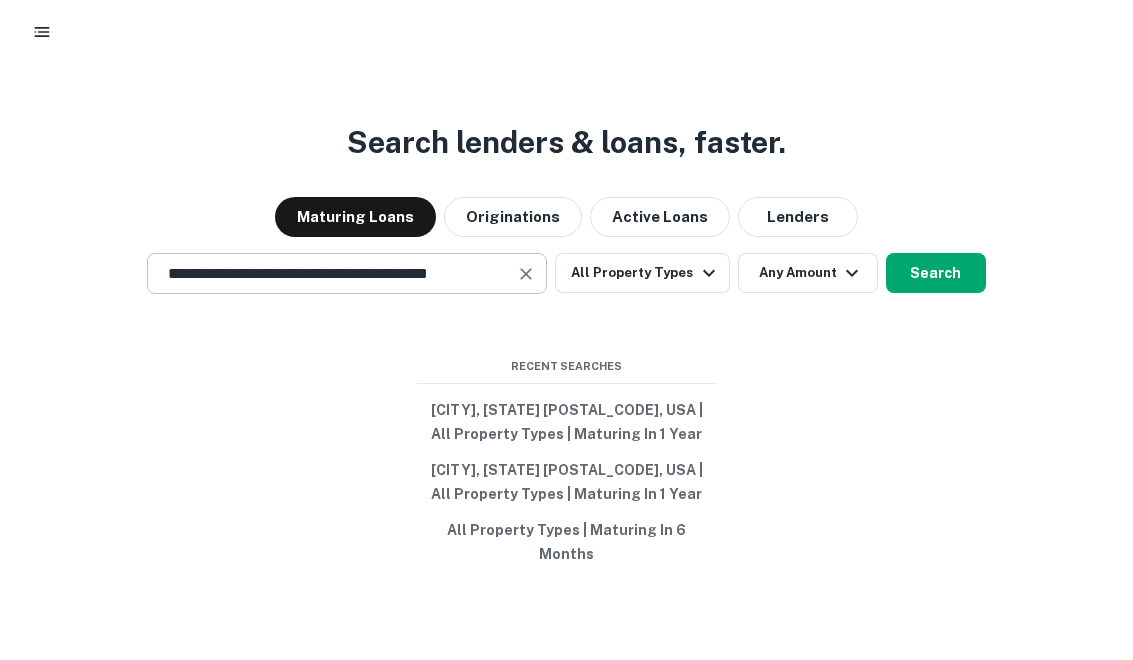 click at bounding box center [526, 262] 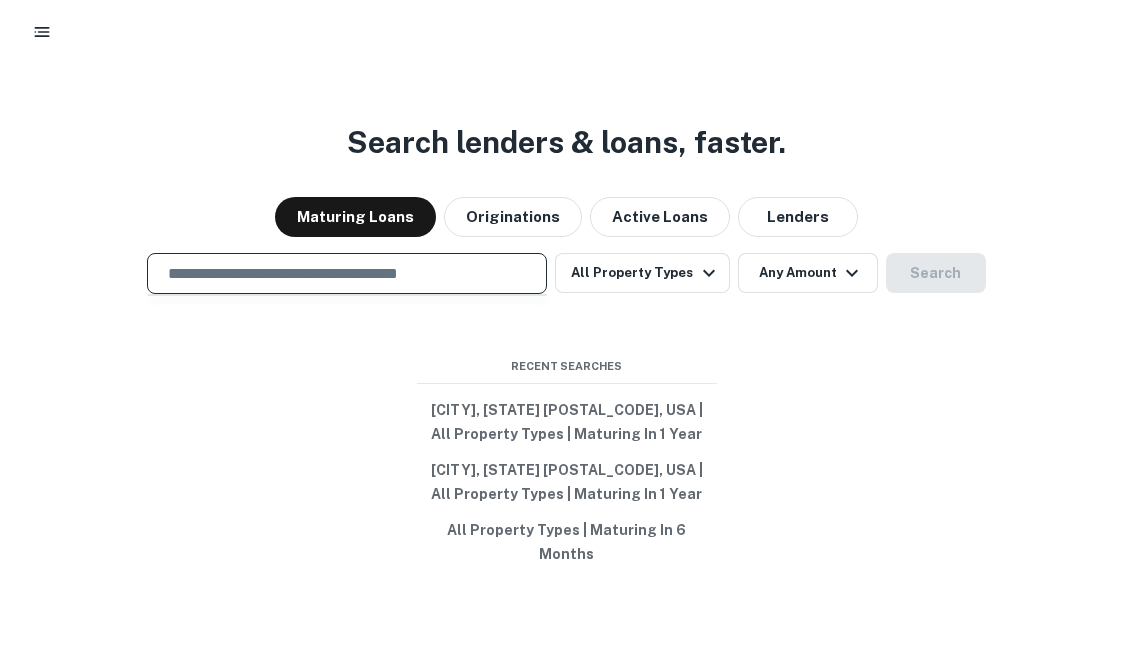 scroll, scrollTop: 0, scrollLeft: 0, axis: both 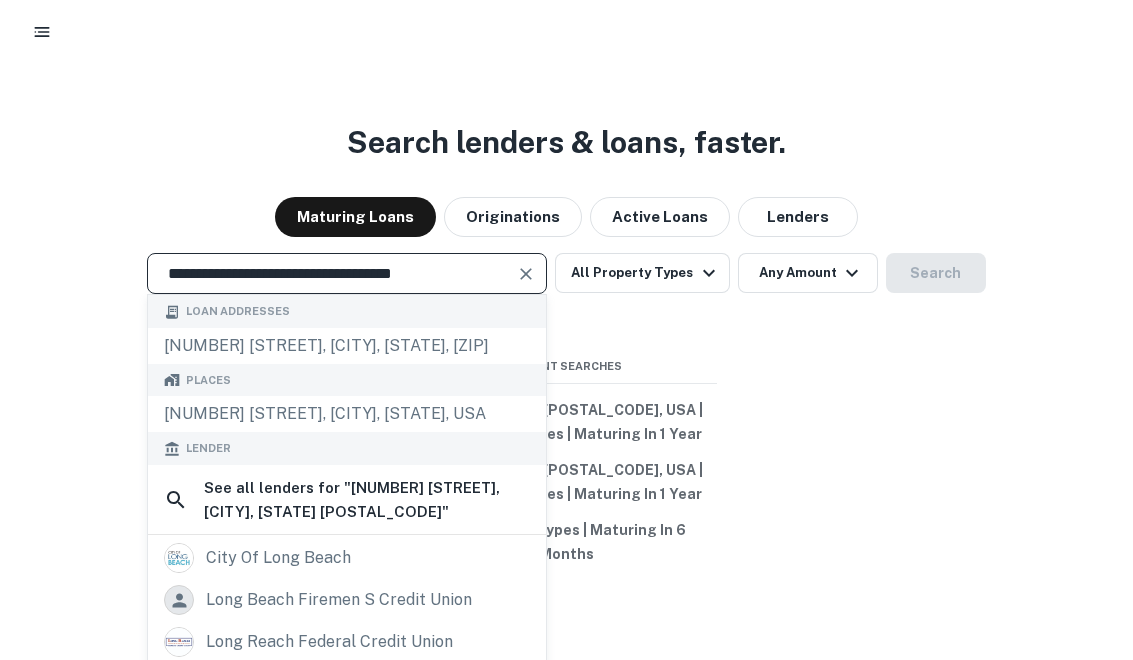 click on "**********" at bounding box center [332, 261] 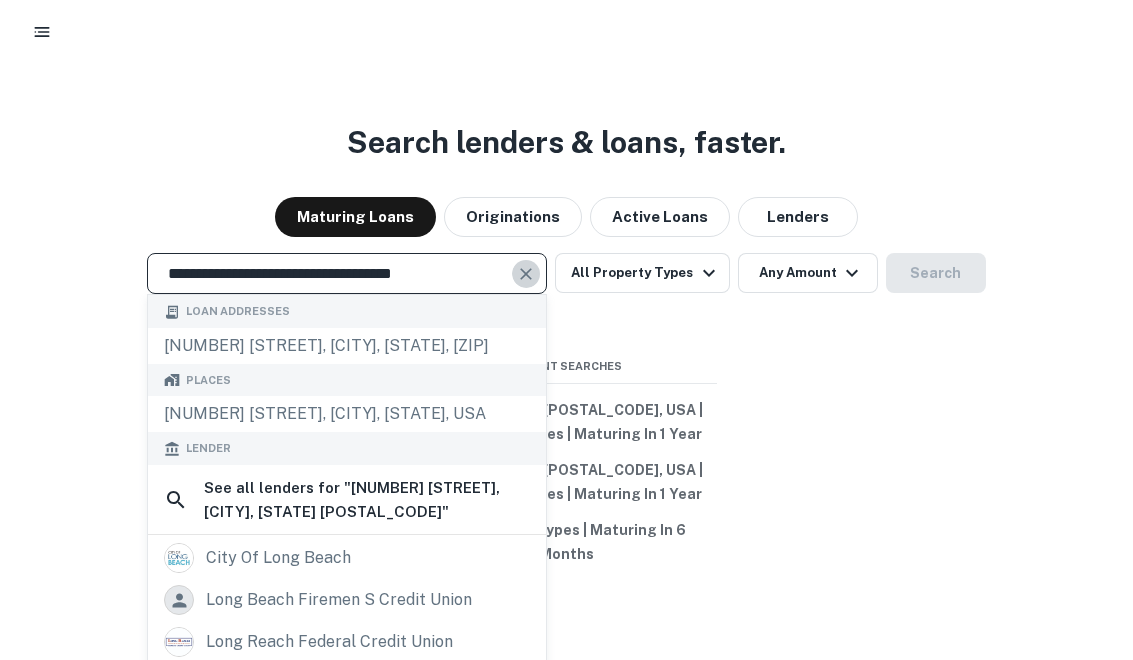click at bounding box center [526, 262] 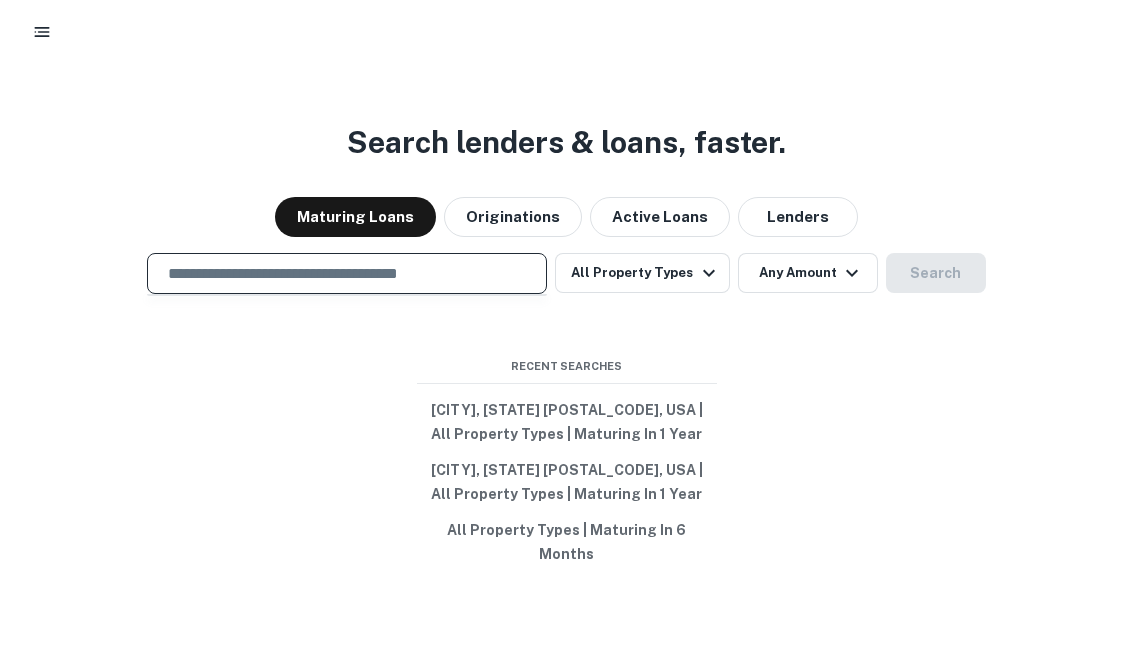 paste on "**********" 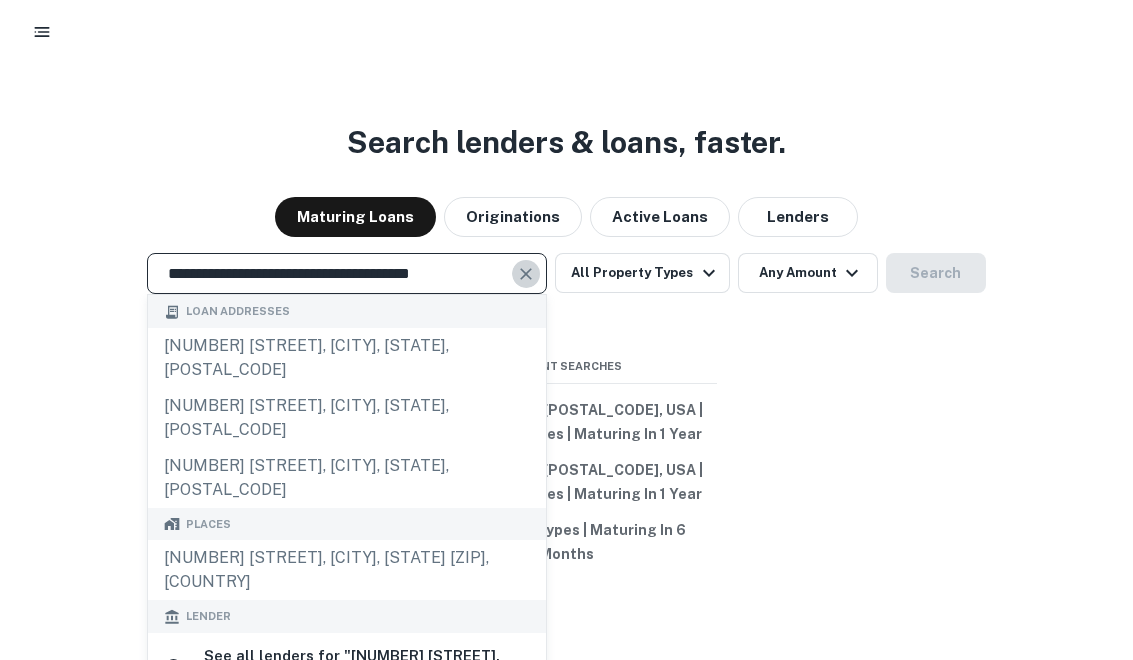 click at bounding box center [526, 262] 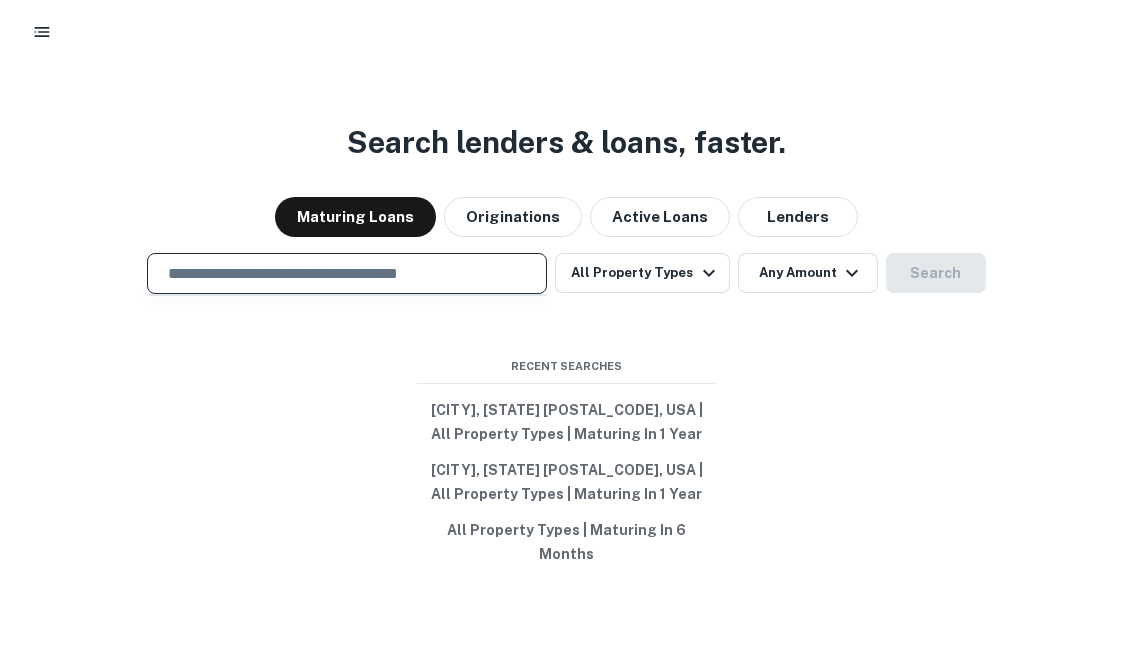 paste on "**********" 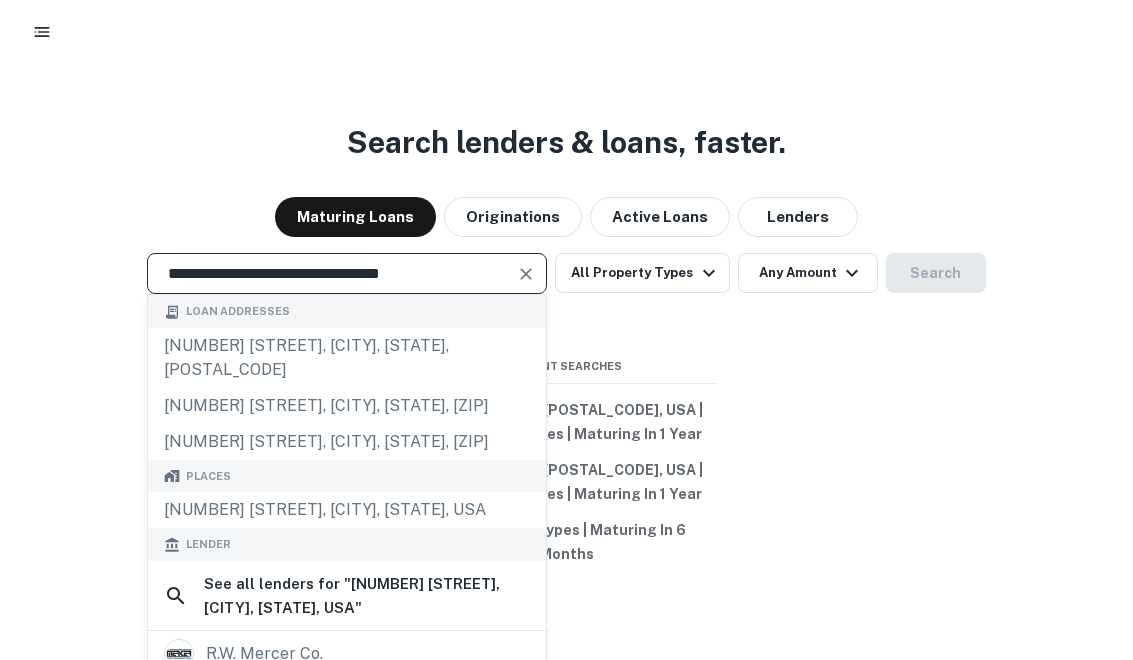 click on "**********" at bounding box center [332, 261] 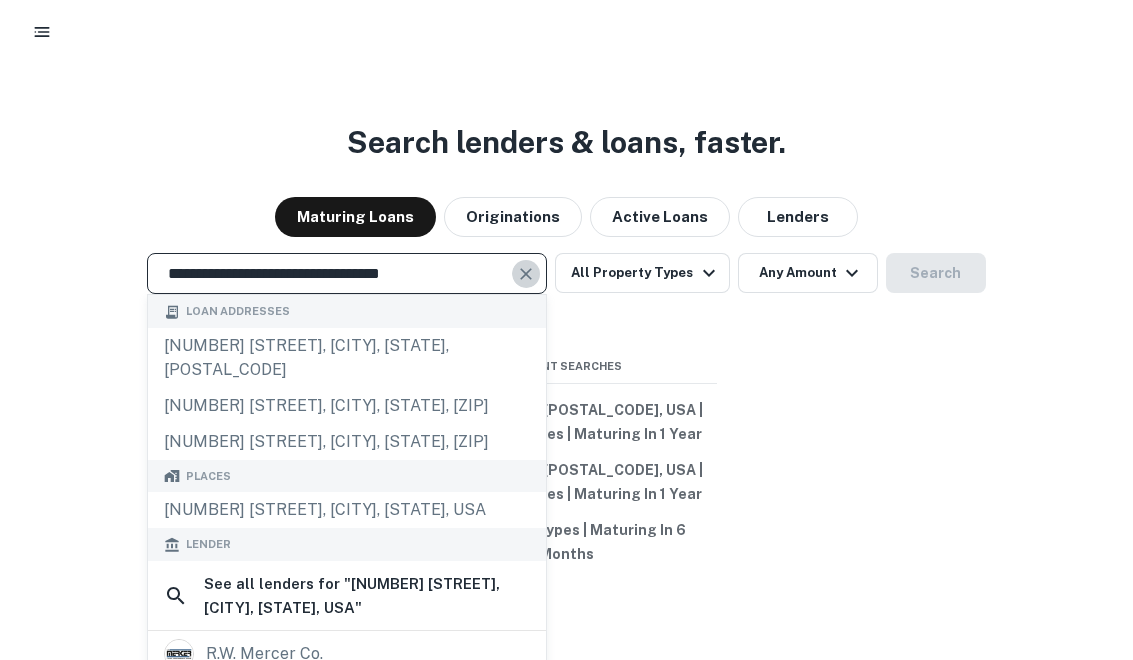 click at bounding box center [526, 262] 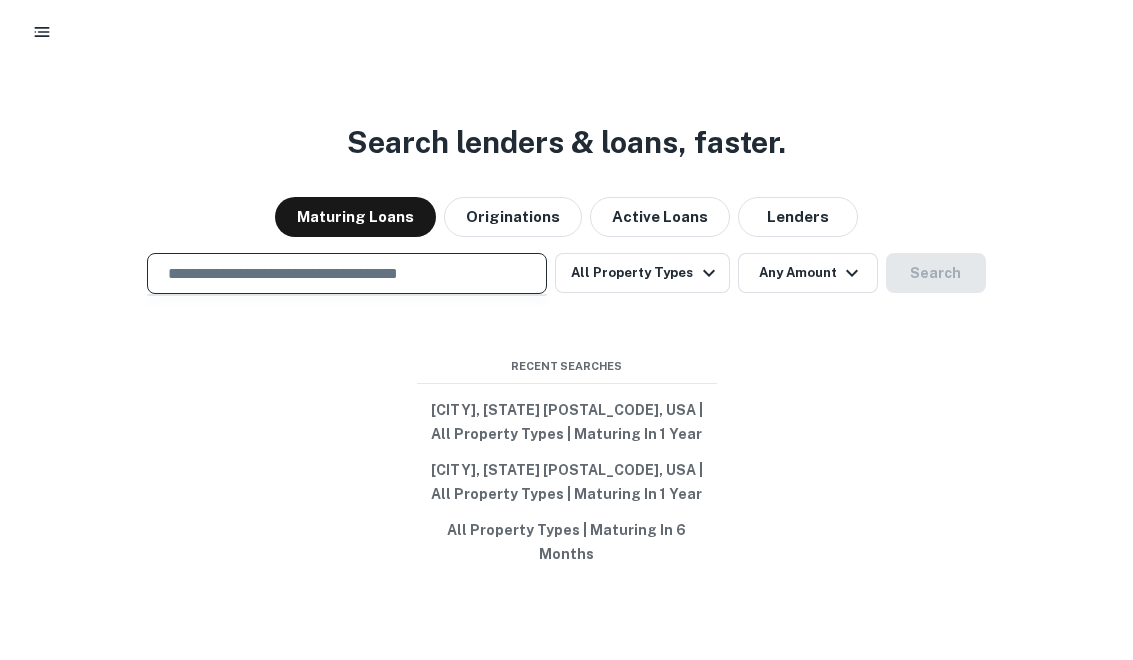 paste on "**********" 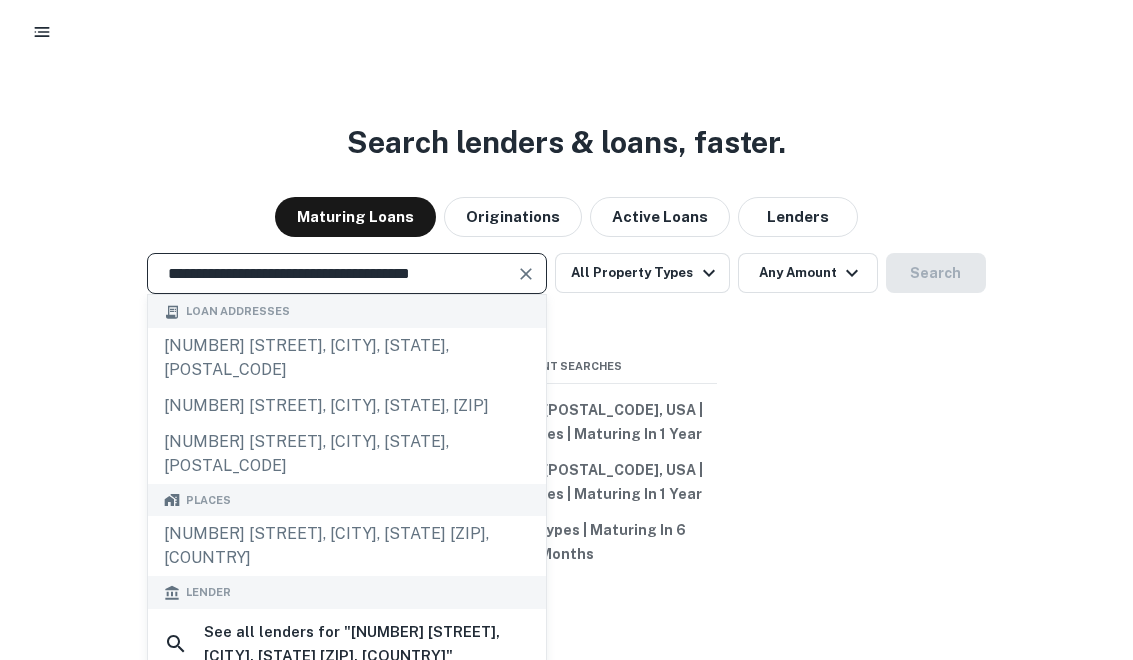 click at bounding box center (526, 262) 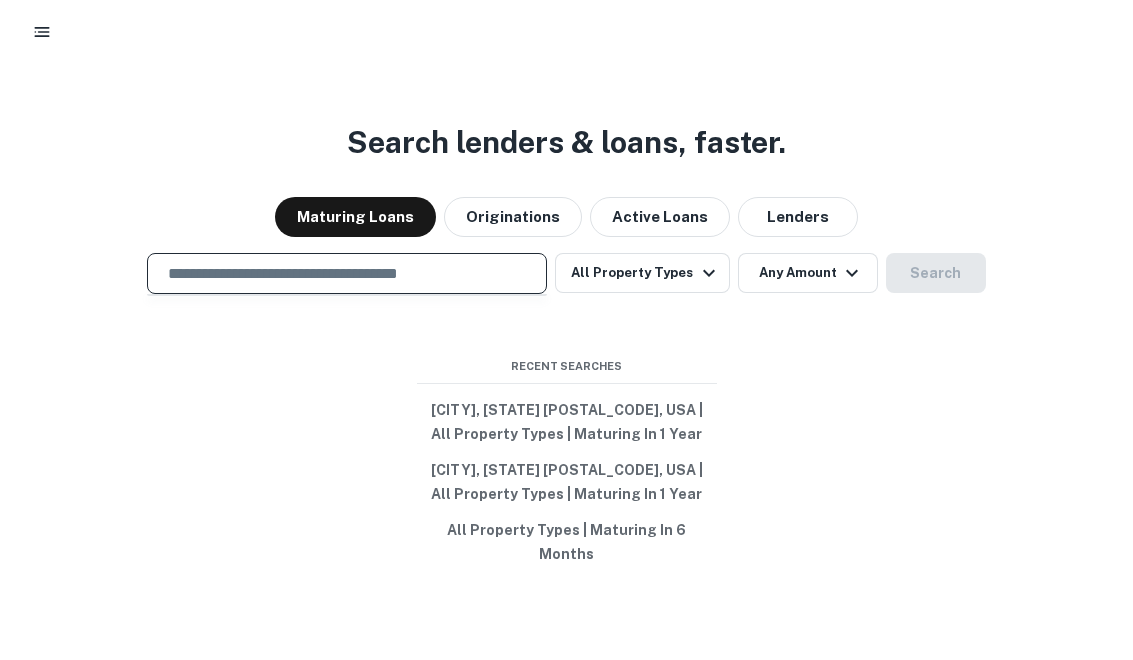paste on "**********" 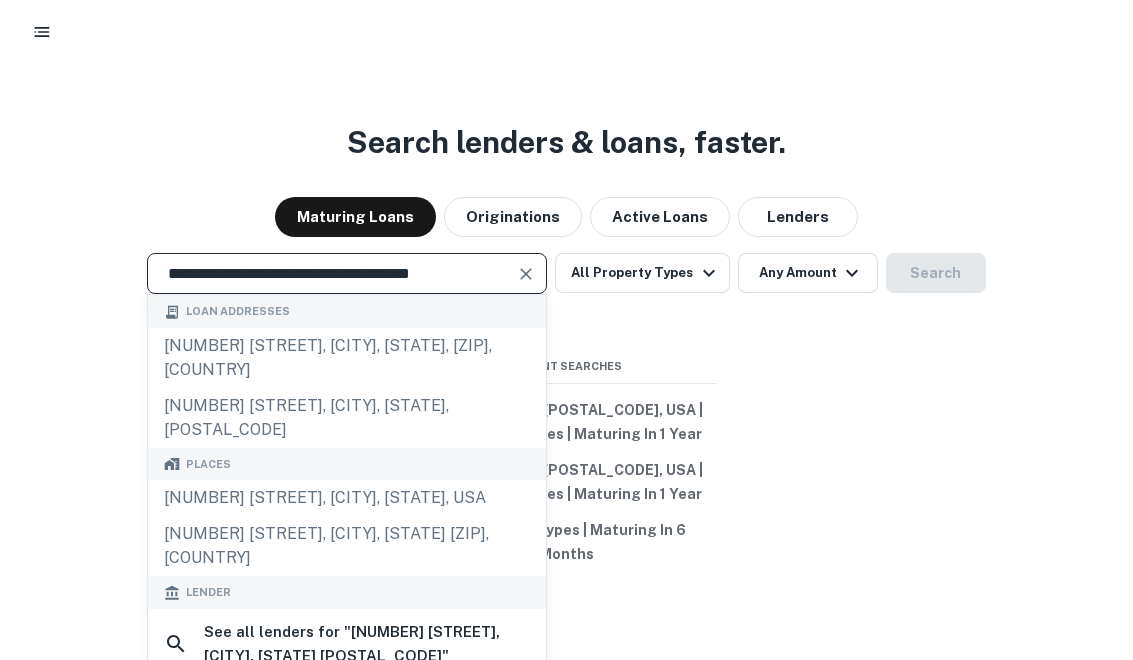 type on "**********" 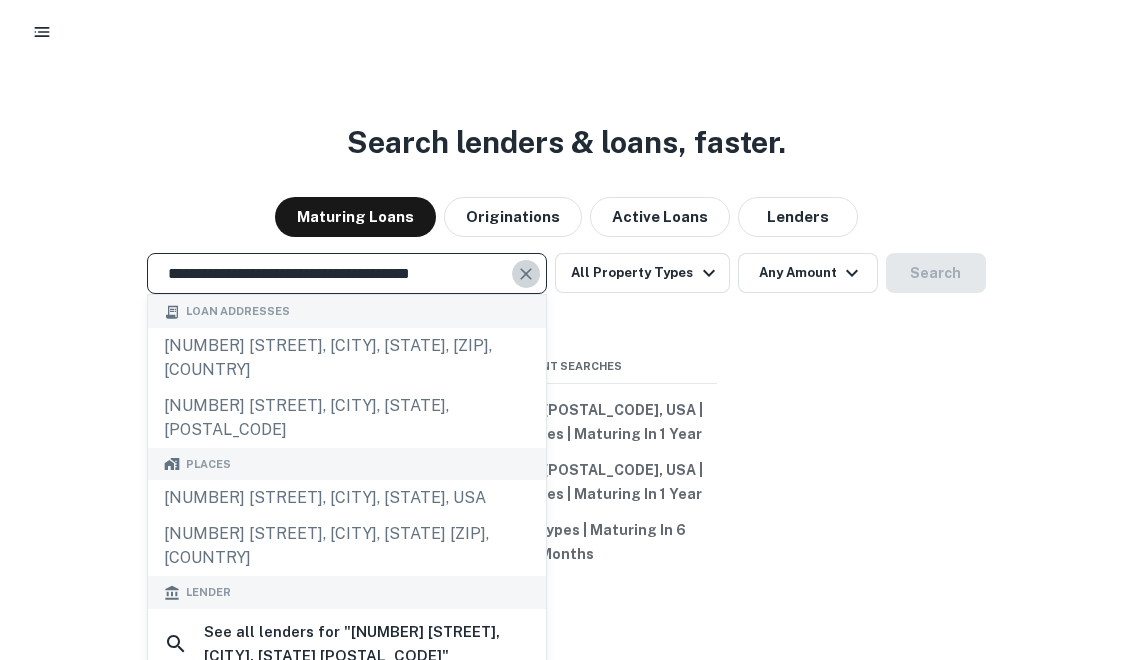 click at bounding box center (527, 262) 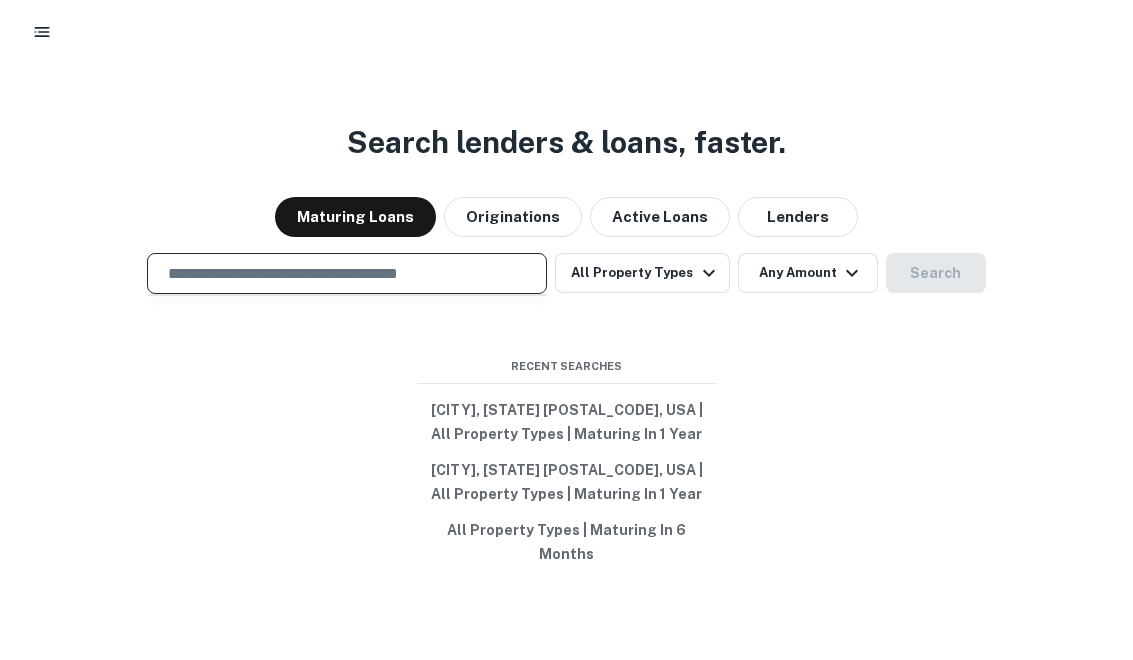 paste on "**********" 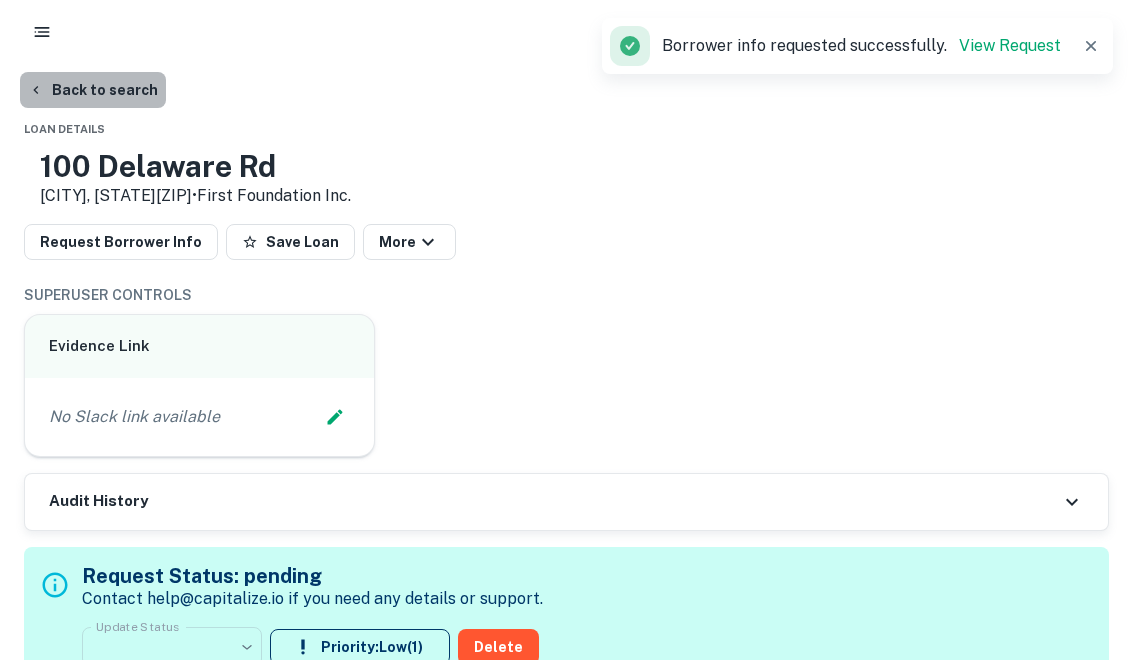 click on "Back to search" at bounding box center (93, 90) 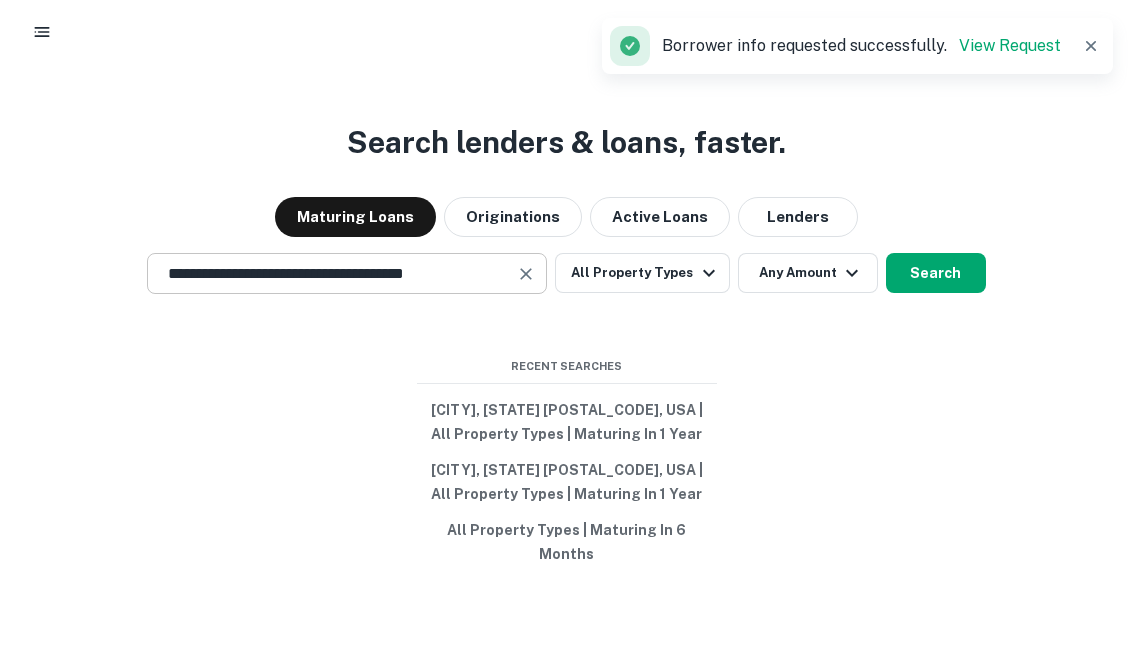 click at bounding box center (526, 262) 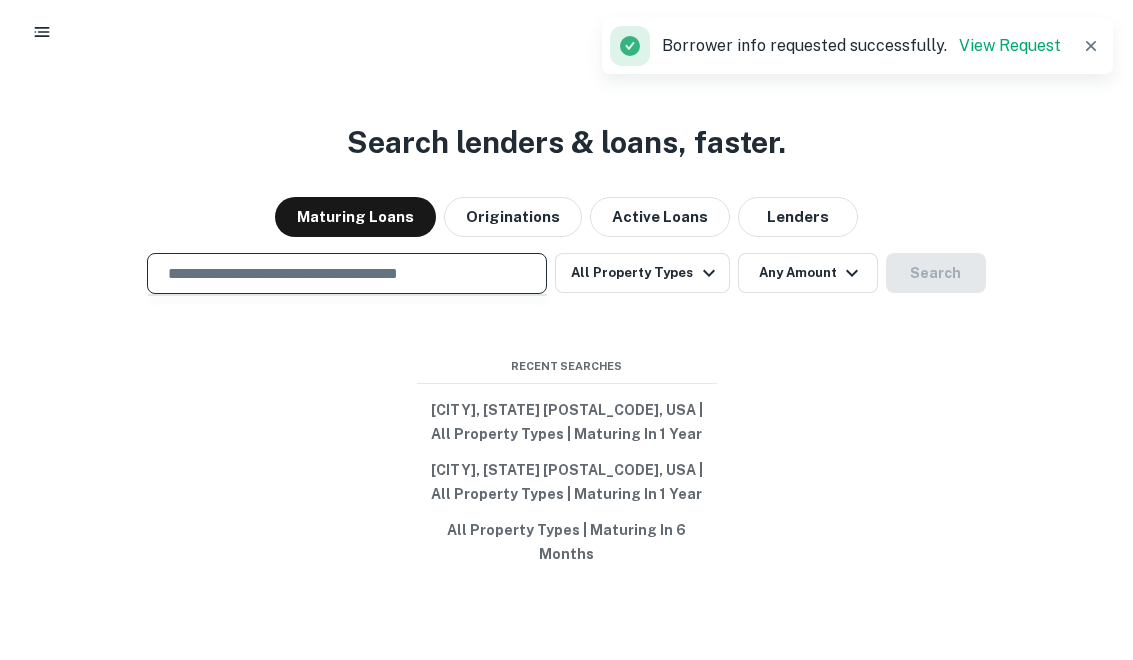 paste on "**********" 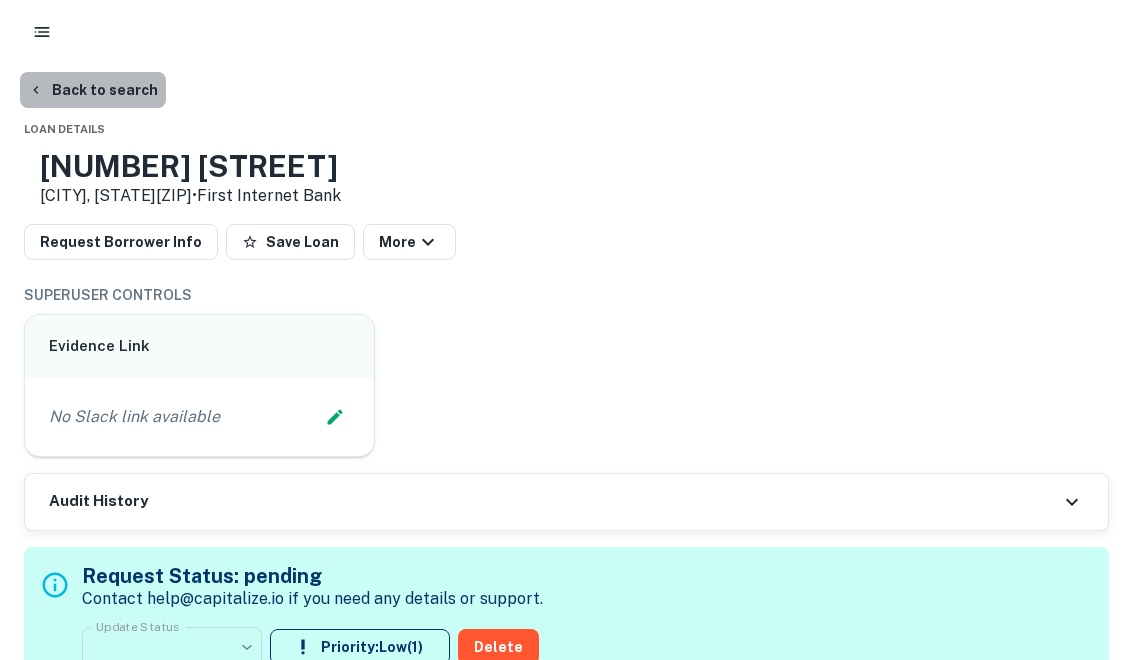 click on "Back to search" at bounding box center [93, 90] 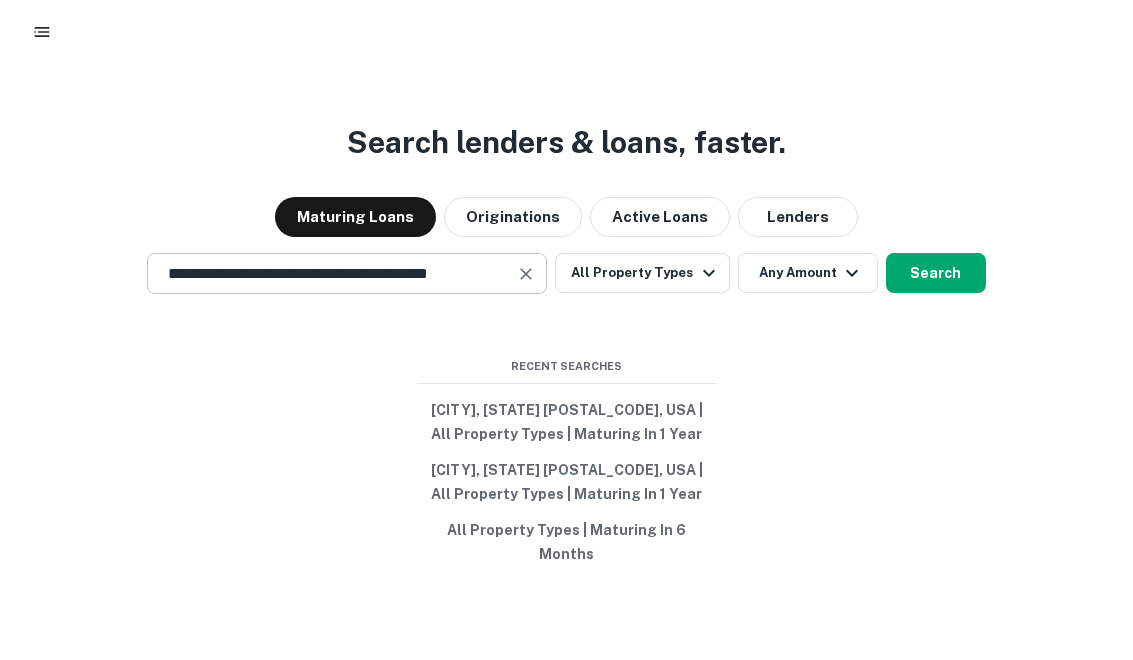 click at bounding box center (526, 262) 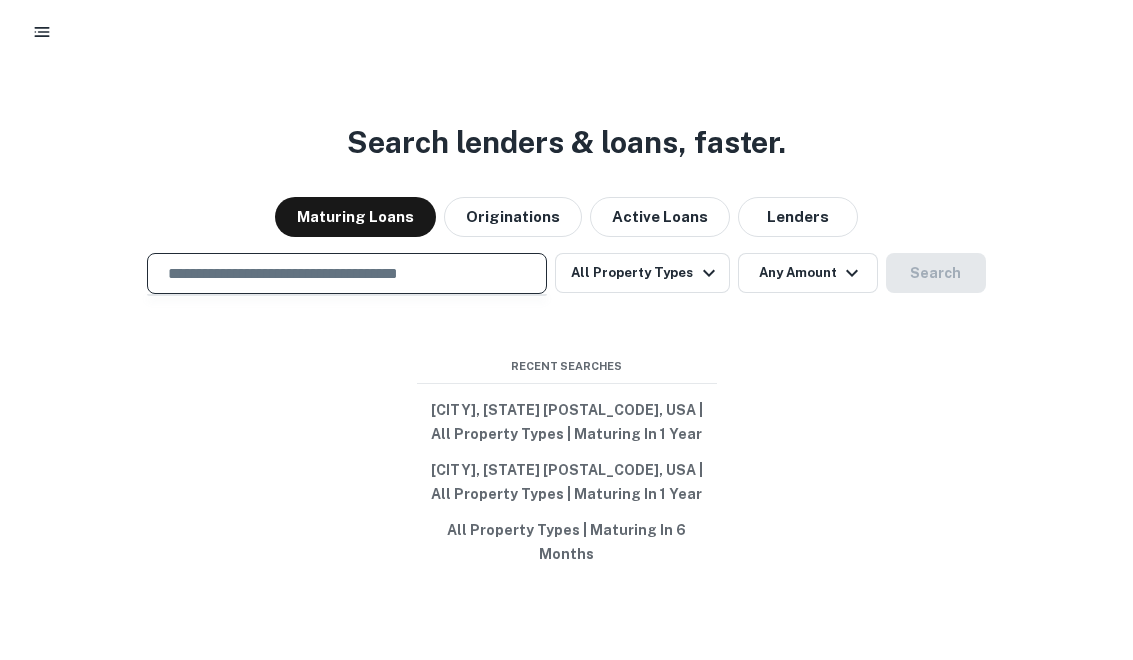 paste on "**********" 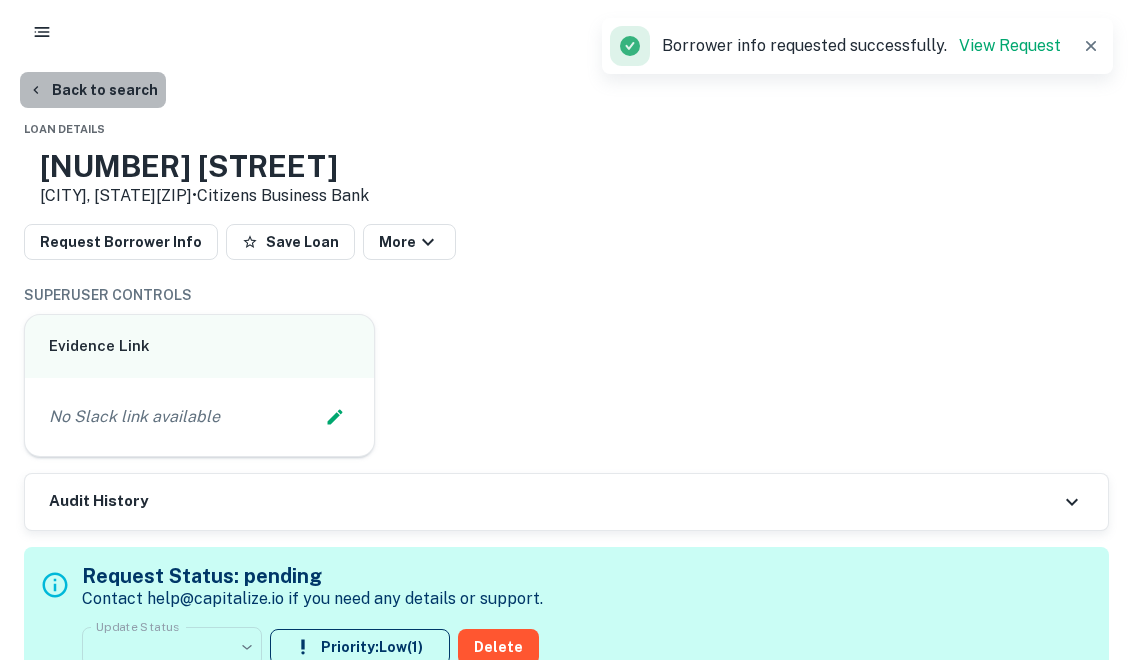 click on "Back to search" at bounding box center (93, 90) 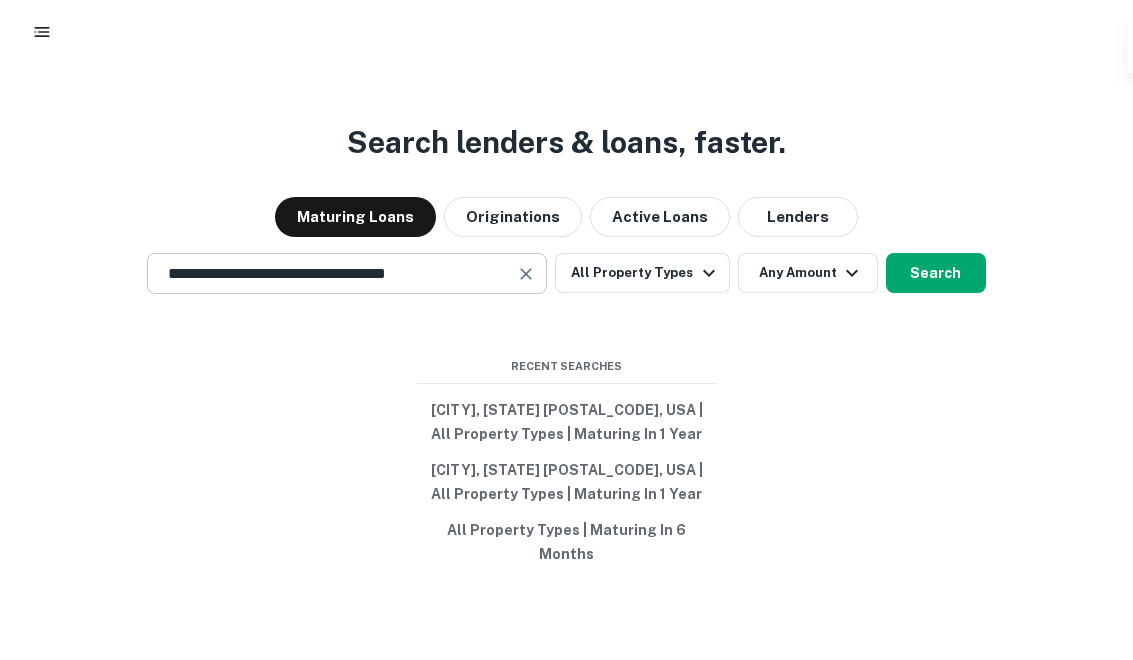 click at bounding box center [526, 262] 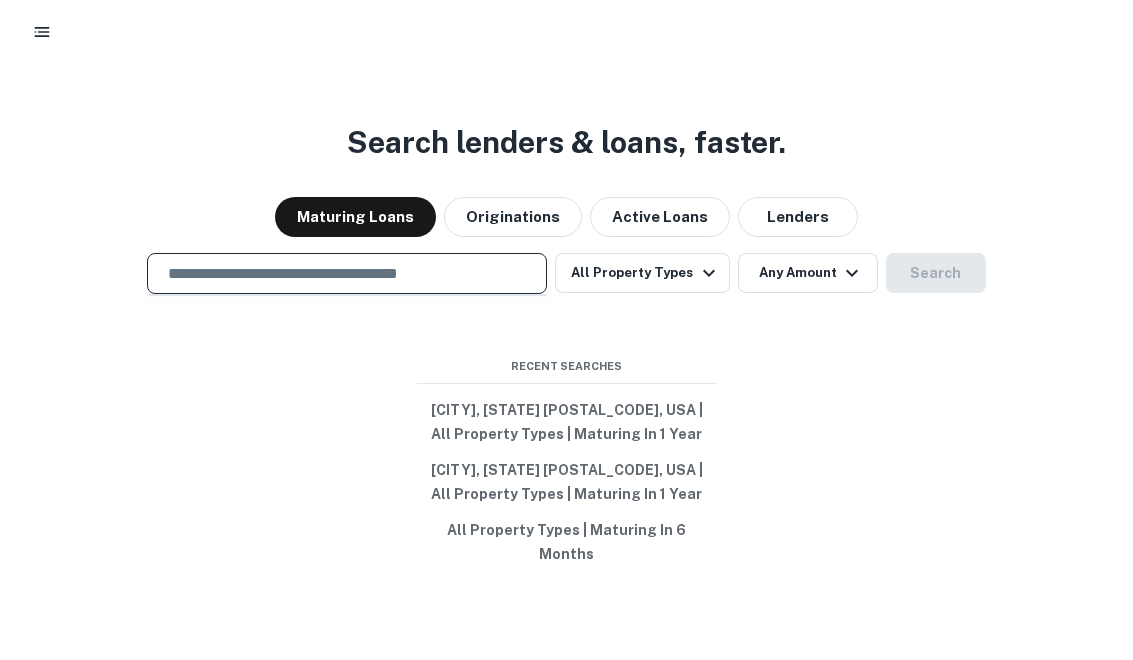 paste on "**********" 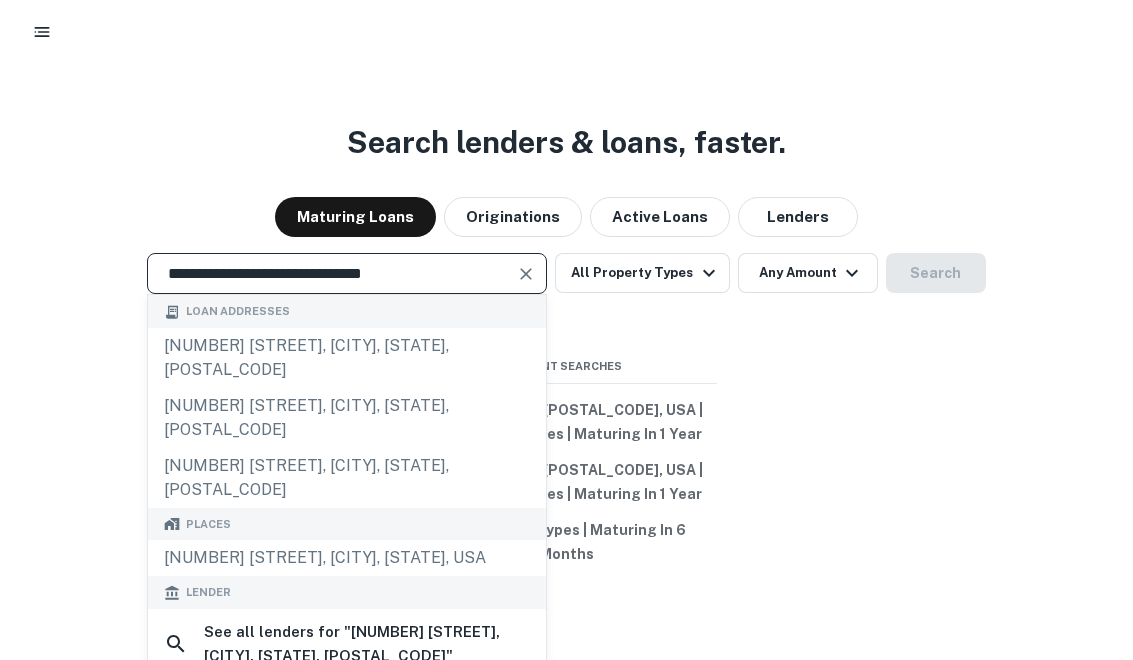 type on "**********" 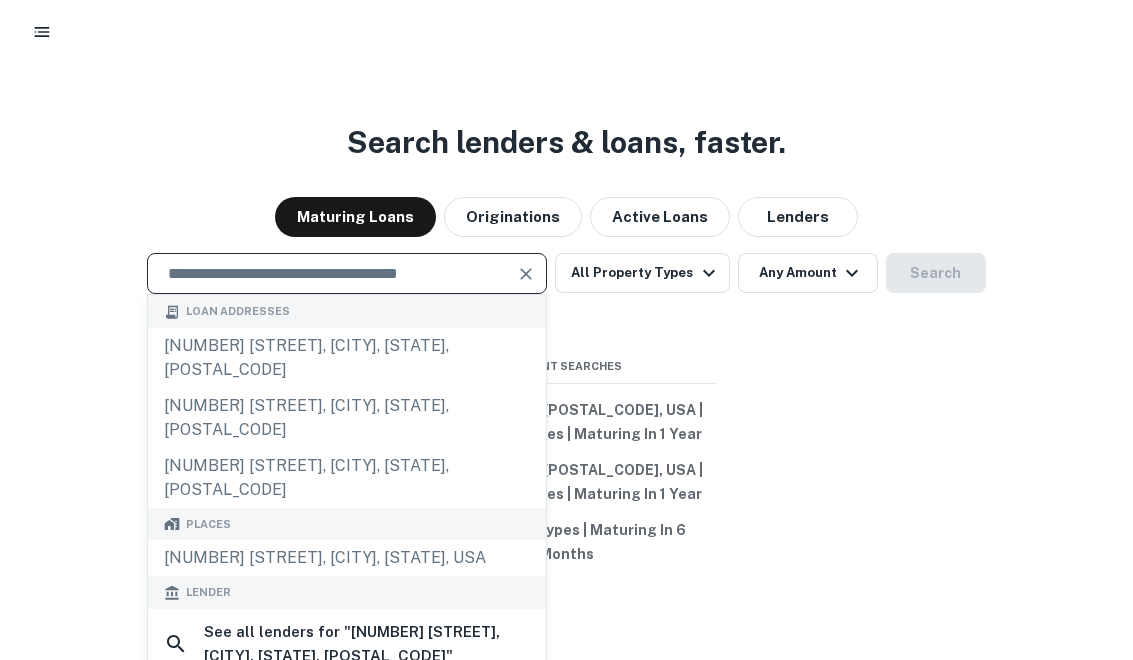 paste on "**********" 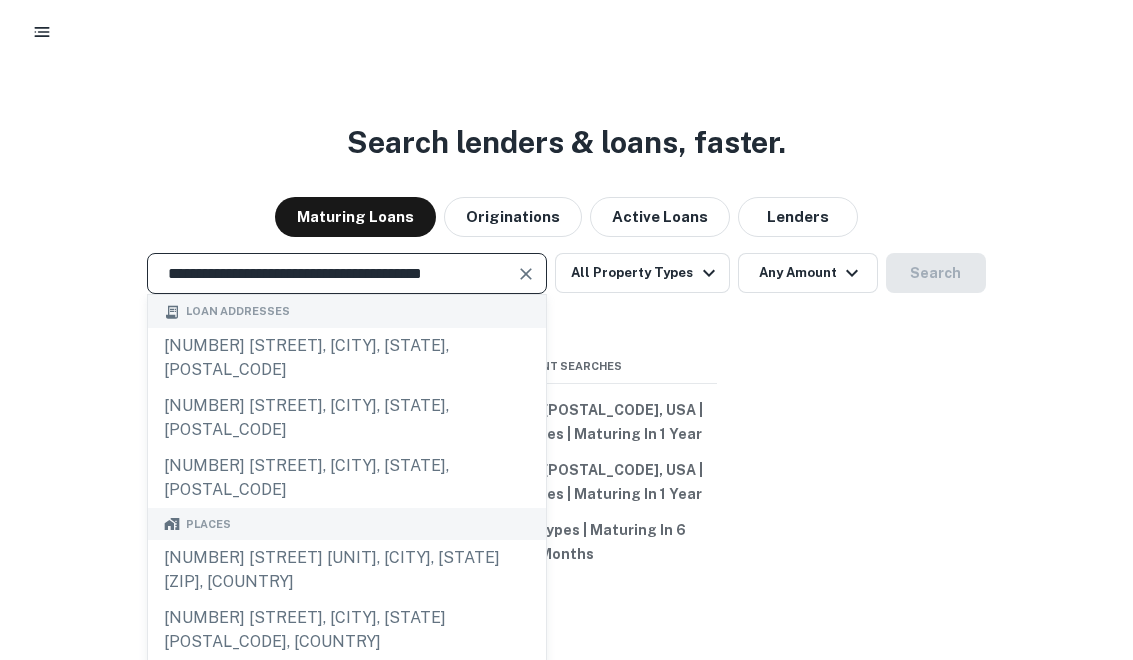 click at bounding box center [527, 262] 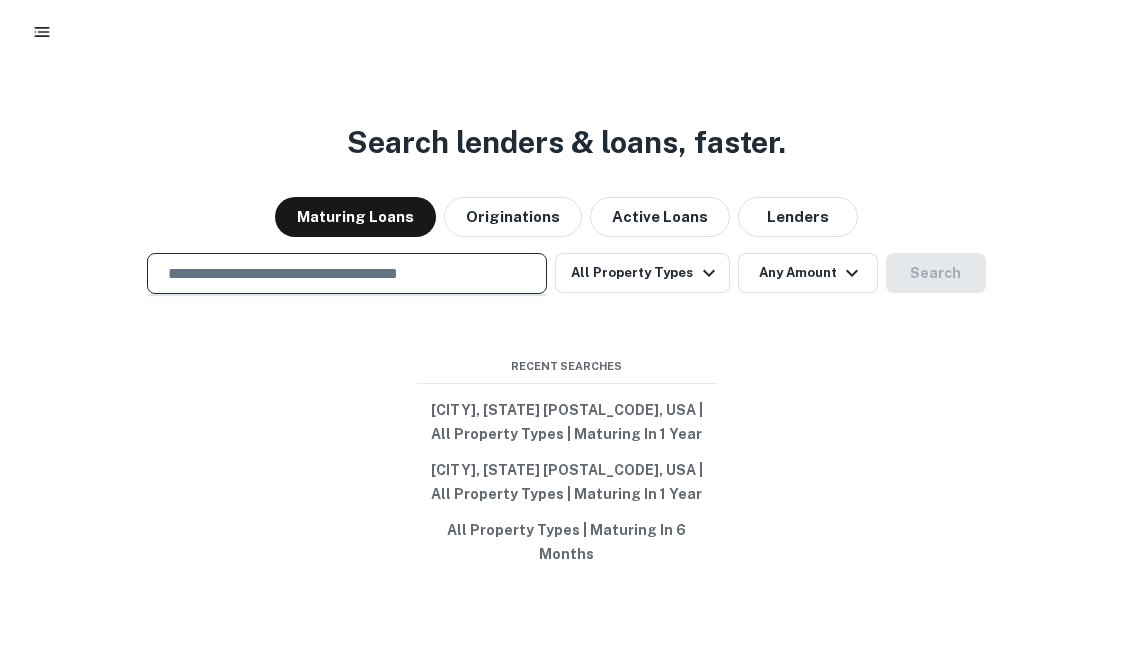 paste on "**********" 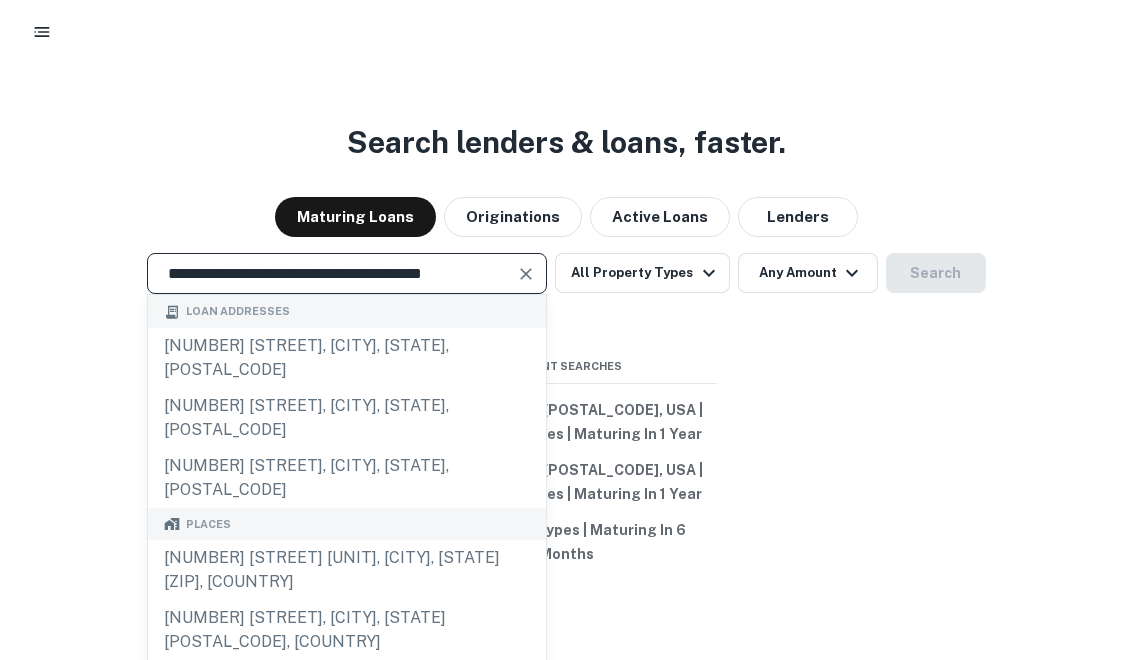 click at bounding box center [526, 262] 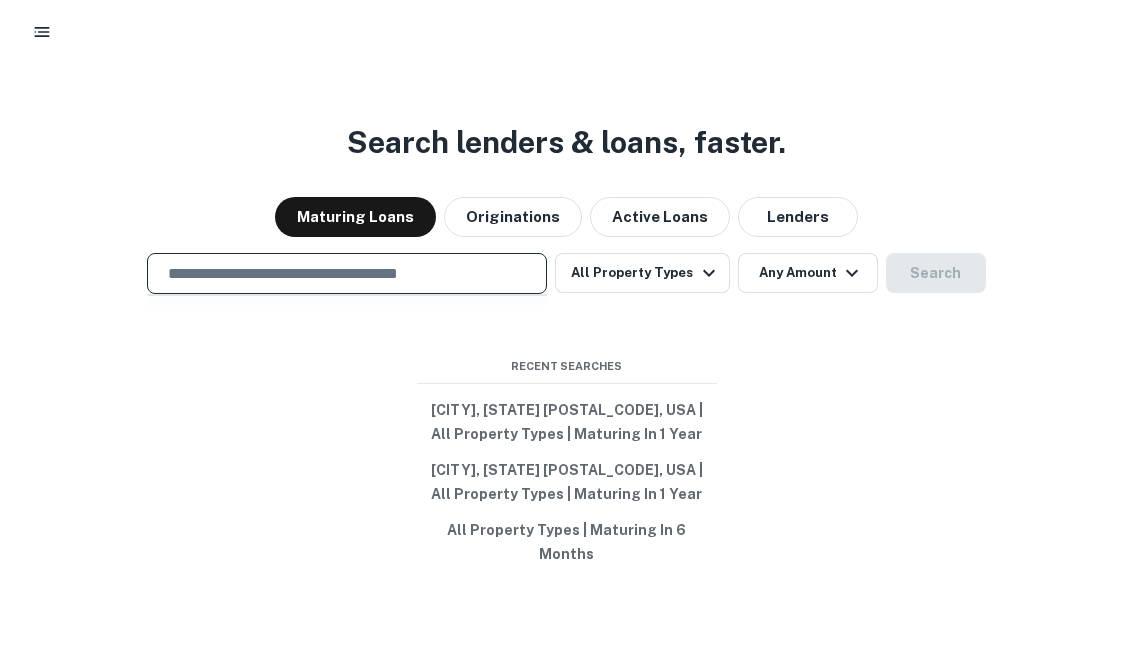 paste on "**********" 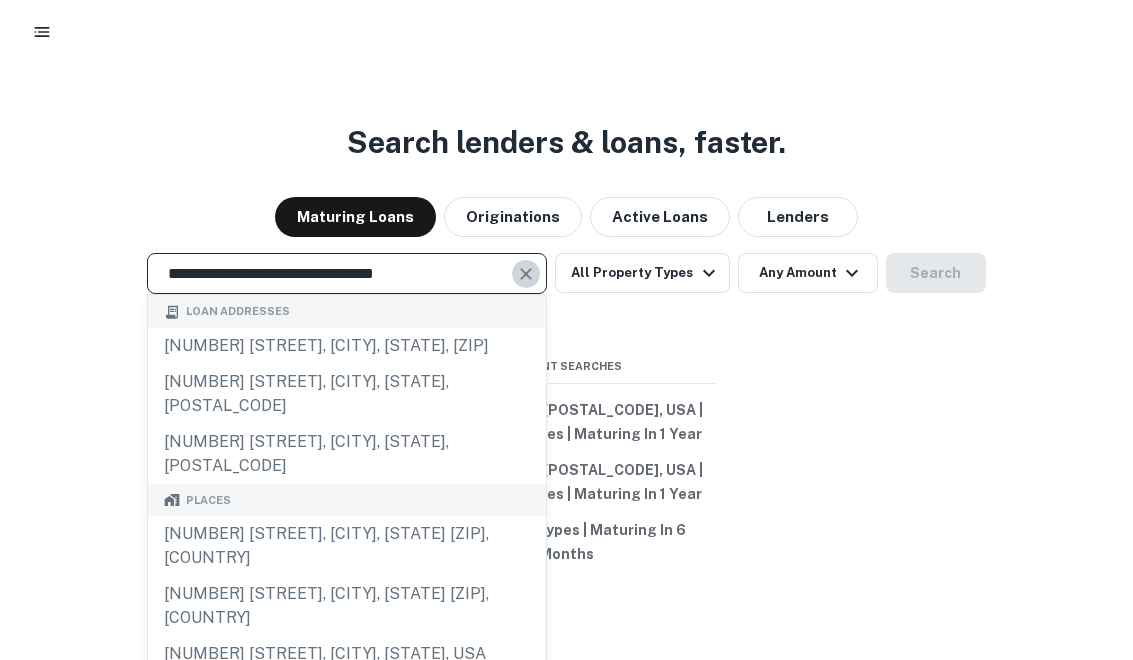 click at bounding box center [526, 262] 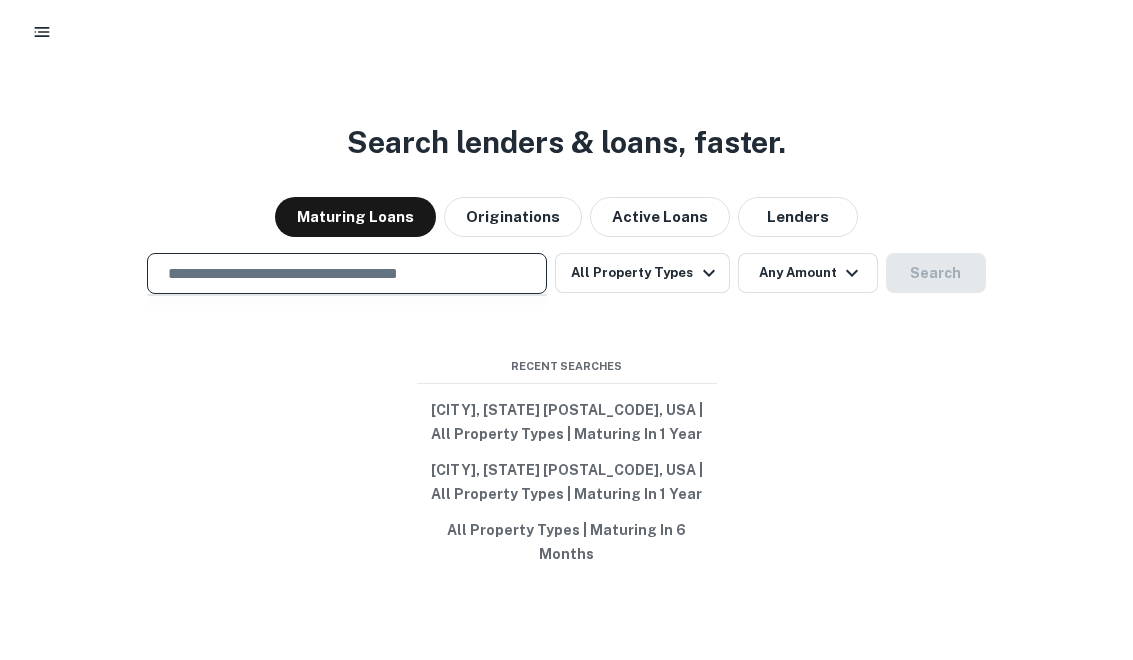 paste on "**********" 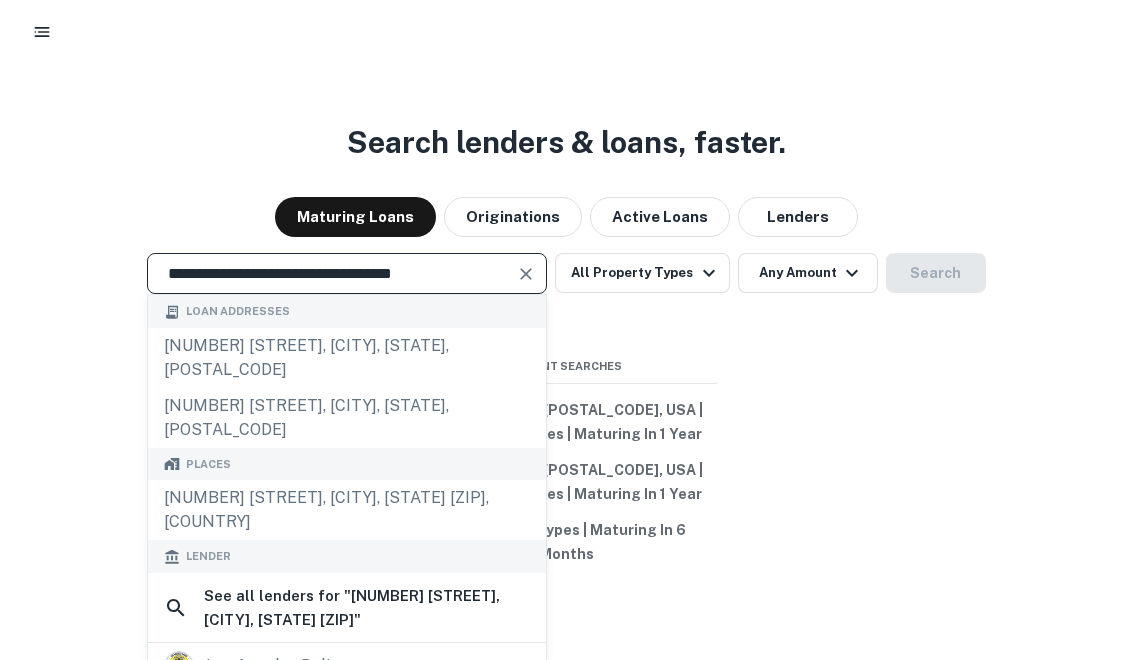 type on "**********" 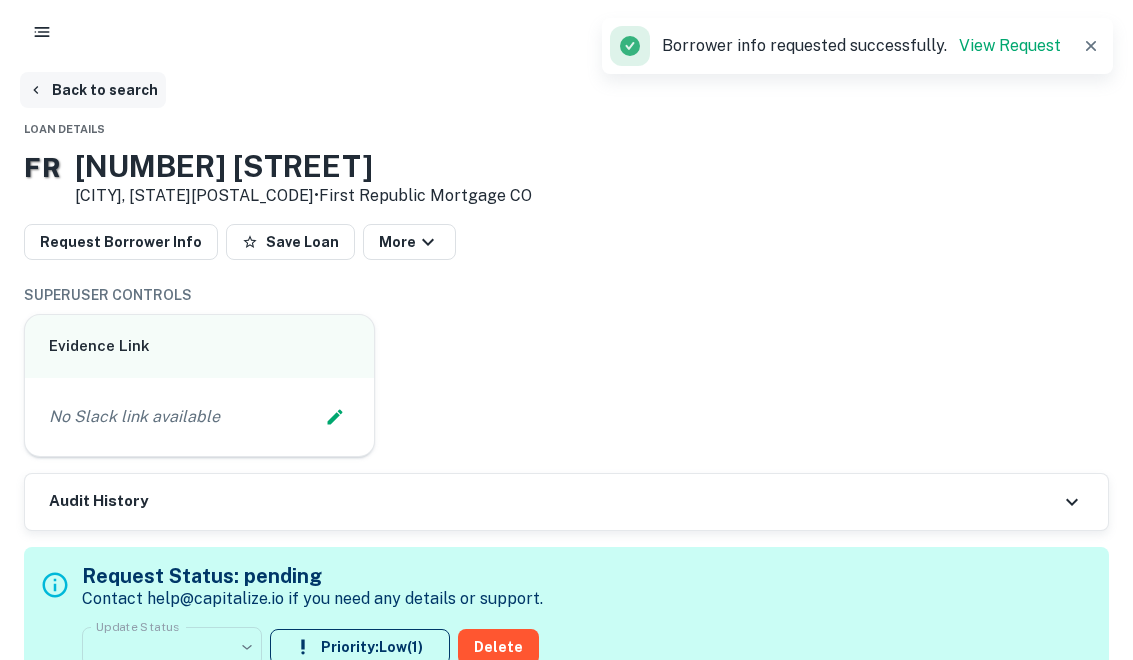 click on "Back to search" at bounding box center [93, 90] 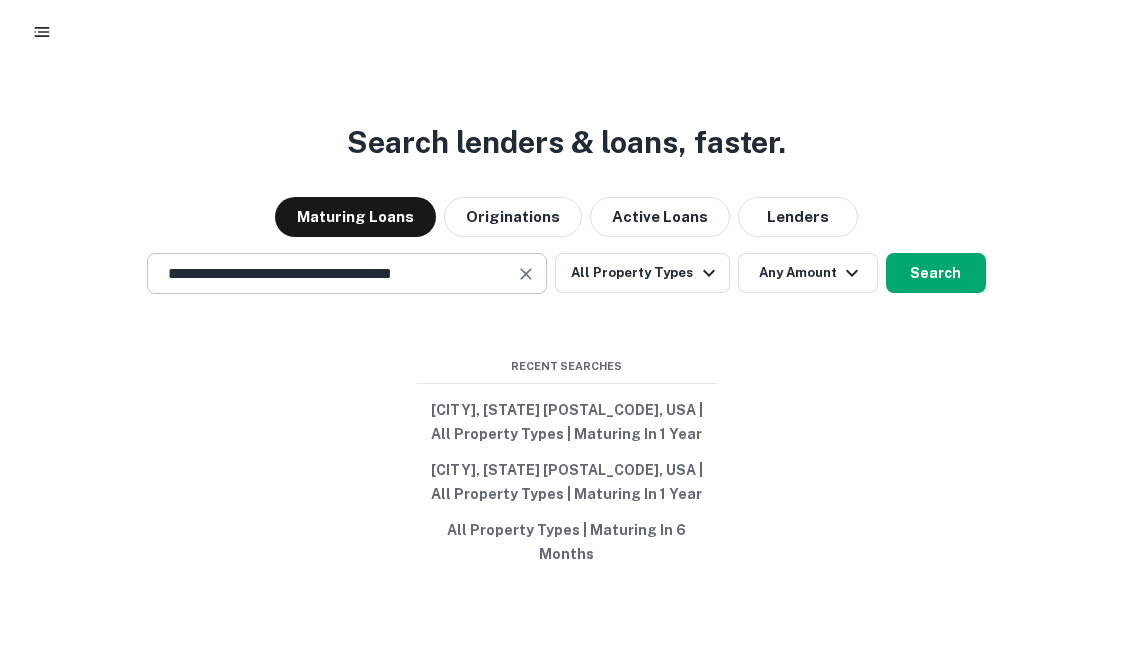 click at bounding box center (526, 262) 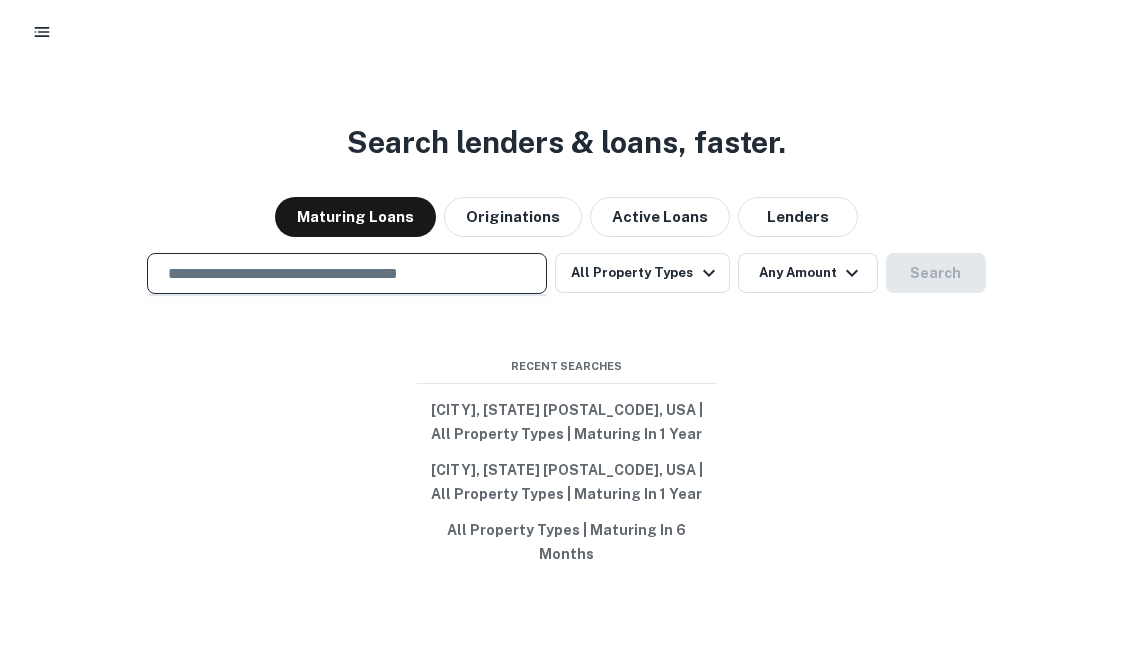 type 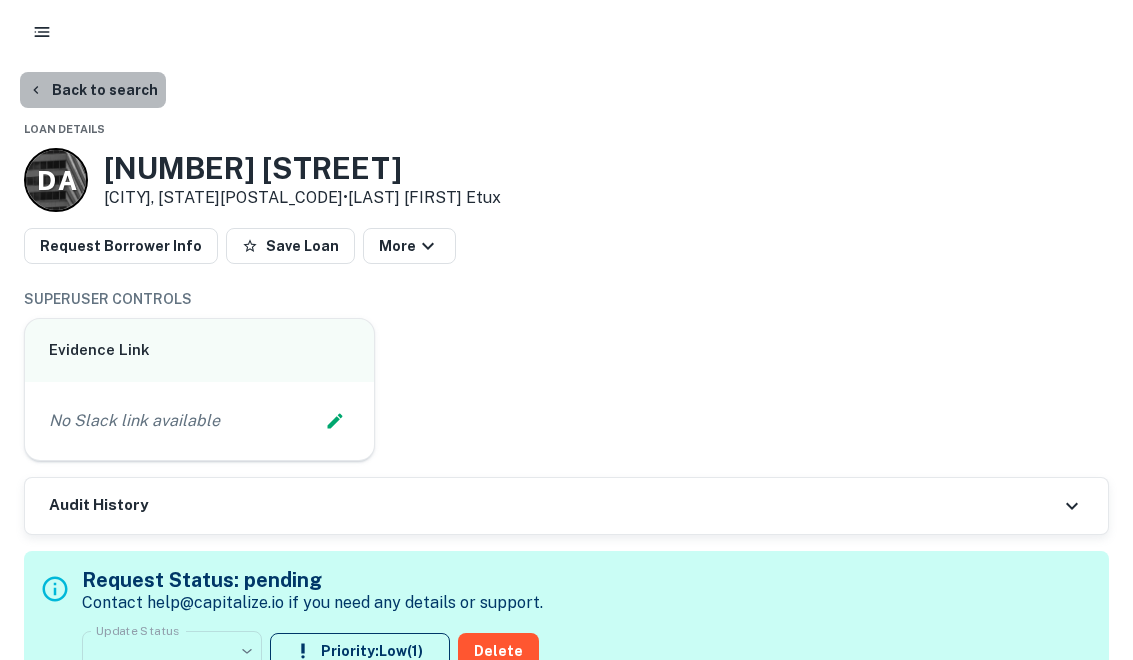 click on "Back to search" at bounding box center [93, 90] 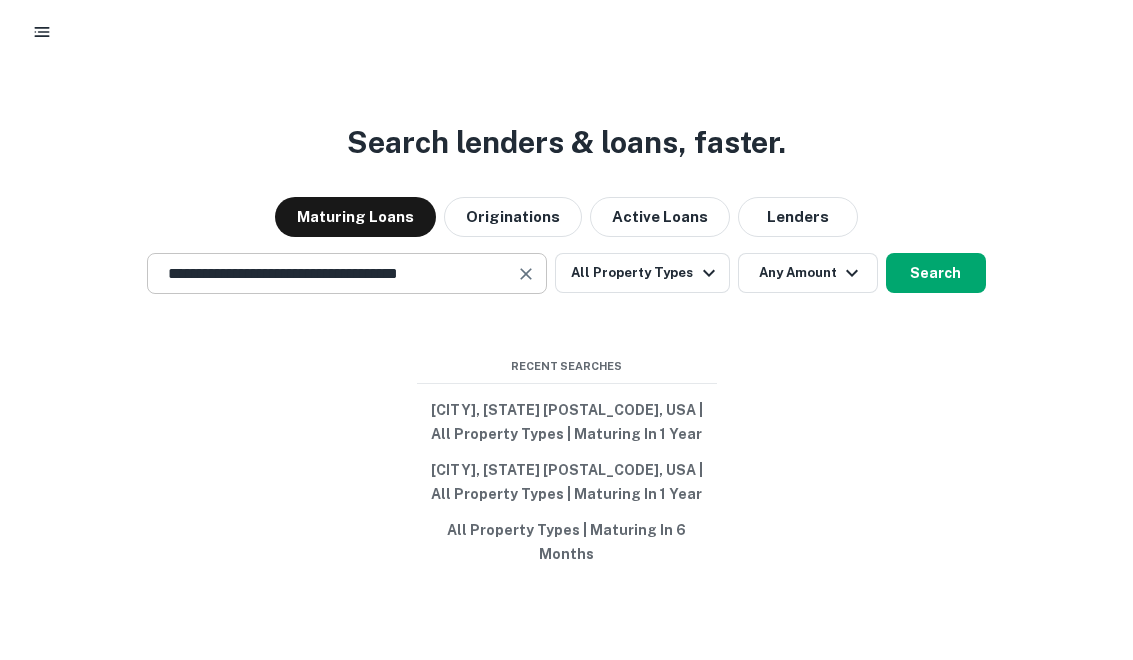 click at bounding box center (526, 262) 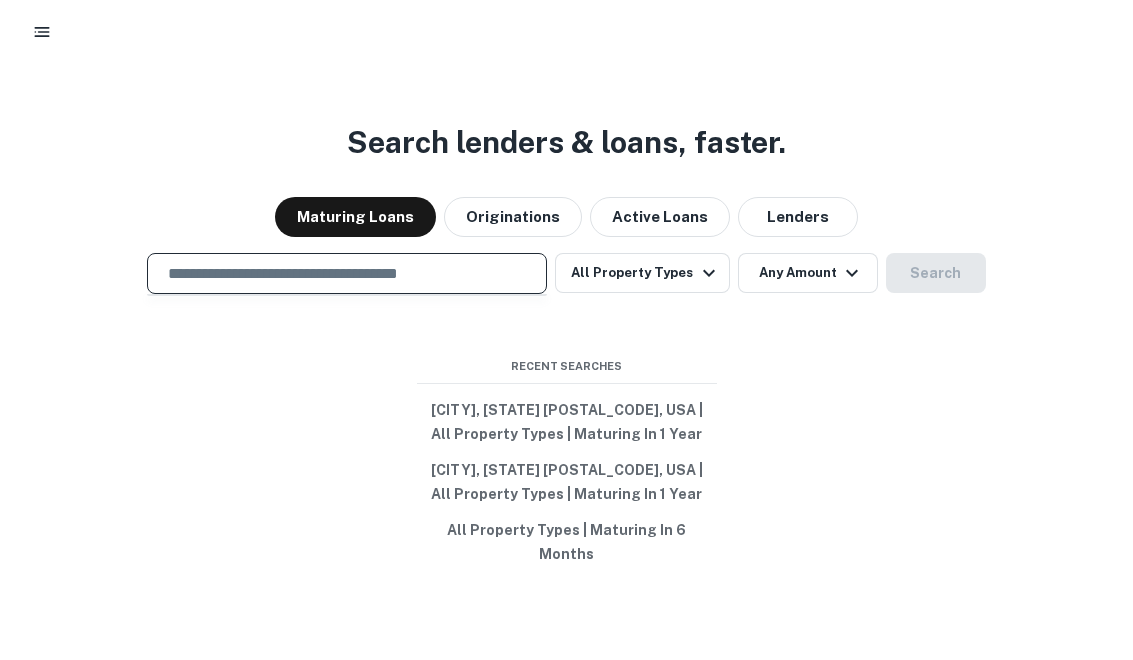 paste on "**********" 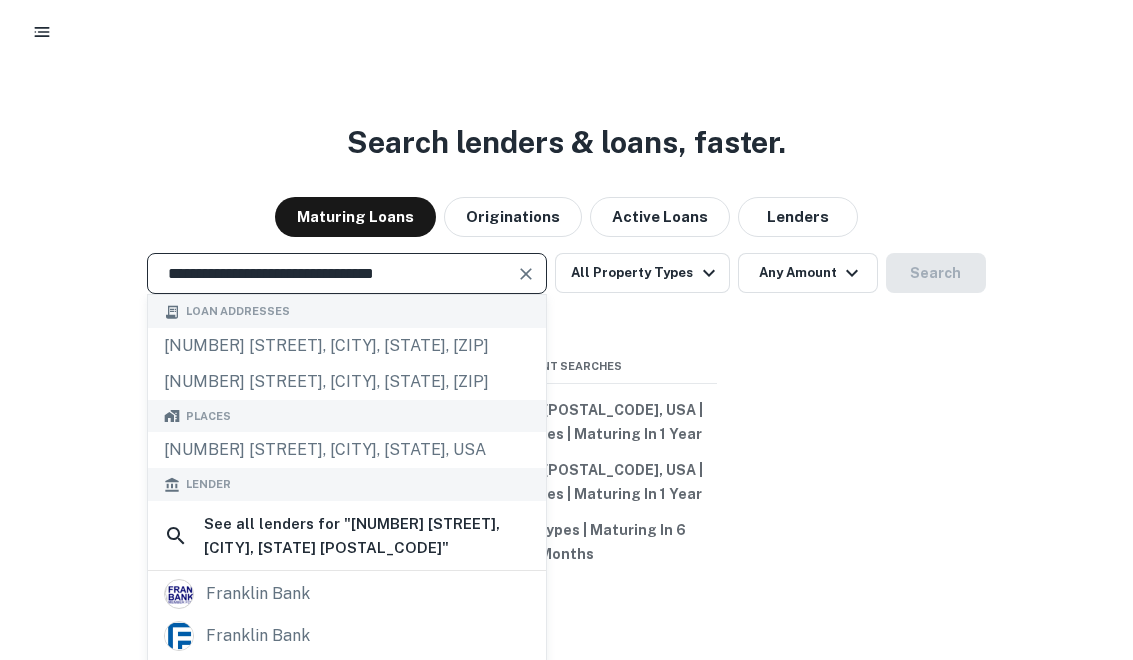 type on "**********" 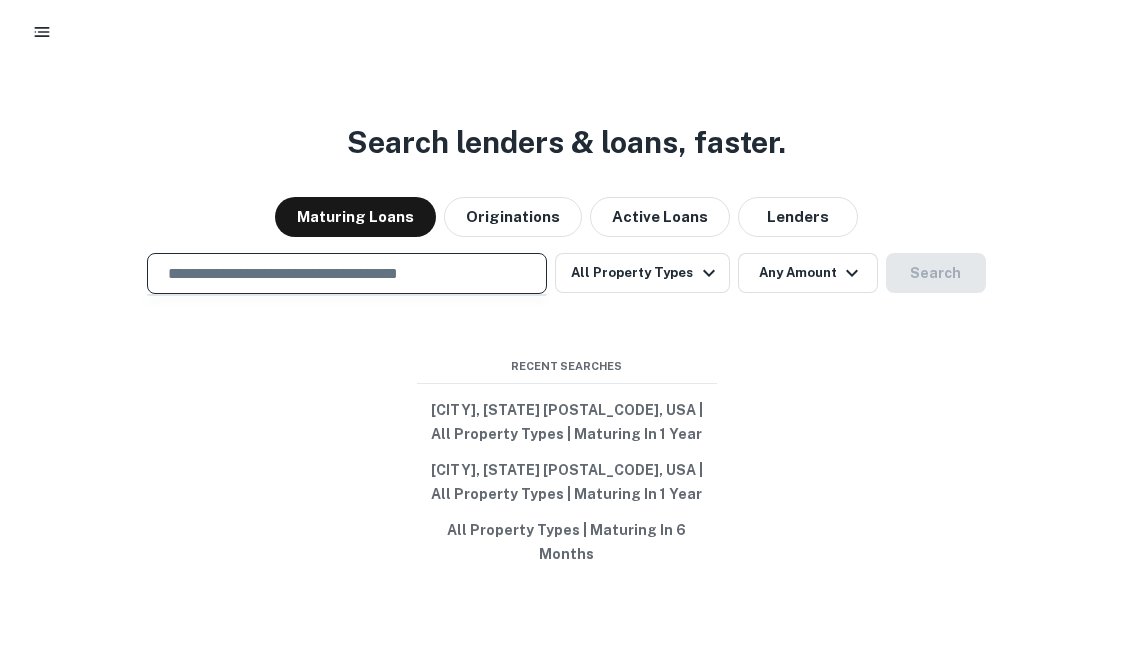 paste on "**********" 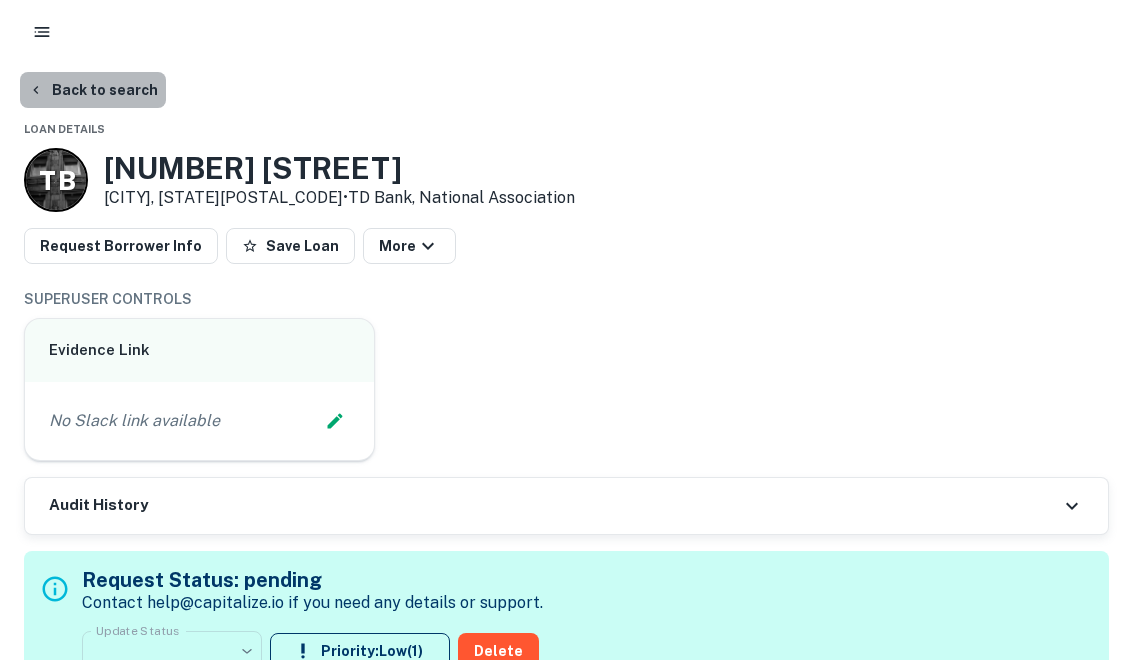 click on "Back to search" at bounding box center [93, 90] 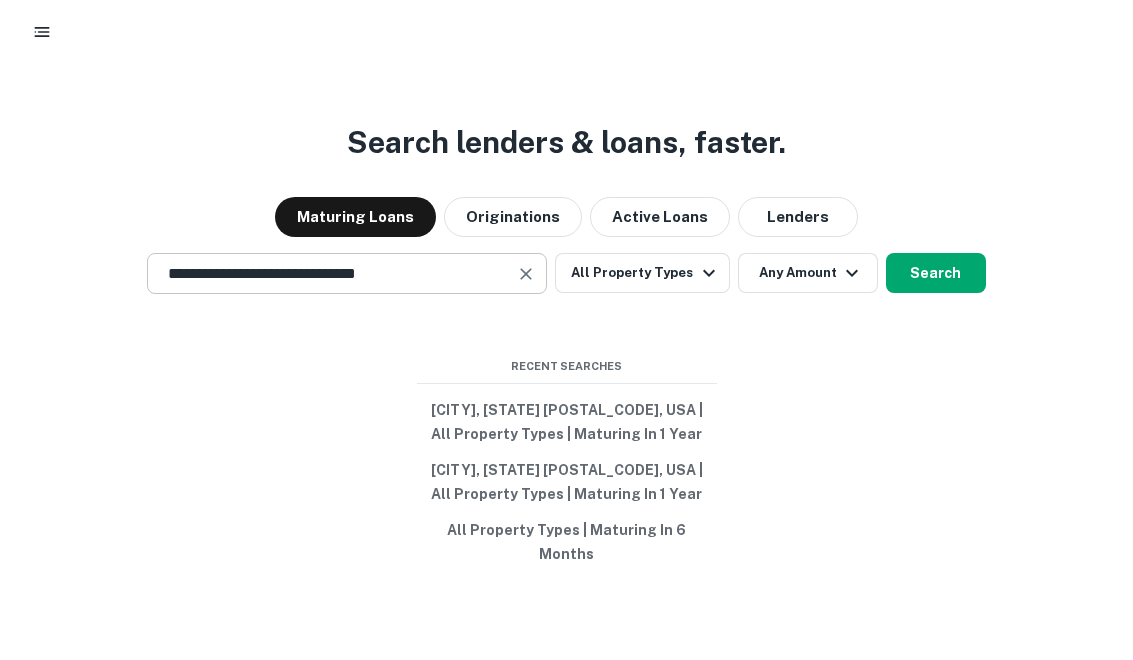 click at bounding box center [526, 262] 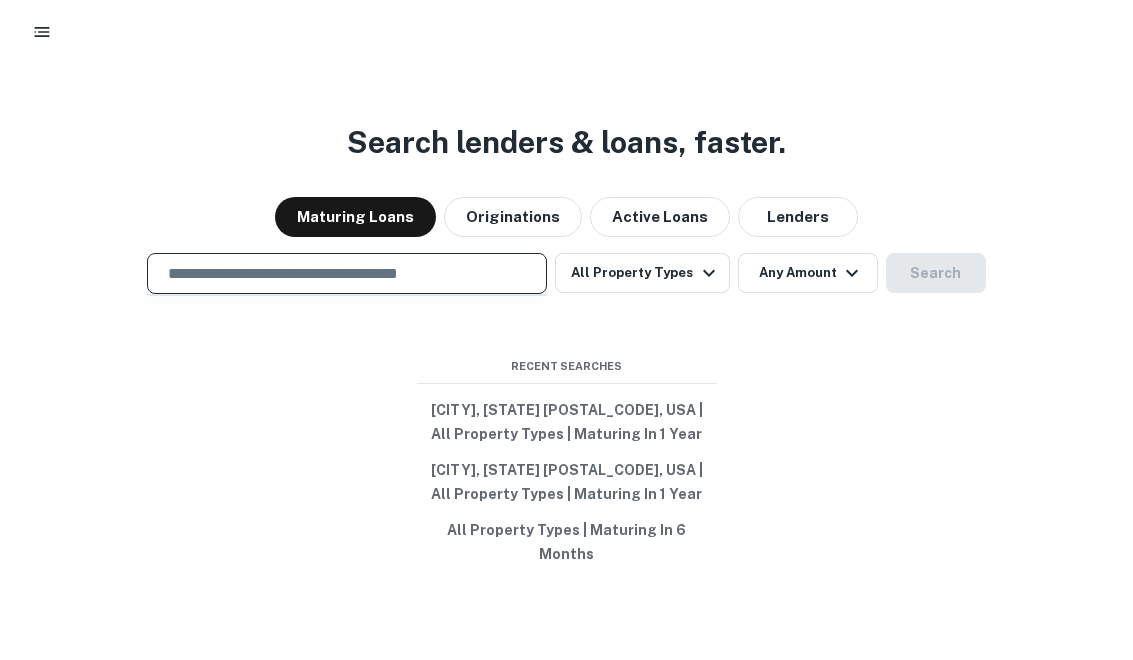 paste on "**********" 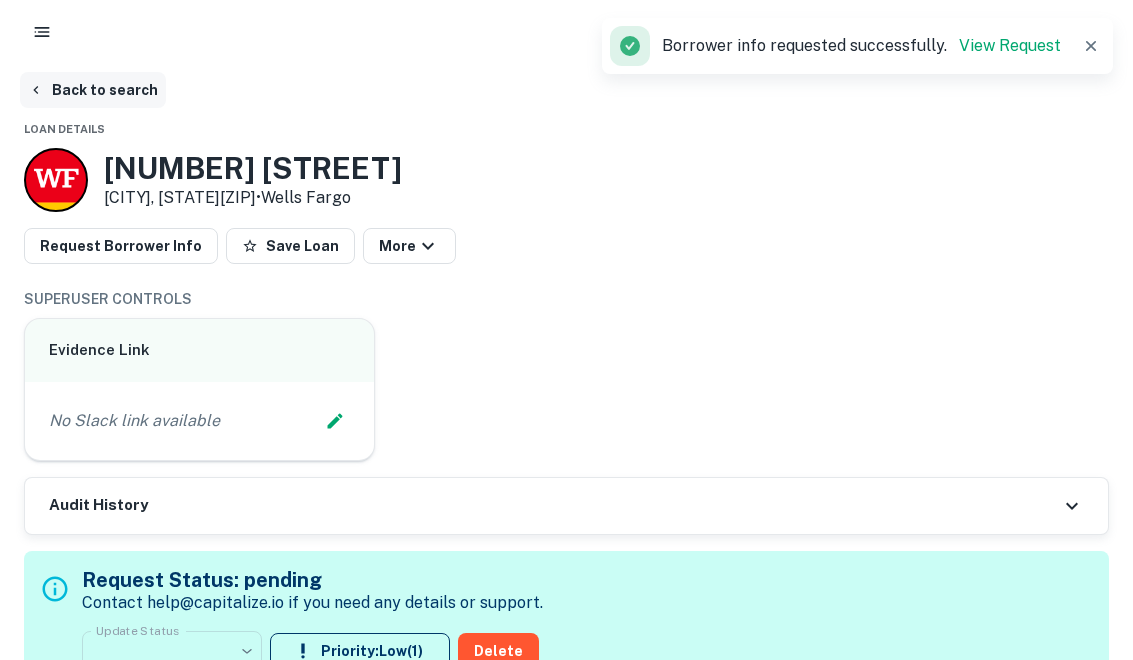 click on "Back to search" at bounding box center [93, 90] 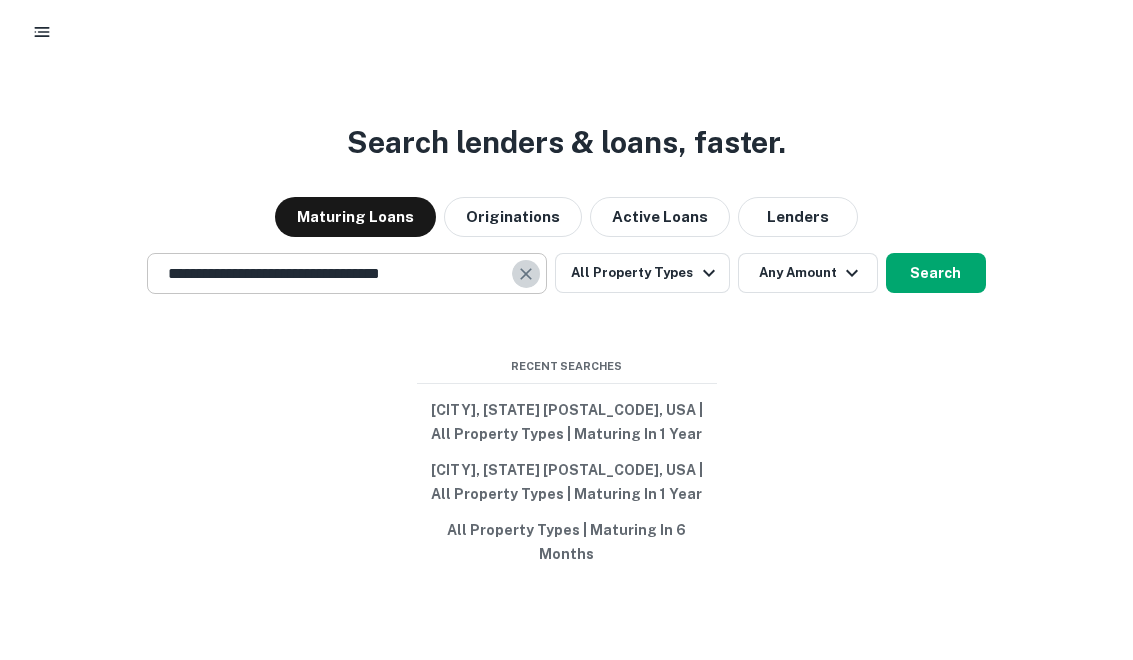 click at bounding box center (527, 262) 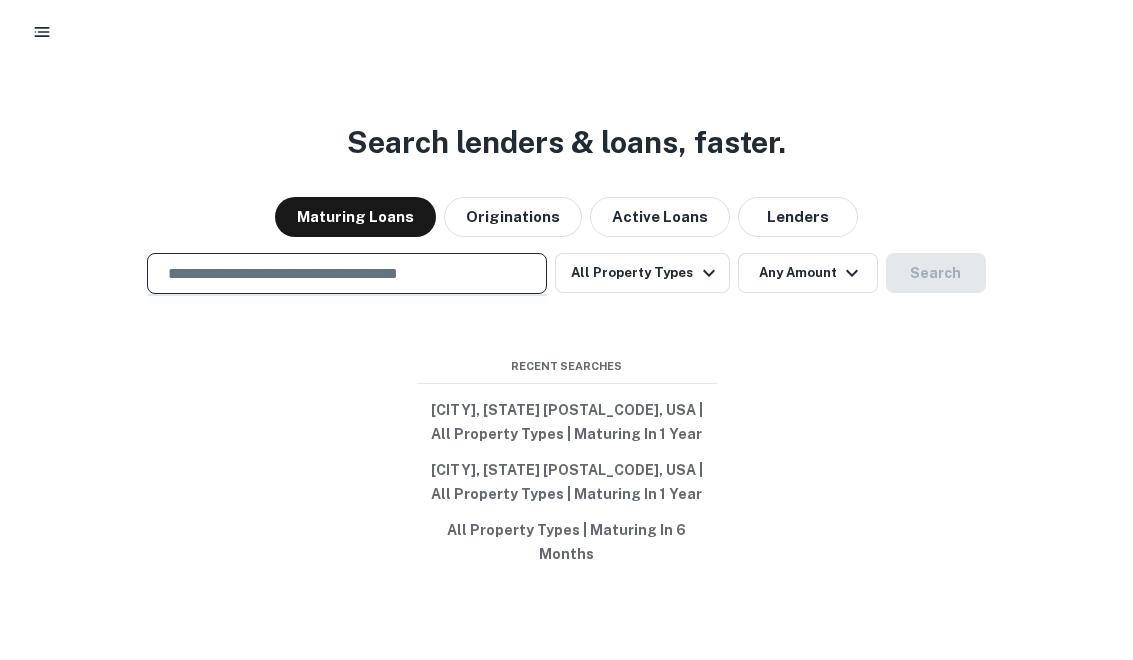 paste on "**********" 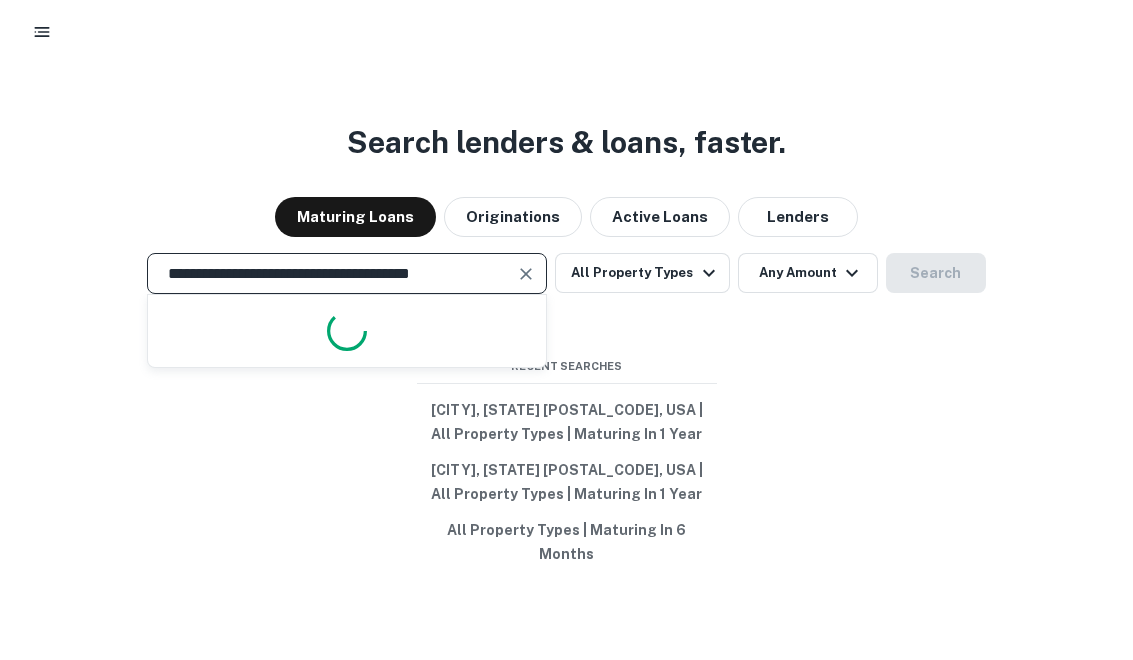 scroll, scrollTop: 0, scrollLeft: 4, axis: horizontal 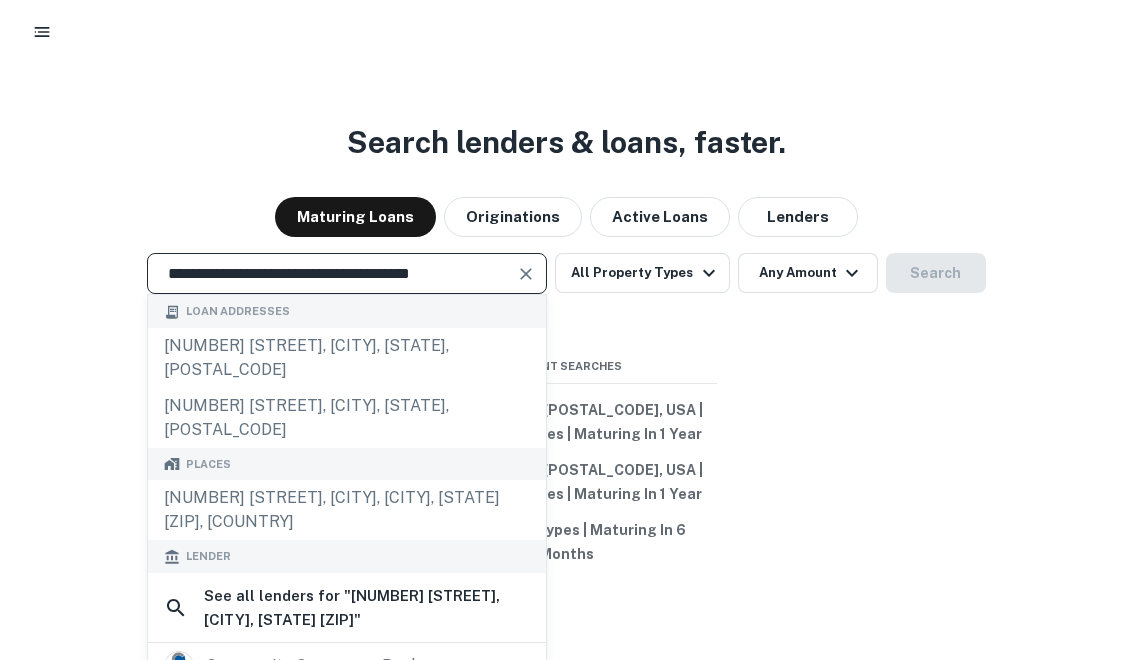 click on "**********" at bounding box center (332, 261) 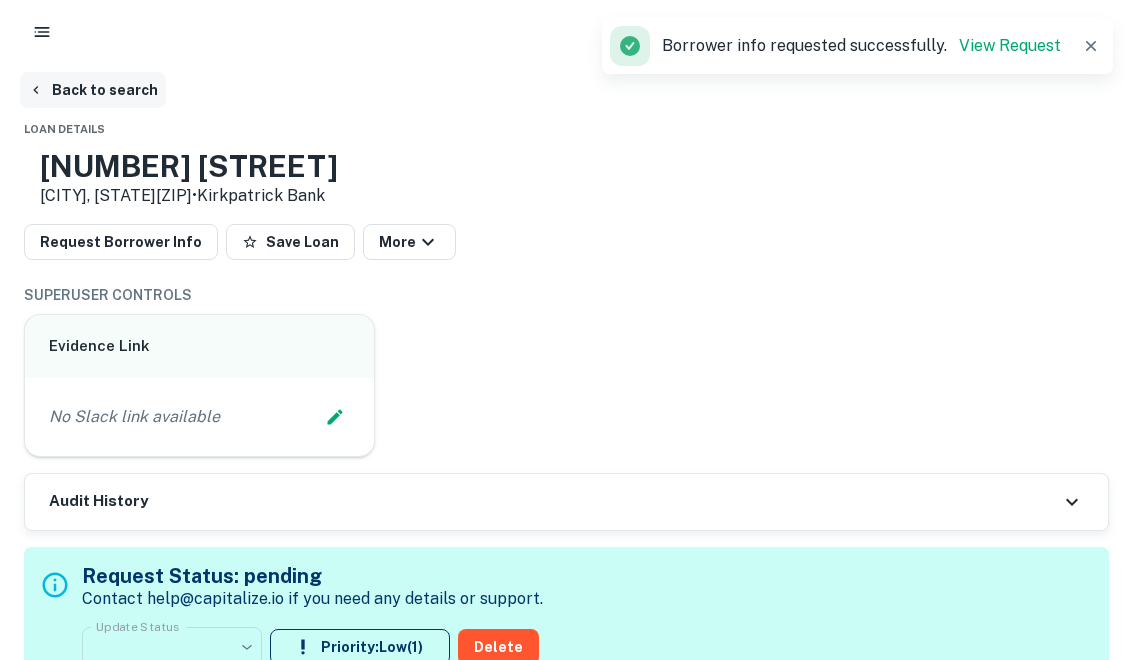 click on "Back to search" at bounding box center (93, 90) 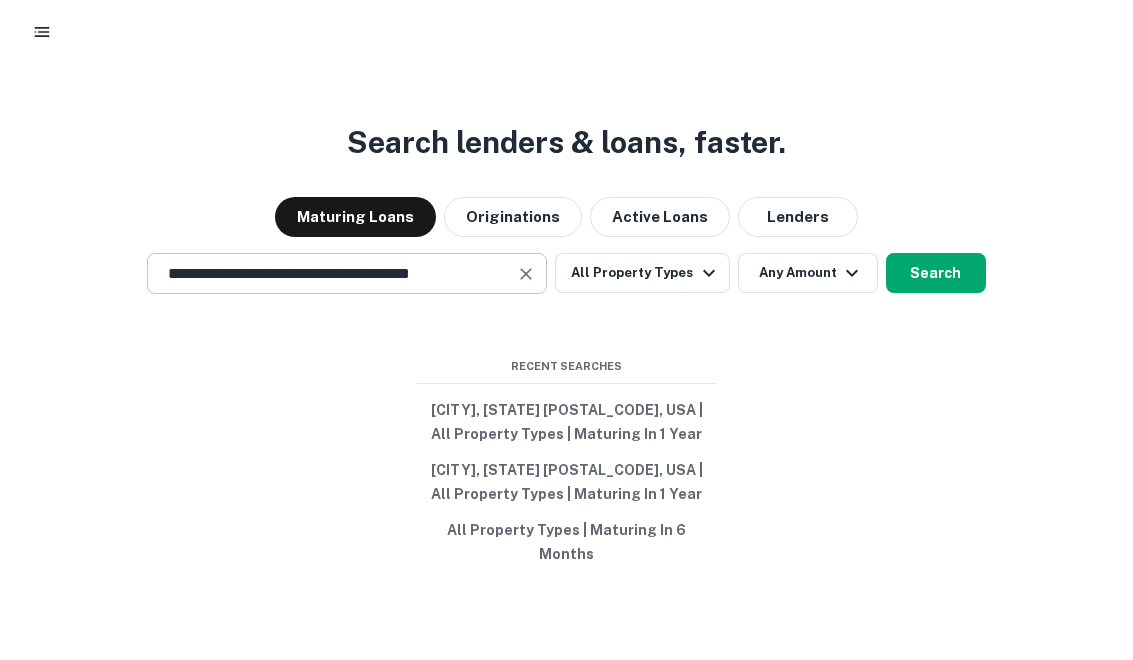 click at bounding box center (526, 262) 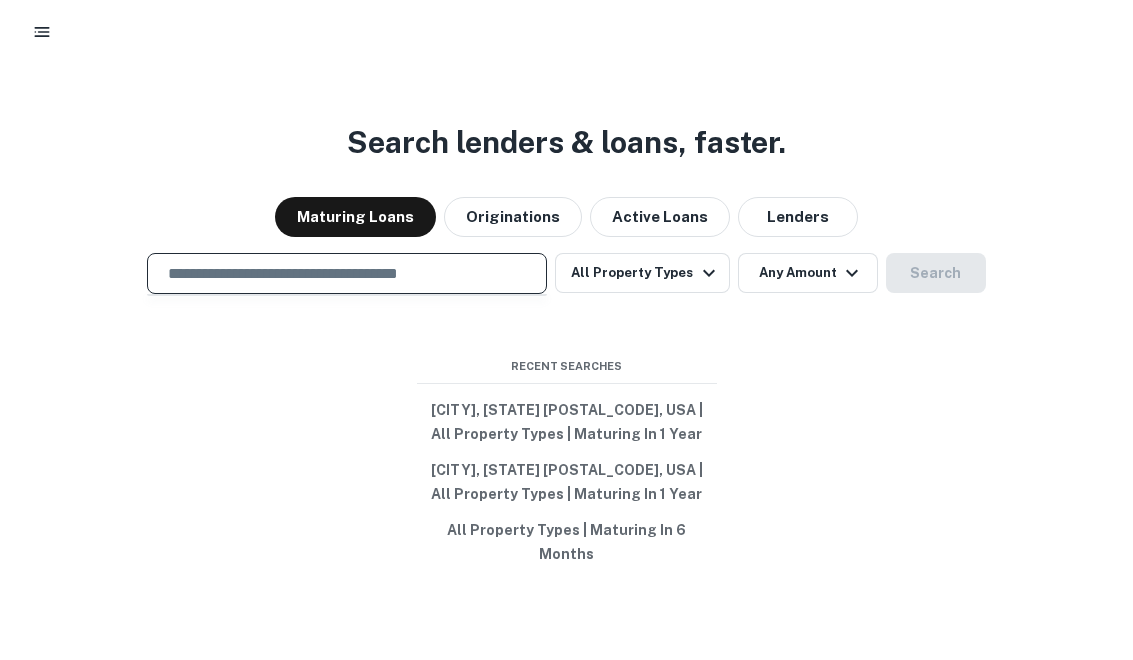 scroll, scrollTop: 0, scrollLeft: 0, axis: both 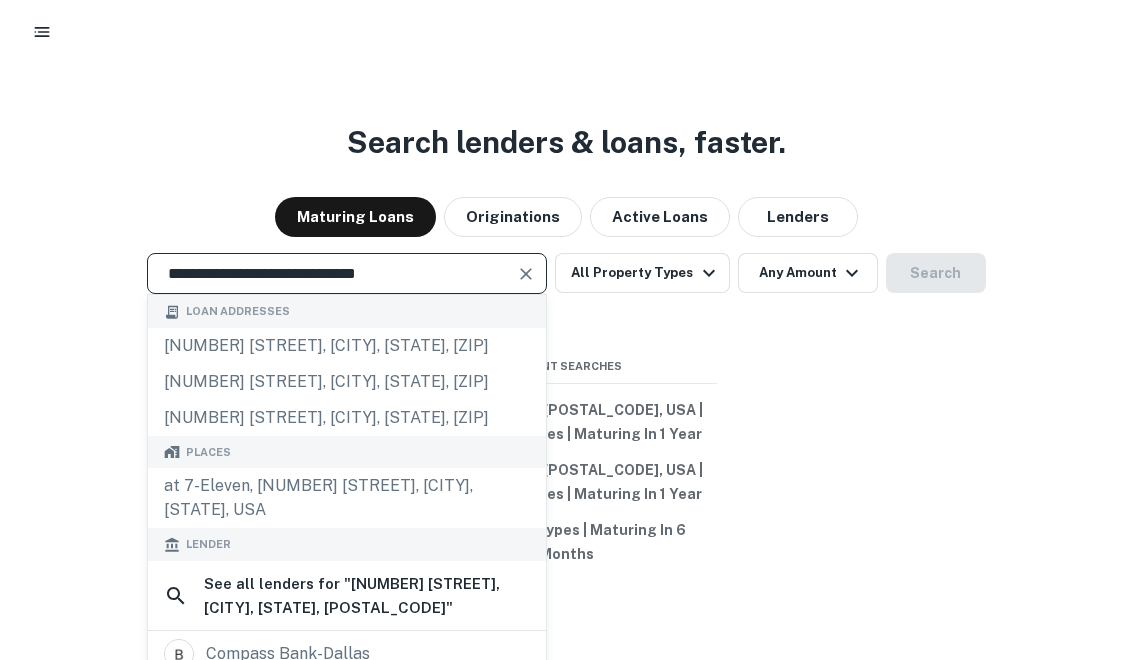 click at bounding box center (527, 262) 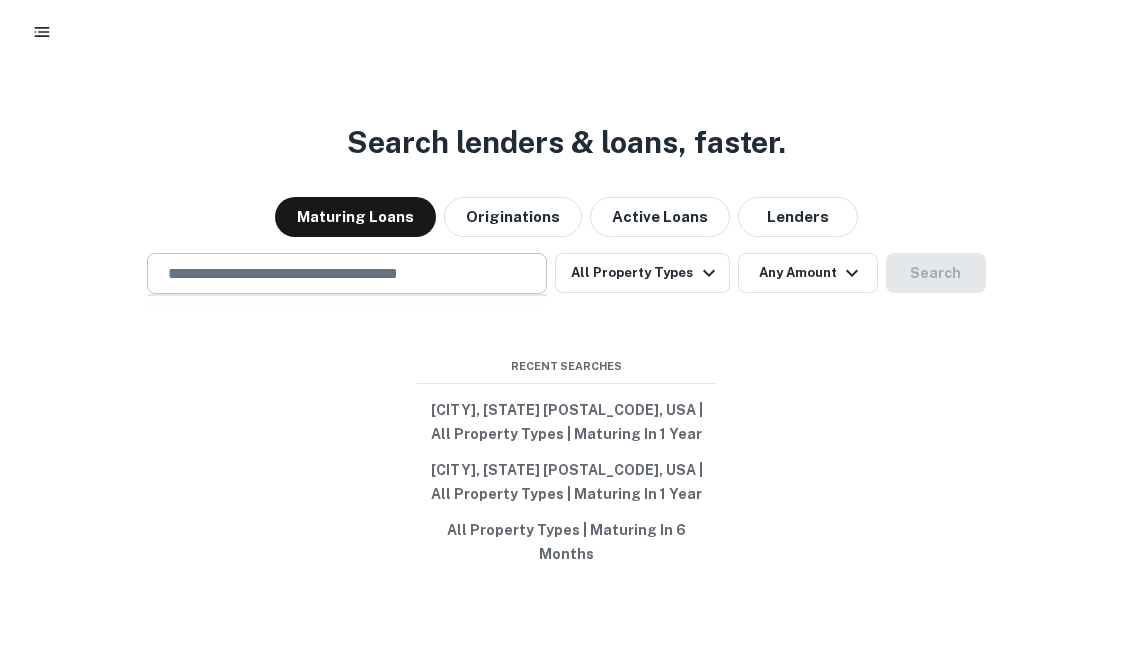 click at bounding box center [347, 261] 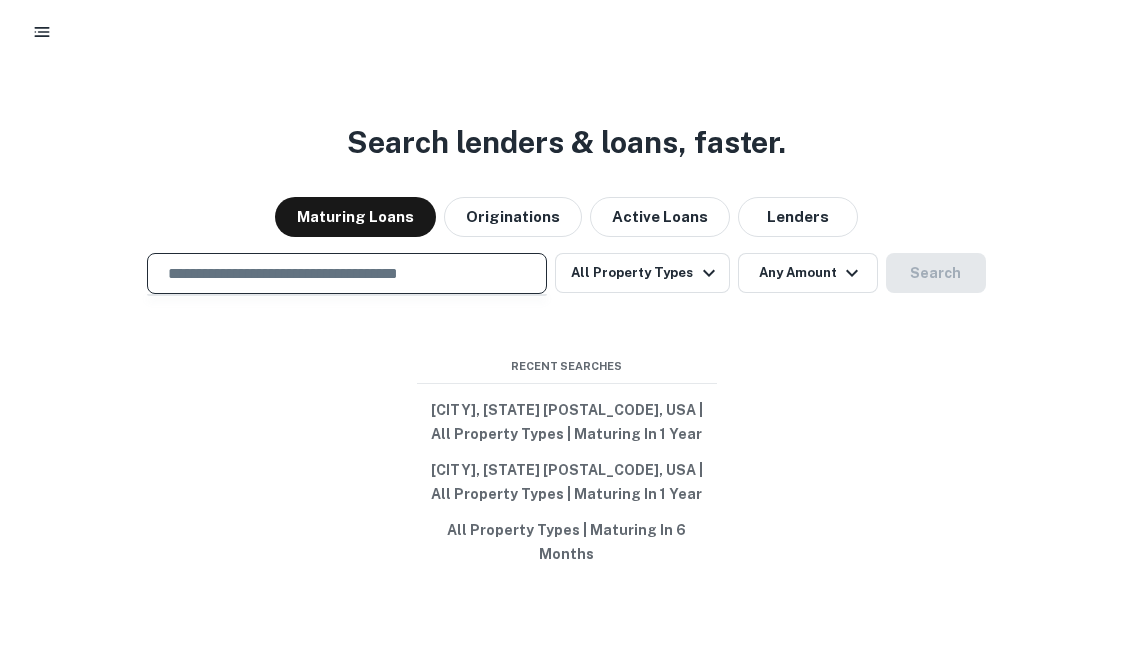 paste on "**********" 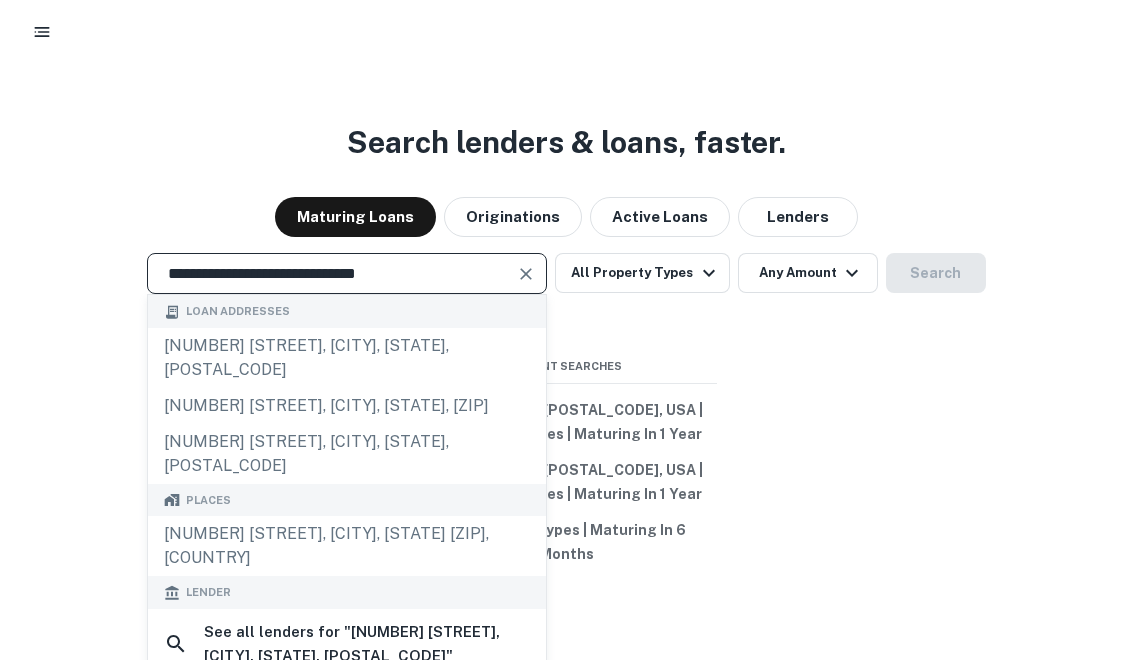 click at bounding box center [526, 262] 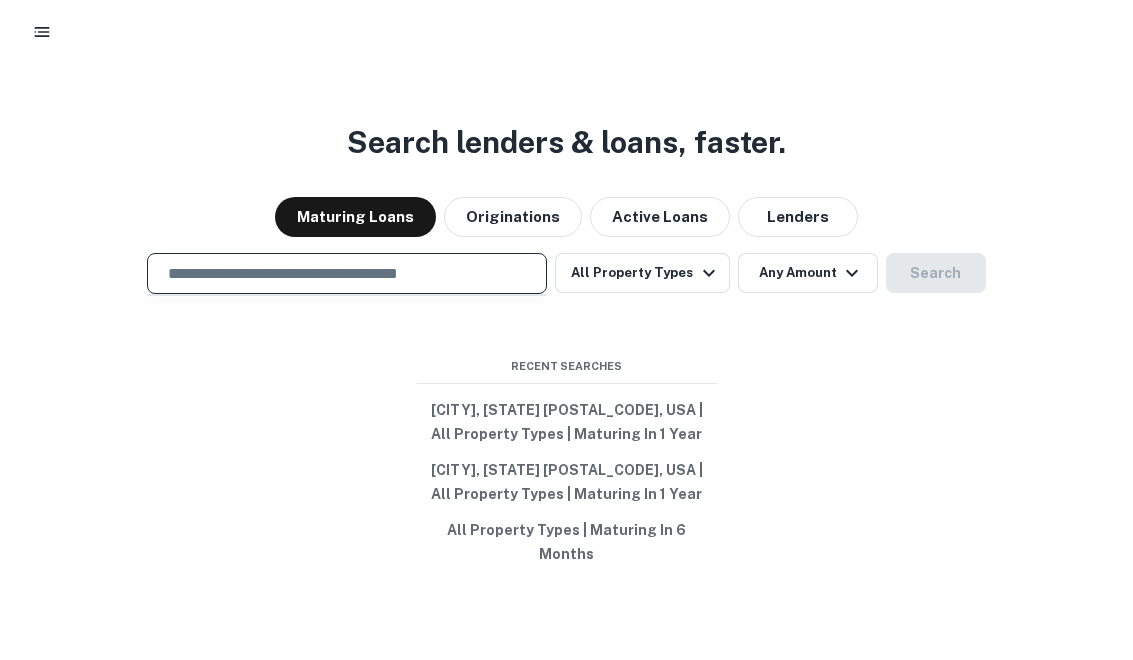paste on "**********" 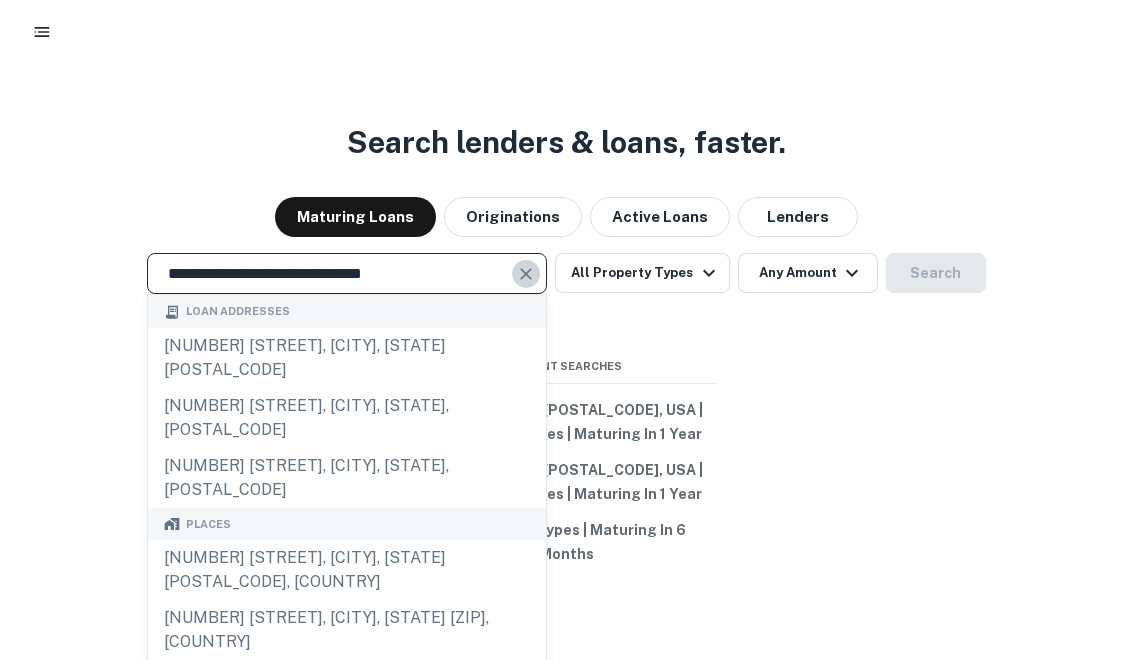 click at bounding box center (526, 262) 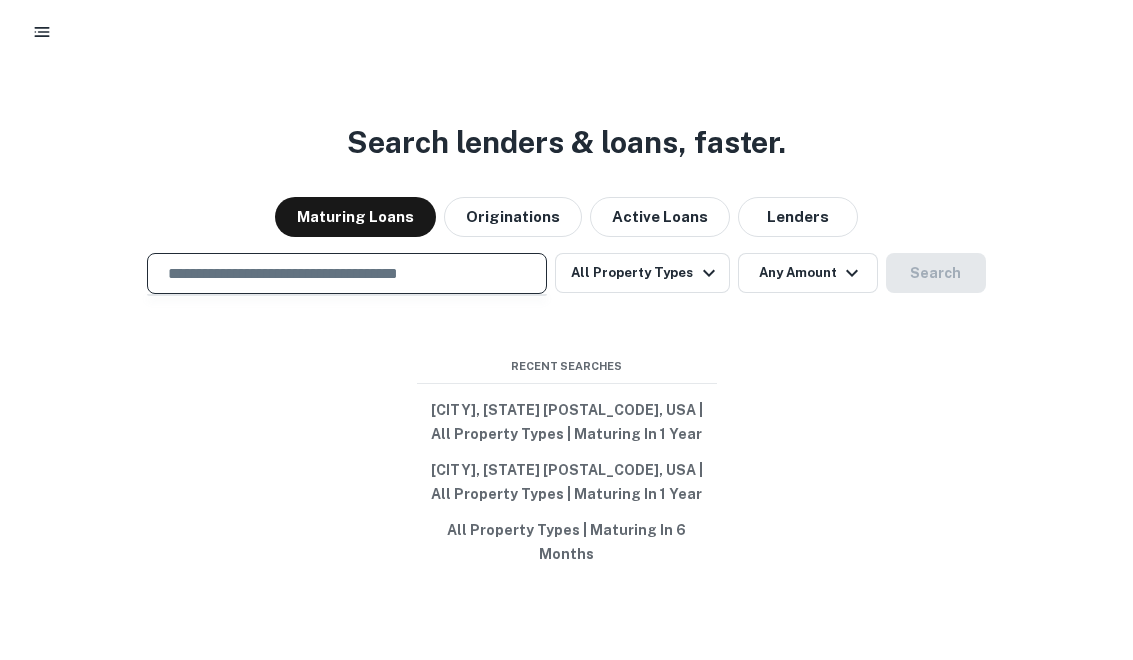 paste on "**********" 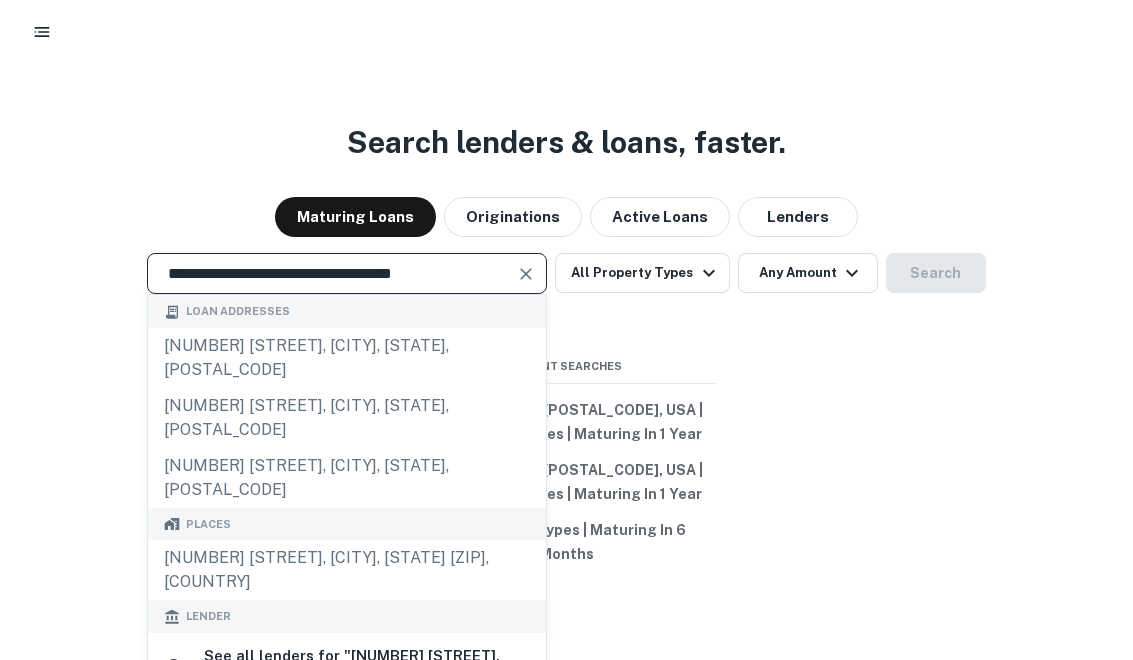 click at bounding box center [526, 262] 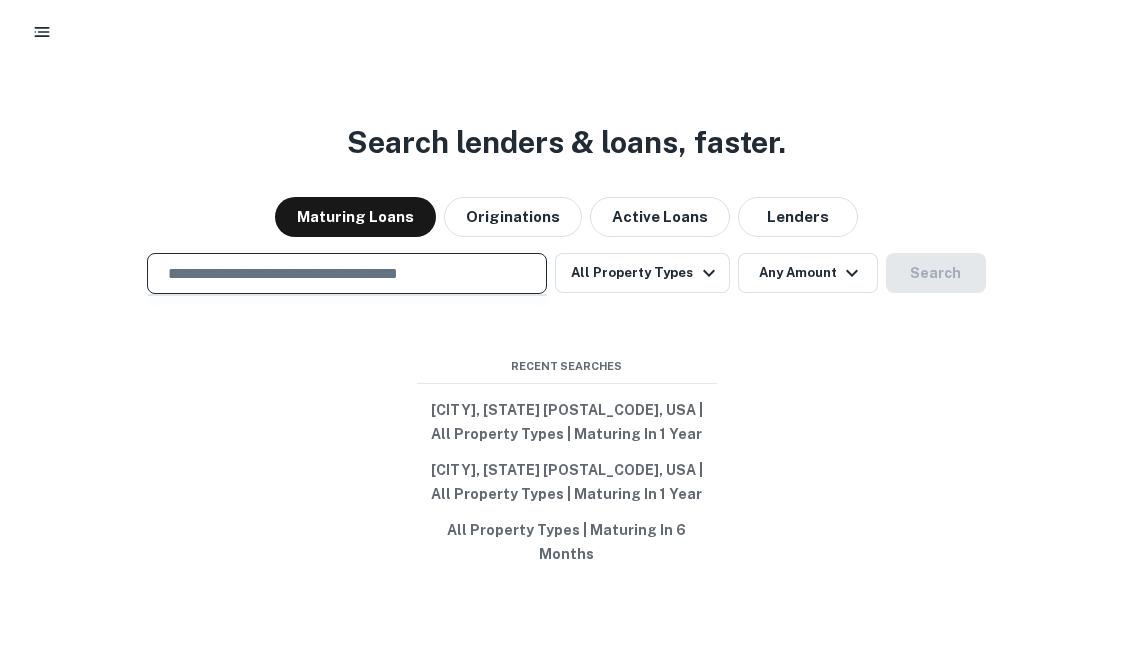 paste on "**********" 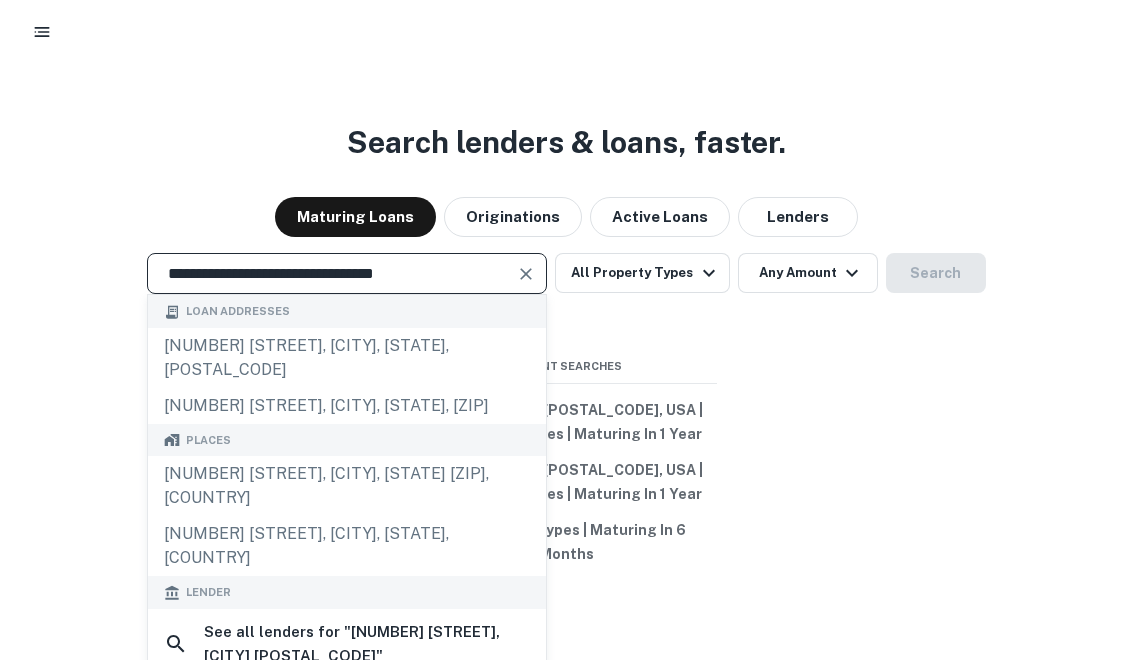 click at bounding box center [526, 262] 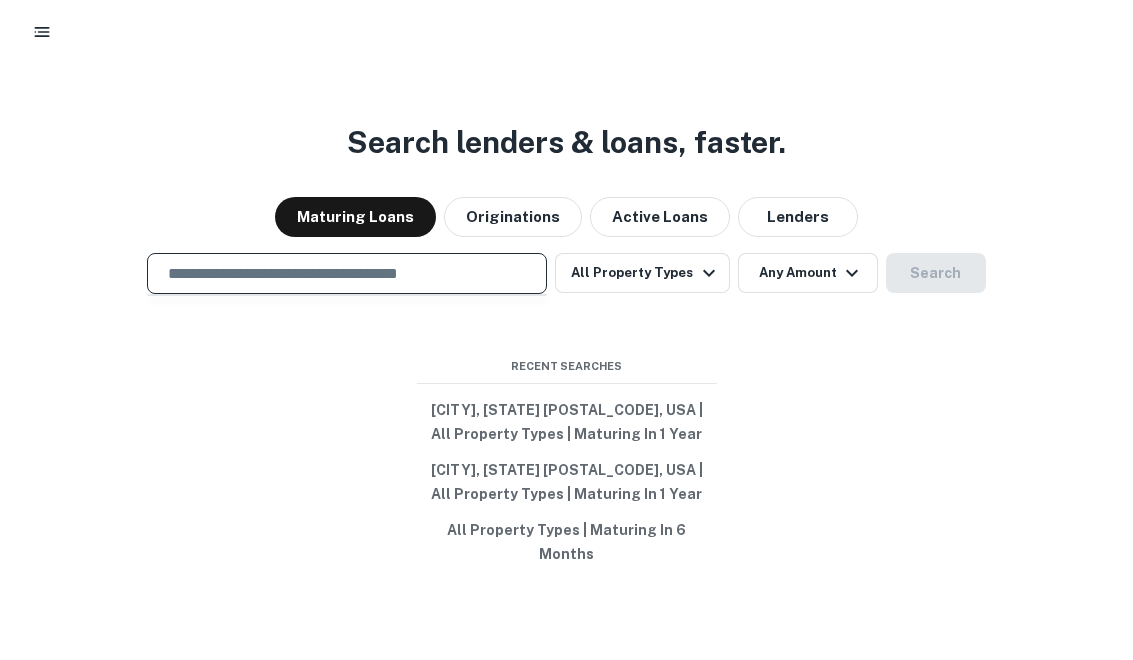 paste on "**********" 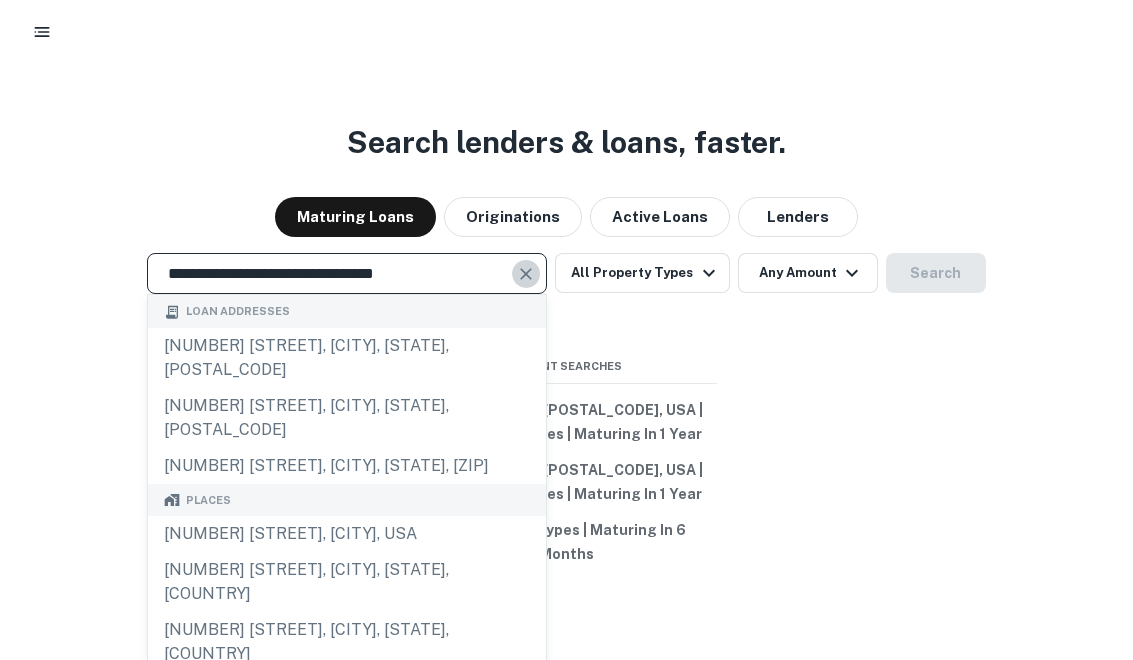 click at bounding box center [526, 262] 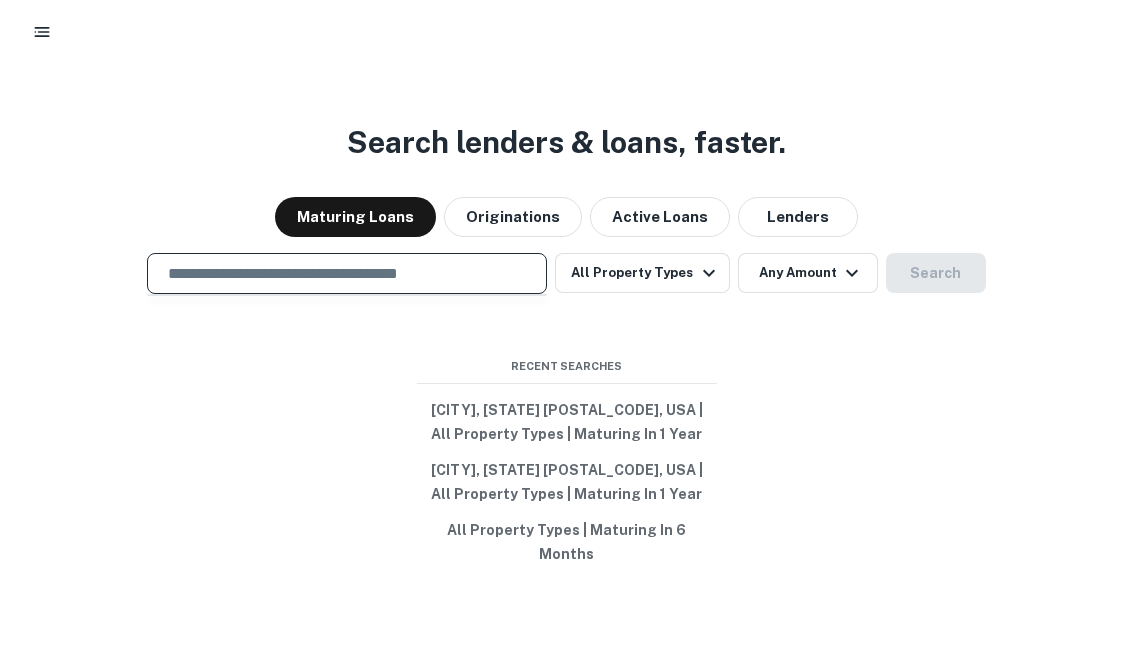 paste on "**********" 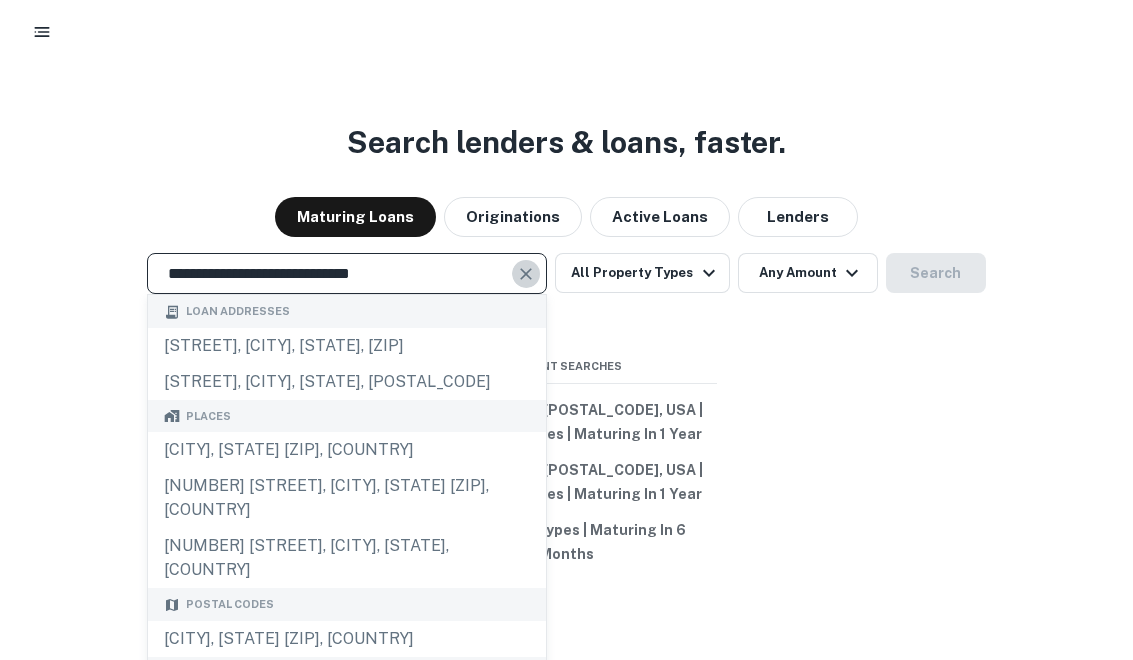 click at bounding box center (526, 262) 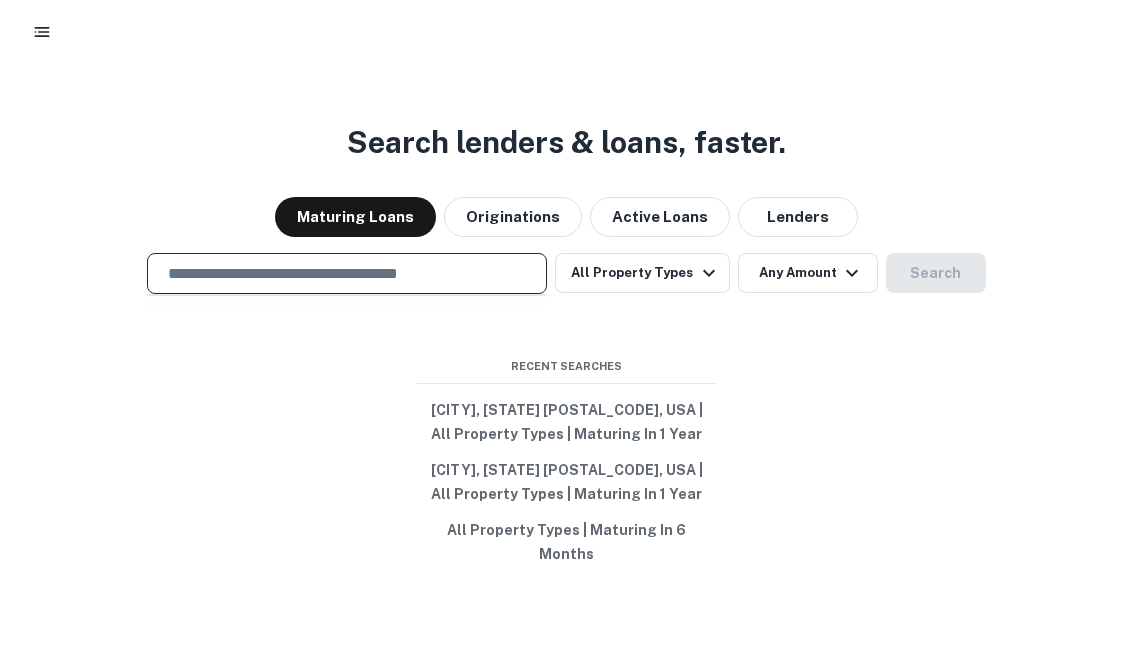paste on "**********" 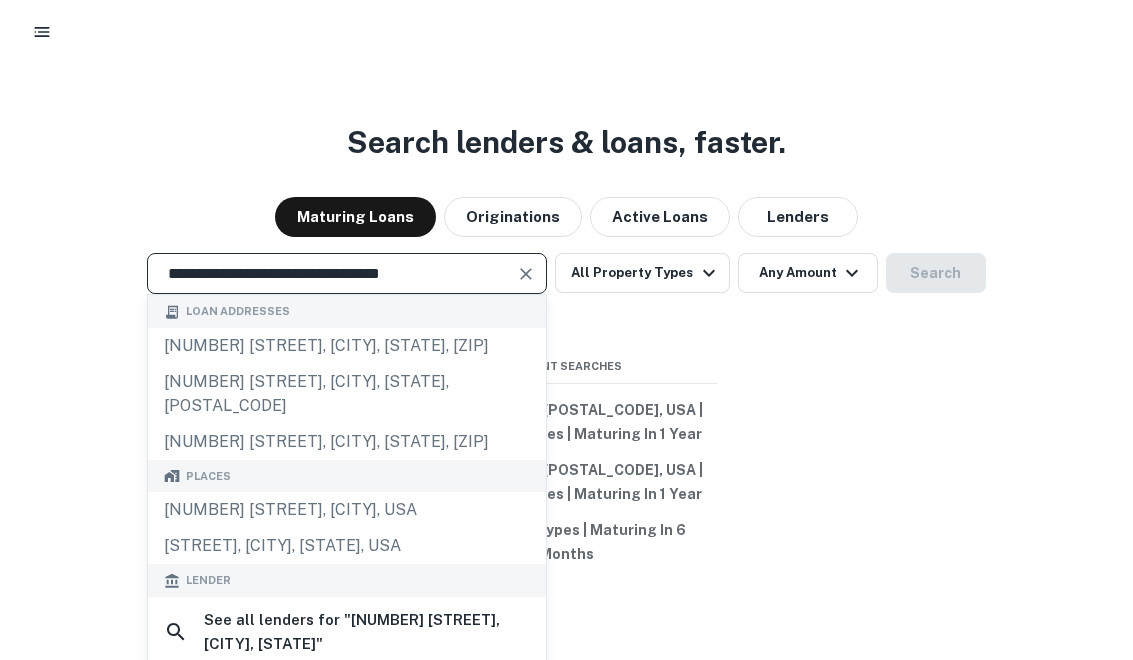 click at bounding box center [526, 262] 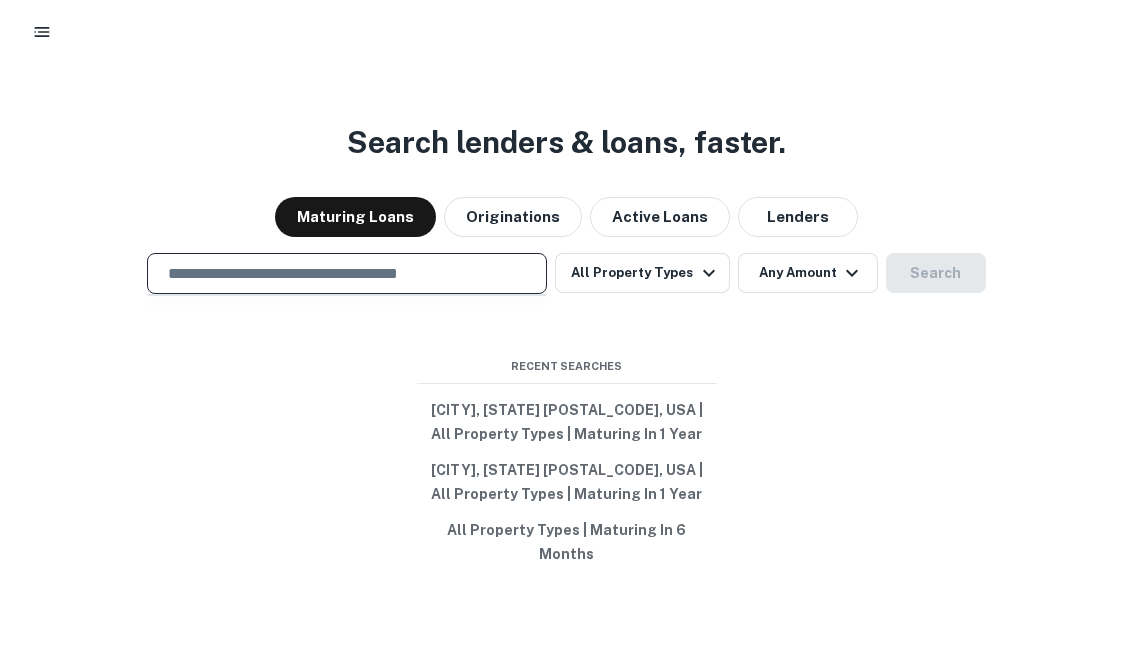 paste on "**********" 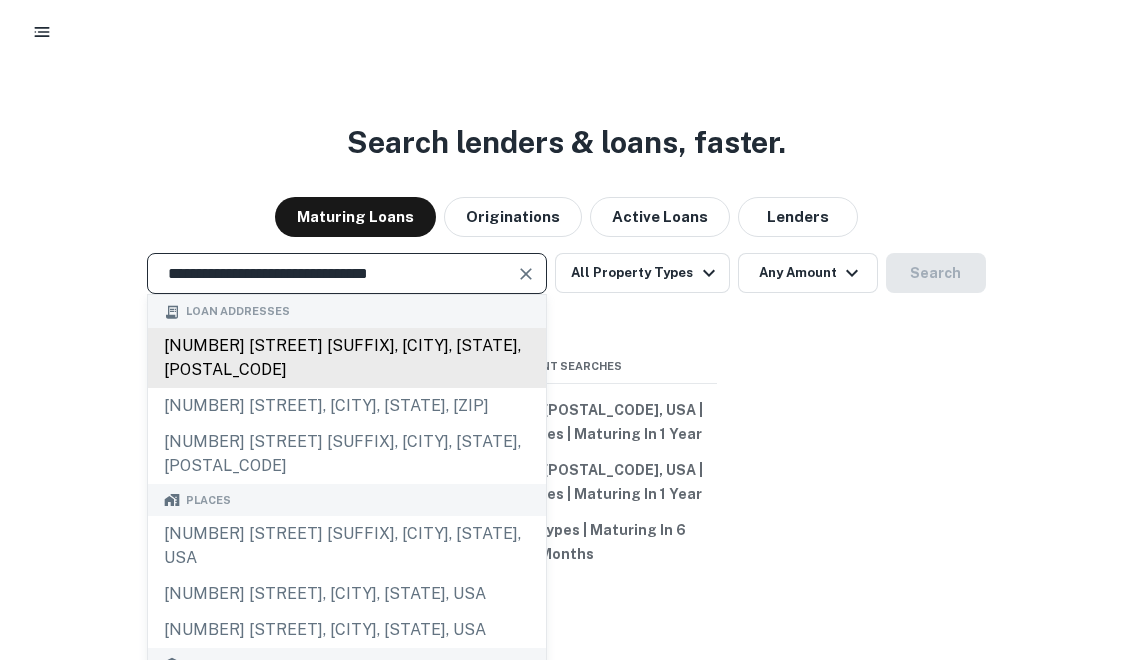 click on "15 main street ext, plymouth, ma, 02360" at bounding box center (347, 346) 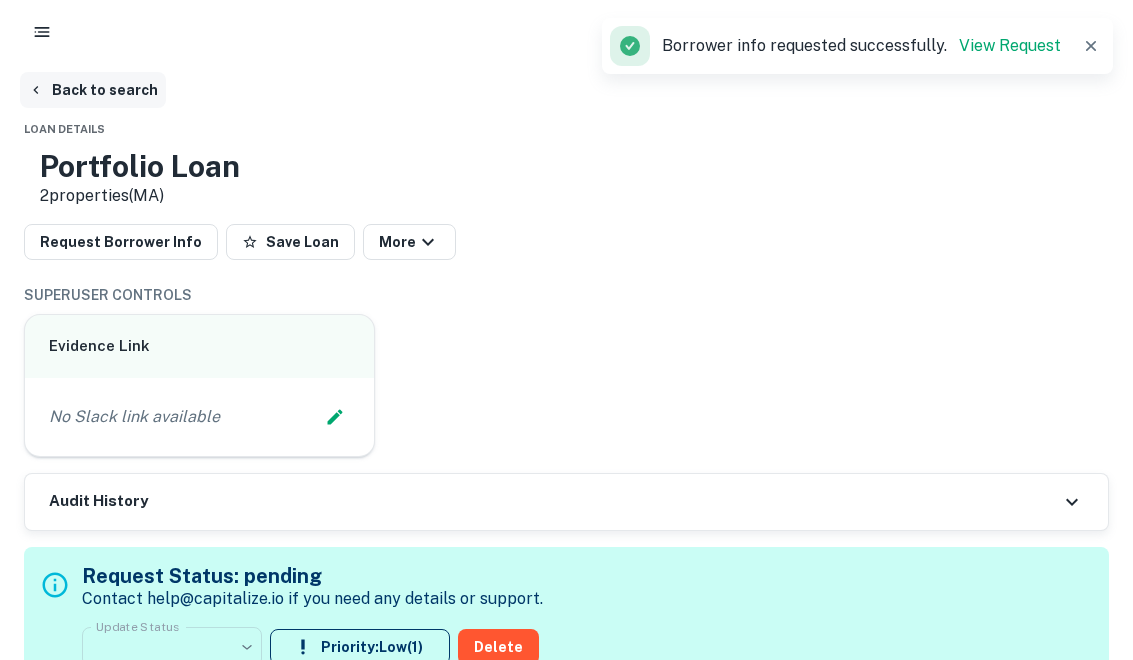 click on "Back to search" at bounding box center [93, 90] 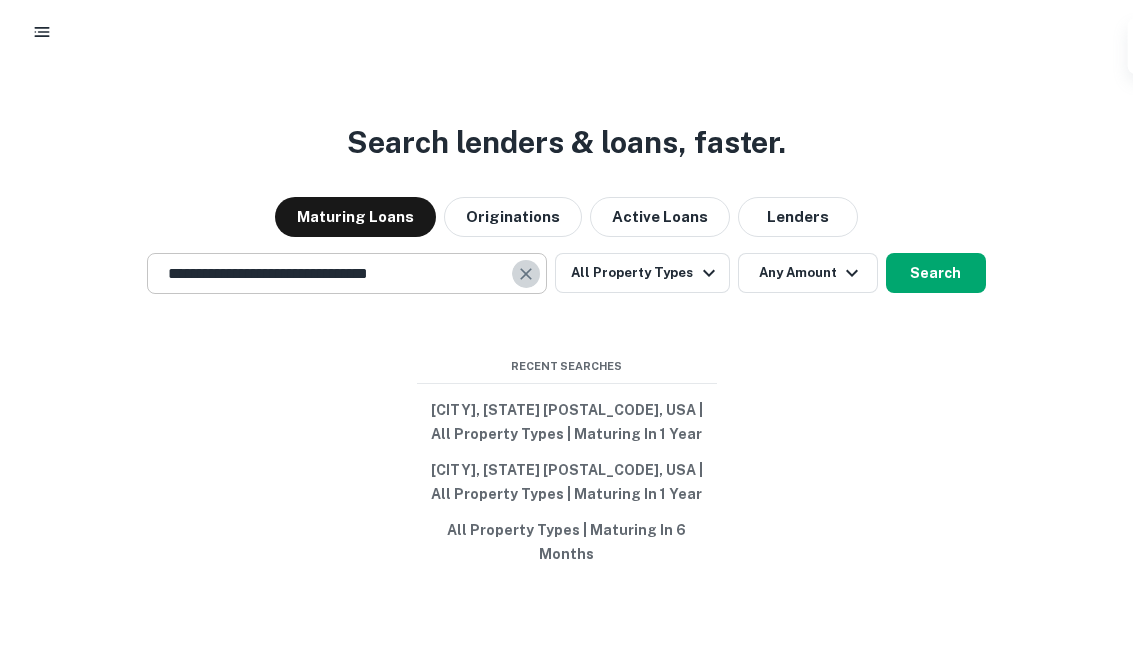 click at bounding box center [526, 262] 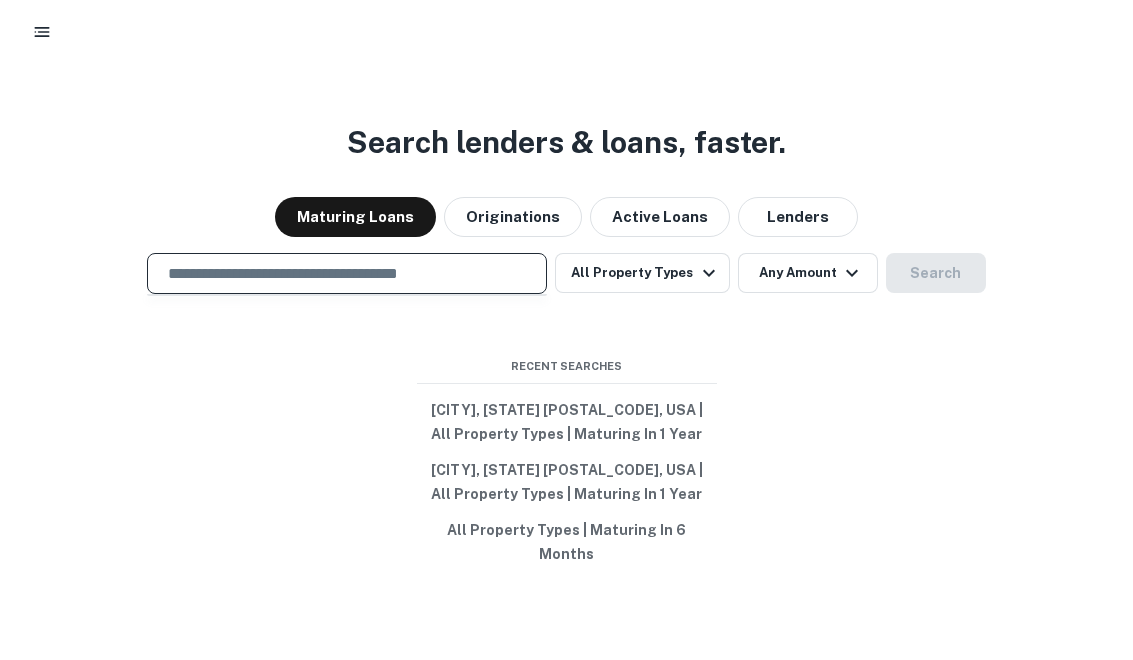 paste on "**********" 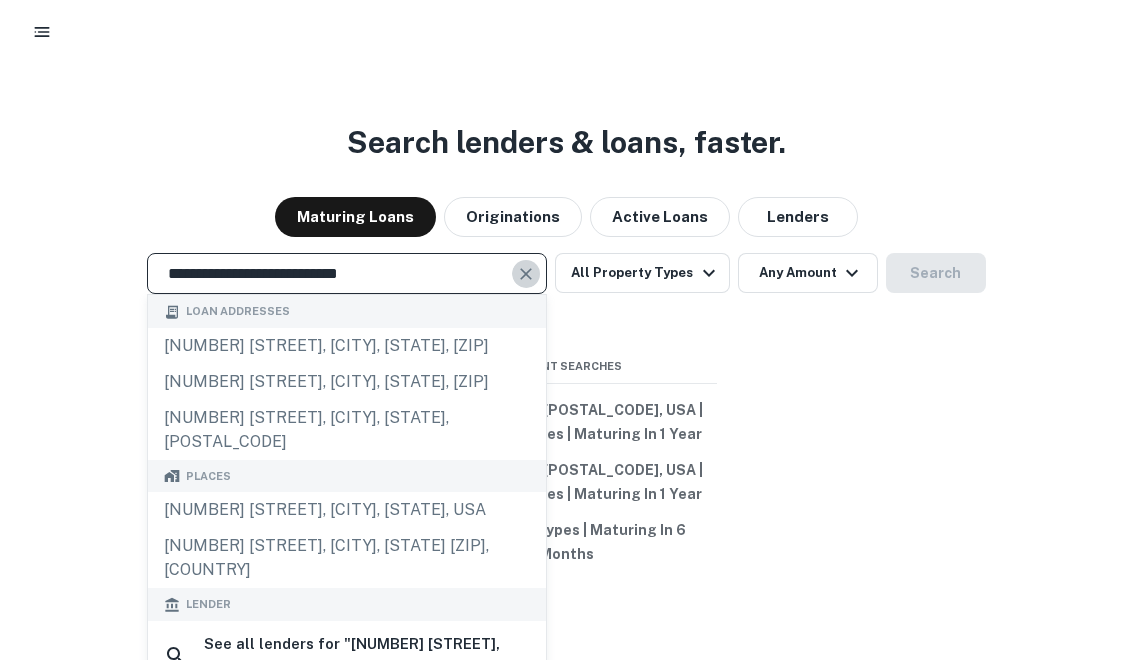click at bounding box center (526, 262) 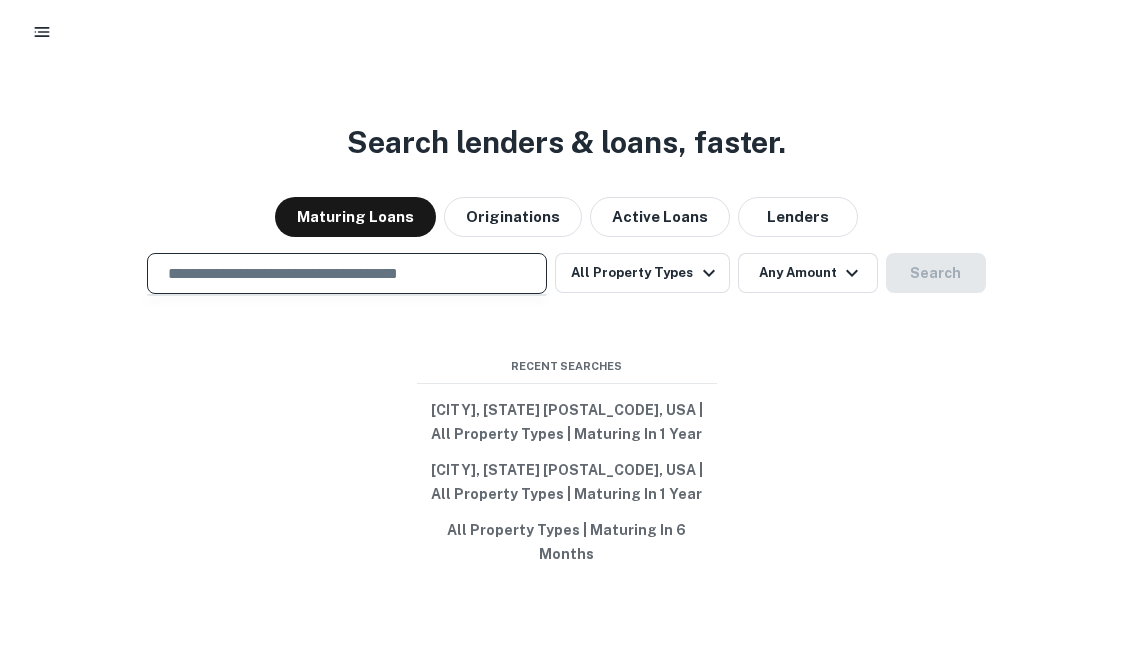 paste on "**********" 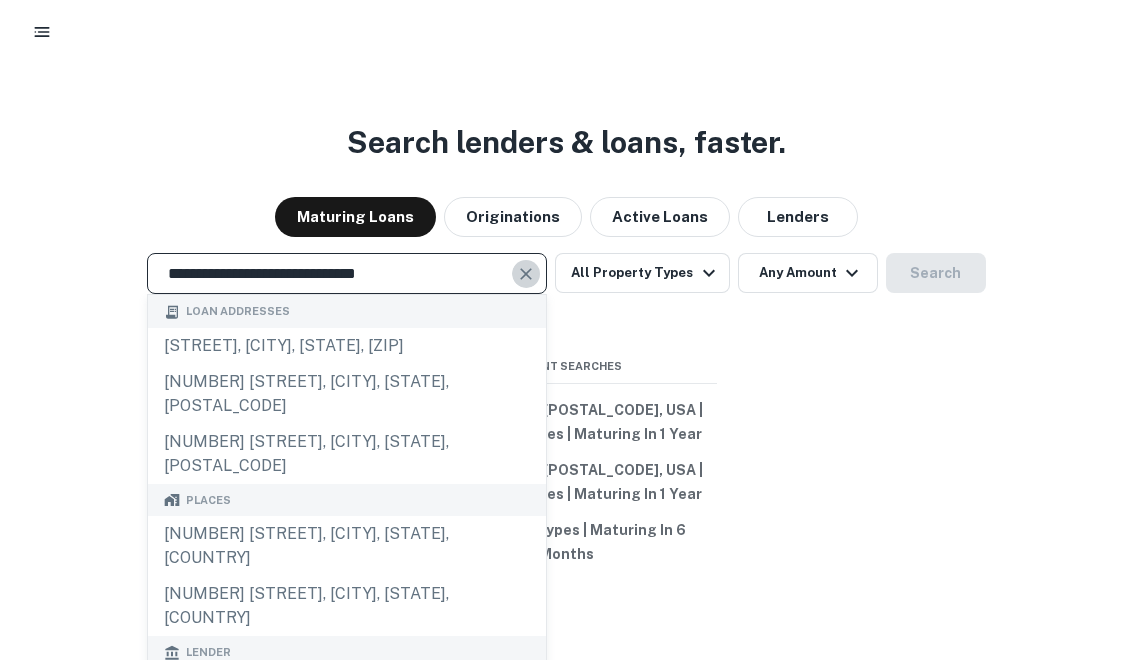 click at bounding box center (526, 262) 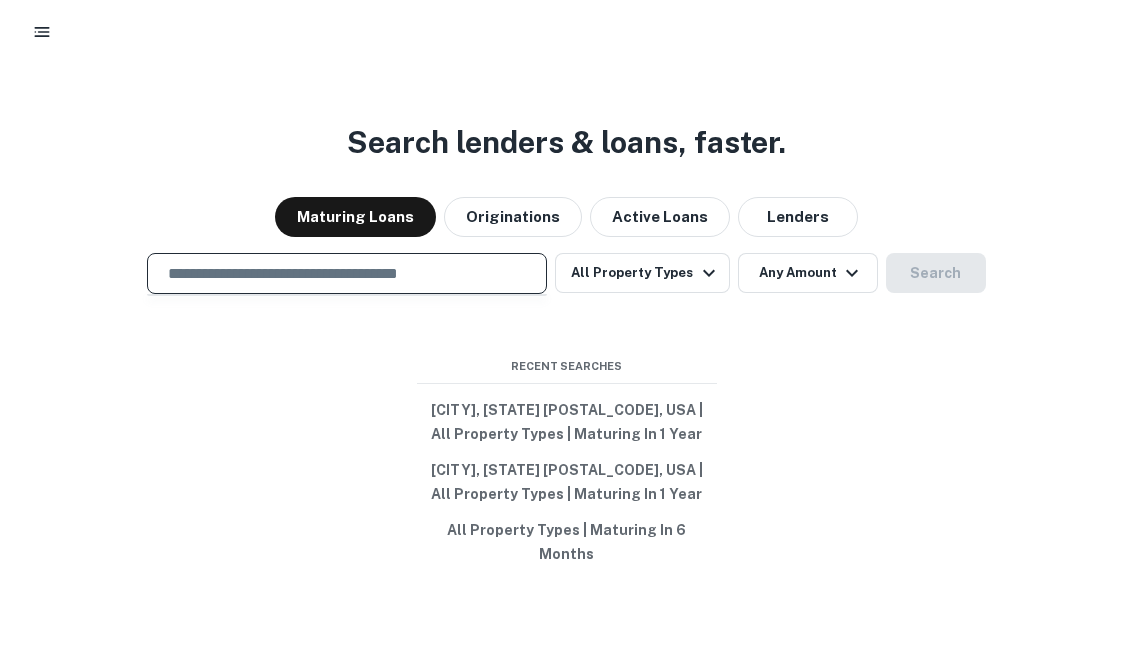 paste on "**********" 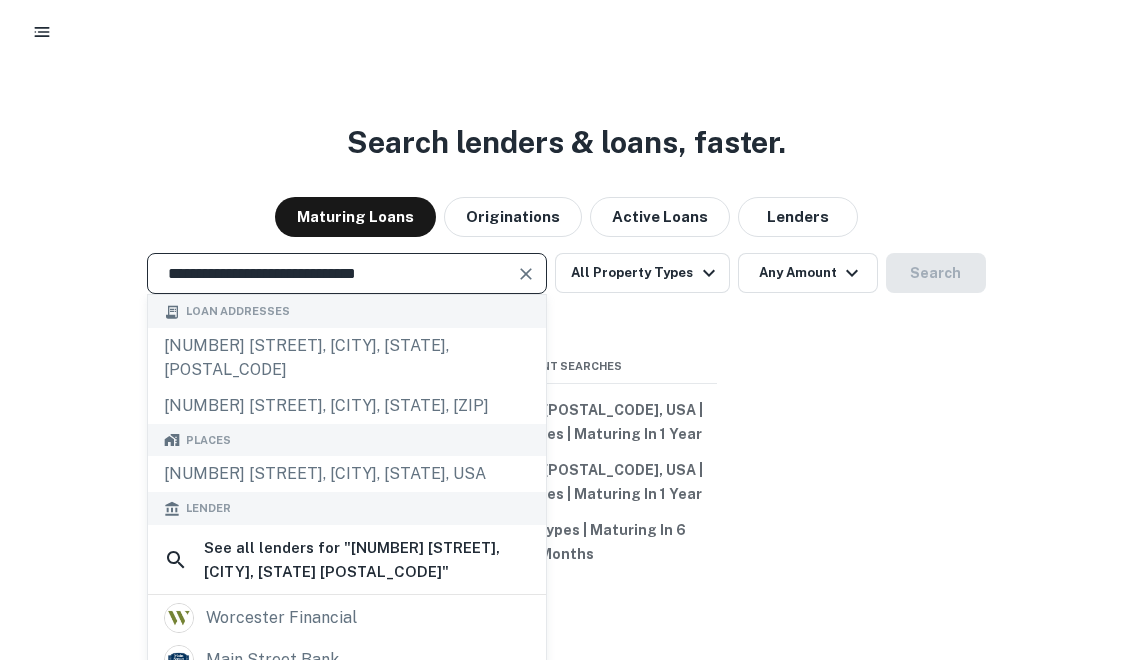 type on "**********" 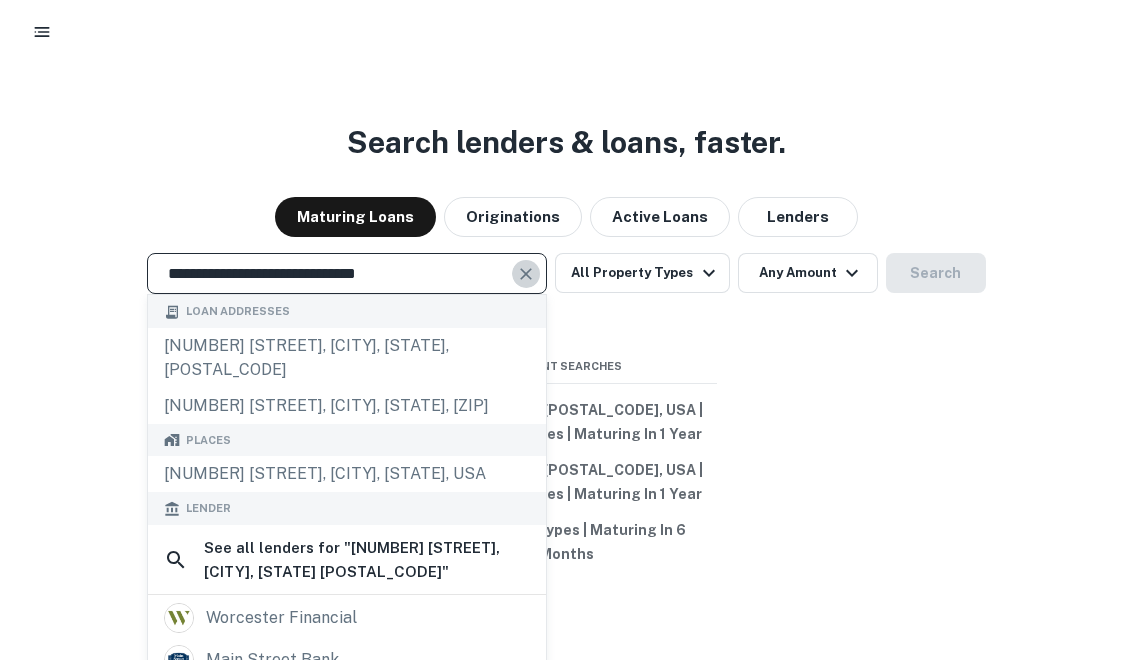 click at bounding box center (526, 262) 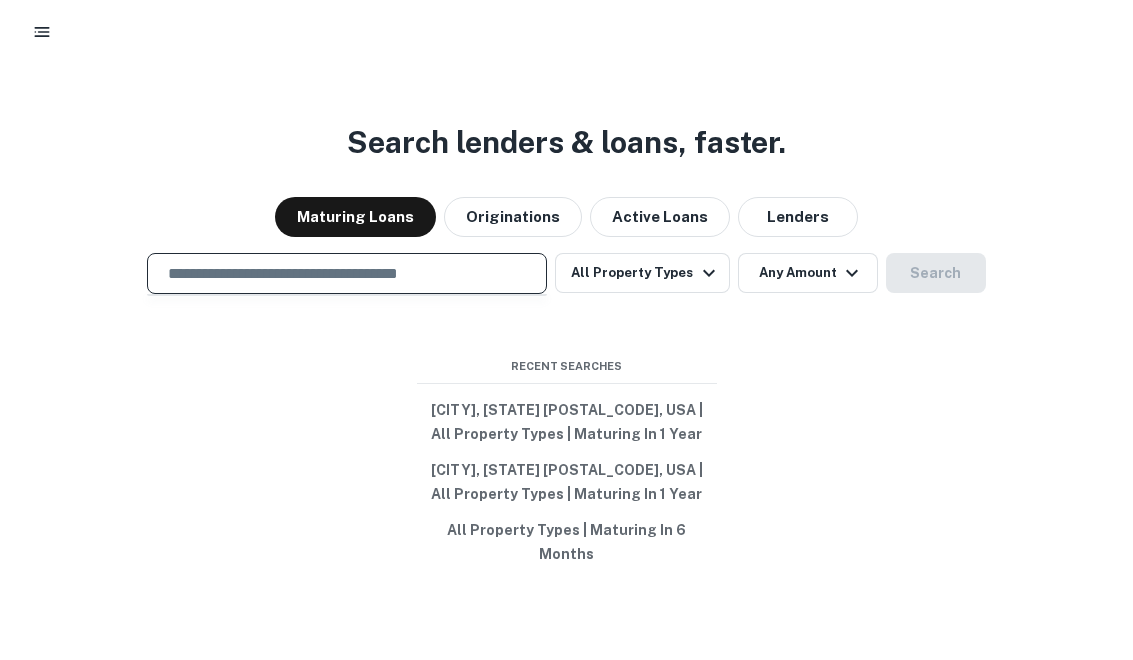paste on "**********" 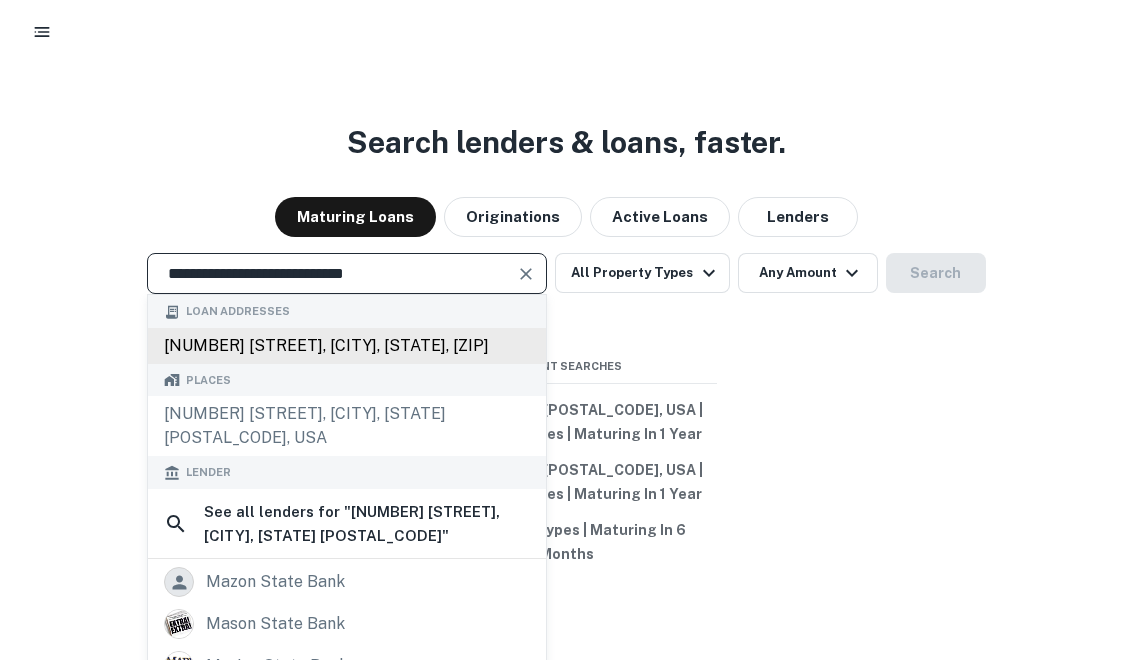click on "175-177 state st, boston, ma, 02109" at bounding box center [347, 346] 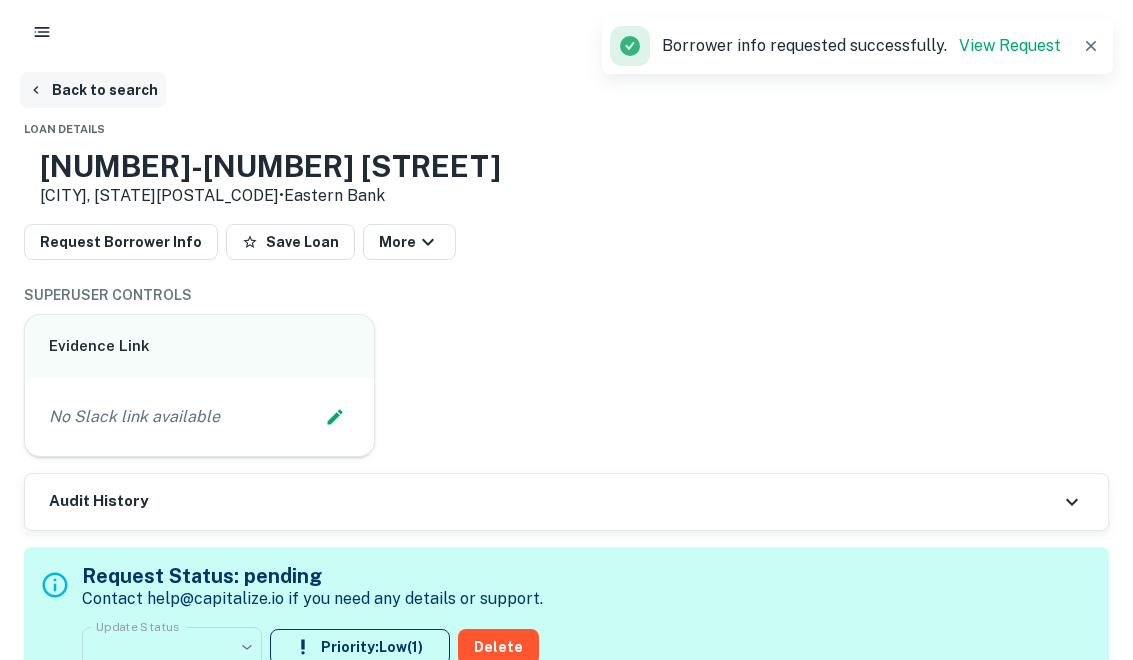 click on "Back to search" at bounding box center [93, 90] 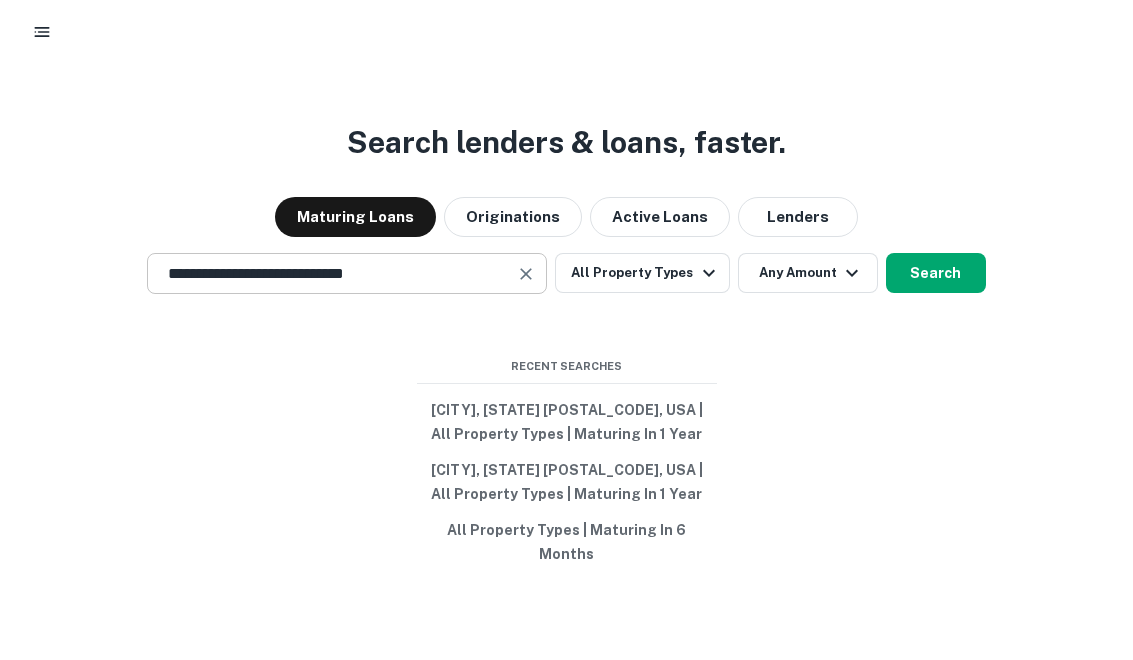 click at bounding box center [526, 262] 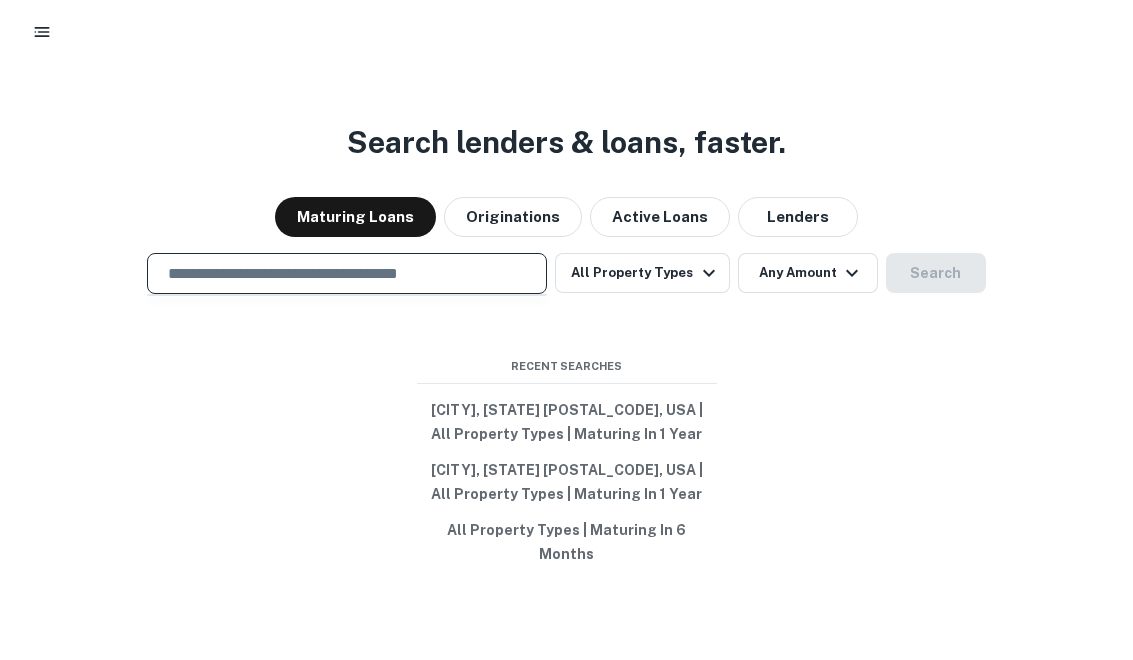 paste on "**********" 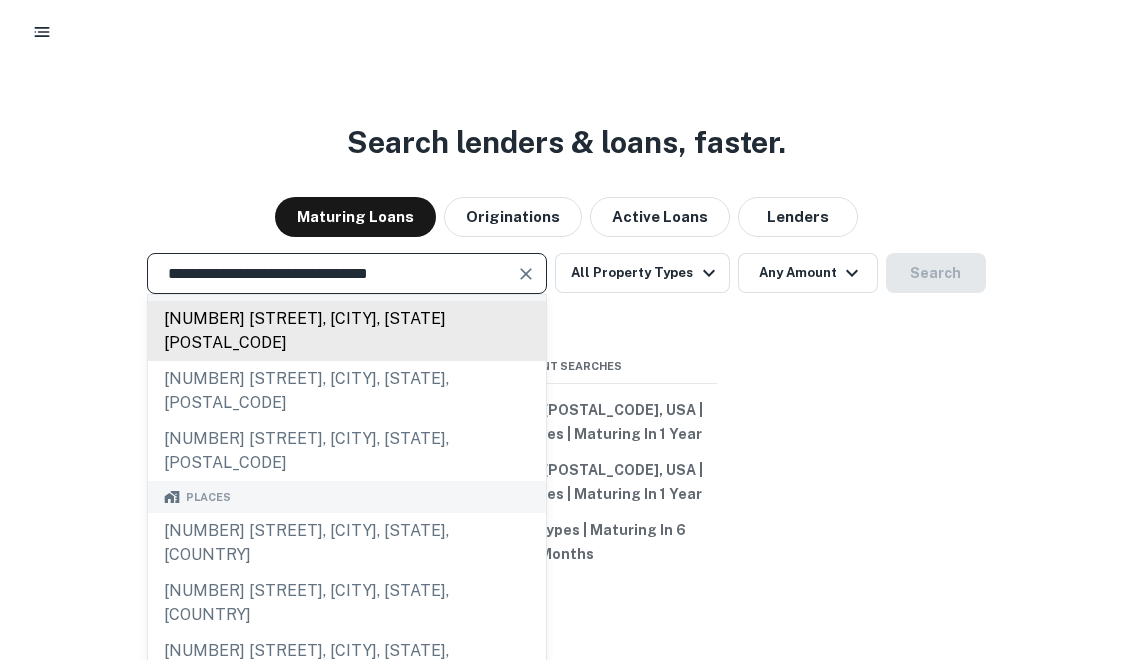 scroll, scrollTop: 0, scrollLeft: 0, axis: both 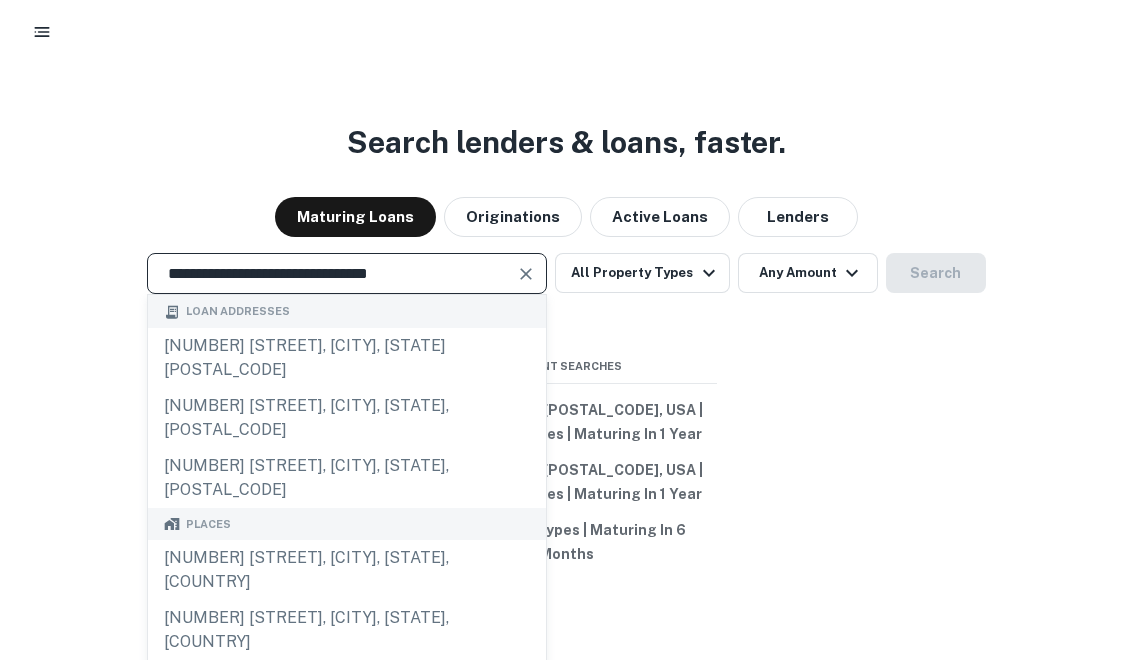 click at bounding box center (526, 262) 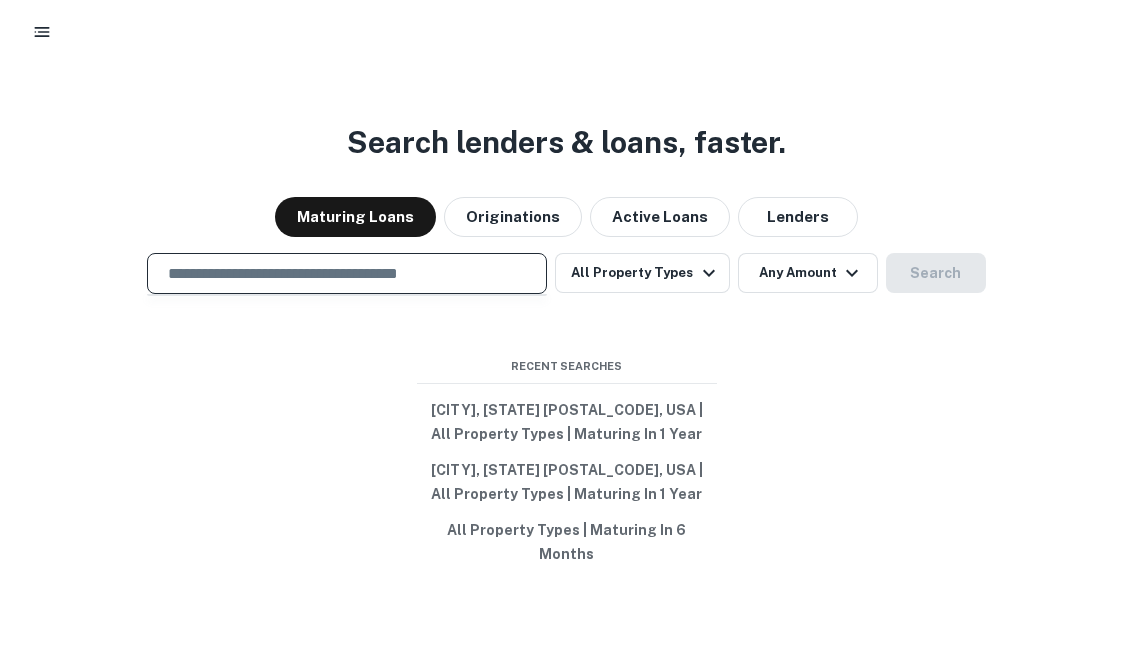 paste on "**********" 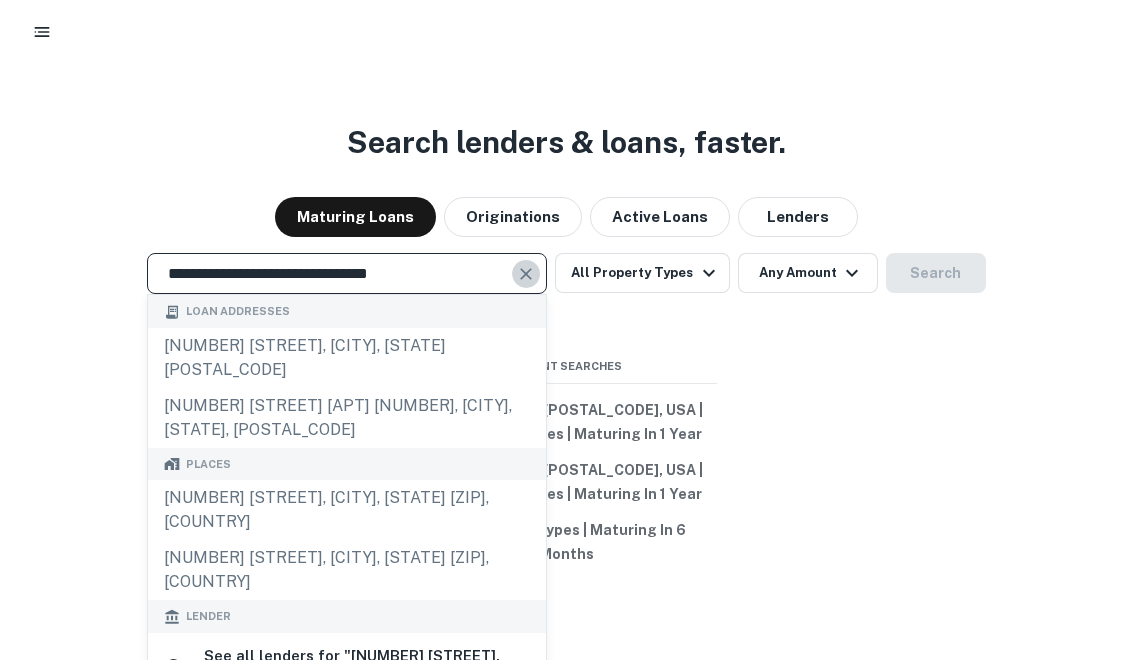 click at bounding box center [526, 262] 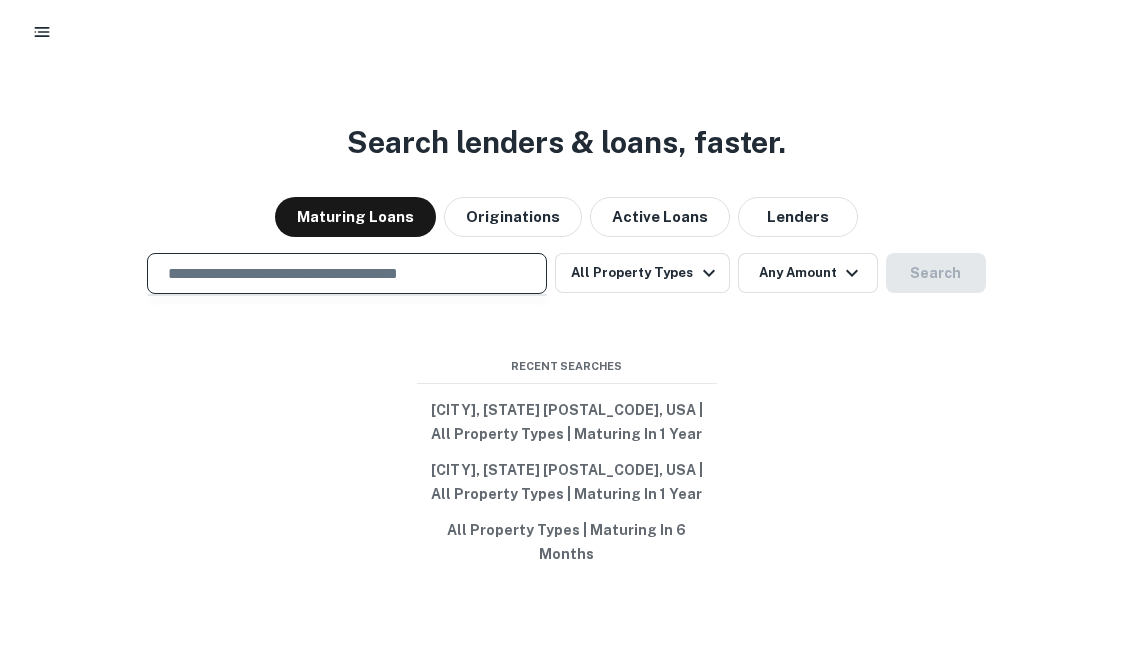paste on "**********" 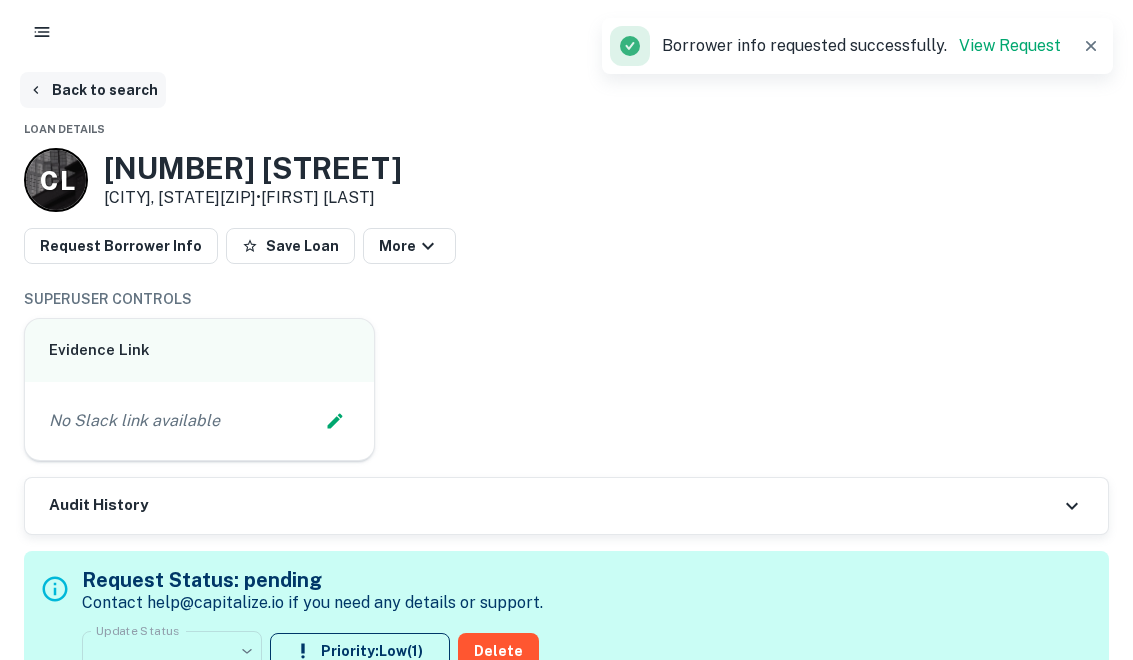 click on "Back to search" at bounding box center (93, 90) 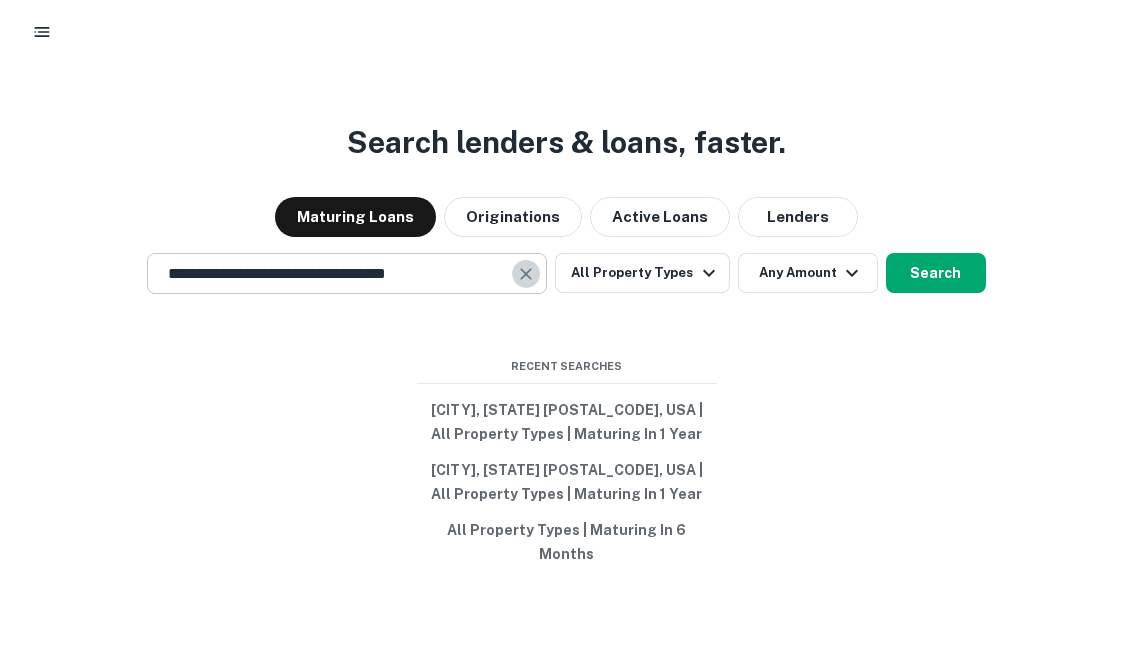 click at bounding box center (527, 262) 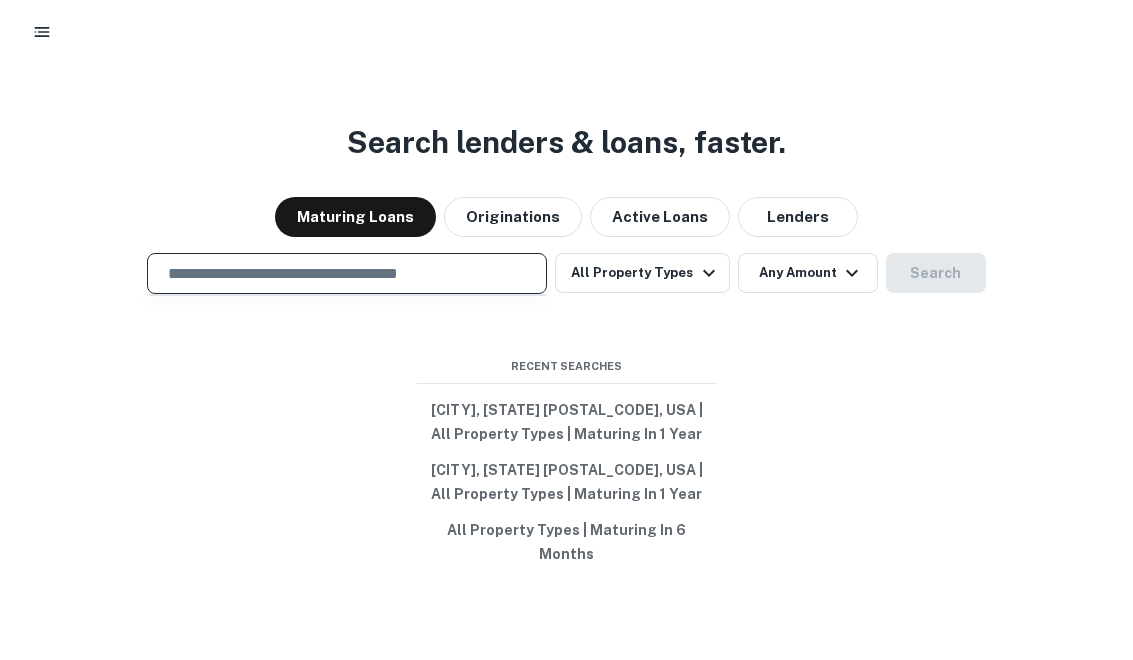 paste on "**********" 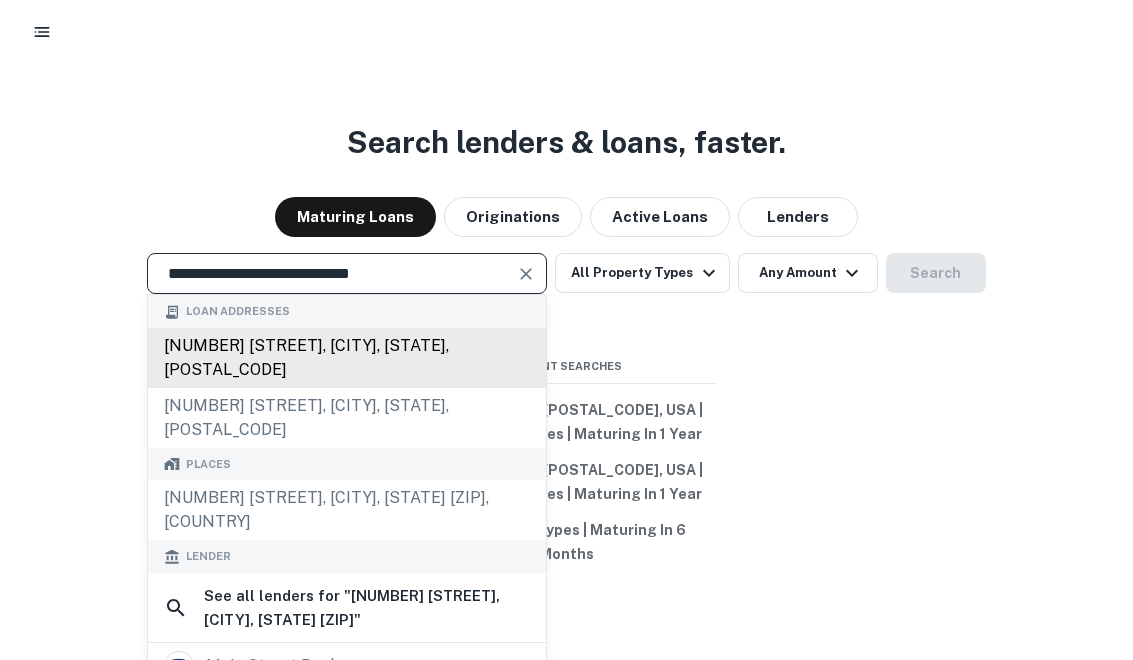 click on "133 main st, medford, ma, 02155" at bounding box center [347, 346] 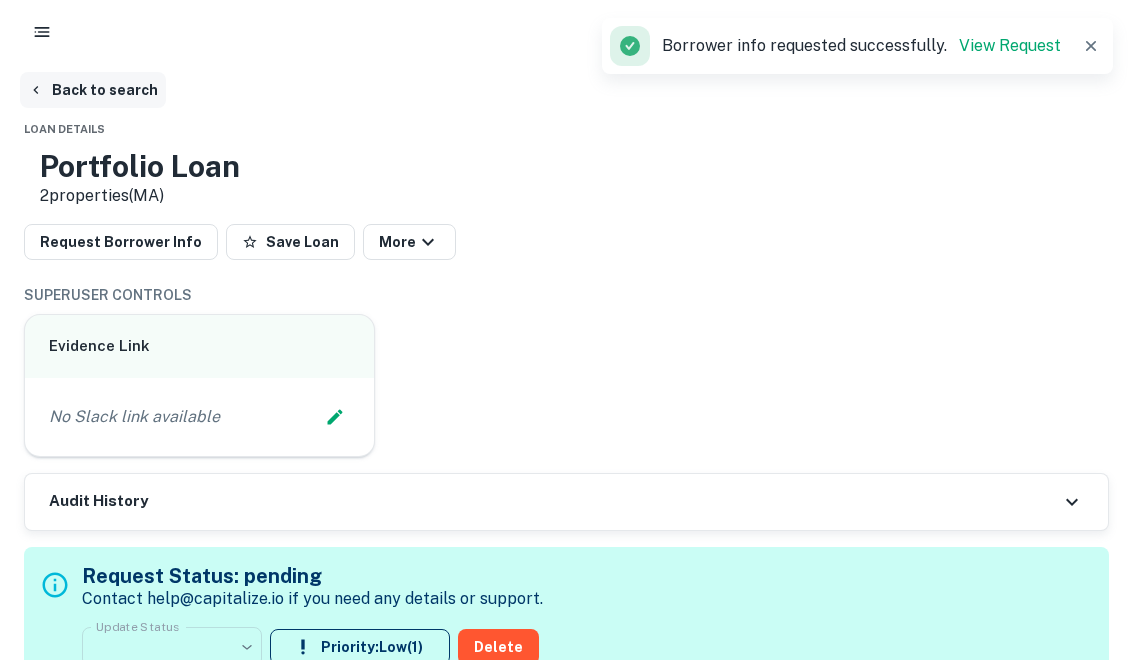 click on "Back to search" at bounding box center (93, 90) 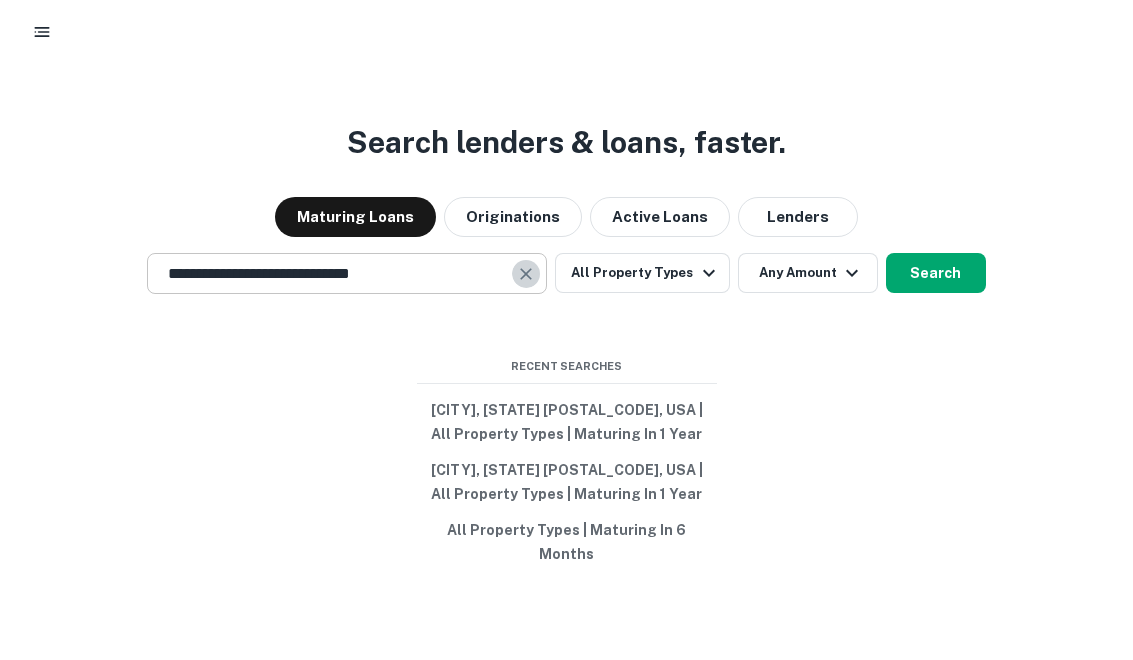 click at bounding box center (527, 262) 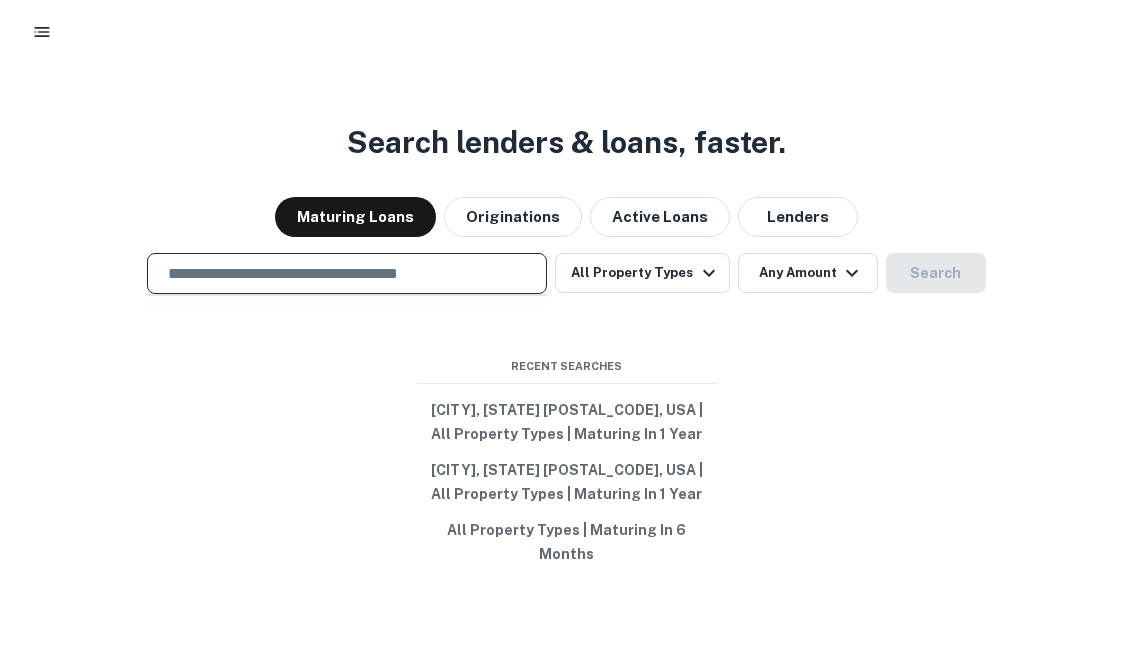paste on "**********" 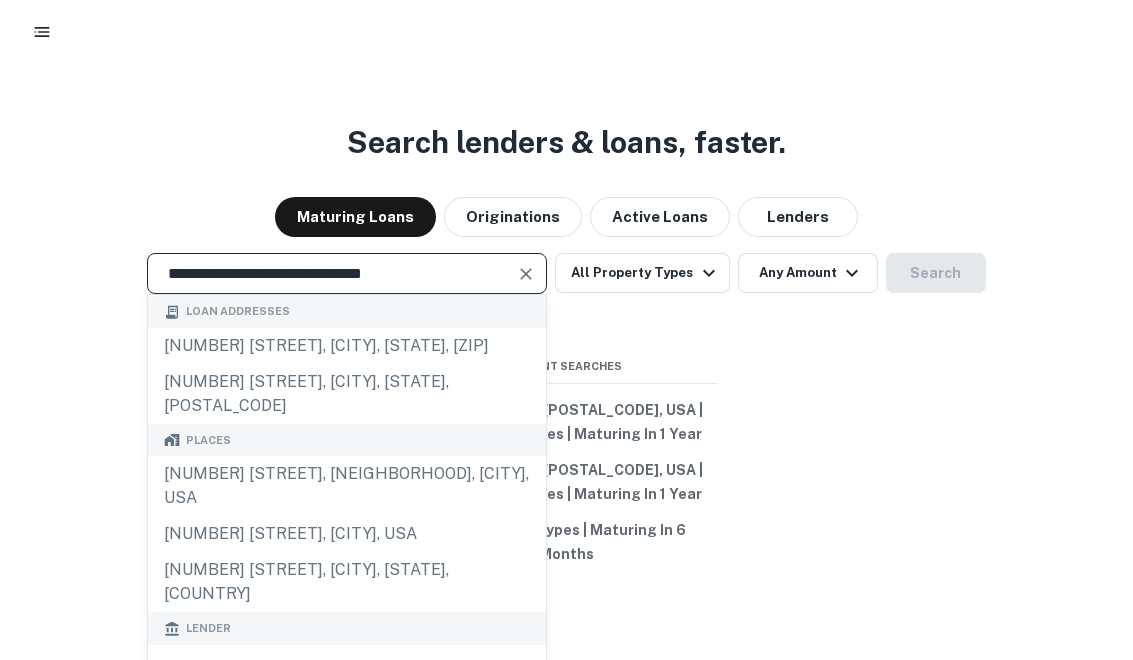 type on "**********" 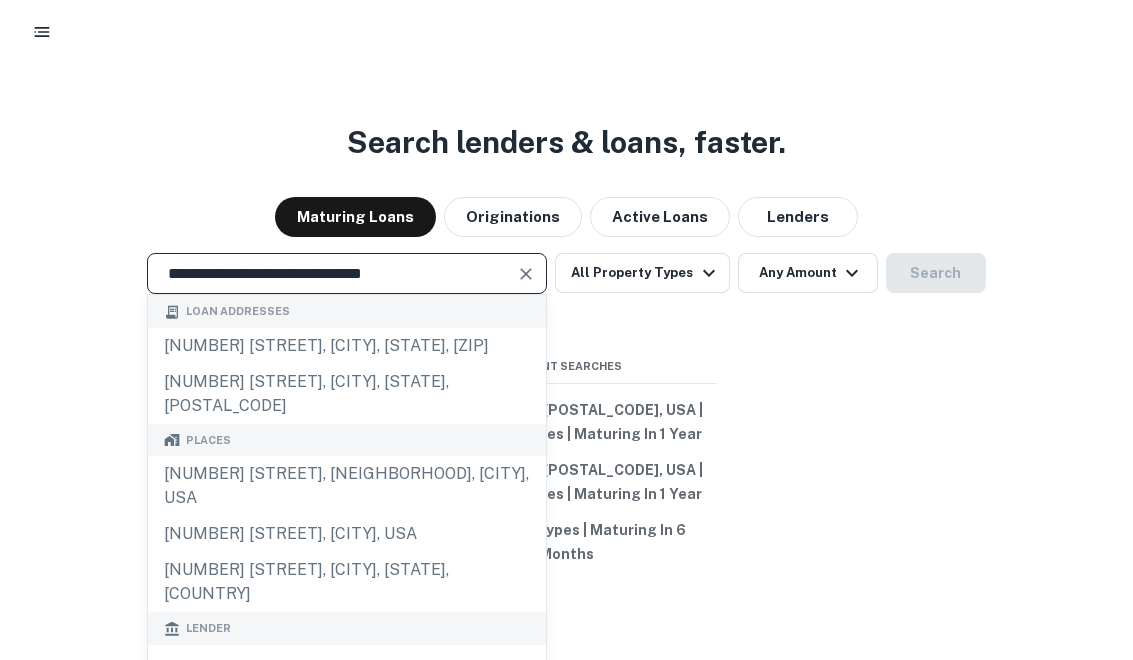 click at bounding box center (526, 262) 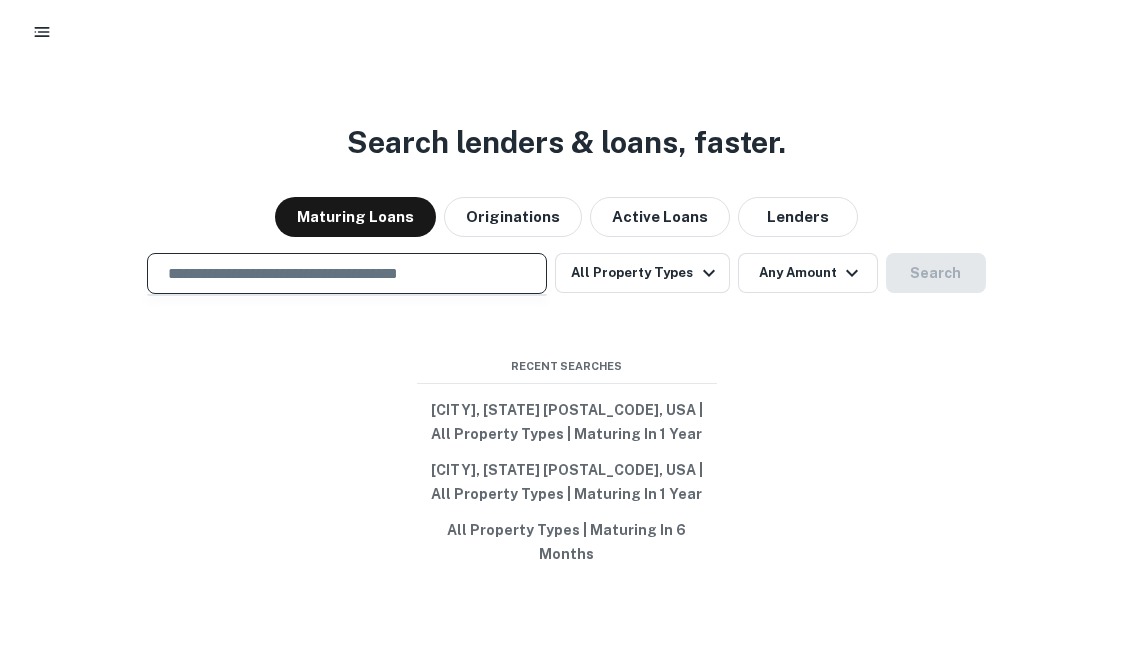 paste on "**********" 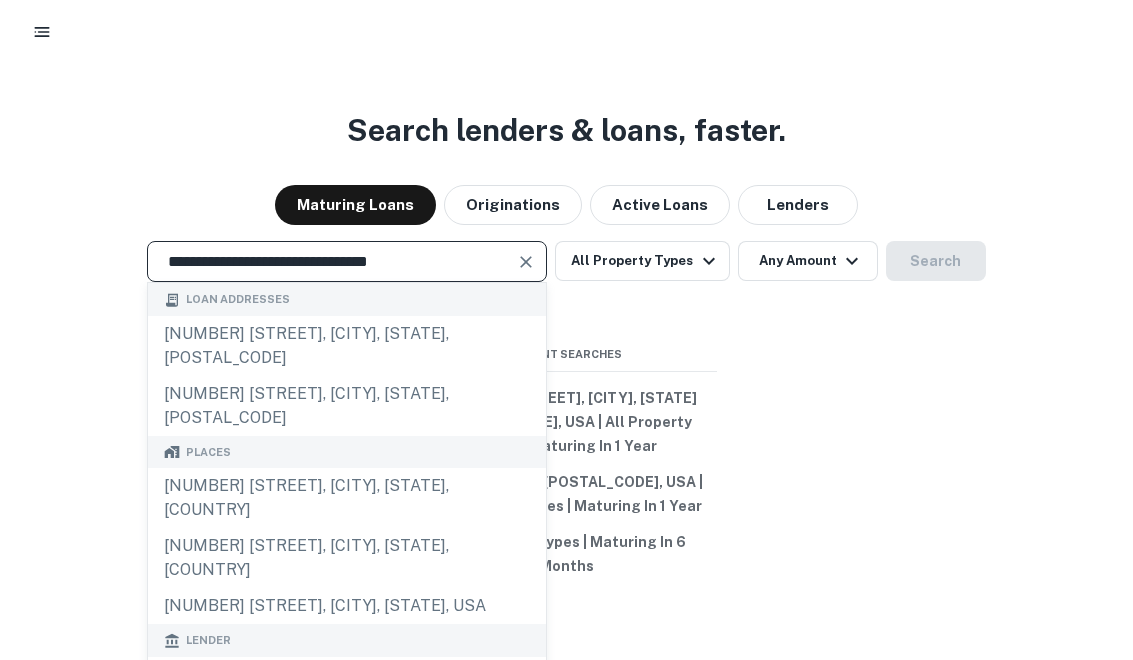 scroll, scrollTop: 0, scrollLeft: 0, axis: both 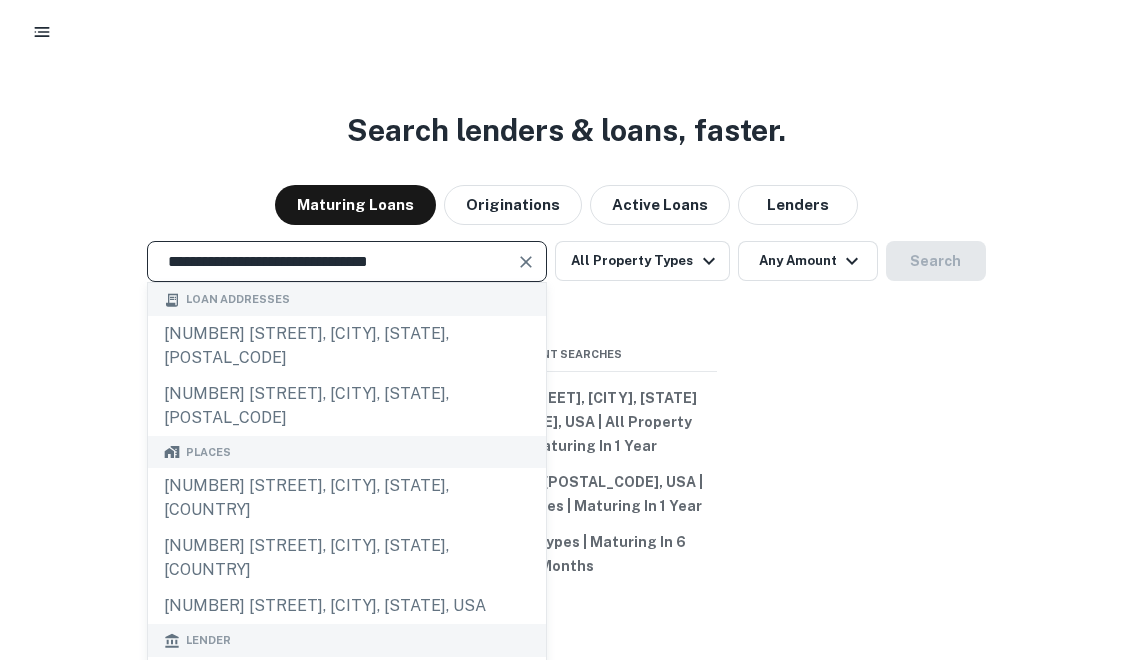 click at bounding box center [526, 262] 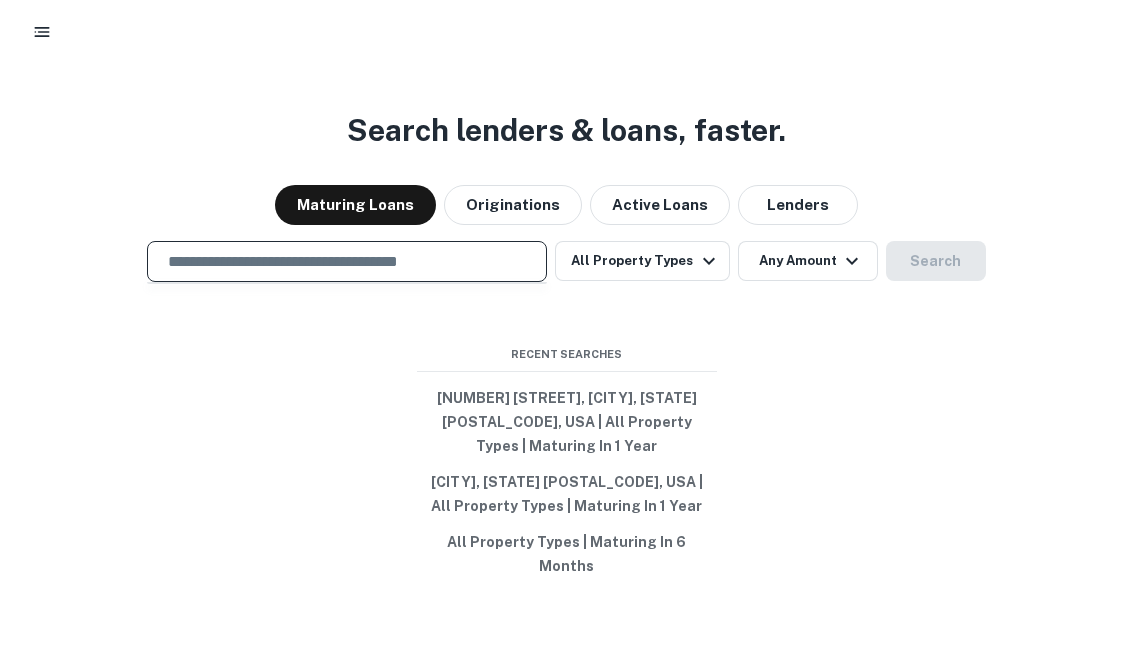 paste on "**********" 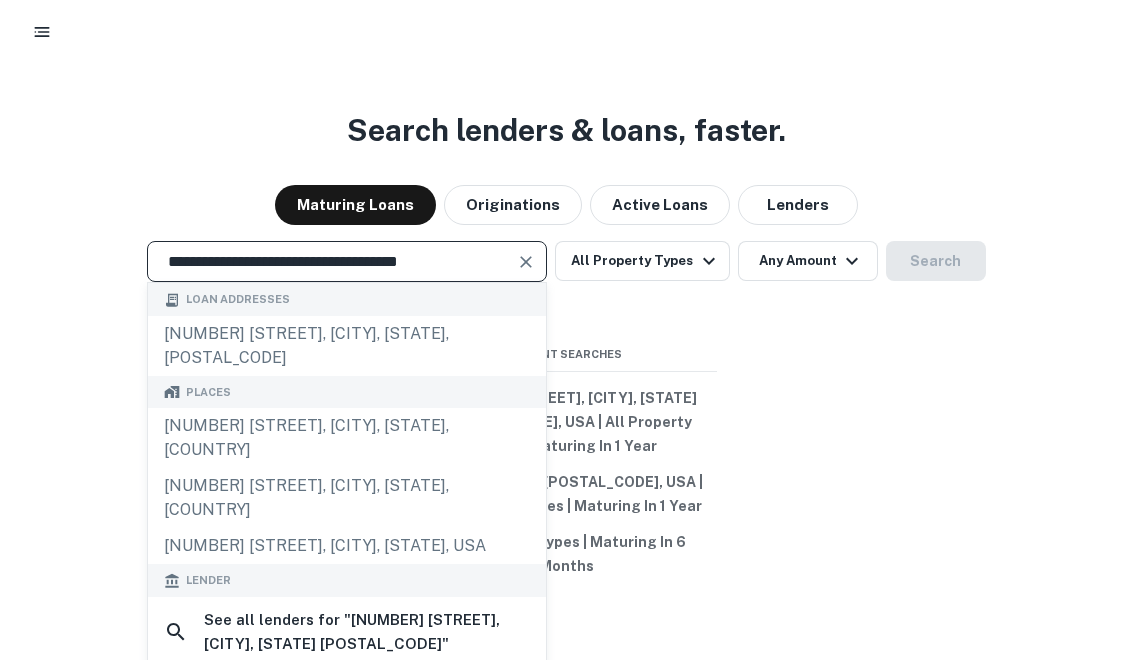 click at bounding box center [526, 262] 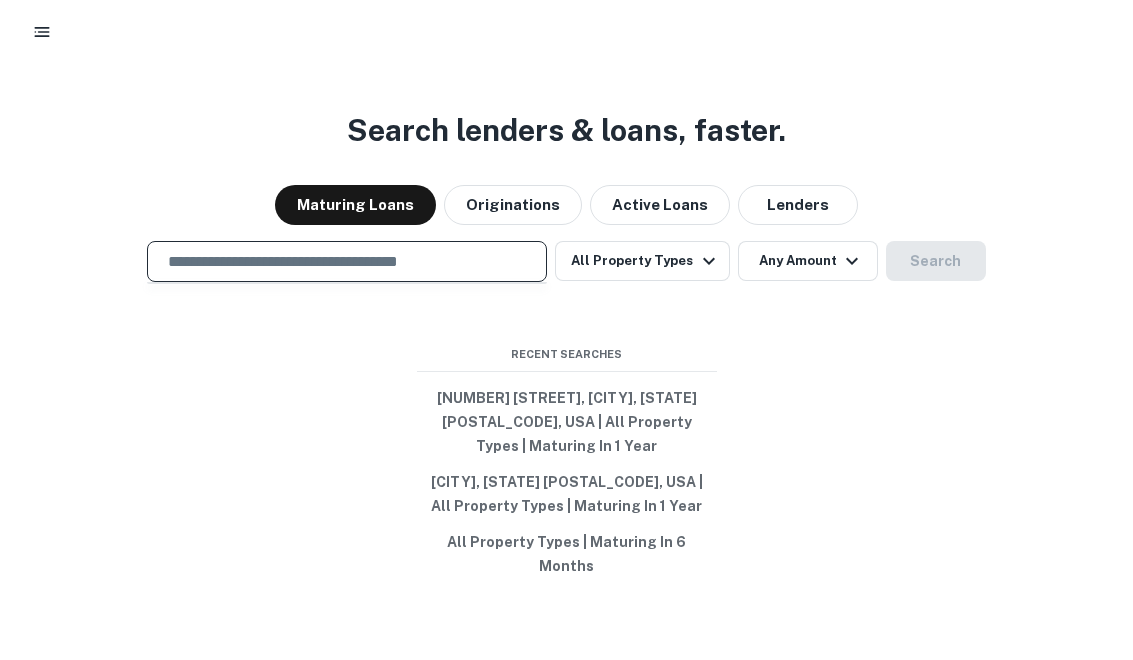 paste on "**********" 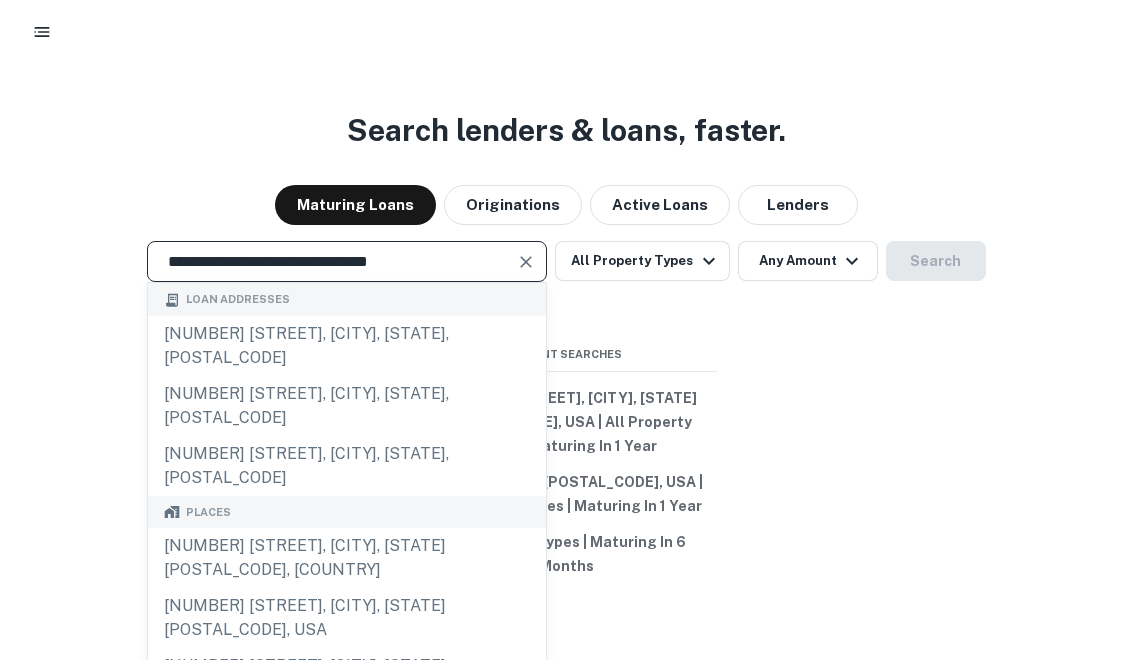 click at bounding box center (526, 262) 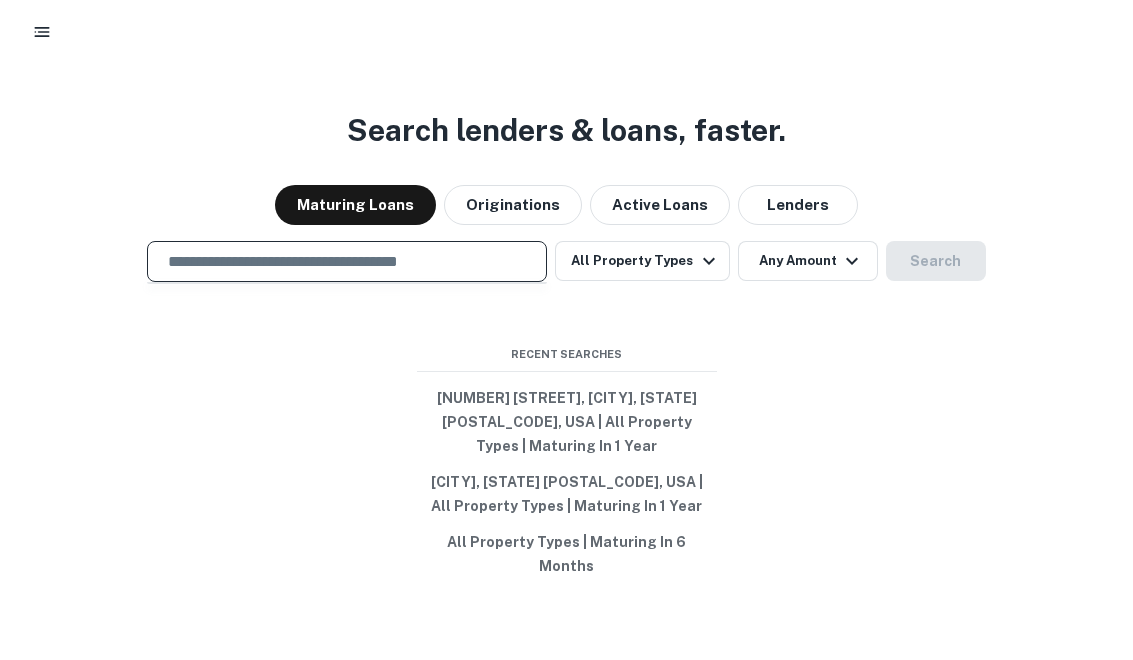 paste on "**********" 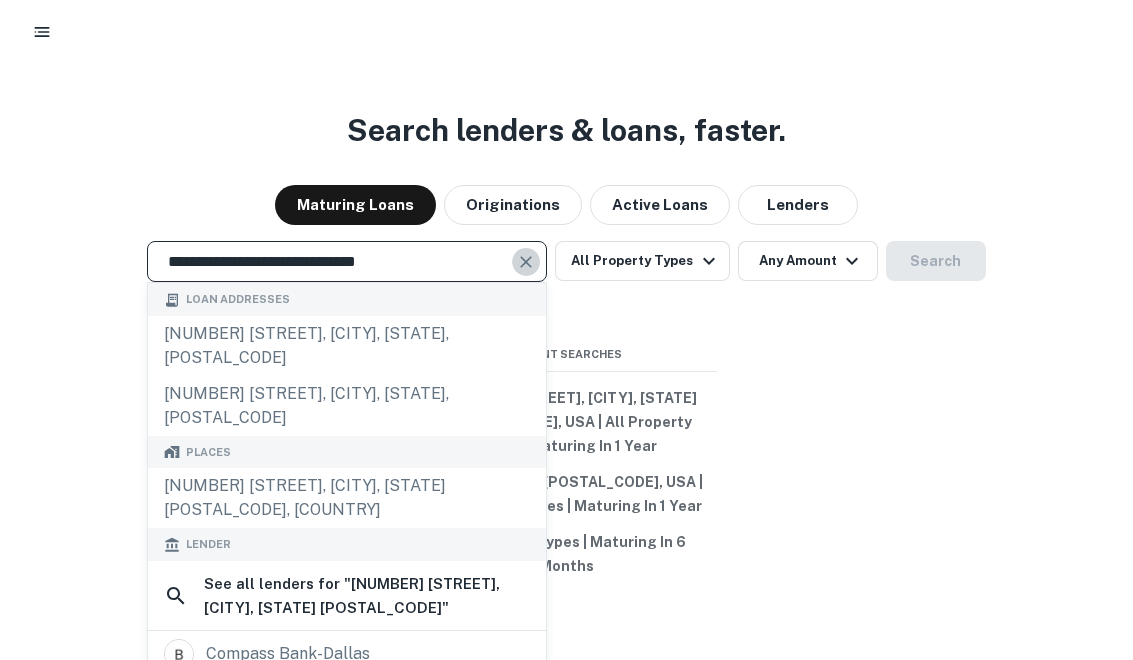 click at bounding box center (527, 262) 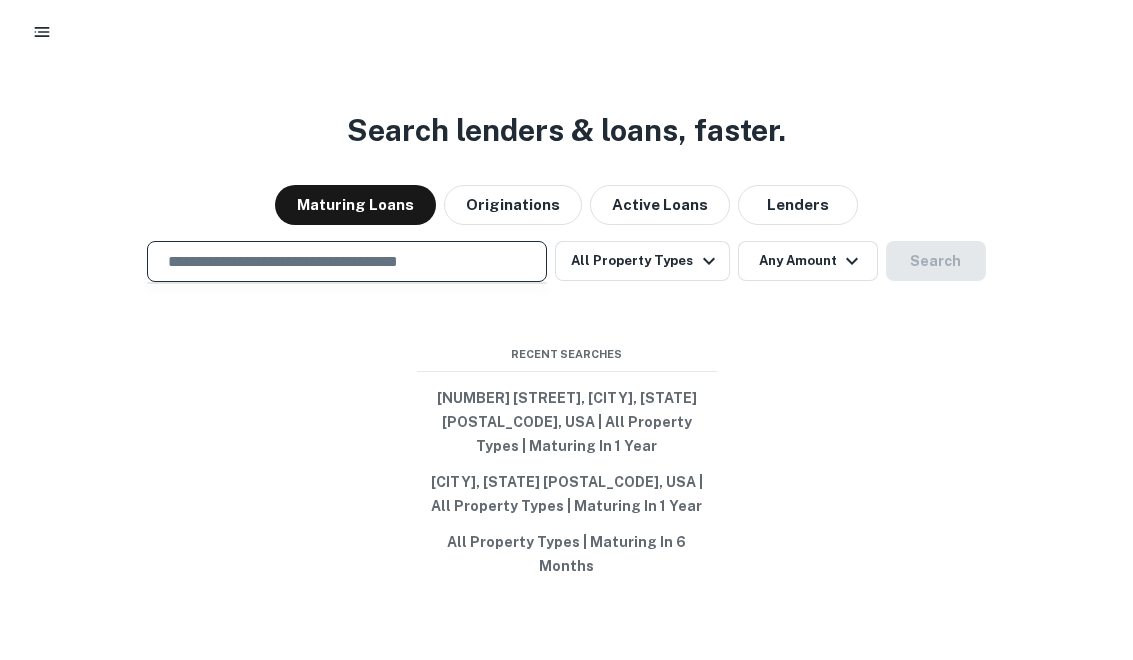 paste on "**********" 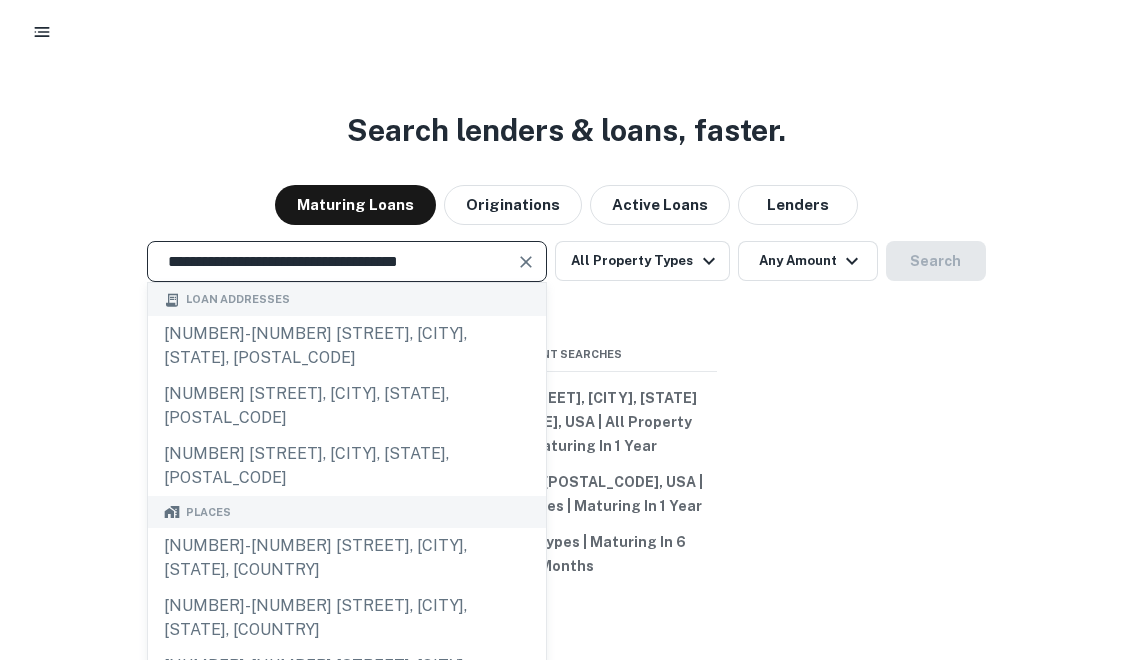 type on "**********" 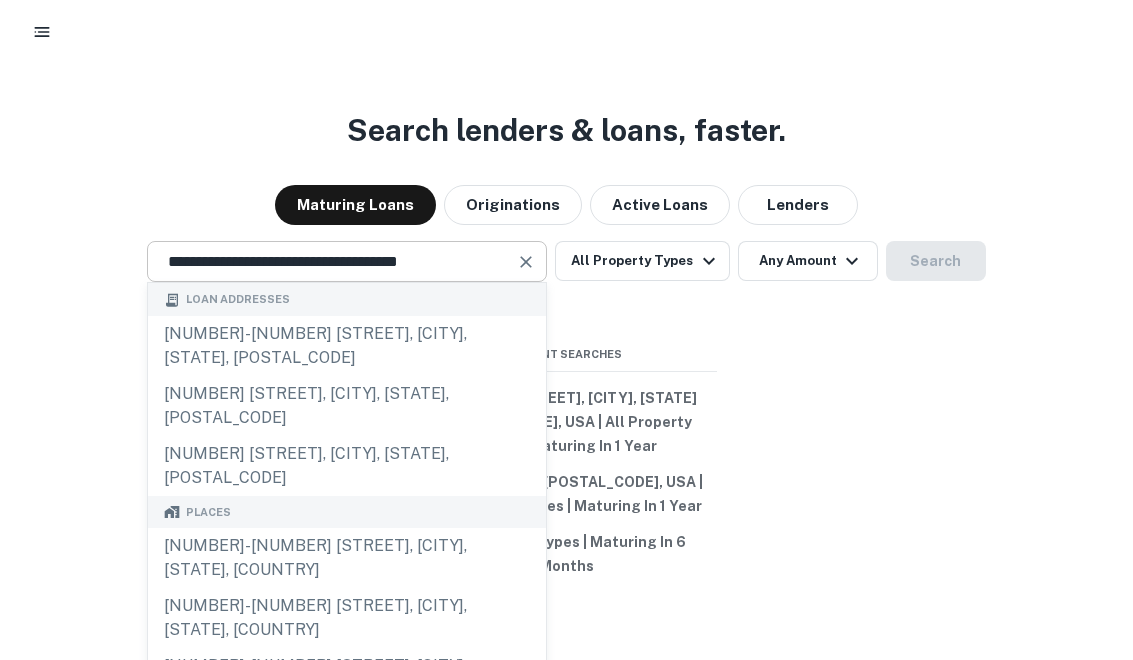 click at bounding box center [526, 262] 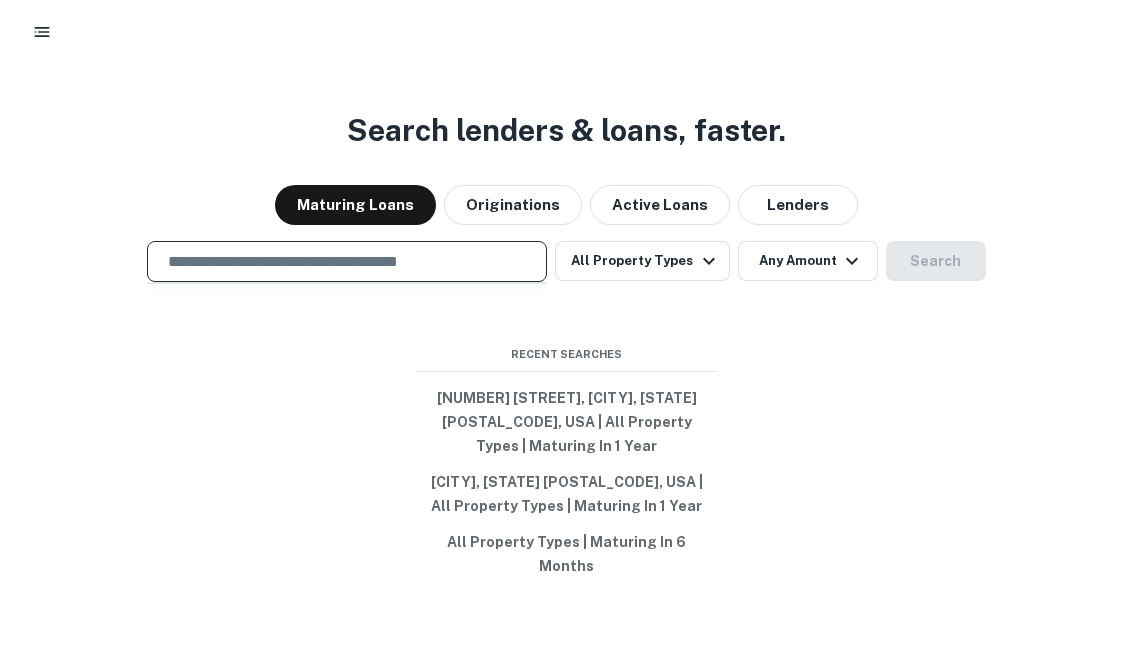paste on "**********" 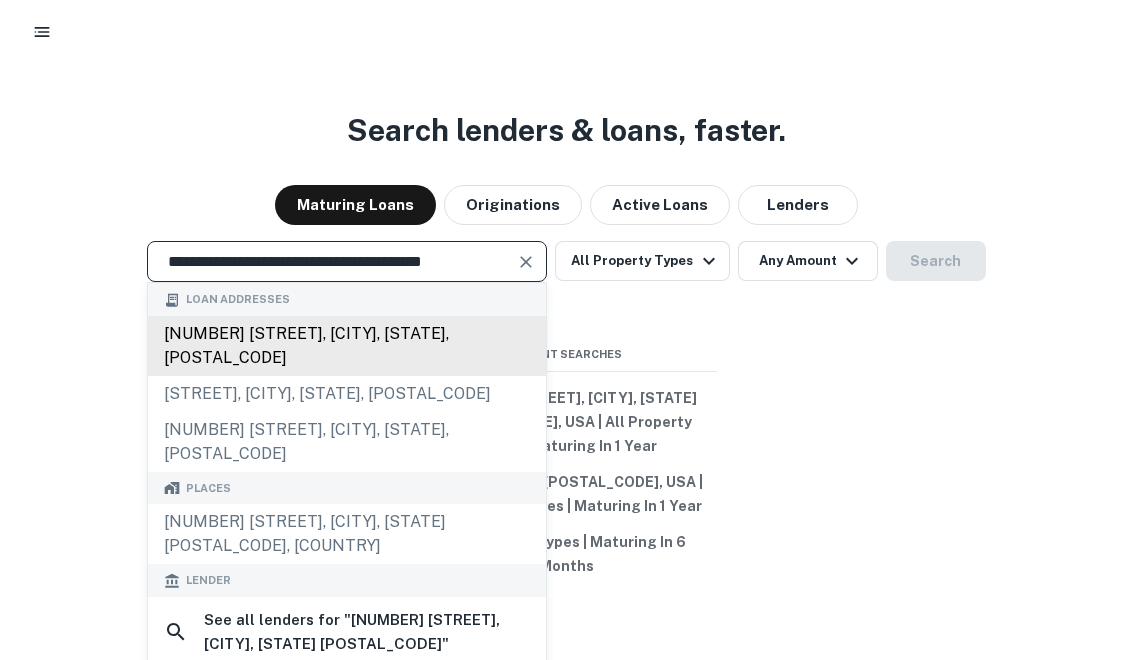 click on "1400 price creek way, north port, fl, 34288" at bounding box center [347, 334] 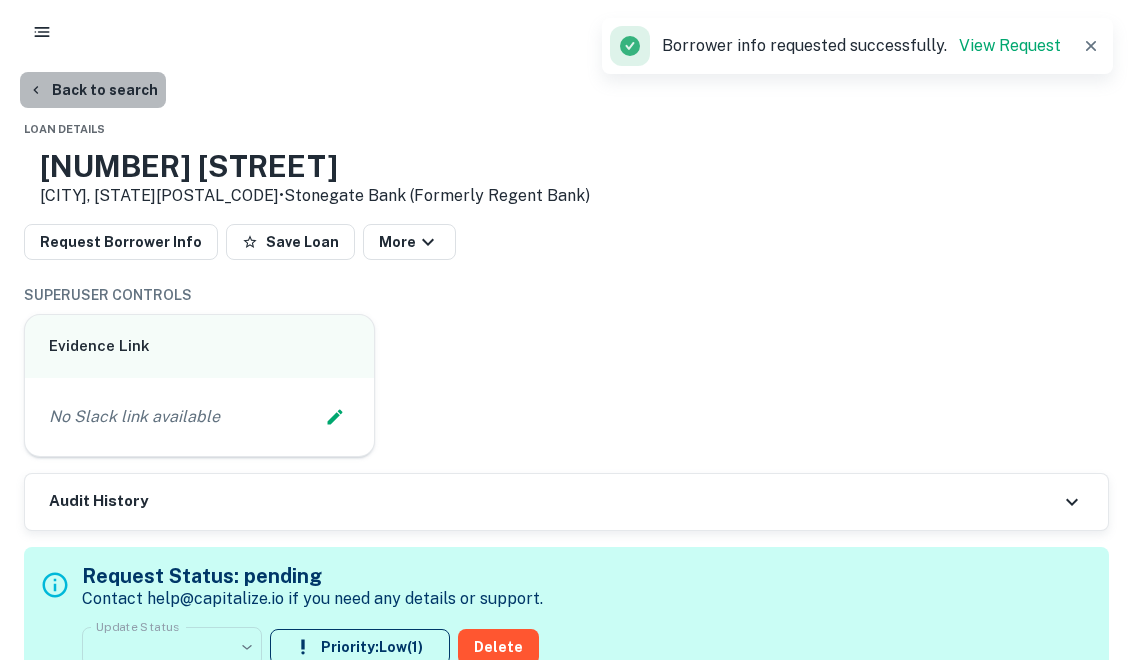 click on "Back to search" at bounding box center (93, 90) 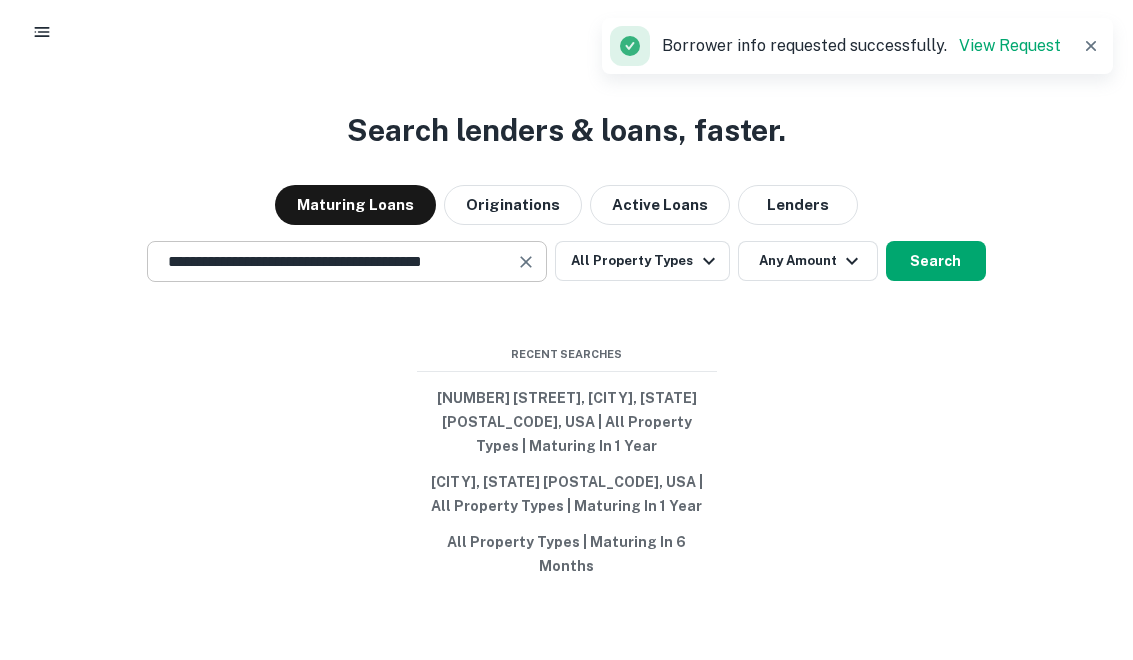 click at bounding box center [527, 262] 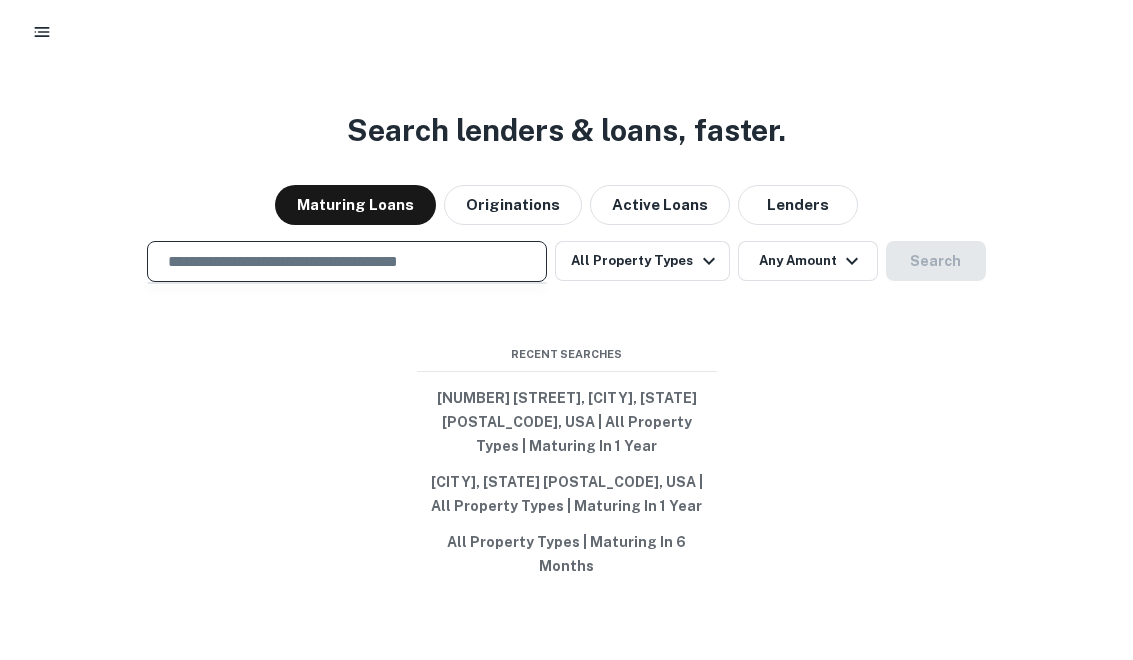 paste on "**********" 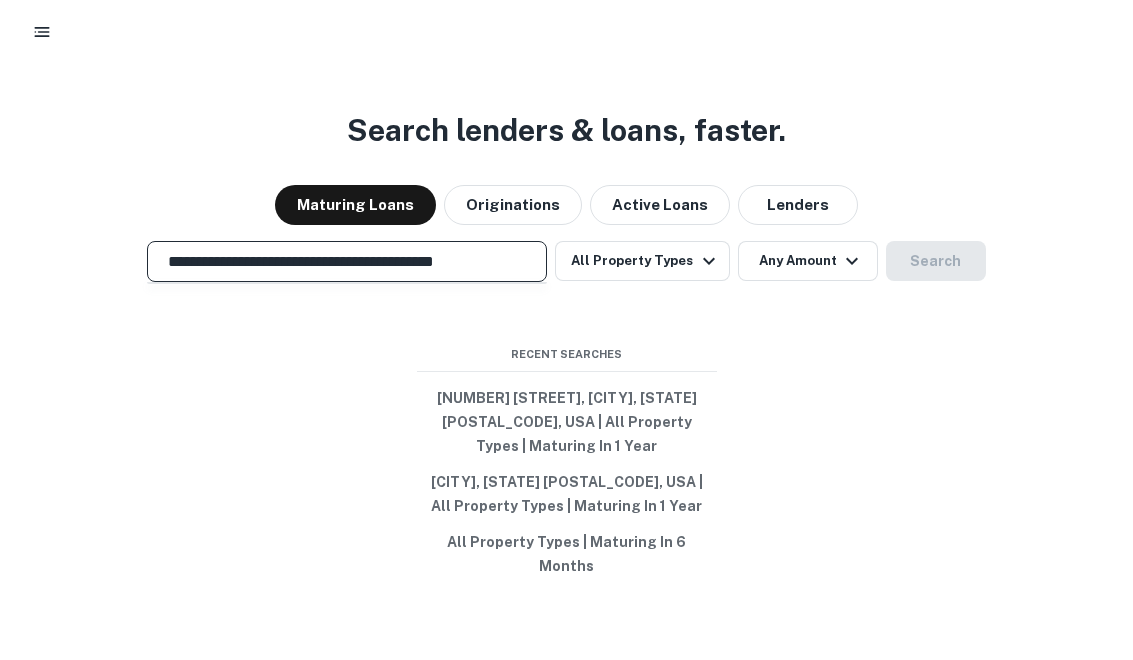 scroll, scrollTop: 0, scrollLeft: 23, axis: horizontal 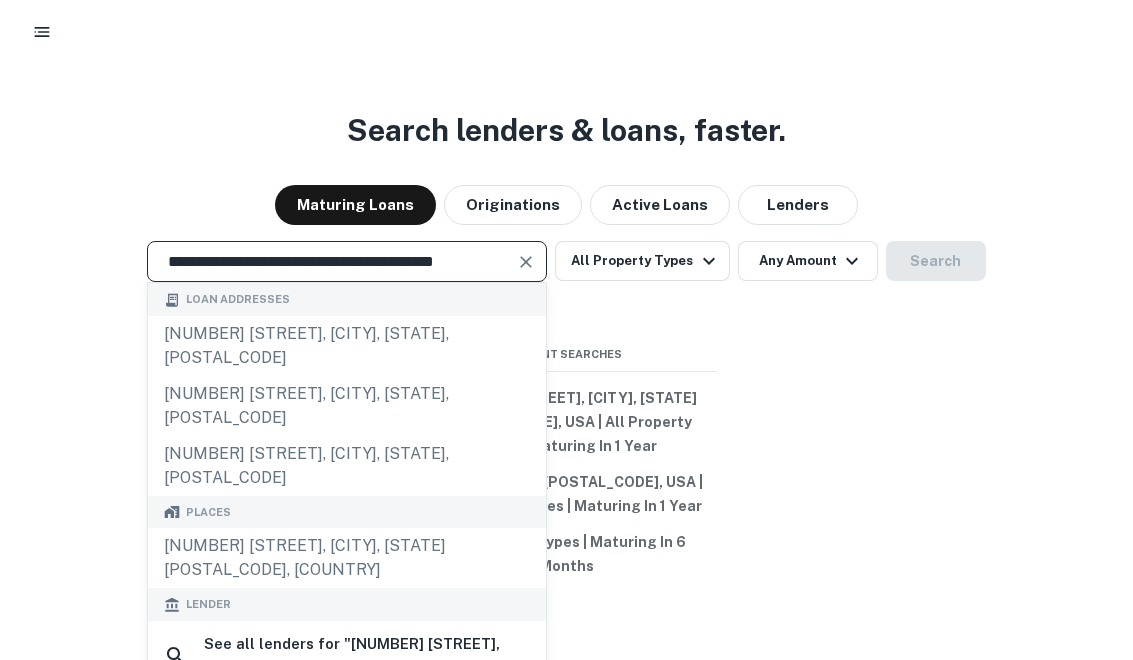 click on "**********" at bounding box center (332, 261) 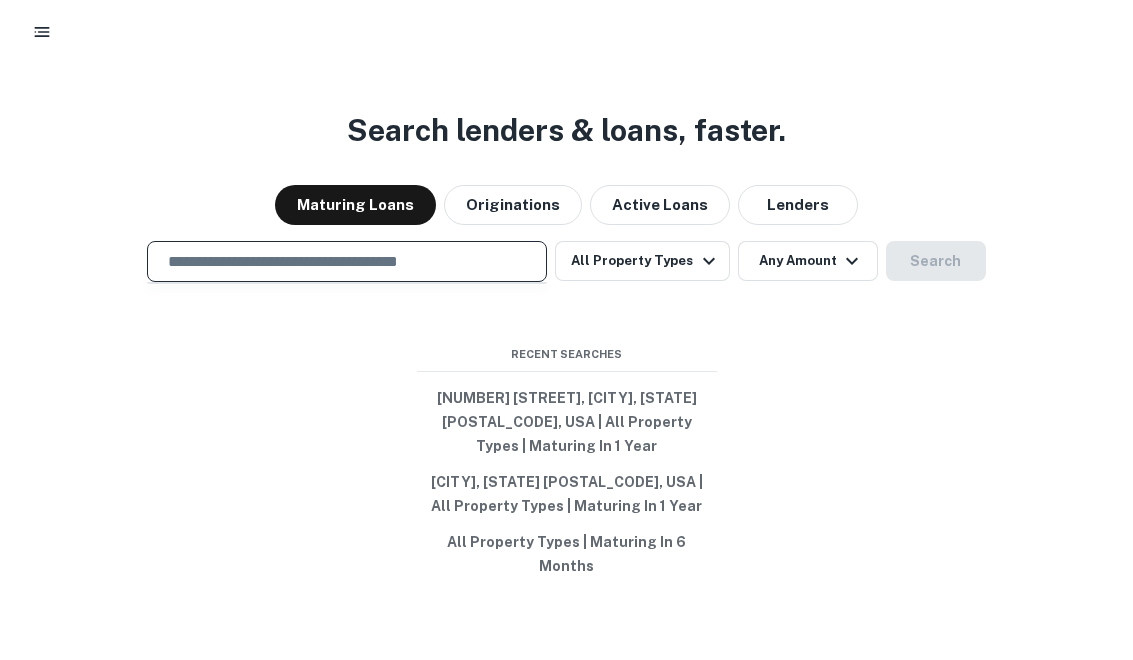 paste on "**********" 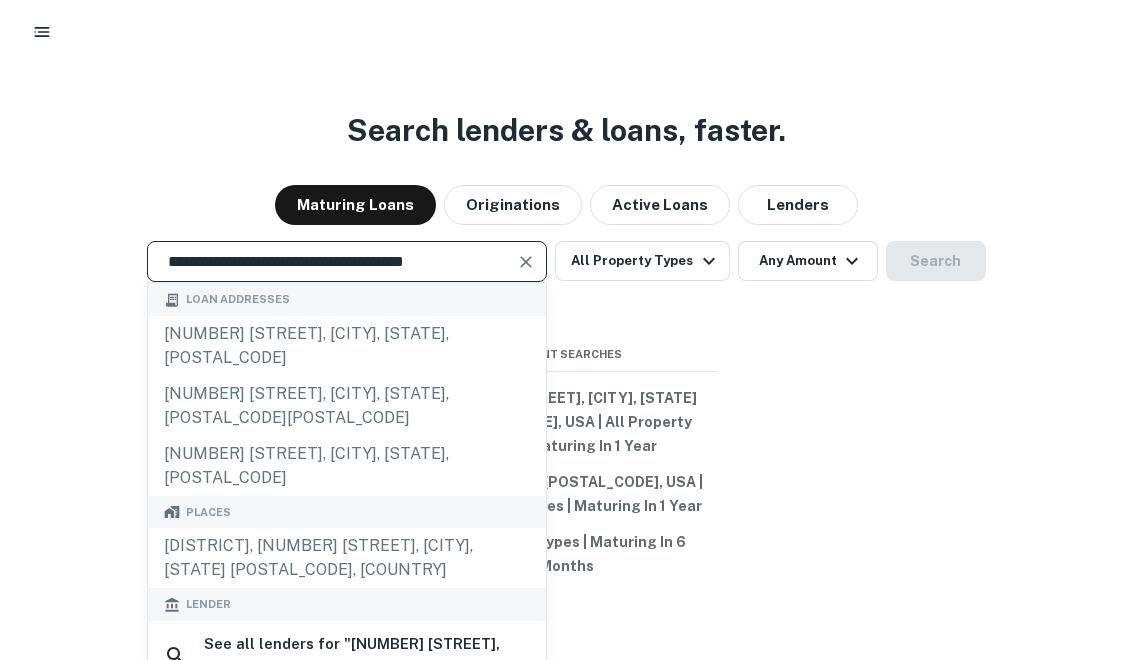 click on "**********" at bounding box center (332, 261) 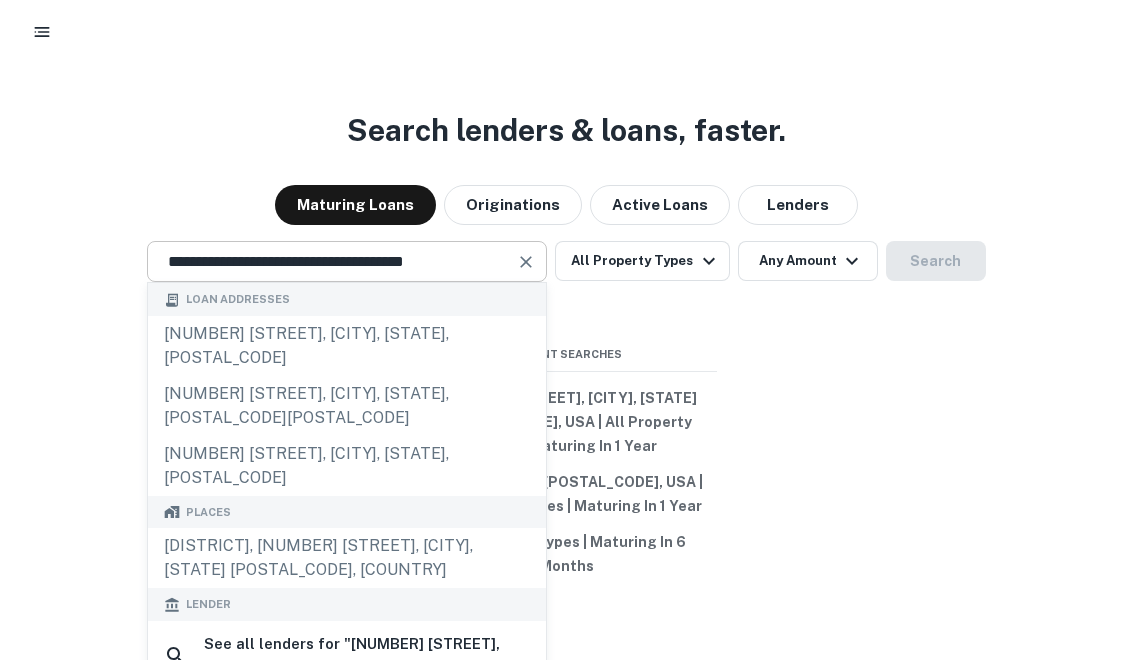 click at bounding box center (526, 262) 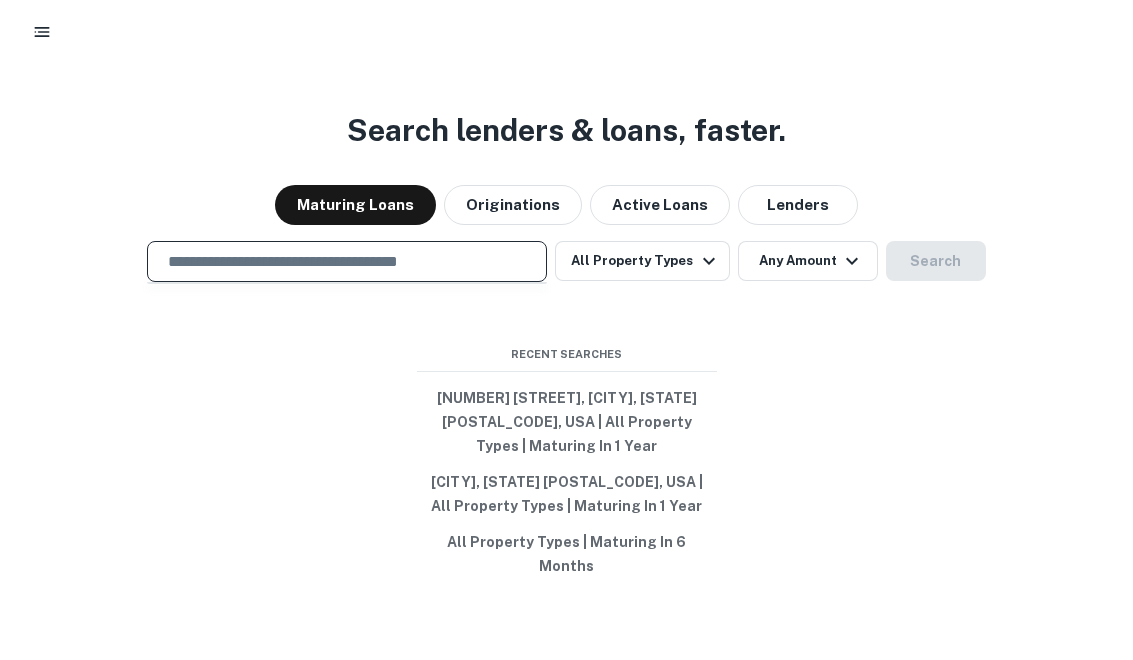 paste on "**********" 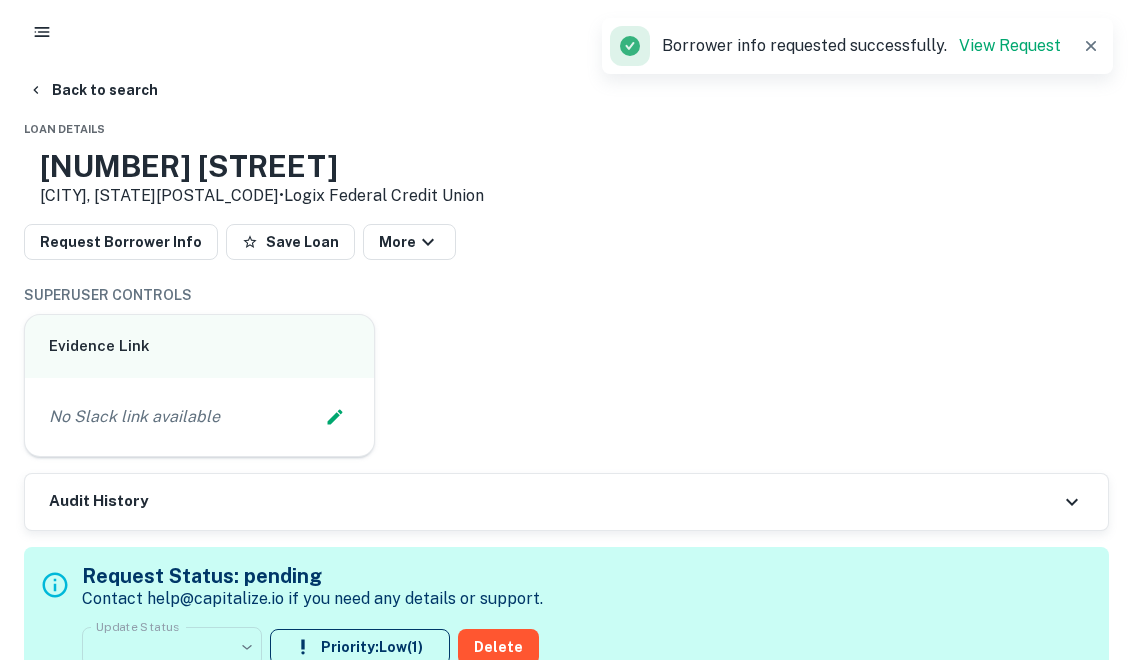 click on "Back to search Loan Details 4680 E Olympic Blvd Los Angeles, CA90022   •  Logix Federal Credit Union Request Borrower Info Save Loan More SUPERUSER CONTROLS Evidence Link No Slack link available Audit History Request Status: pending Contact help@capitalize.io if you need any details or support. Update Status ​ ******* Update Status Priority:  Low  ( 1 ) Delete Sending request to AI...   Buyer Details + Add Owner Principals + Add Principal Corporate Hierarchy yoshimoto arturo h ca Summary Mortgage Details Borrower Name yoshimoto arturo h Transaction Date   11/30/2021 Loan Purpose   new construction Mortgage Amount   $1.1m Interest Rate   2.33% Term 180 months Due Date 11/30/2036 LTV   - Property Details Asset Type retail Square Footage 2640  sq ft Number of Buildings 1 Year Built 2017 Location To navigate, press the arrow keys. All Details Mortgage Details Borrower Name yoshimoto arturo h Mortgage Amount $1.1m Lender Name logix fcu Term 15 years Due Date 11/30/2036 Estimated Due Date 11/30/2036 2.33% 11 1" at bounding box center (566, 330) 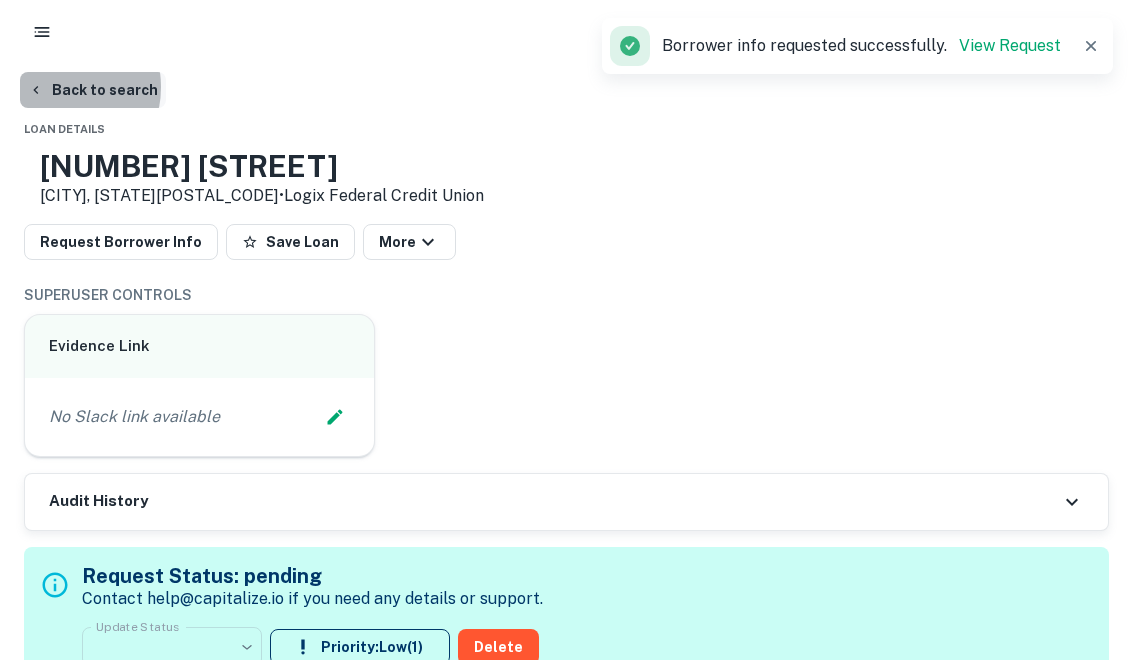 click on "Back to search" at bounding box center (93, 90) 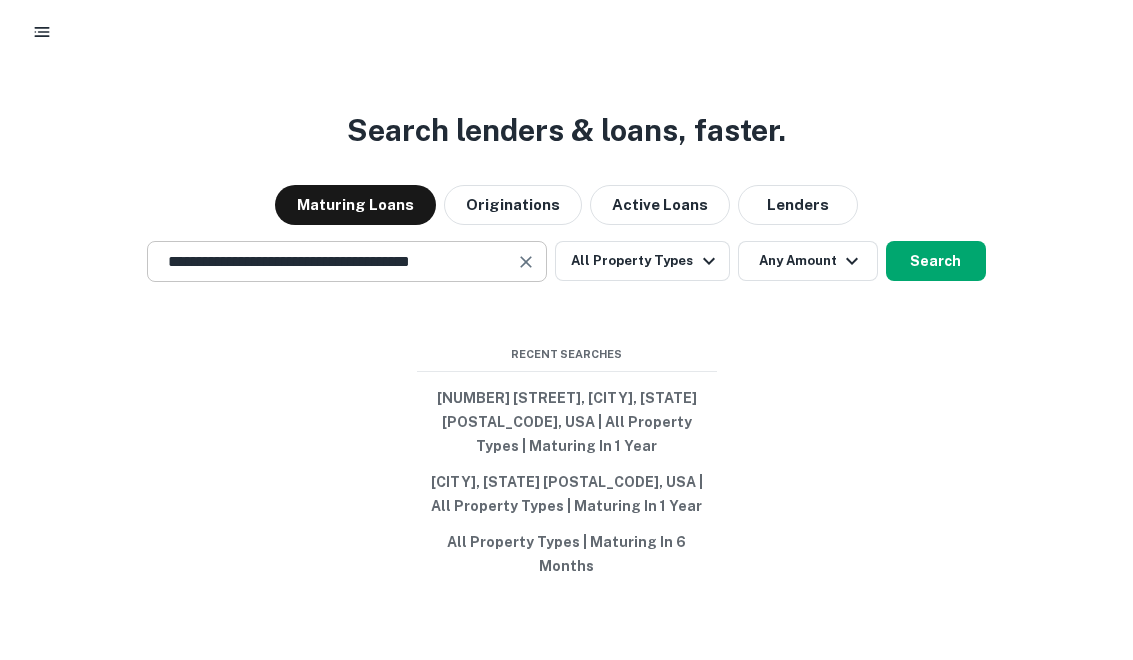 click at bounding box center (526, 262) 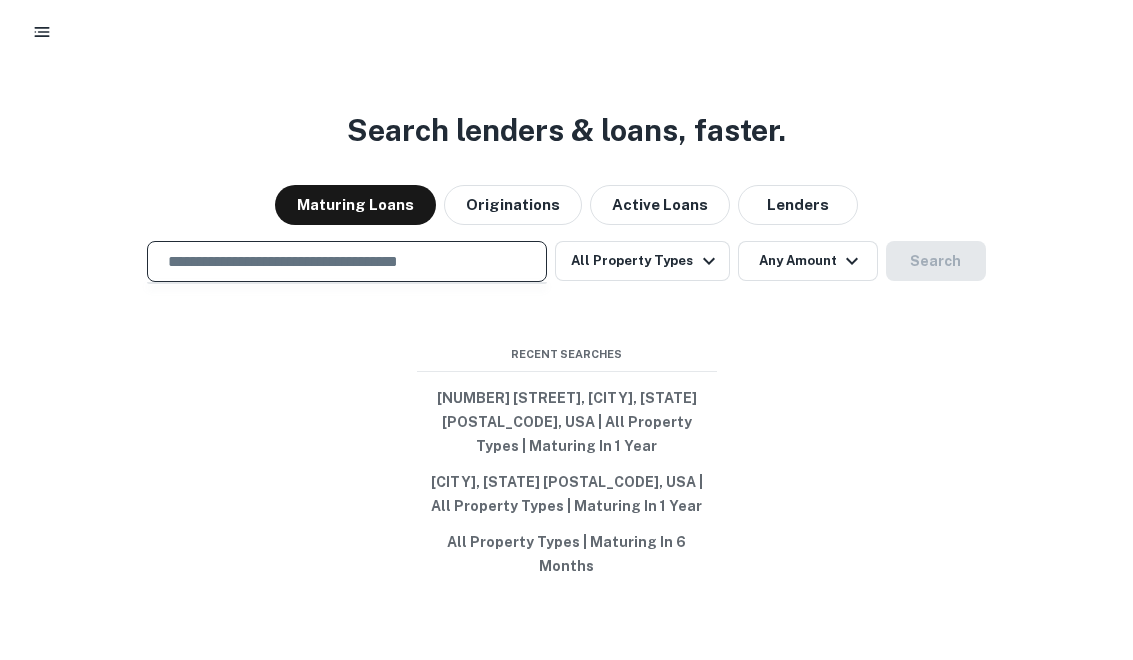 paste on "**********" 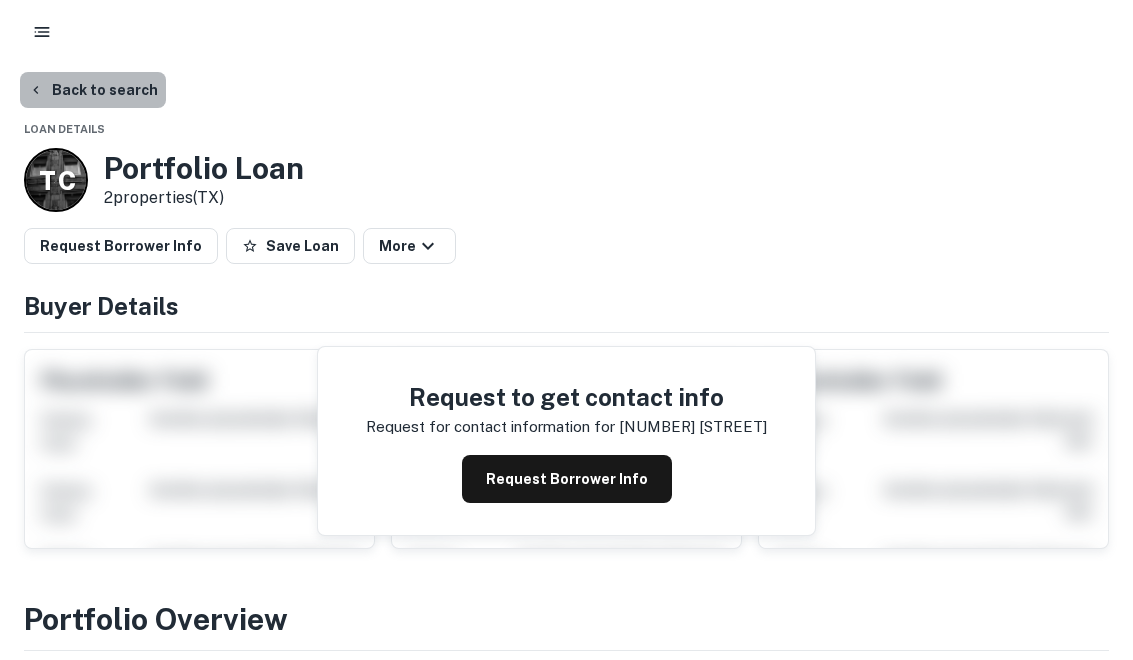 click on "Back to search" at bounding box center [93, 90] 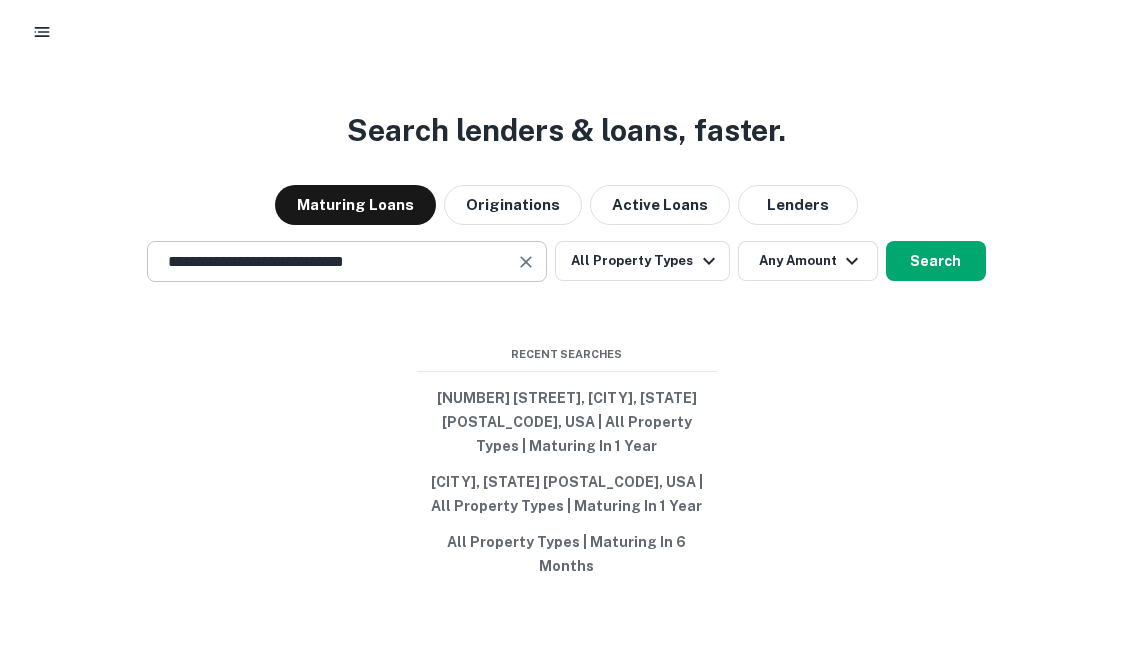 click on "**********" at bounding box center [332, 261] 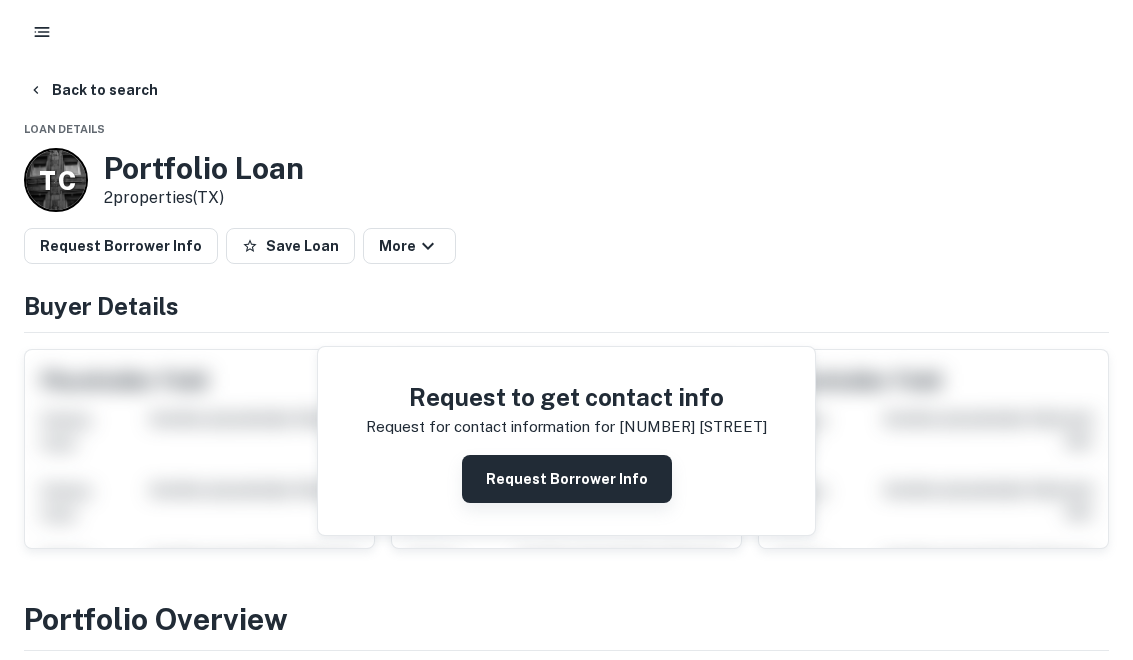 click on "Request Borrower Info" at bounding box center [567, 479] 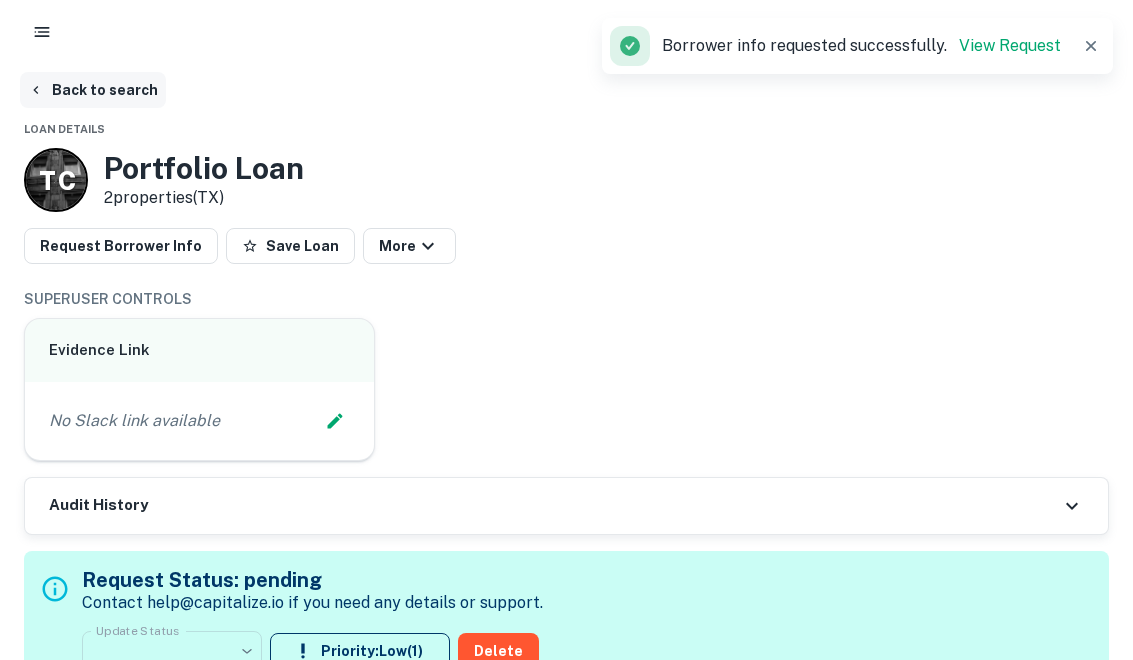 click on "Back to search" at bounding box center (93, 90) 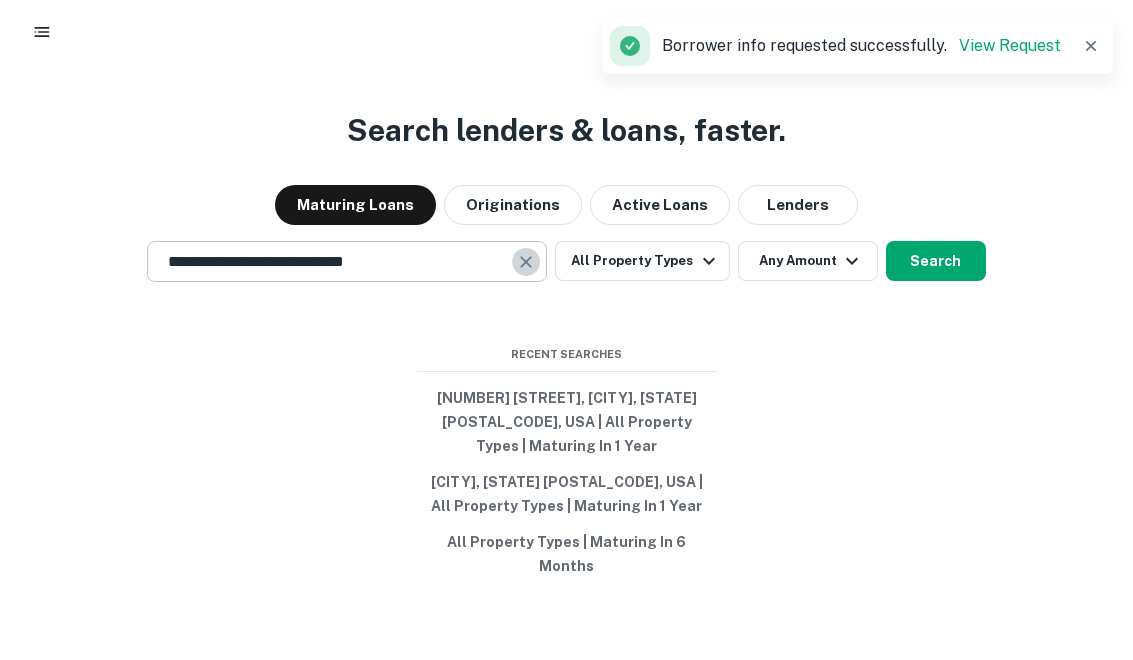 click at bounding box center [526, 262] 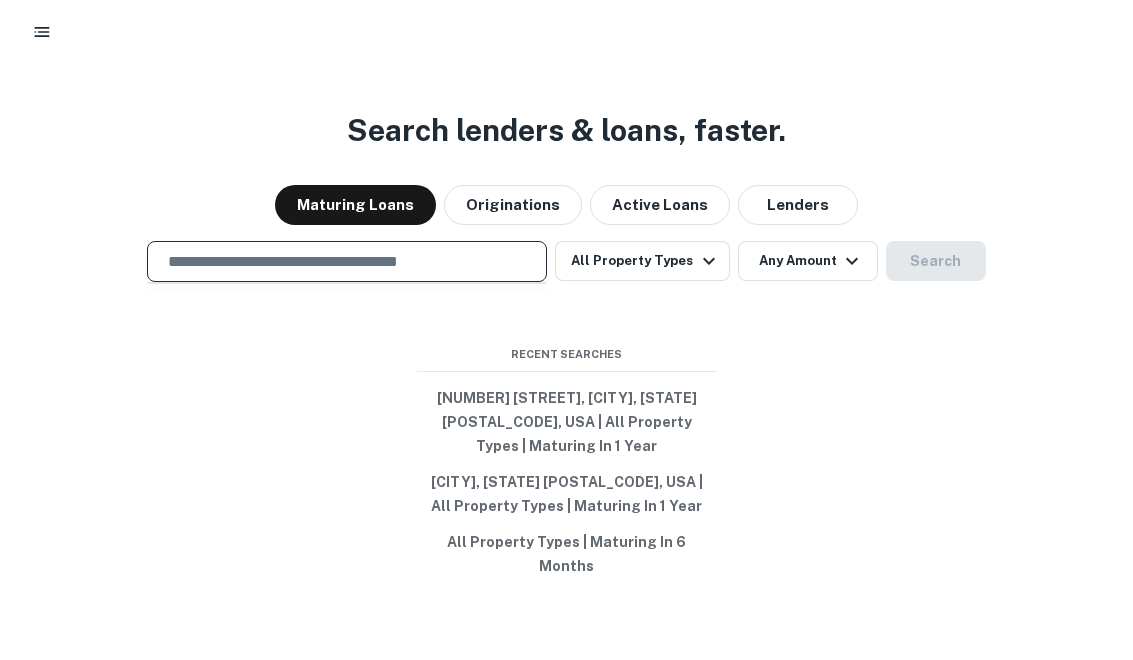 paste on "**********" 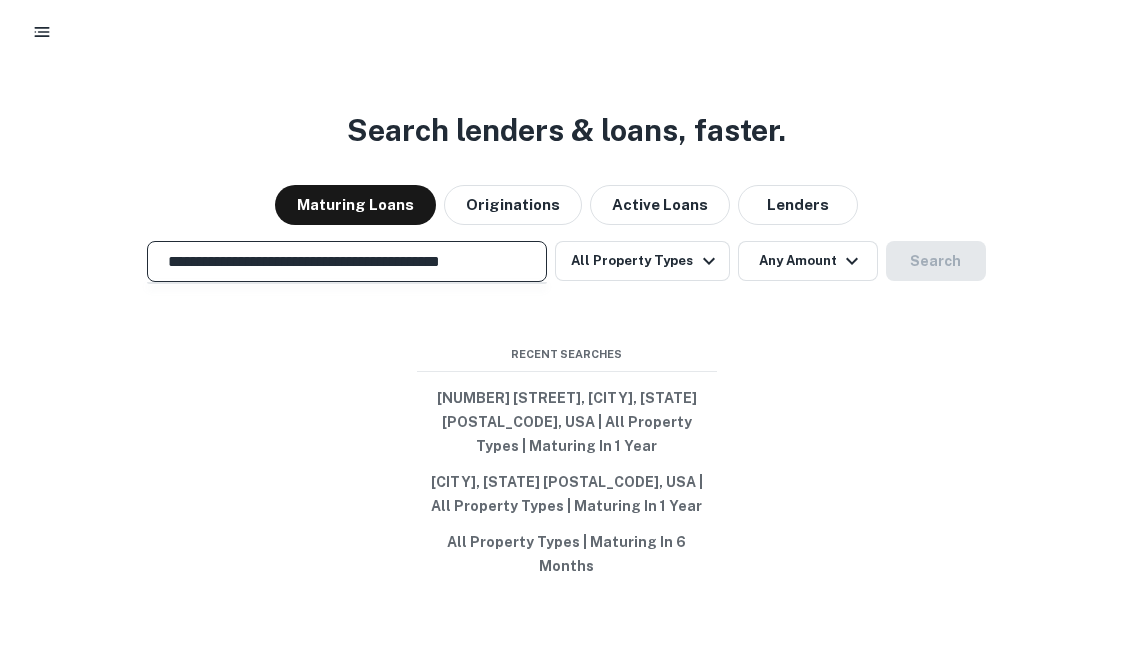 scroll, scrollTop: 0, scrollLeft: 35, axis: horizontal 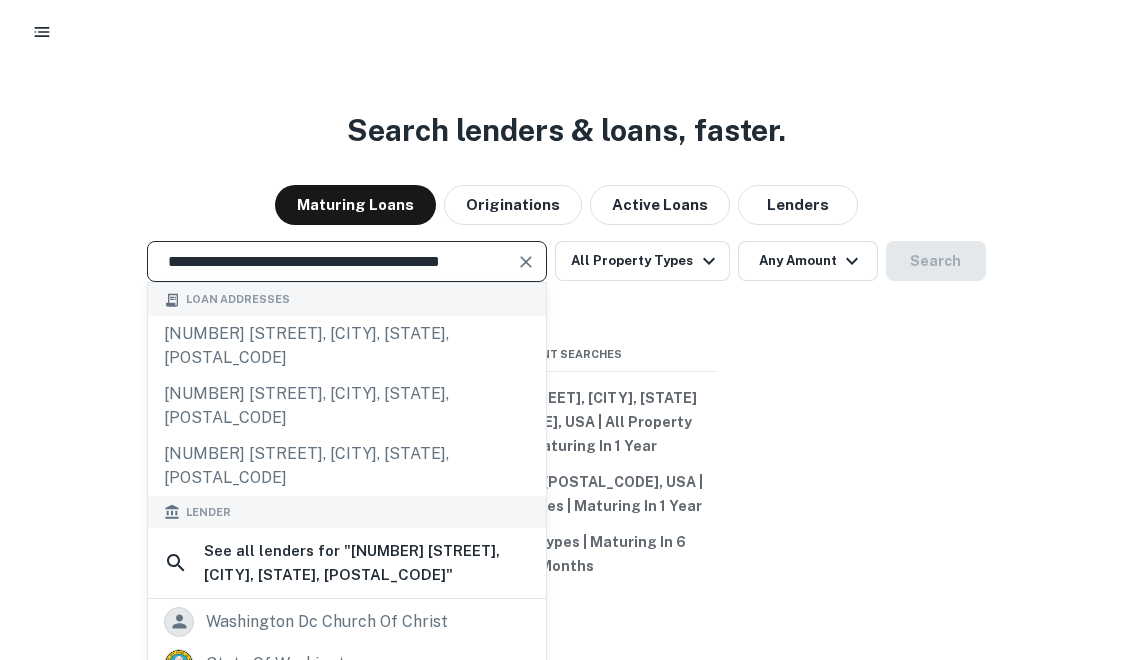 click on "**********" at bounding box center (332, 261) 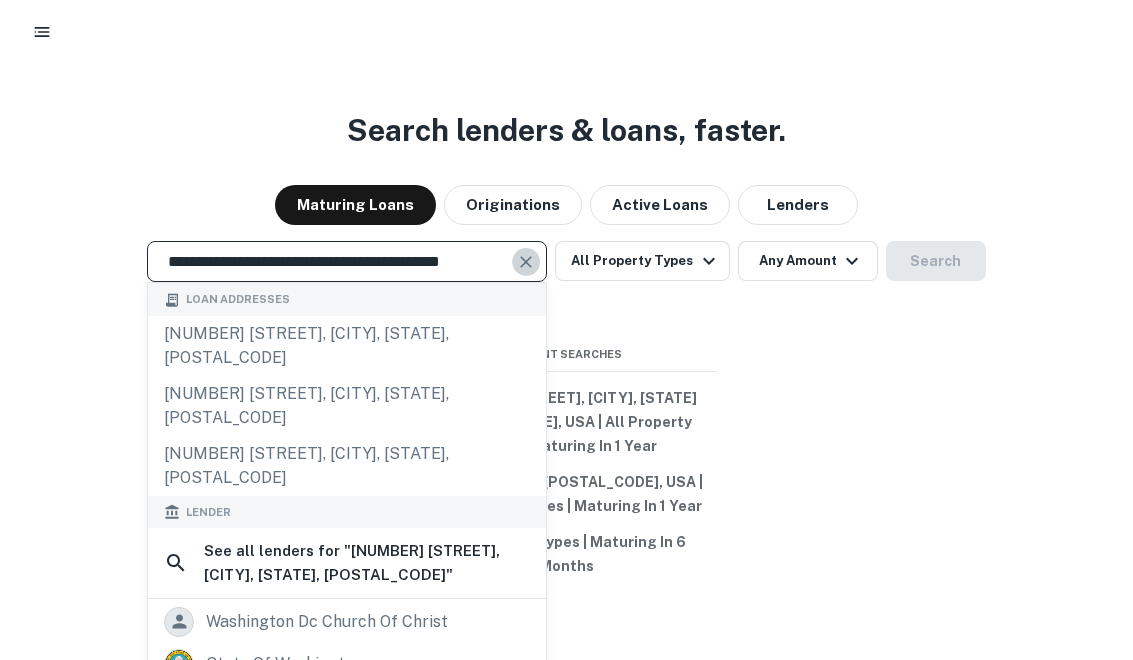 click at bounding box center (526, 262) 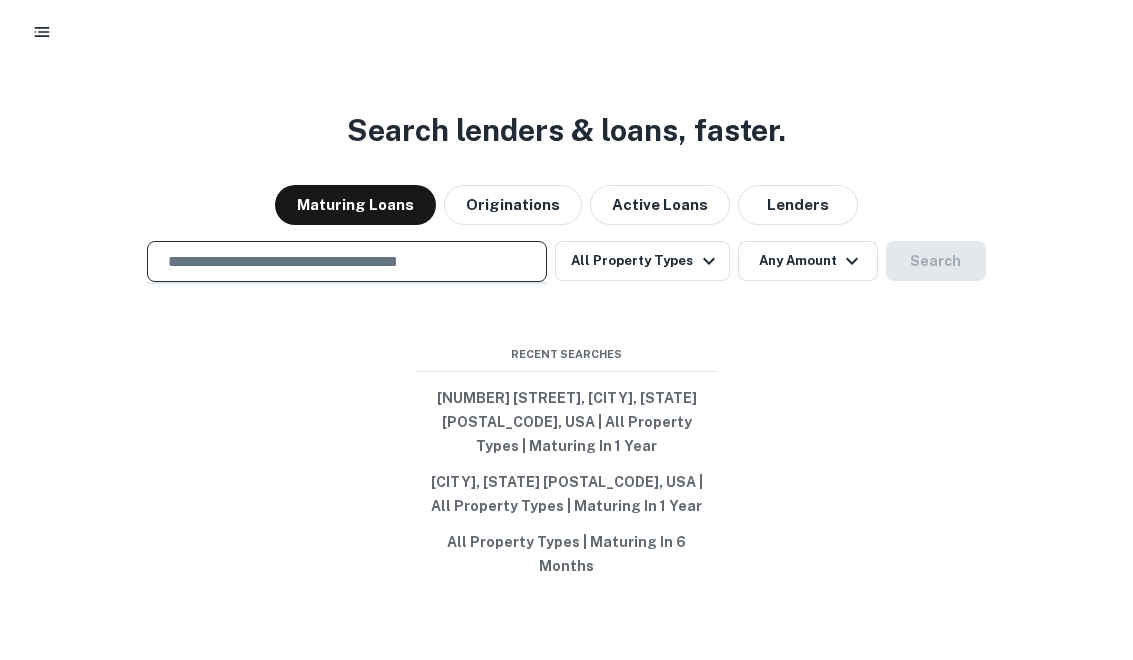 paste on "**********" 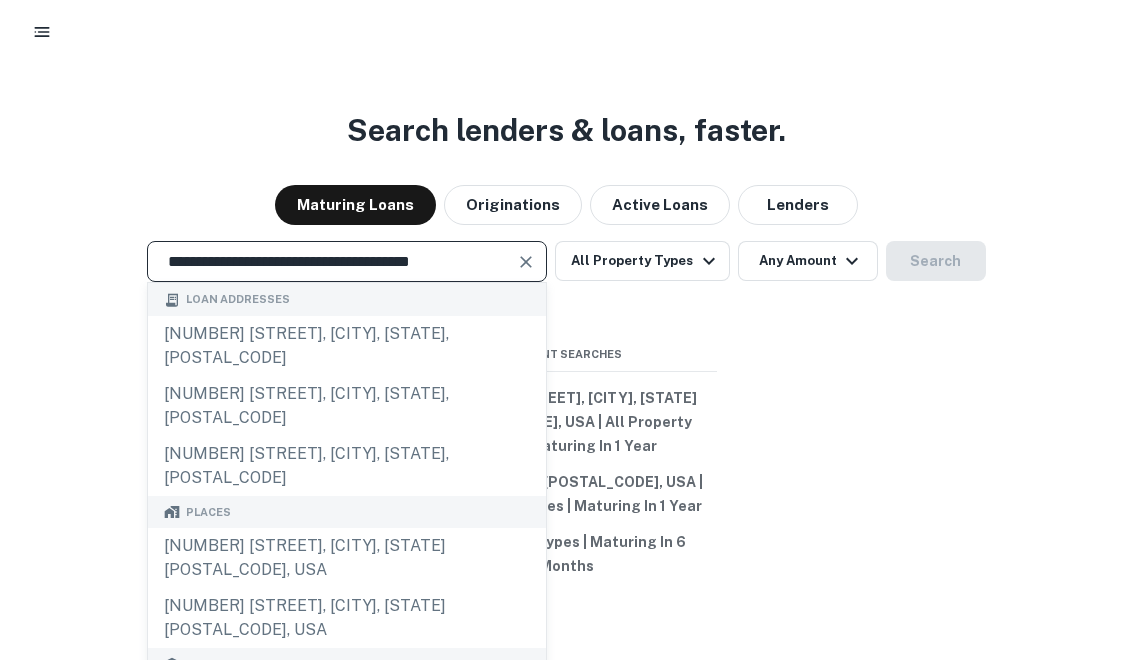 click on "**********" at bounding box center (332, 261) 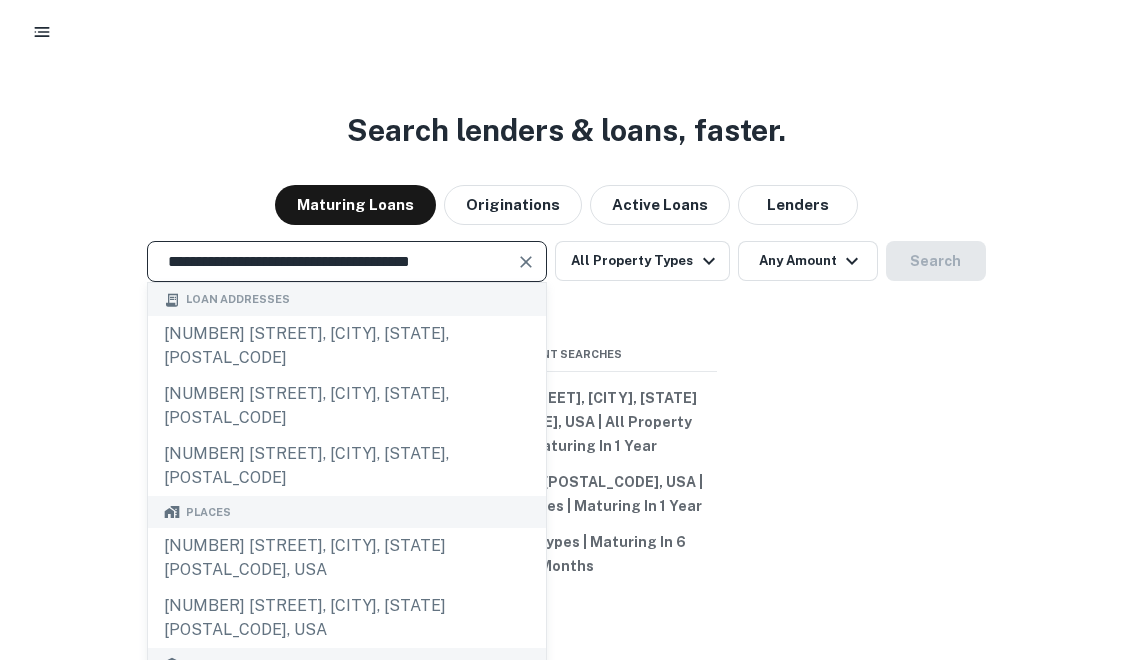 click at bounding box center (526, 262) 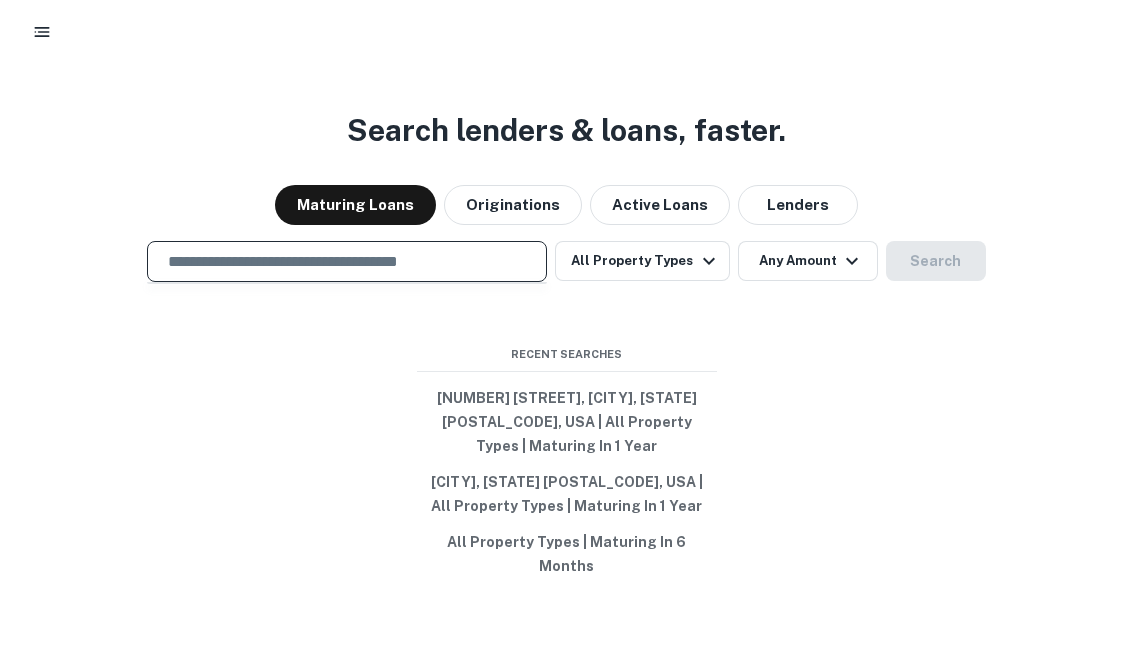 paste on "**********" 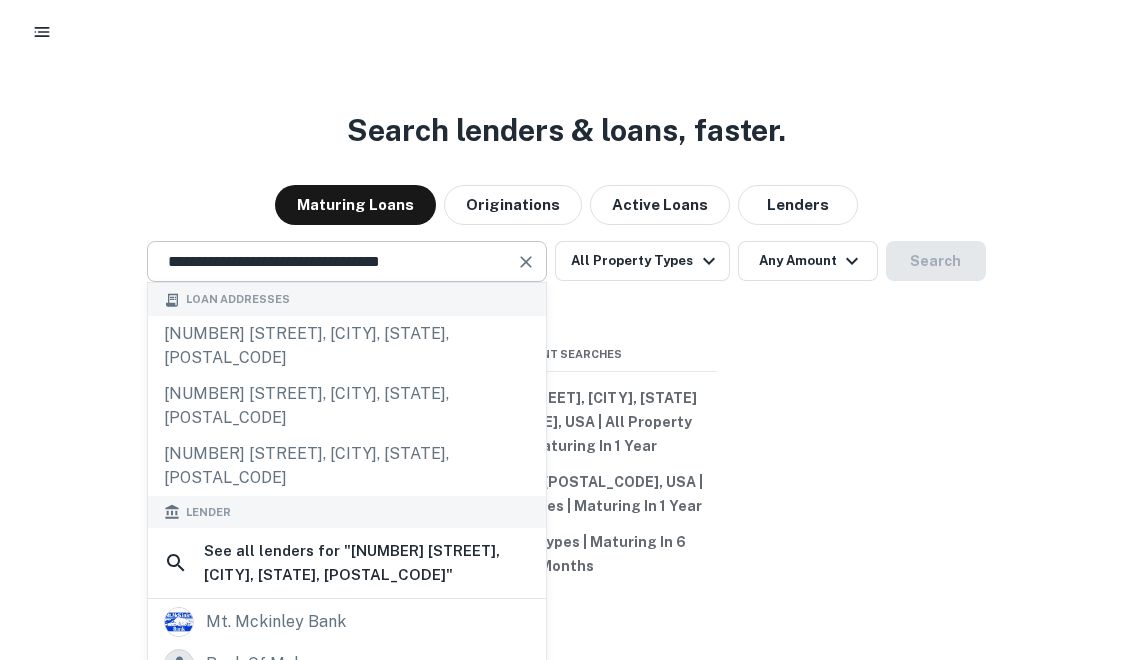 click at bounding box center [527, 262] 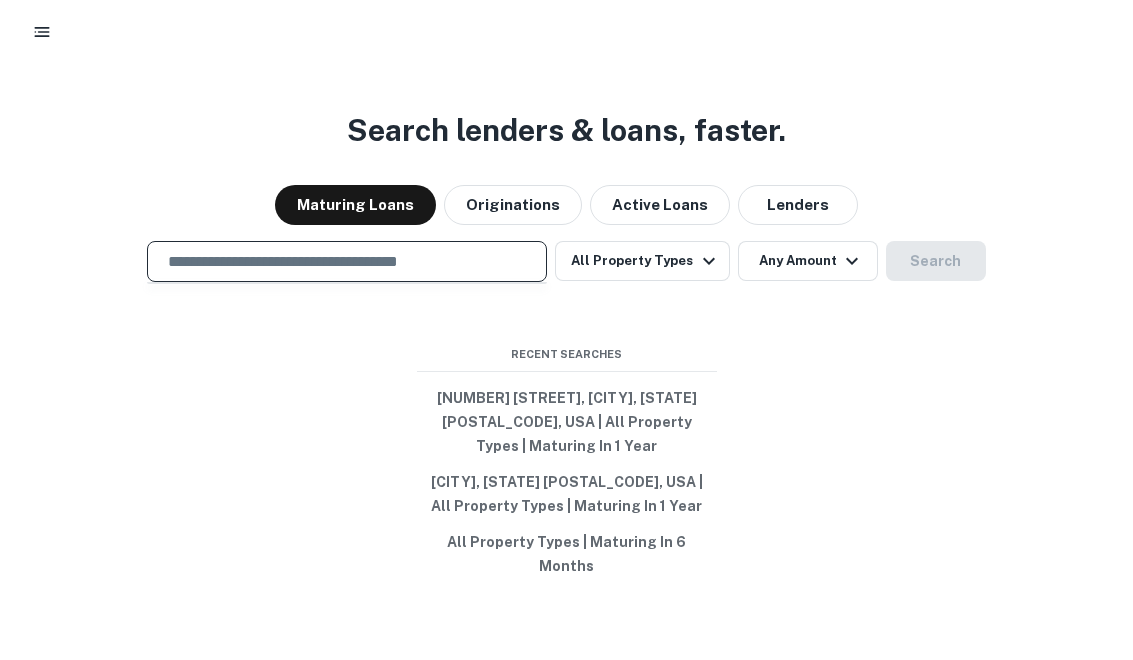 paste on "**********" 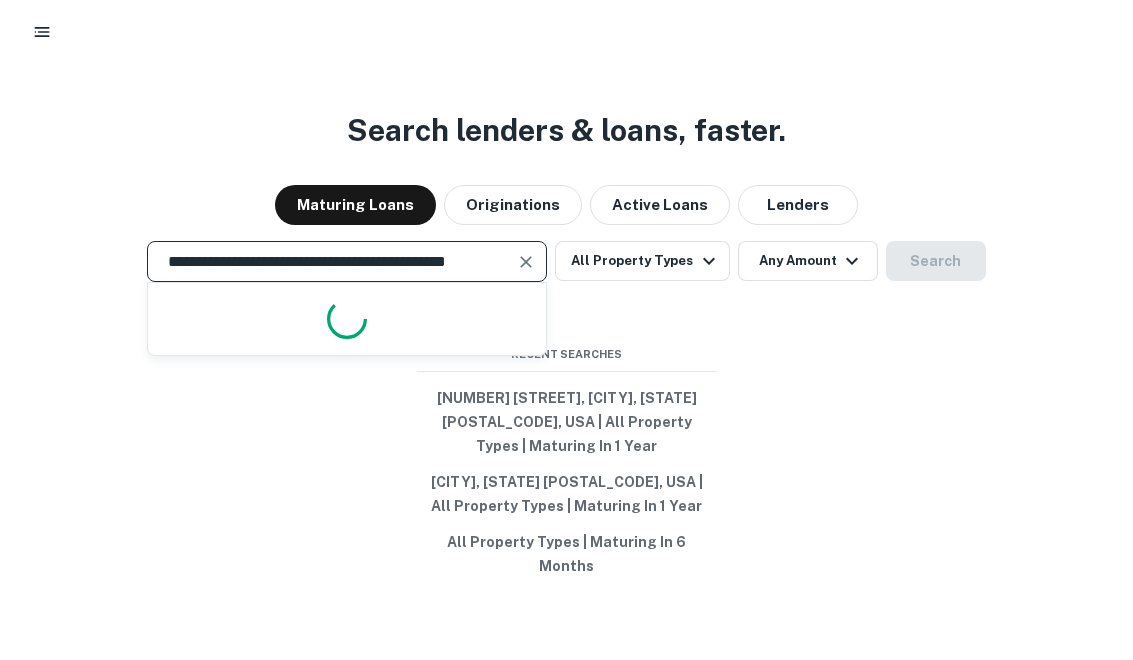 scroll, scrollTop: 0, scrollLeft: 39, axis: horizontal 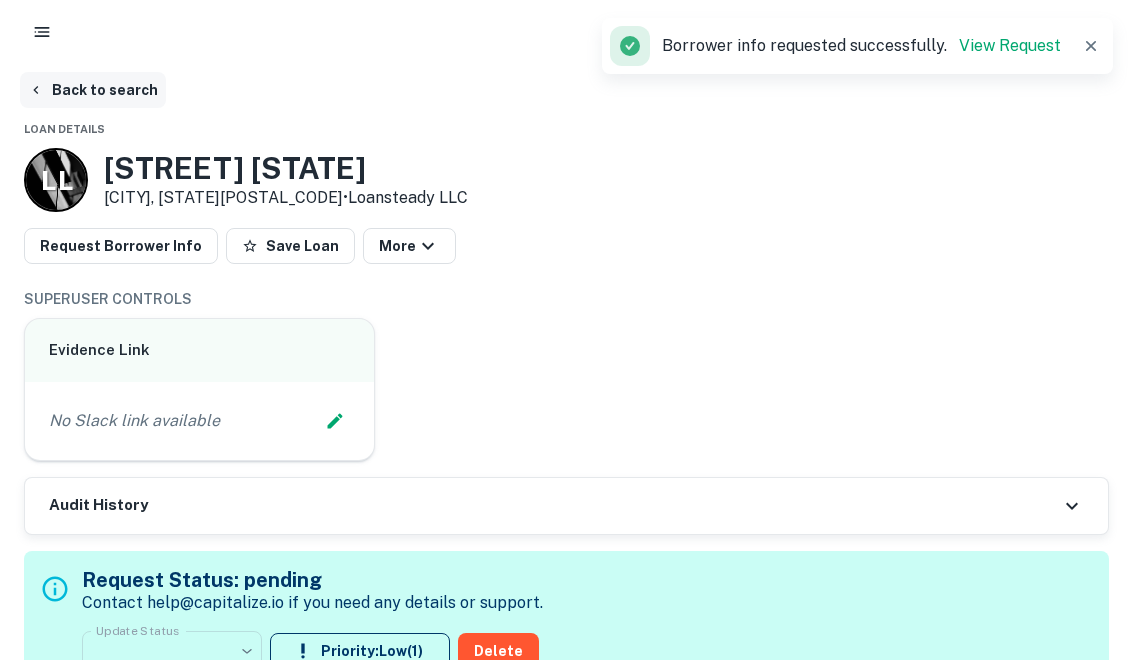 click on "Back to search" at bounding box center (93, 90) 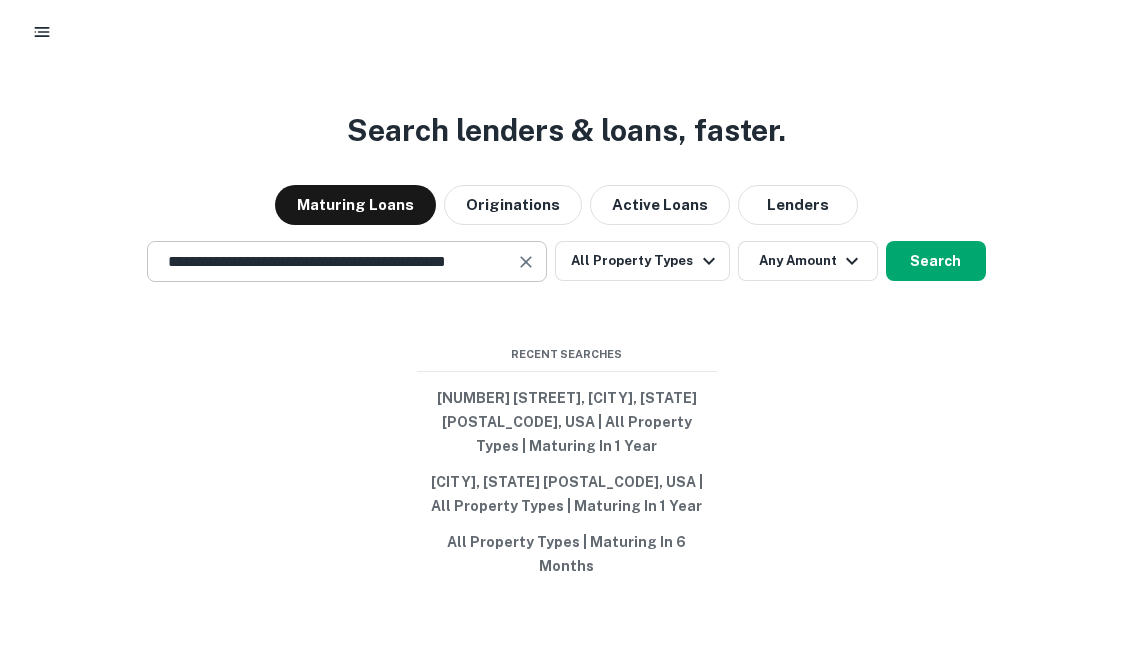 click at bounding box center [527, 262] 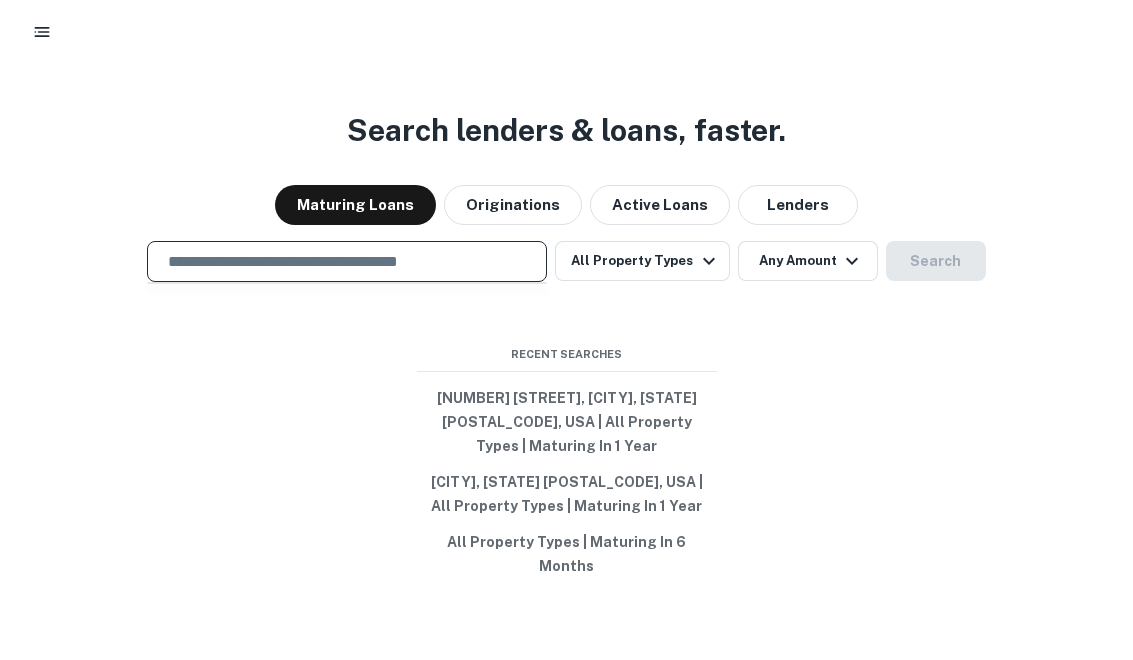 scroll, scrollTop: 0, scrollLeft: 0, axis: both 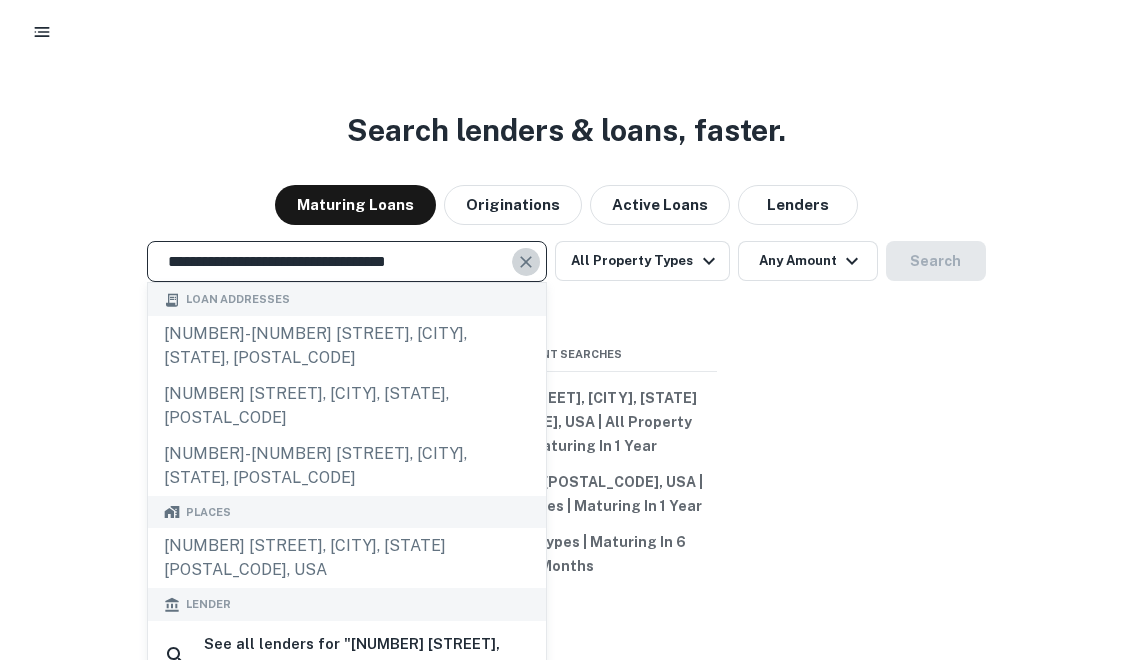 click at bounding box center [526, 262] 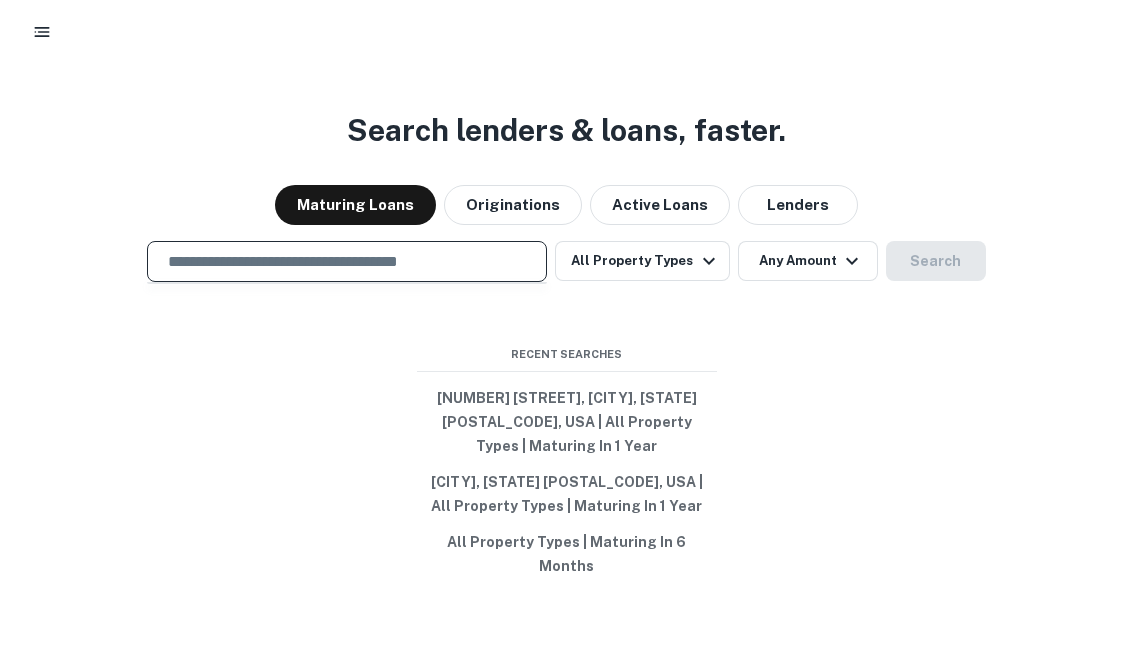 paste on "**********" 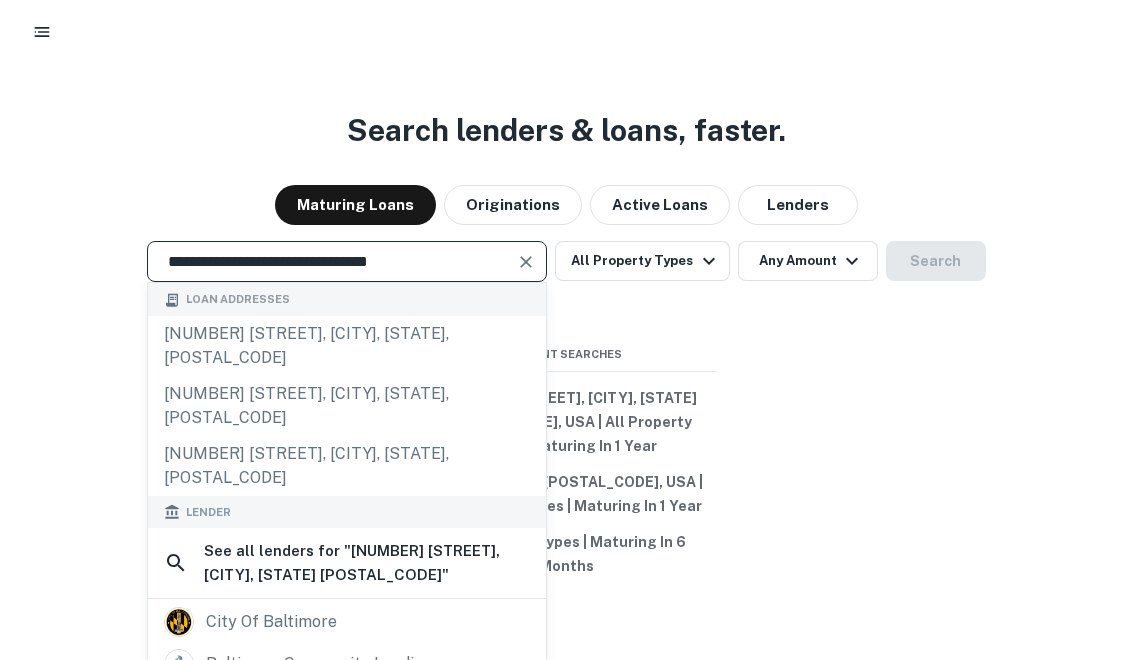 click on "**********" at bounding box center (332, 261) 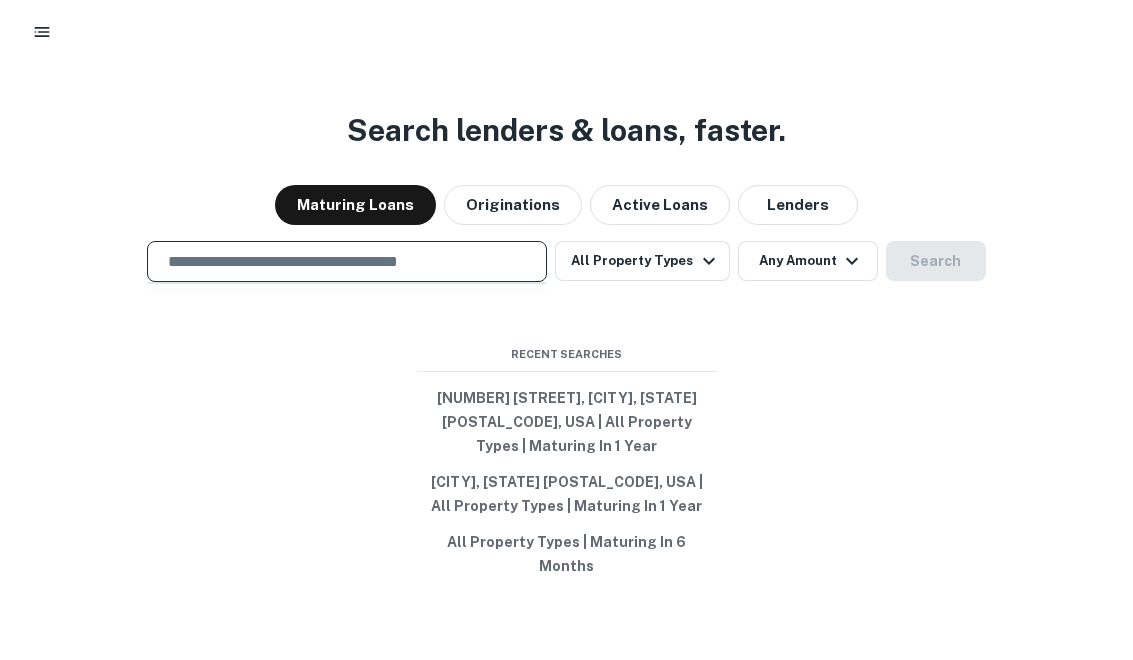 paste on "**********" 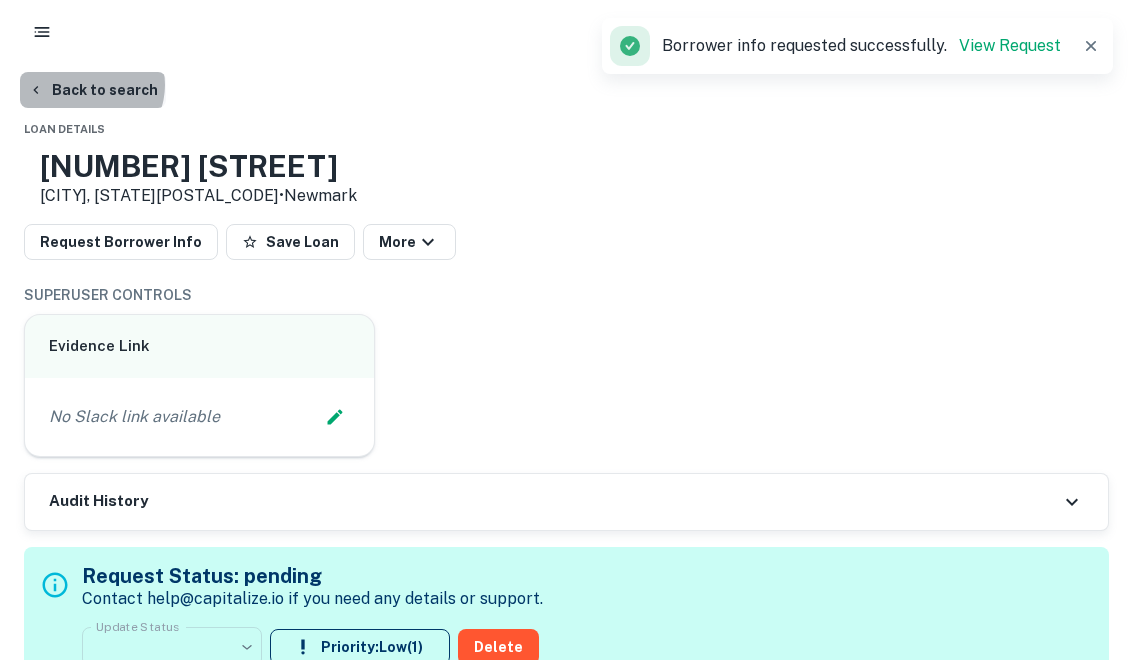 click on "Back to search" at bounding box center (93, 90) 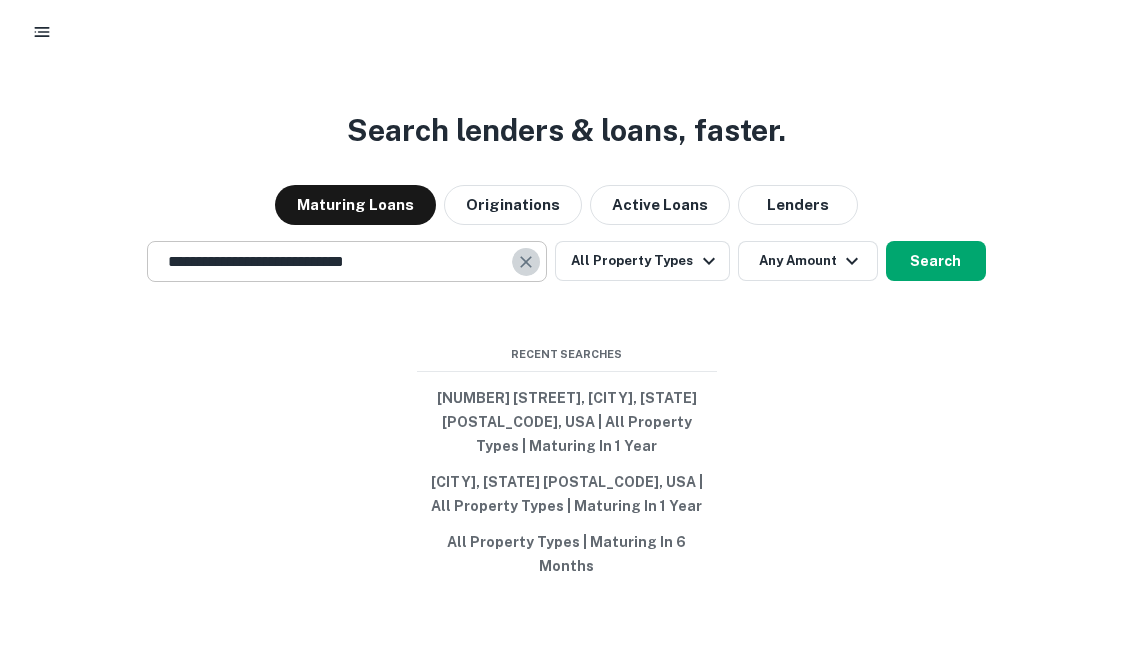click at bounding box center (526, 262) 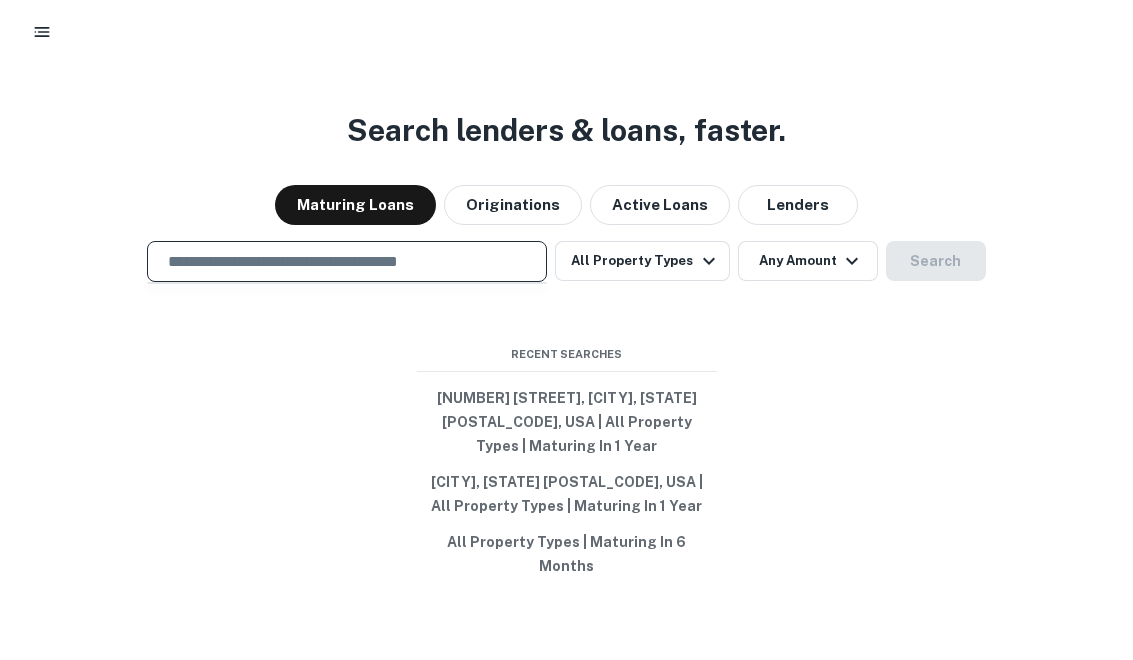 paste on "**********" 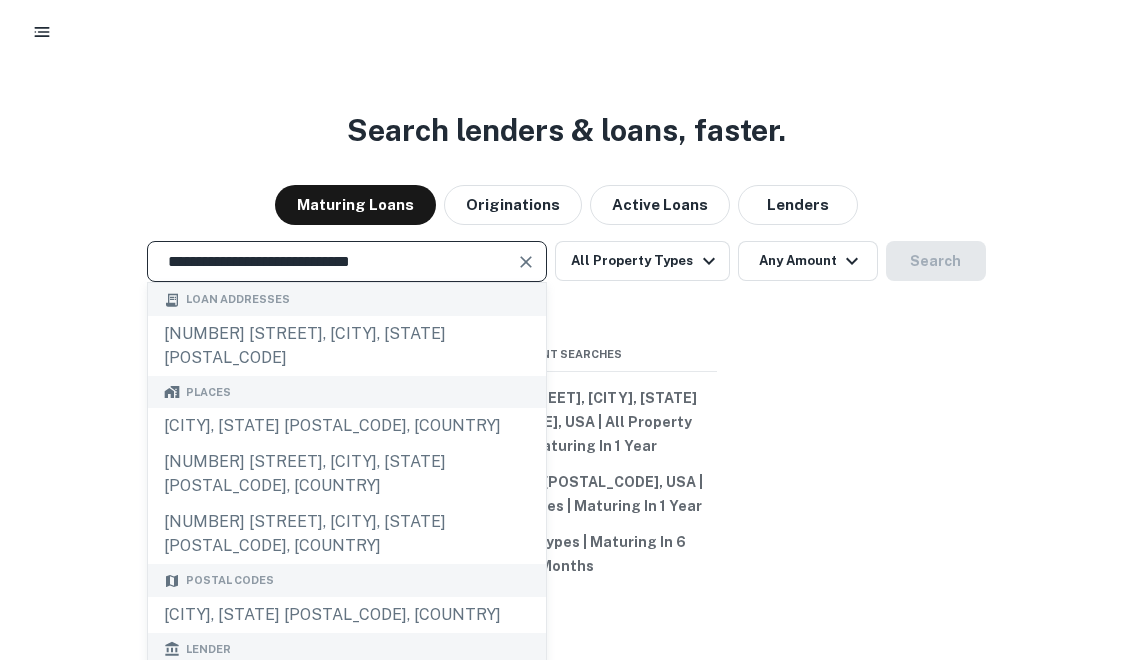 click at bounding box center [526, 262] 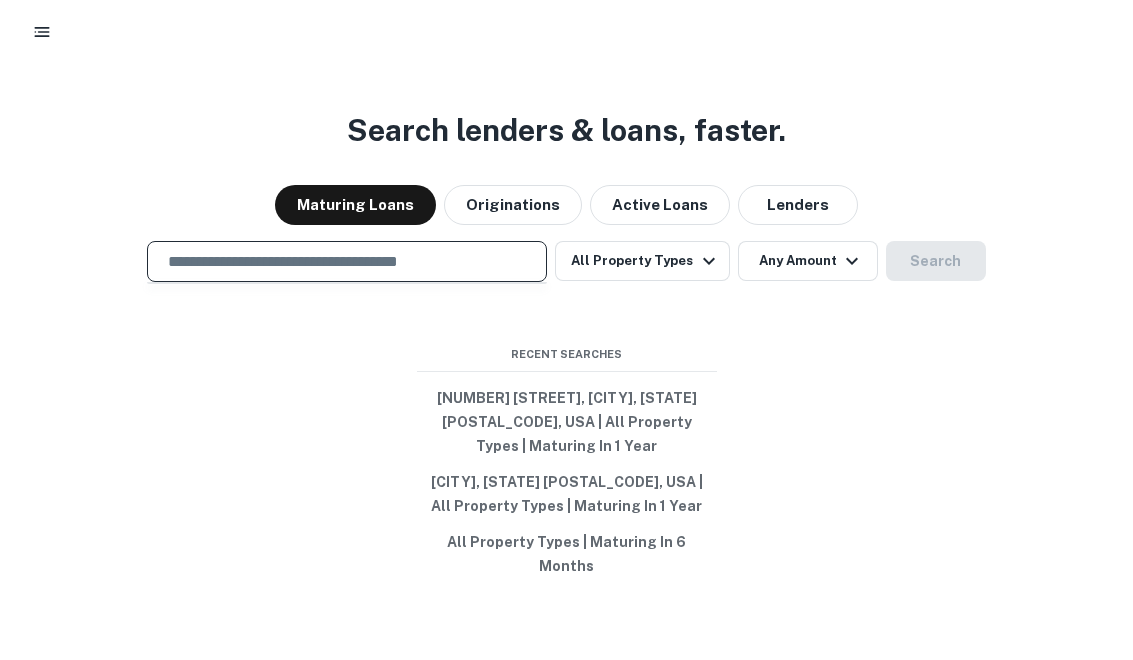 paste on "**********" 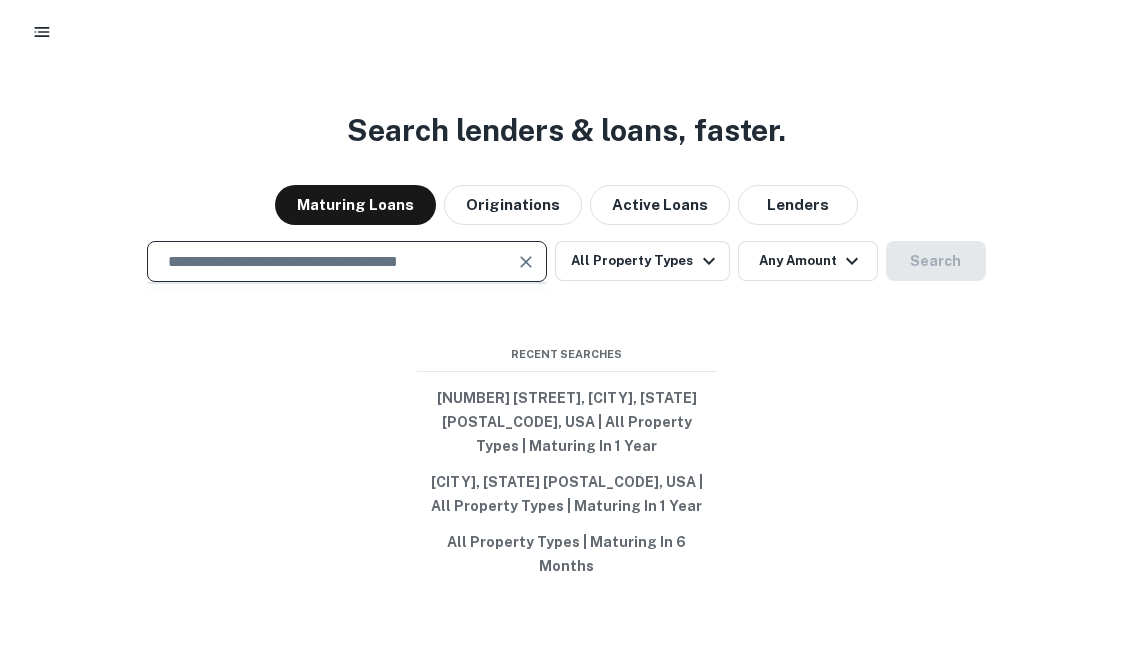 type on "**********" 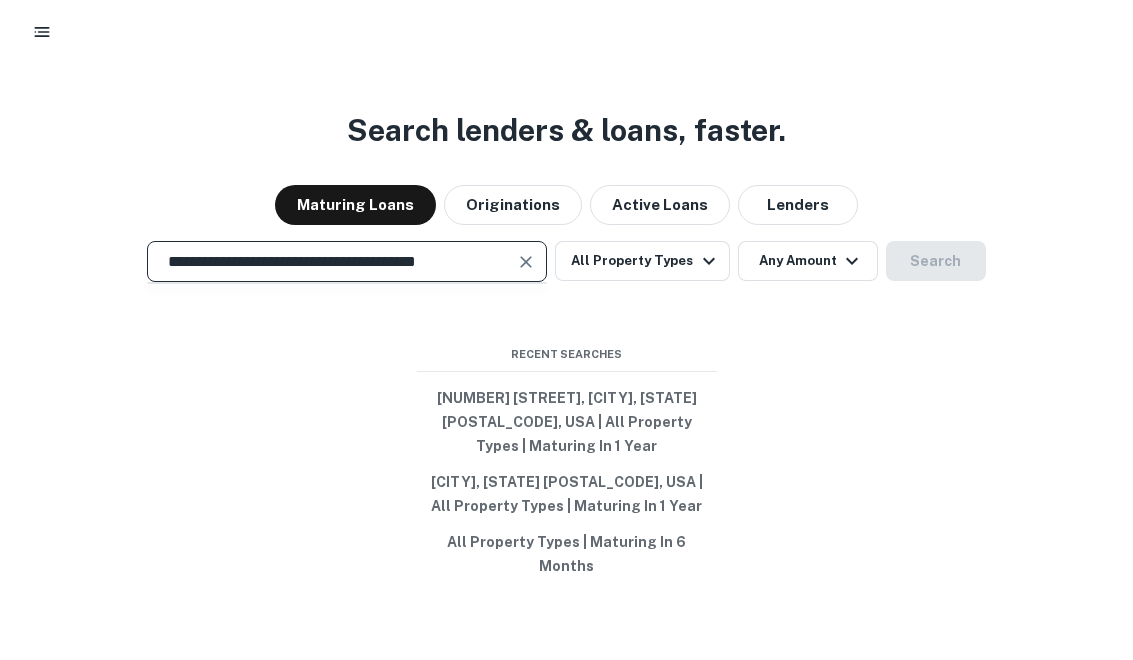 scroll, scrollTop: 0, scrollLeft: 9, axis: horizontal 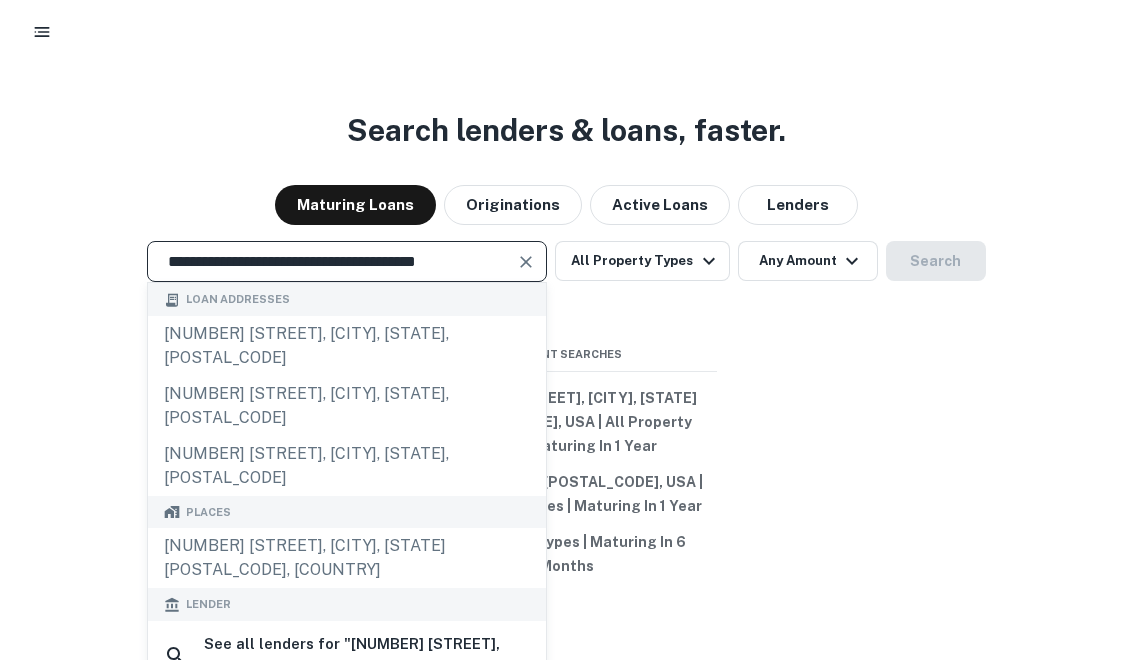 click on "**********" at bounding box center (332, 261) 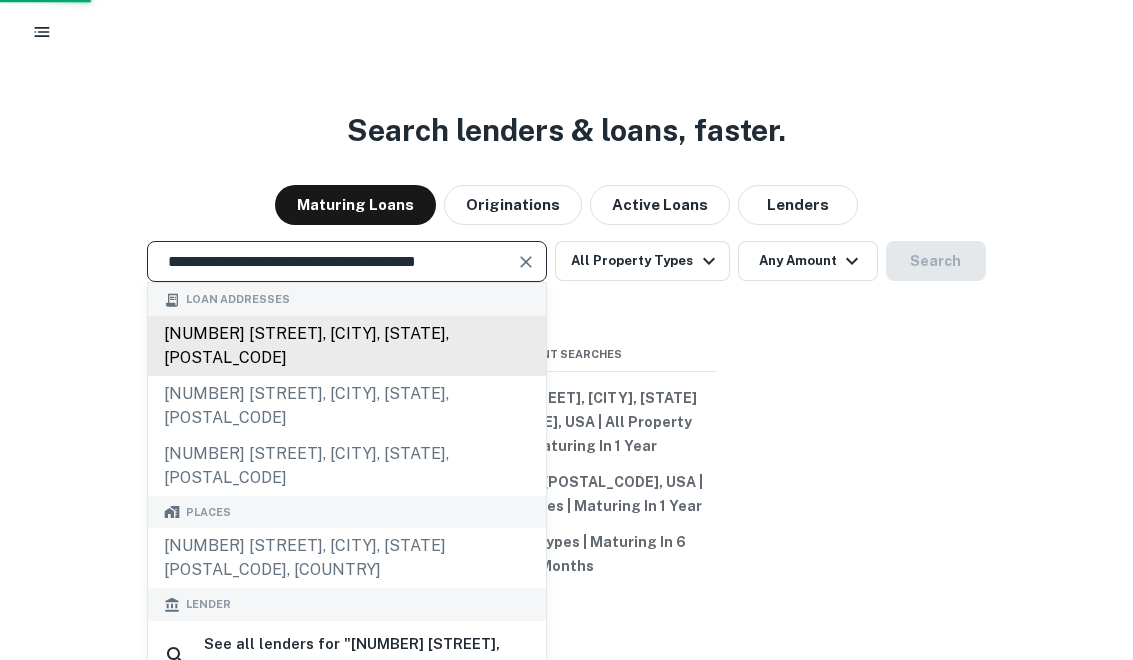 click on "1100 vermont ave nw, washington, dc, 20005" at bounding box center (347, 346) 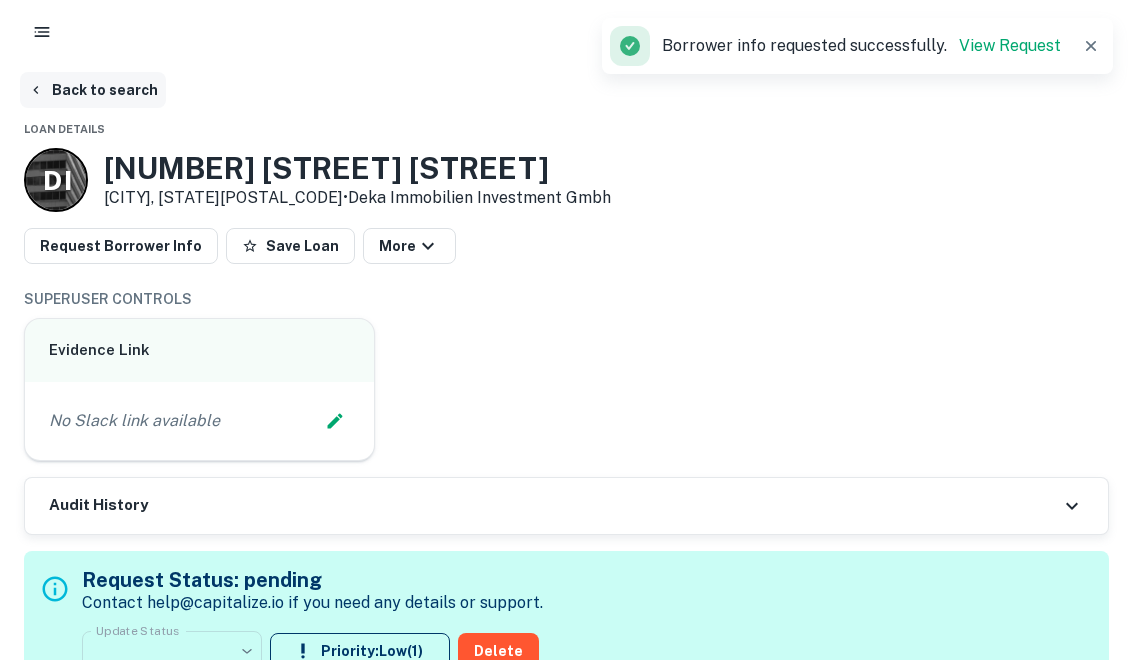click on "Back to search" at bounding box center (93, 90) 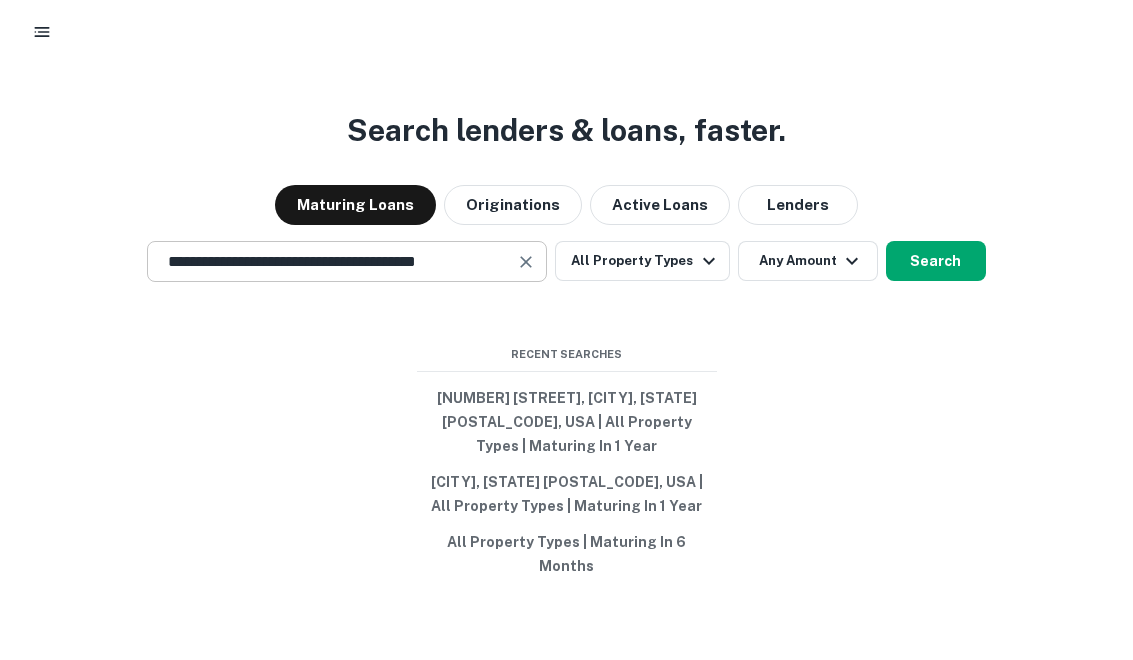 click at bounding box center (527, 262) 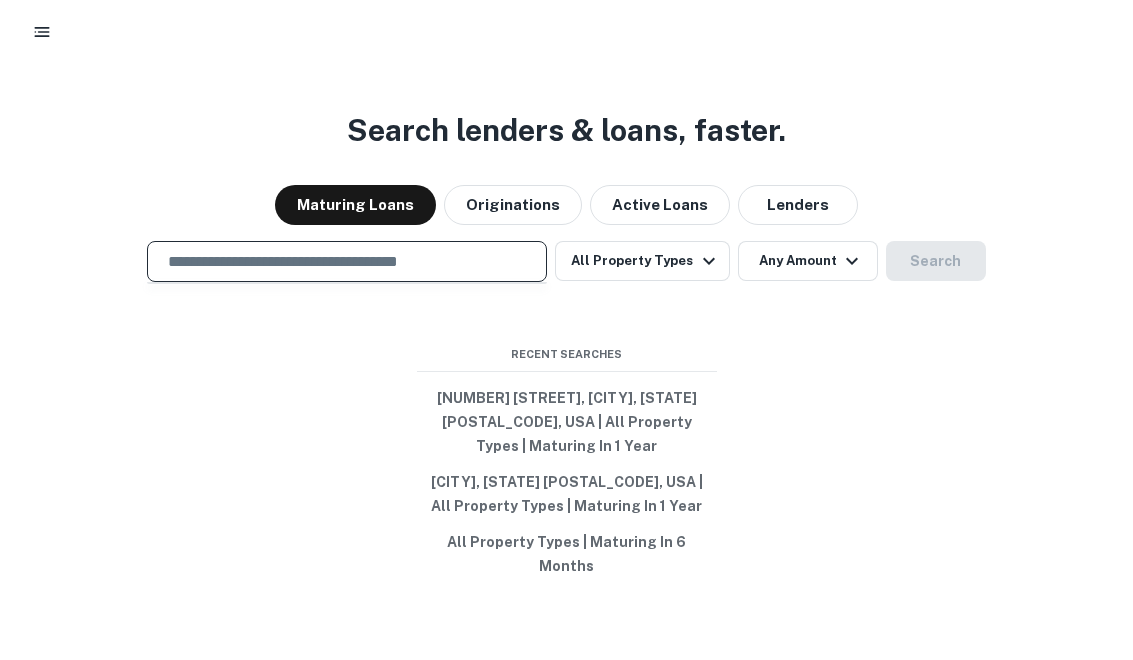 scroll, scrollTop: 0, scrollLeft: 0, axis: both 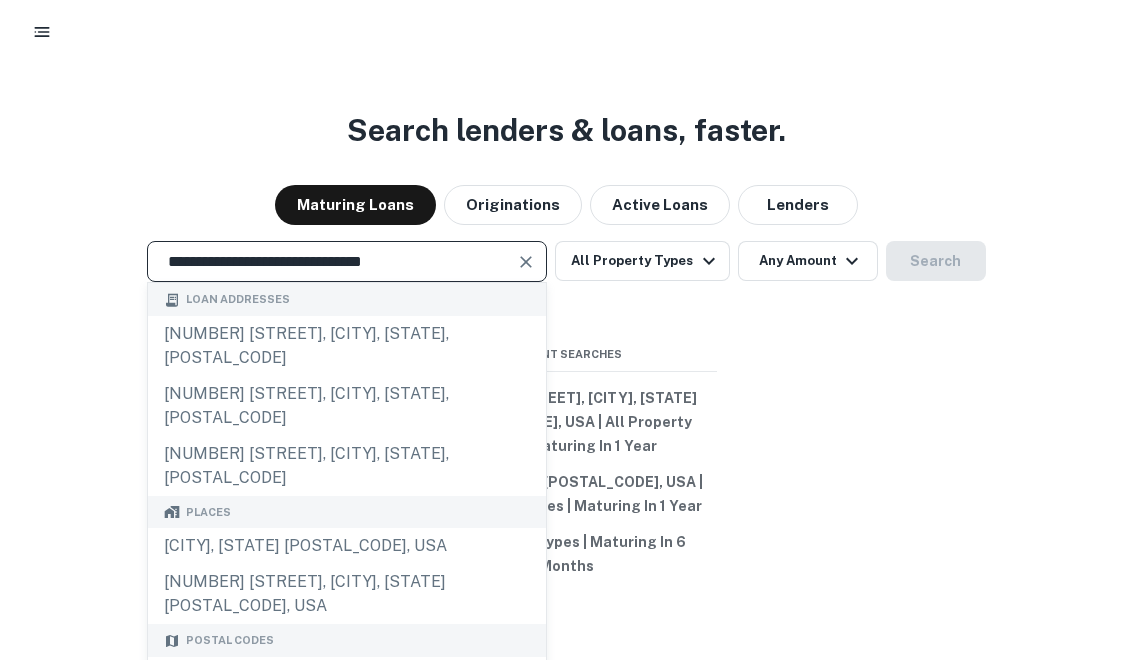 click on "**********" at bounding box center (332, 261) 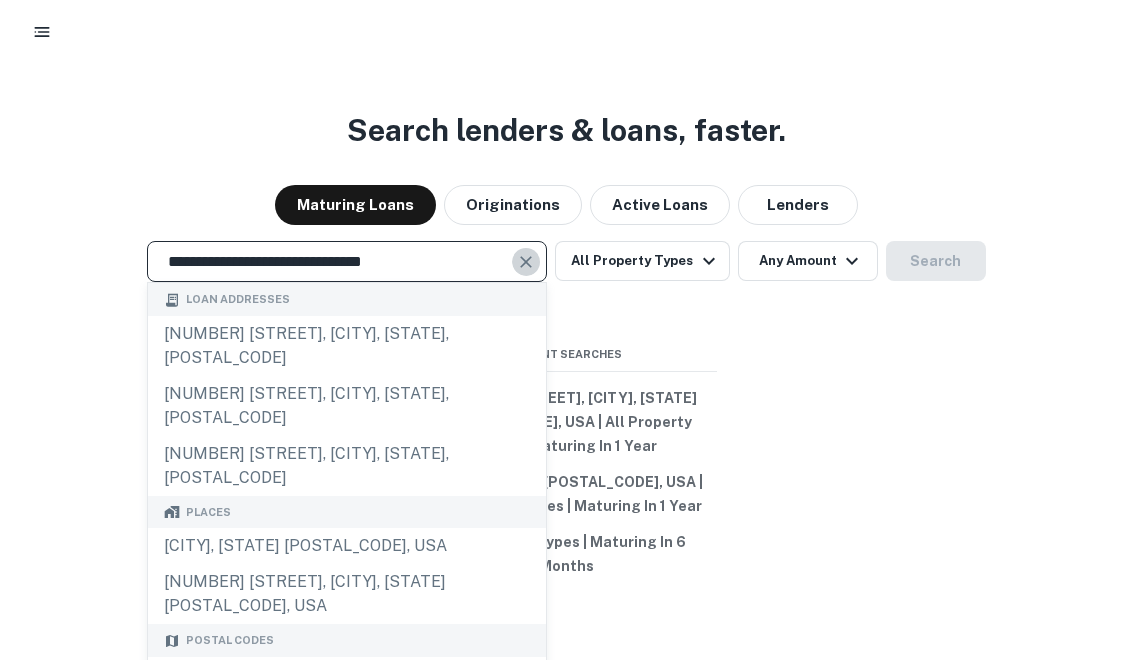 click at bounding box center (526, 262) 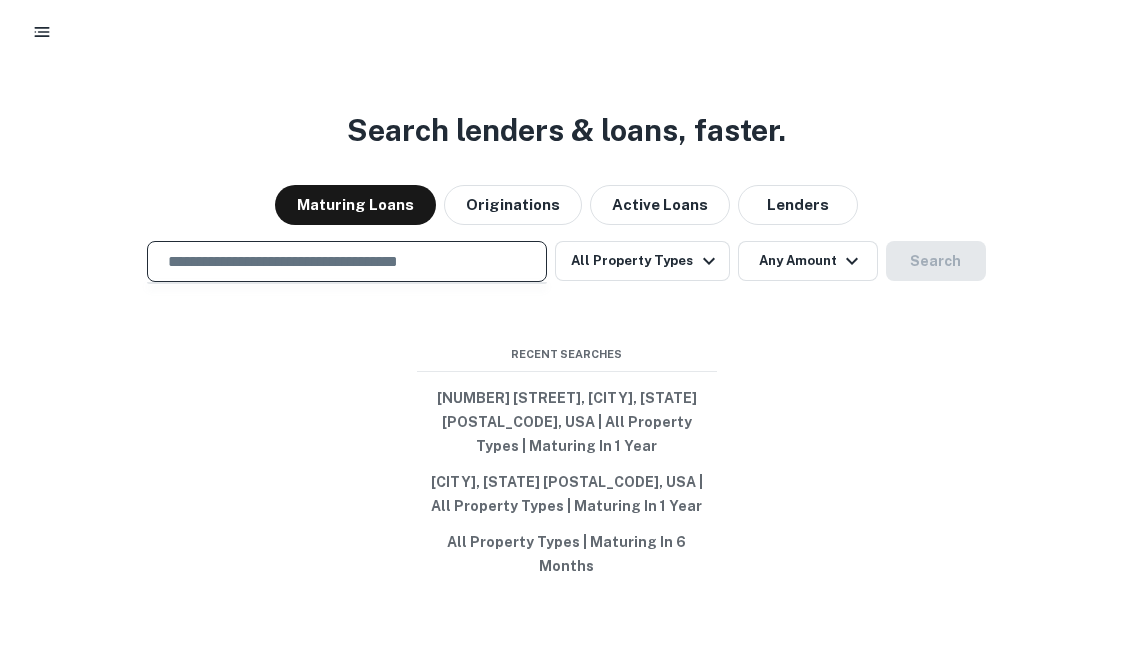 paste on "**********" 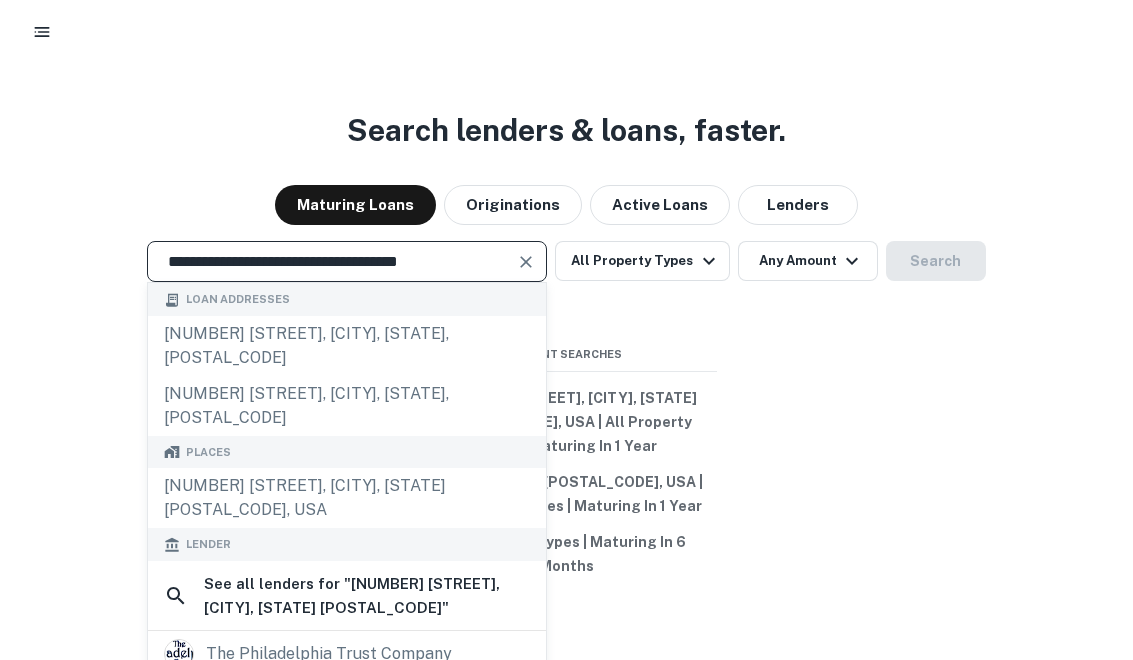 click on "**********" at bounding box center (332, 261) 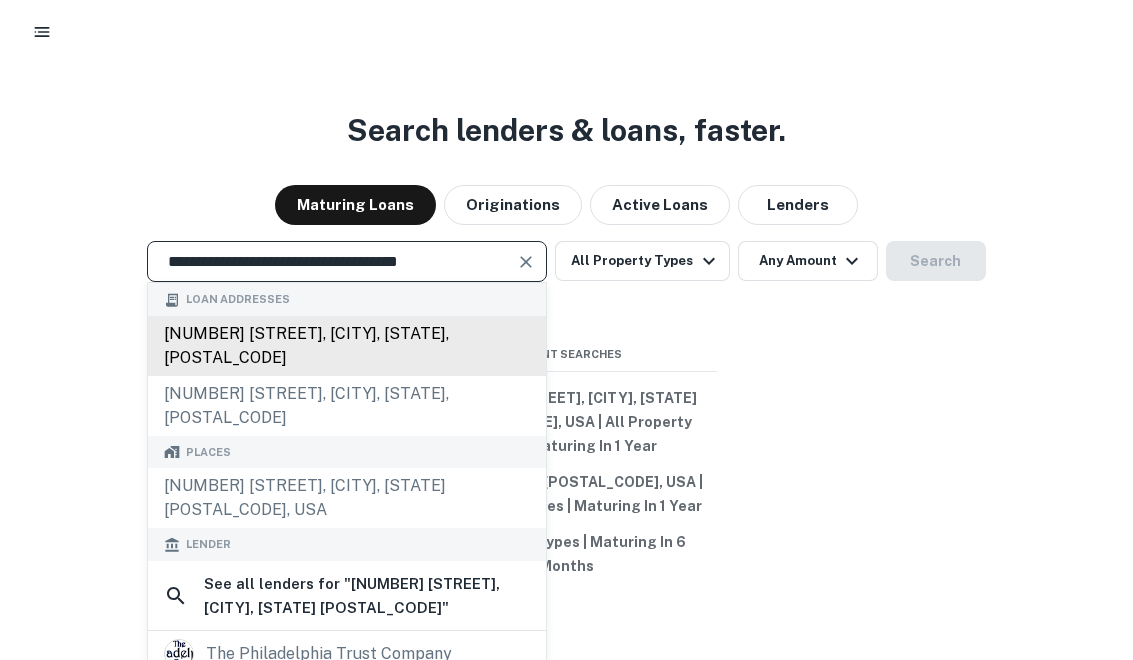 click on "2200 market st, philadelphia, pa, 19103" at bounding box center (347, 334) 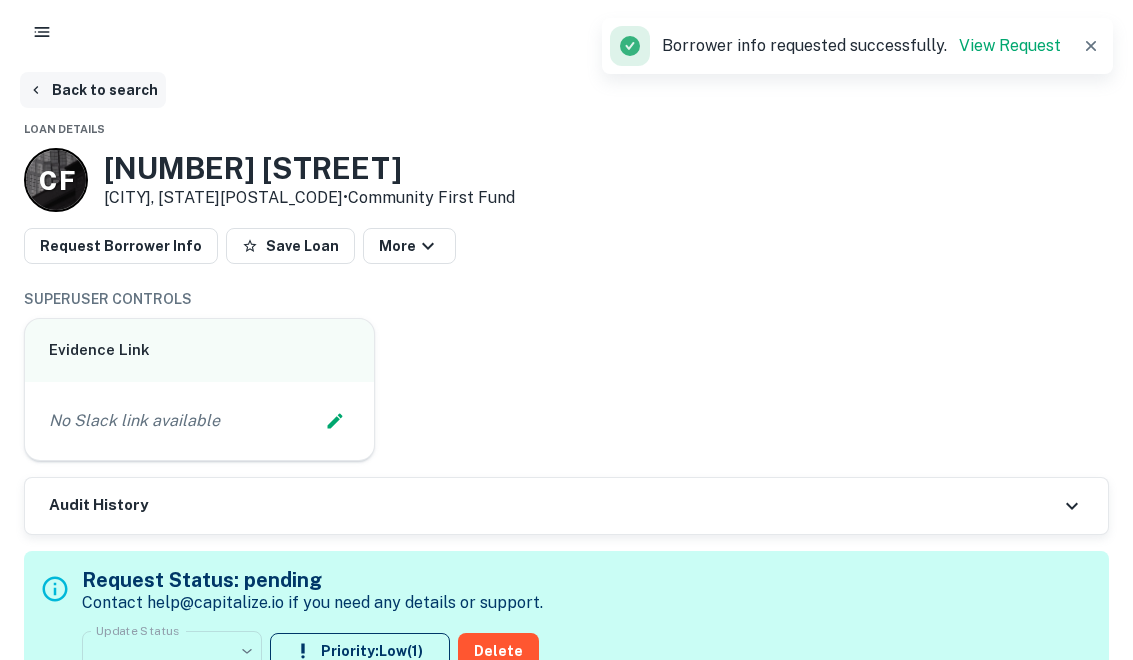 click on "Back to search" at bounding box center (93, 90) 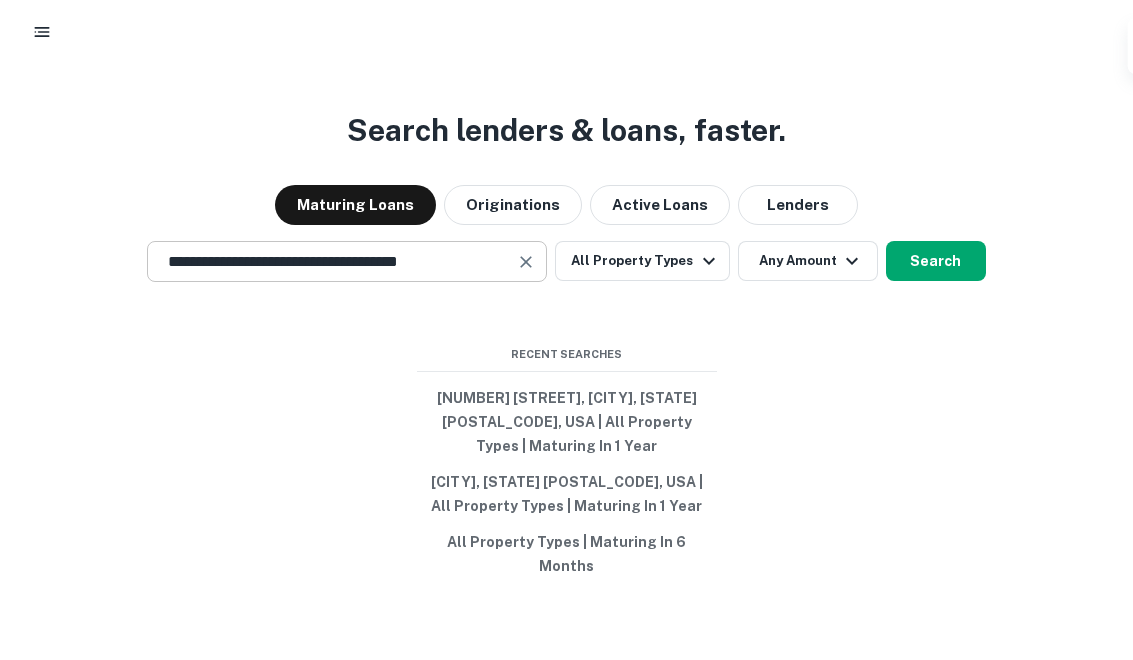 click at bounding box center (526, 262) 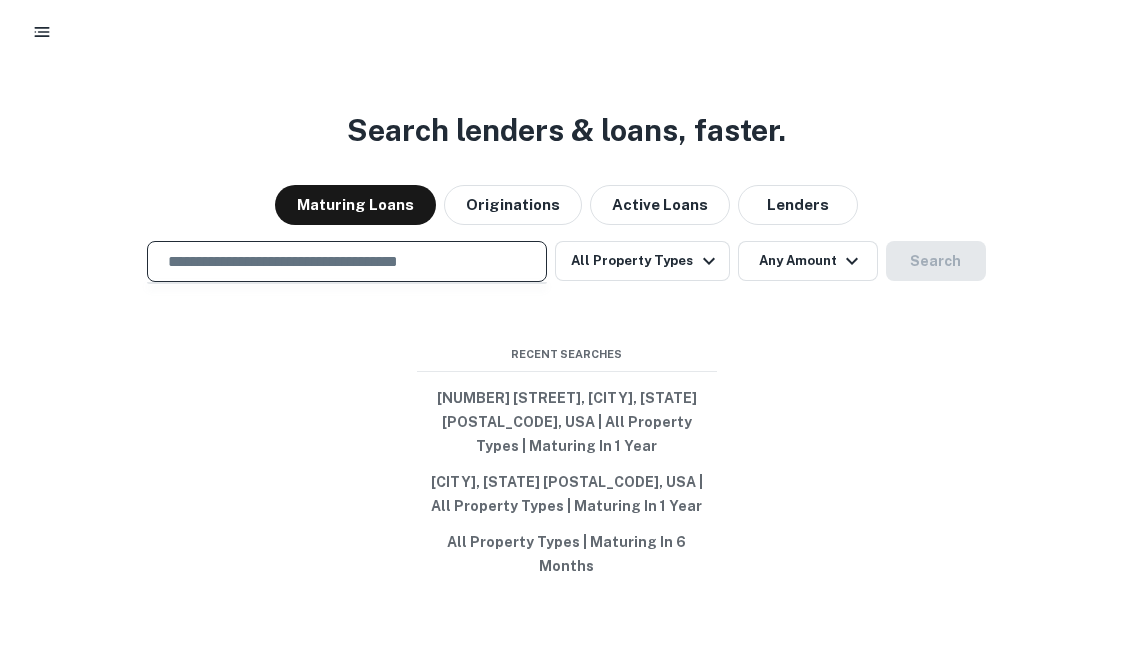 paste on "**********" 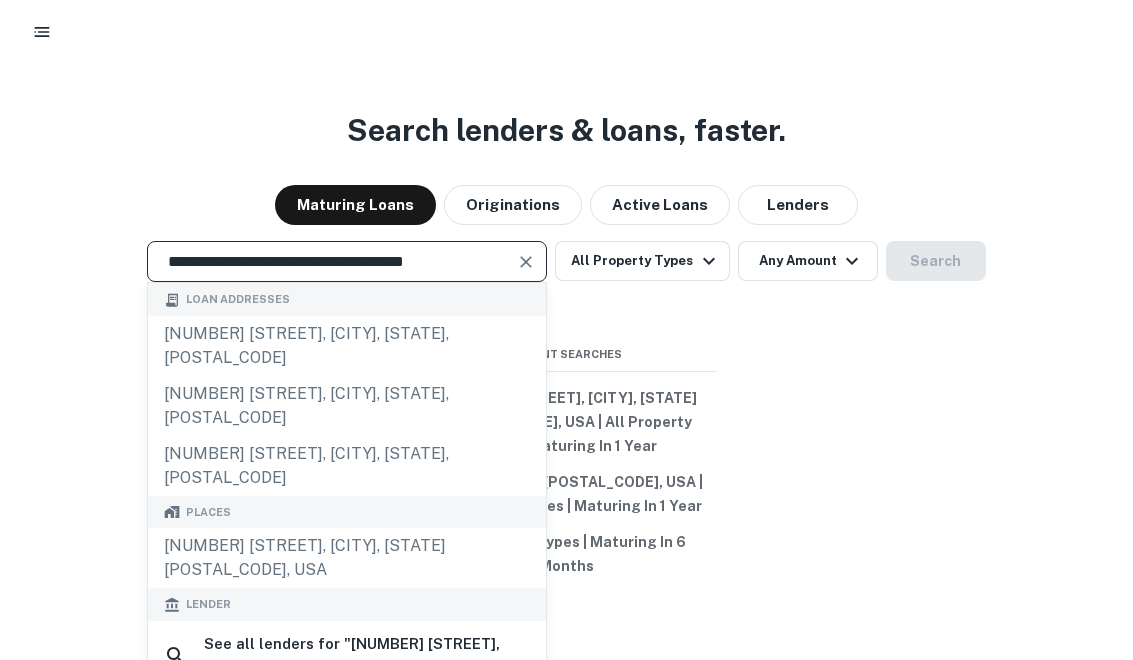 click at bounding box center [526, 262] 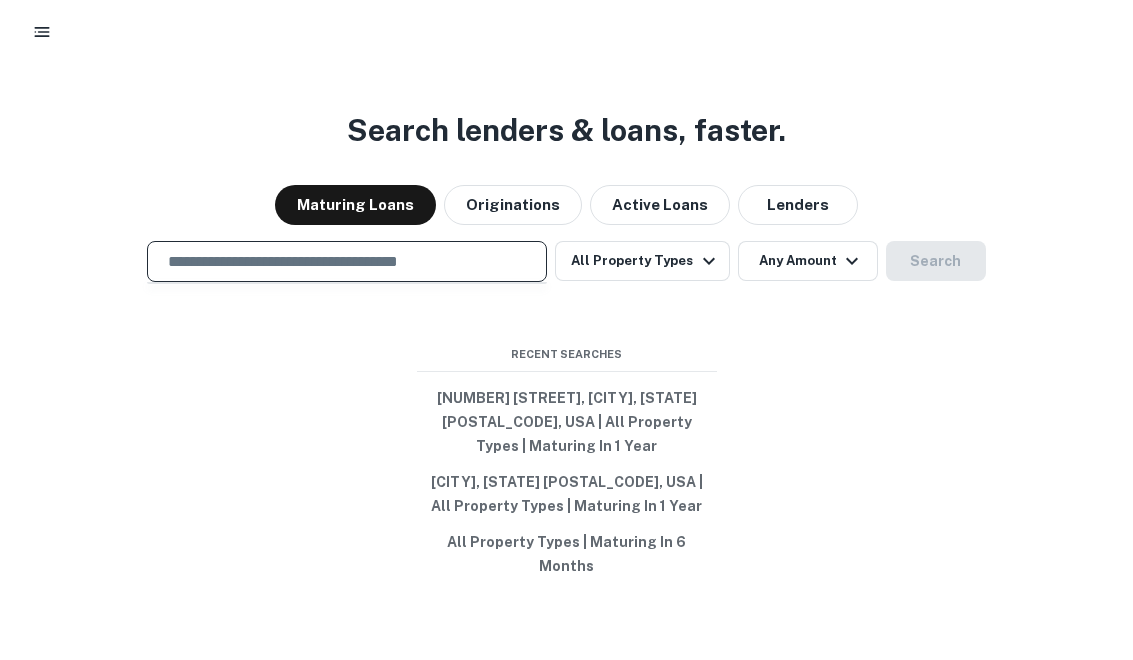 paste on "**********" 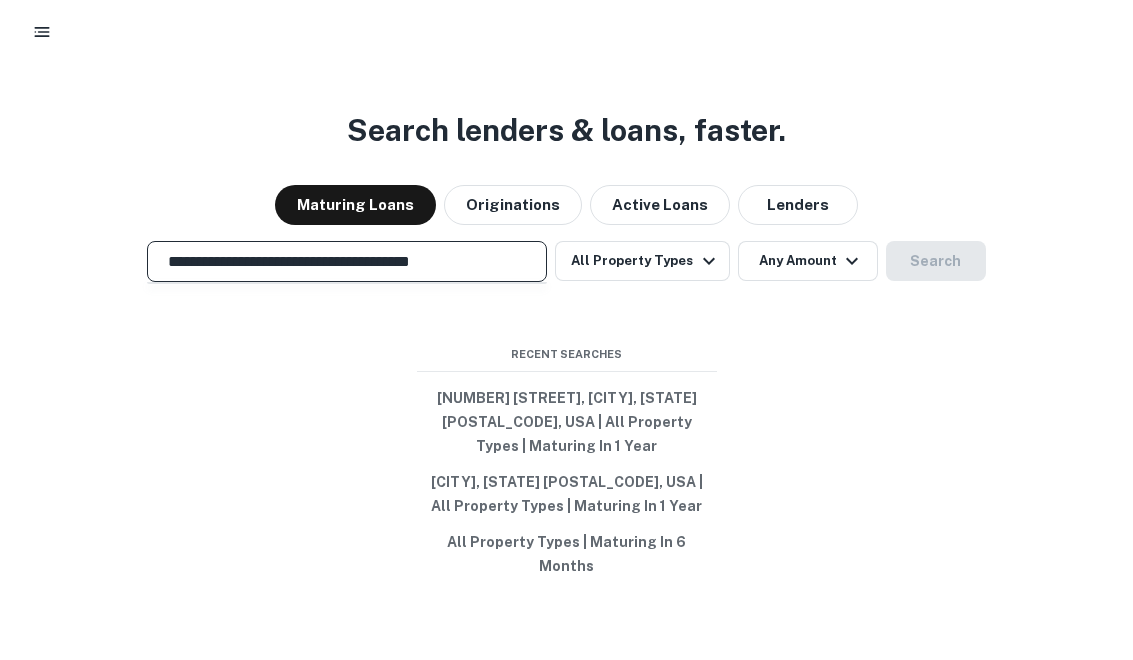 scroll, scrollTop: 0, scrollLeft: 0, axis: both 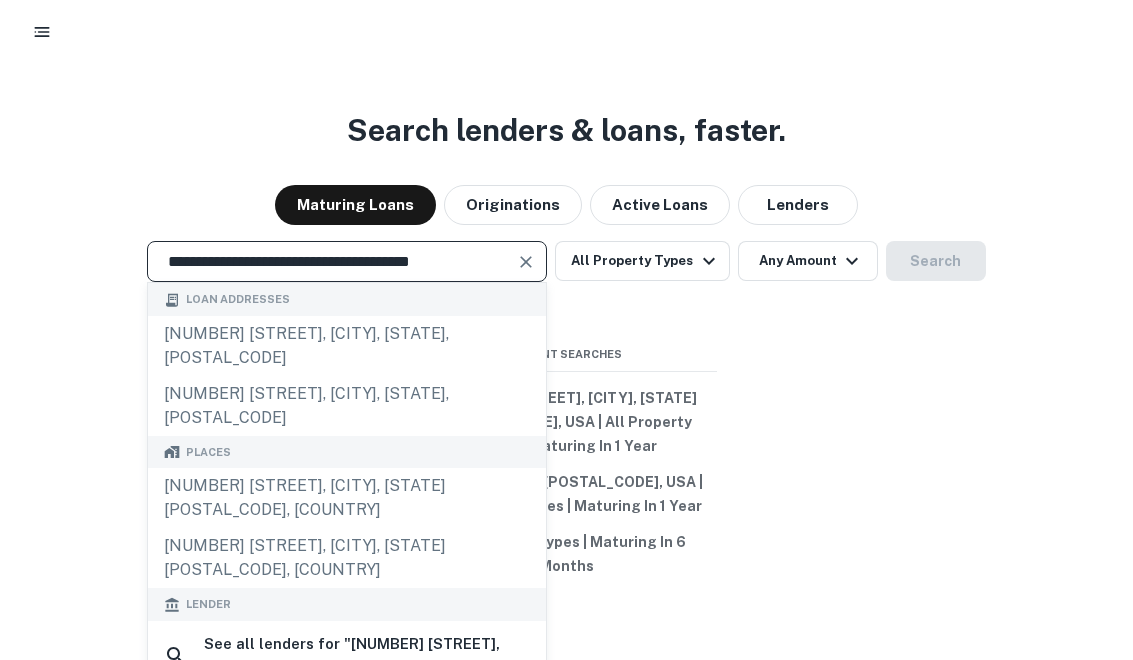 click on "**********" at bounding box center (332, 261) 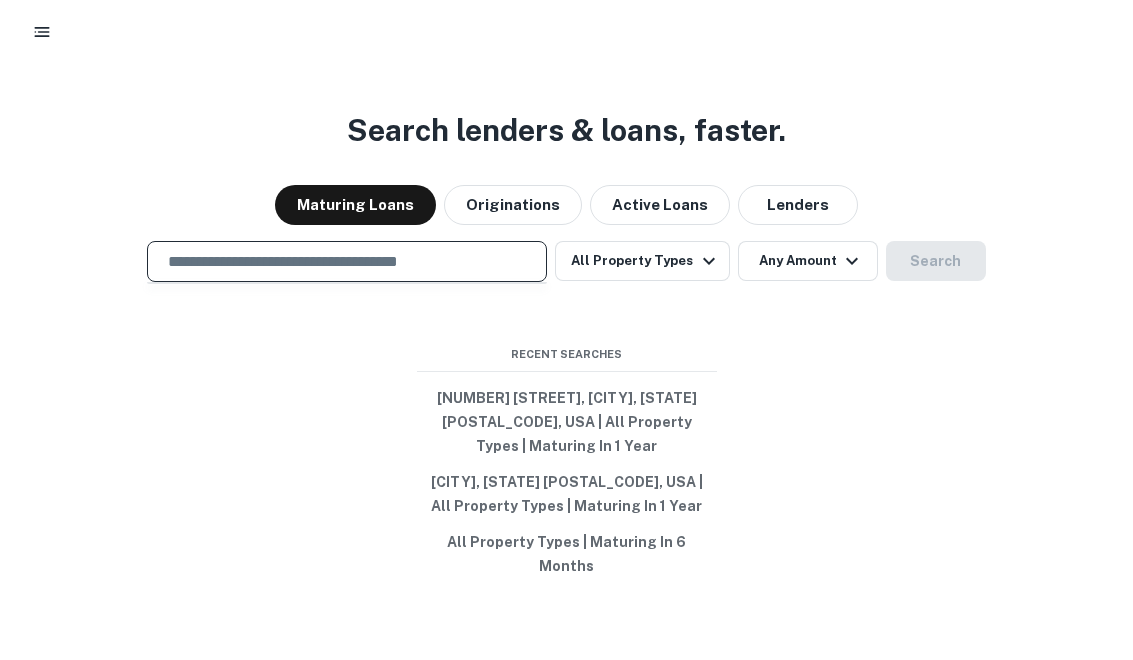 paste on "**********" 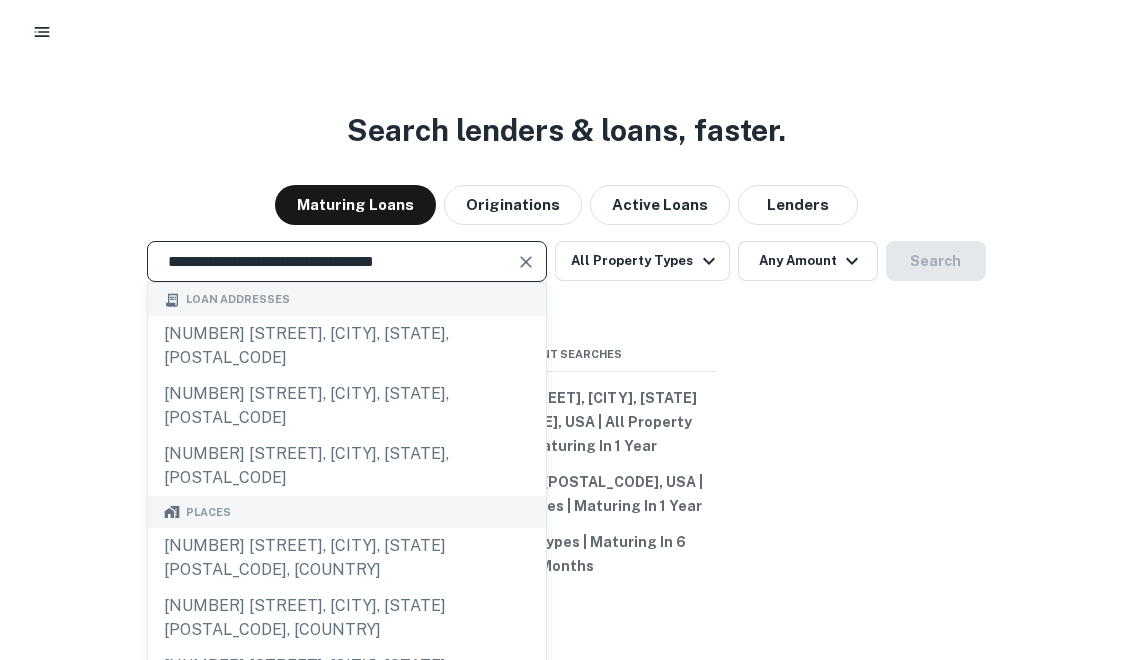 click at bounding box center (526, 262) 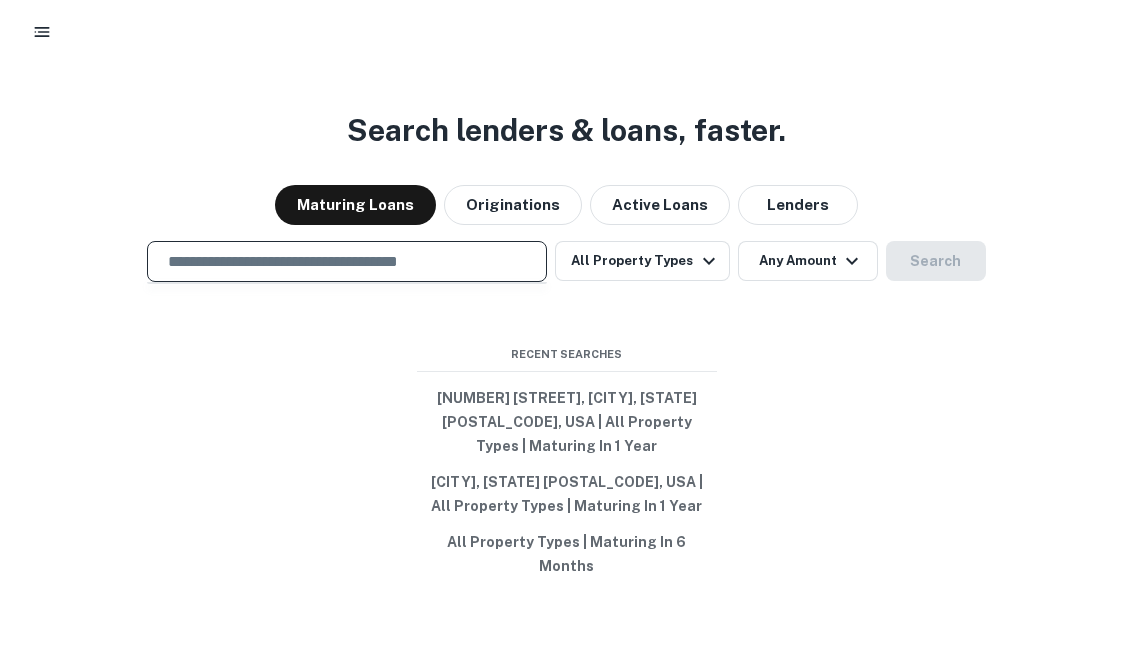 paste on "**********" 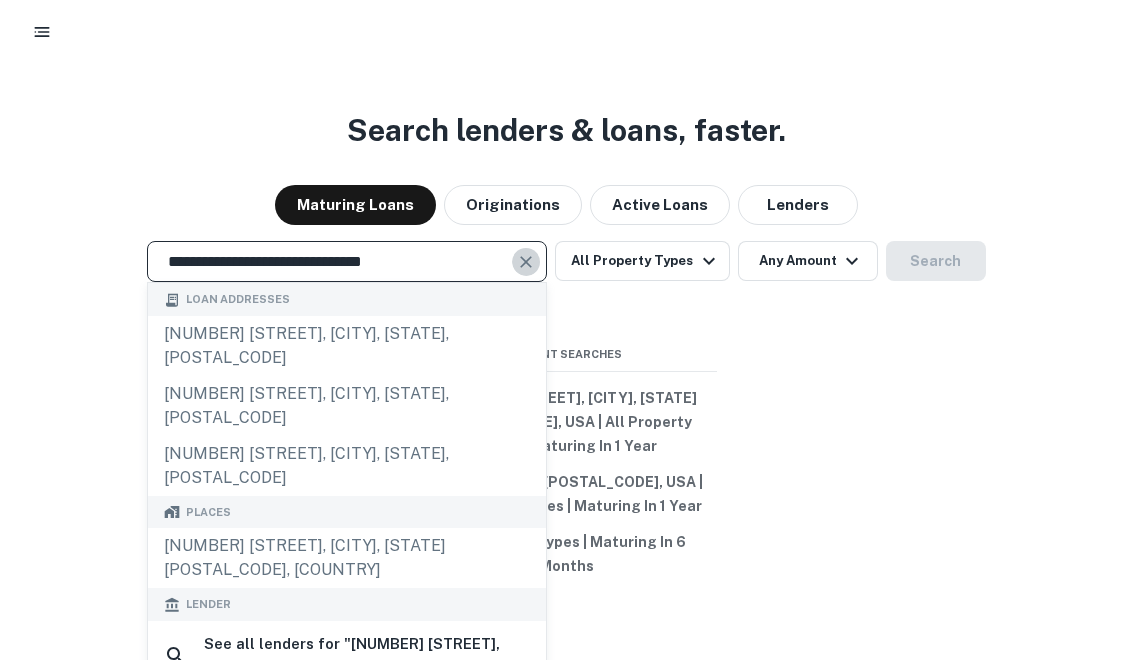 click at bounding box center (526, 262) 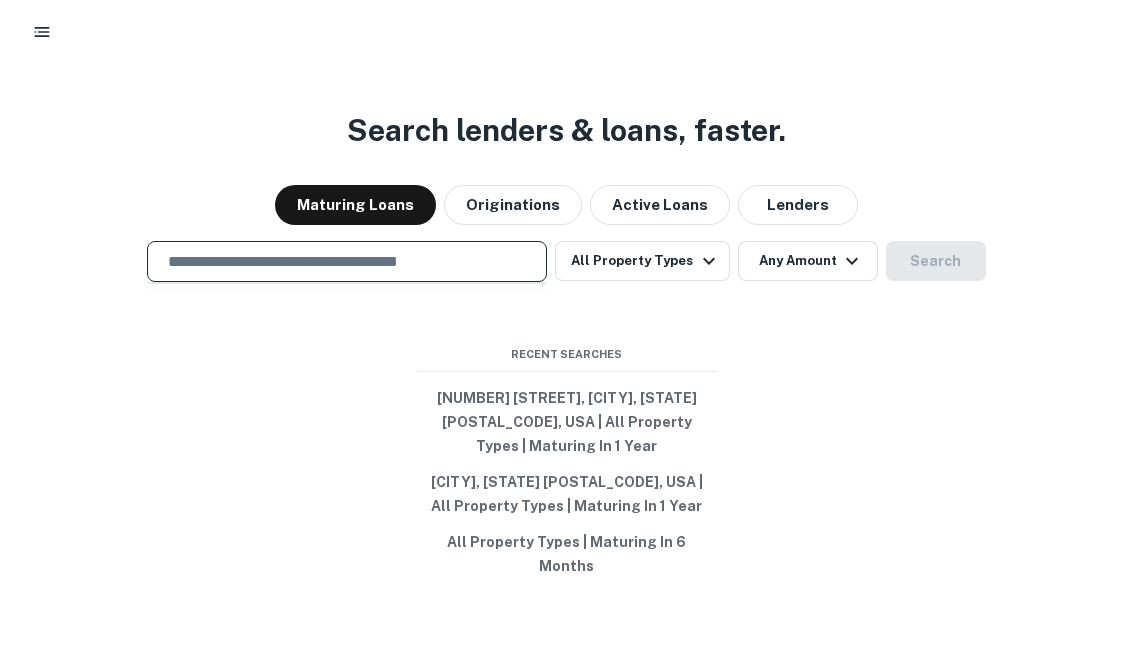 paste on "**********" 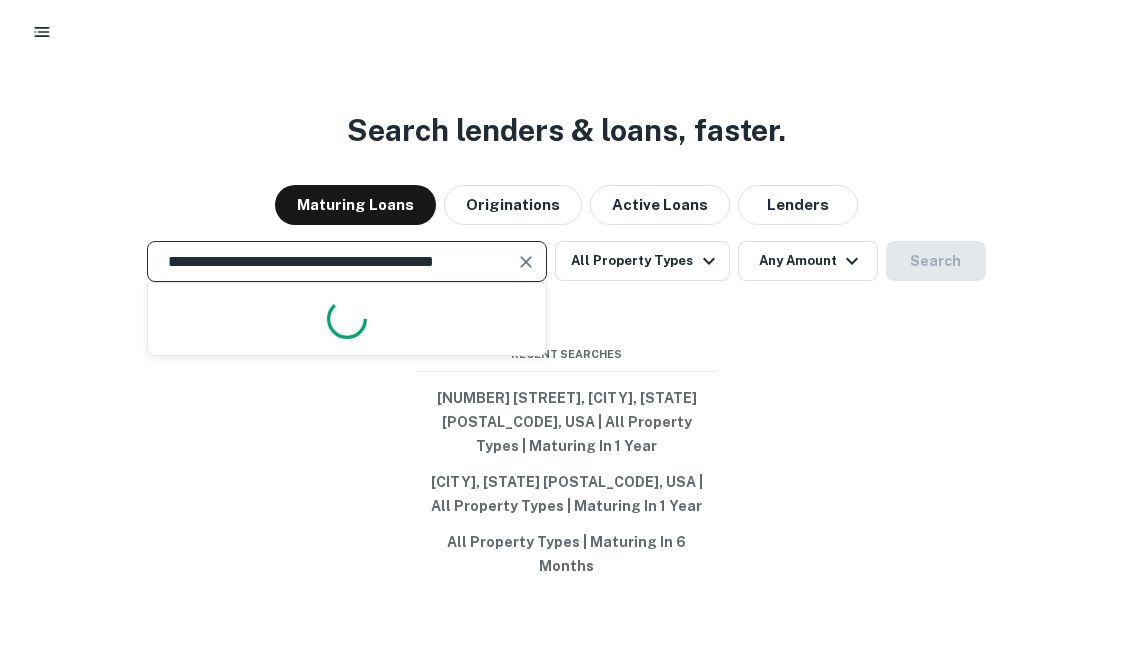scroll, scrollTop: 0, scrollLeft: 8, axis: horizontal 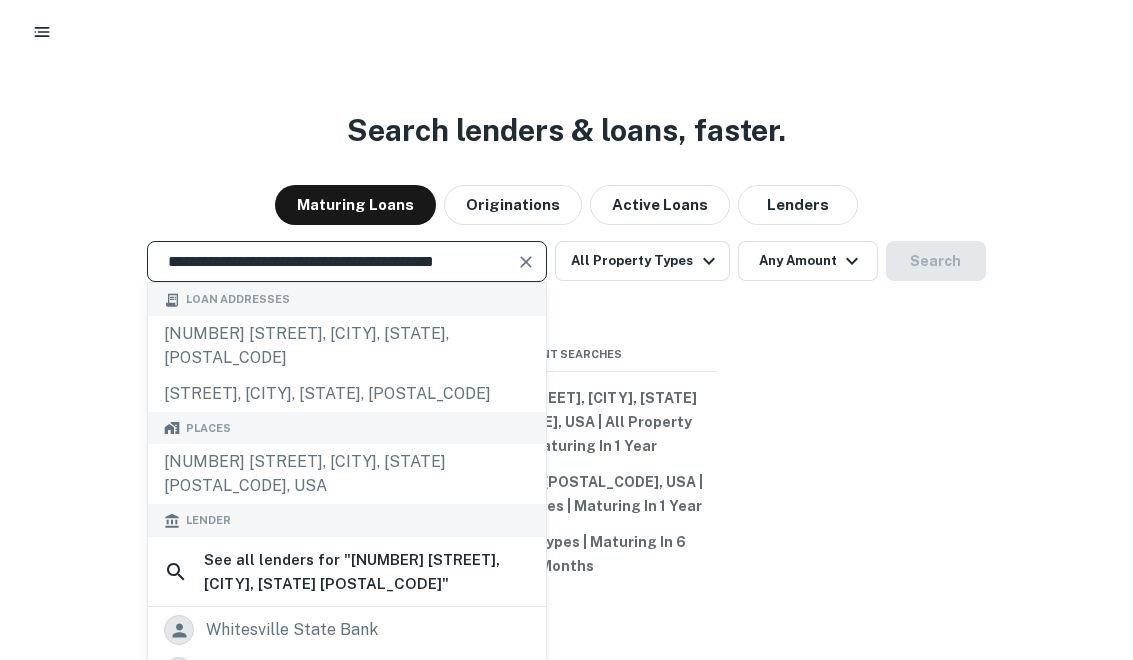 click on "**********" at bounding box center (332, 261) 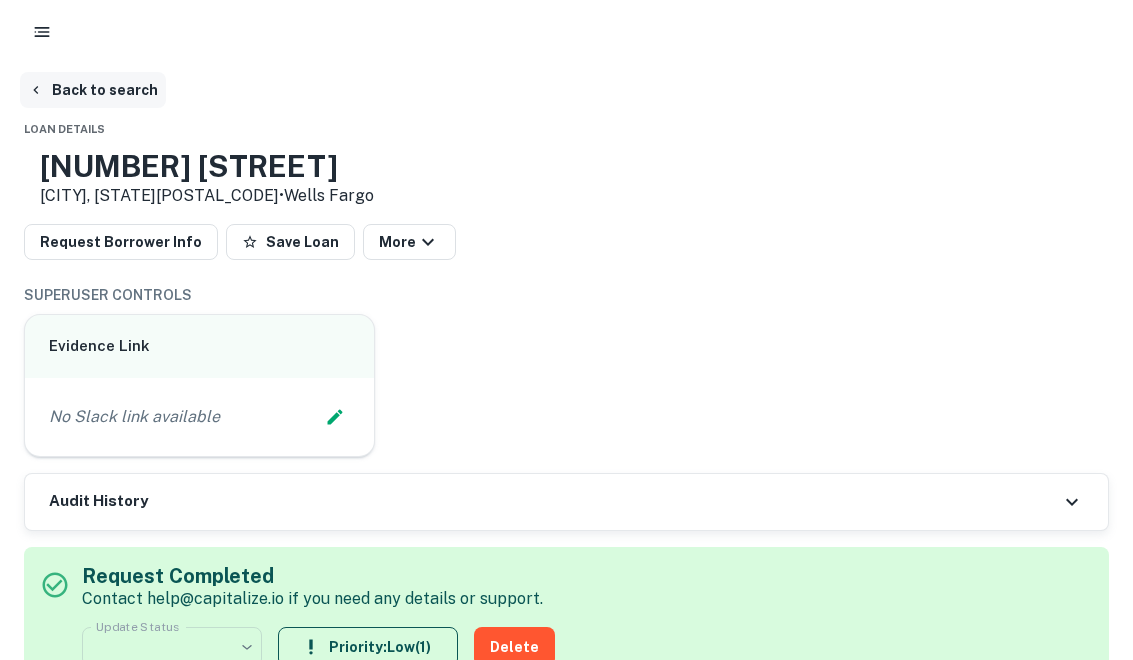click on "Back to search" at bounding box center (93, 90) 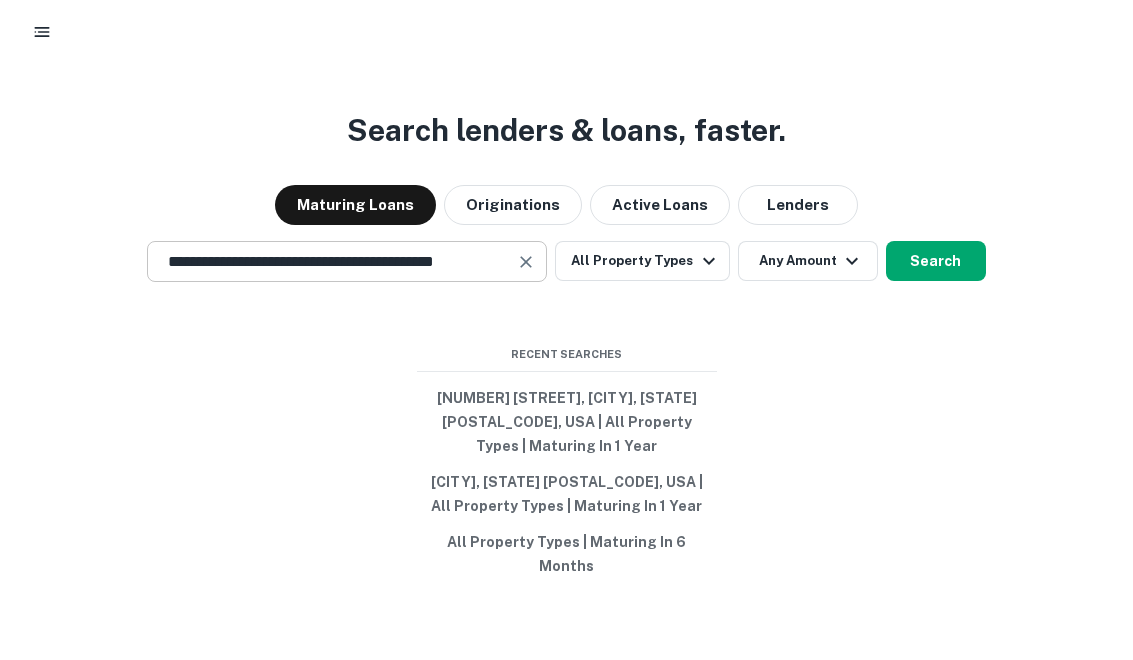 click at bounding box center [526, 262] 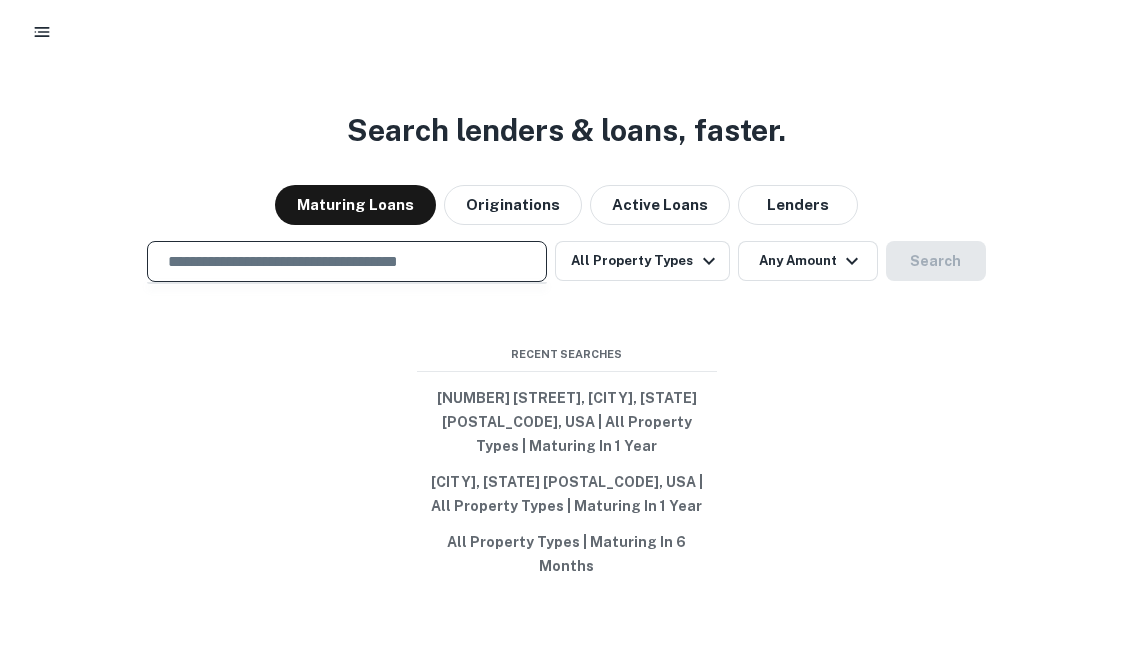 scroll, scrollTop: 0, scrollLeft: 0, axis: both 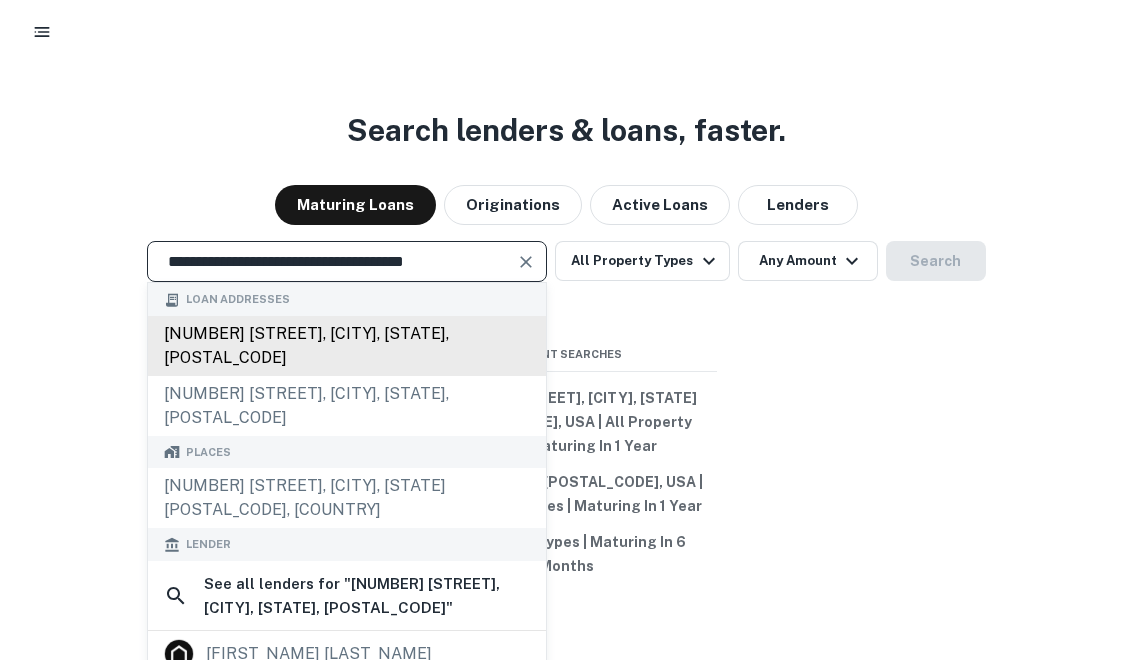 click on "3601 n jupiter rd, richardson, tx, 75082" at bounding box center [347, 346] 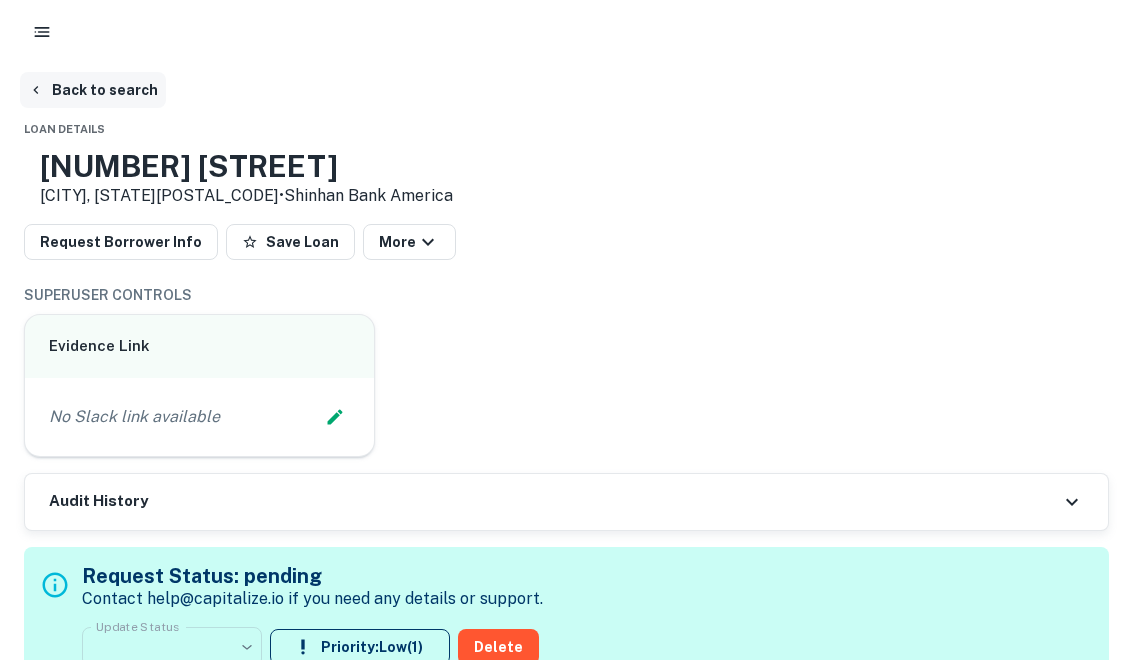 click on "Back to search" at bounding box center (93, 90) 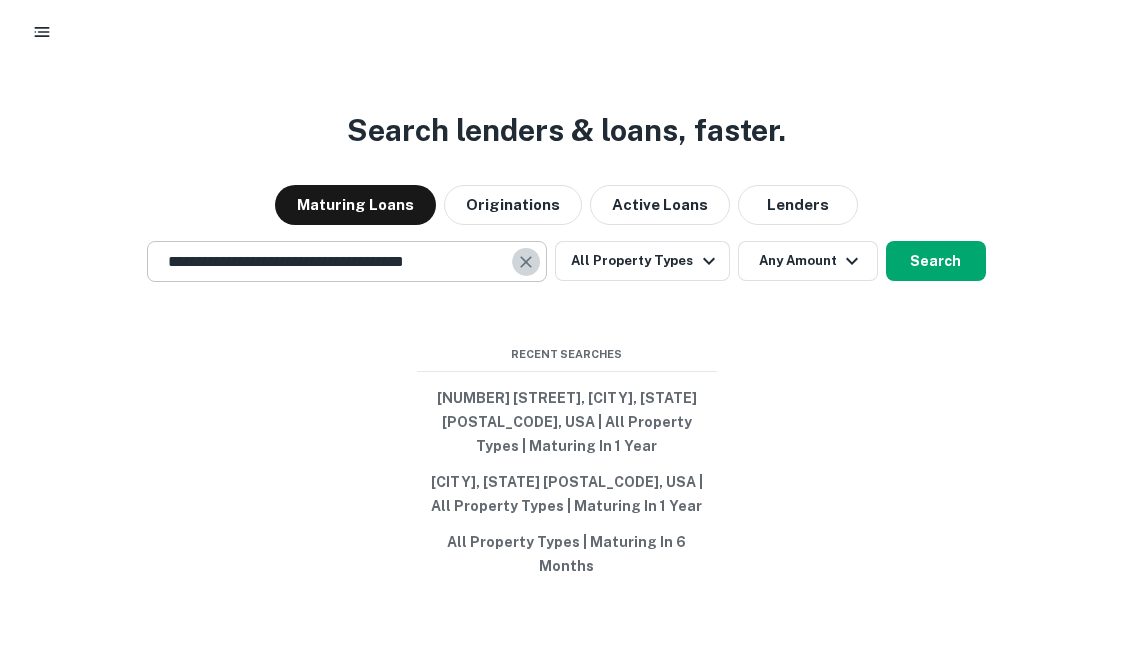click at bounding box center [527, 262] 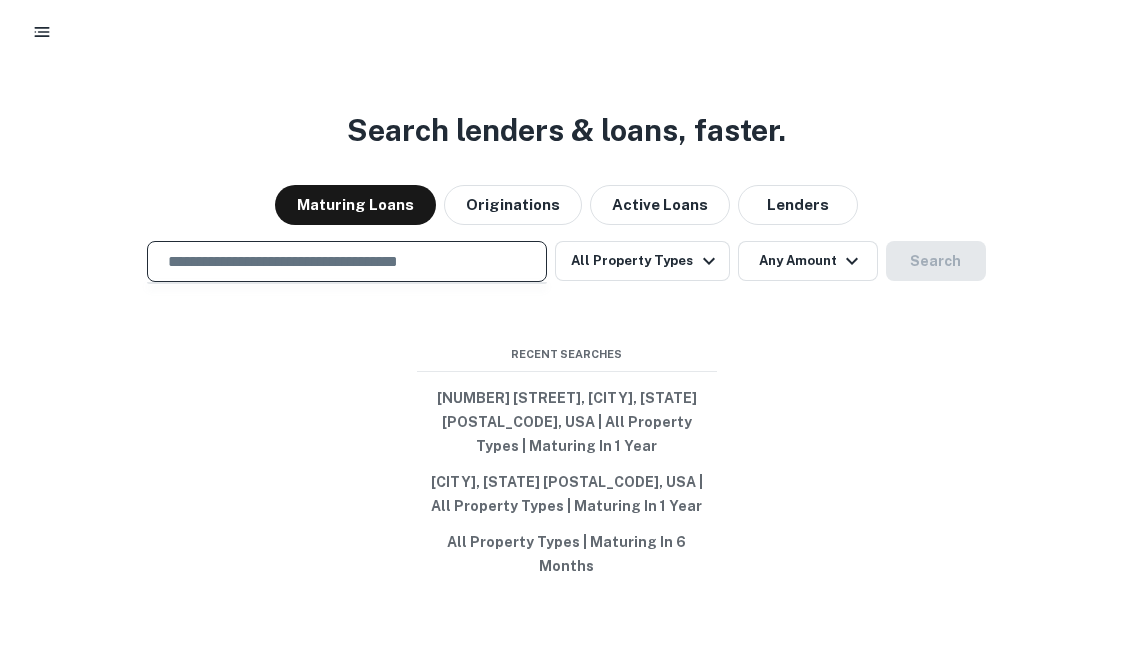 paste on "**********" 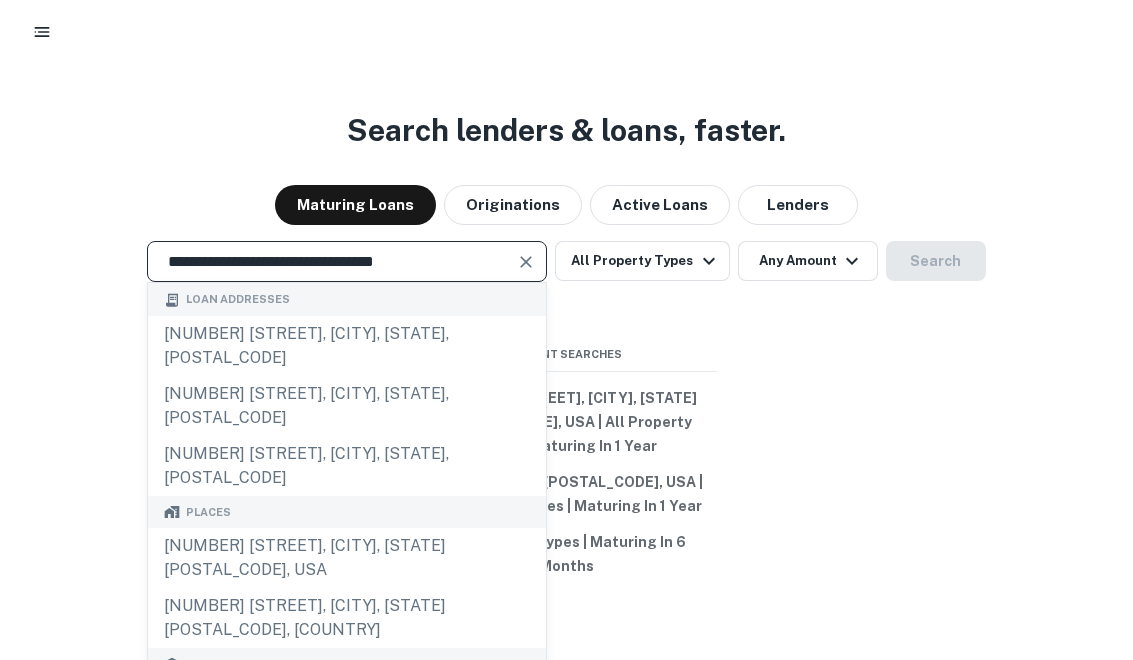 type on "**********" 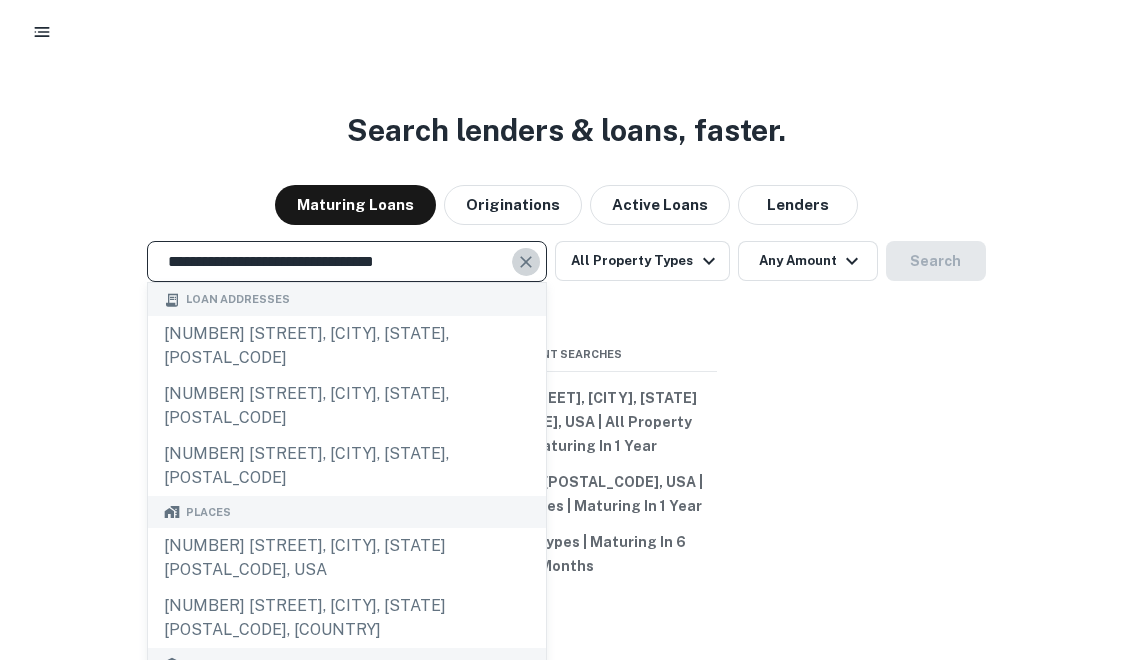 click at bounding box center (526, 262) 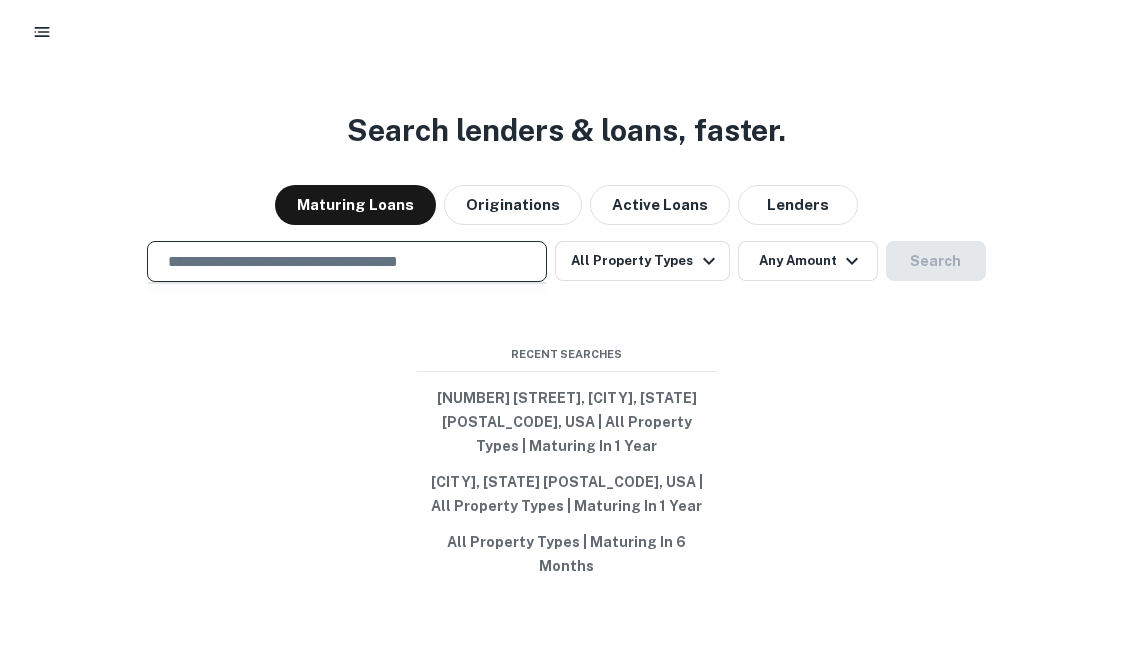 paste on "**********" 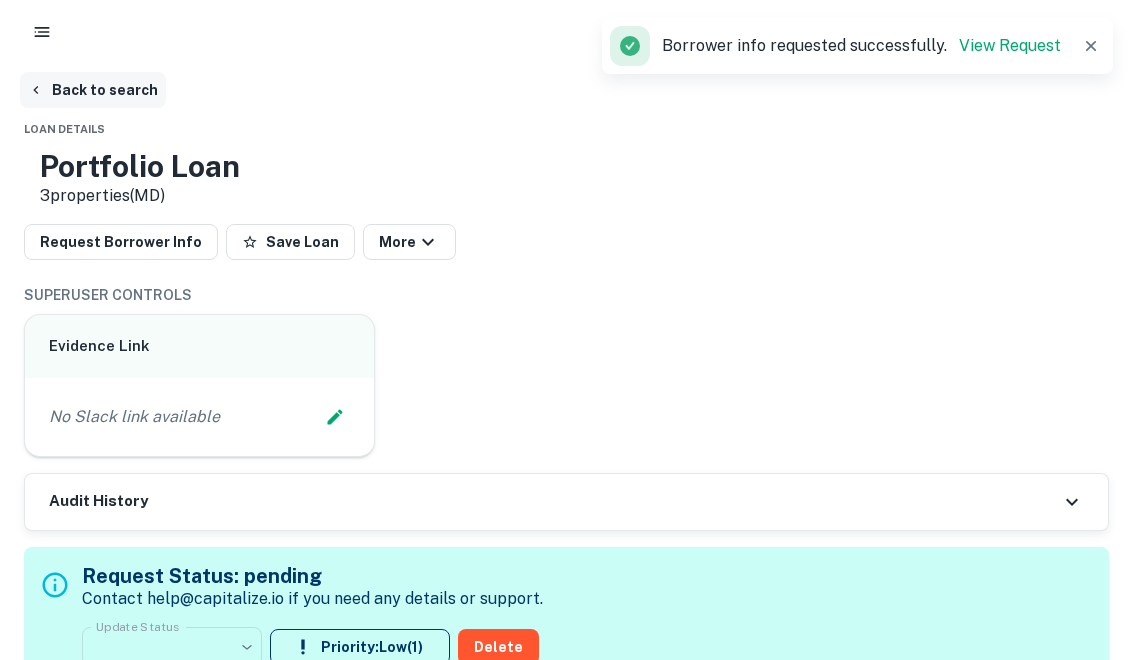 click on "Back to search" at bounding box center [93, 90] 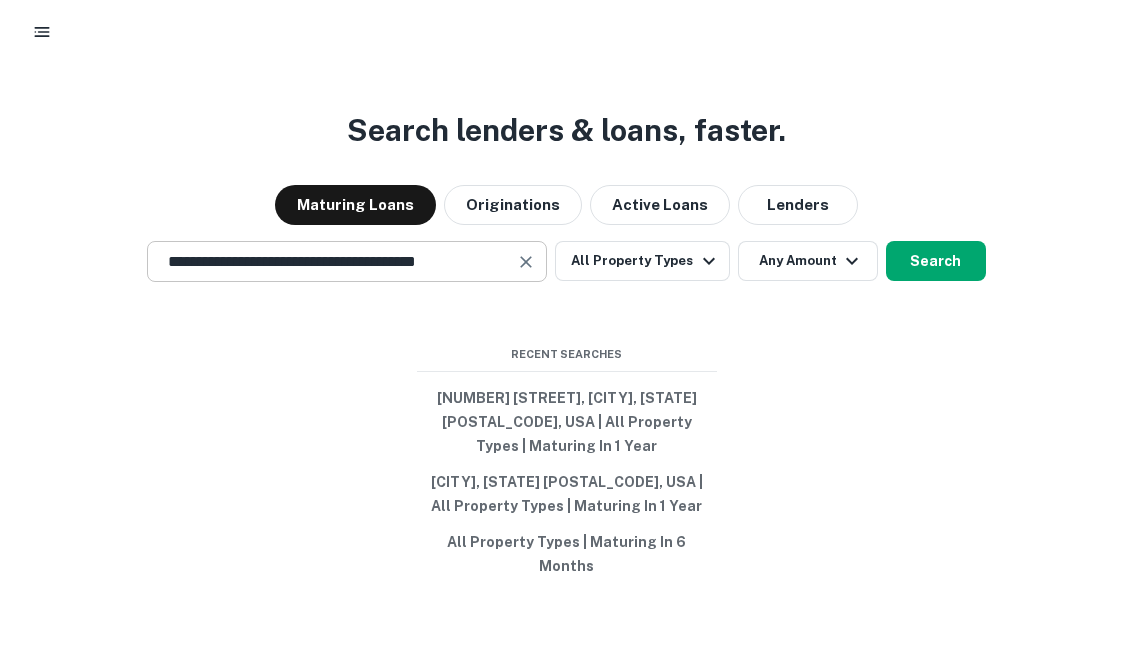 click at bounding box center [526, 262] 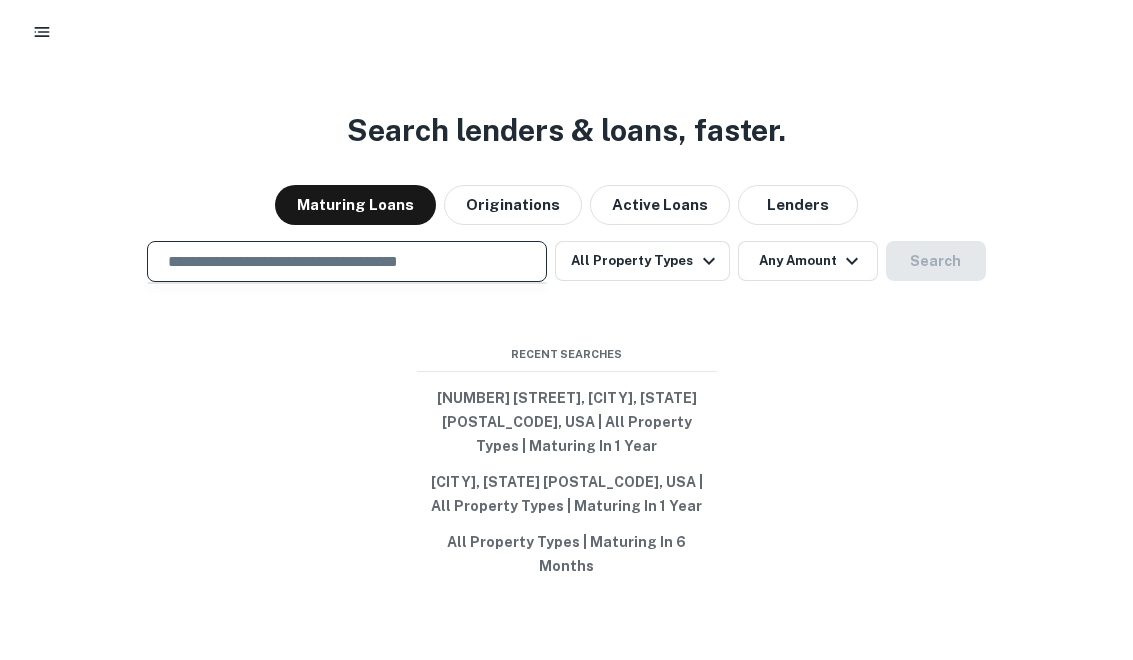 paste on "**********" 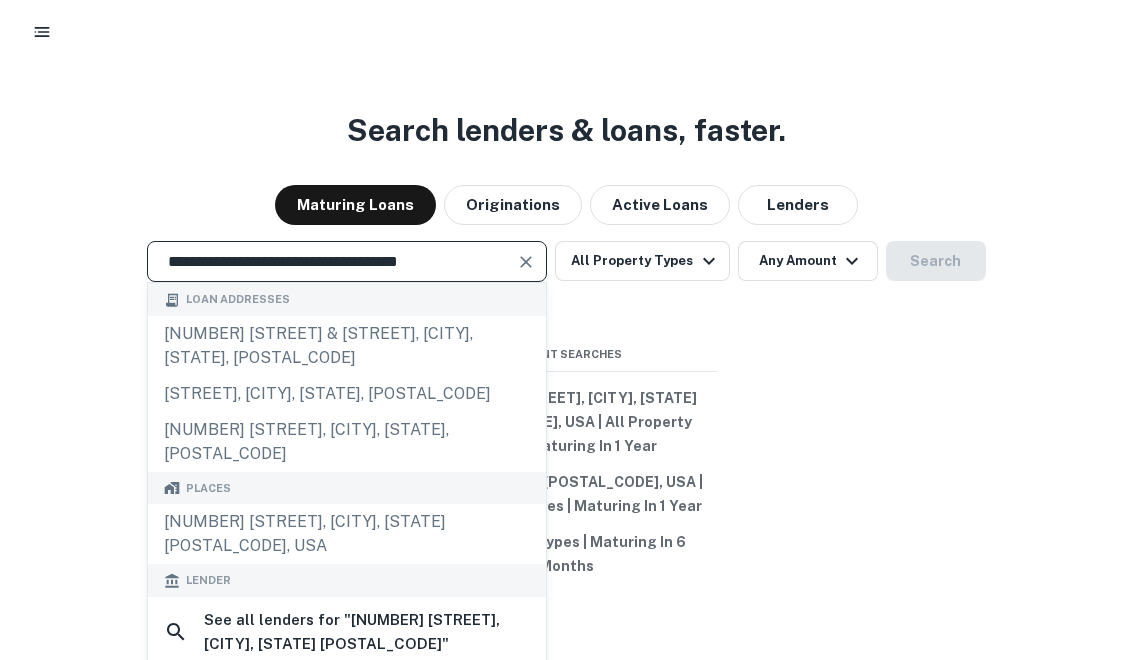 type on "**********" 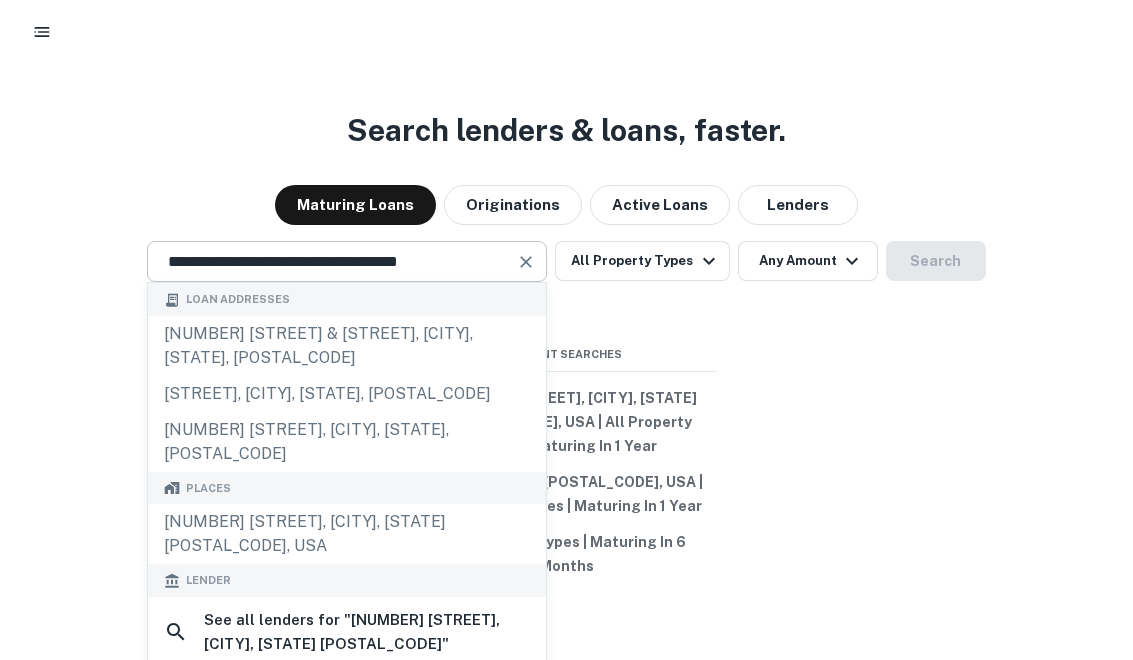 click at bounding box center [526, 262] 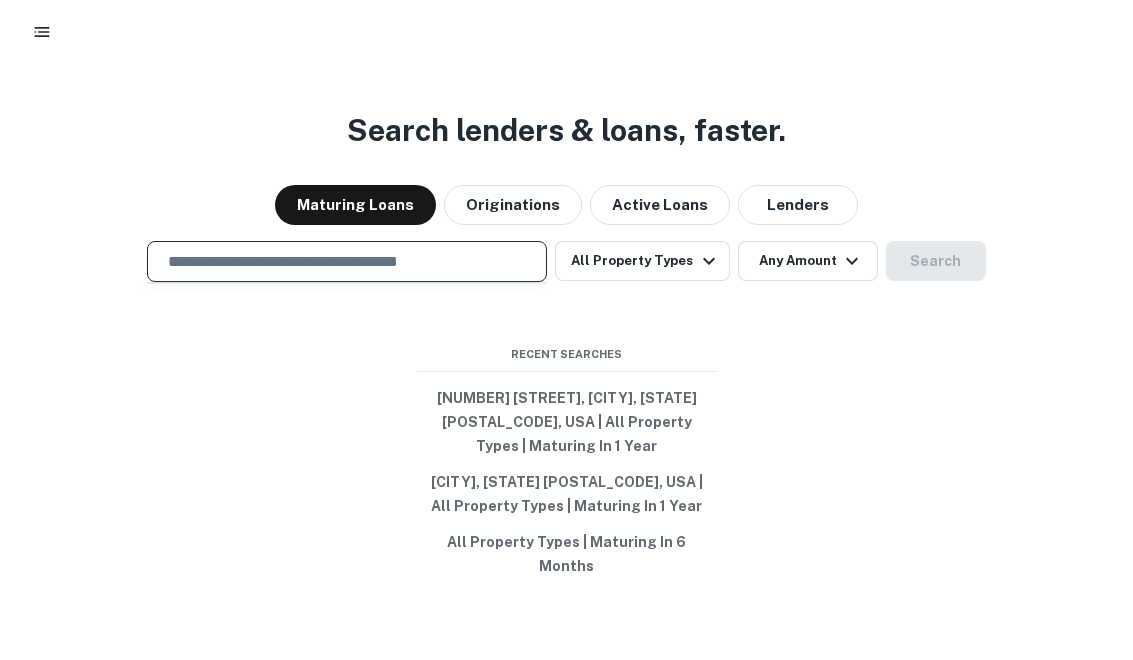 paste on "**********" 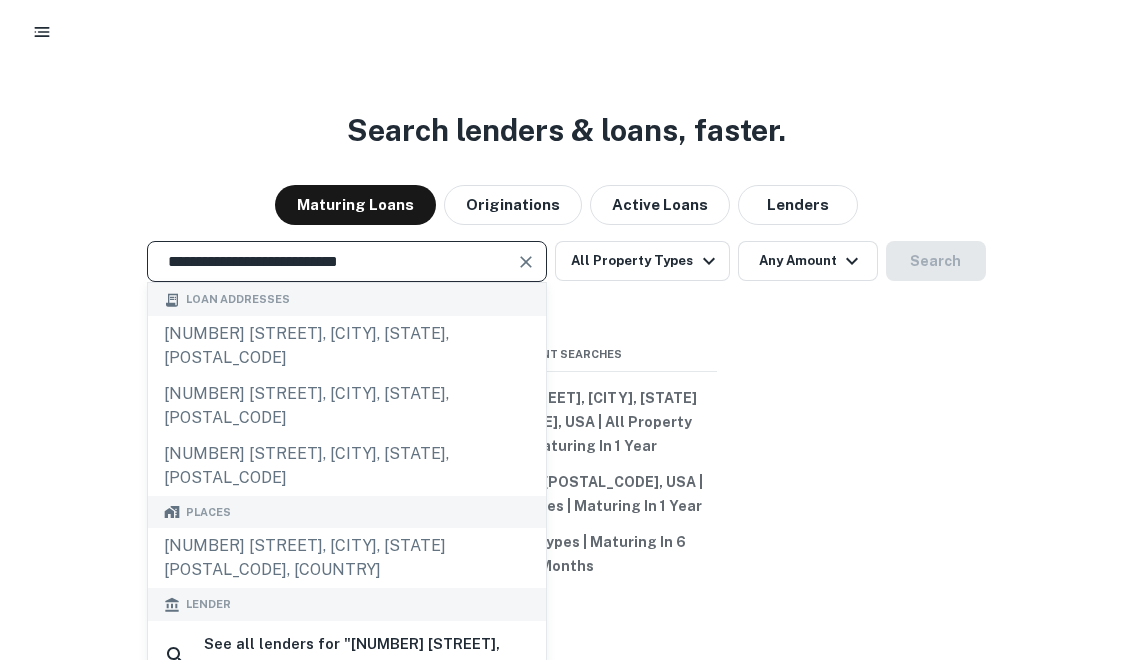 click at bounding box center (526, 262) 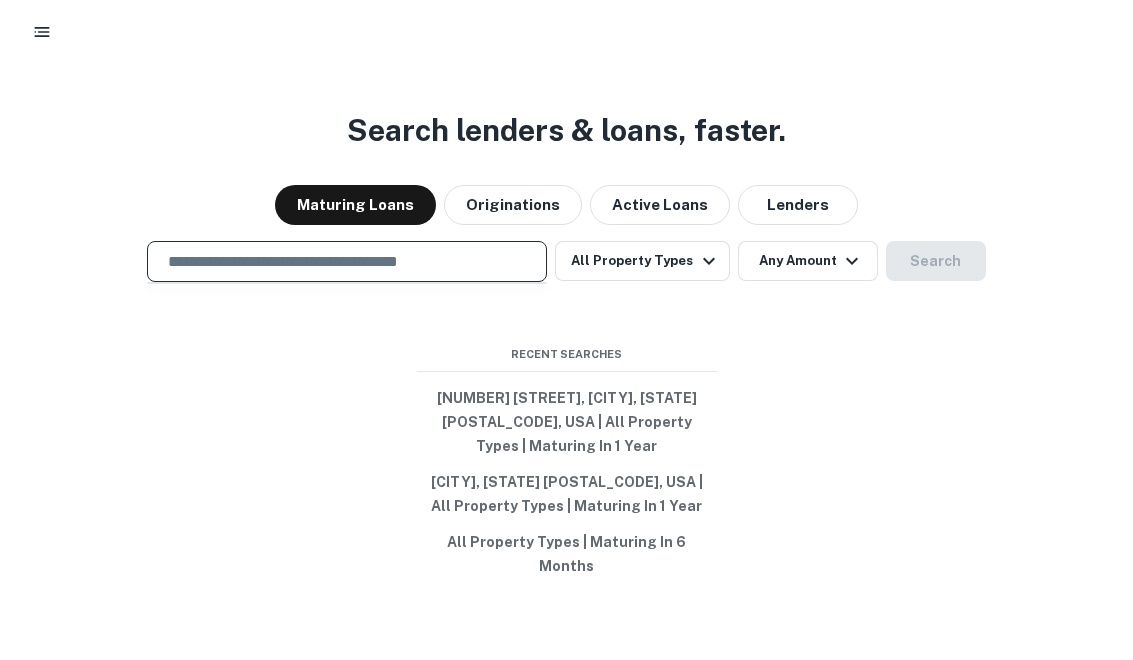 paste on "**********" 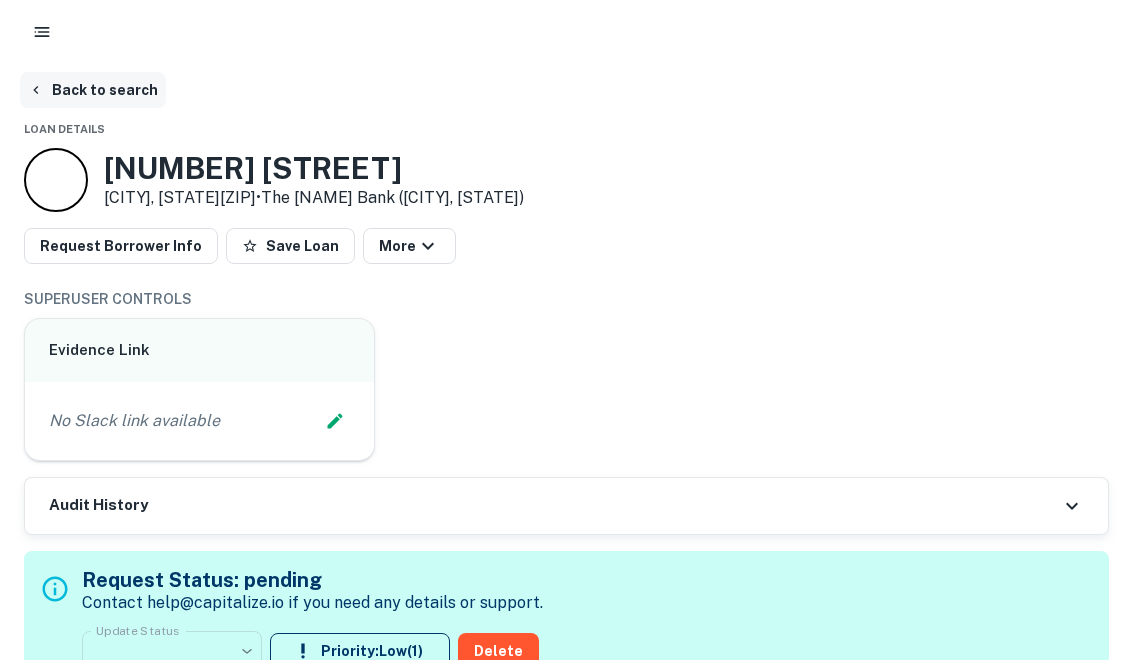 scroll, scrollTop: 0, scrollLeft: 0, axis: both 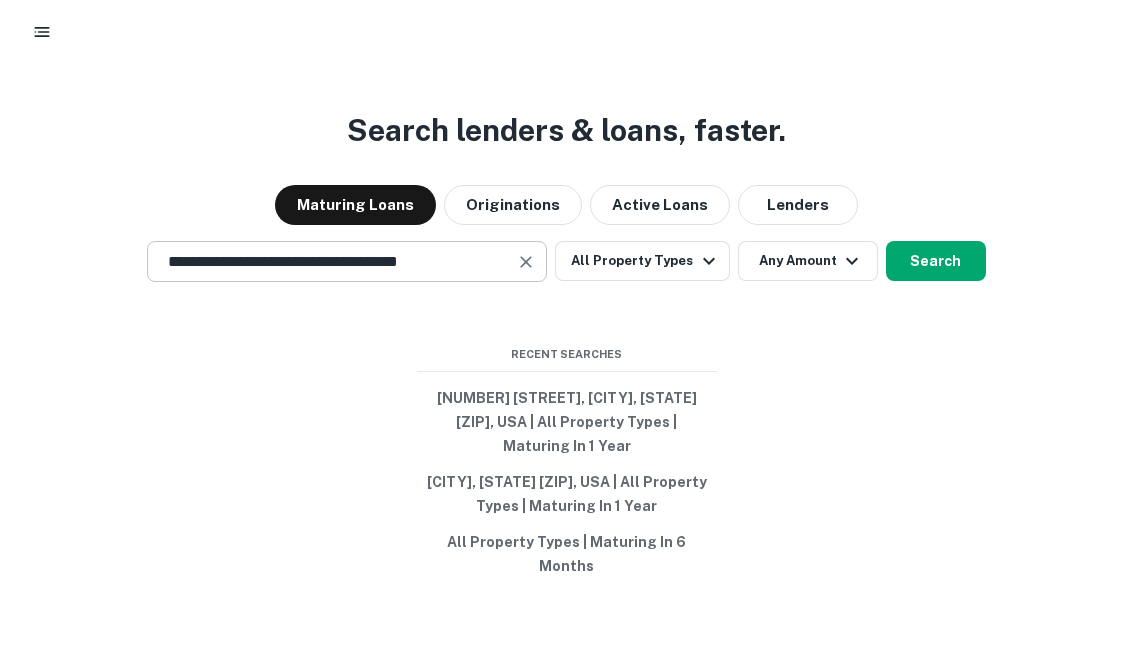 click at bounding box center (526, 274) 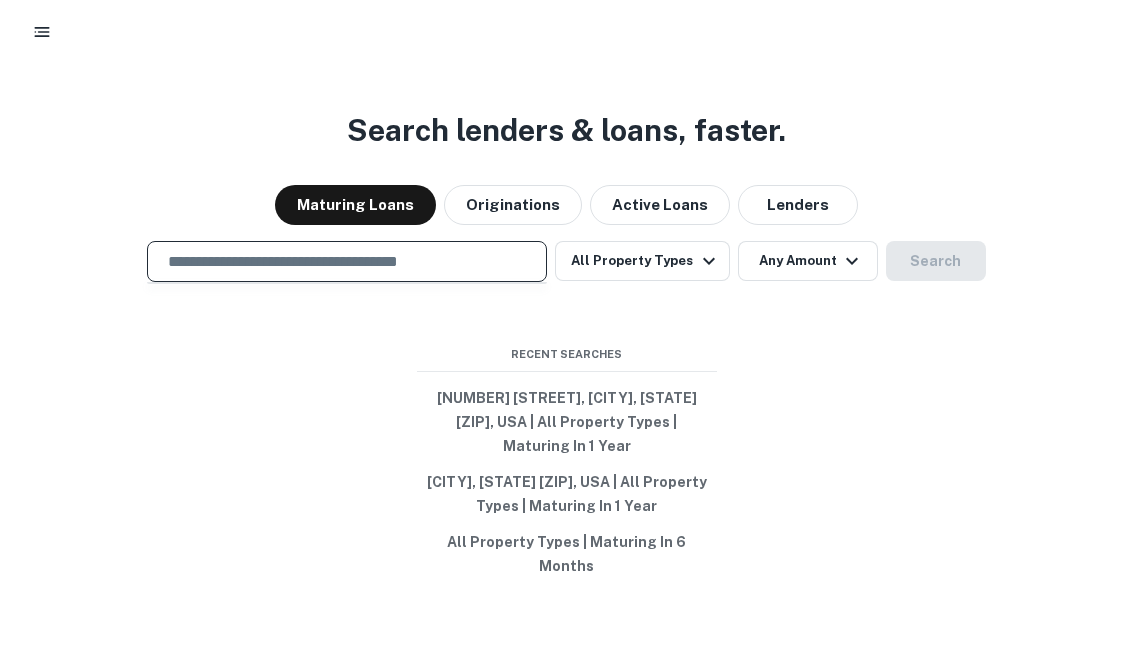 paste on "**********" 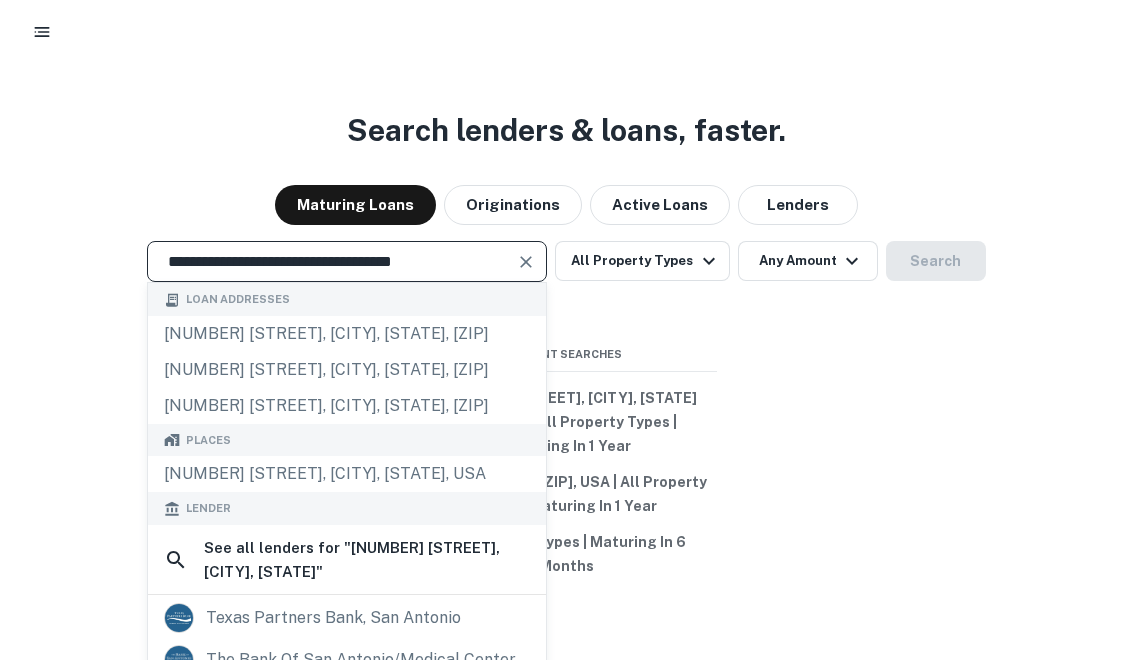 type on "**********" 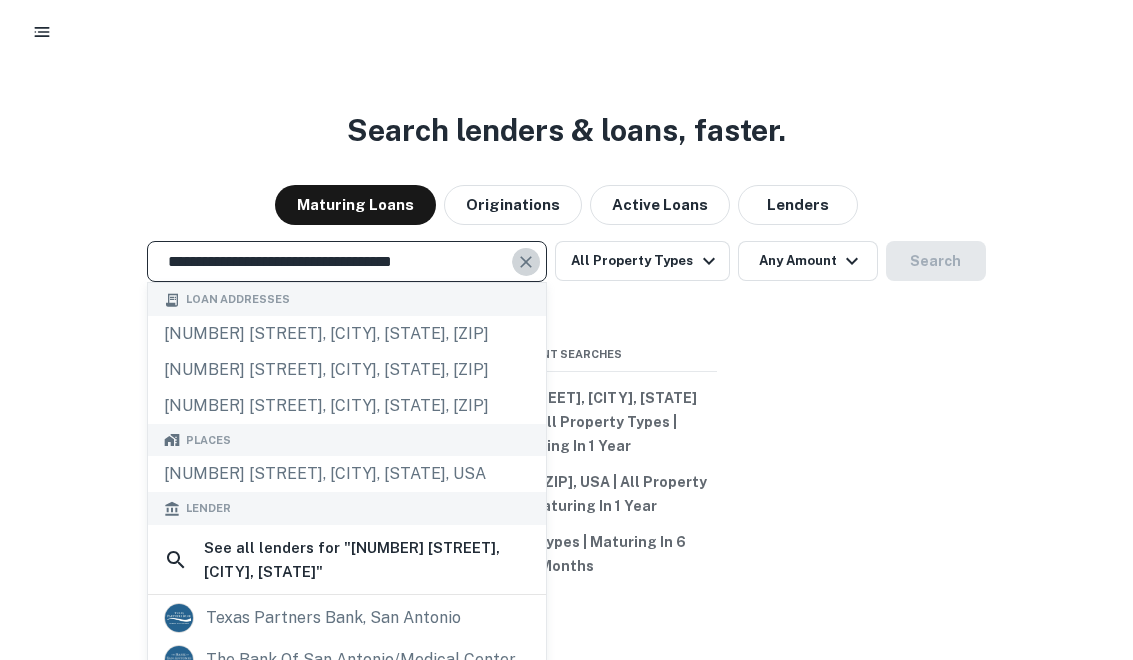 click at bounding box center [526, 274] 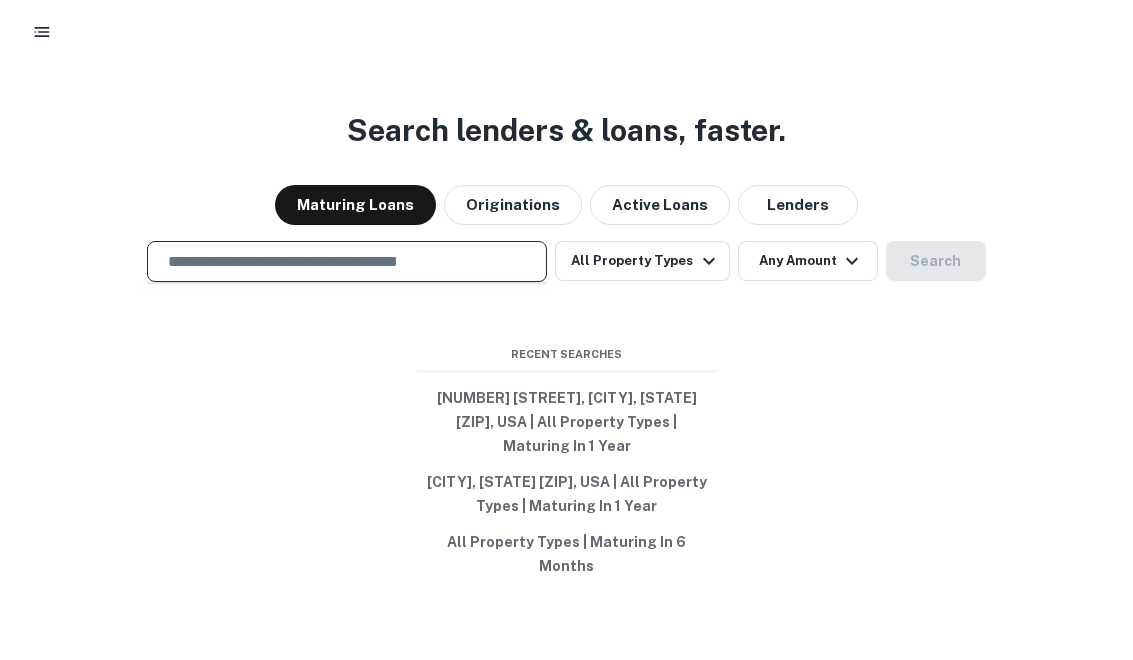 paste on "**********" 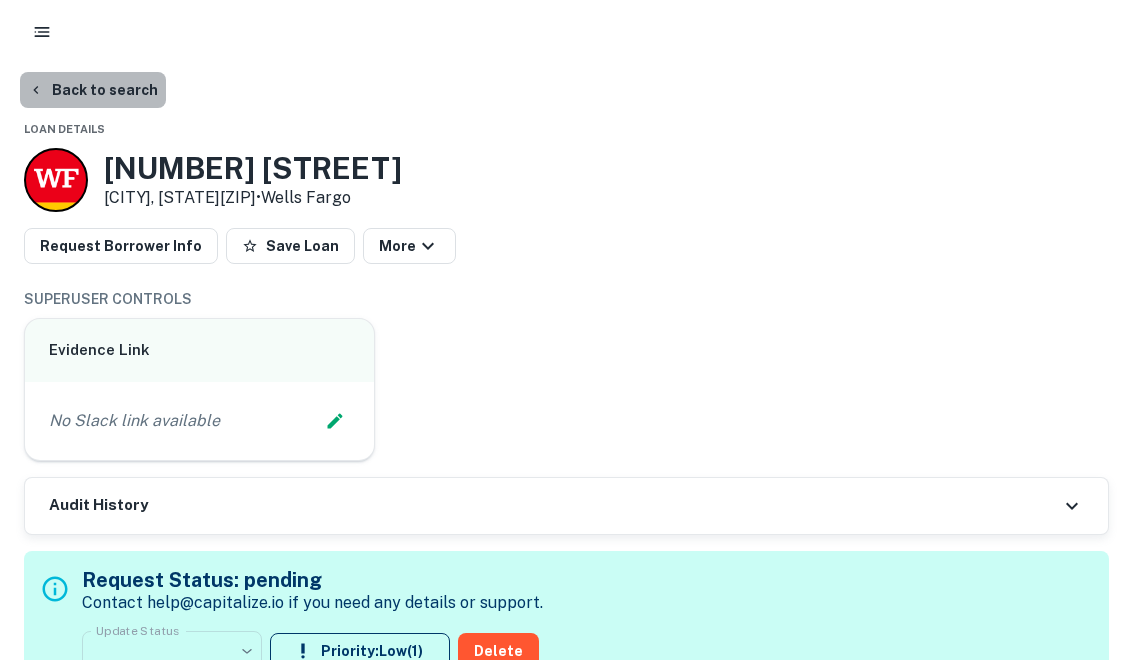 click on "Back to search" at bounding box center [93, 90] 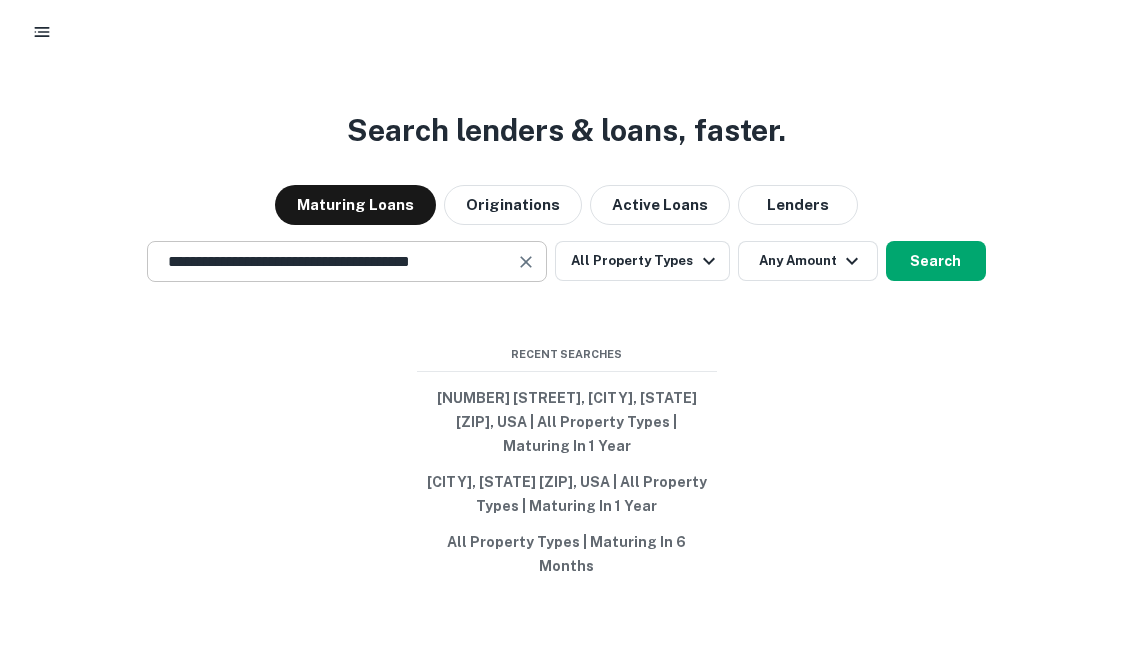 click at bounding box center [526, 274] 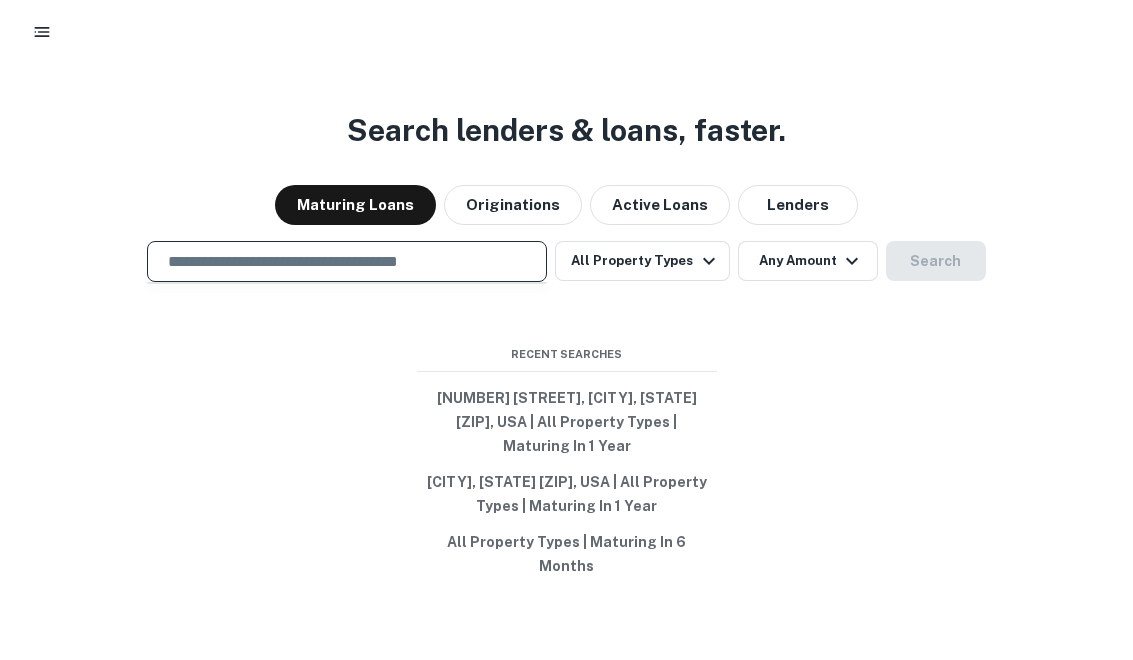 paste on "**********" 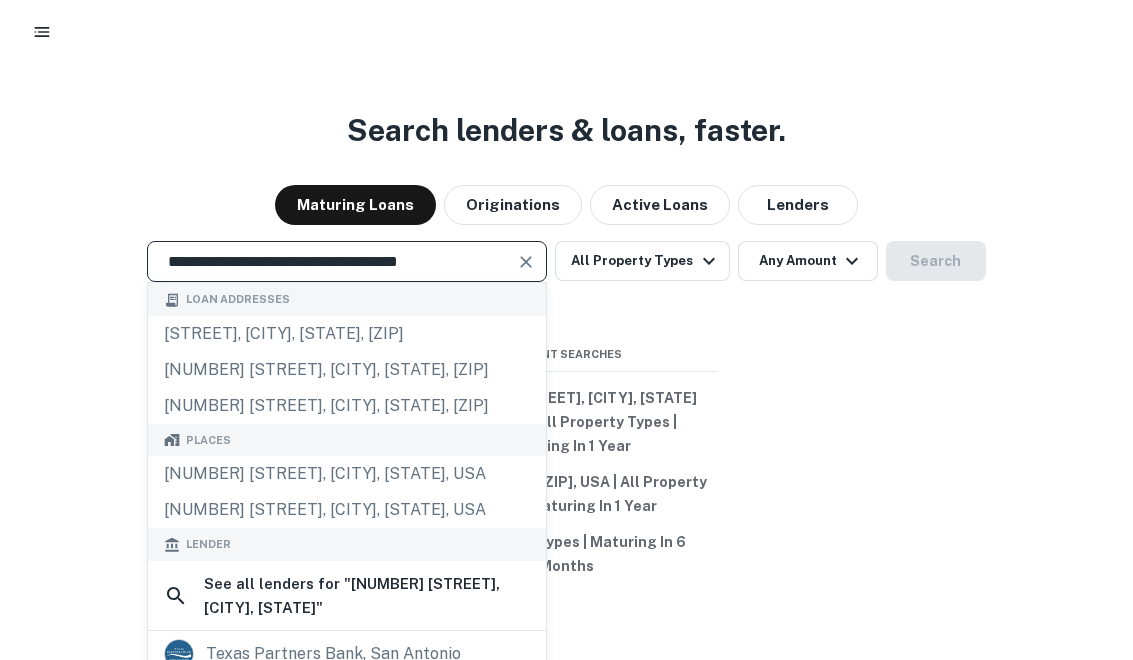 click at bounding box center (527, 274) 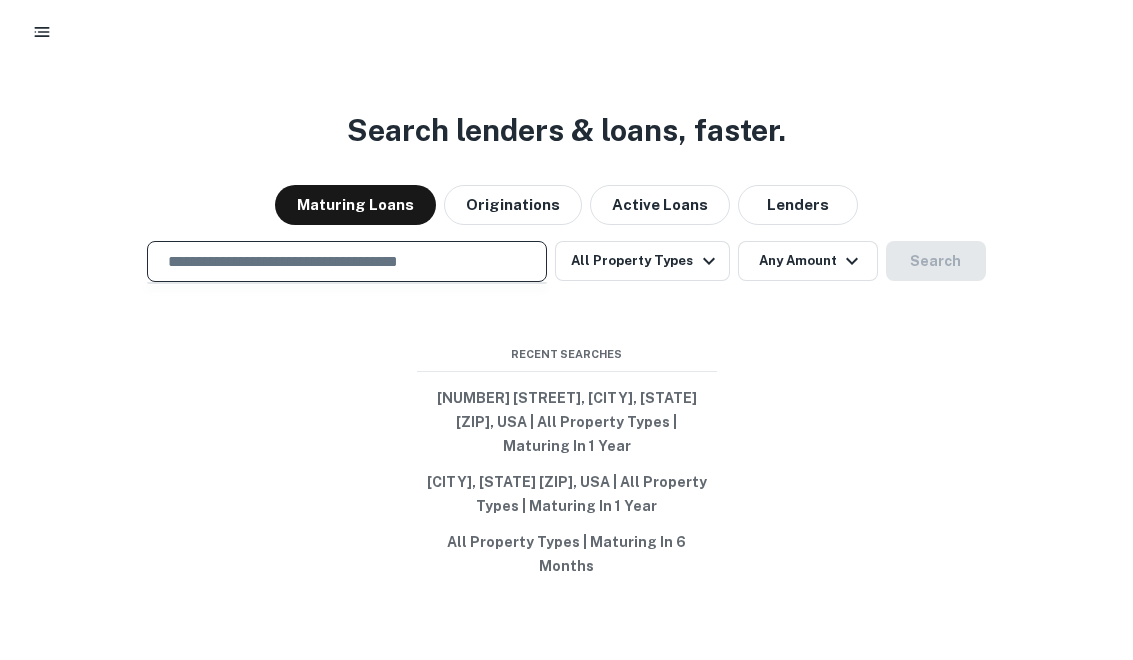 paste on "**********" 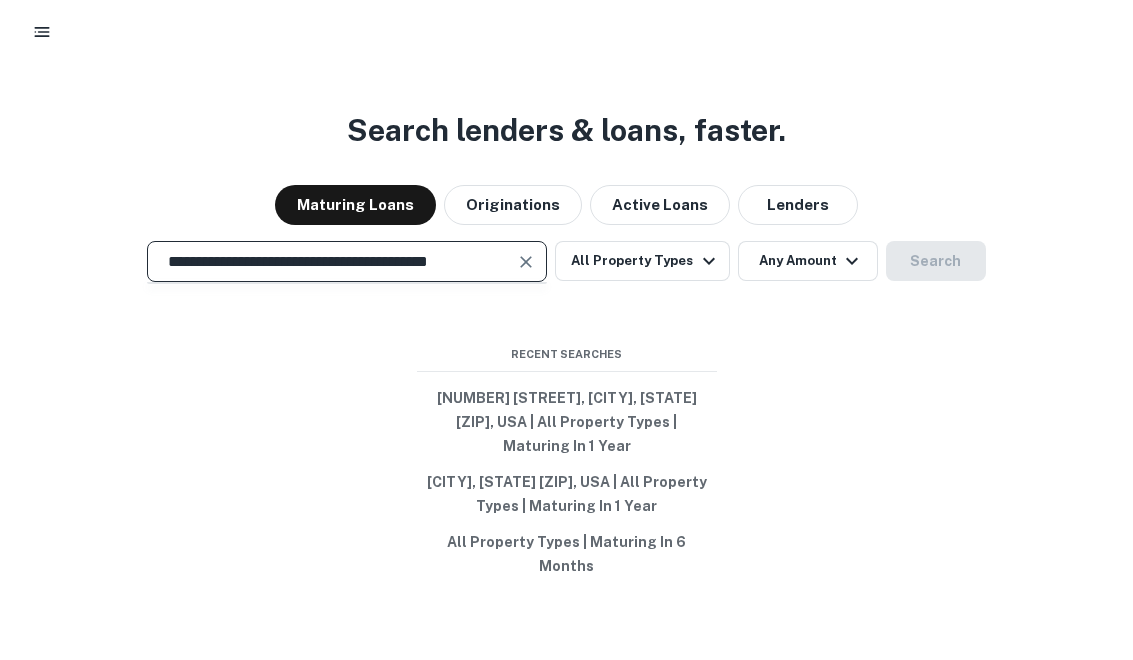 scroll, scrollTop: 0, scrollLeft: 25, axis: horizontal 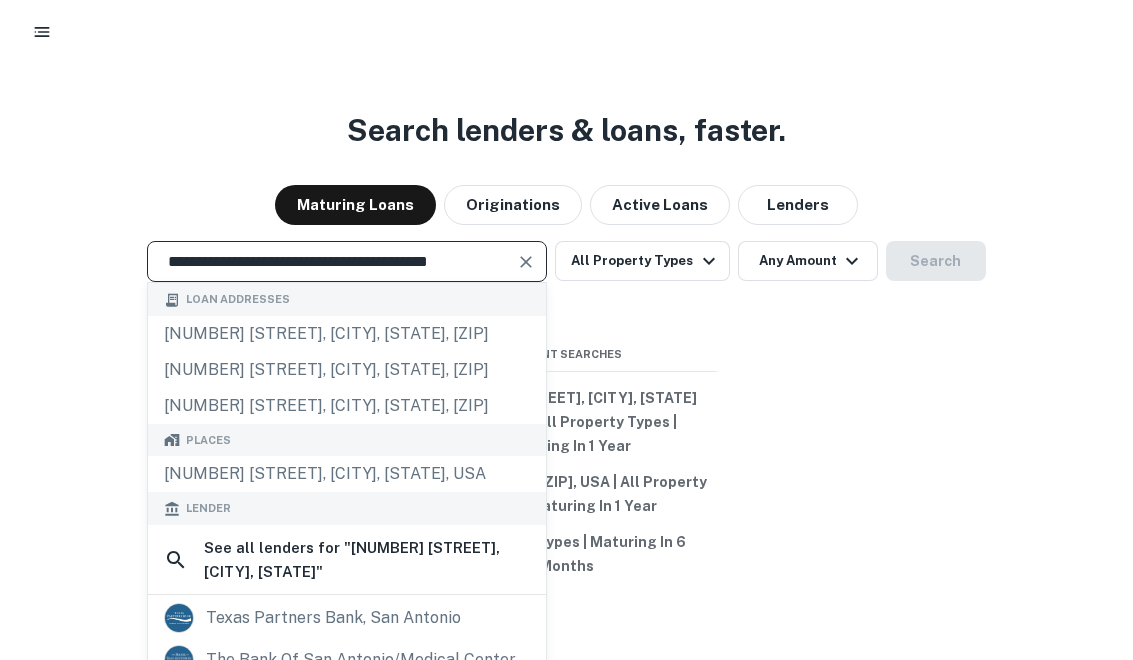 click on "**********" at bounding box center [332, 273] 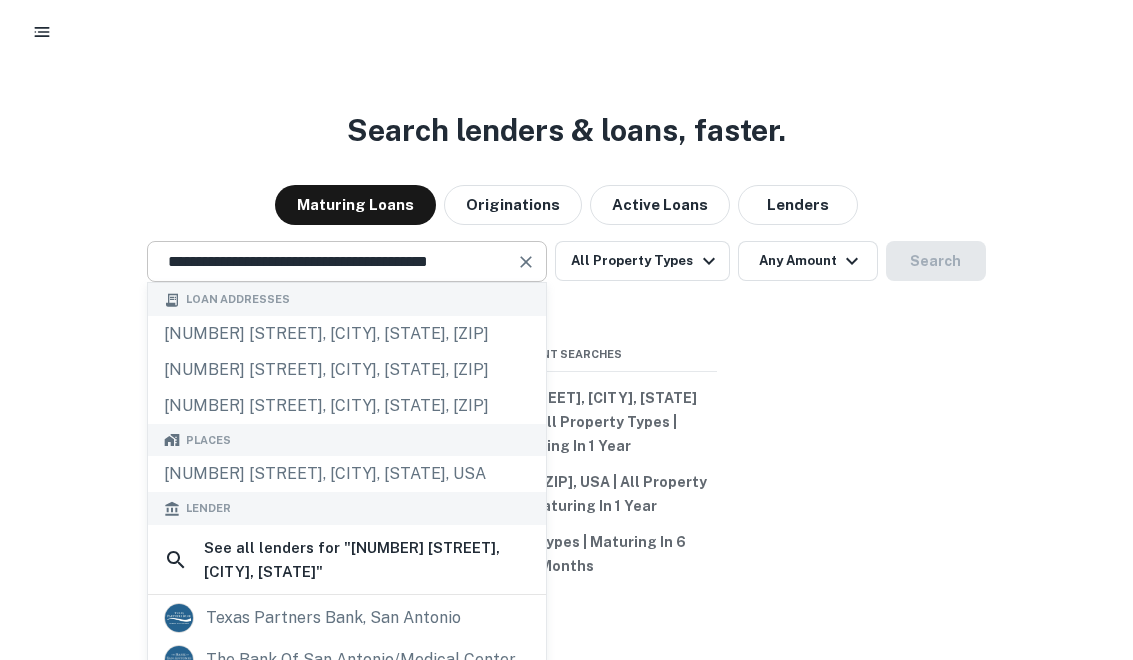 click at bounding box center [526, 274] 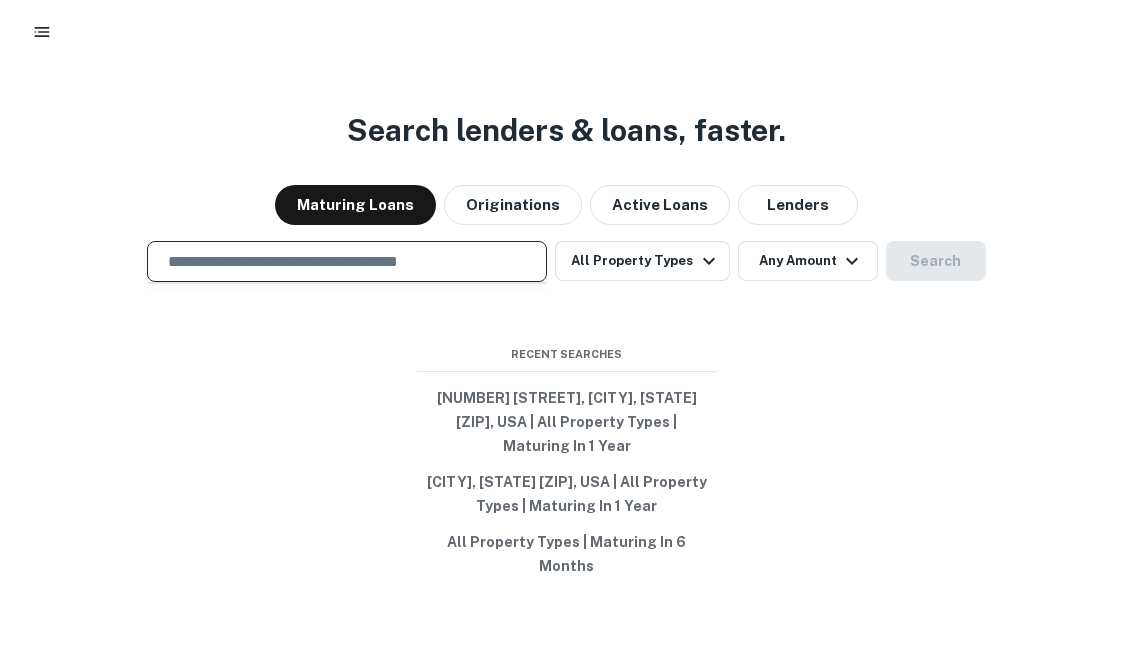 paste on "**********" 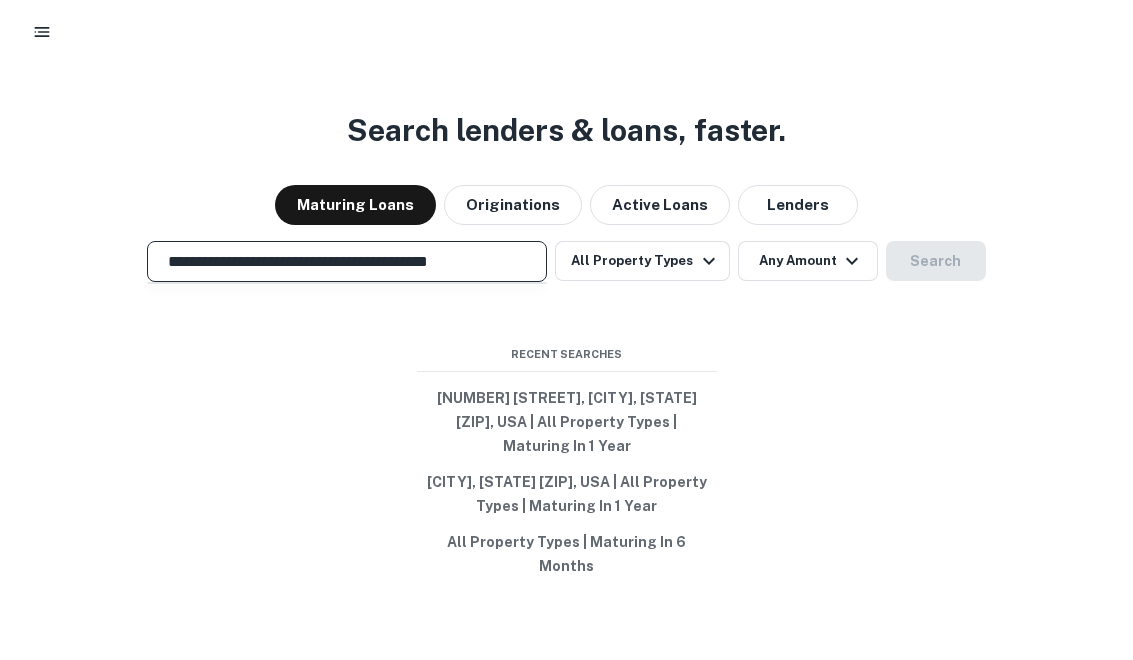 scroll, scrollTop: 0, scrollLeft: 3, axis: horizontal 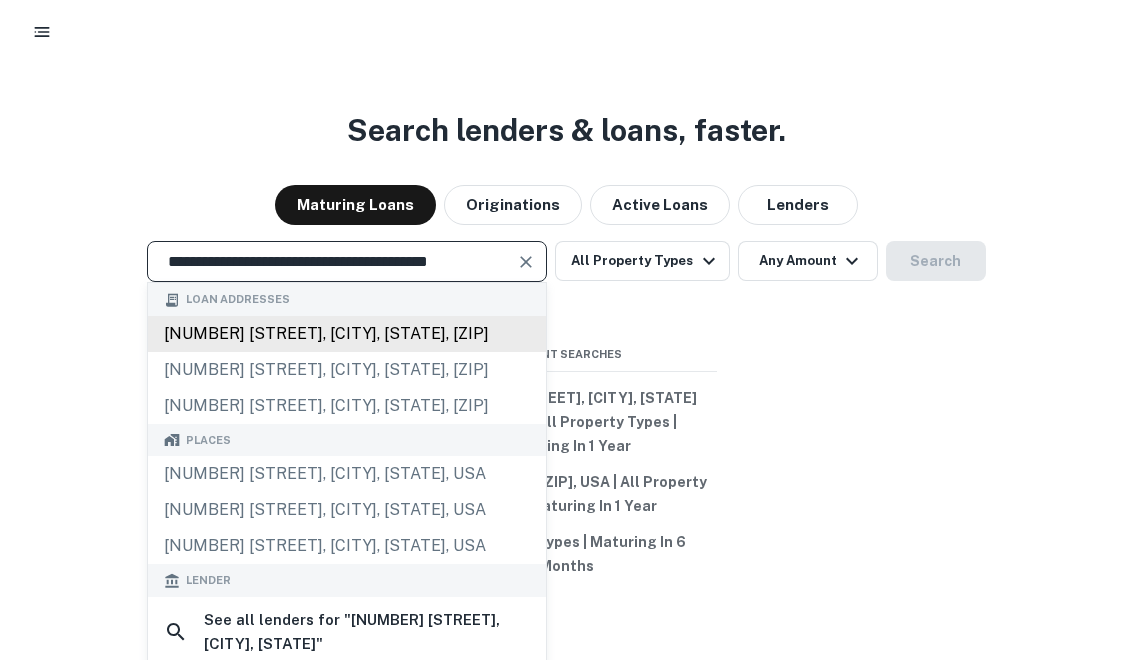 click on "[NUMBER] [STREET], [CITY], [STATE]" at bounding box center [347, 346] 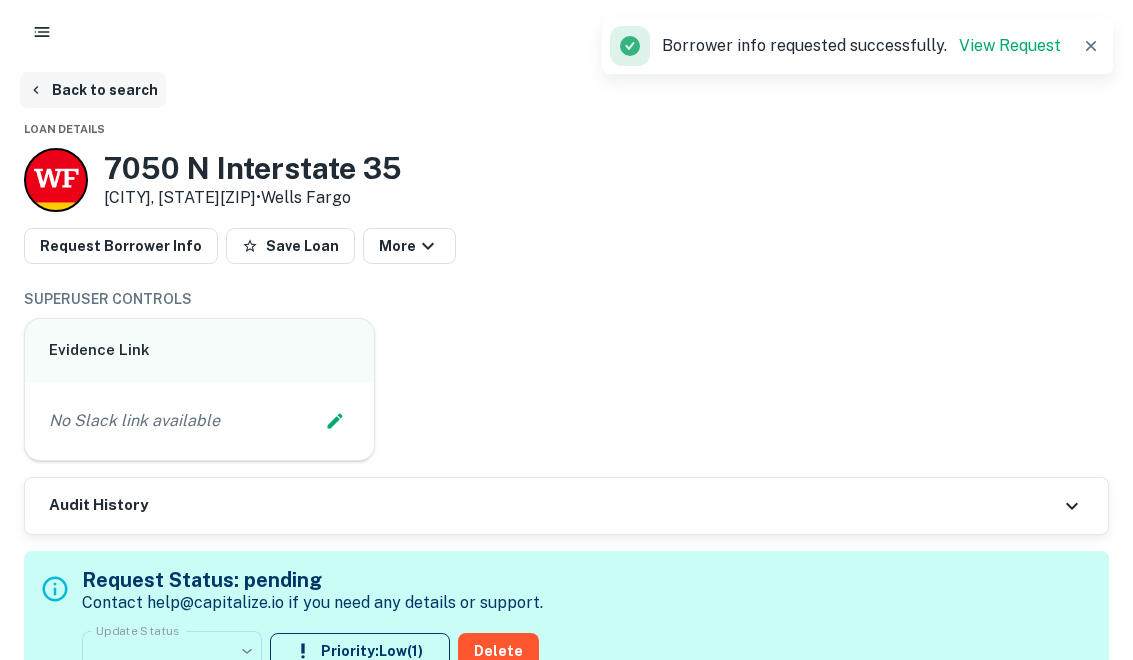click on "Back to search" at bounding box center [93, 90] 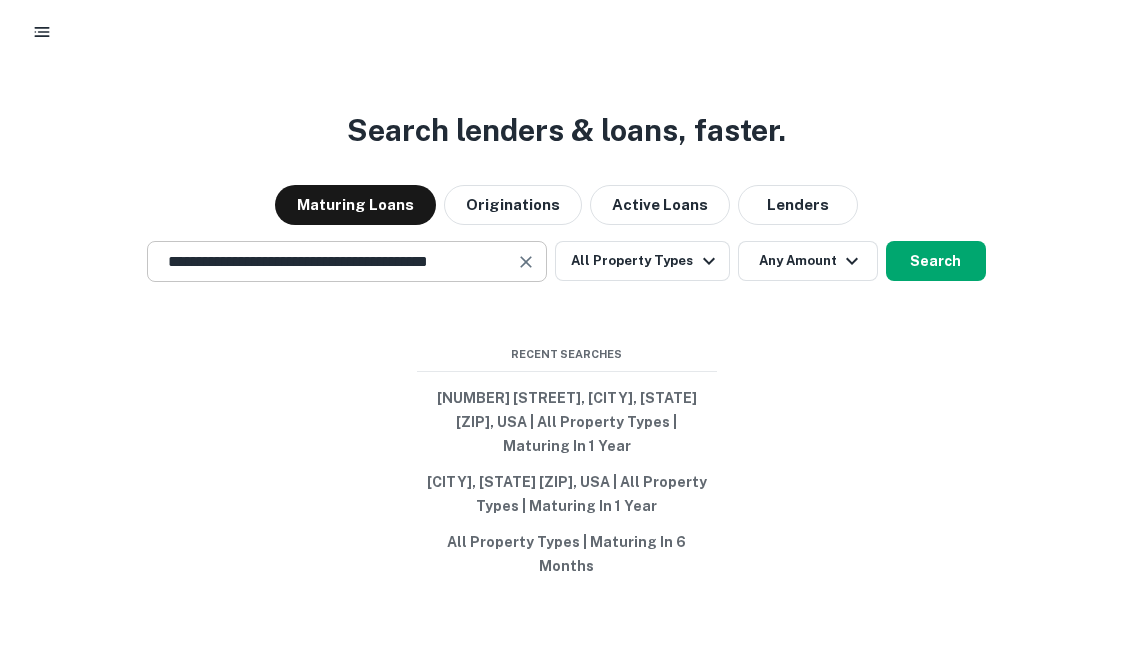 click at bounding box center [527, 274] 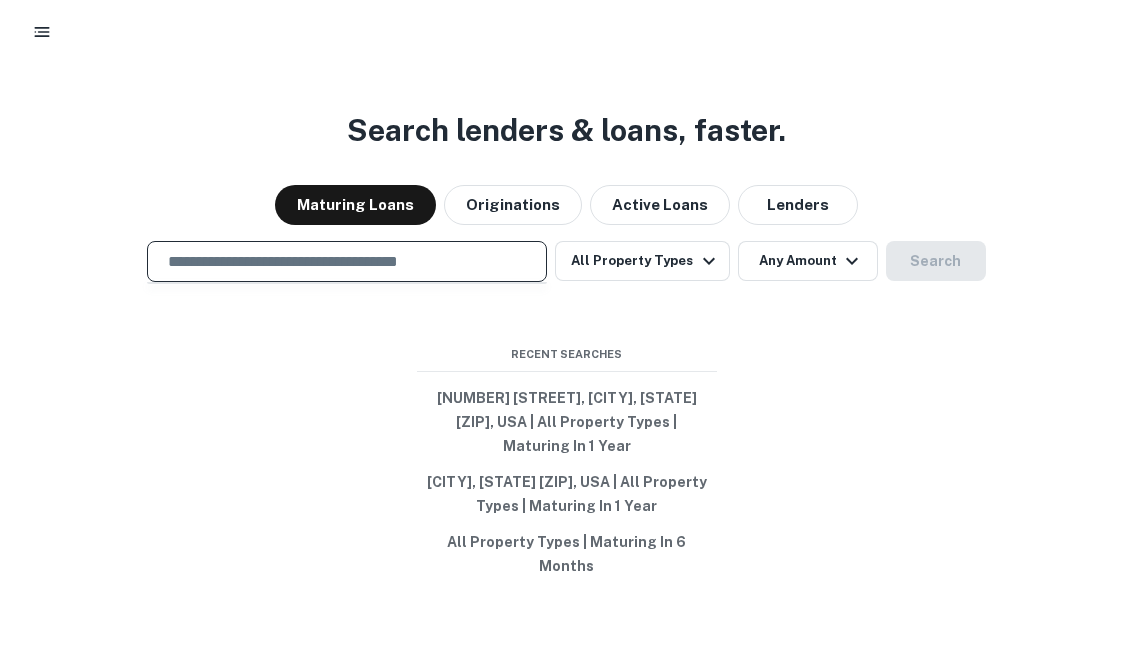 scroll, scrollTop: 0, scrollLeft: 0, axis: both 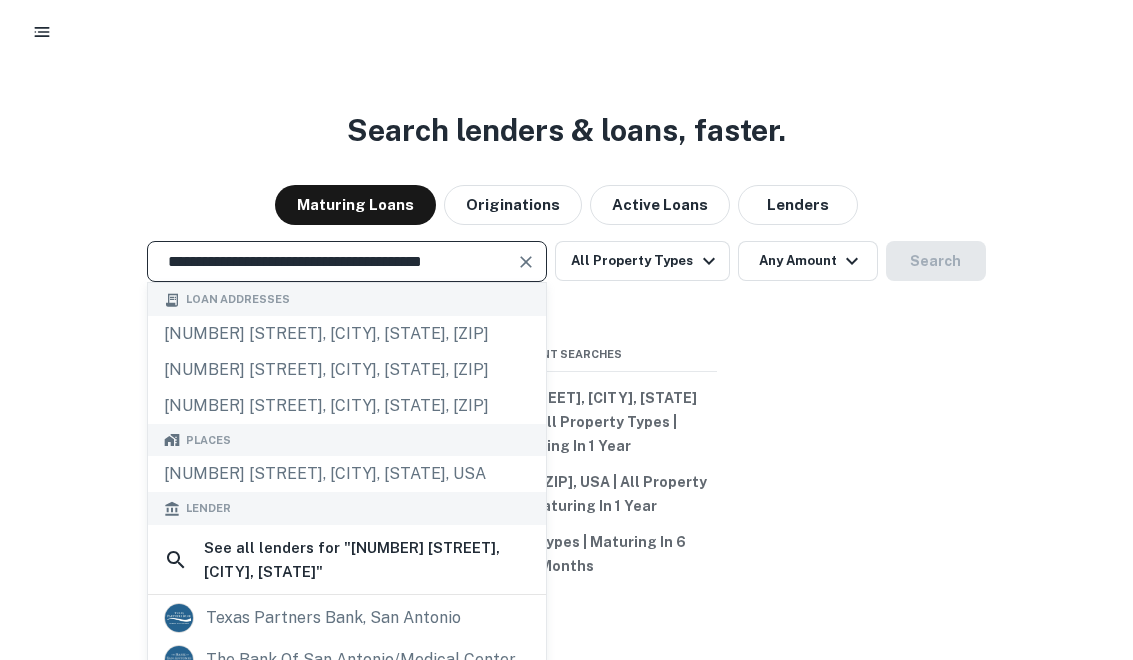 click at bounding box center (526, 274) 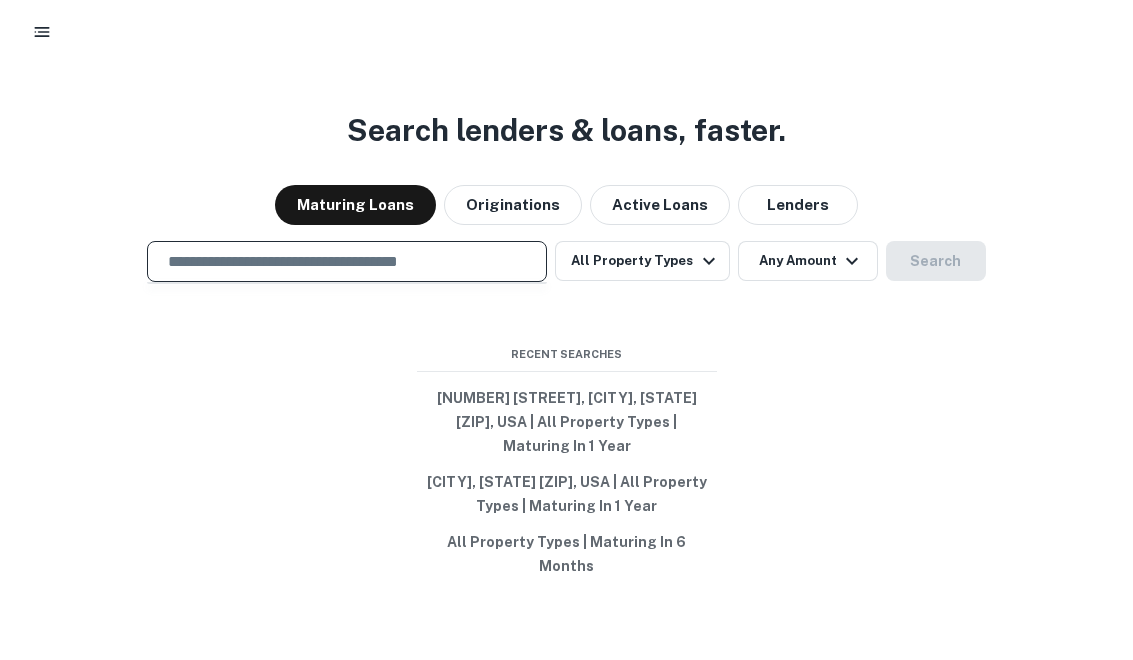 paste on "**********" 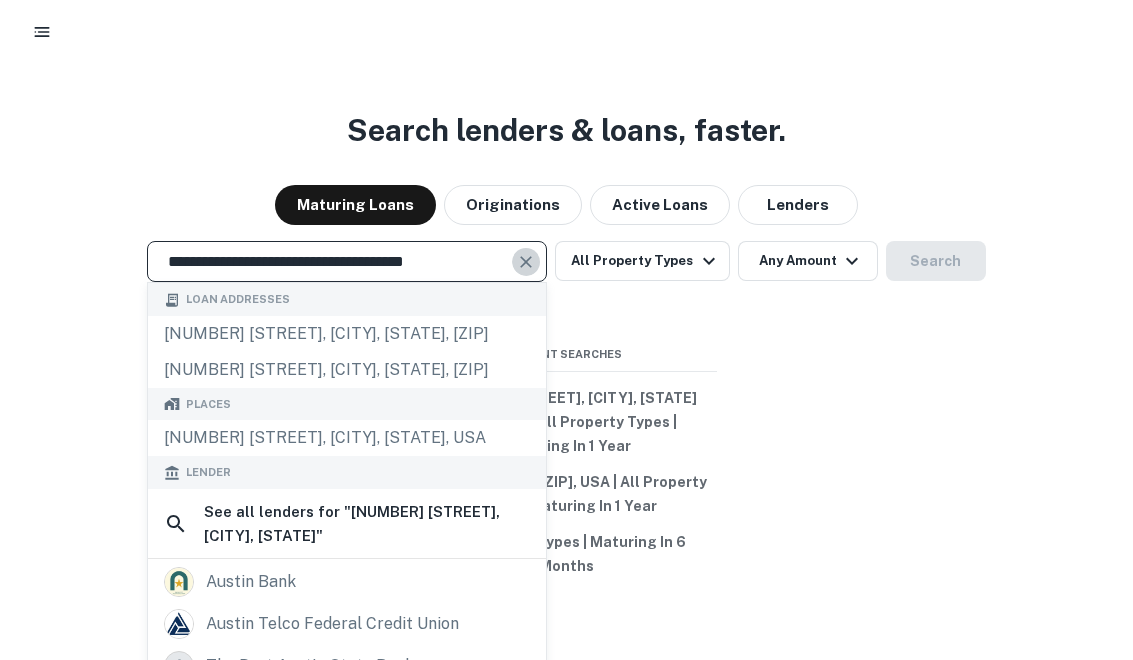 click at bounding box center [527, 274] 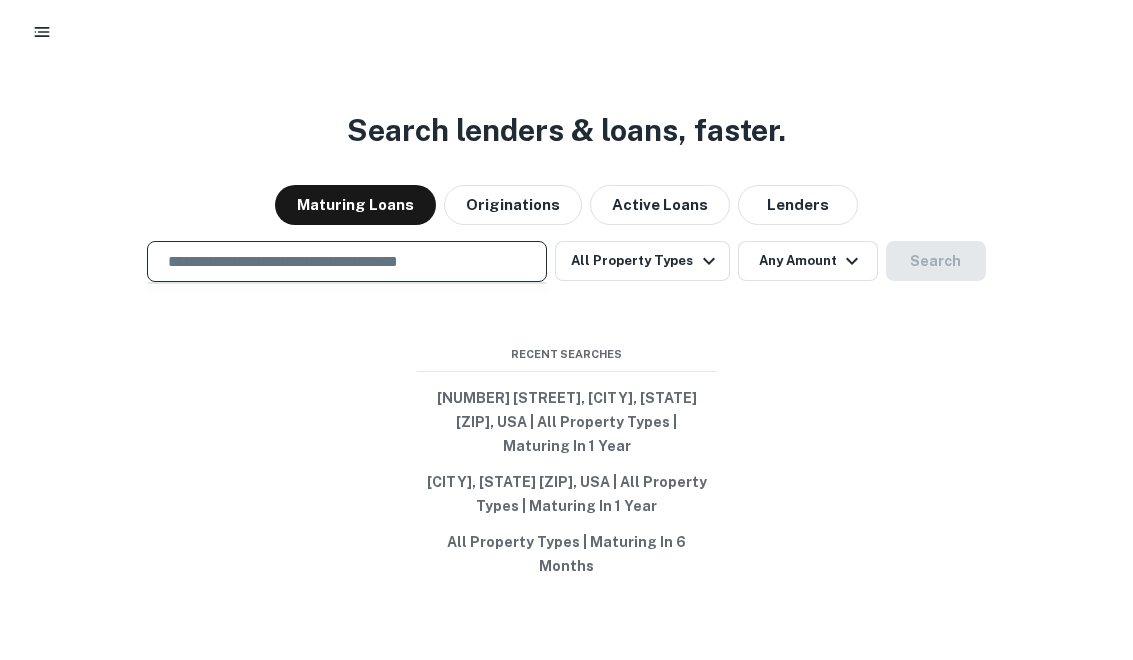 paste on "**********" 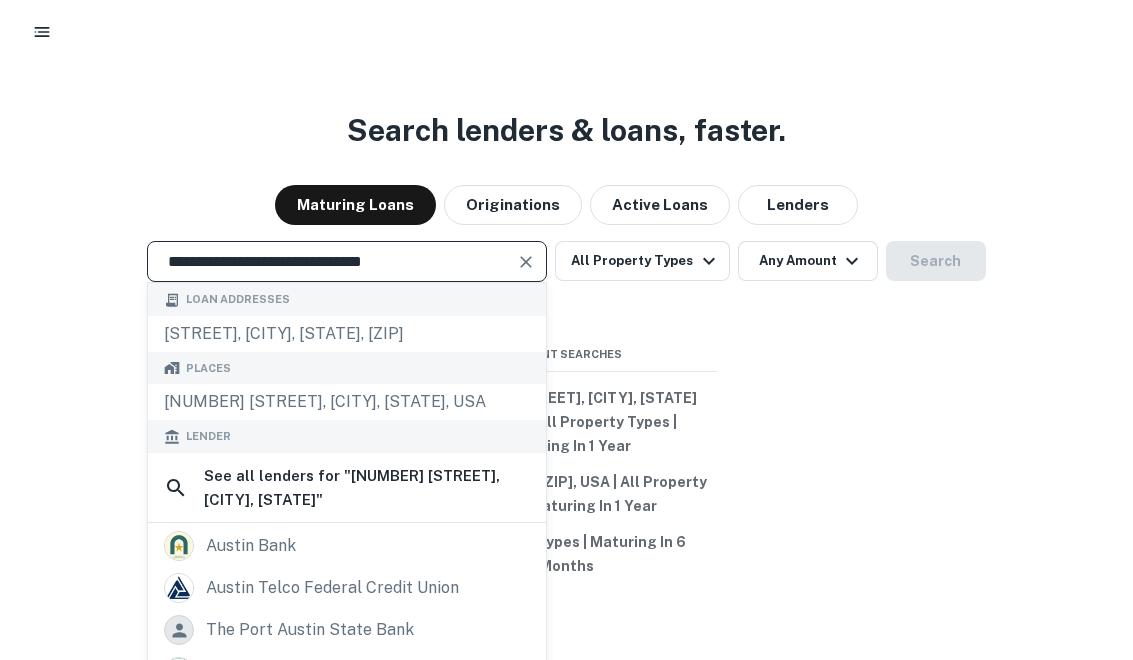 type on "**********" 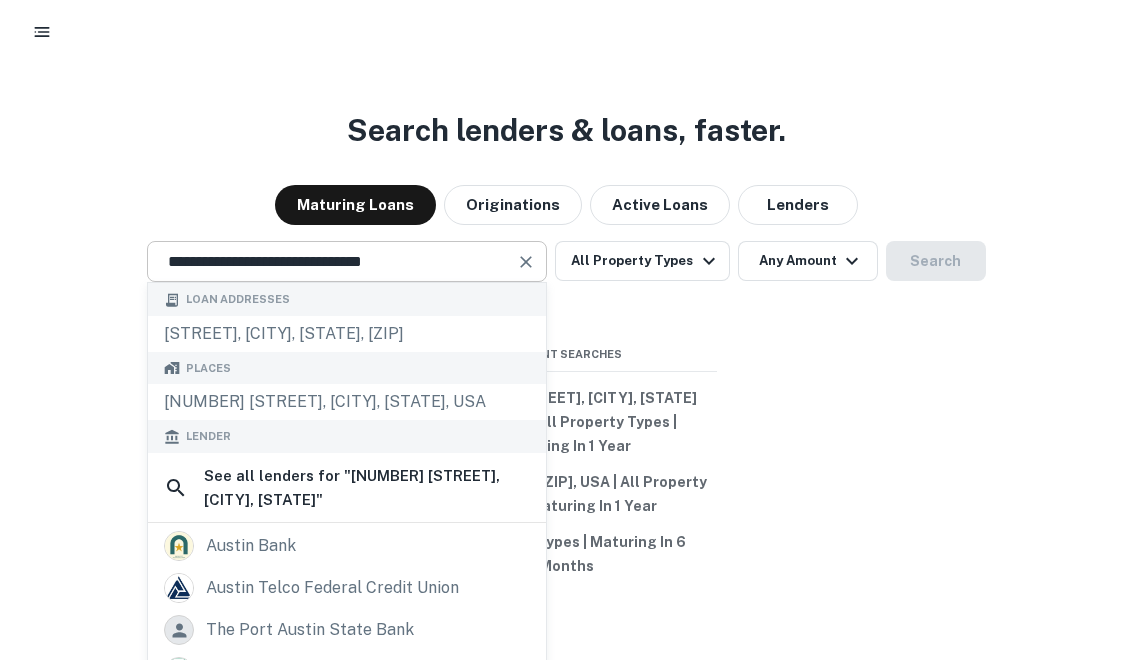 click at bounding box center [527, 274] 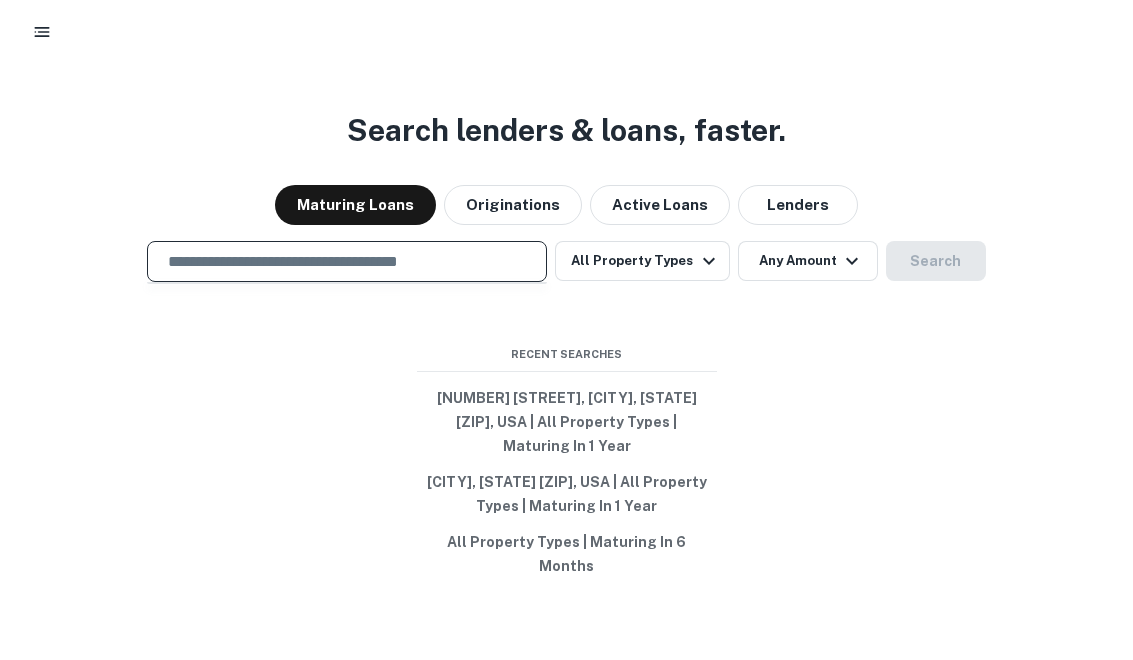 paste on "**********" 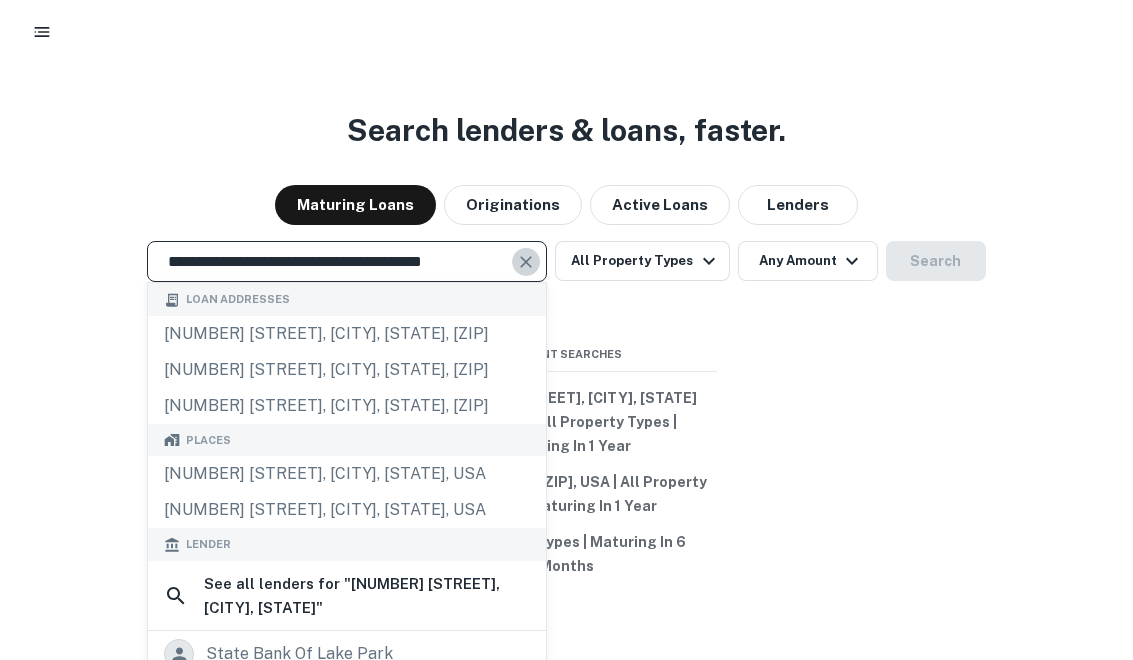 click at bounding box center [526, 274] 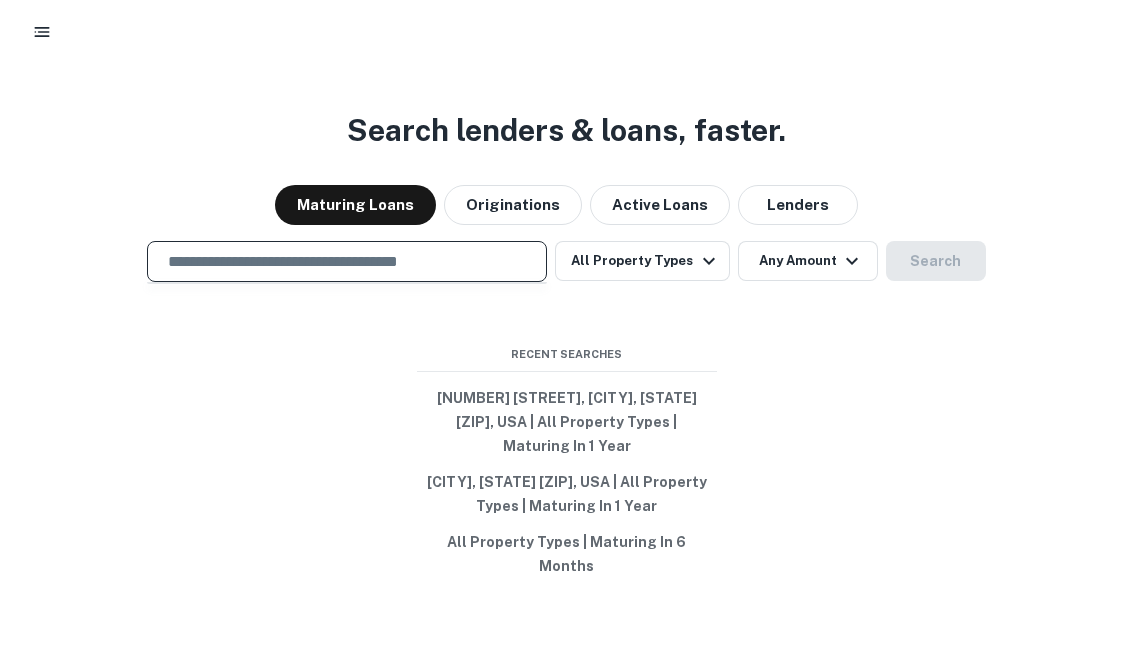 paste on "**********" 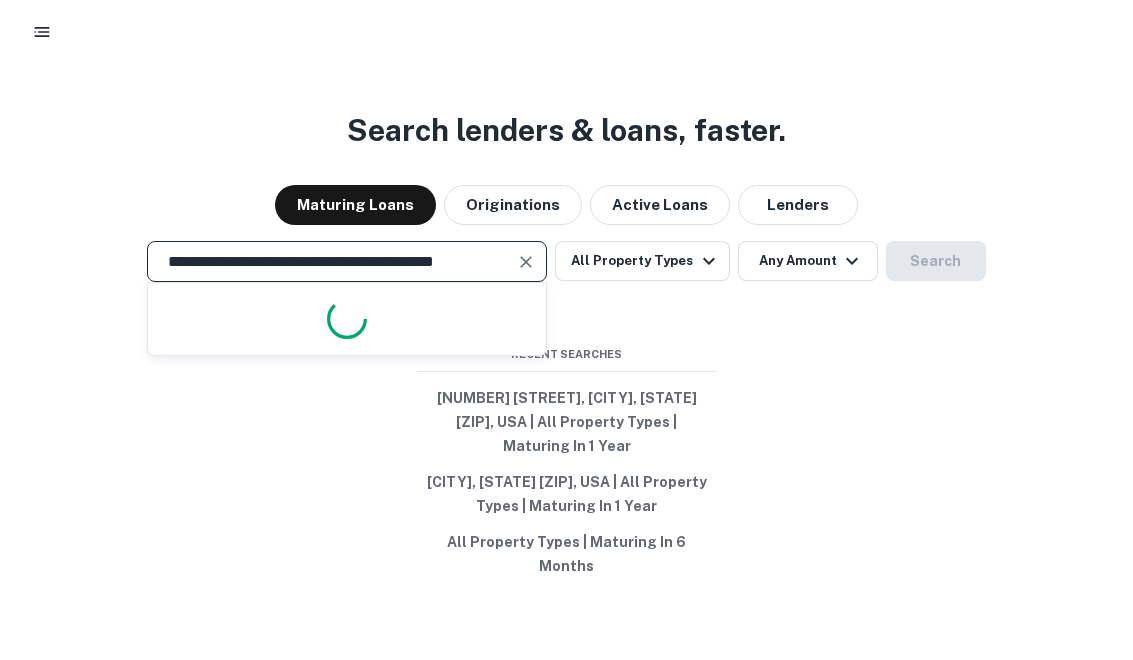 scroll, scrollTop: 0, scrollLeft: 12, axis: horizontal 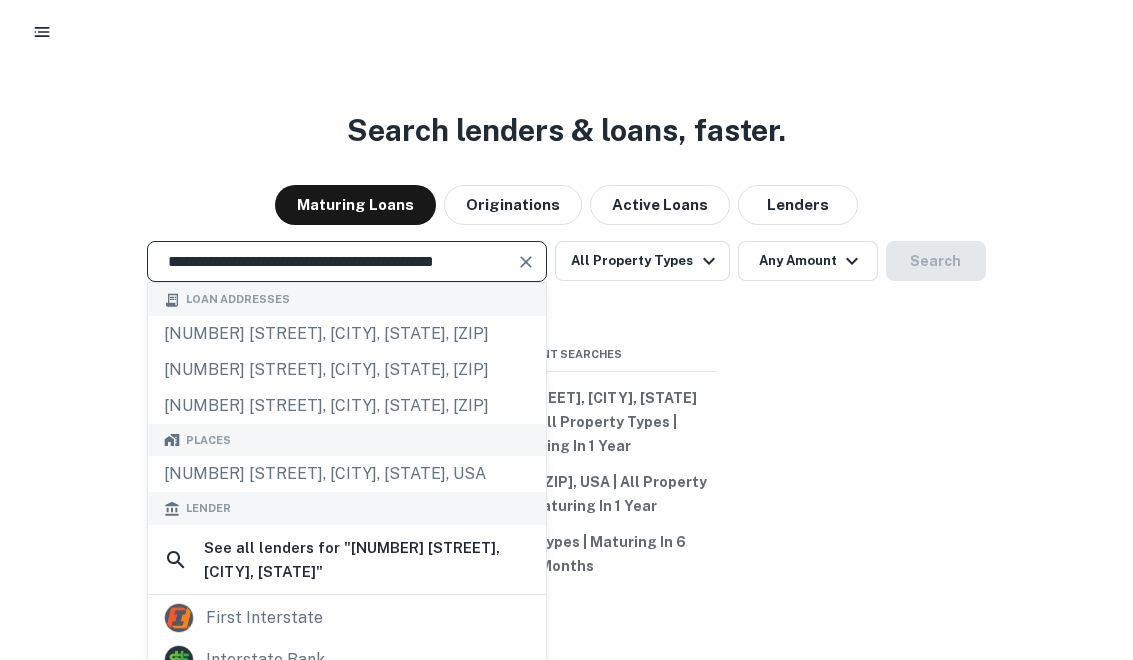 click on "**********" at bounding box center [332, 273] 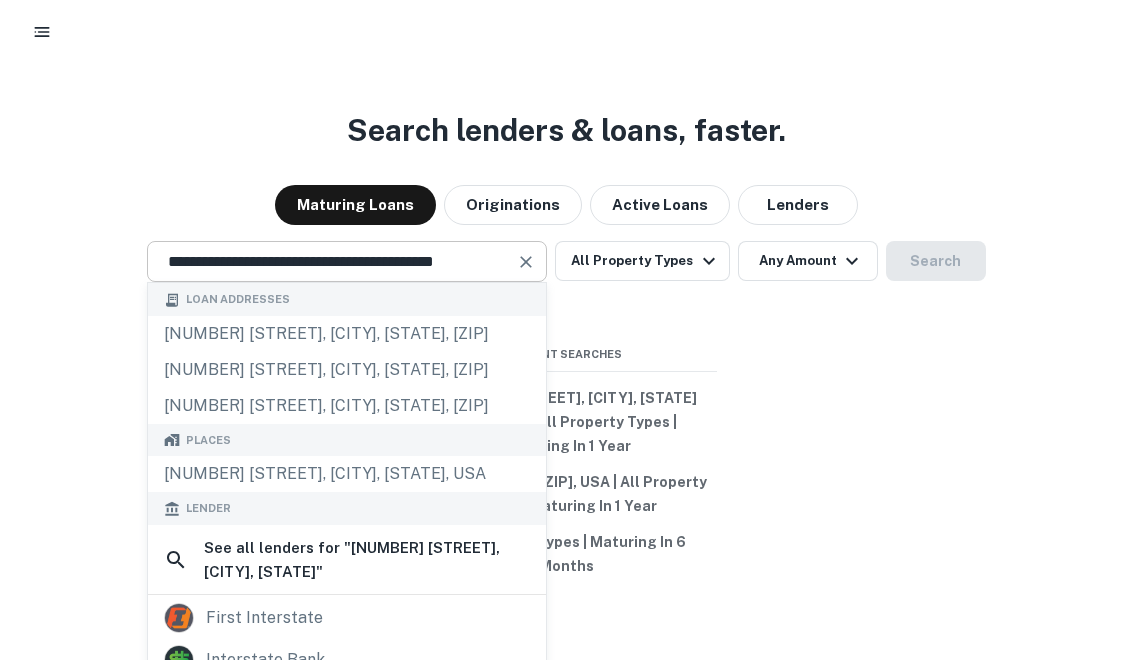 click at bounding box center [526, 274] 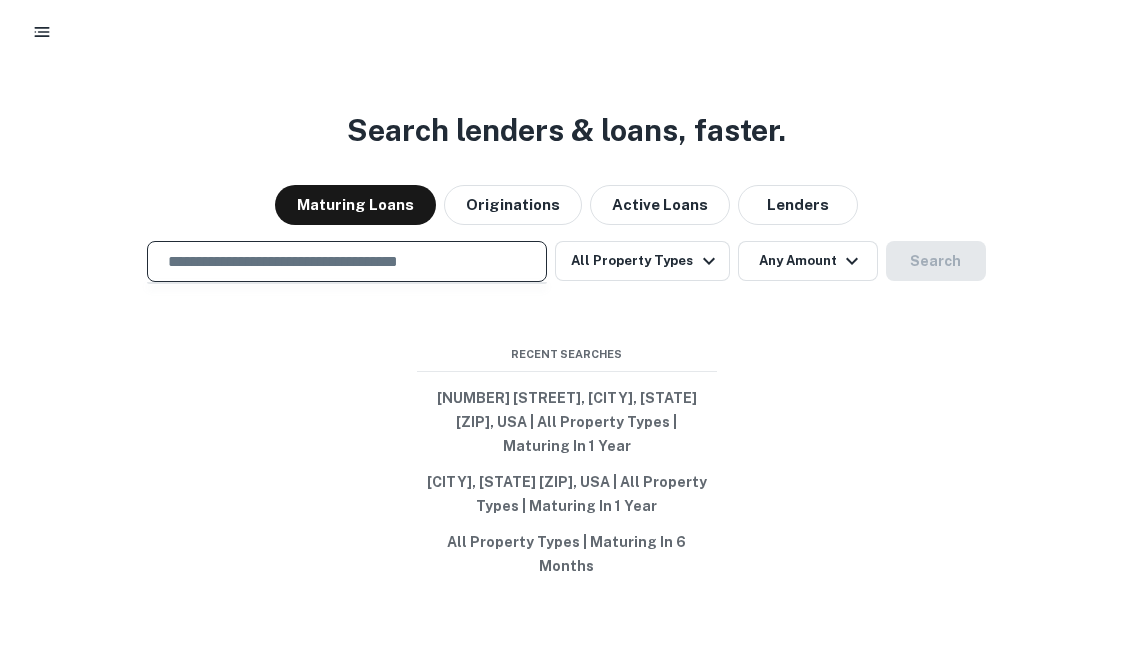 paste on "**********" 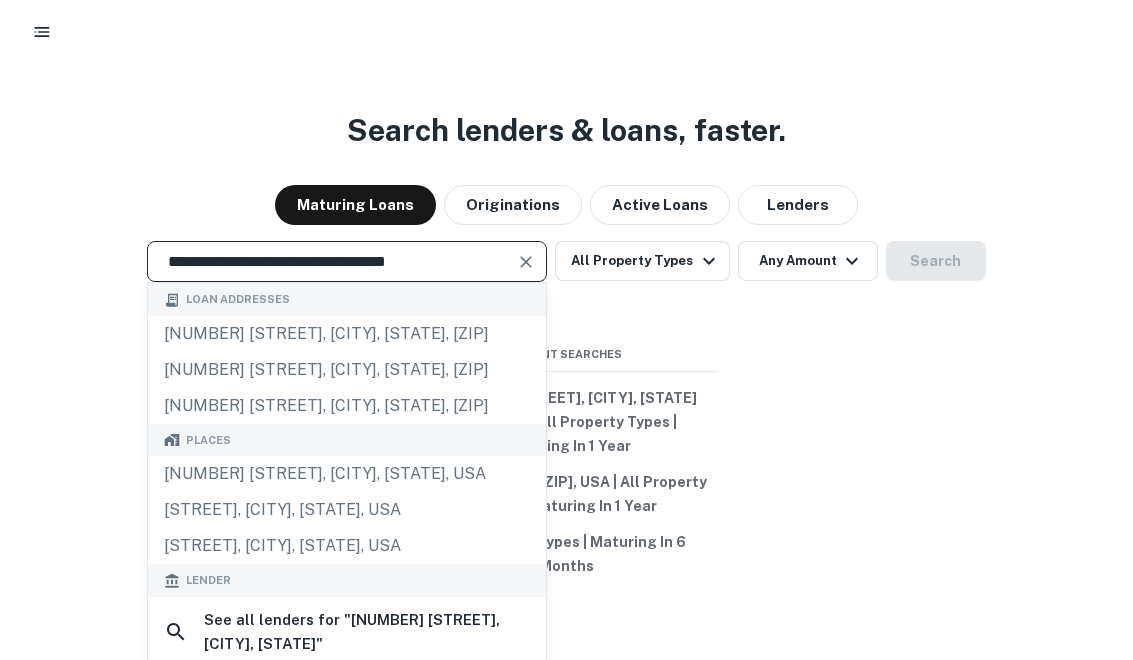 click on "**********" at bounding box center [332, 273] 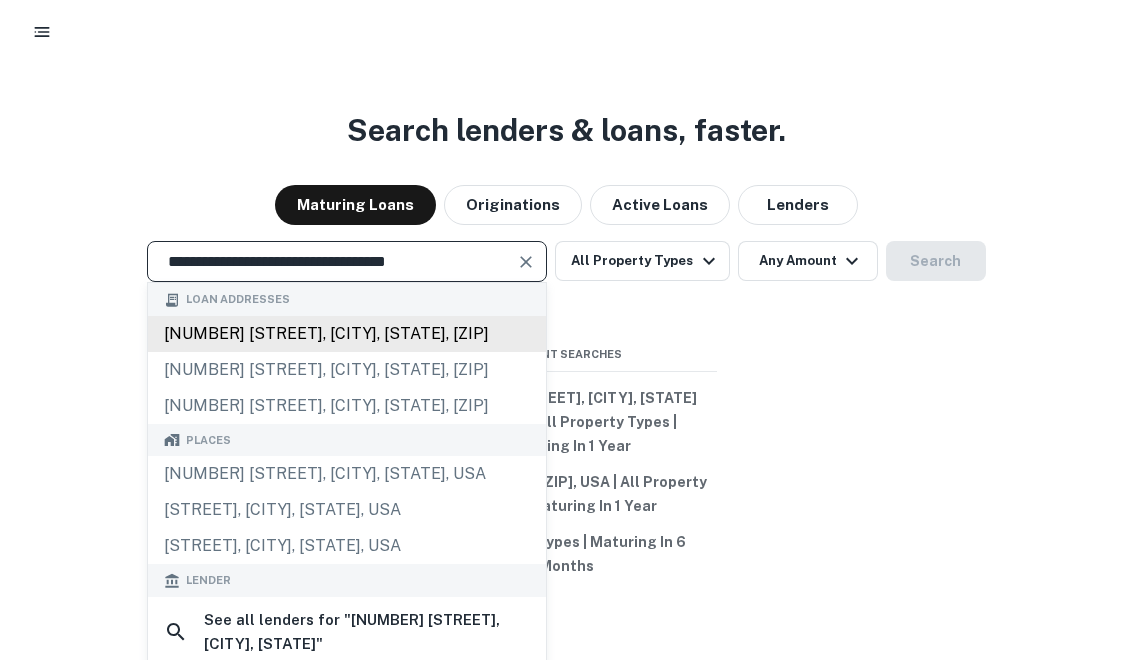 click on "1900 bagdad rd, cedar park, tx, 78613" at bounding box center (347, 346) 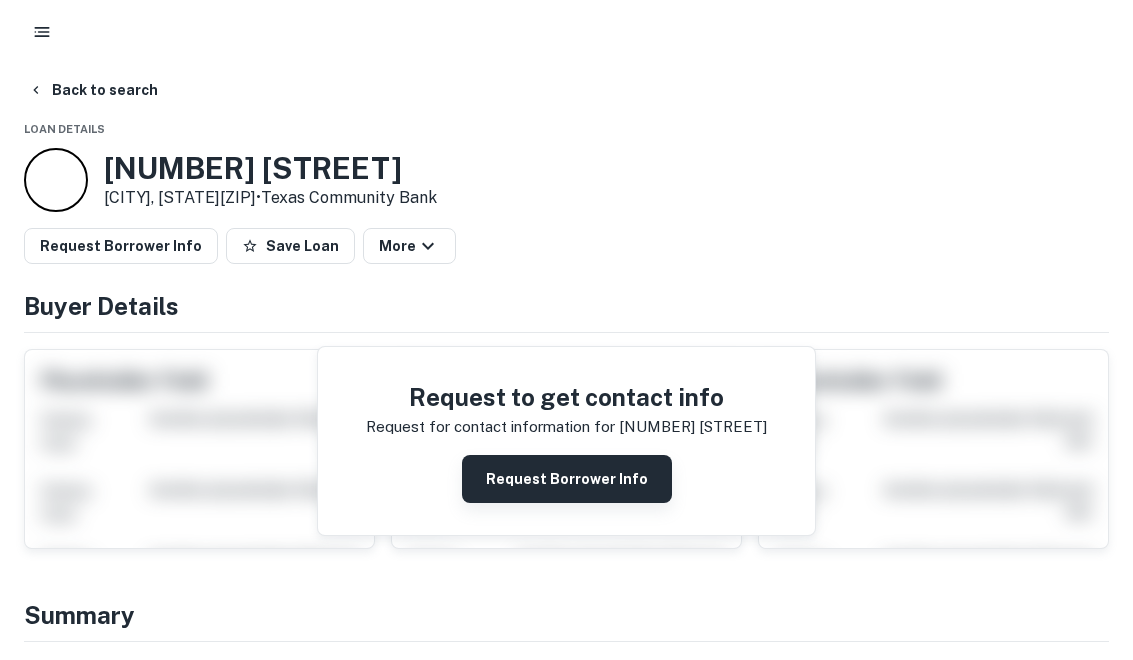 click on "Request Borrower Info" at bounding box center (567, 479) 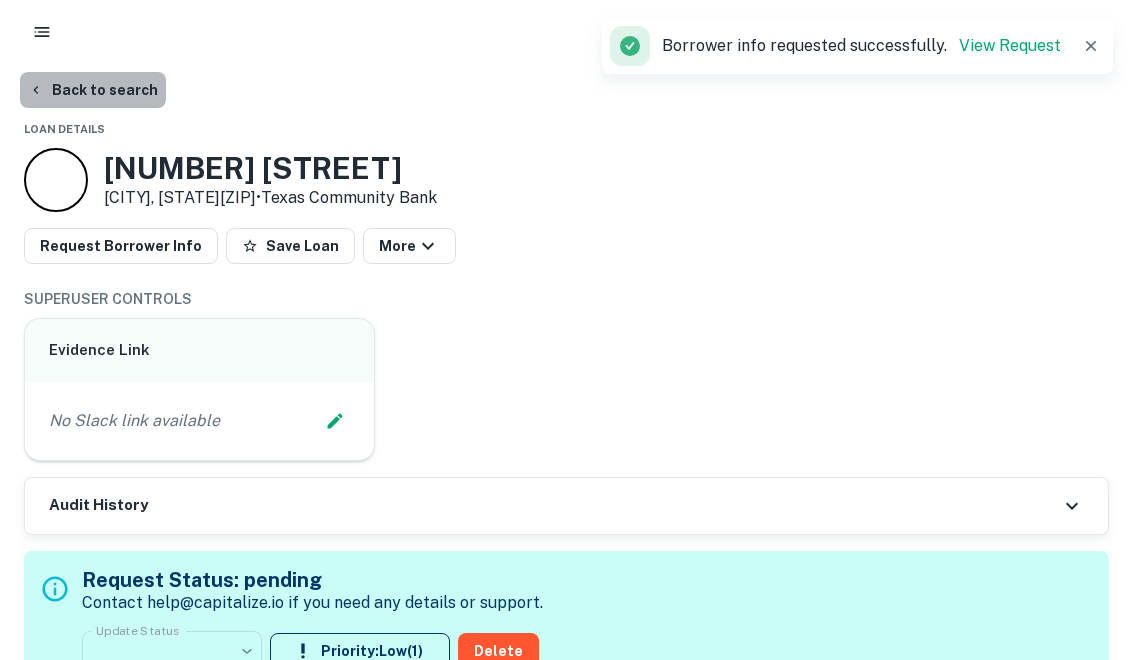 click on "Back to search" at bounding box center (93, 90) 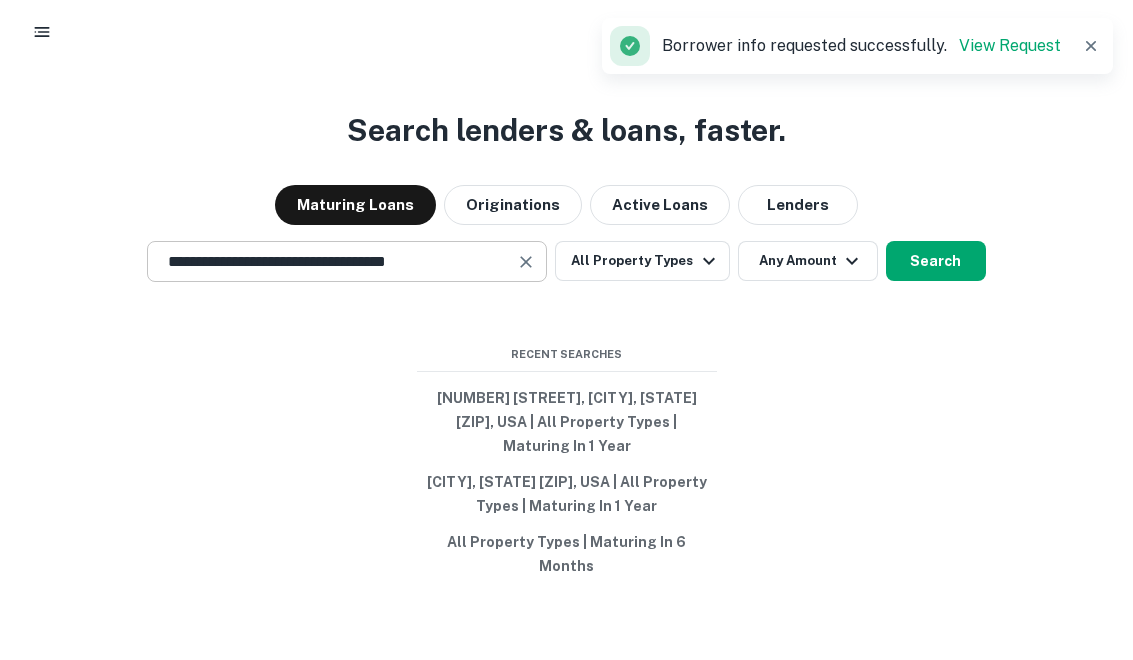 click at bounding box center [527, 274] 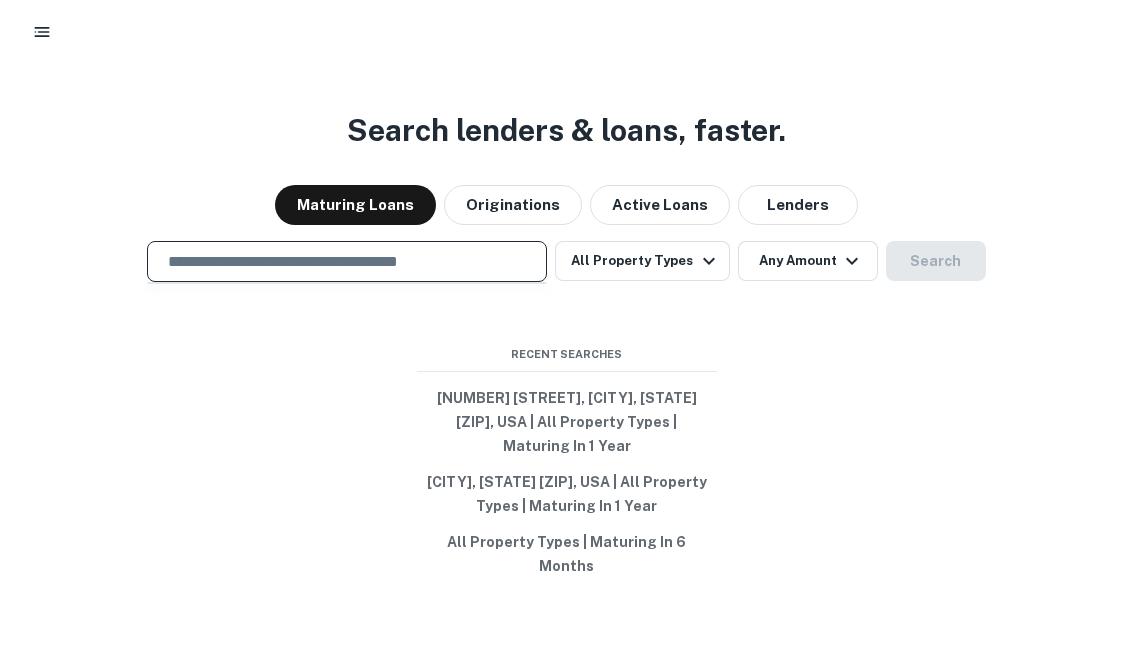 paste on "**********" 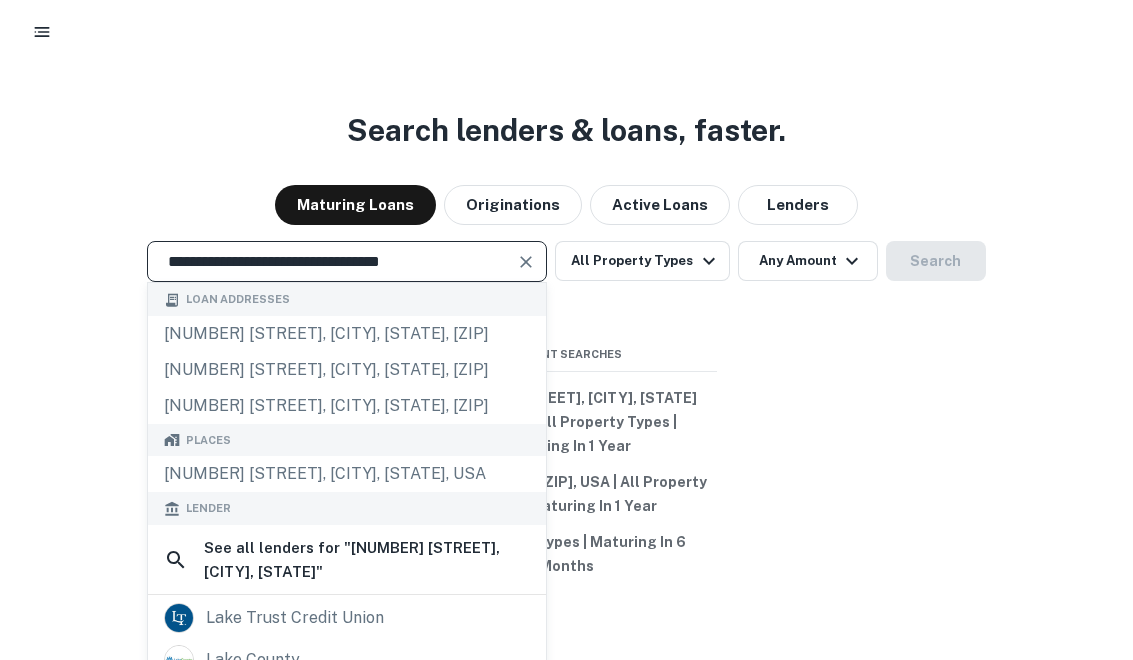 click at bounding box center (526, 274) 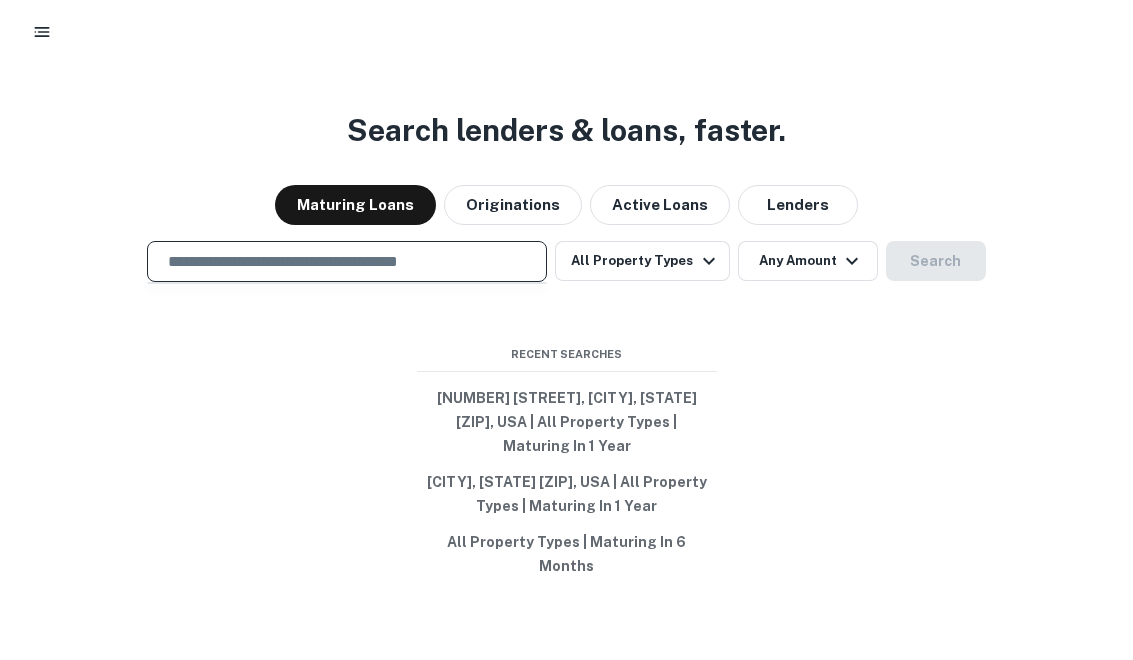paste on "**********" 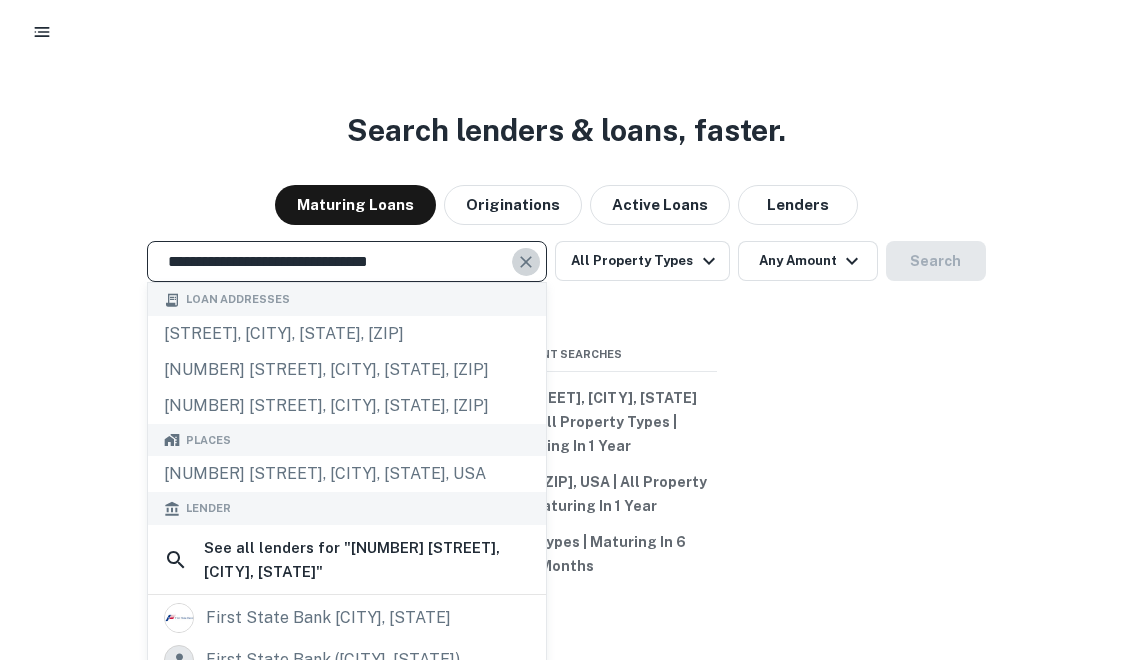 click at bounding box center (526, 274) 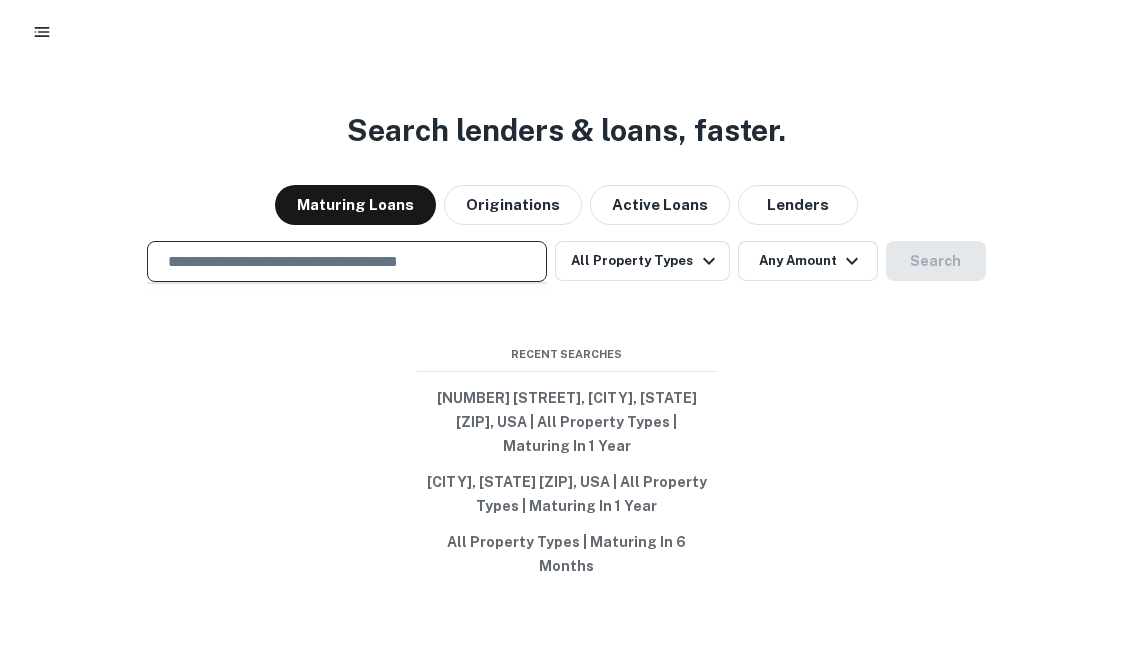 paste on "**********" 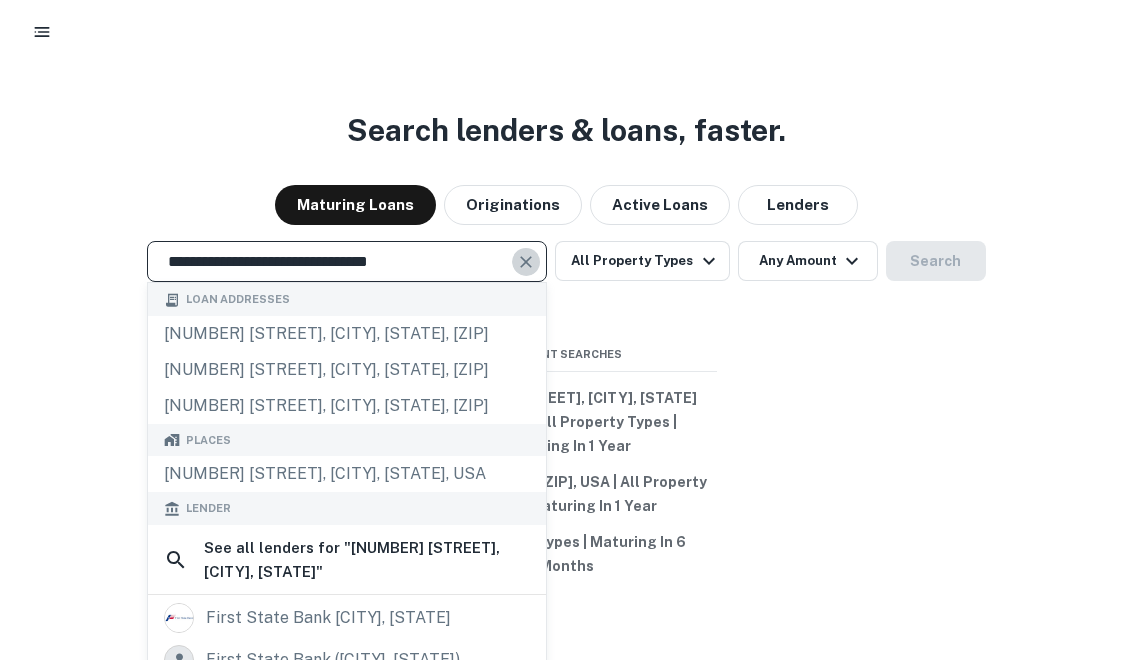 click at bounding box center [526, 274] 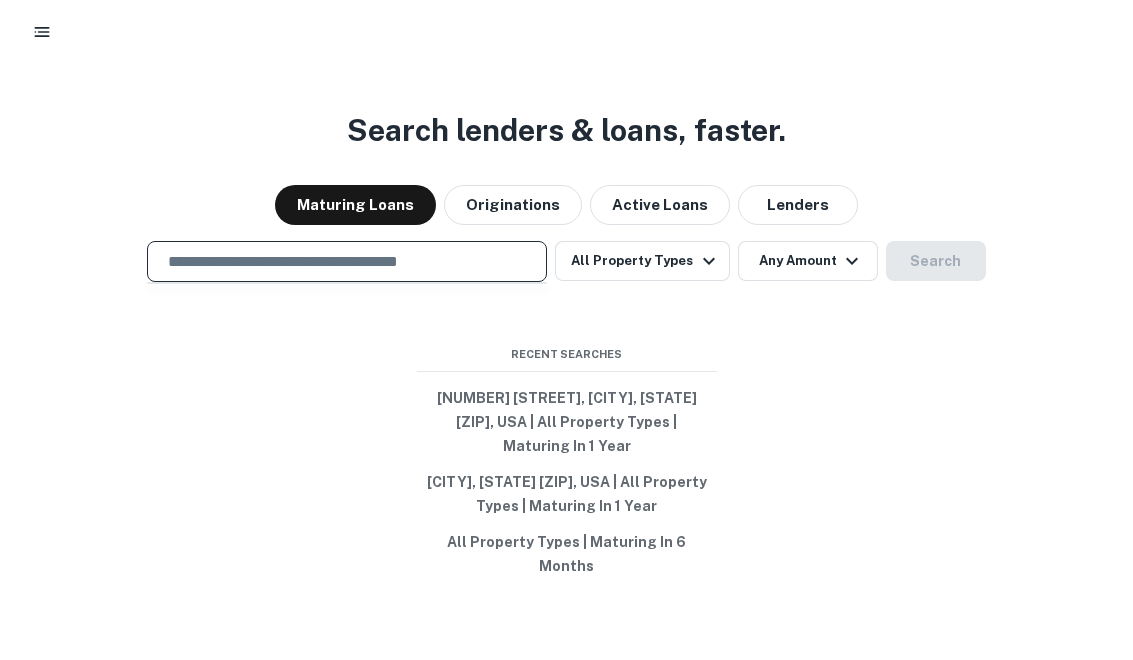 paste on "**********" 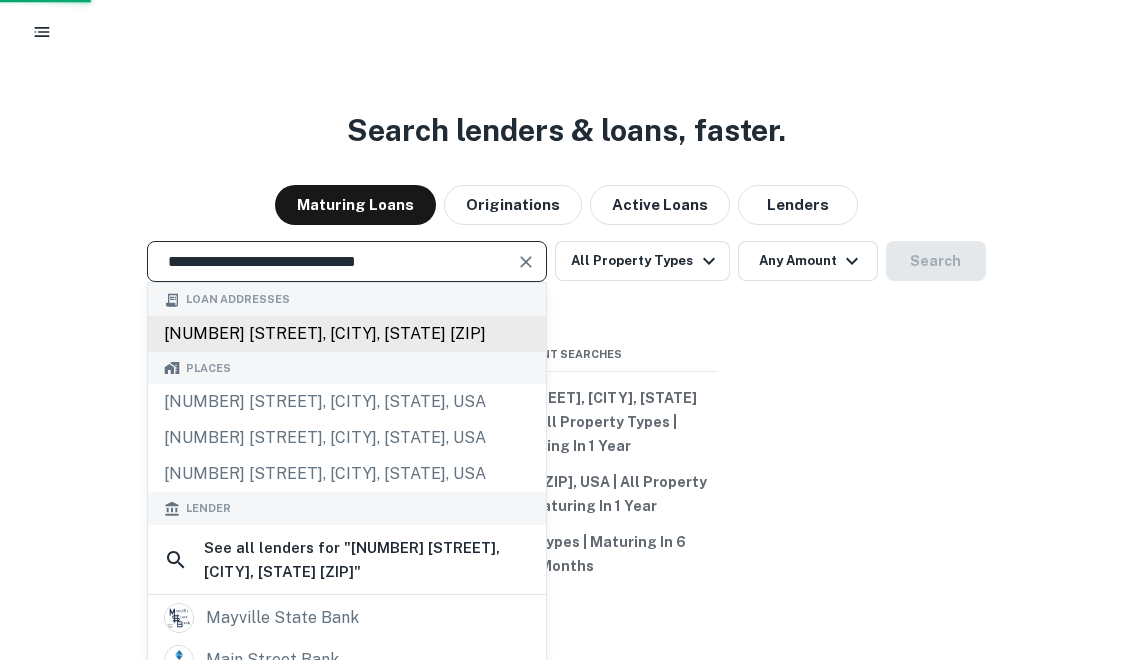 click on "45 w main st, denville, nj, 07834" at bounding box center (347, 358) 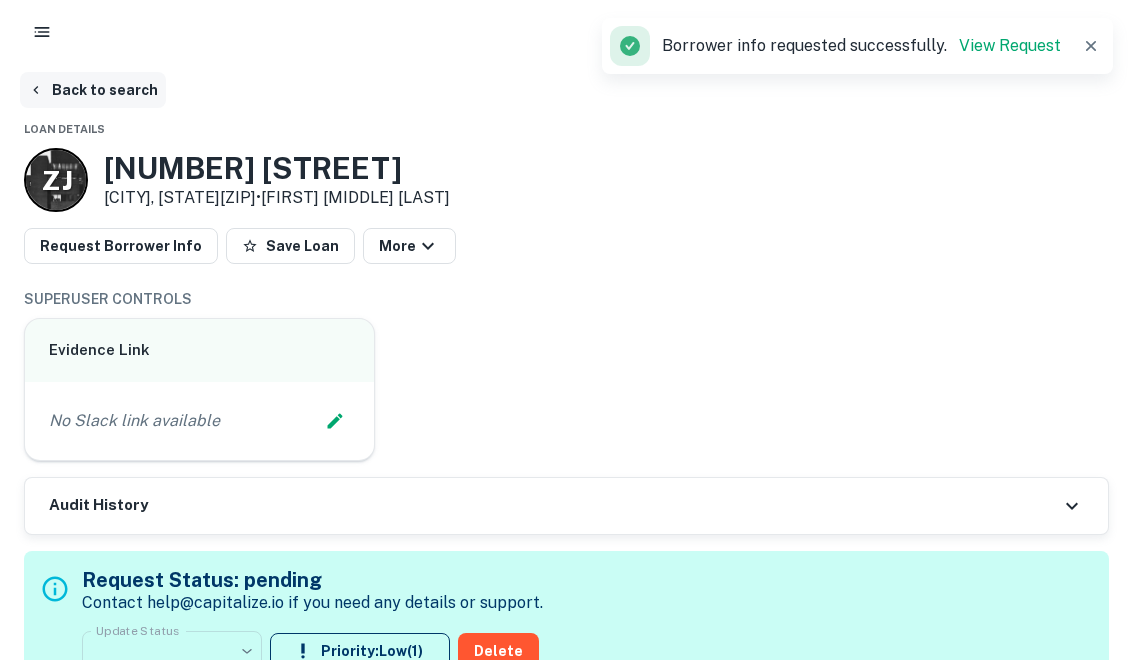 click on "Back to search" at bounding box center (93, 90) 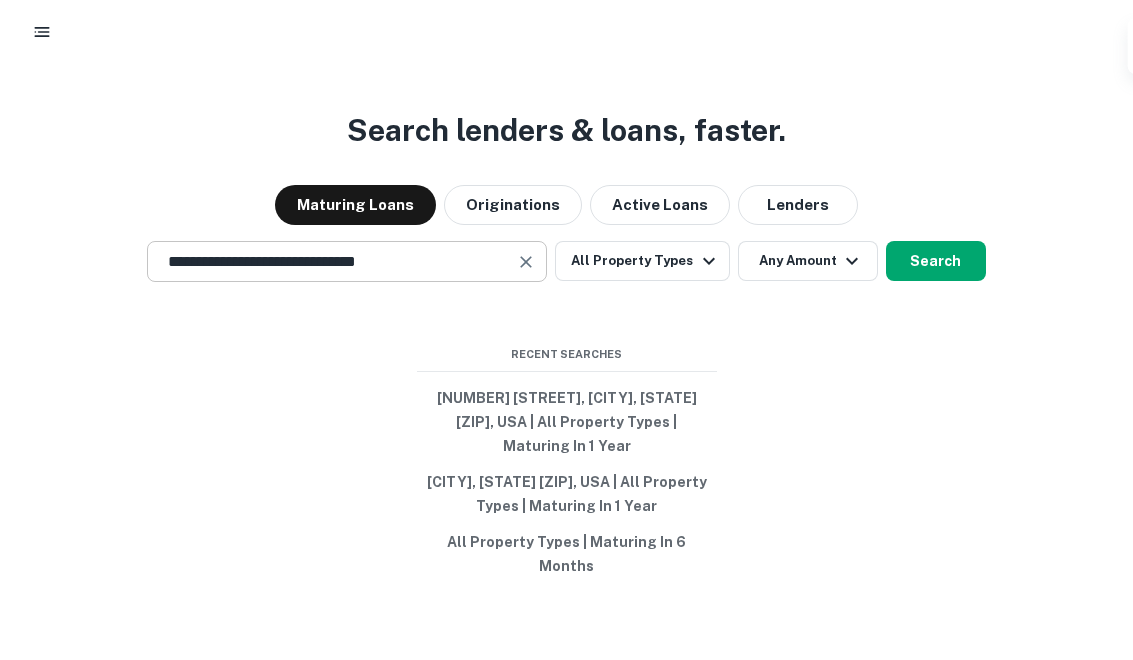 click at bounding box center (526, 274) 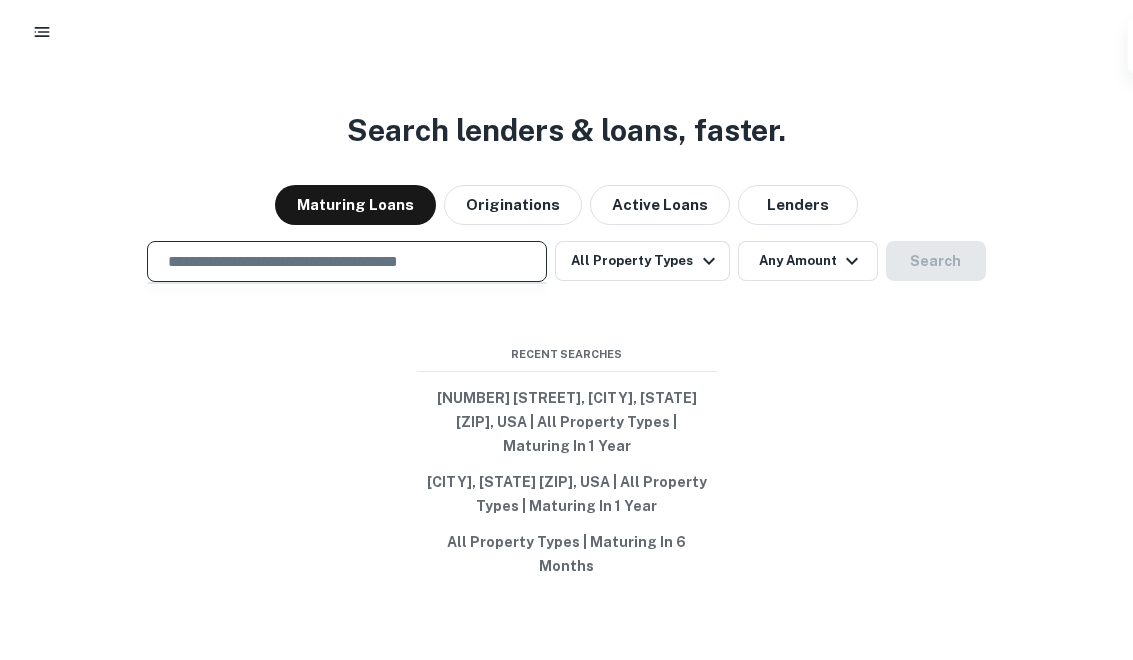 paste on "**********" 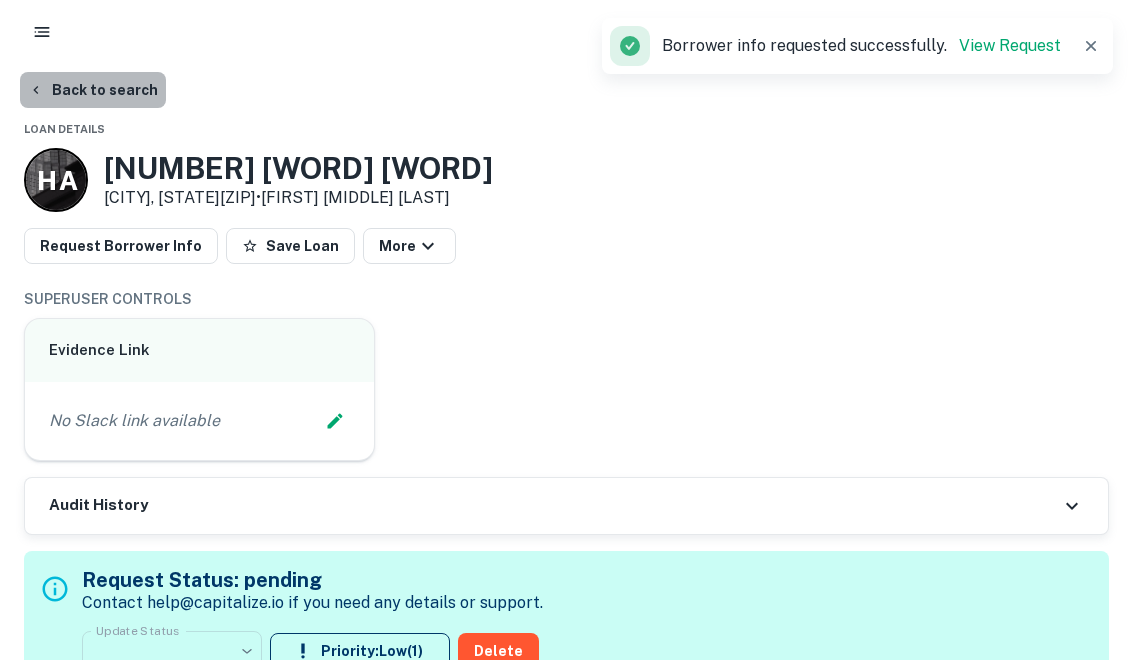 click on "Back to search" at bounding box center (93, 90) 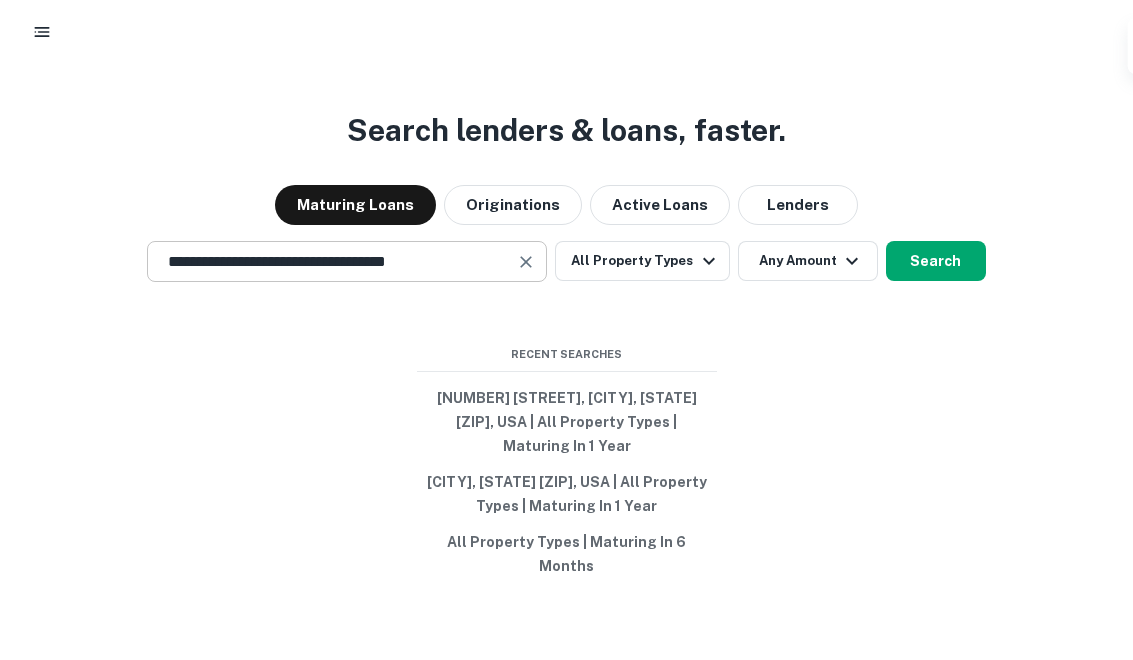 click at bounding box center [526, 274] 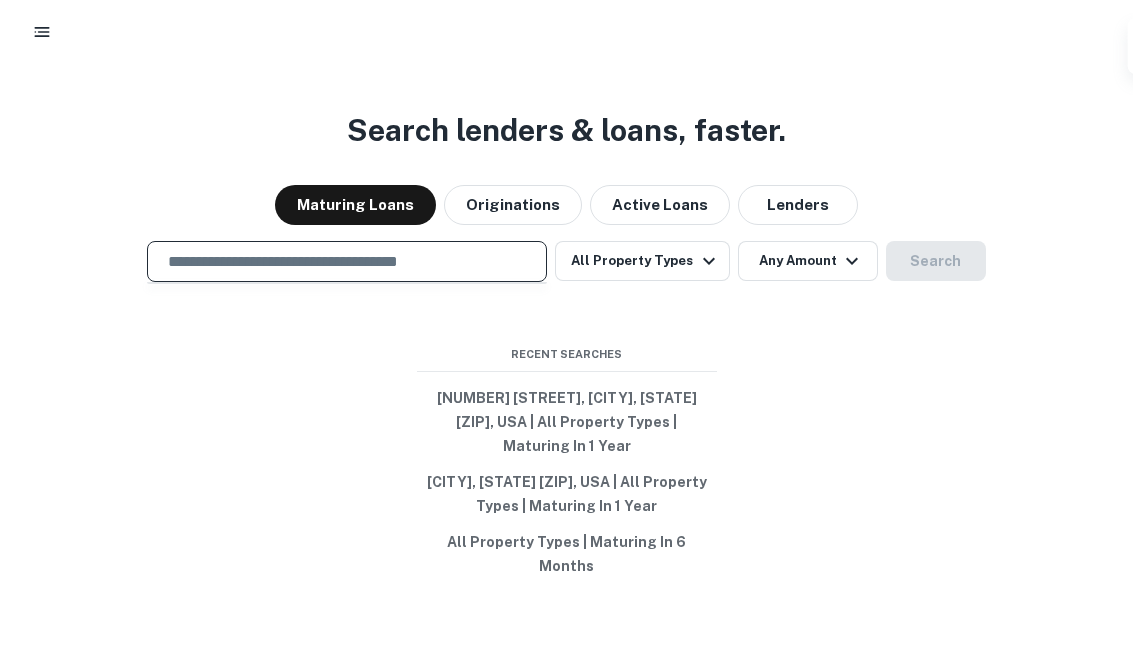 paste on "**********" 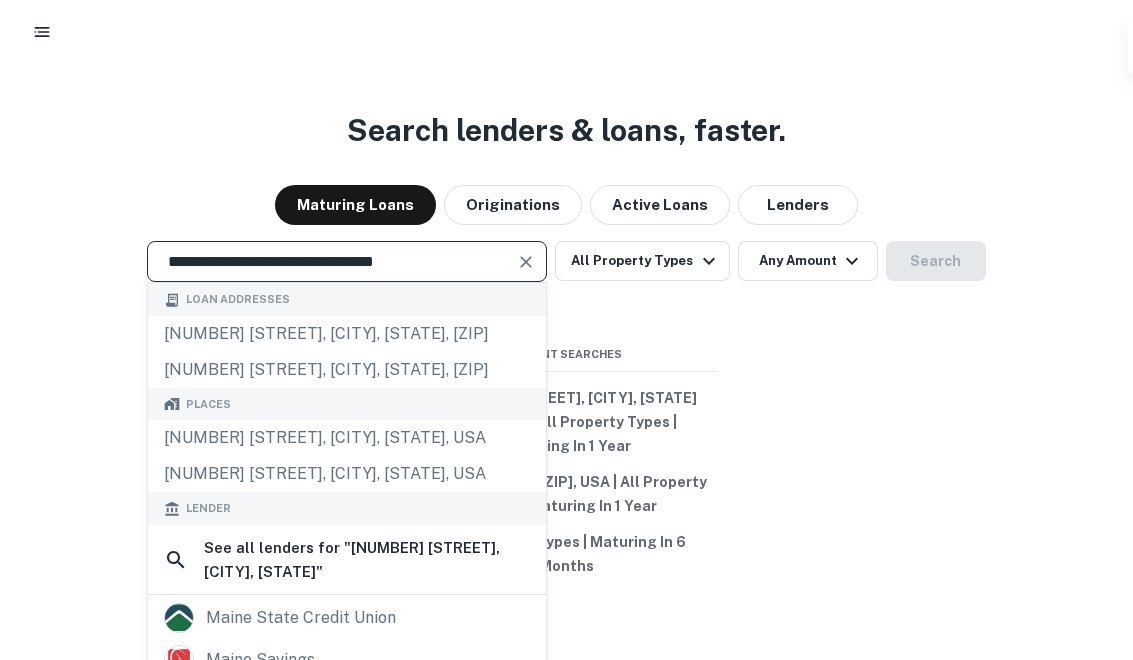 click at bounding box center [527, 274] 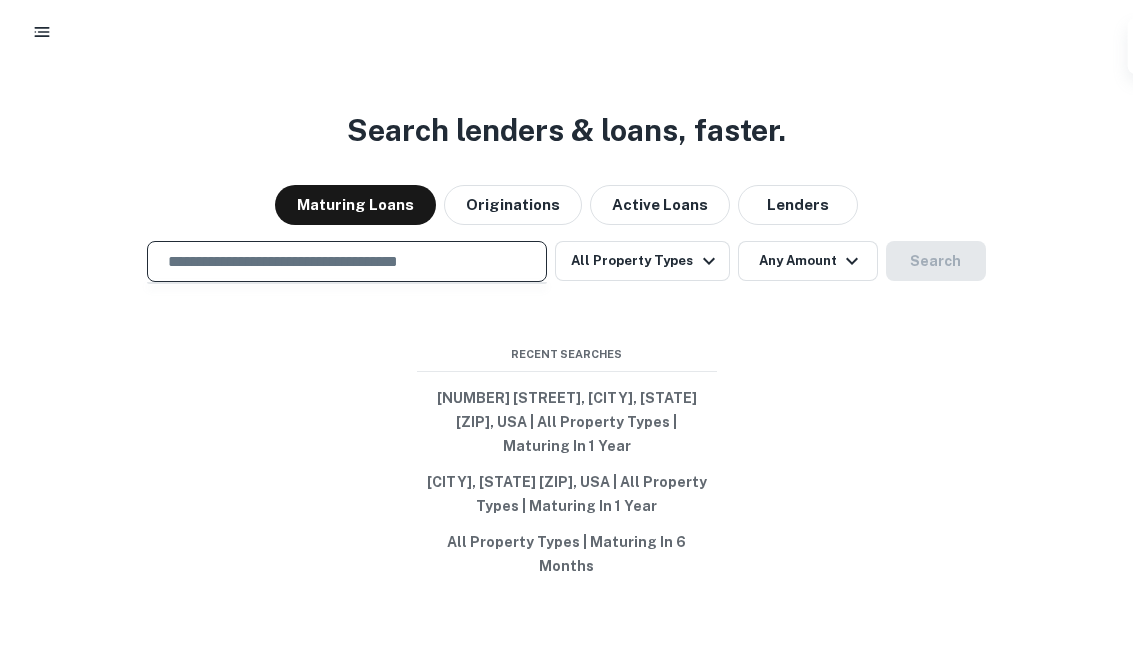 paste on "**********" 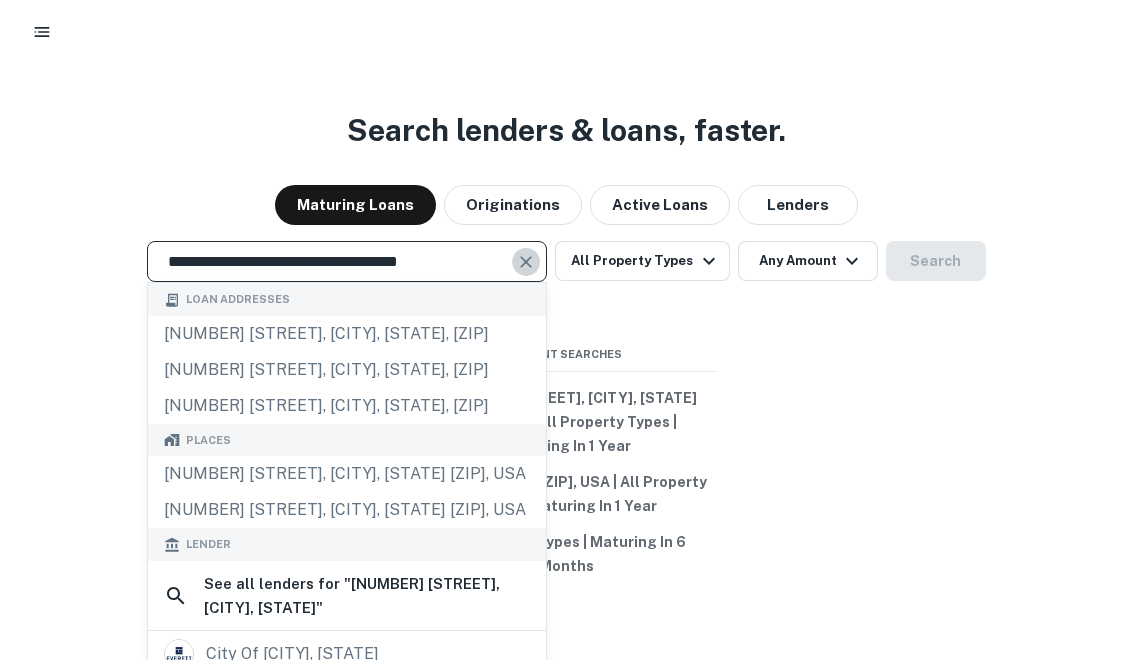 click at bounding box center (526, 274) 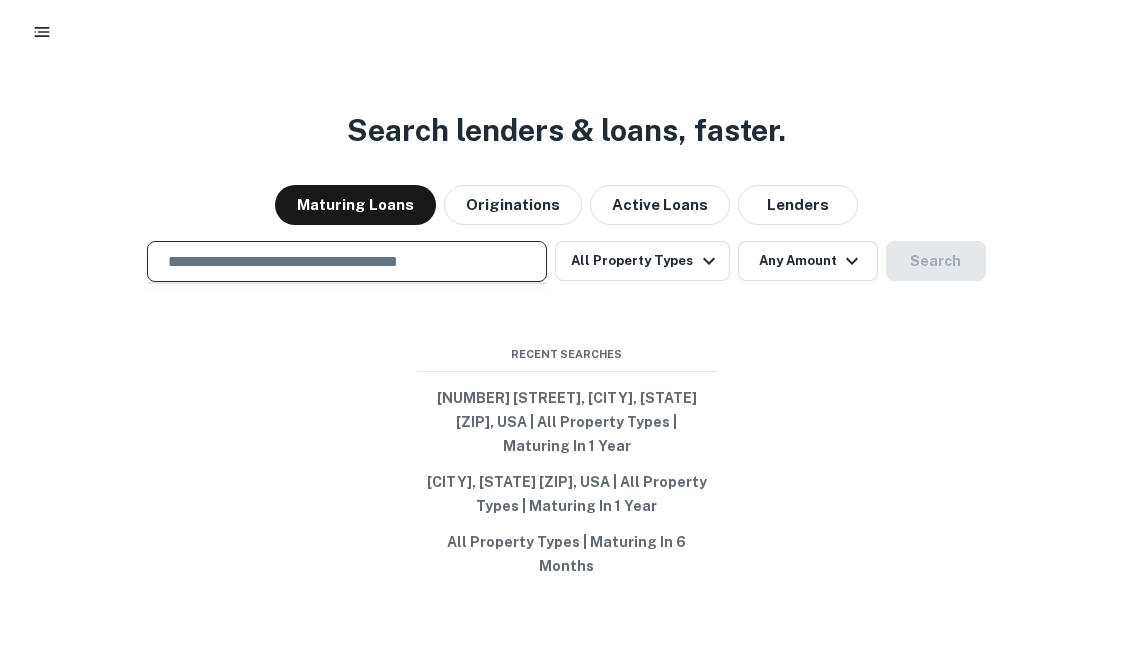 paste on "**********" 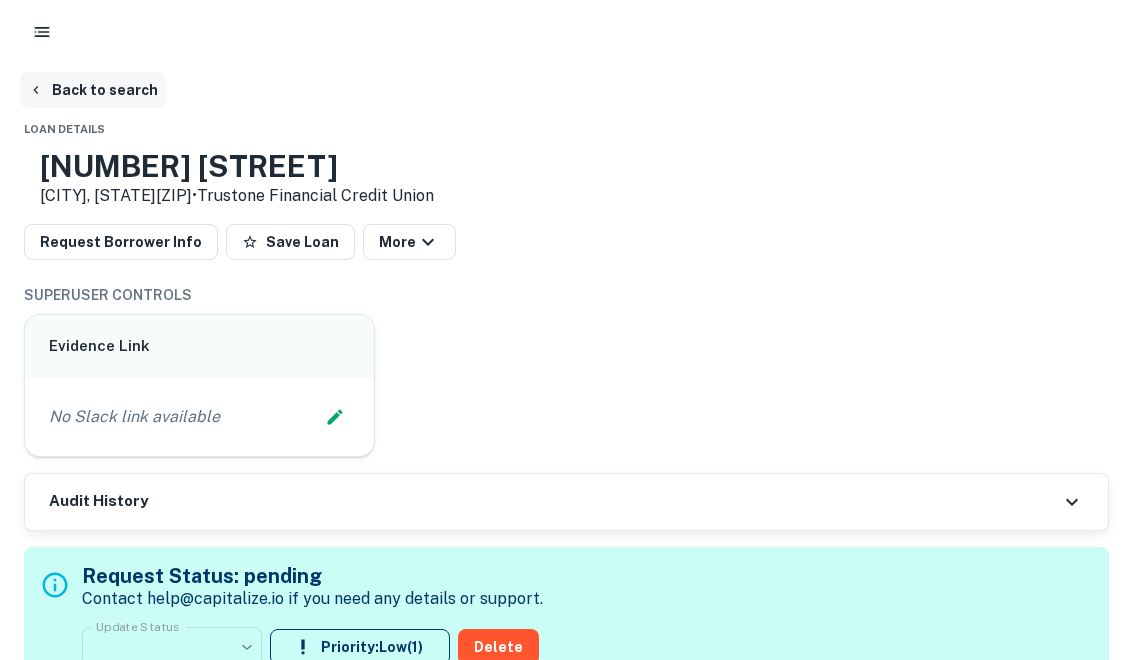 click on "Back to search" at bounding box center [93, 90] 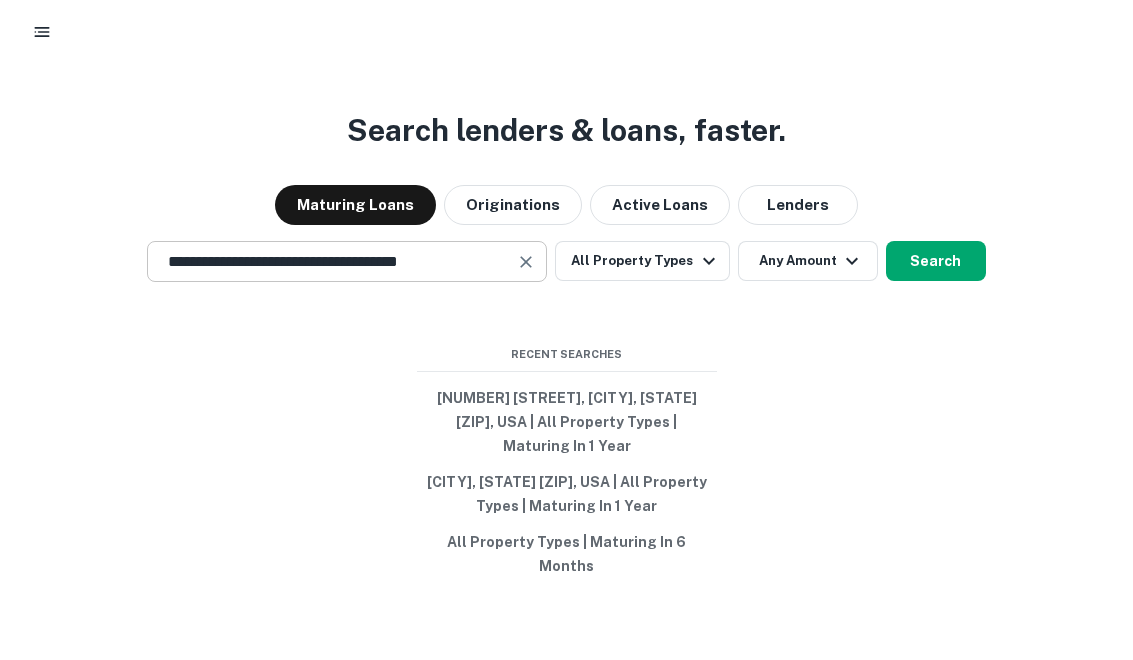 click on "**********" at bounding box center (332, 273) 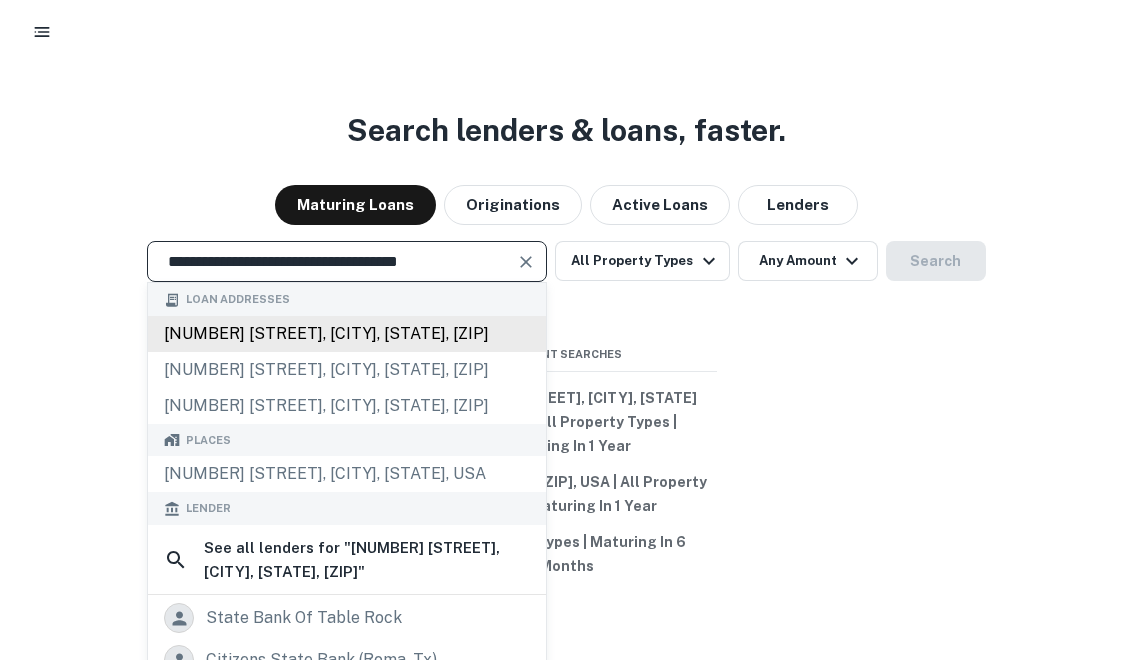 click on "1701 state highway 276, rockwall, tx, 75032" at bounding box center [347, 346] 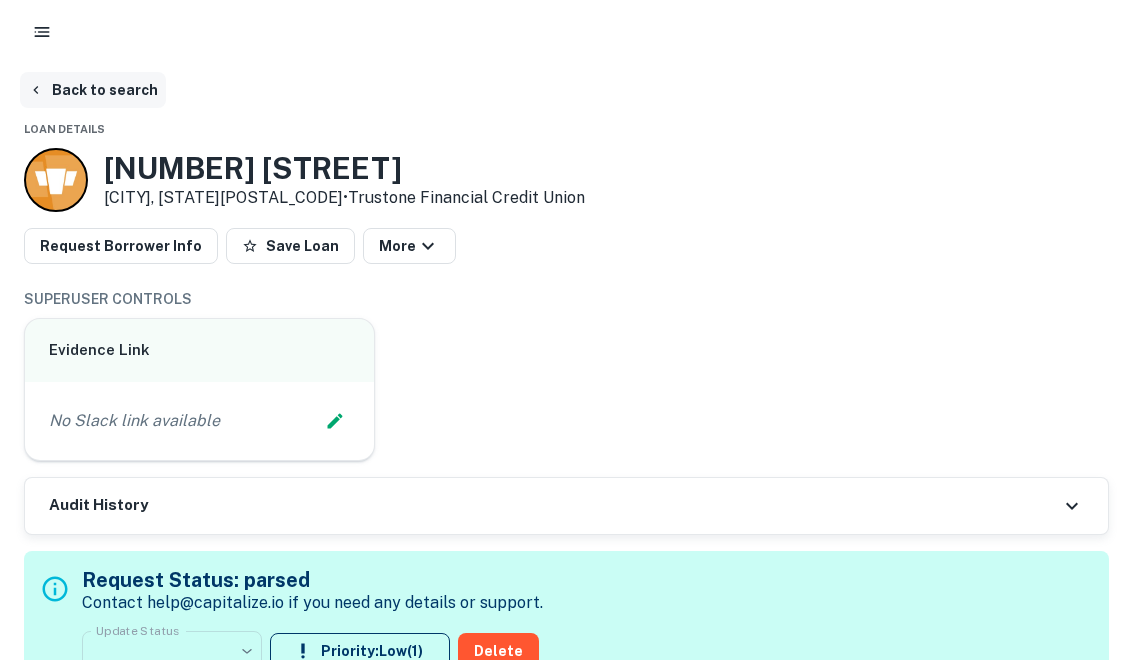 click on "Back to search" at bounding box center [93, 90] 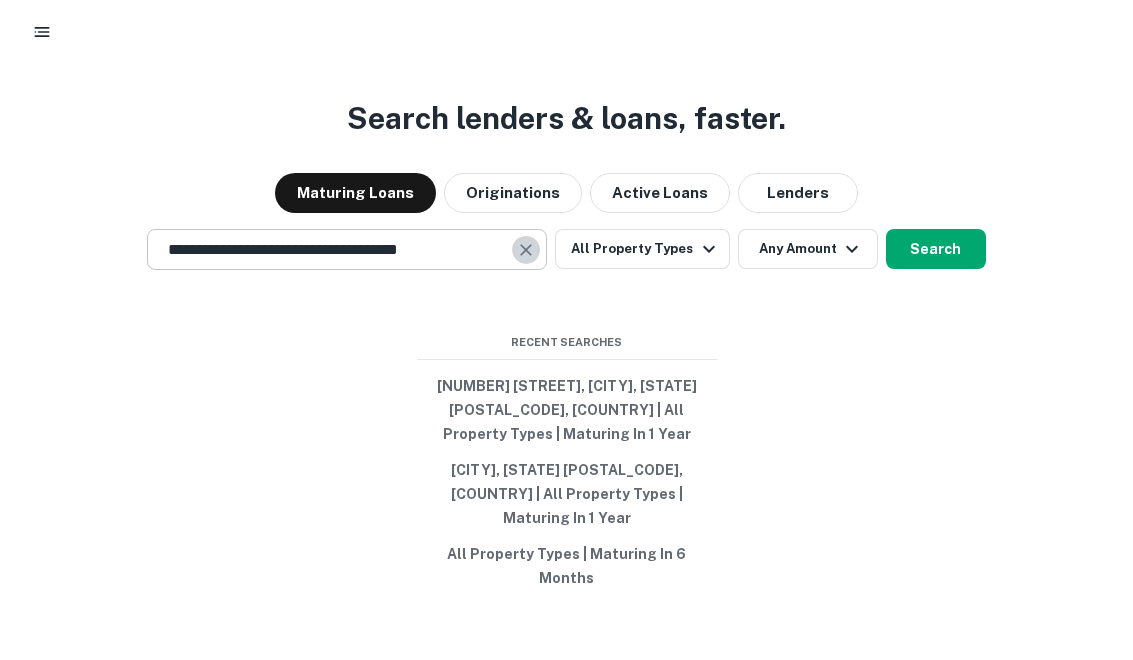 click at bounding box center [527, 262] 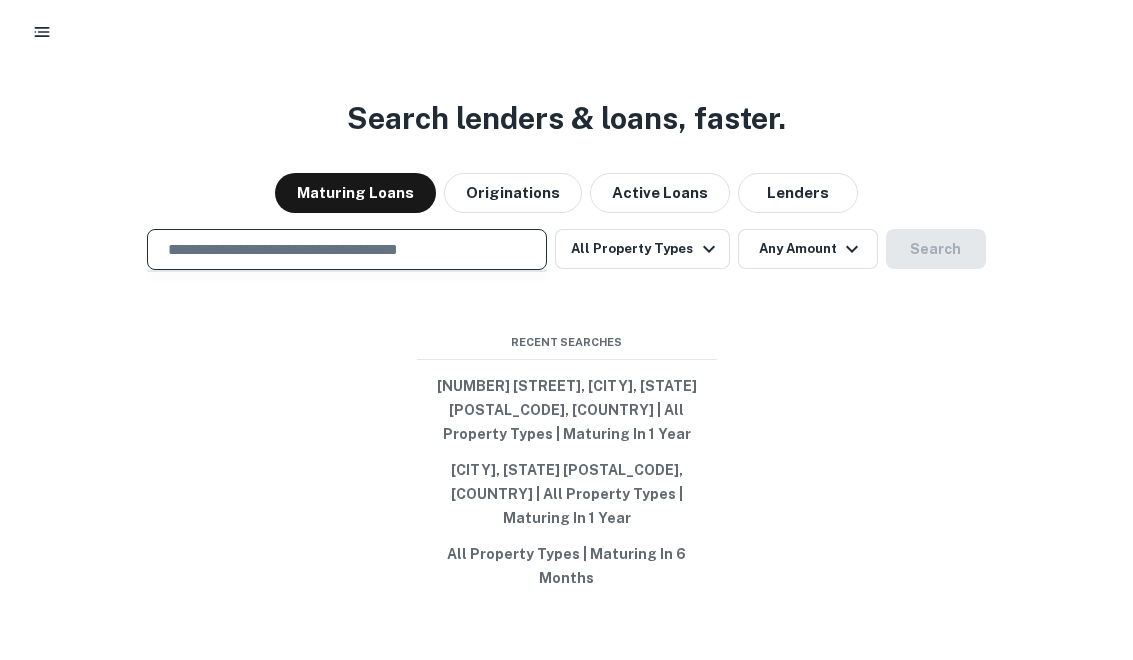 paste on "**********" 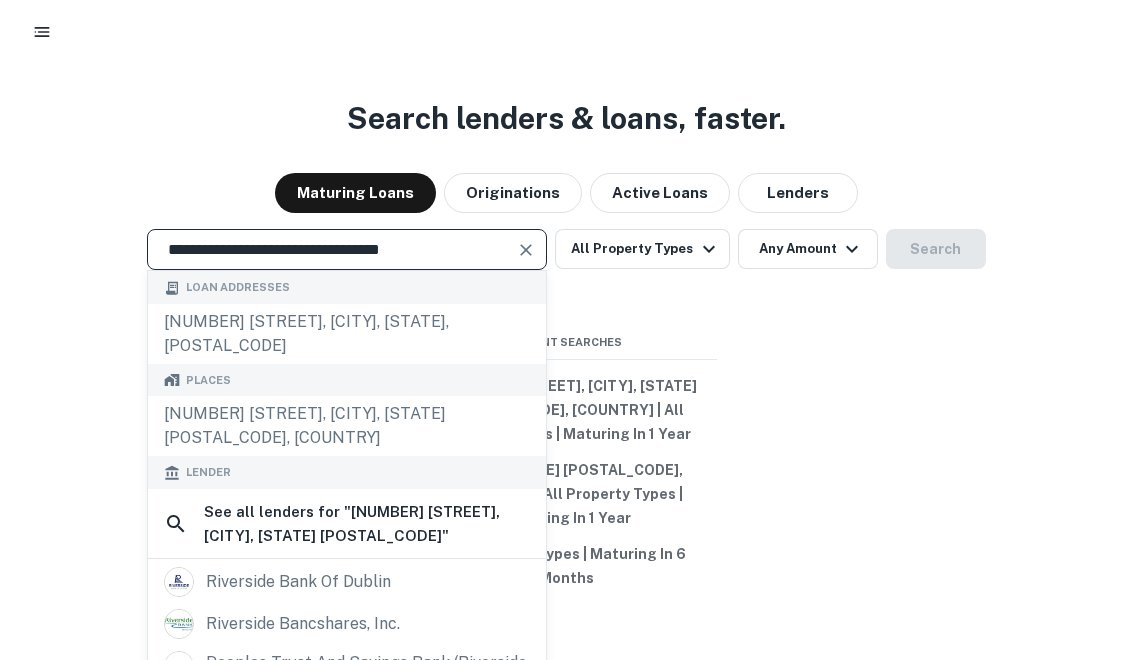 type on "**********" 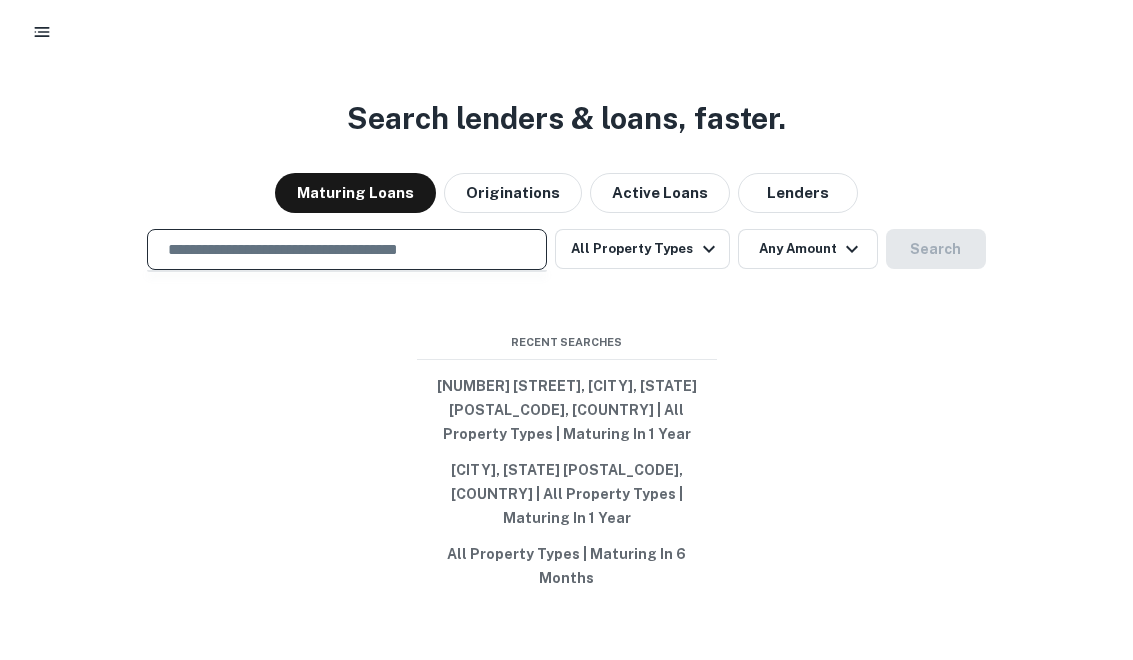 paste on "**********" 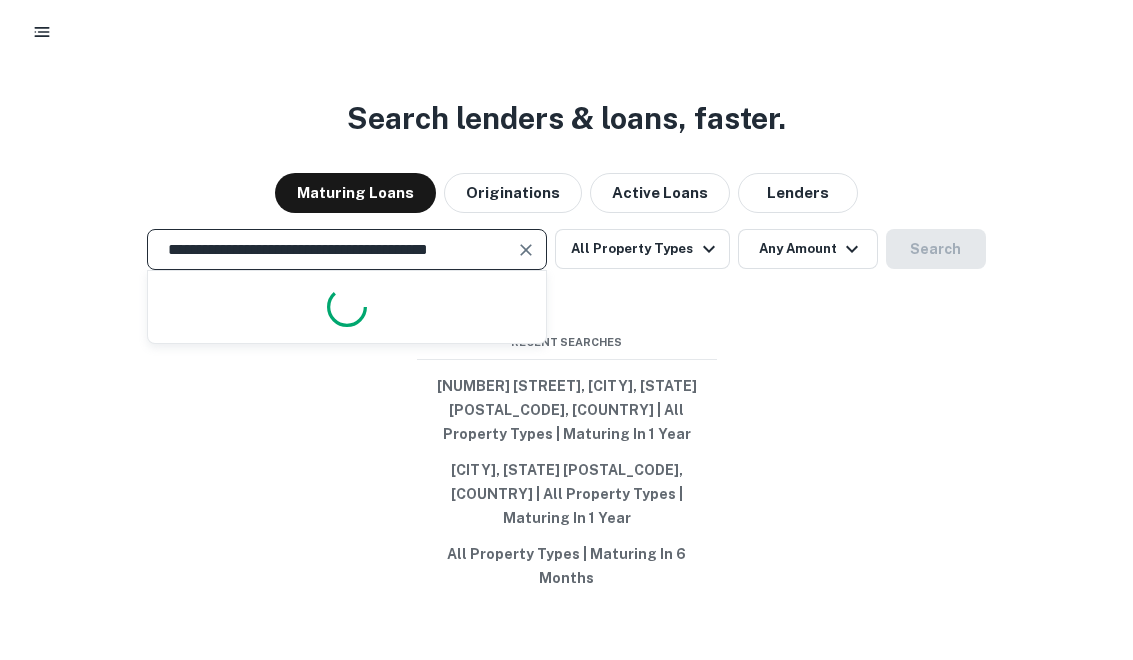 scroll, scrollTop: 0, scrollLeft: 29, axis: horizontal 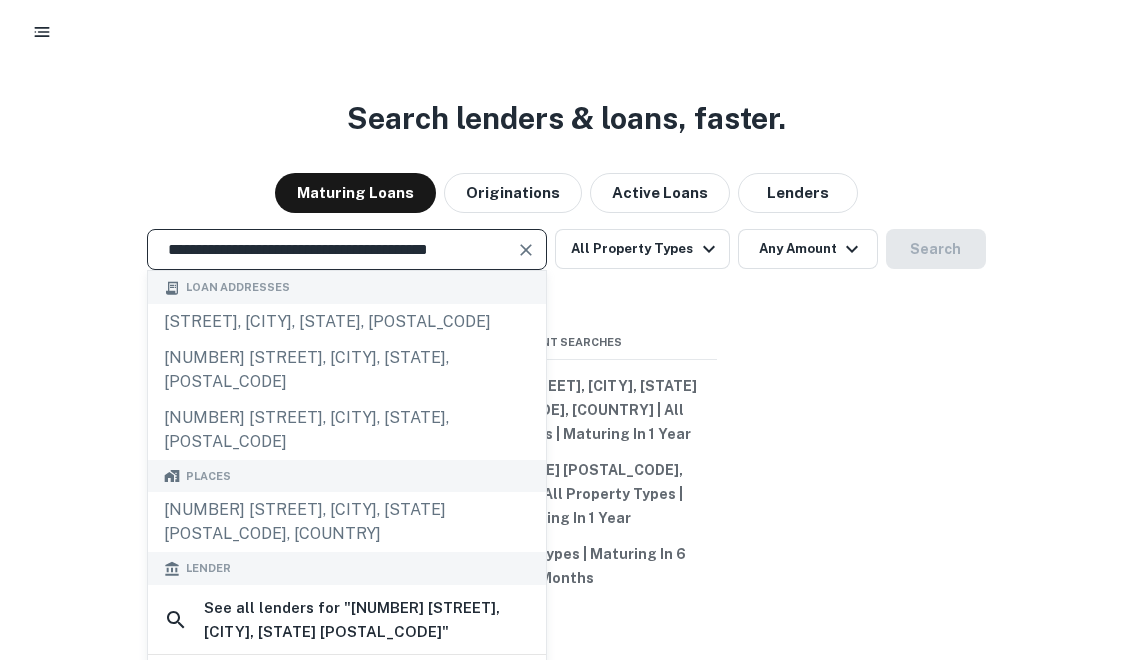 click on "**********" at bounding box center (332, 261) 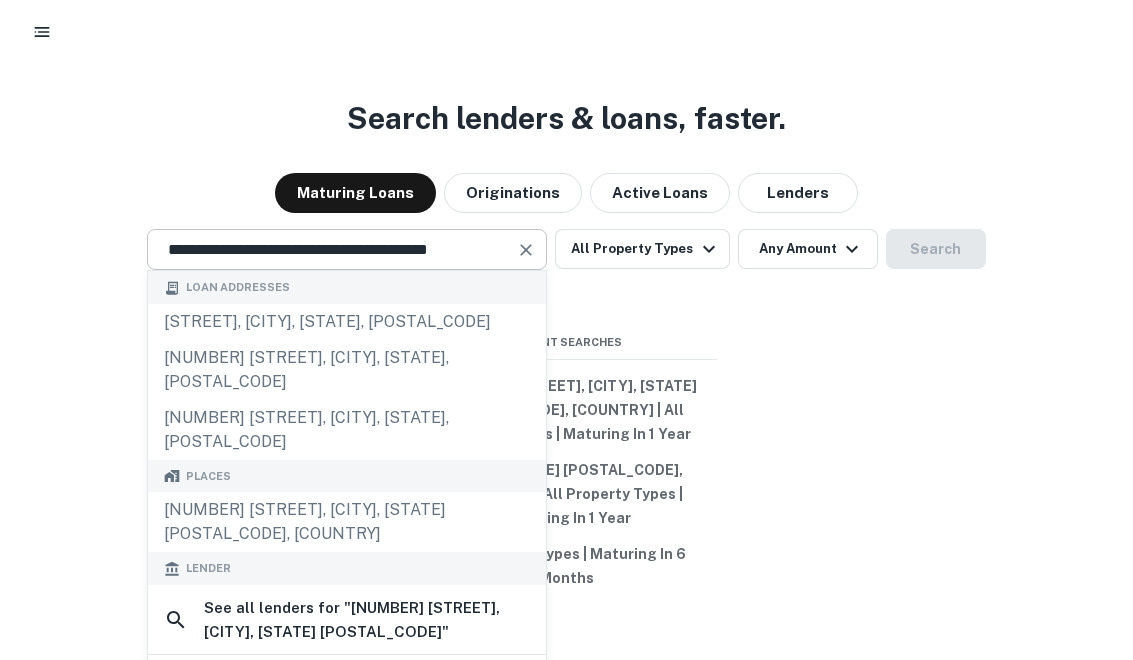click at bounding box center [526, 262] 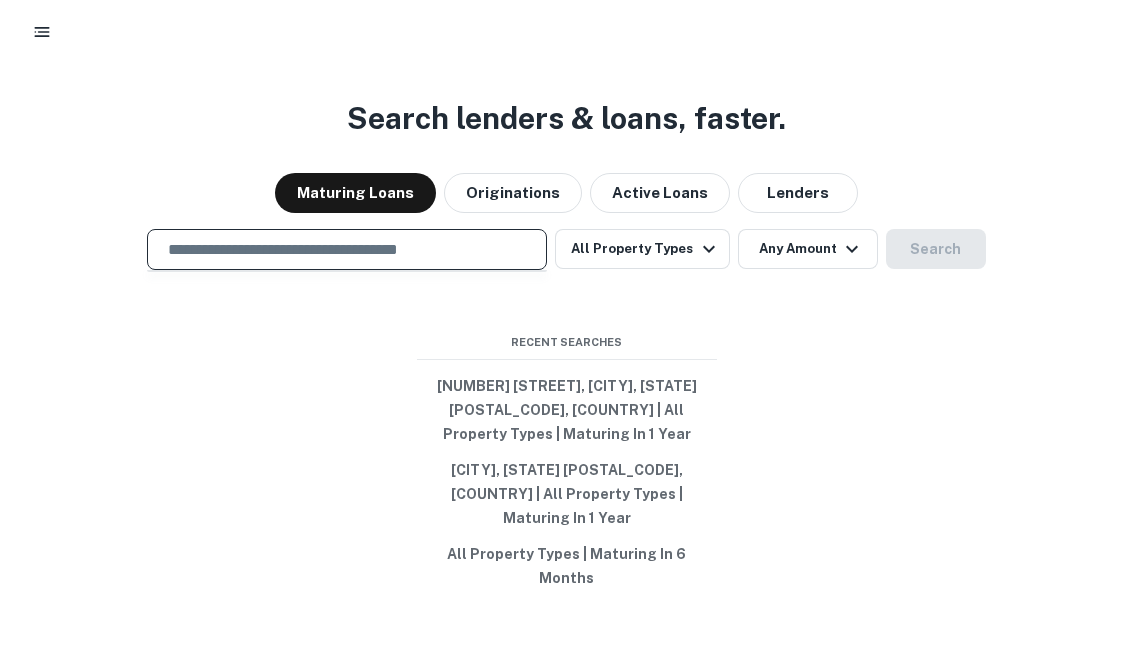 paste on "**********" 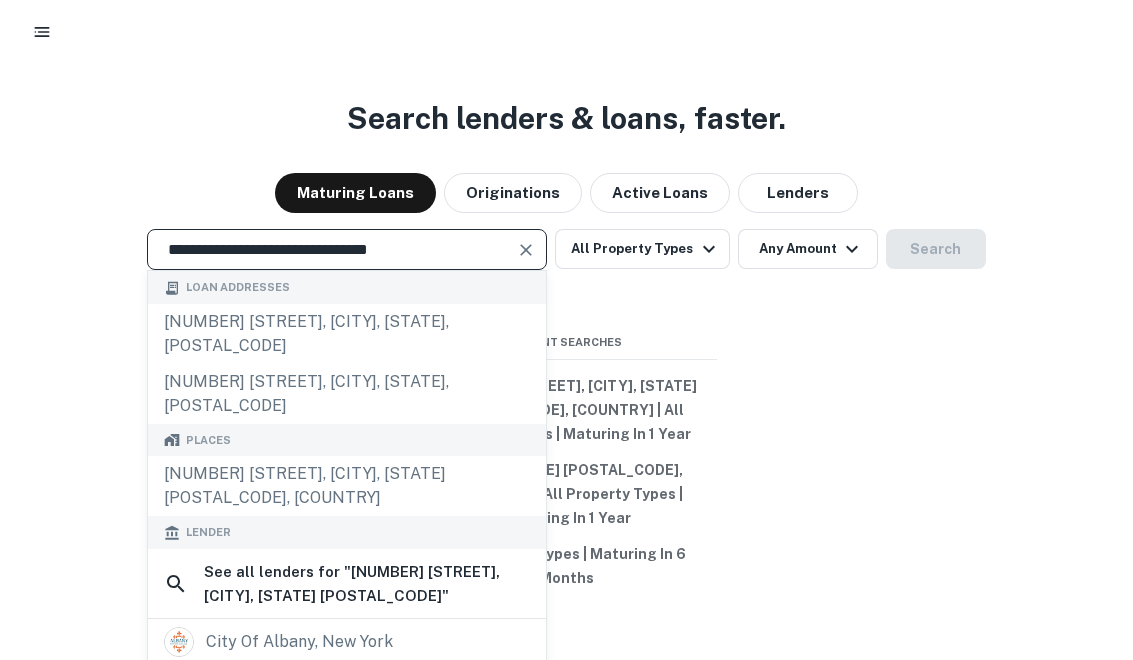 click at bounding box center [526, 262] 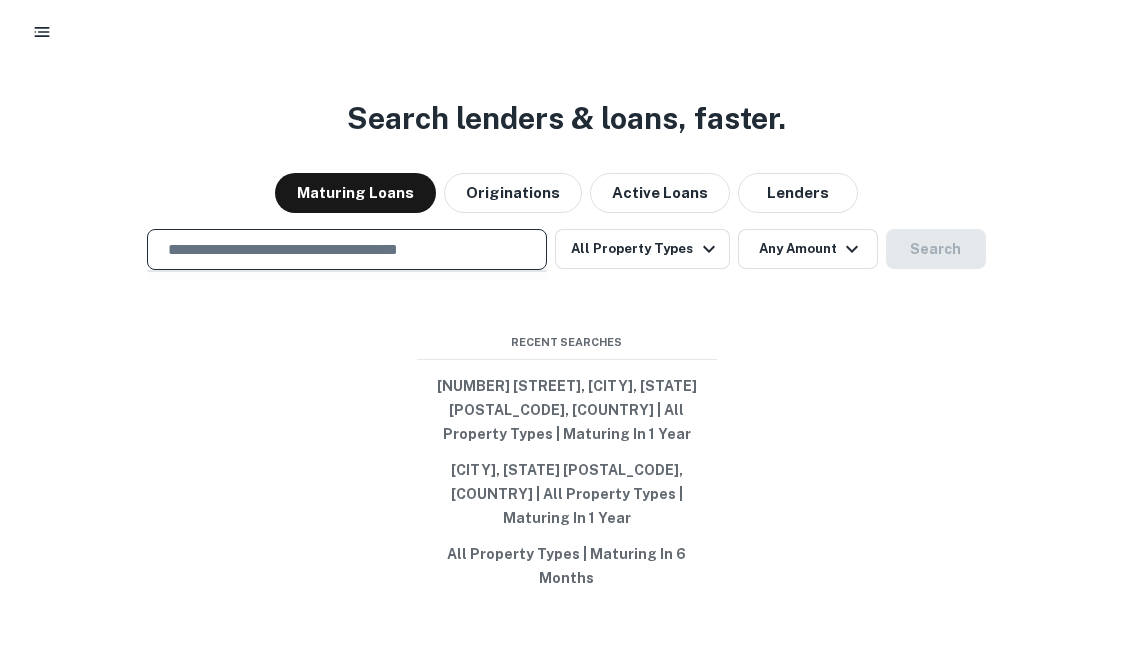 paste on "**********" 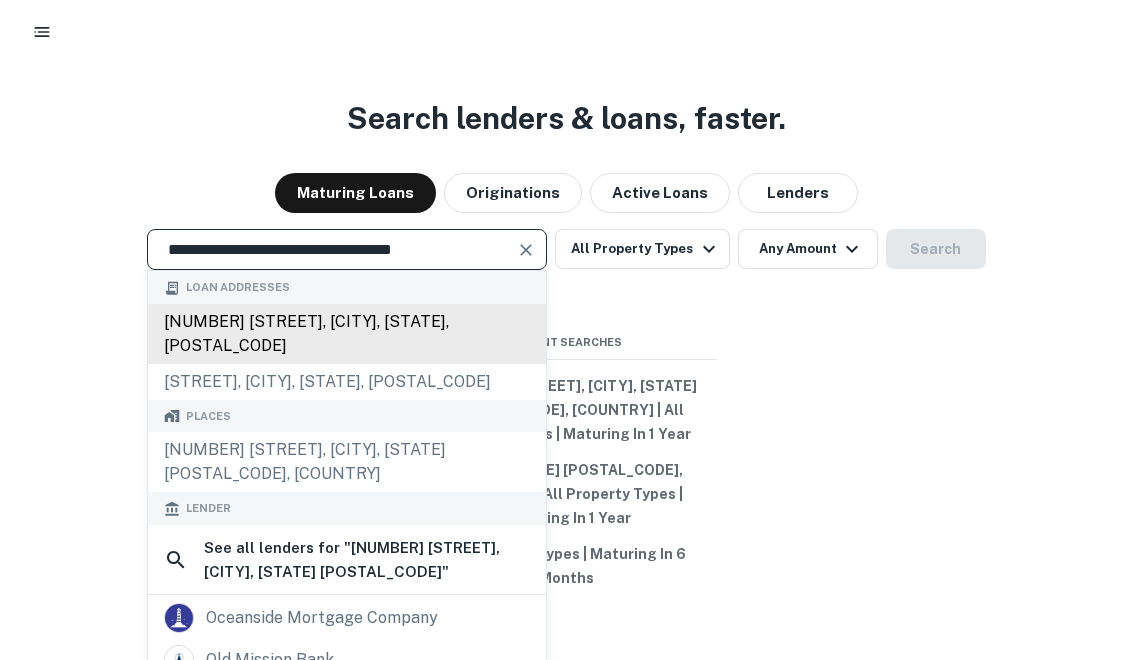 click on "[NUMBER] [STREET], [CITY], [STATE], [POSTAL_CODE]" at bounding box center (347, 346) 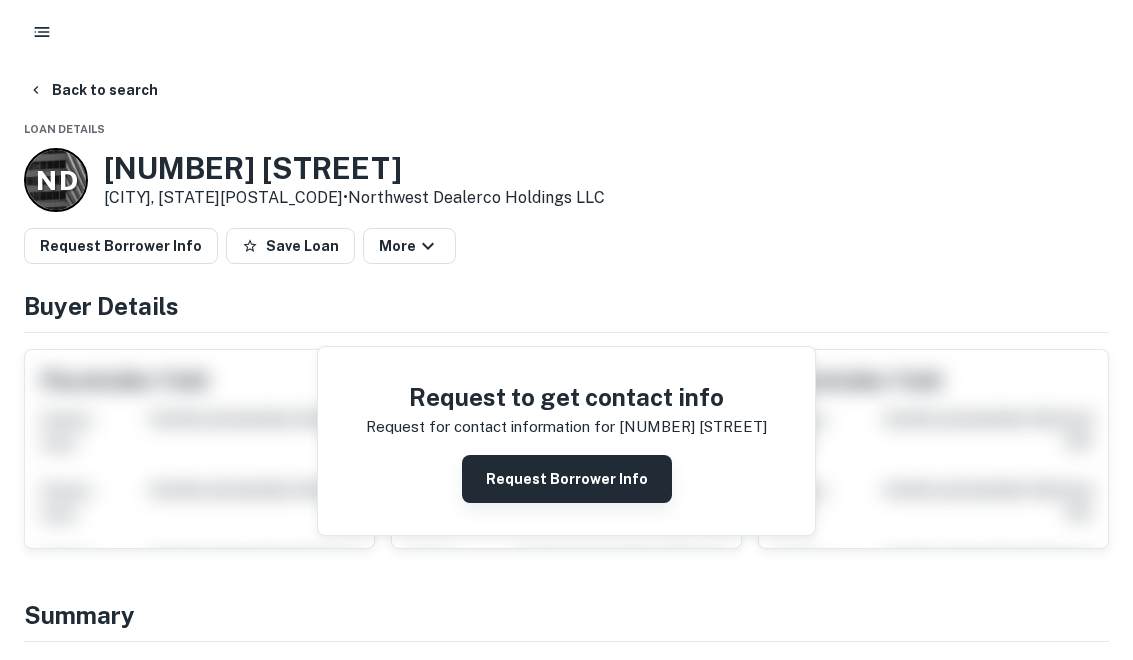 click on "Request Borrower Info" at bounding box center (567, 479) 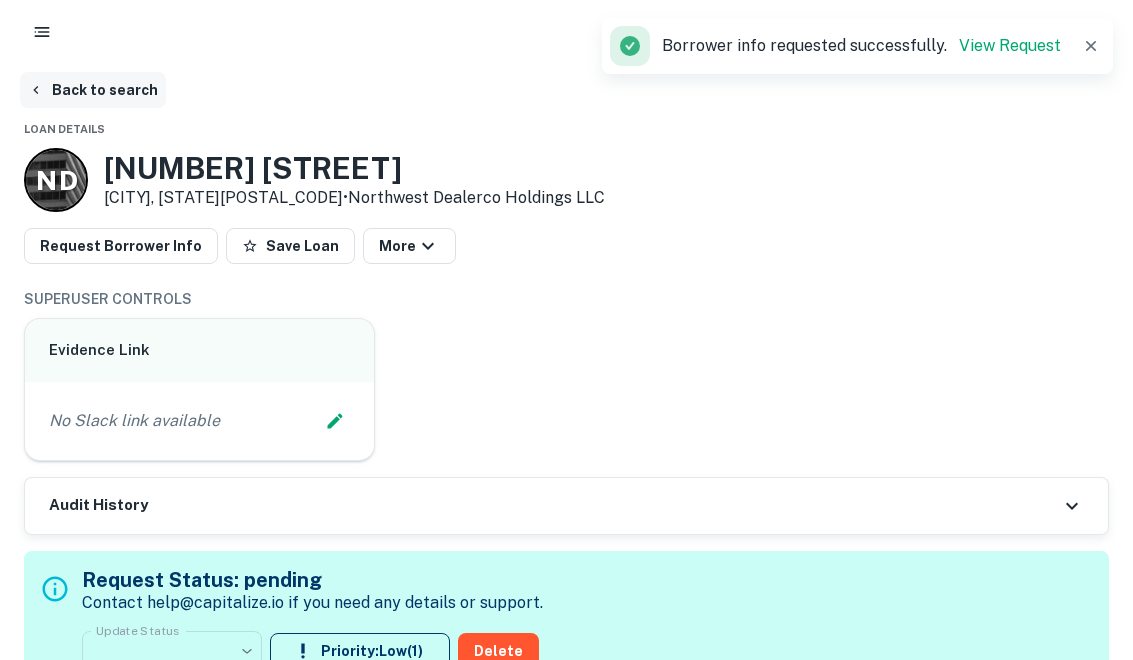 click on "Back to search" at bounding box center [93, 90] 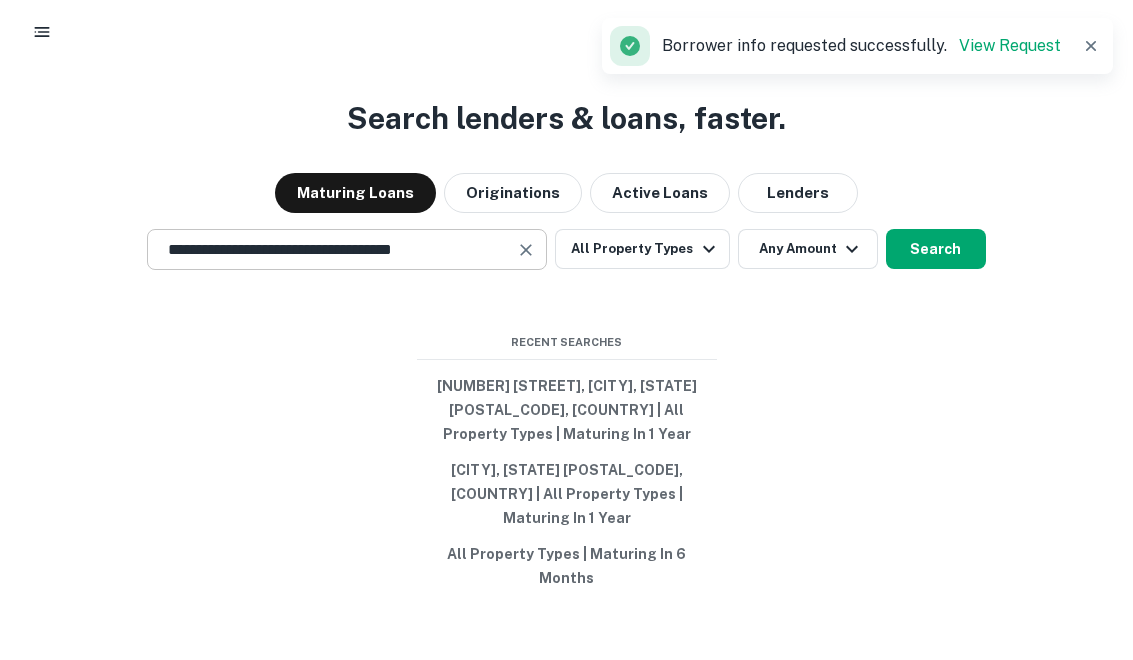 click on "**********" at bounding box center (332, 261) 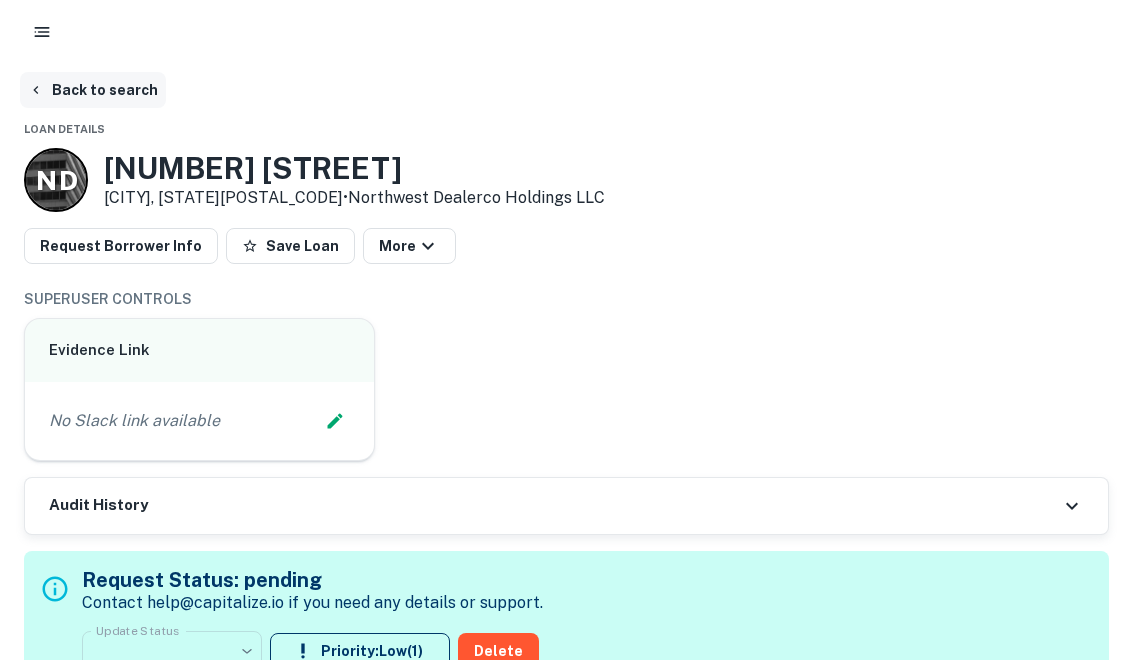 click on "Back to search" at bounding box center [93, 90] 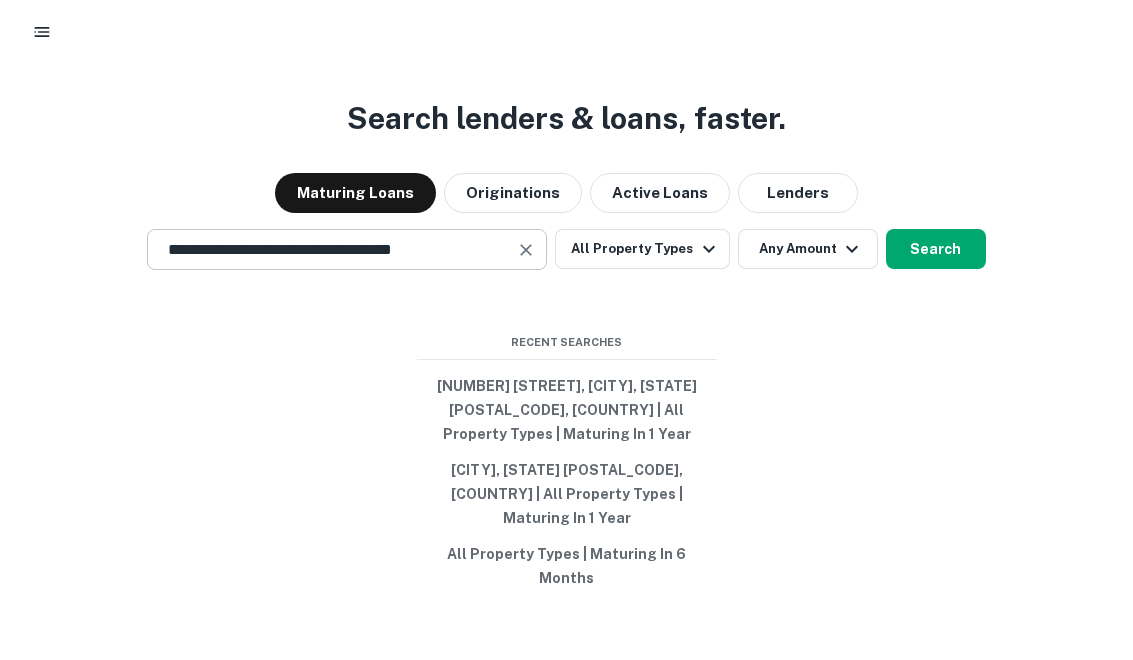 click at bounding box center (527, 262) 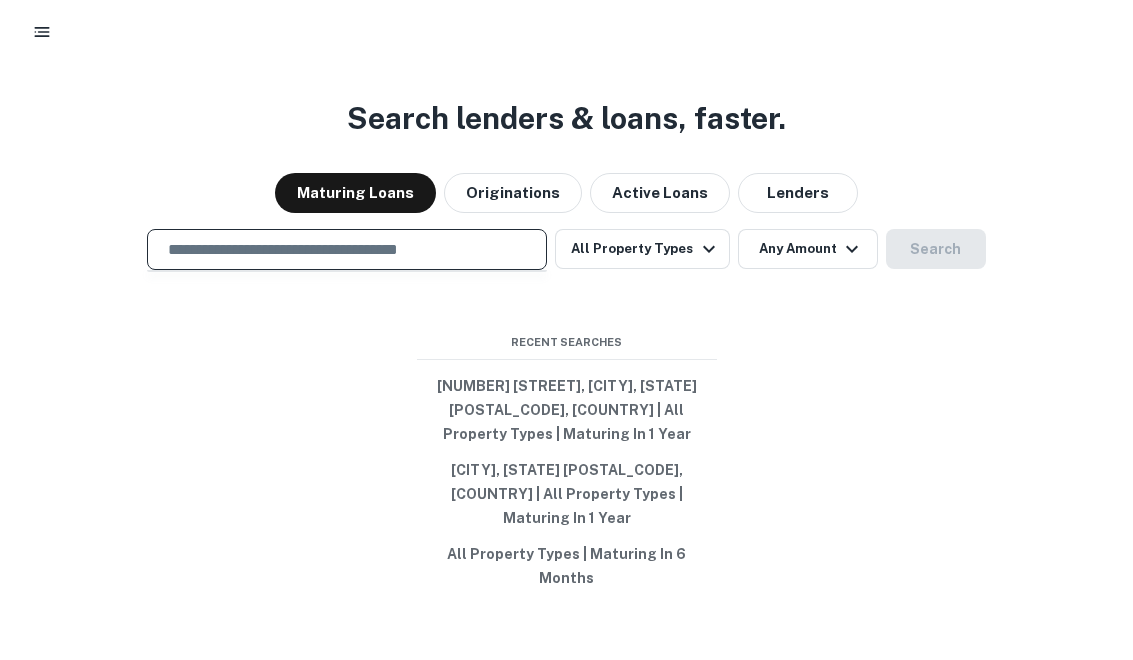 paste on "**********" 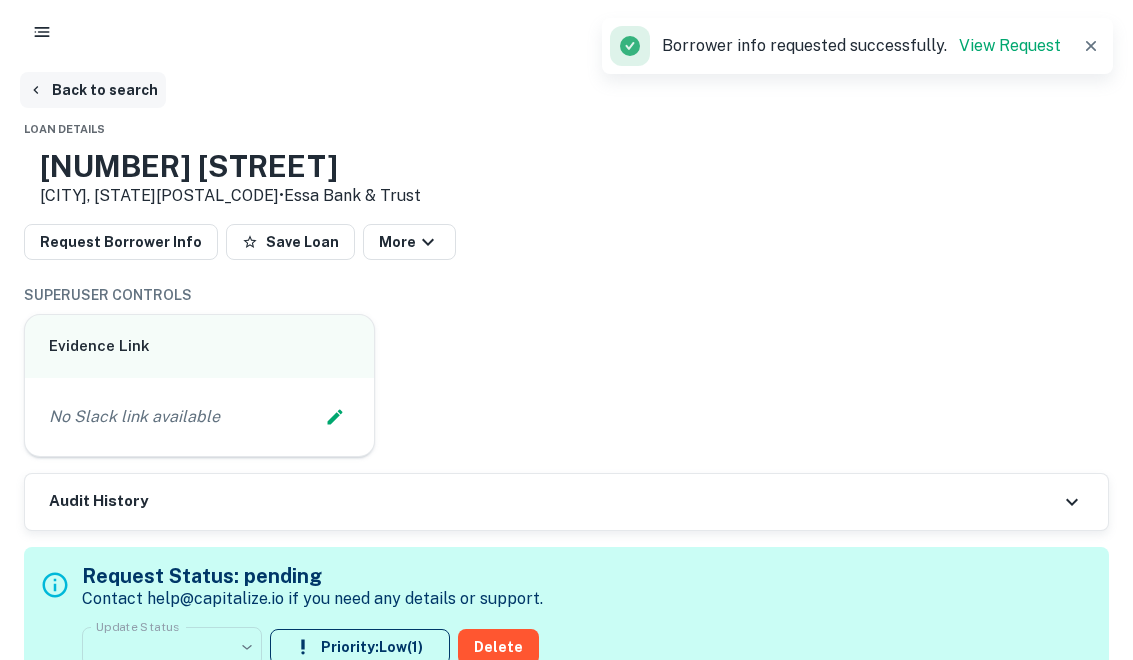 click on "Back to search" at bounding box center [93, 90] 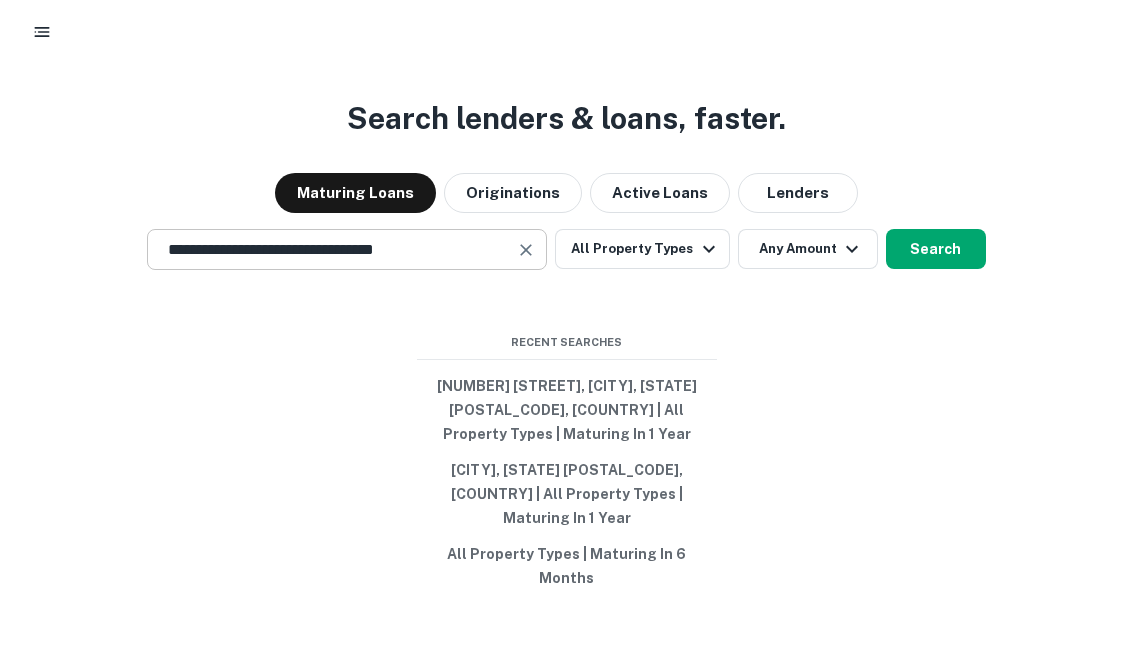 click at bounding box center (527, 262) 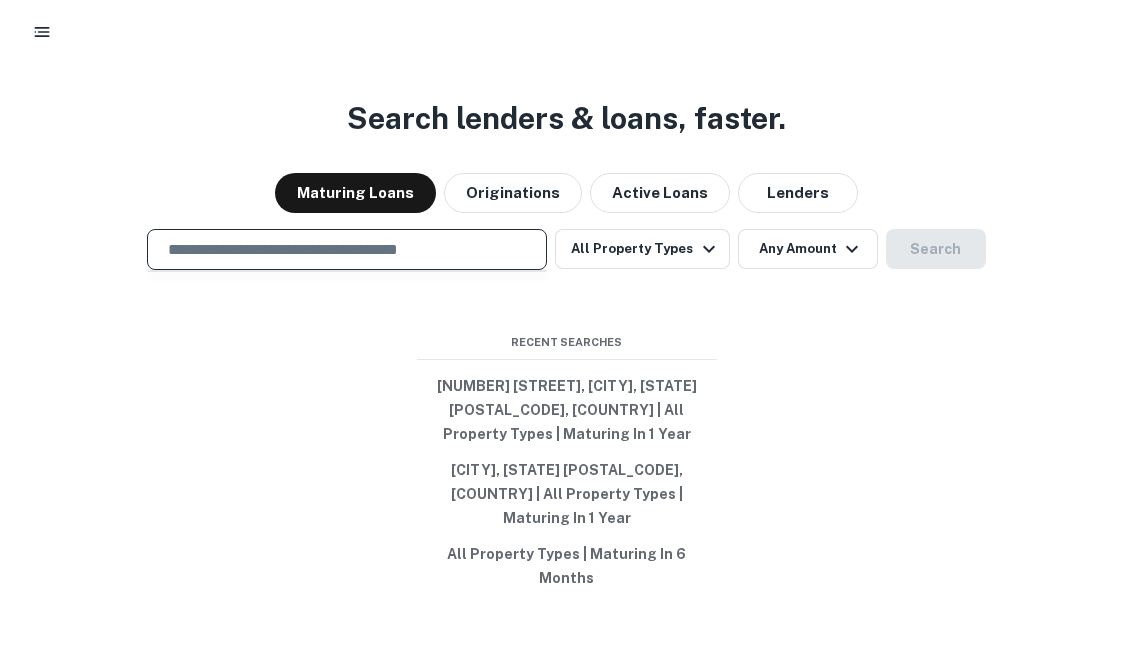 paste on "**********" 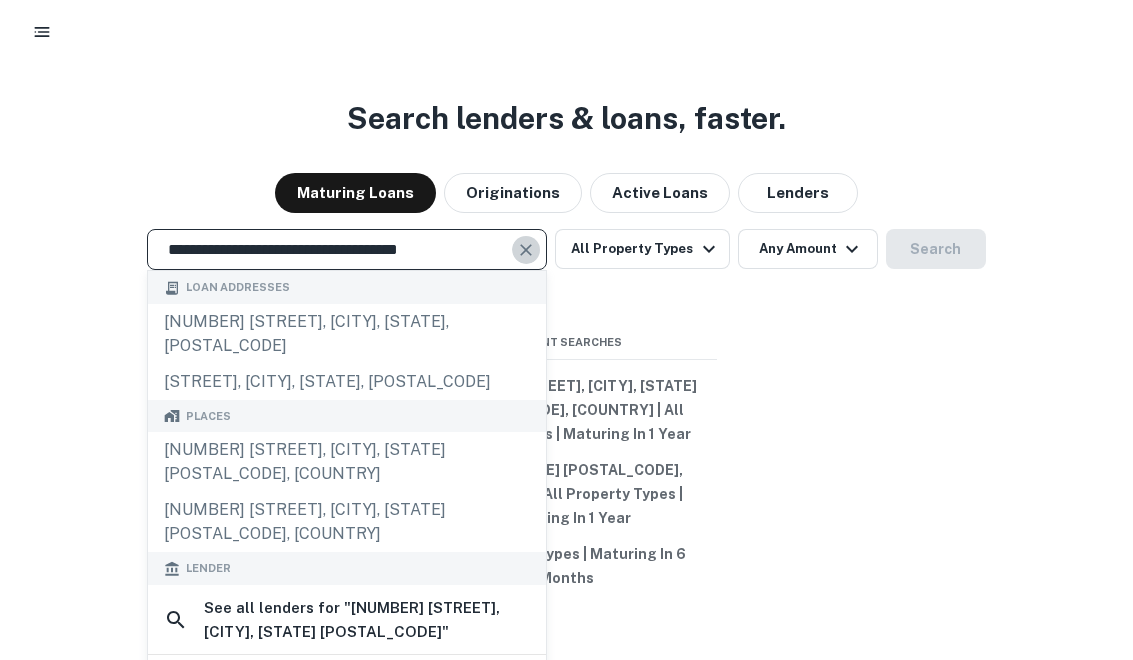 click at bounding box center [526, 262] 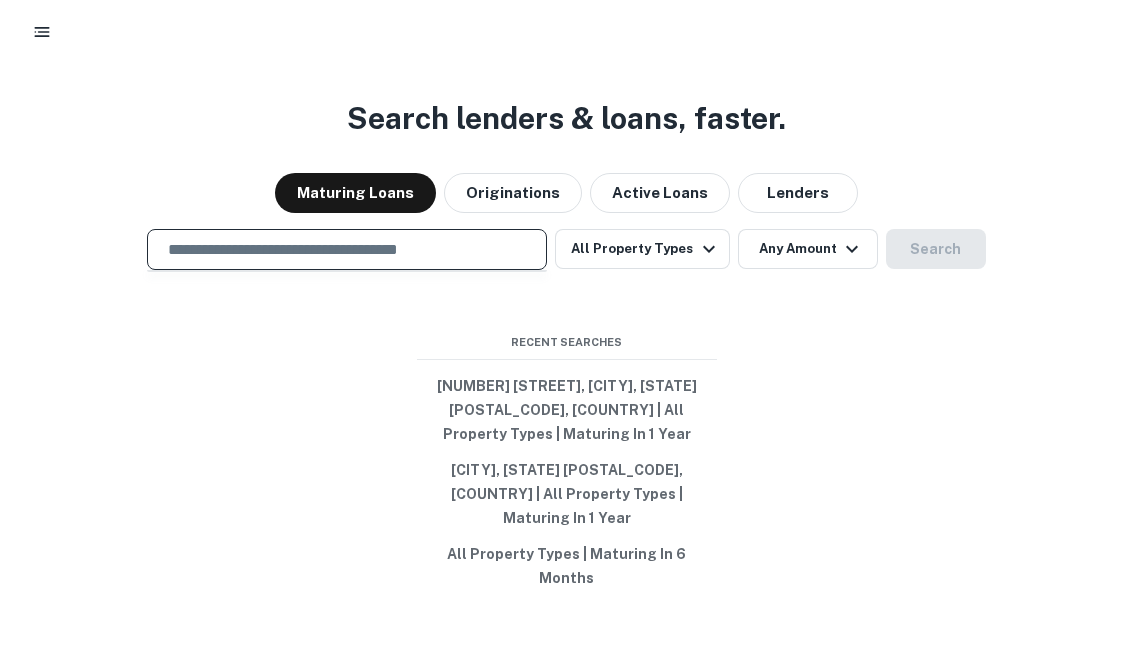 paste on "**********" 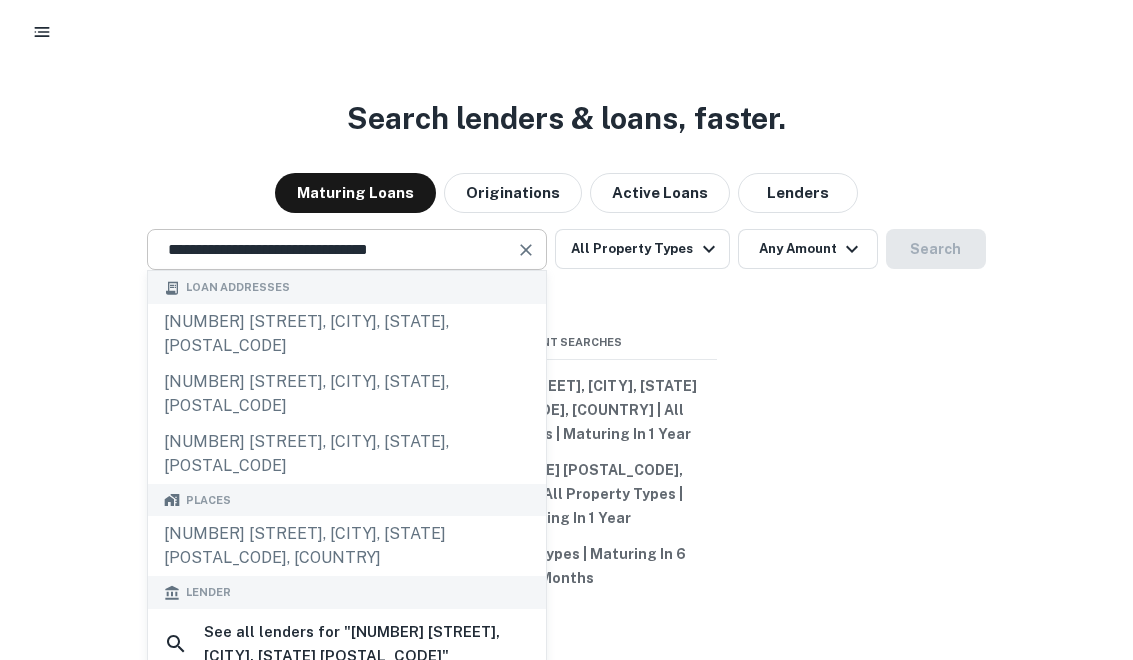click at bounding box center [526, 262] 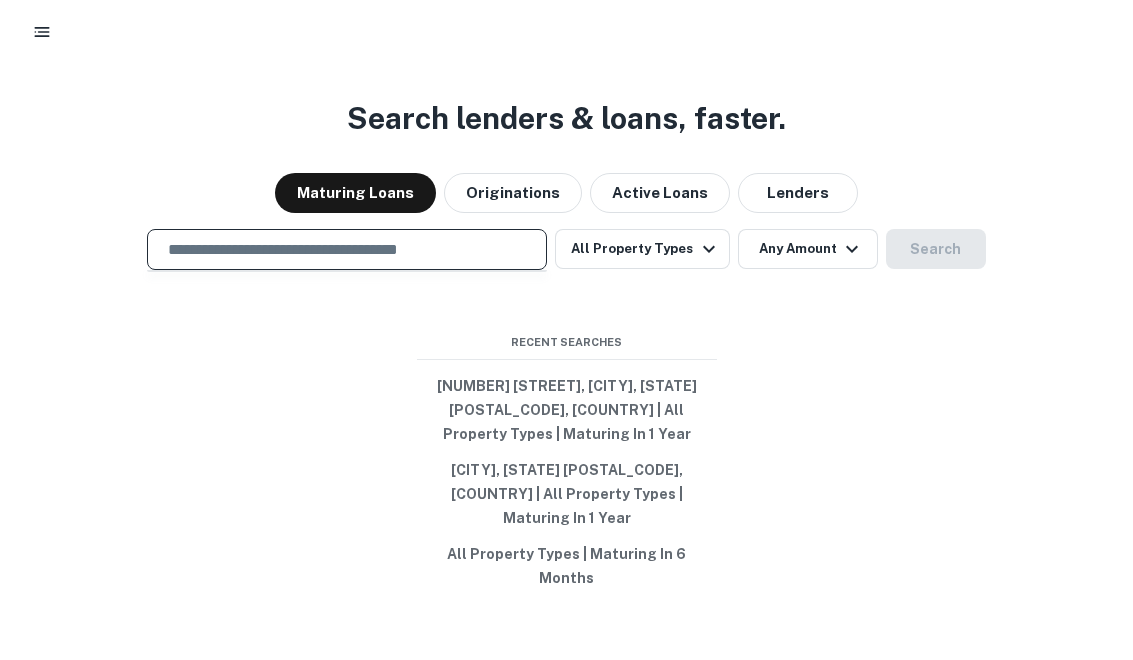 paste on "**********" 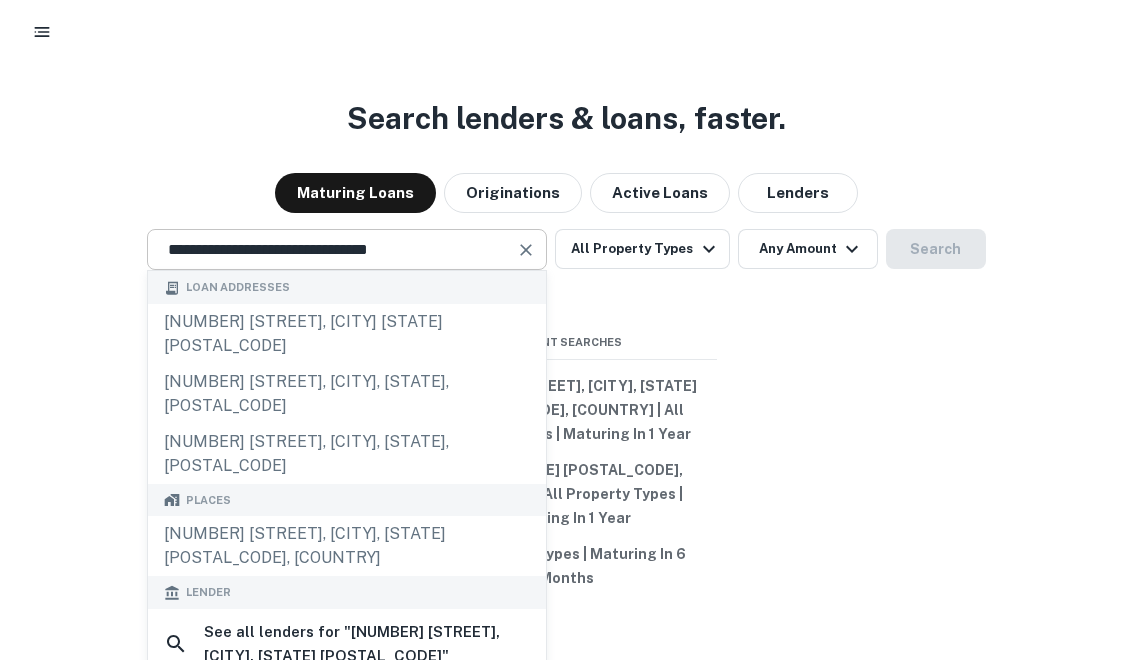 click at bounding box center (526, 262) 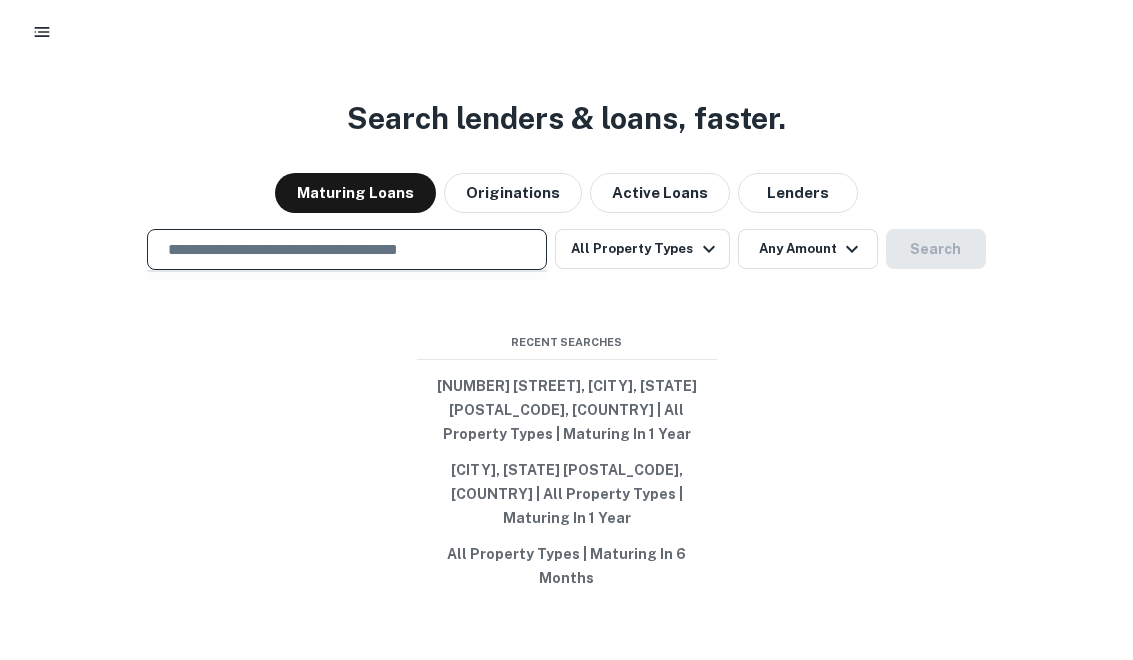 paste on "**********" 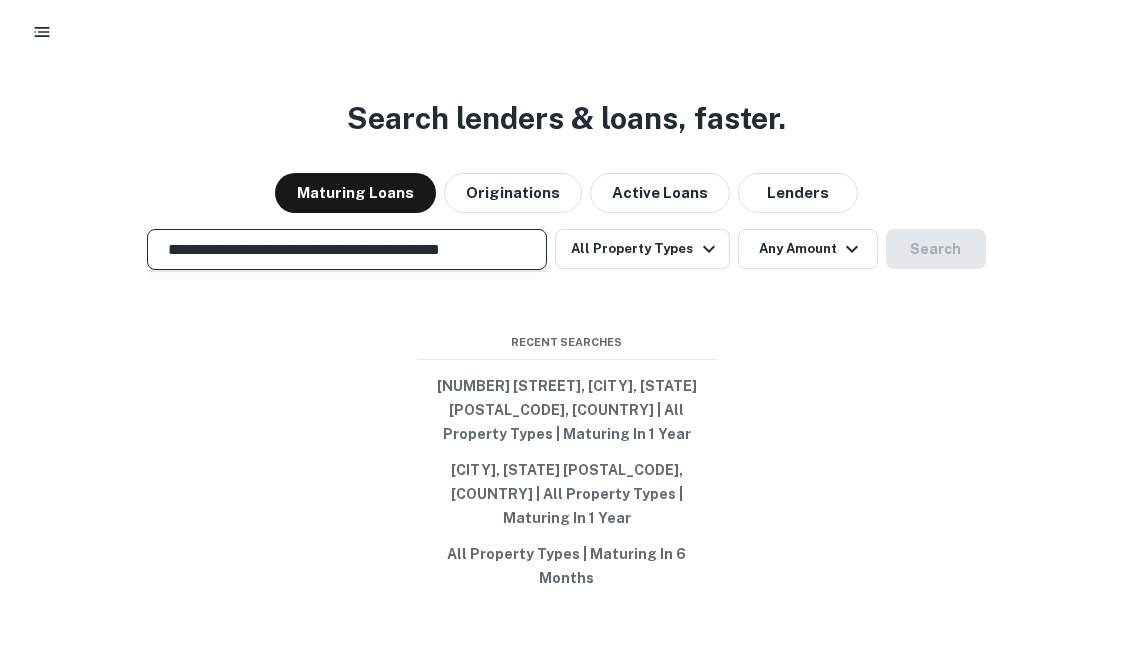 scroll, scrollTop: 0, scrollLeft: 37, axis: horizontal 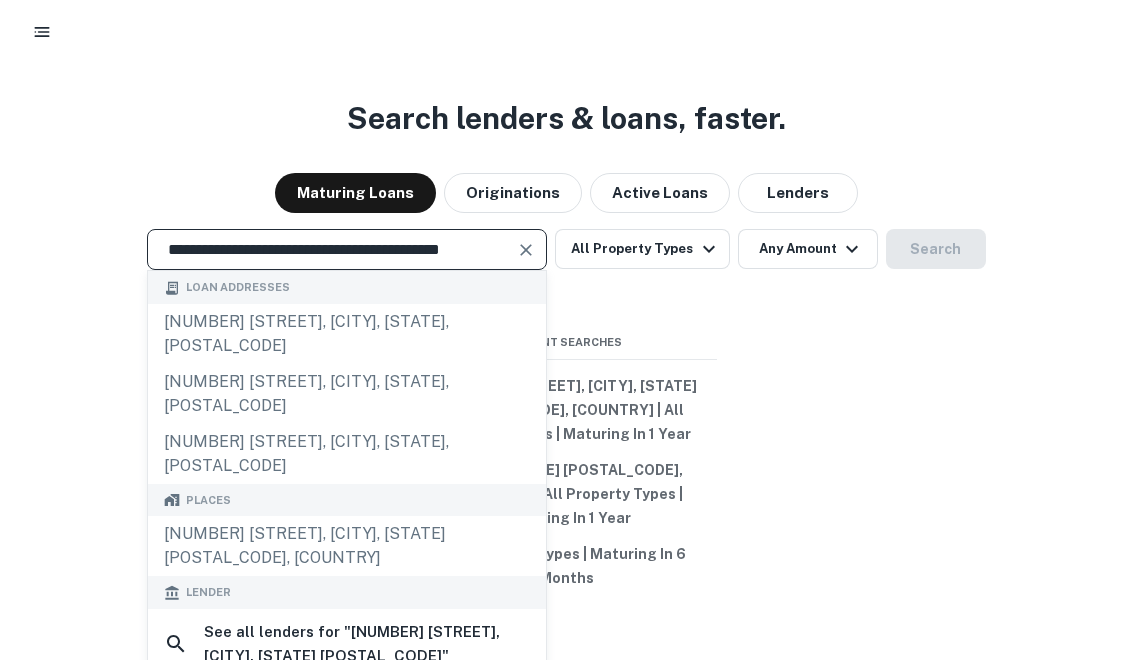 click on "**********" at bounding box center [332, 261] 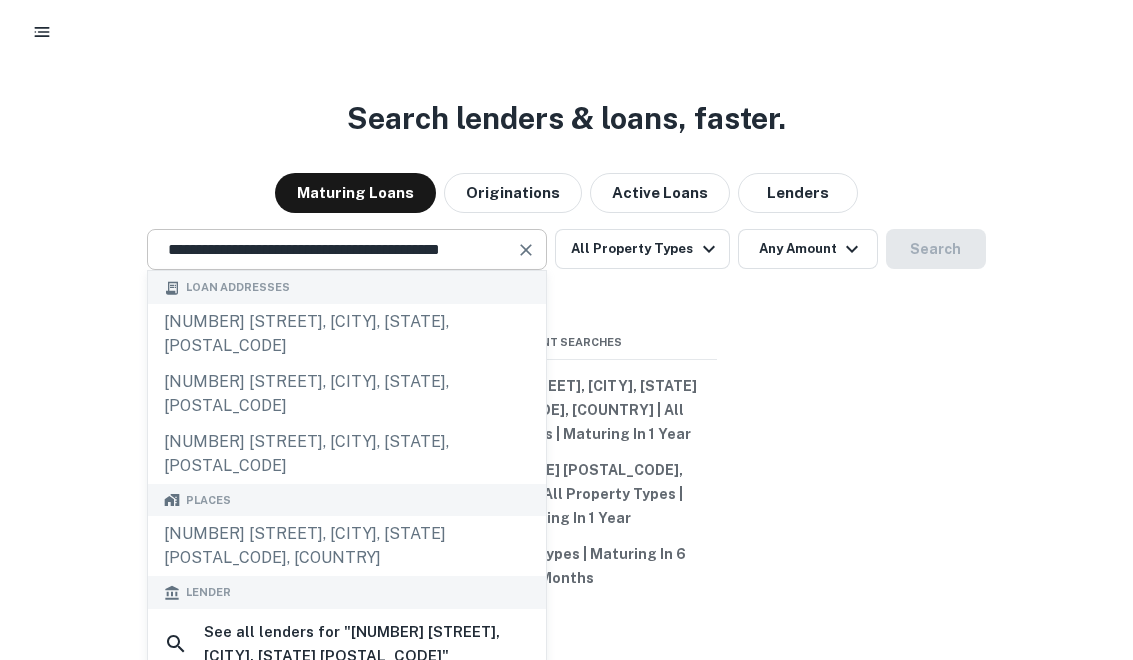 click at bounding box center (527, 262) 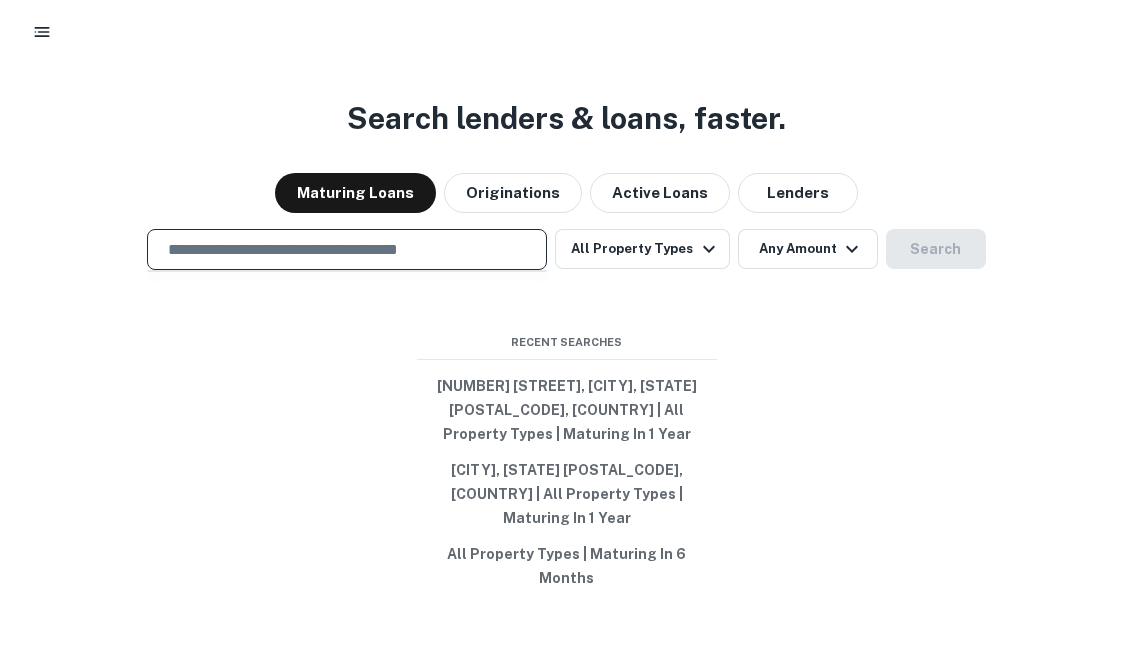 paste on "**********" 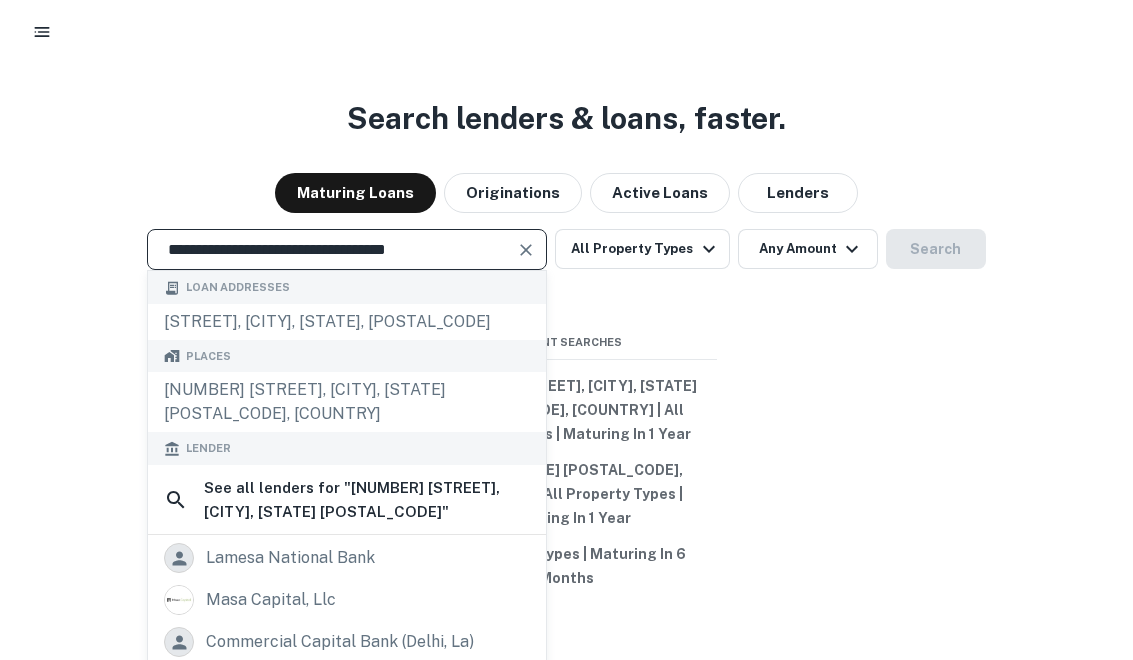 click on "**********" at bounding box center (332, 261) 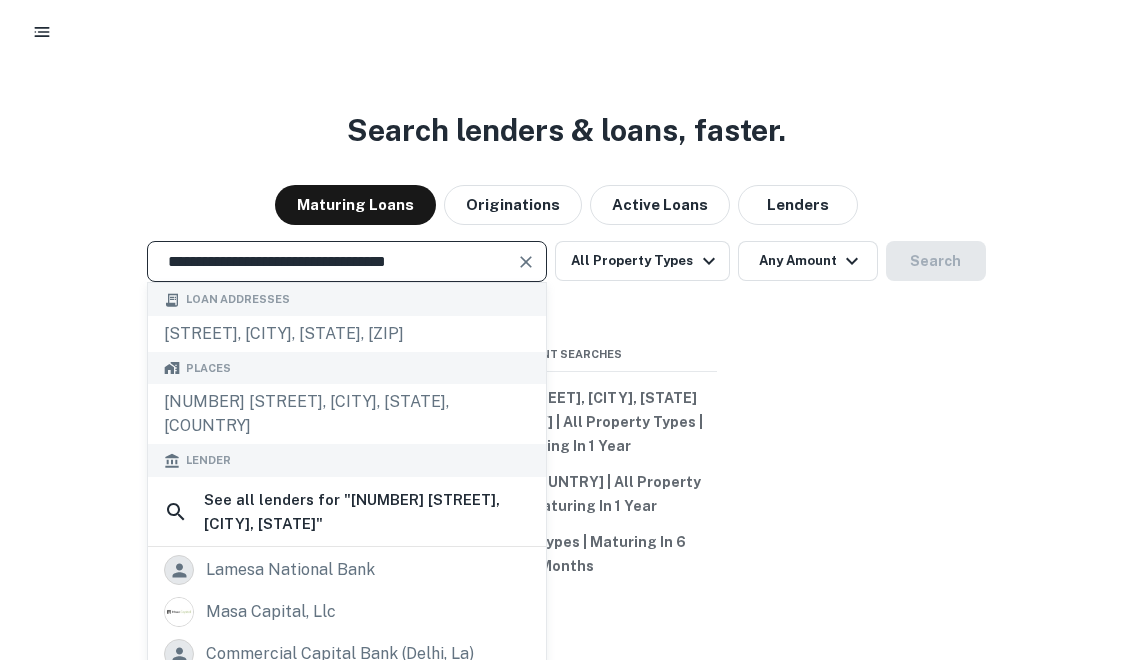 click at bounding box center [526, 262] 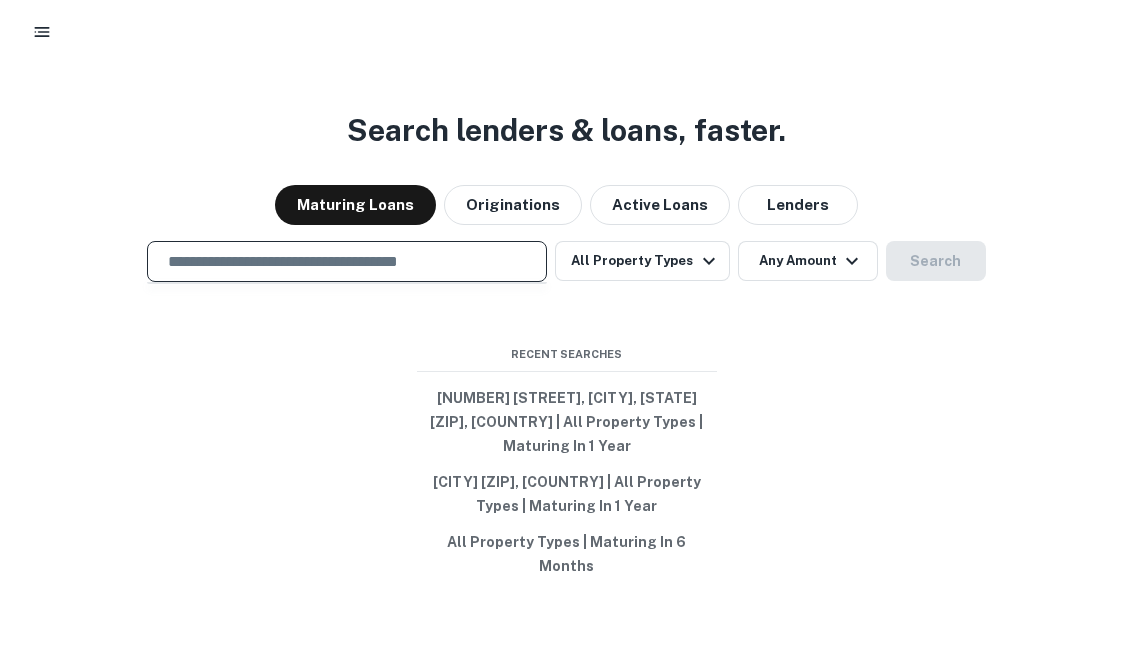 scroll, scrollTop: 0, scrollLeft: 0, axis: both 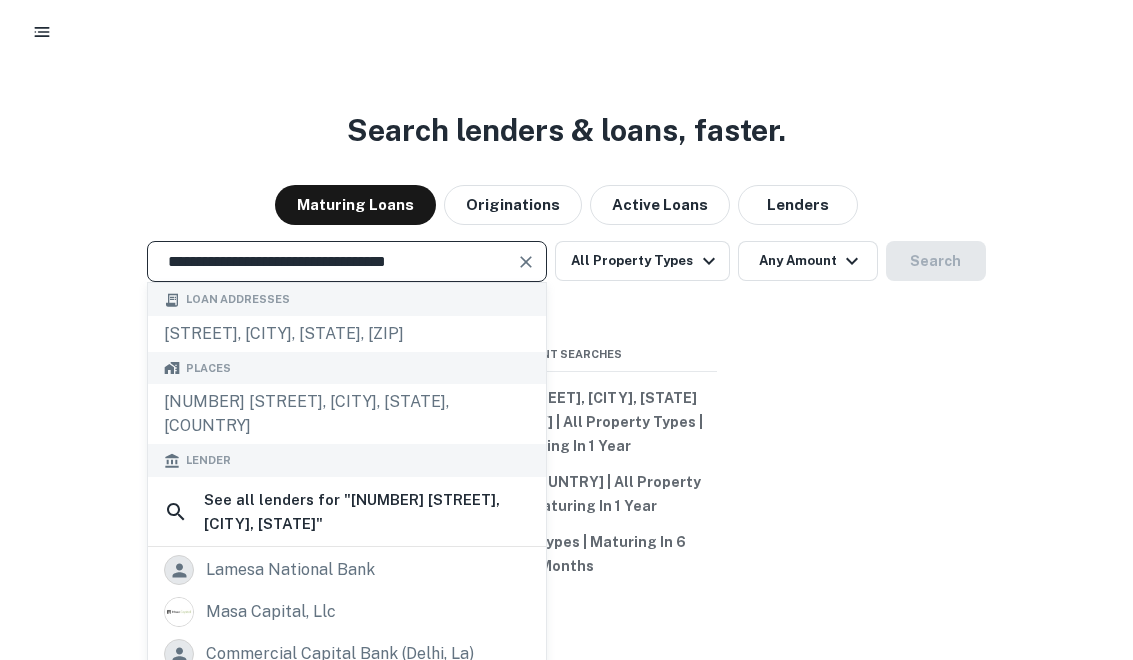 click at bounding box center (527, 262) 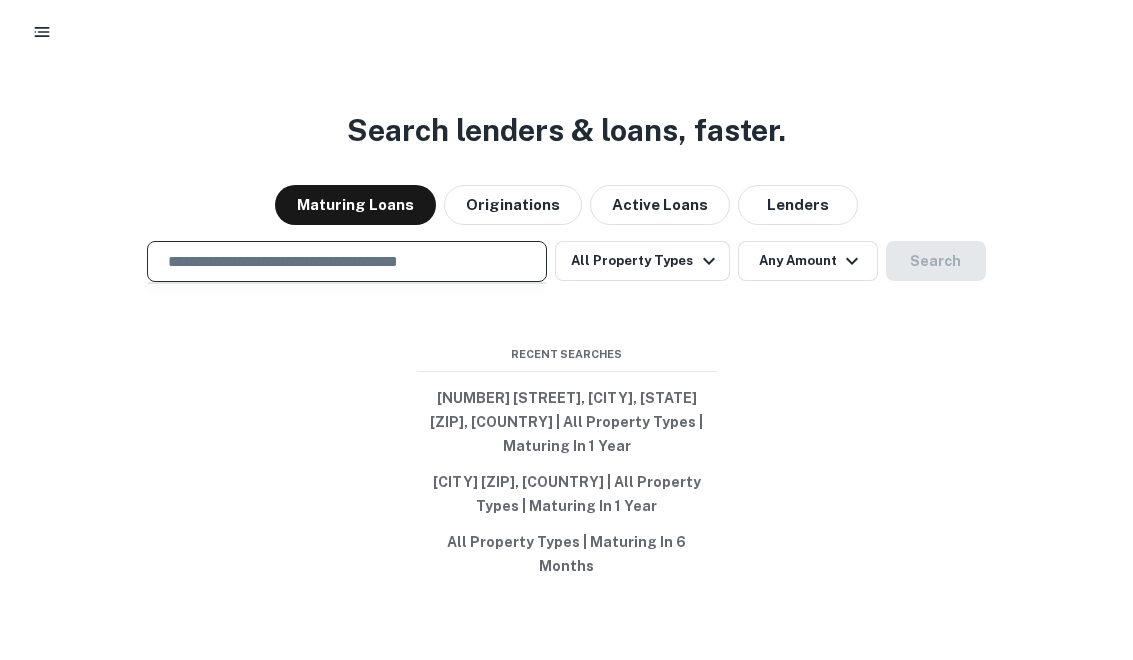 paste on "**********" 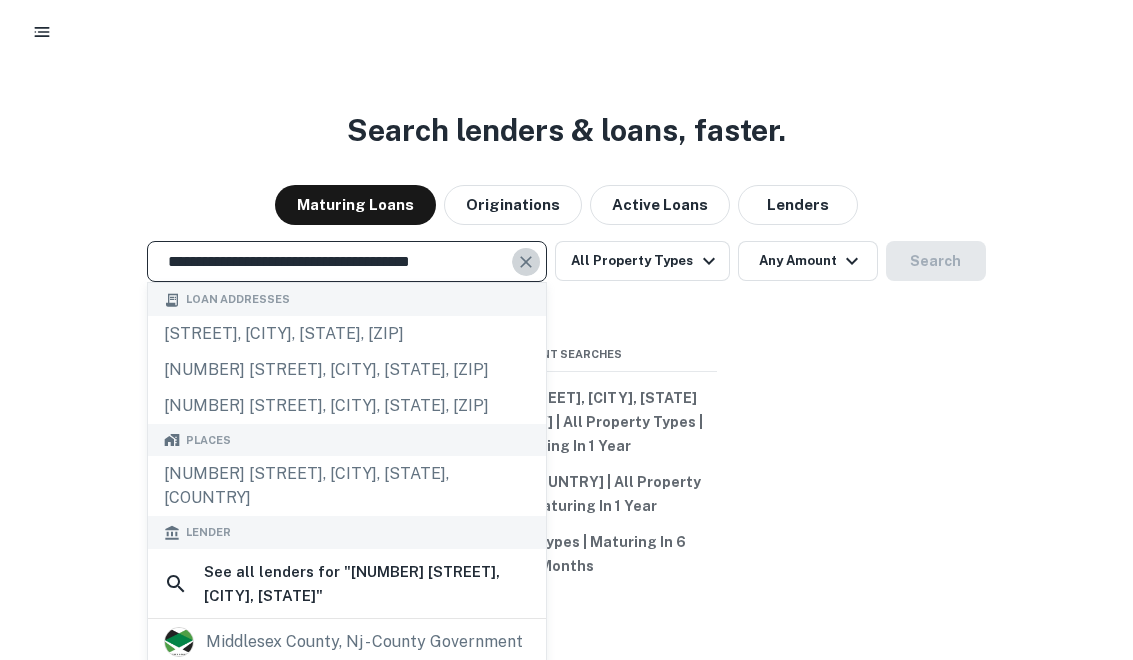 click at bounding box center [527, 262] 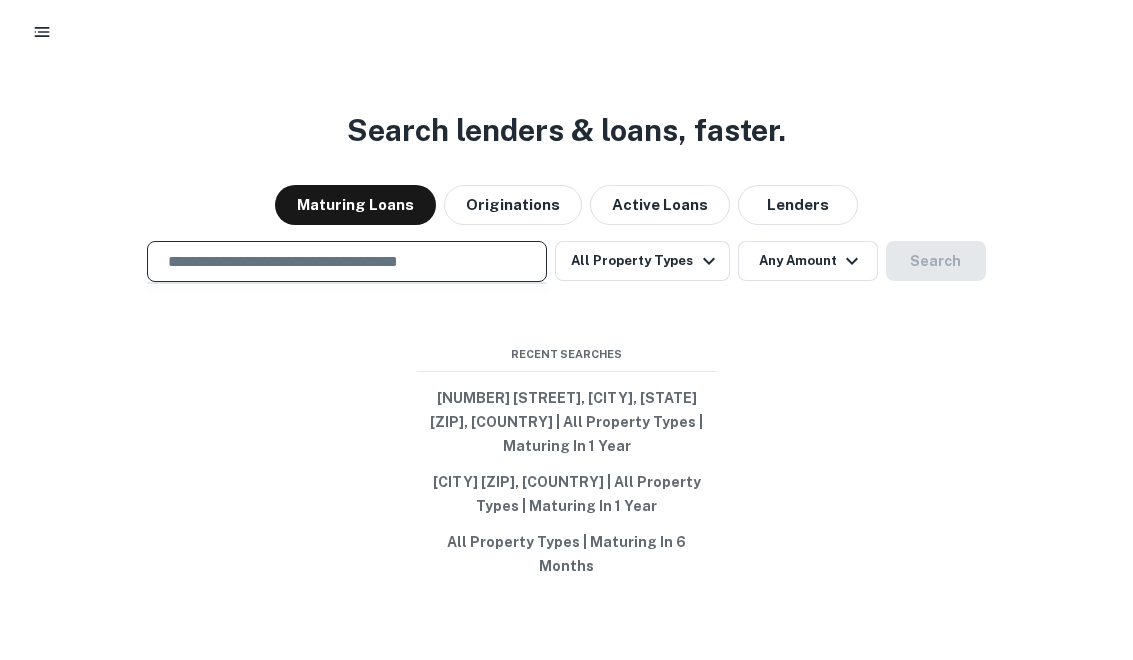 paste on "**********" 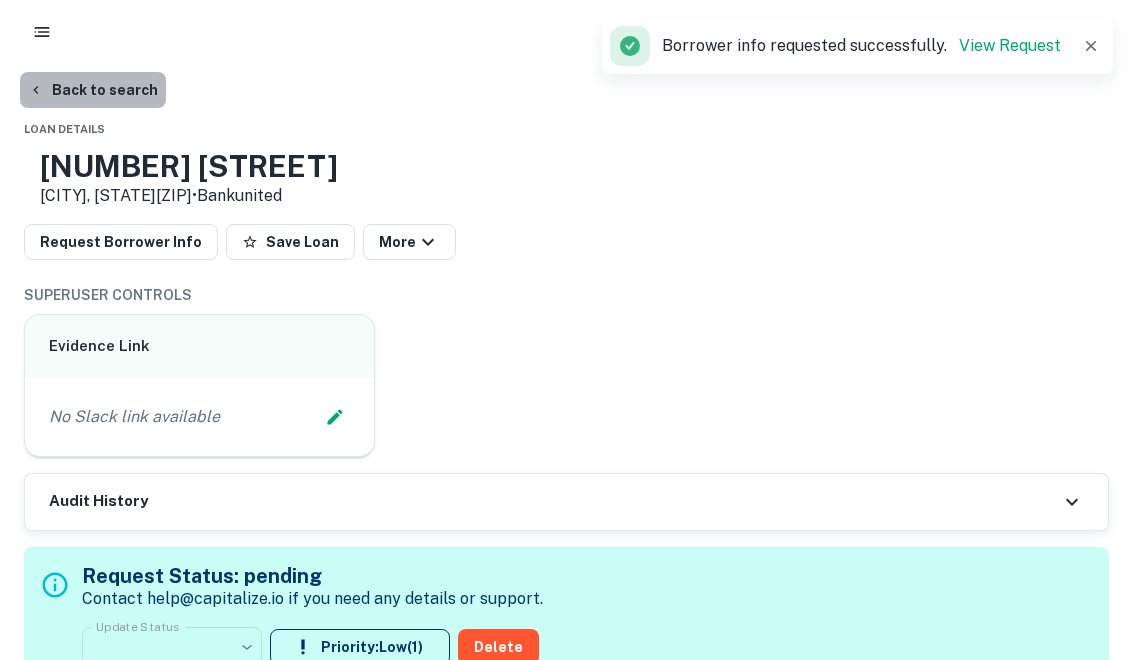 click on "Back to search" at bounding box center [93, 90] 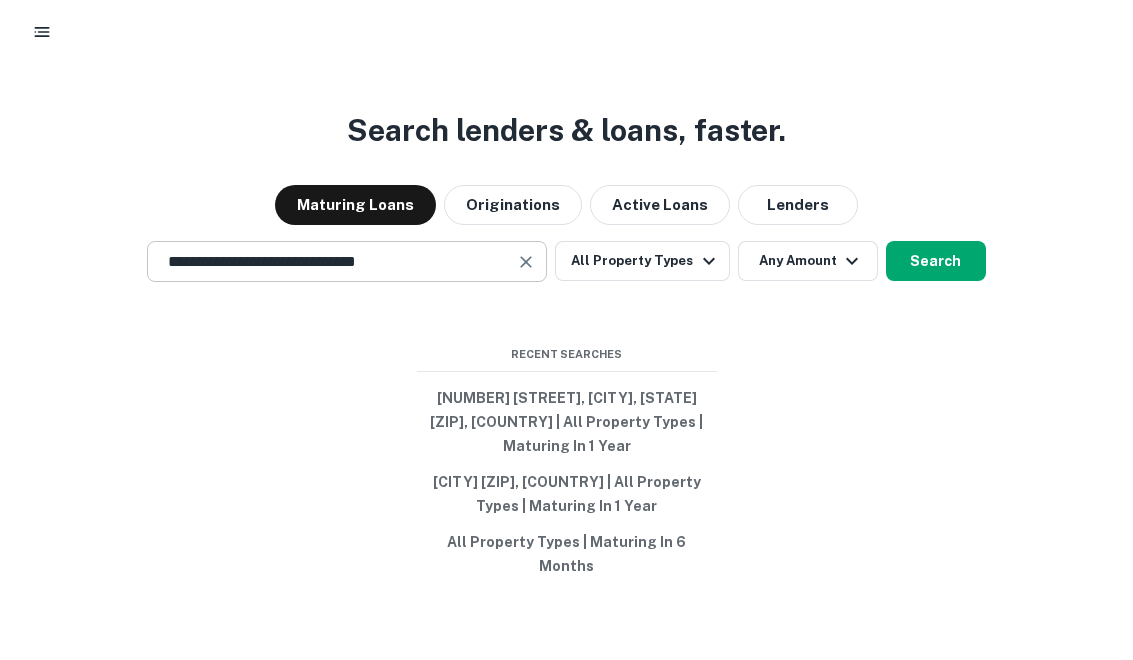 click at bounding box center [526, 262] 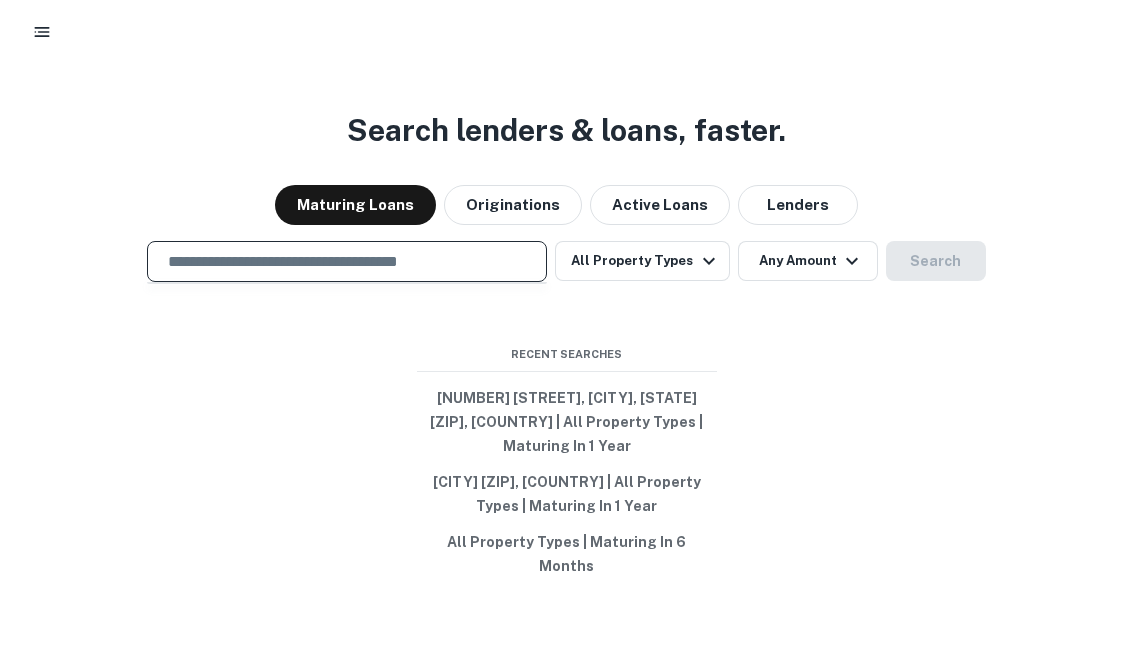 paste on "**********" 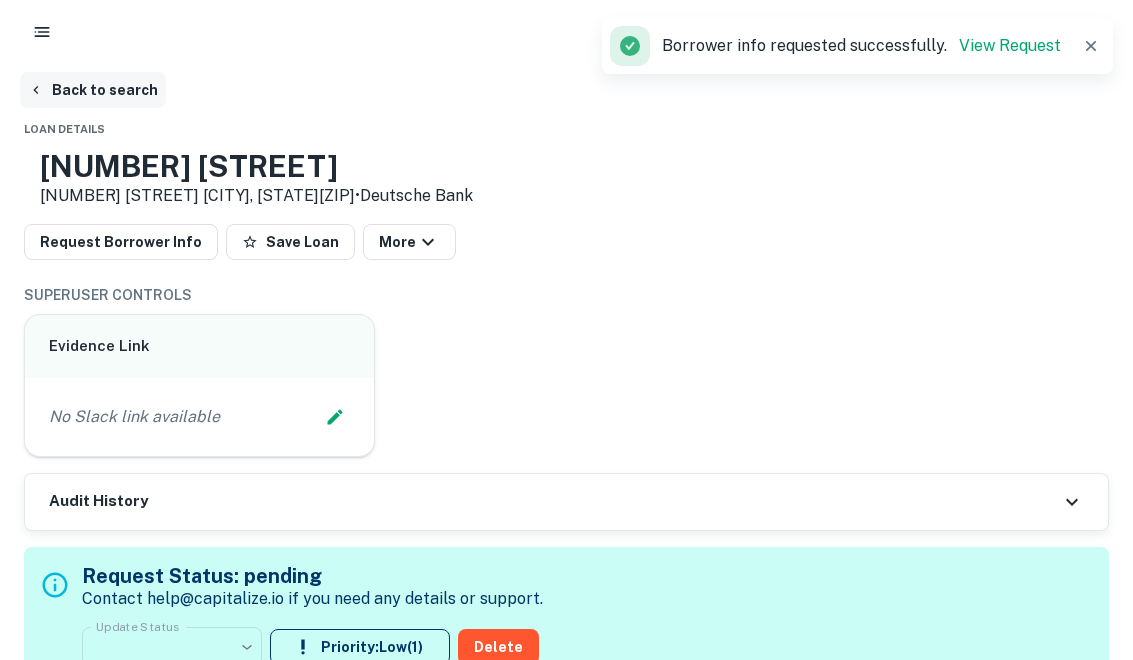 click on "Back to search" at bounding box center [93, 90] 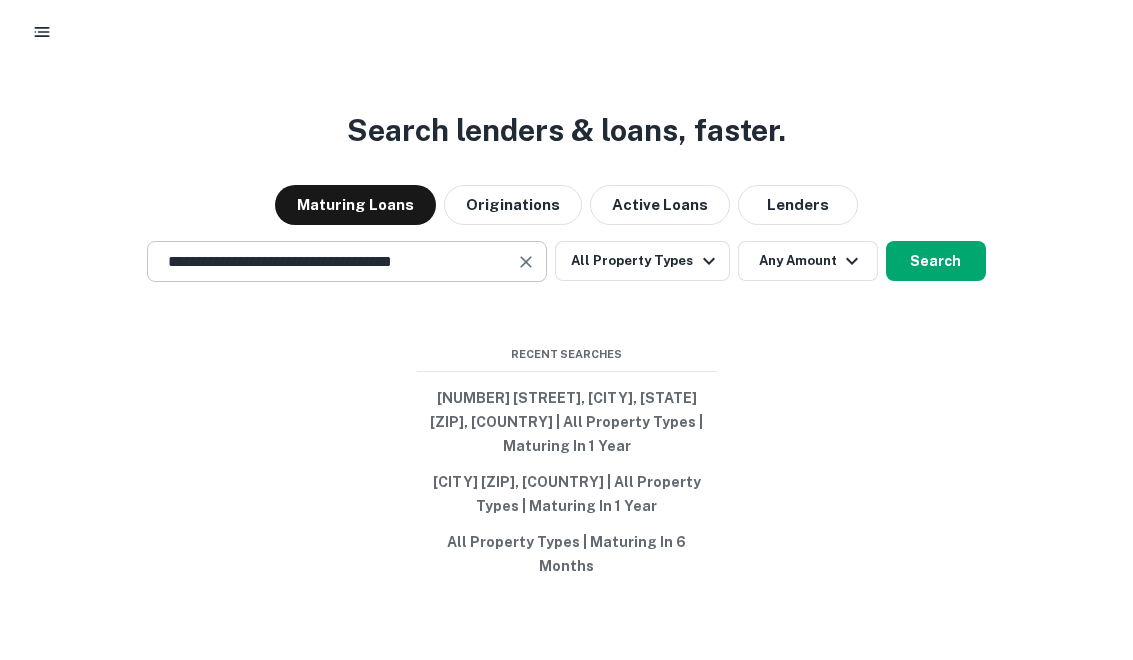 click at bounding box center [526, 262] 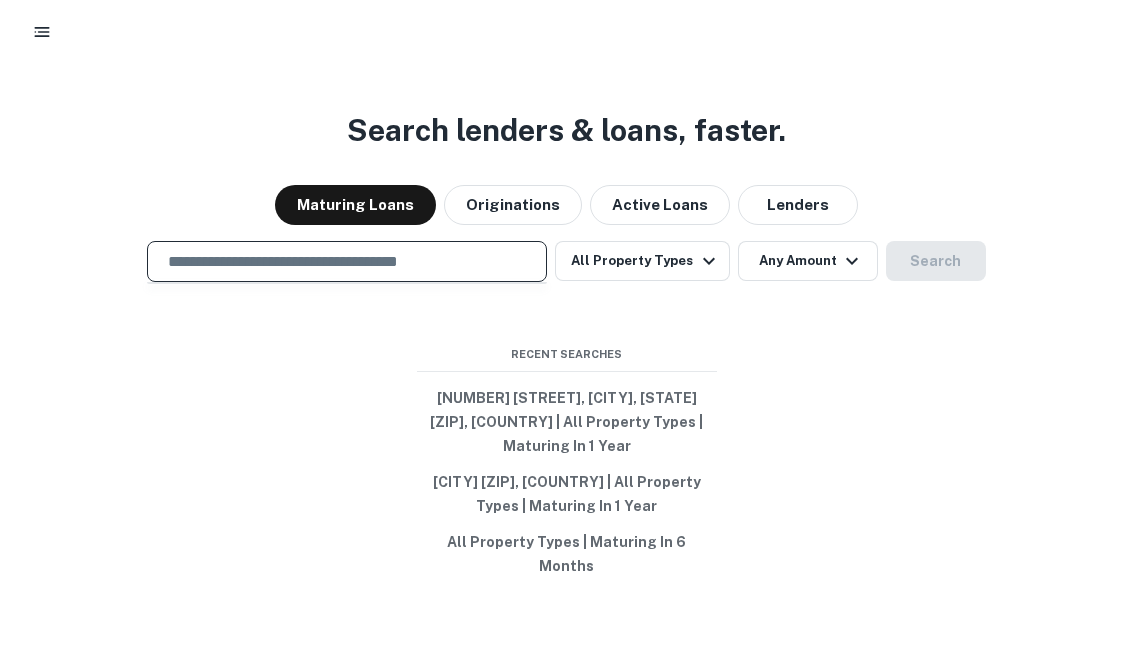 paste on "**********" 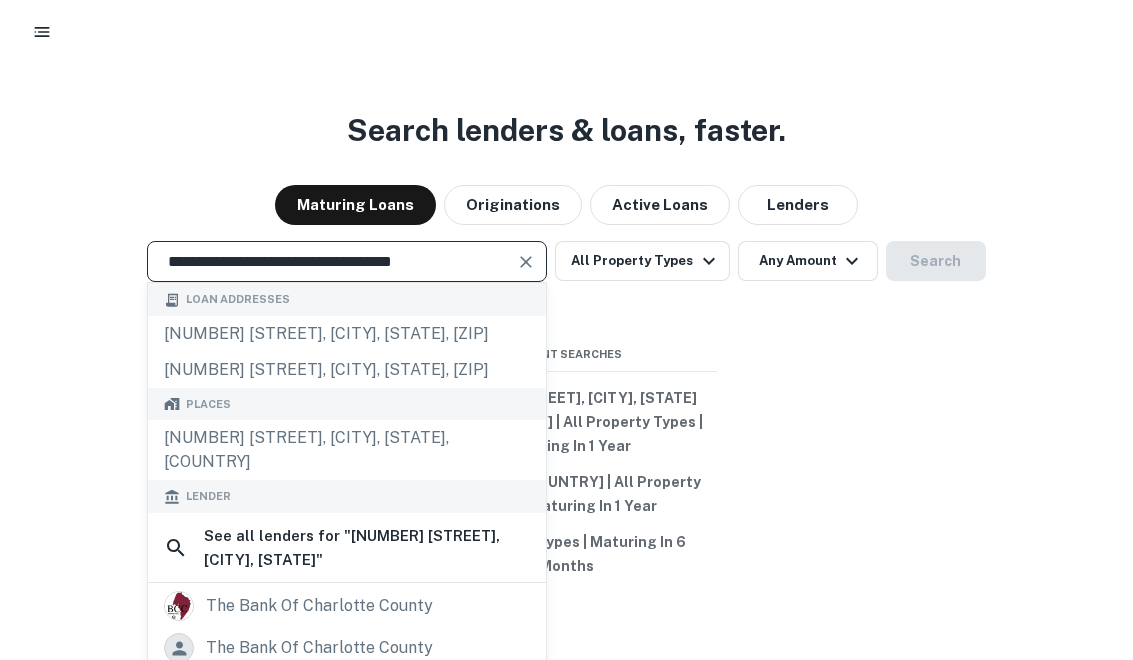 click at bounding box center [526, 262] 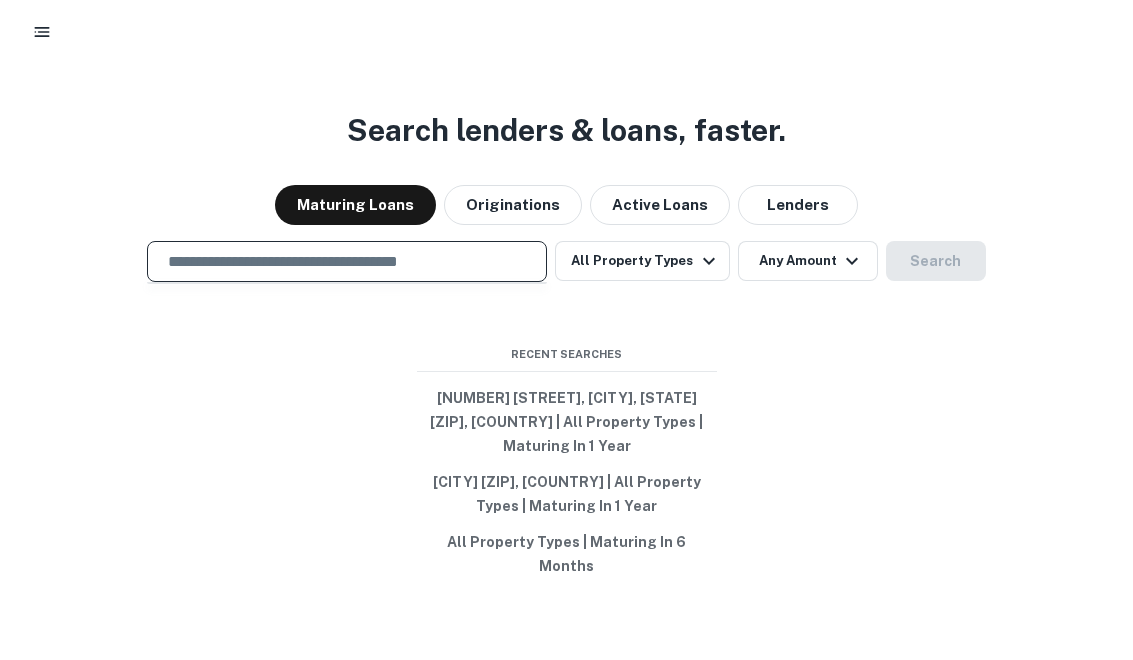 paste on "**********" 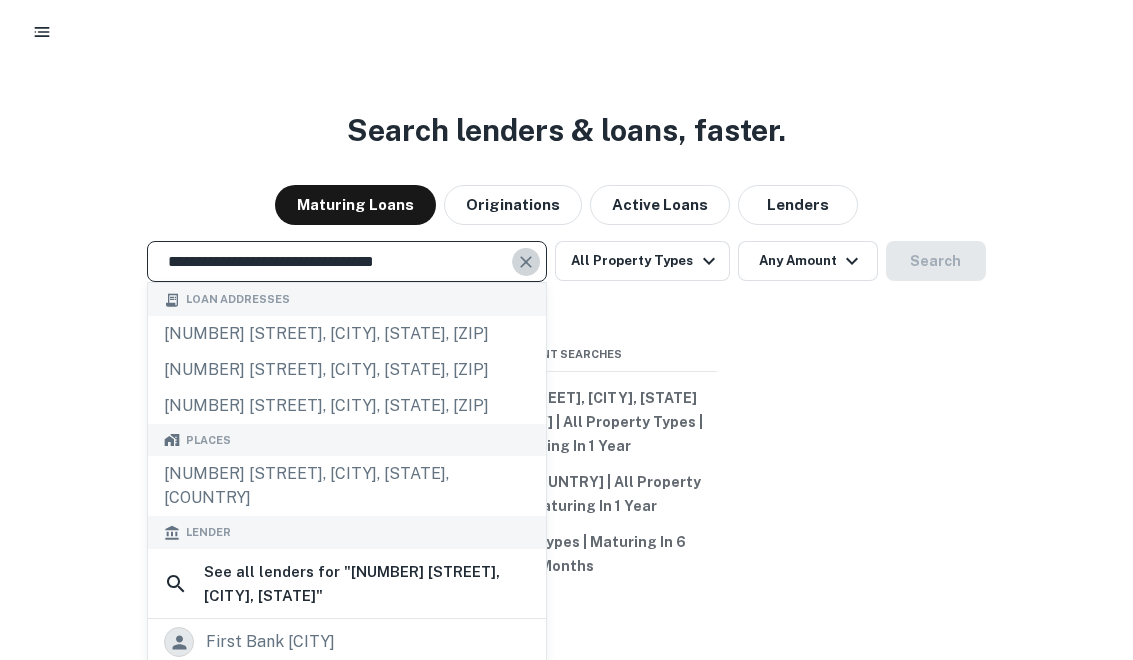 click at bounding box center [526, 262] 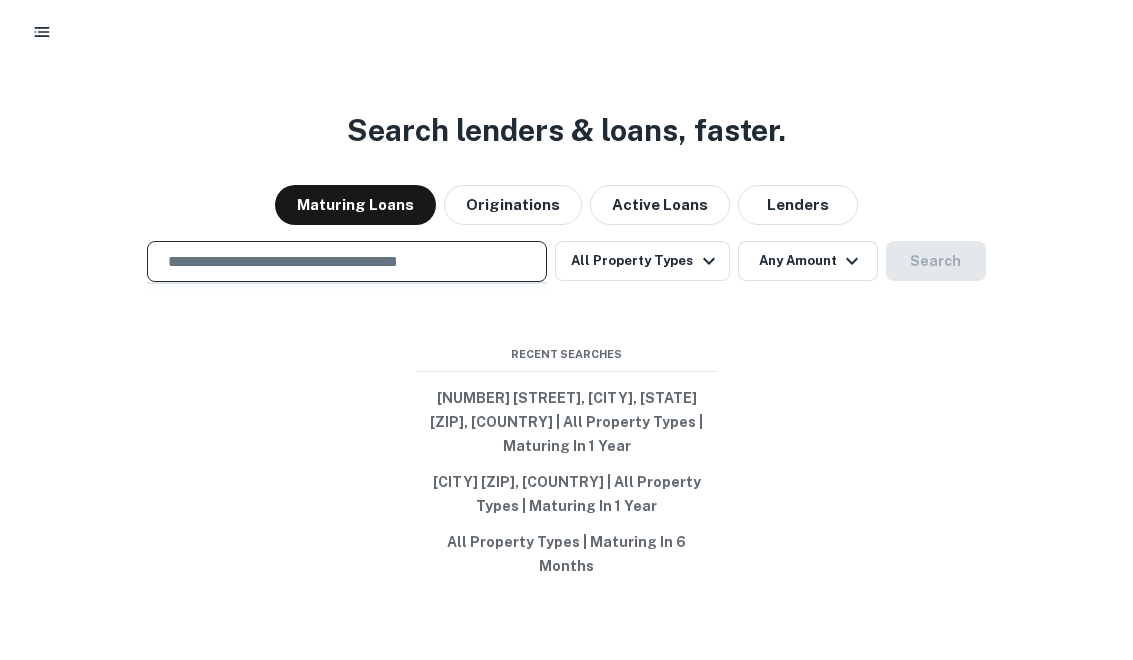 paste on "**********" 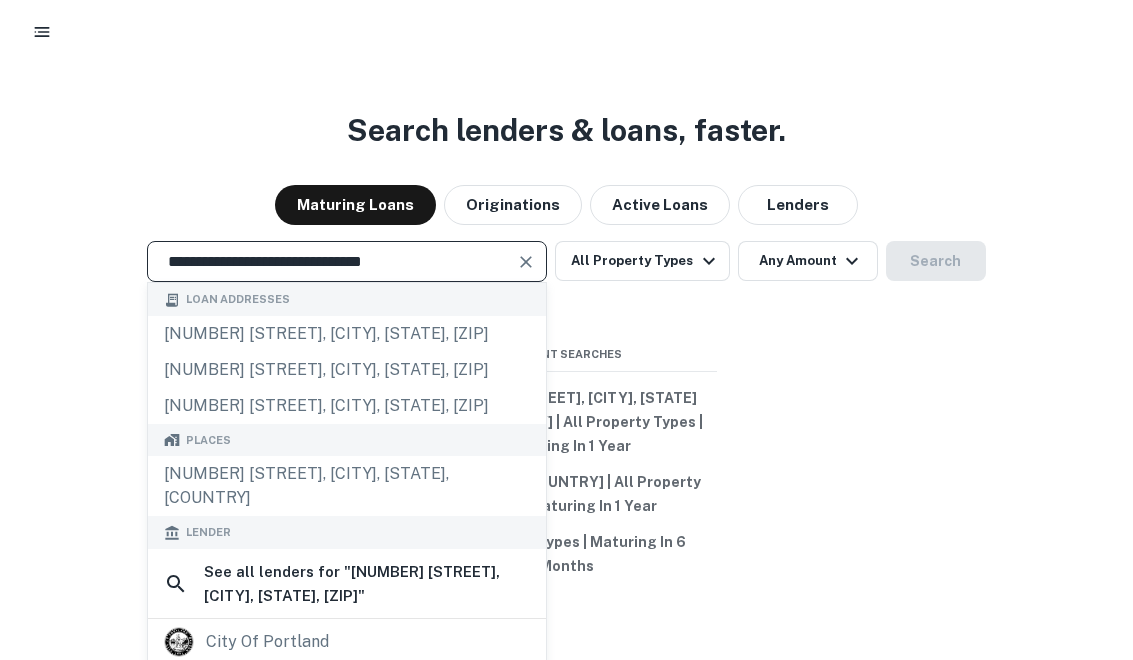 type on "**********" 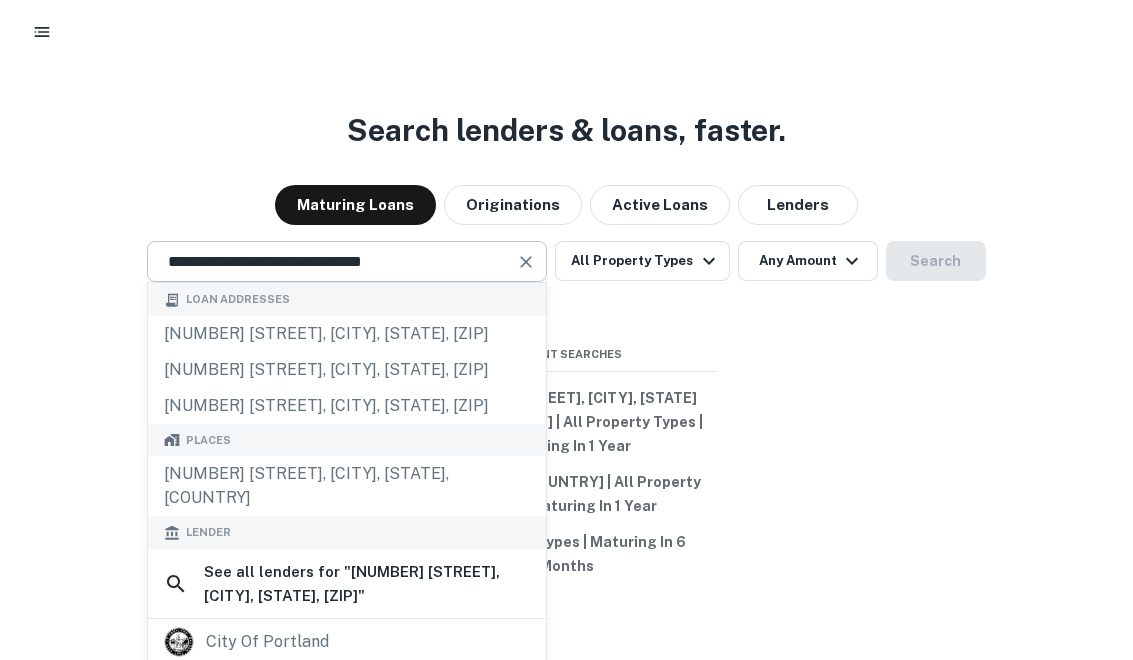 click at bounding box center [526, 262] 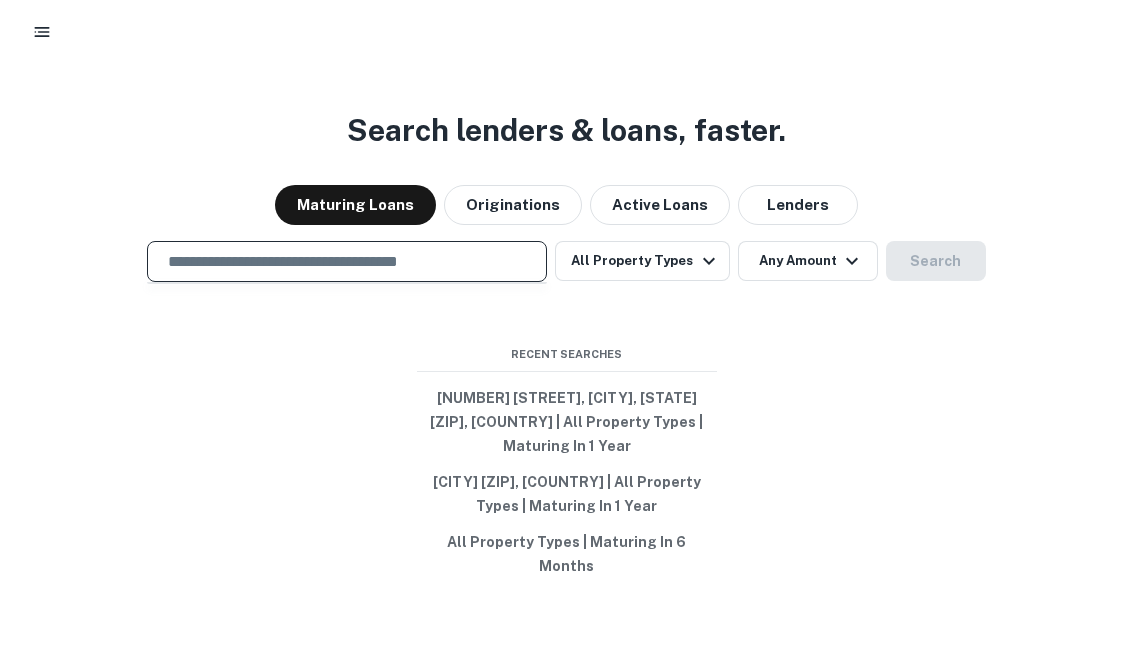 paste on "**********" 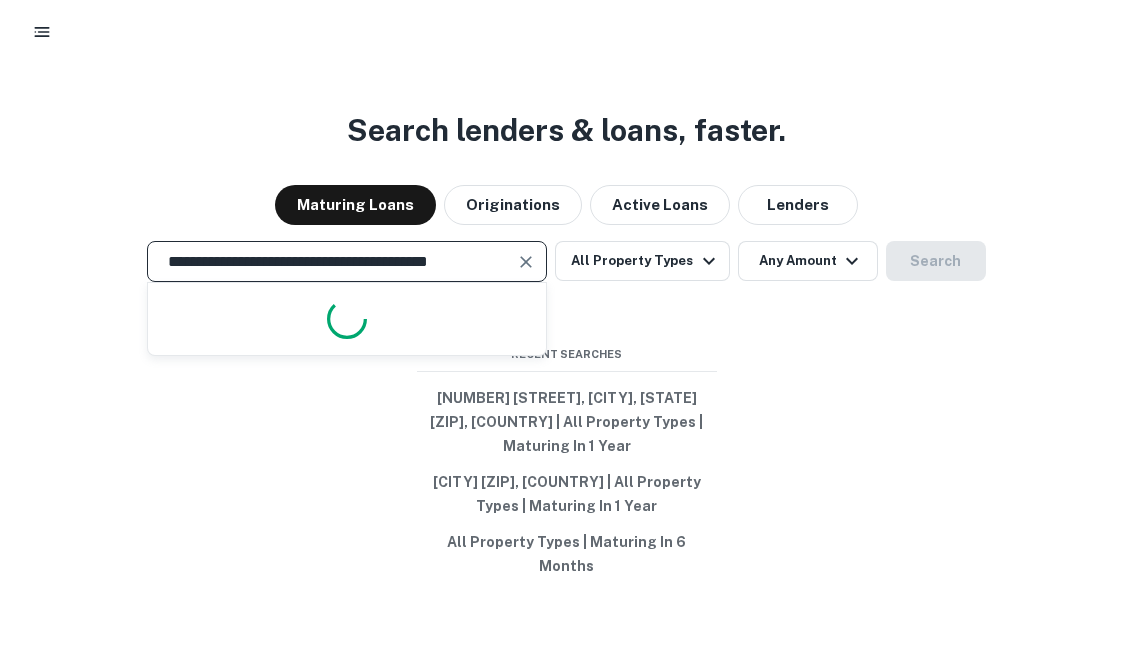 scroll, scrollTop: 0, scrollLeft: 8, axis: horizontal 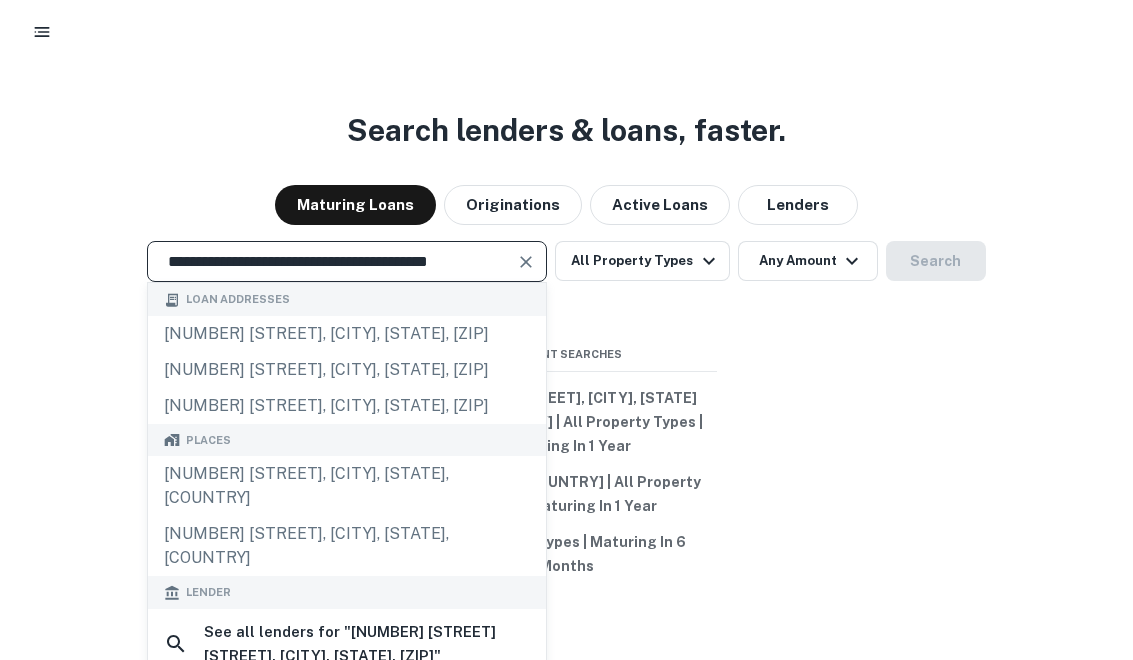 click on "**********" at bounding box center [332, 261] 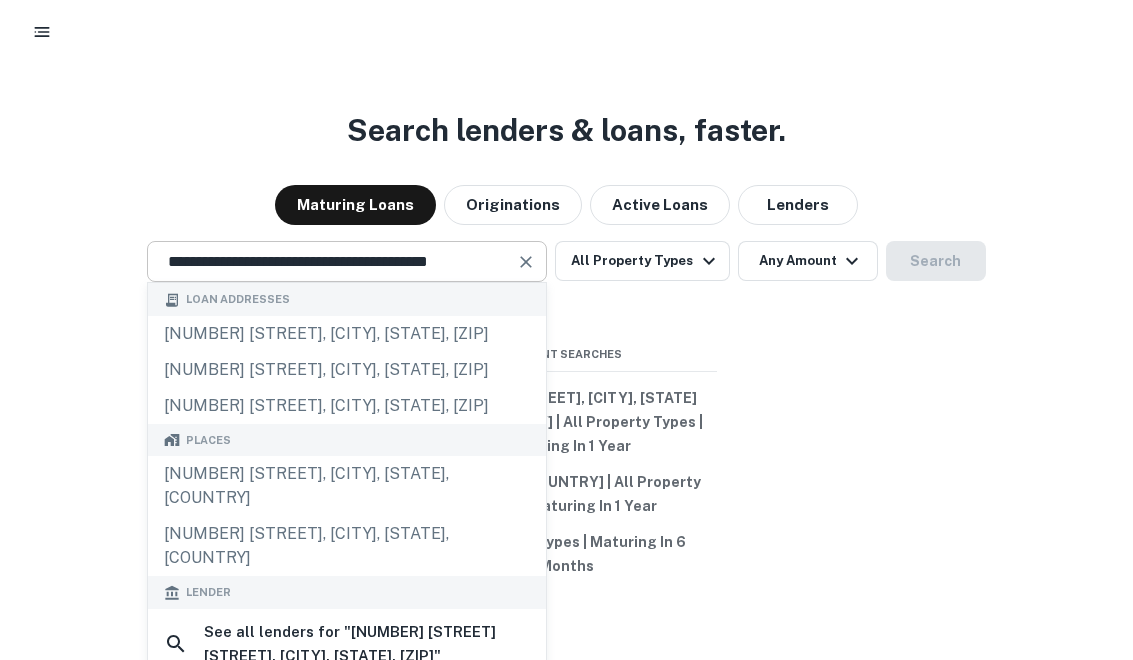 click at bounding box center (526, 262) 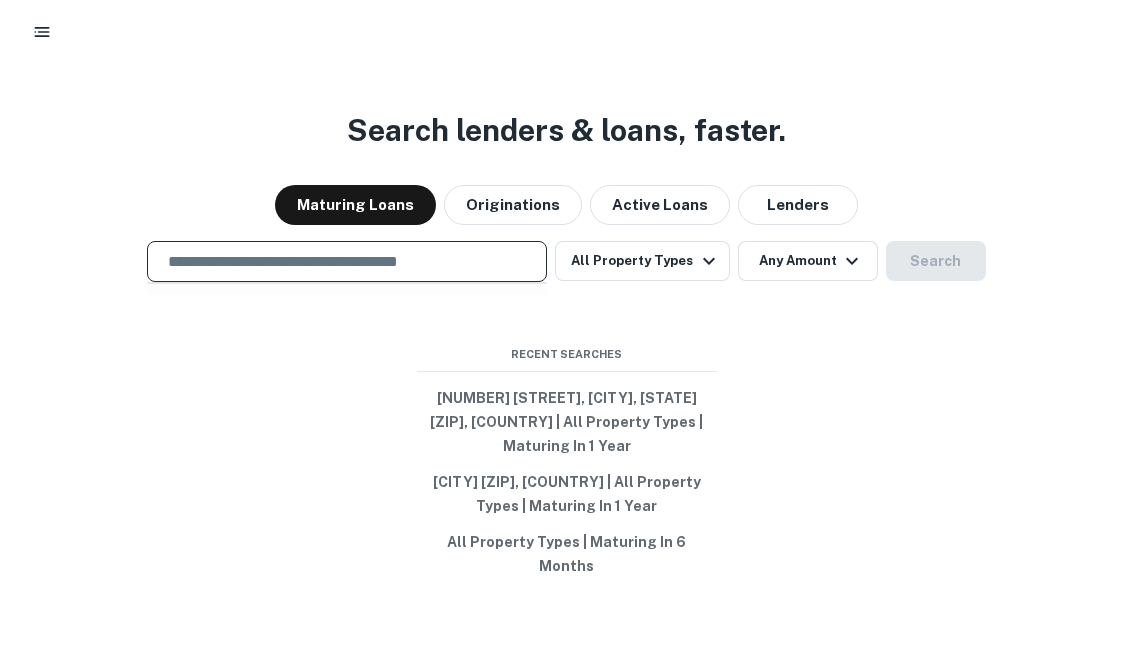paste on "**********" 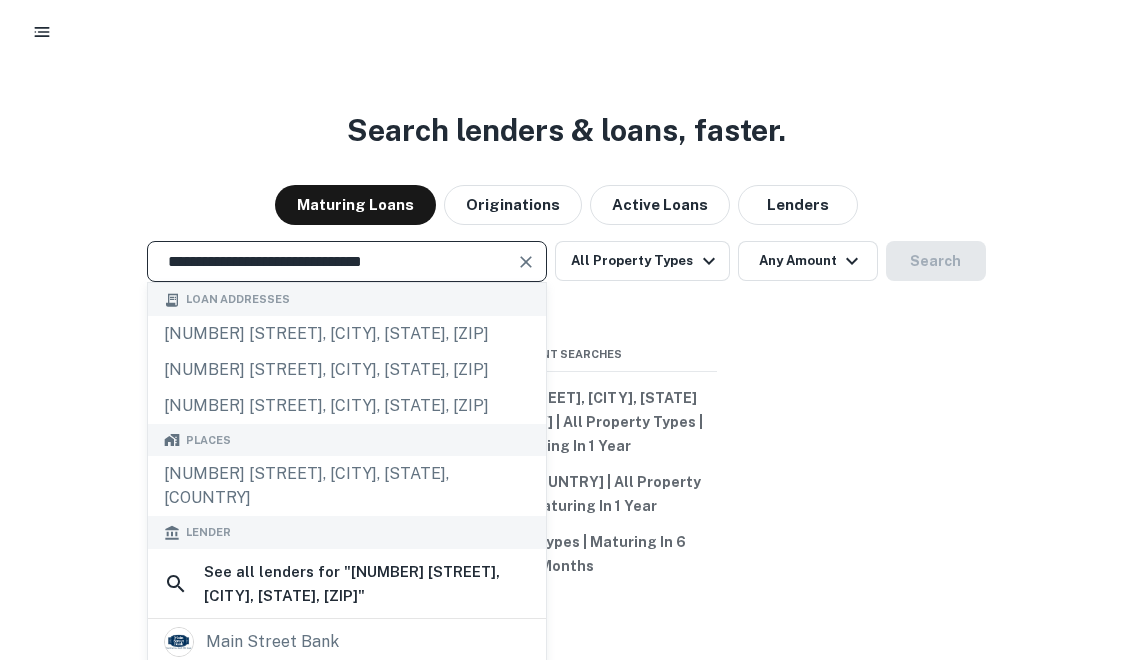 click at bounding box center [526, 262] 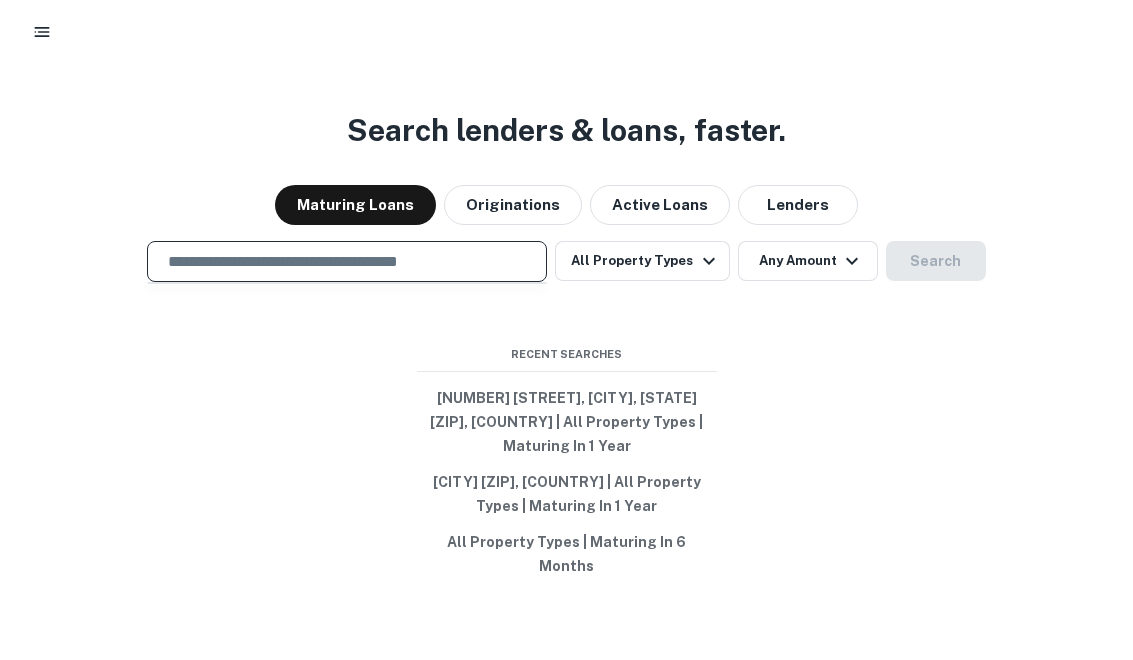 paste on "**********" 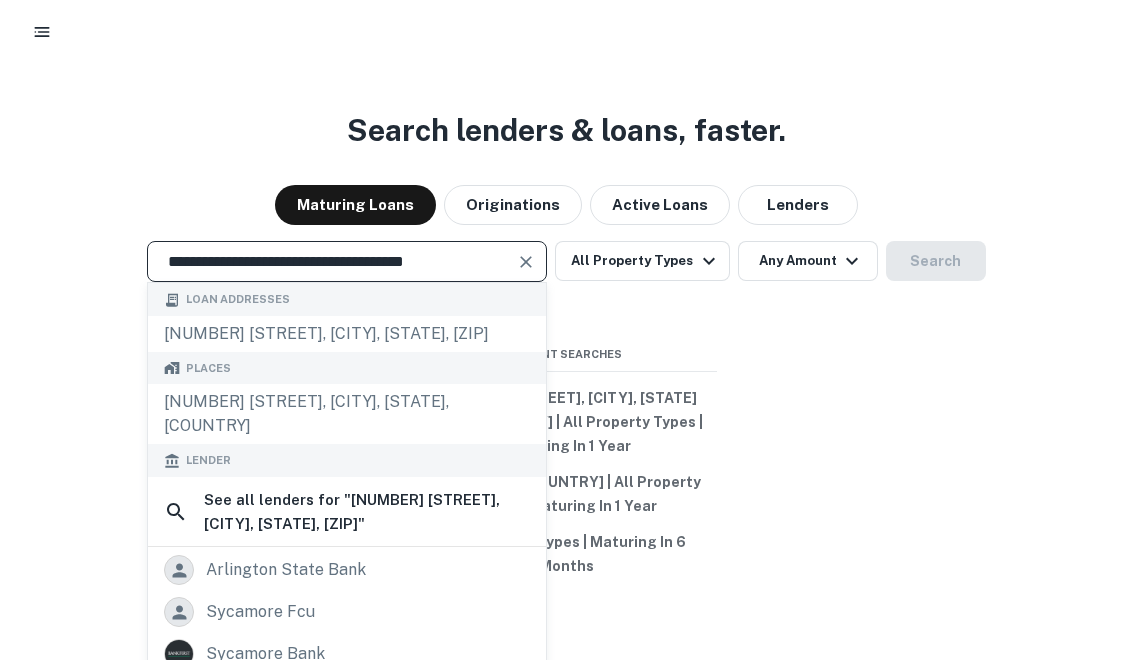 type on "**********" 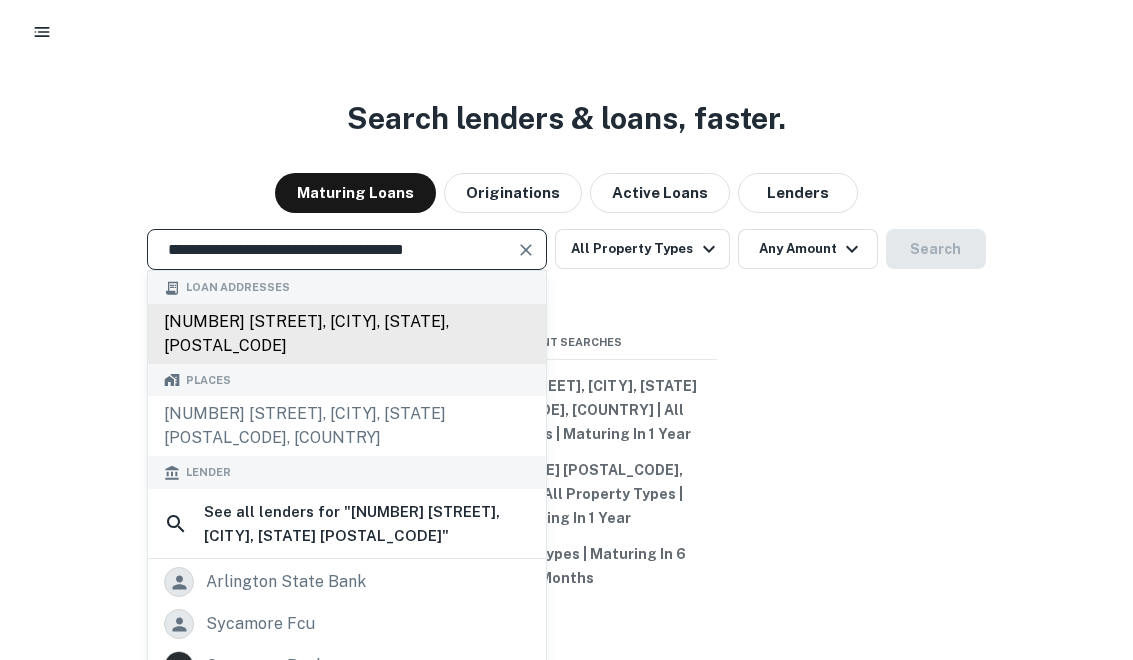 scroll, scrollTop: 0, scrollLeft: 0, axis: both 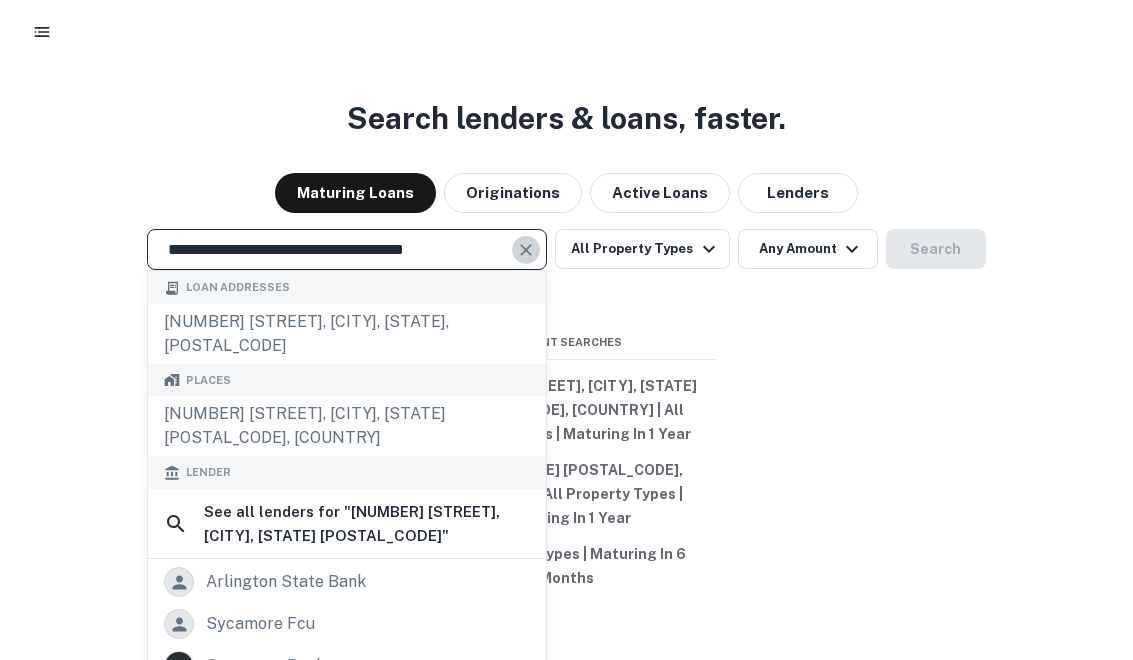 click at bounding box center [526, 250] 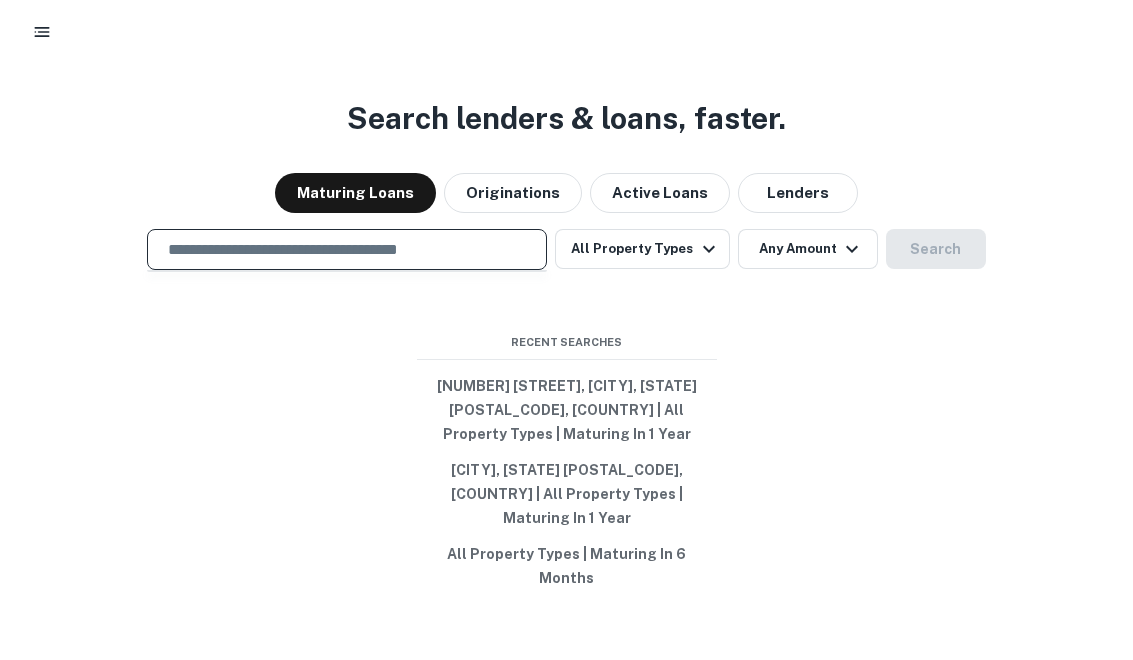 paste on "**********" 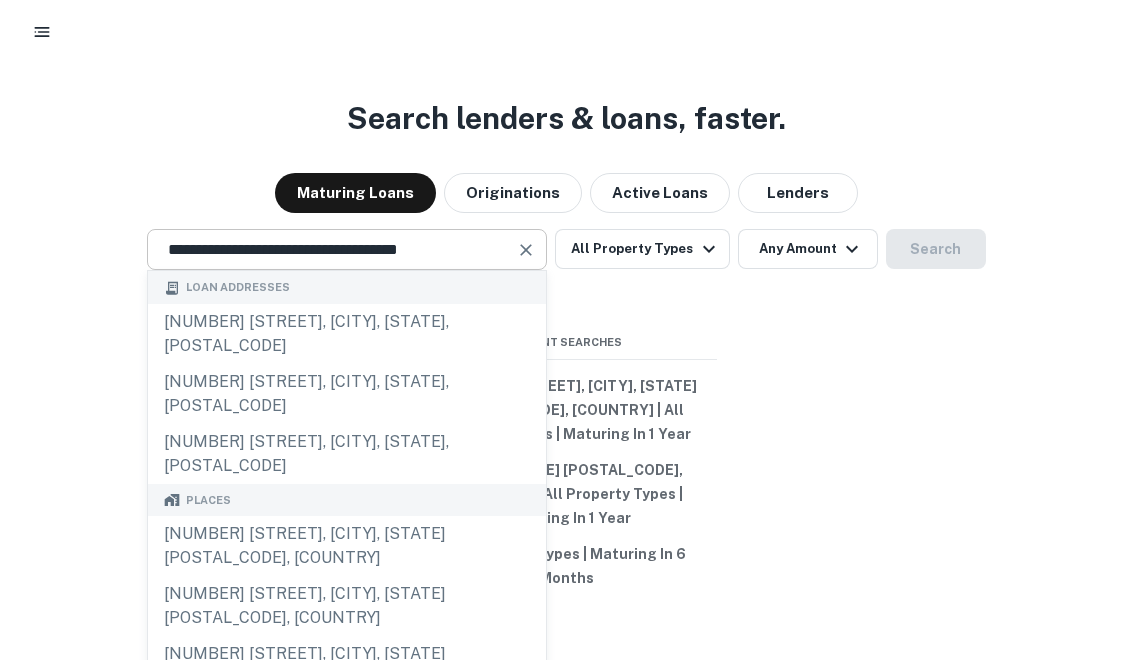 click at bounding box center [526, 250] 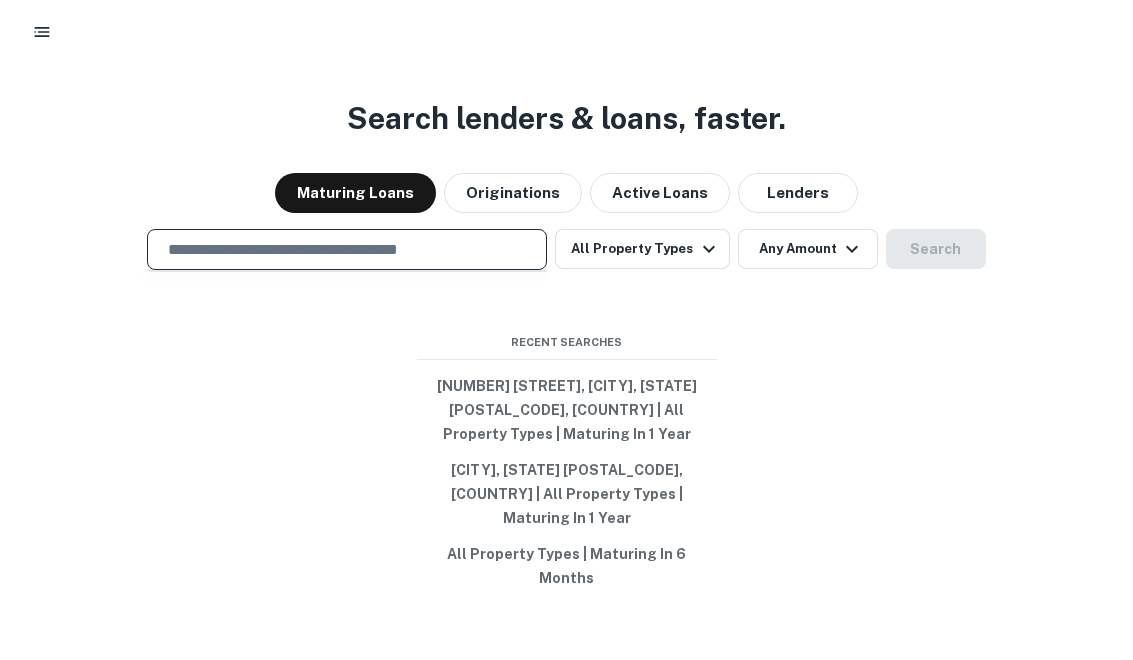 paste on "**********" 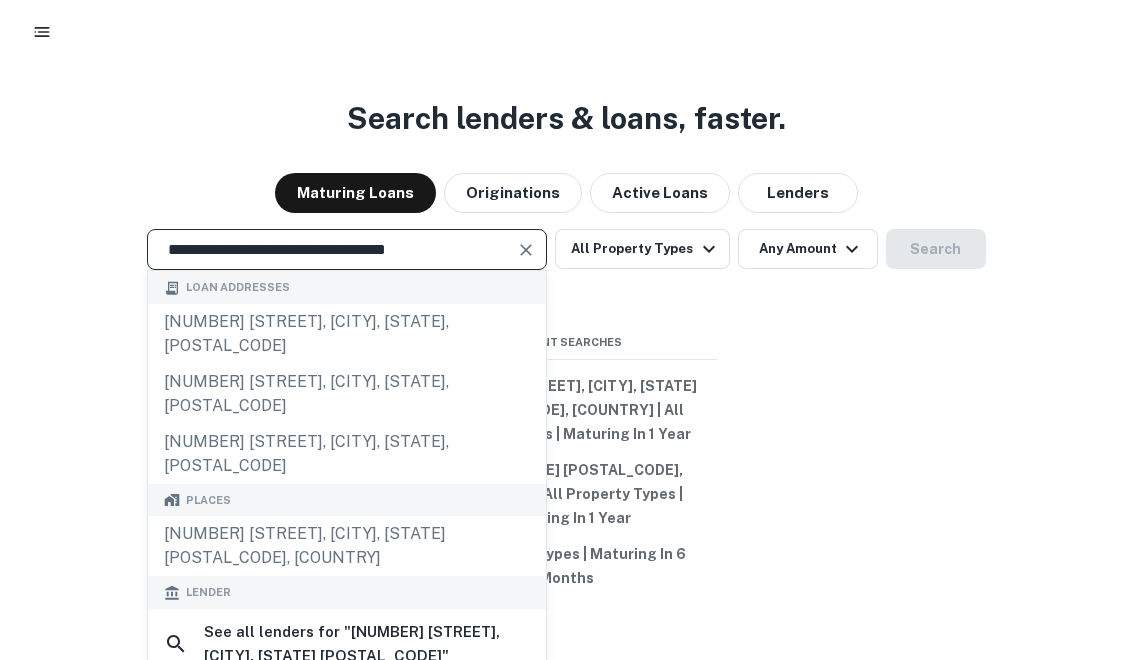 type on "**********" 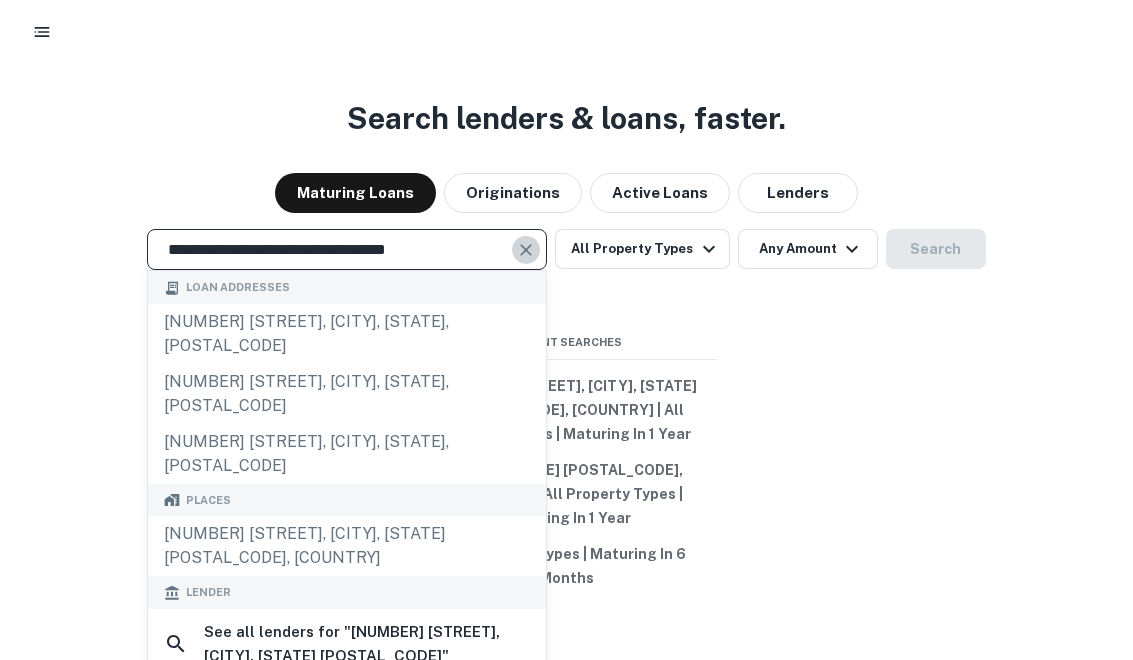 click at bounding box center [526, 250] 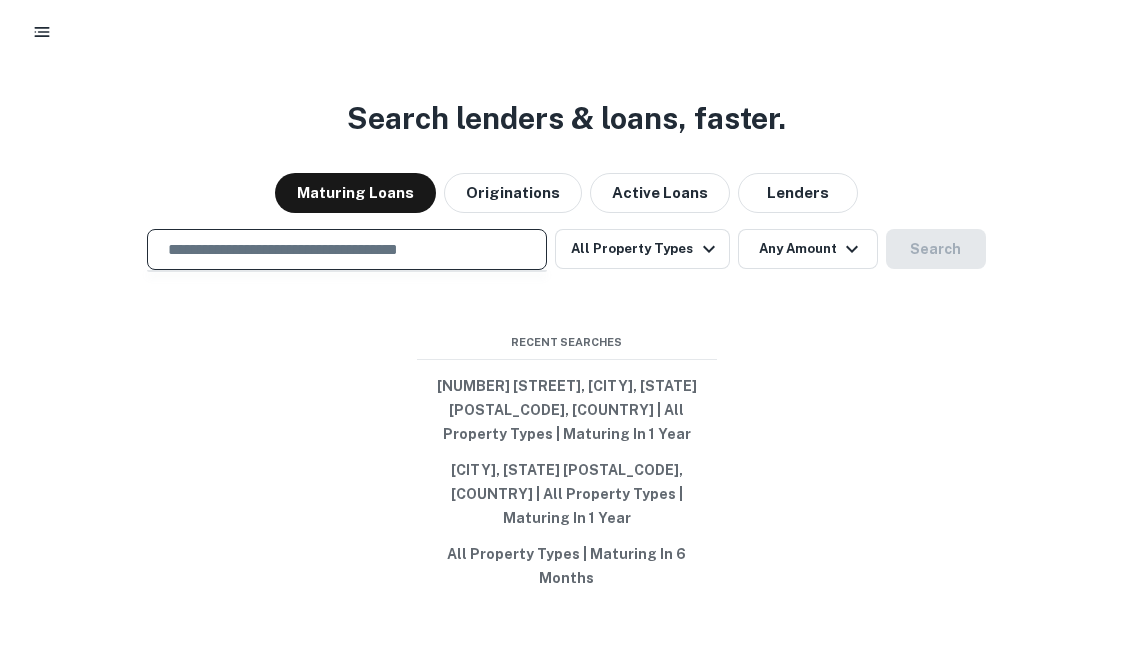 paste on "**********" 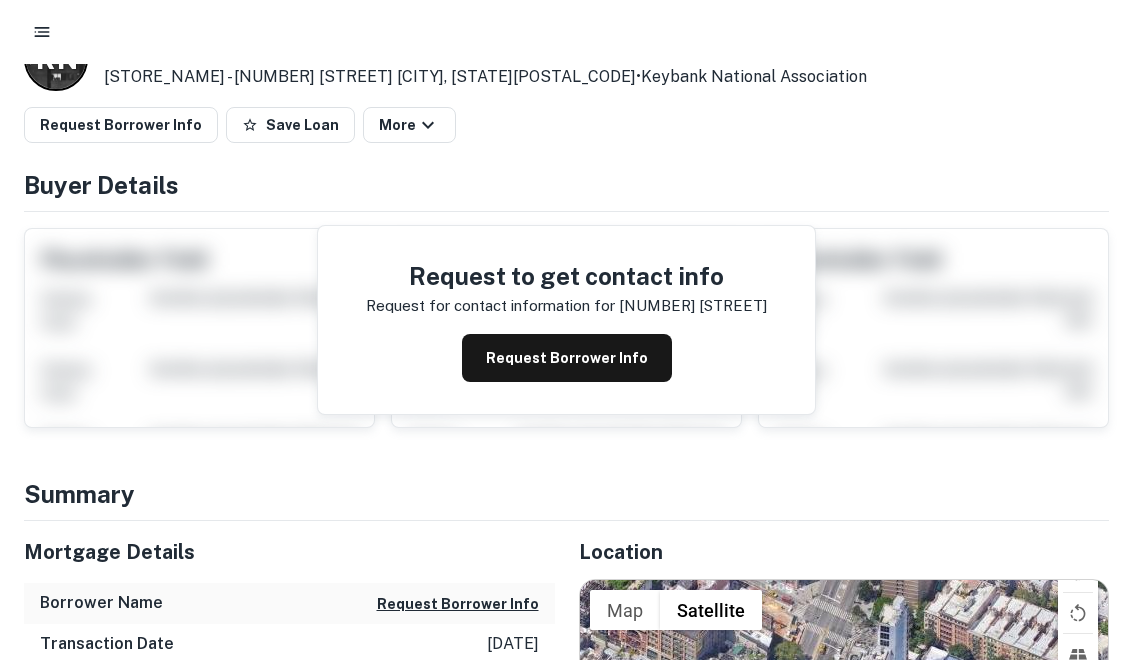 scroll, scrollTop: 0, scrollLeft: 0, axis: both 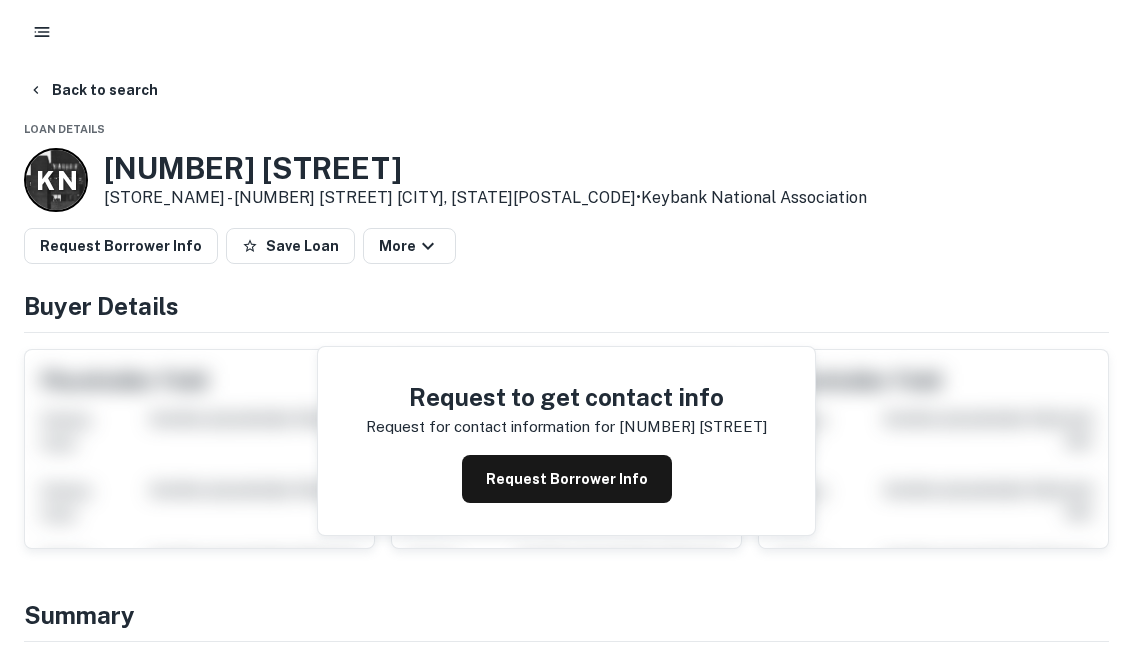 click on "Request Borrower Info" at bounding box center (567, 479) 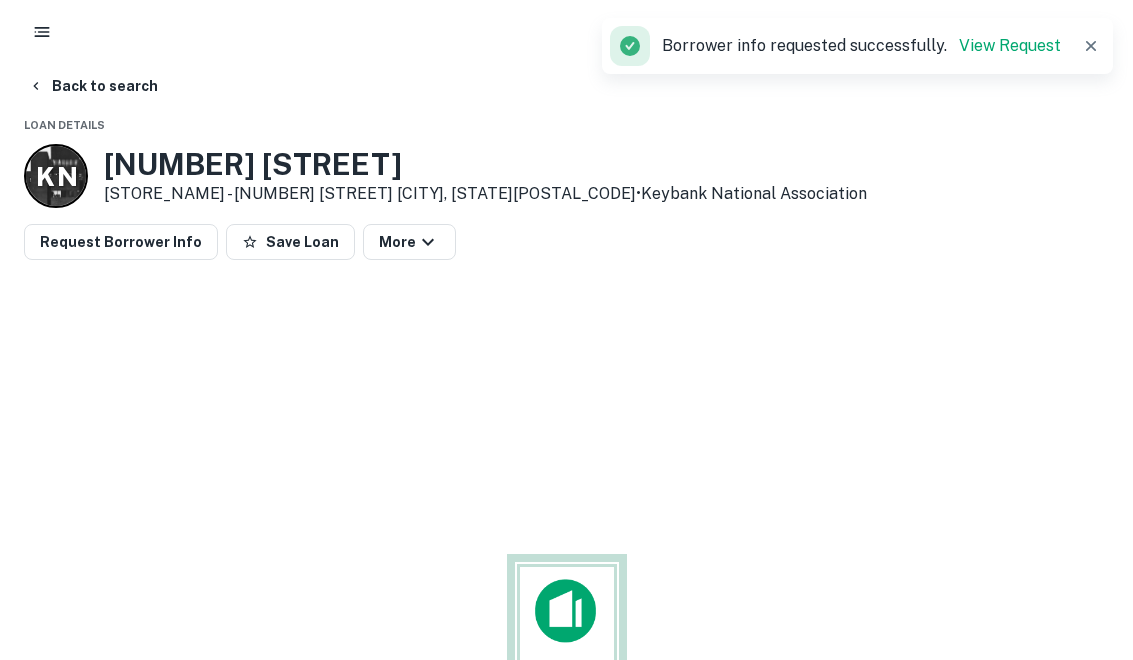 scroll, scrollTop: 0, scrollLeft: 0, axis: both 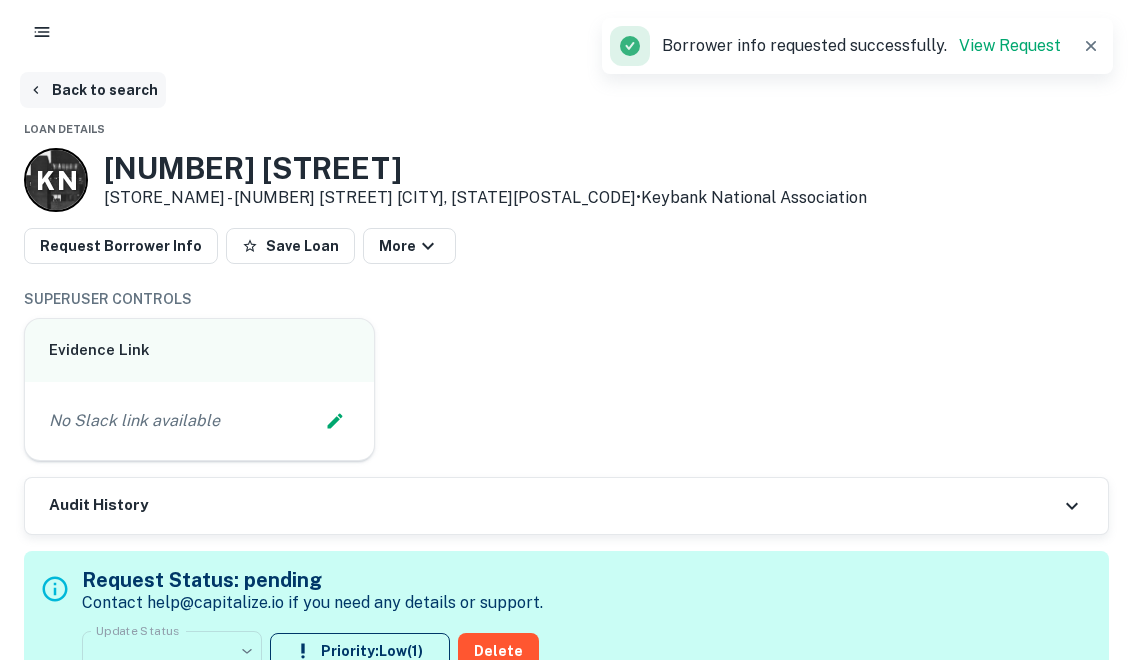 click on "Back to search" at bounding box center (93, 90) 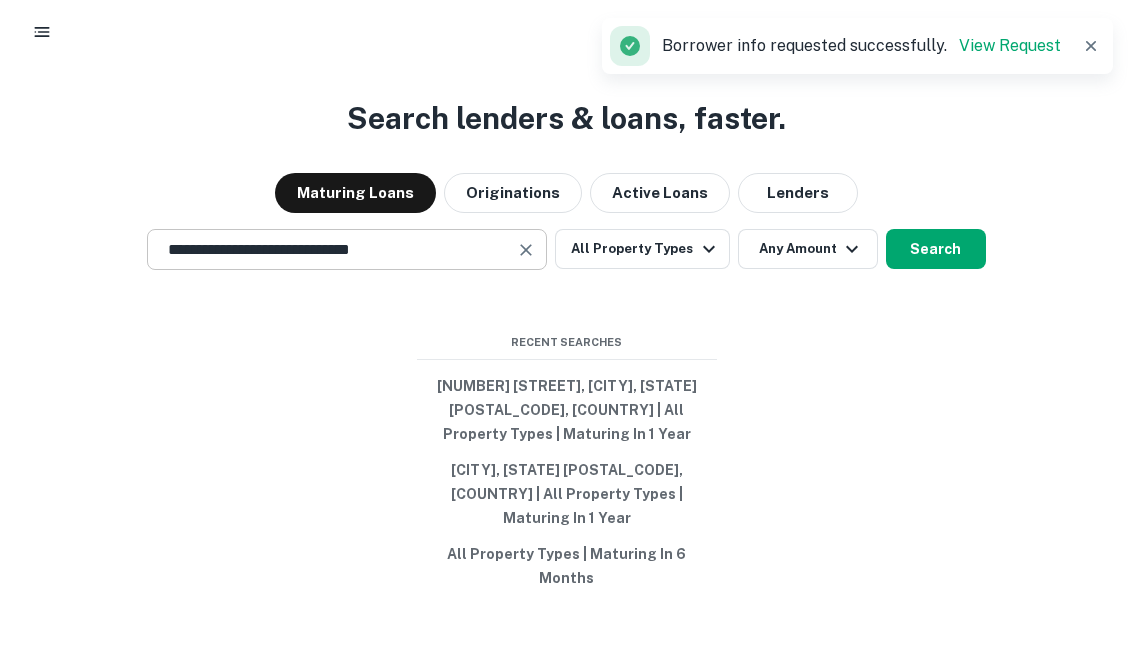 click at bounding box center (526, 250) 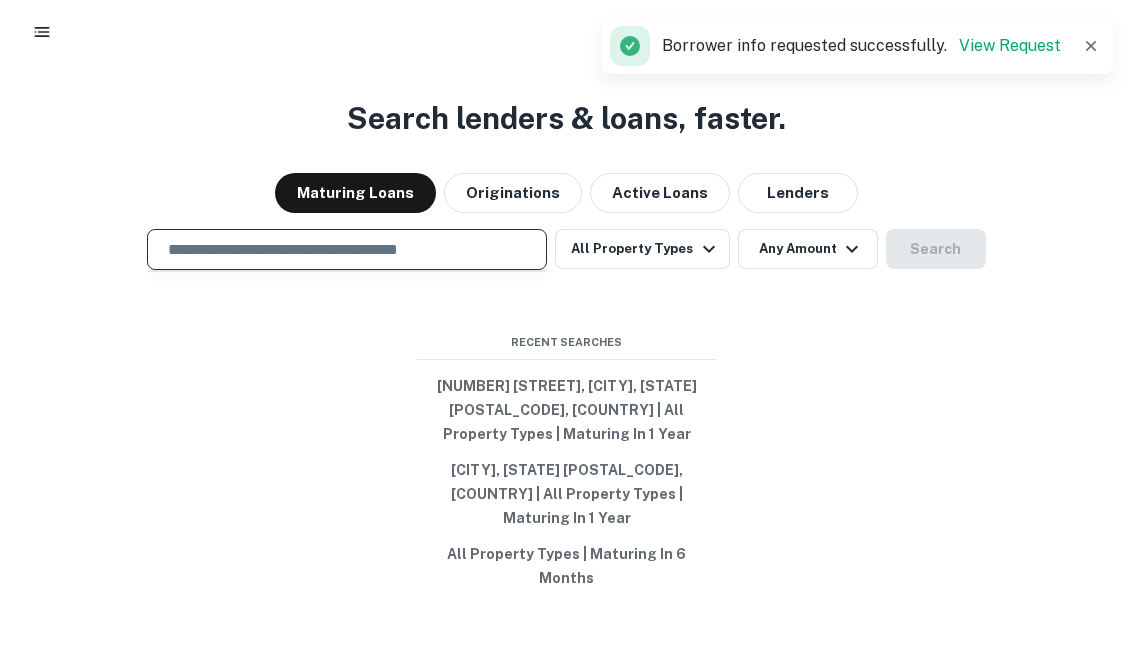 paste on "**********" 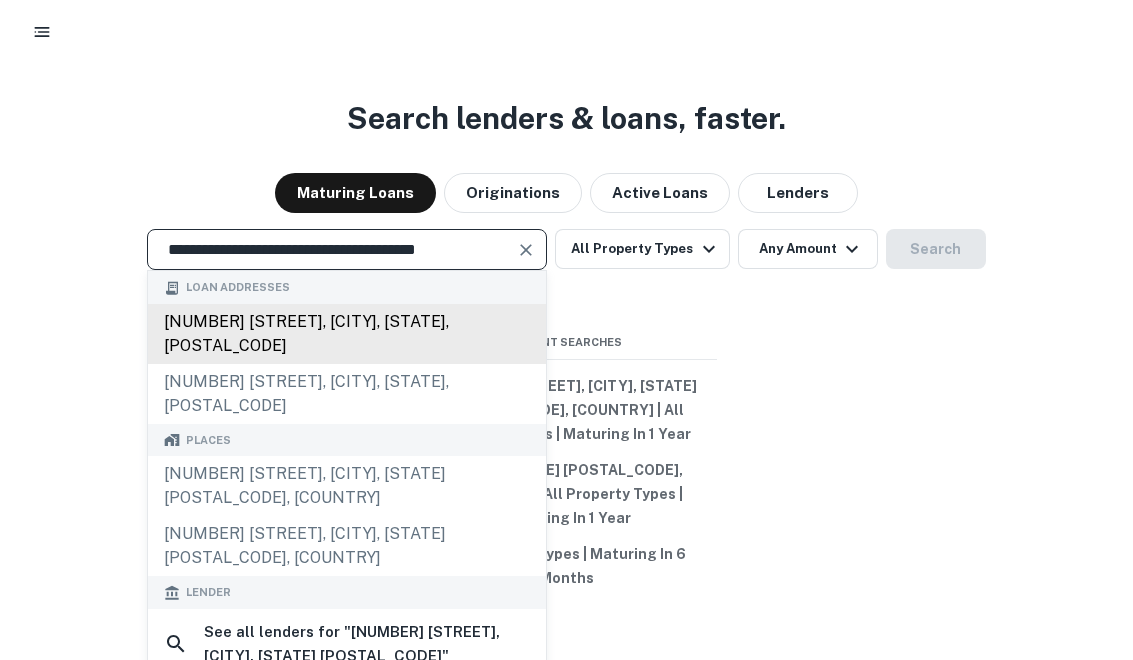 click on "[NUMBER] [STREET], [CITY], [STATE], [POSTAL_CODE]" at bounding box center [347, 334] 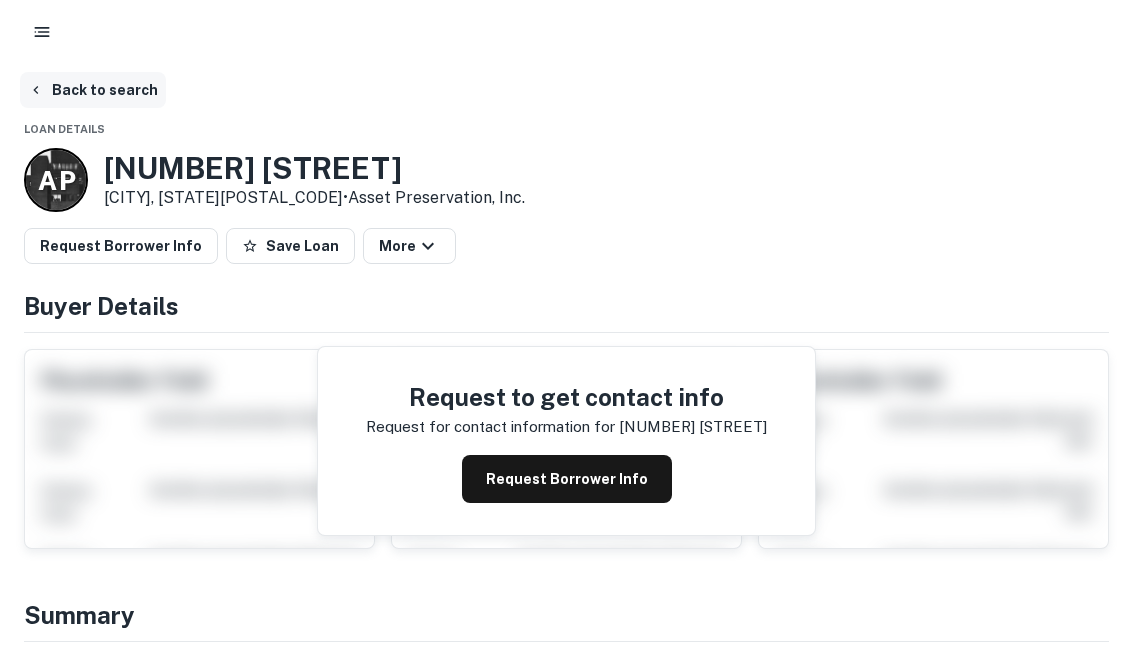 click on "Back to search" at bounding box center (93, 90) 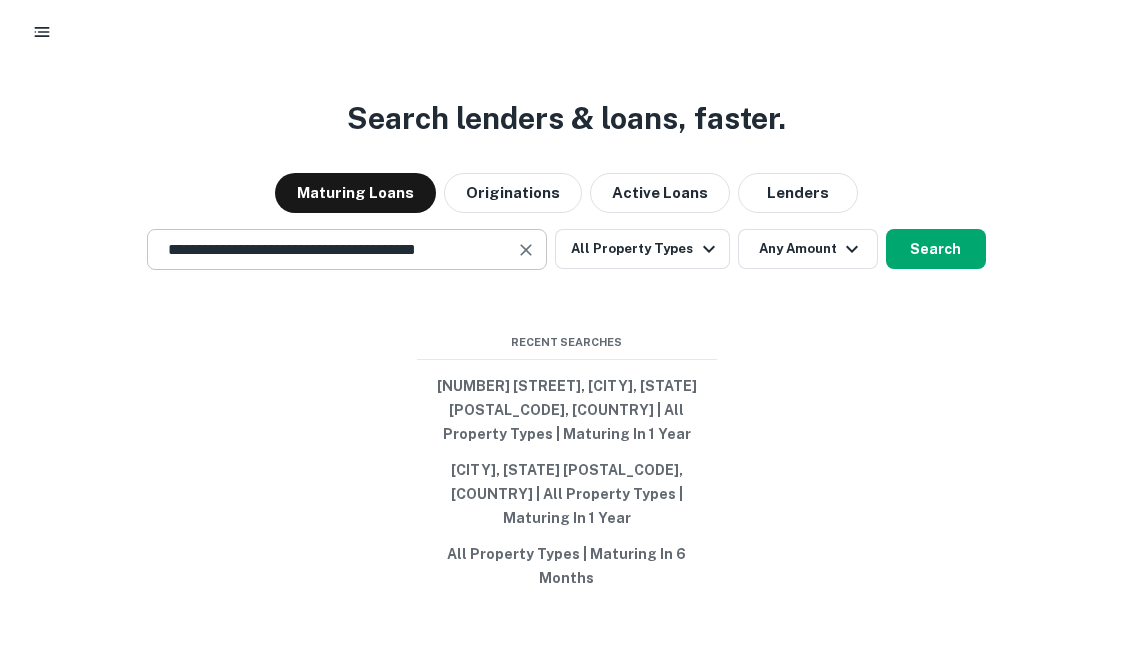 click on "**********" at bounding box center (332, 249) 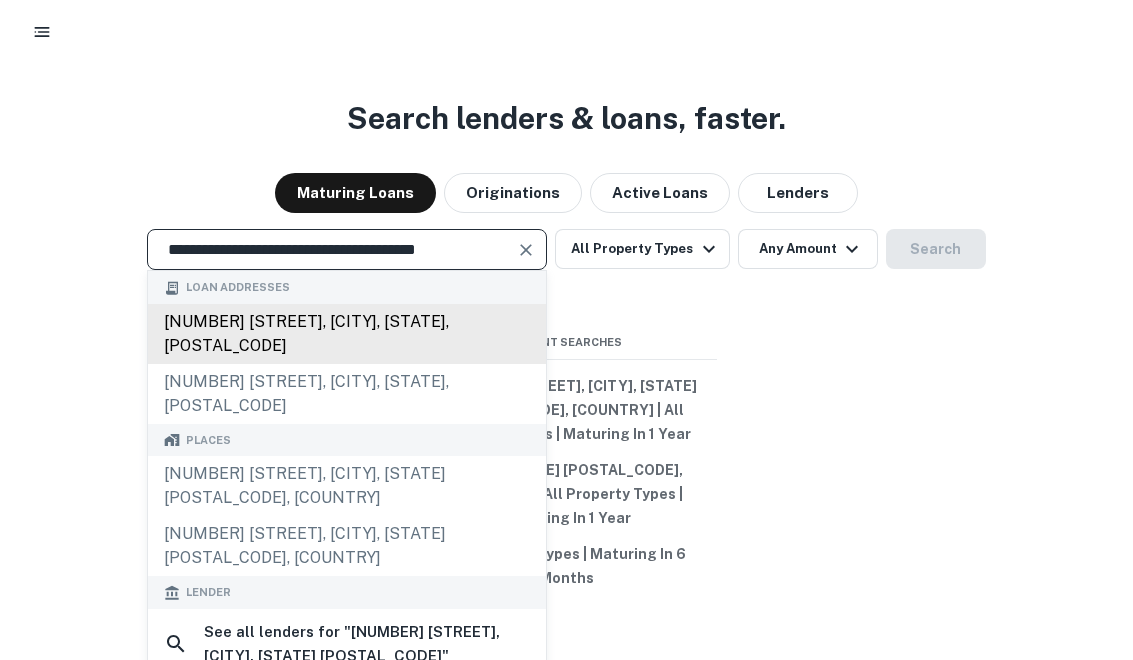 click on "[NUMBER] [STREET], [CITY], [STATE], [POSTAL_CODE]" at bounding box center [347, 334] 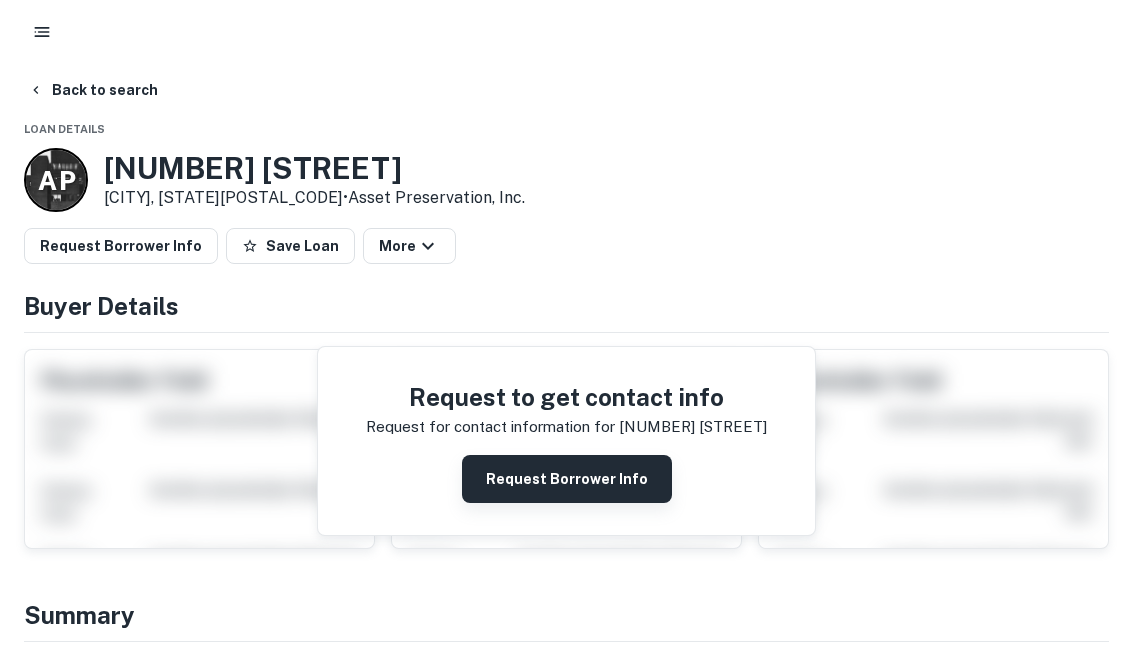 click on "Request Borrower Info" at bounding box center (567, 479) 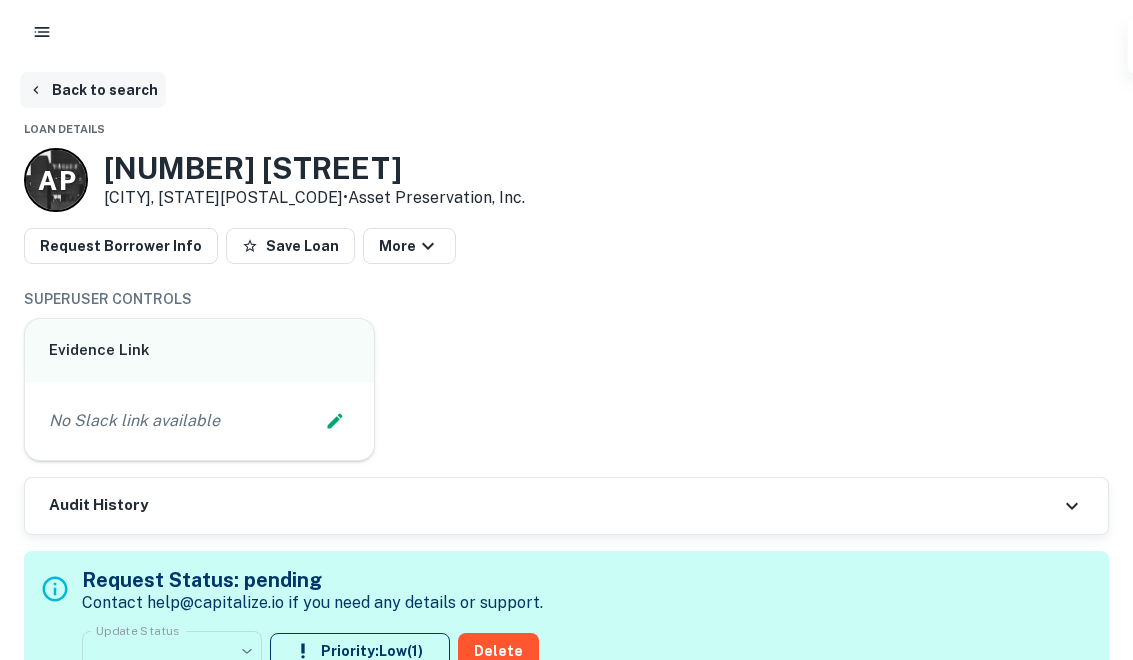 click on "Back to search" at bounding box center (93, 90) 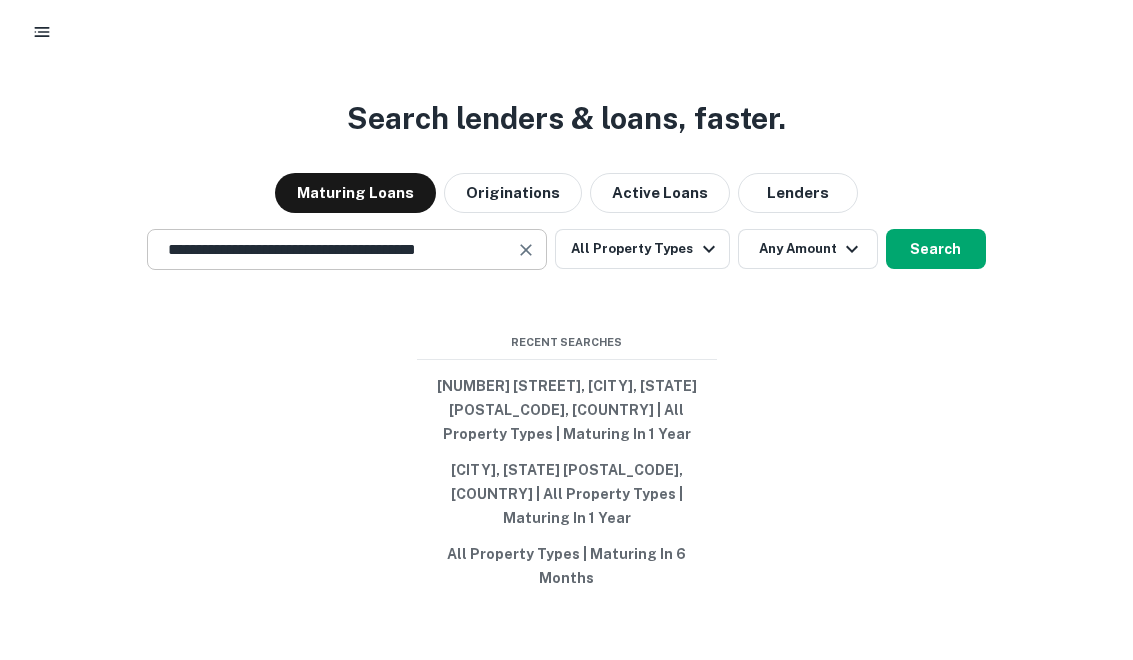 click at bounding box center (525, 250) 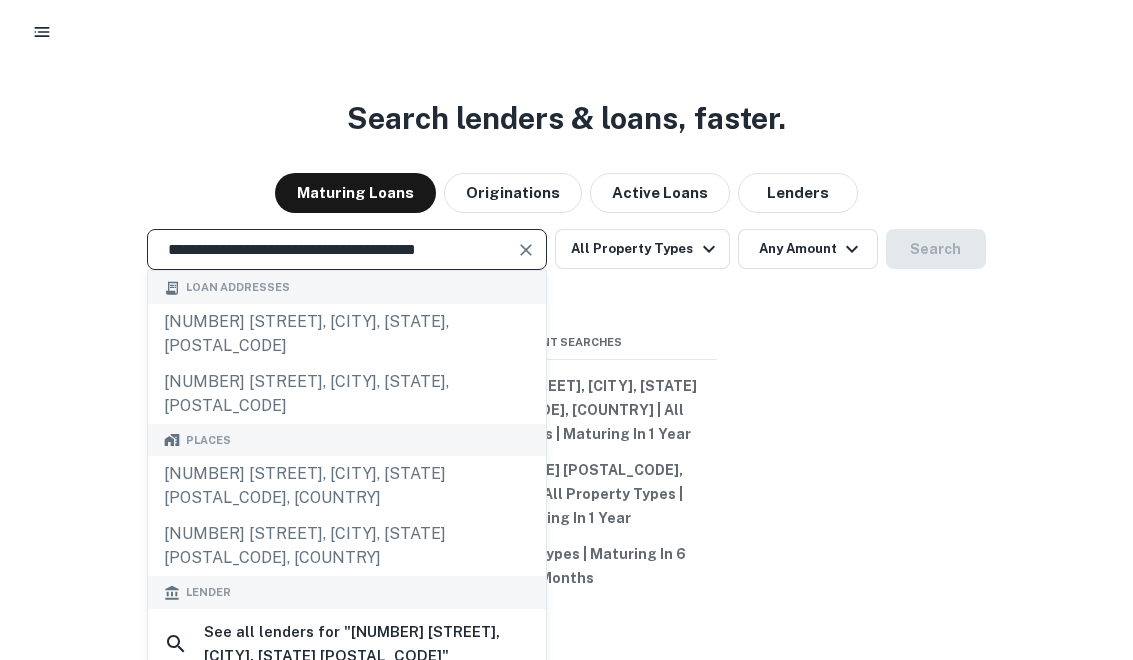 click at bounding box center (527, 250) 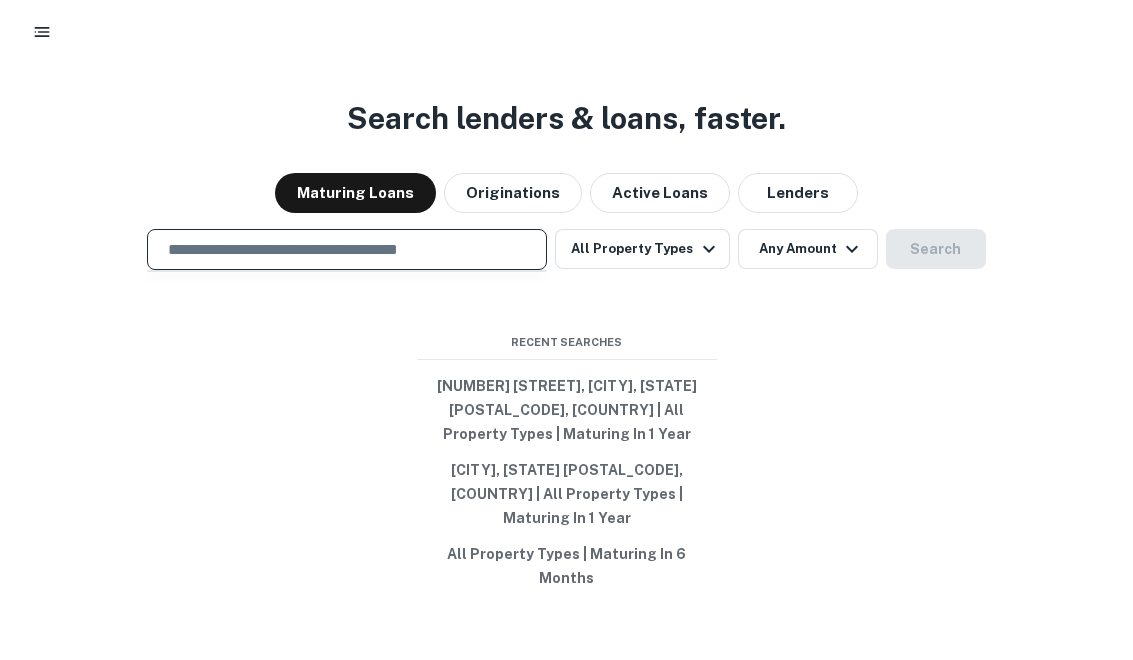 paste on "**********" 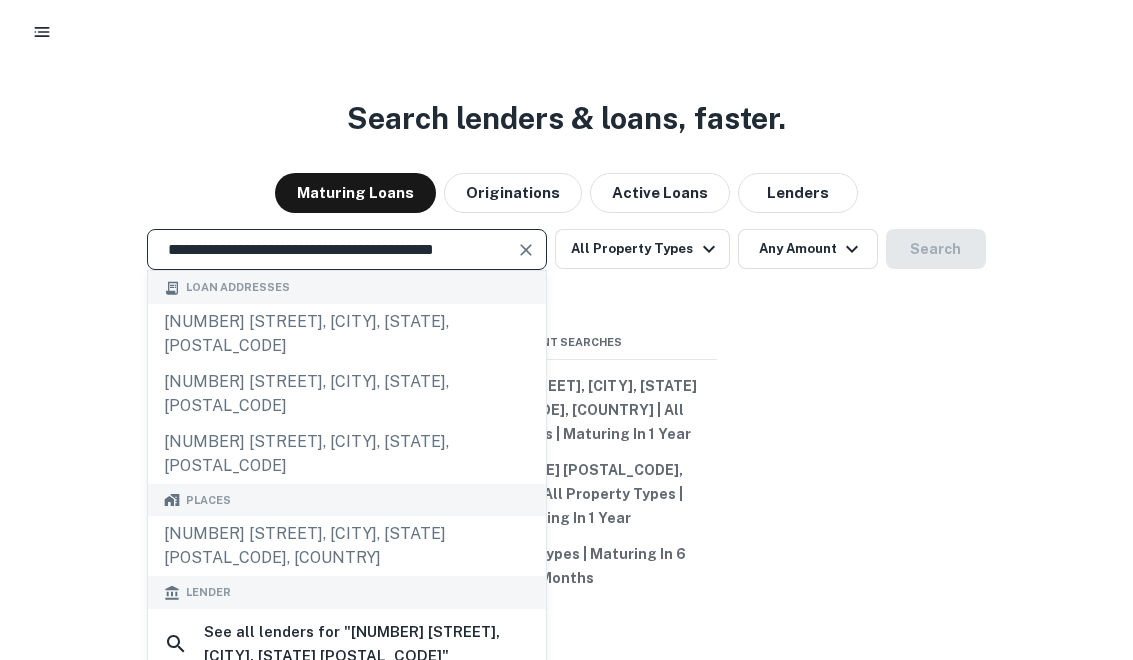 type on "**********" 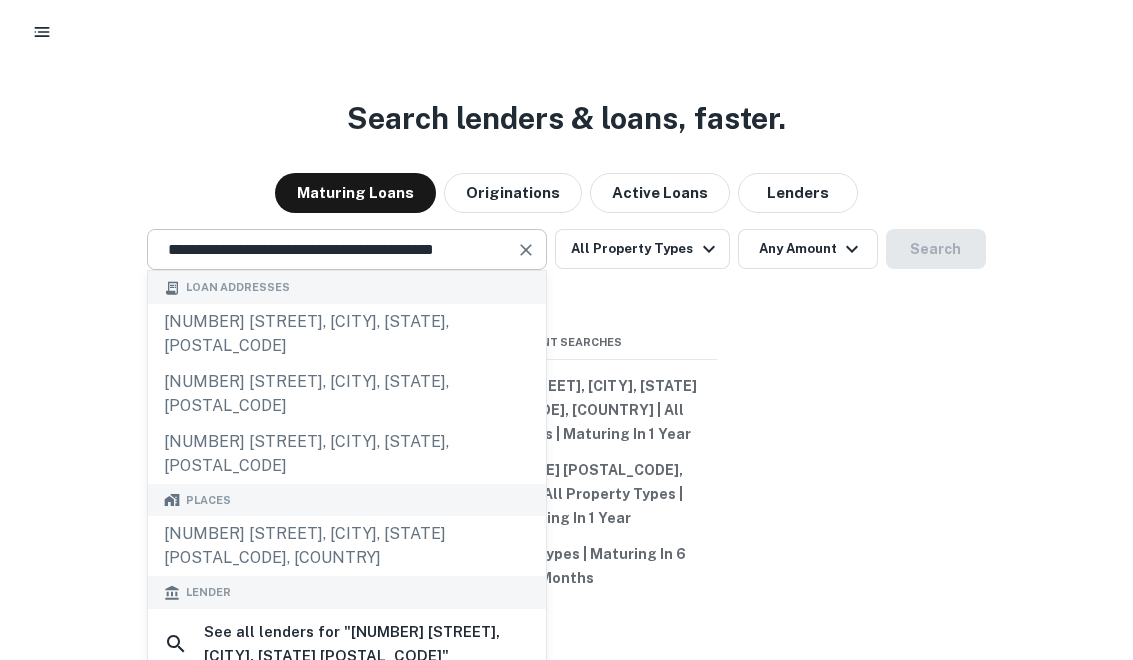 click at bounding box center (526, 250) 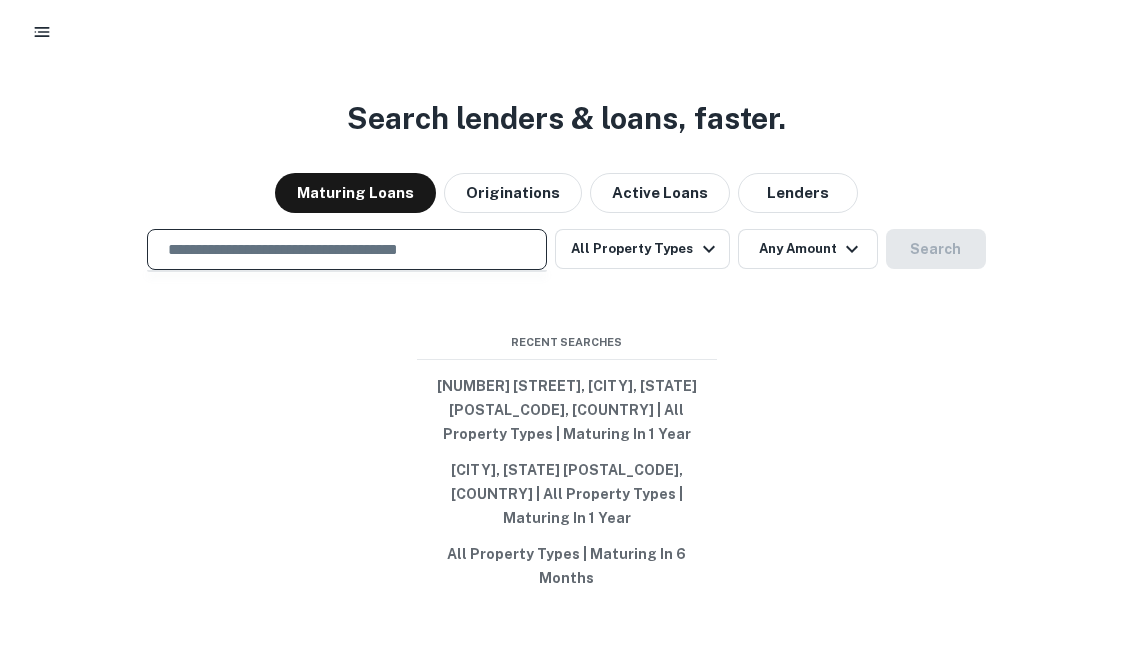 paste on "**********" 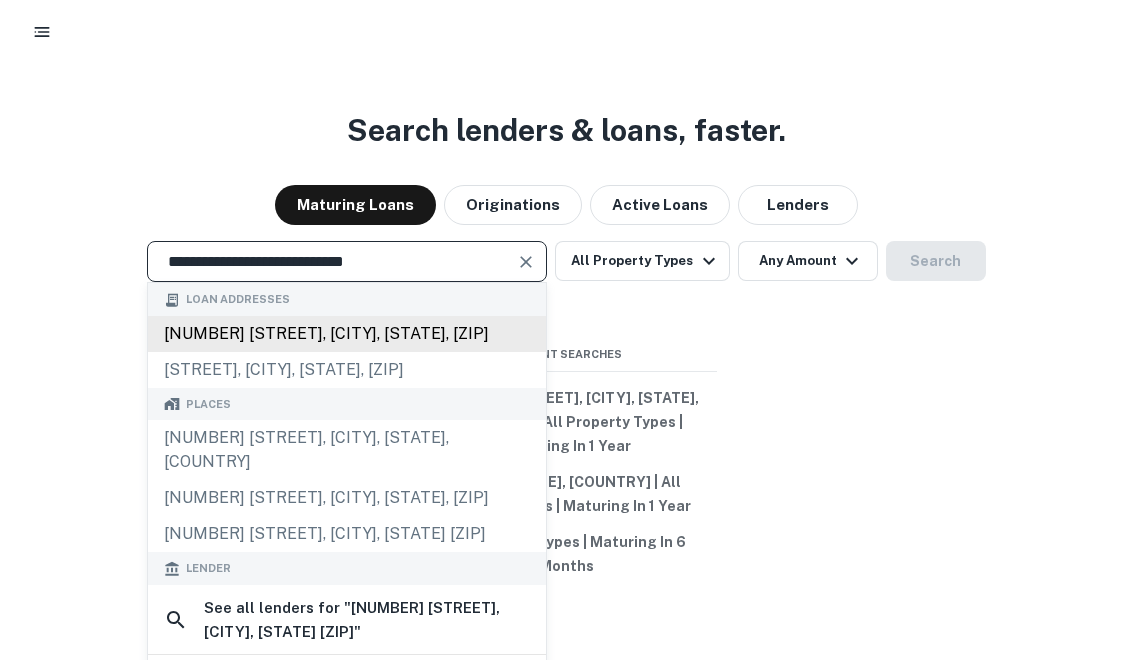 scroll, scrollTop: 0, scrollLeft: 0, axis: both 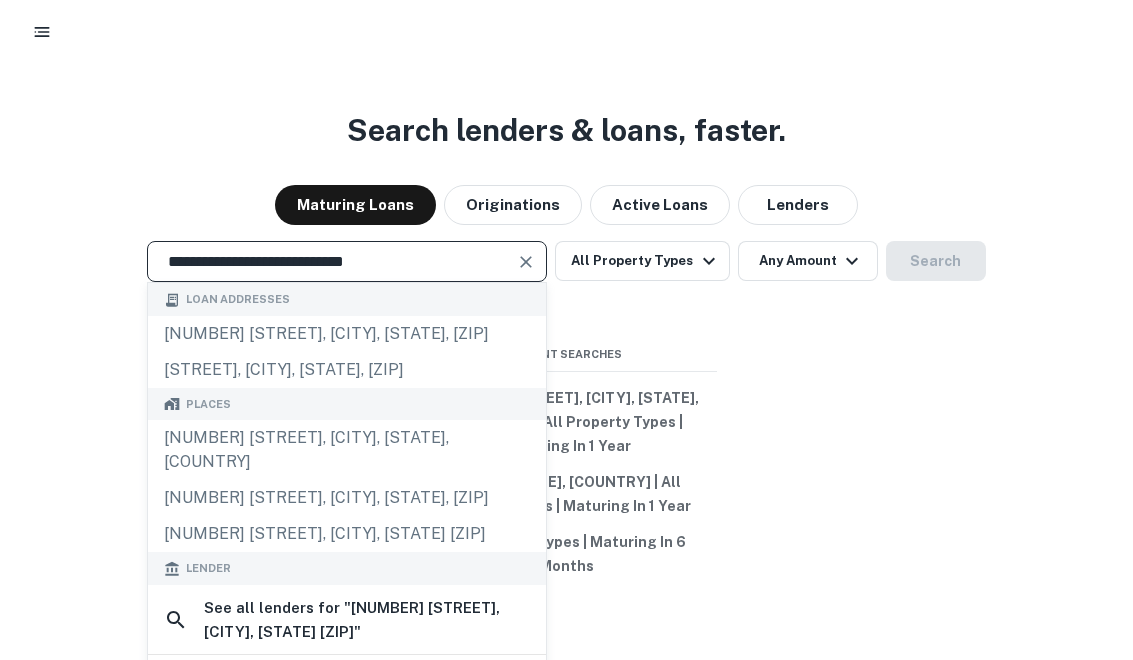 type on "**********" 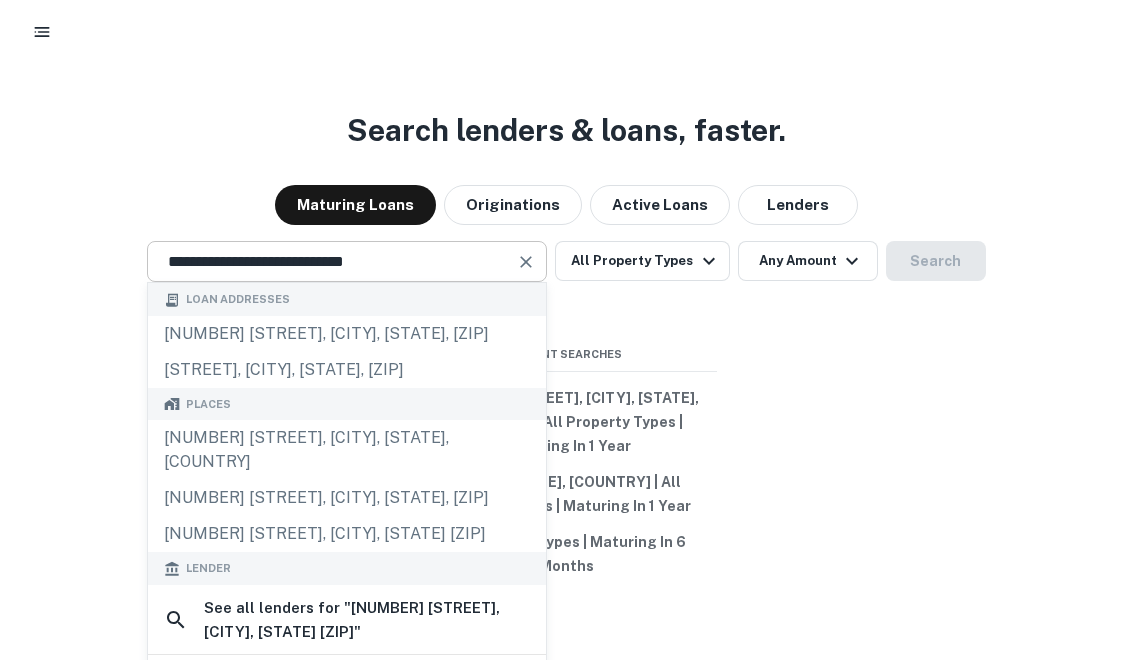 click at bounding box center (527, 262) 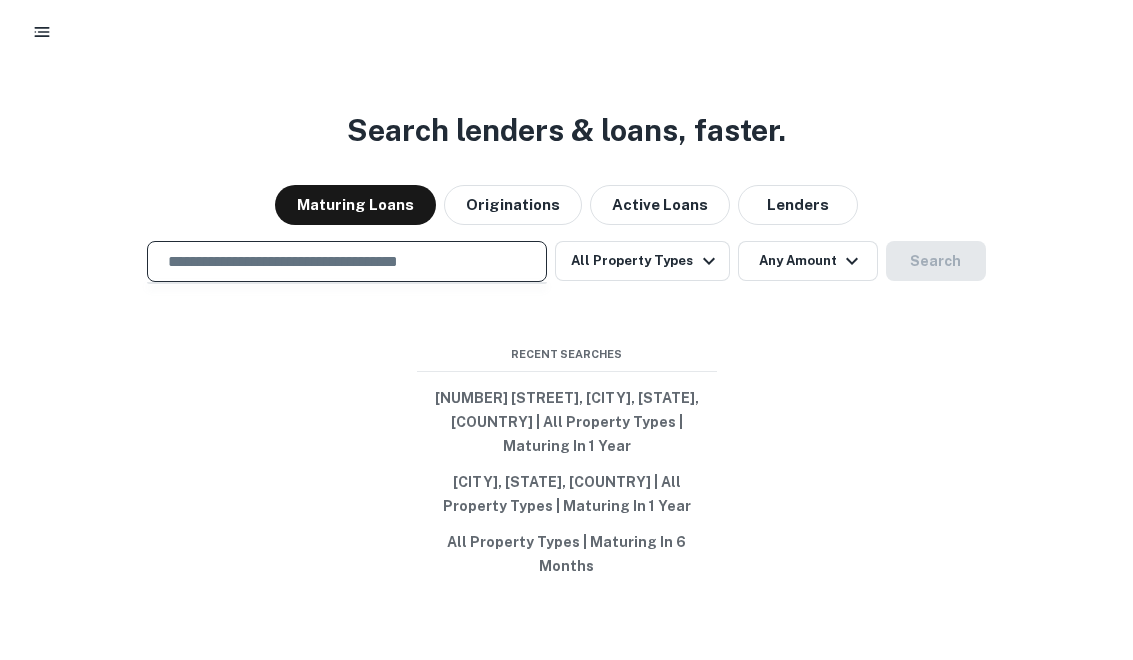paste on "**********" 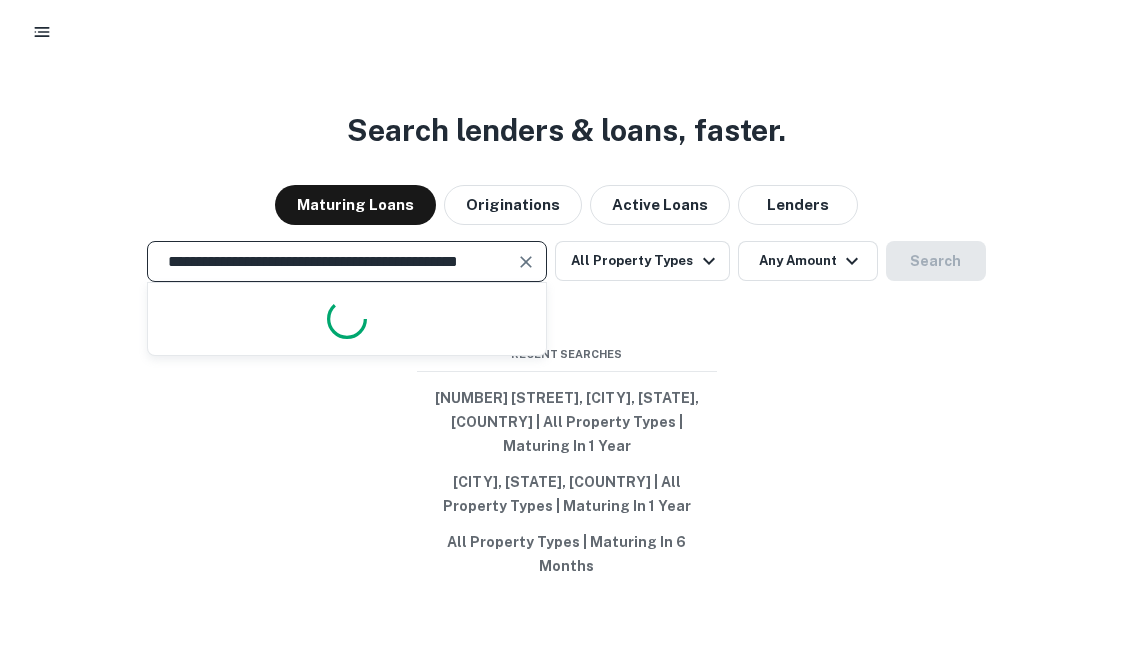 scroll, scrollTop: 0, scrollLeft: 31, axis: horizontal 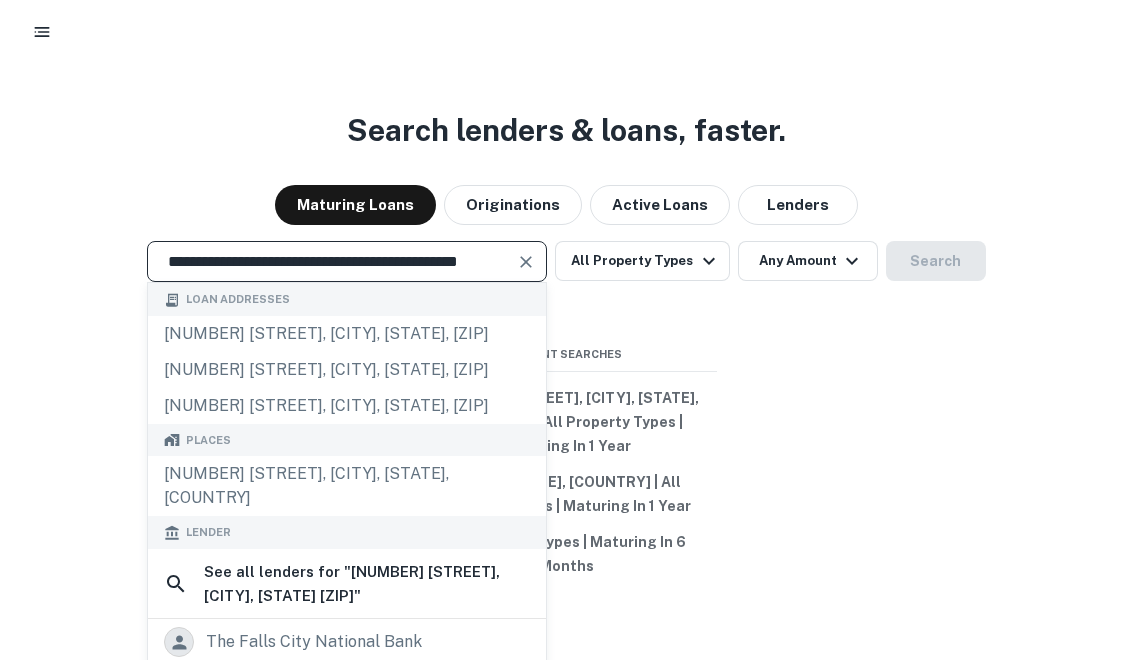 click on "**********" at bounding box center (332, 261) 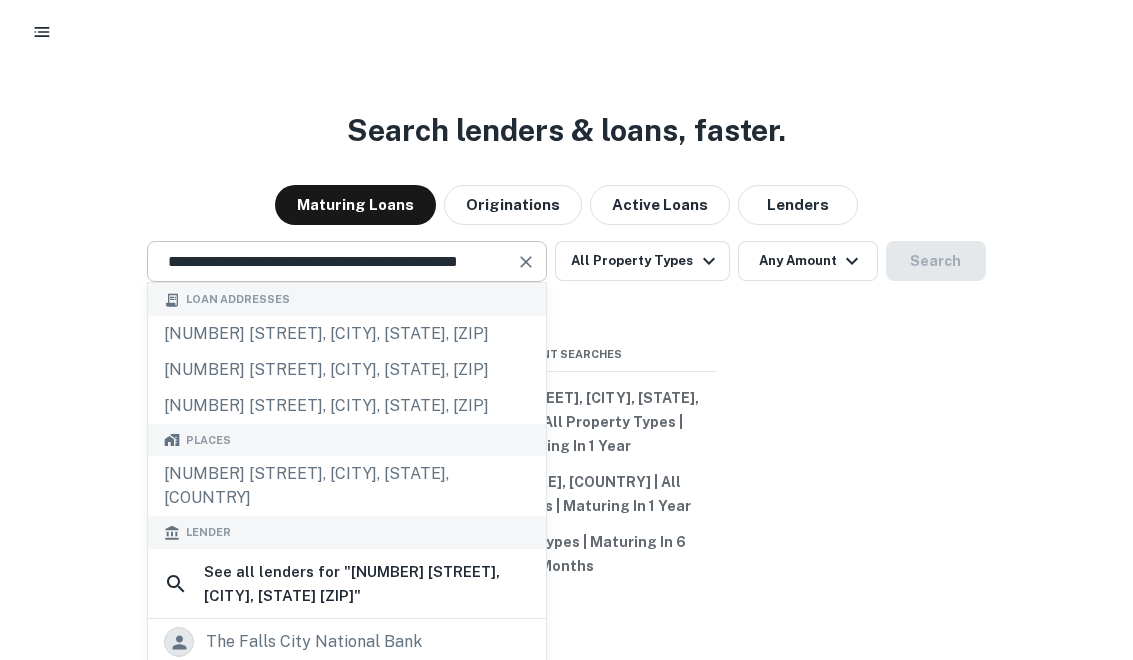 click at bounding box center [526, 262] 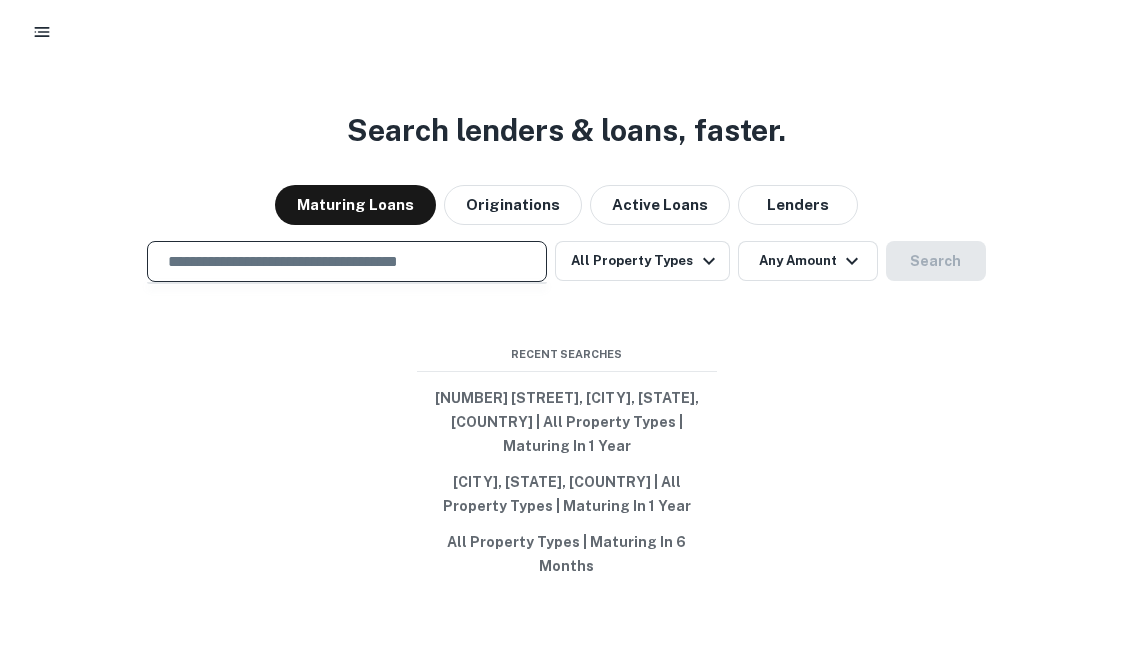 paste on "**********" 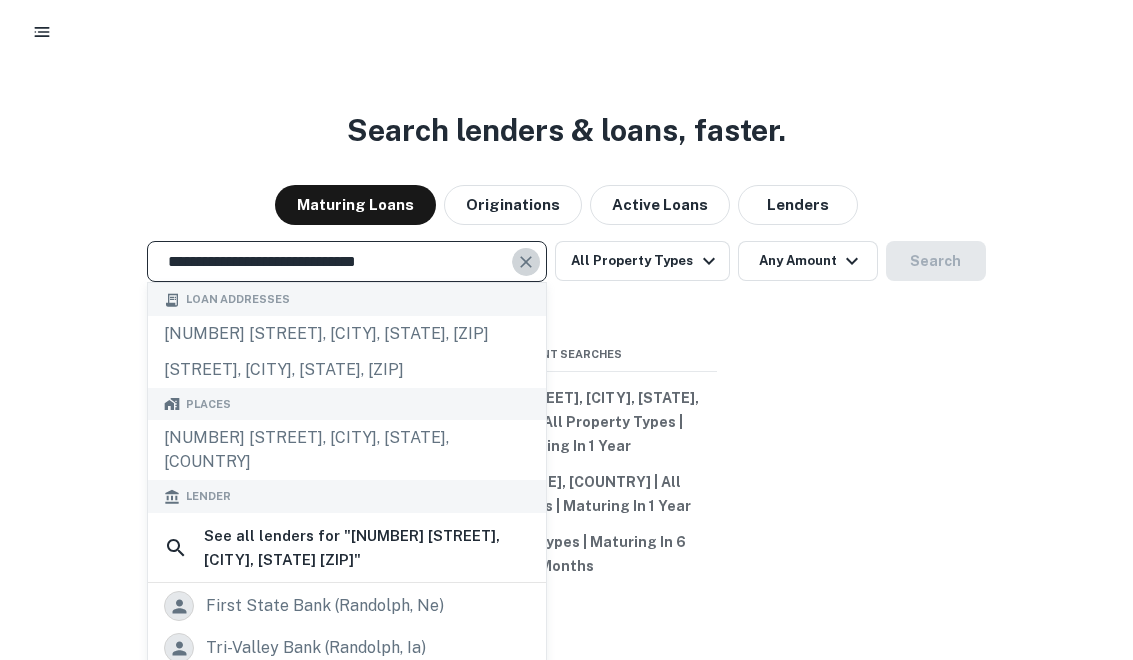 click at bounding box center (526, 262) 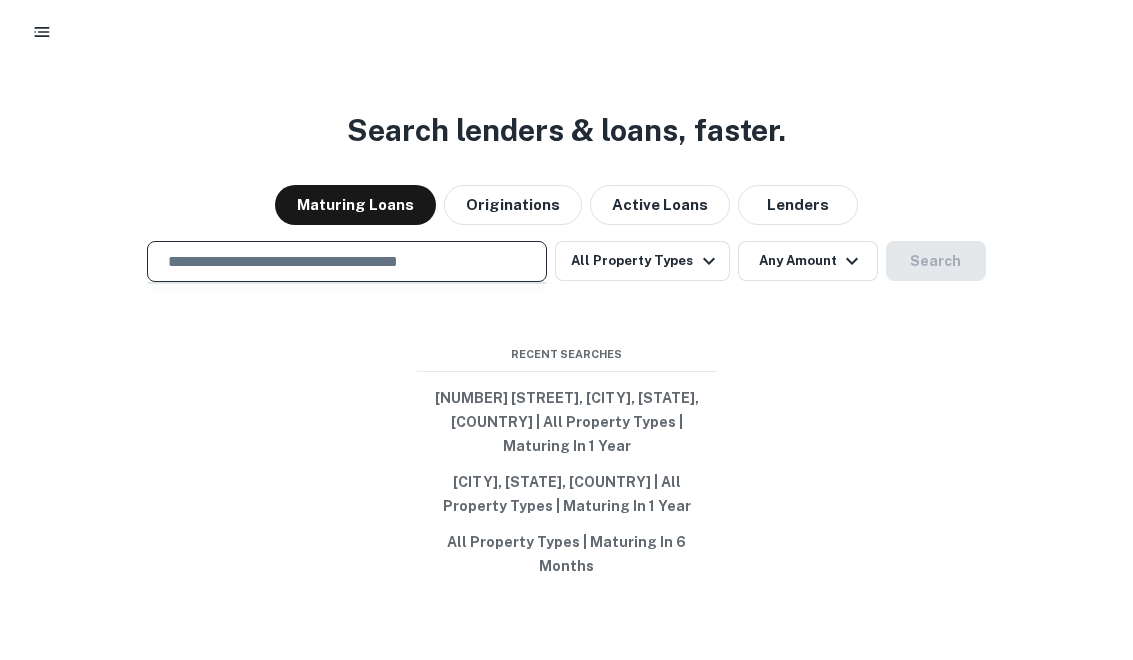 paste on "**********" 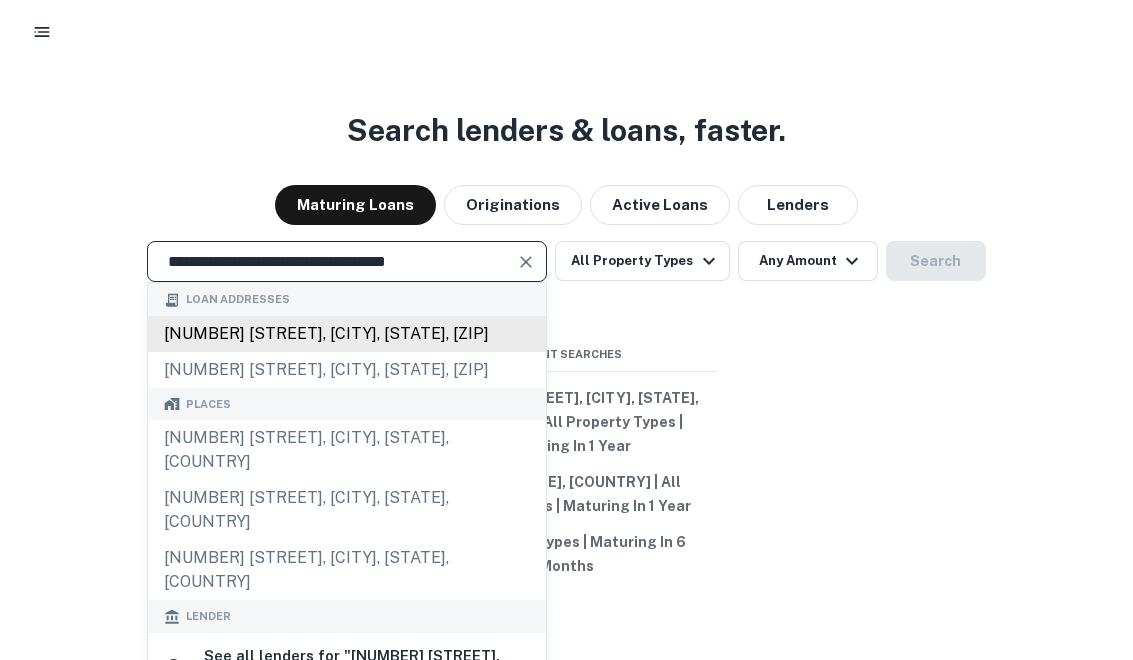 click on "40 denison pkwy e, corning, ny, 14830" at bounding box center (347, 346) 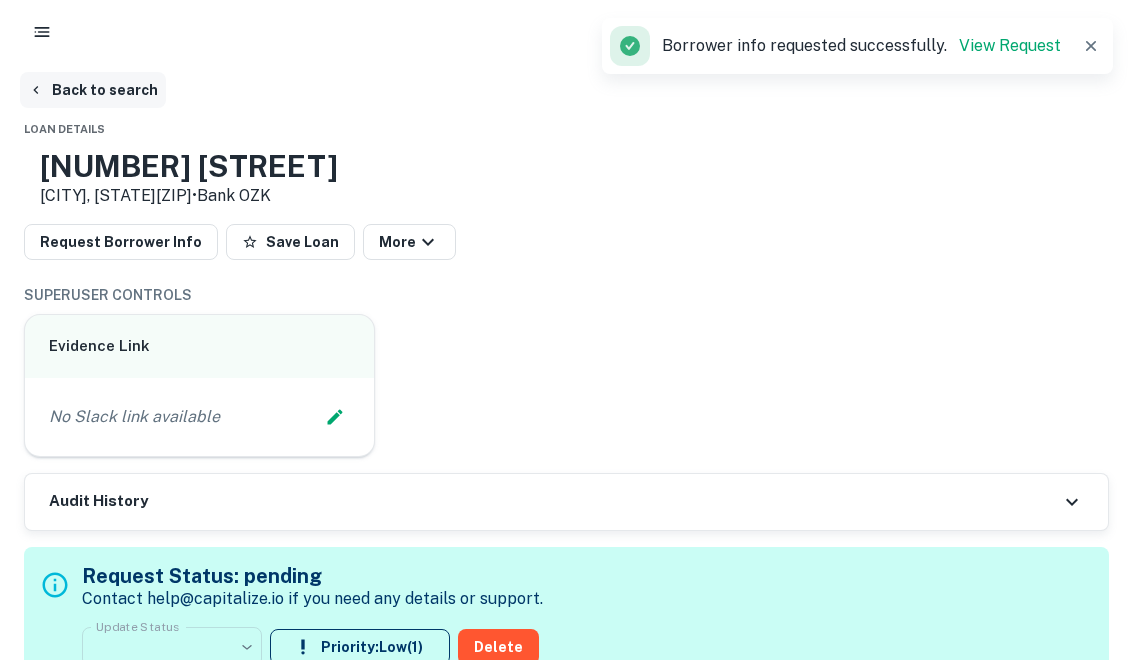 click on "Back to search" at bounding box center [93, 90] 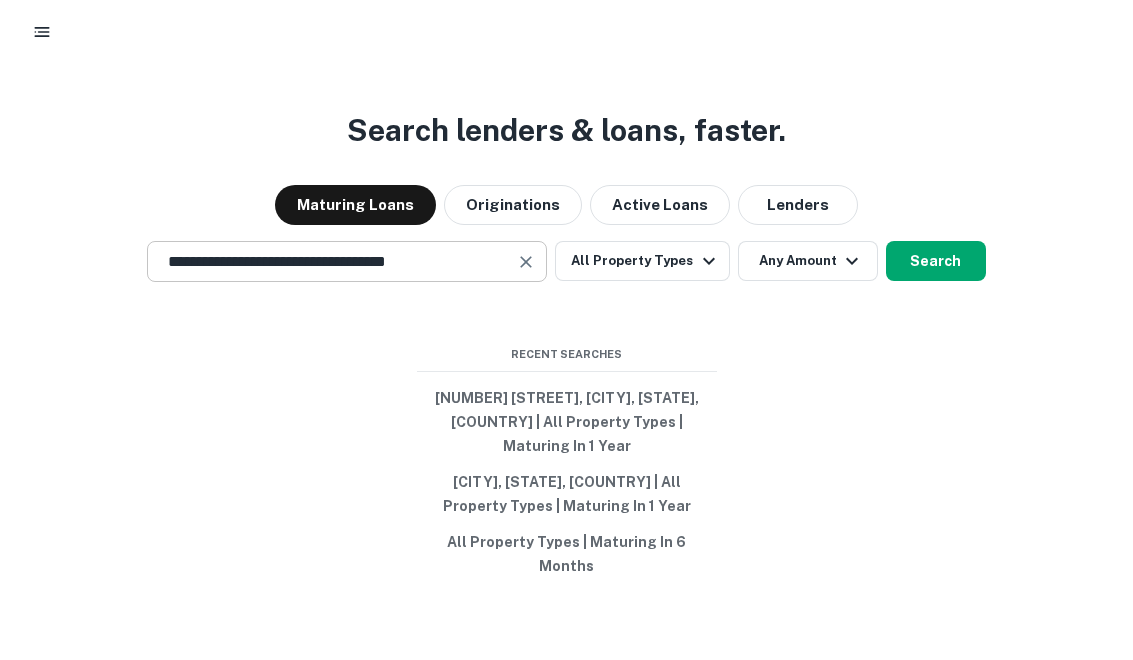 click at bounding box center [526, 262] 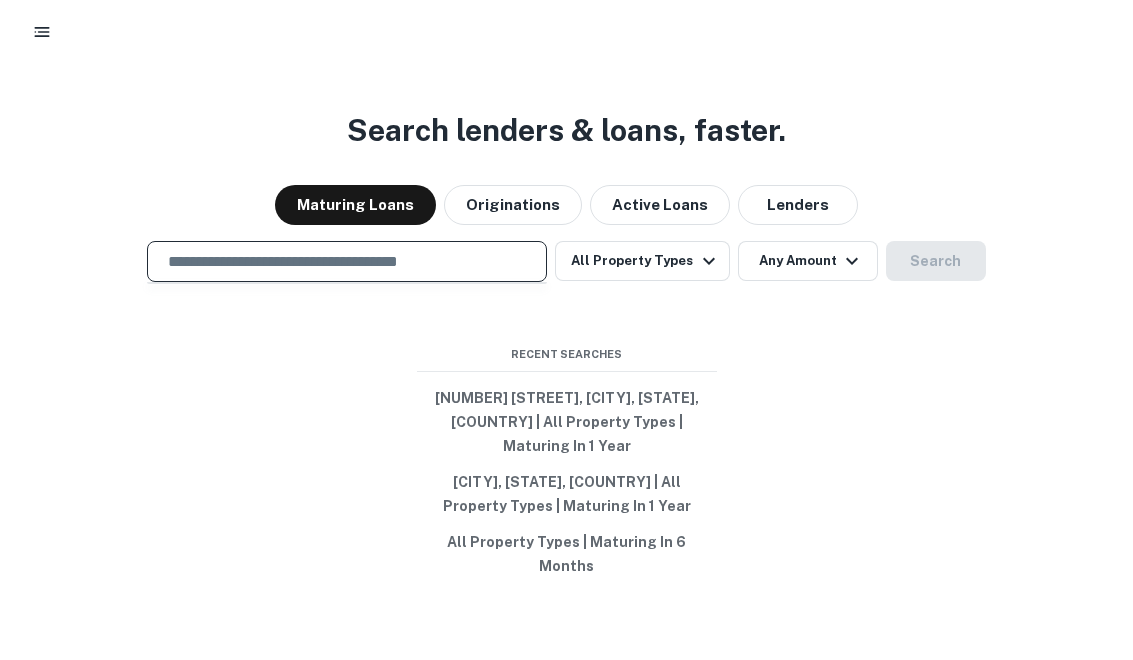 paste on "**********" 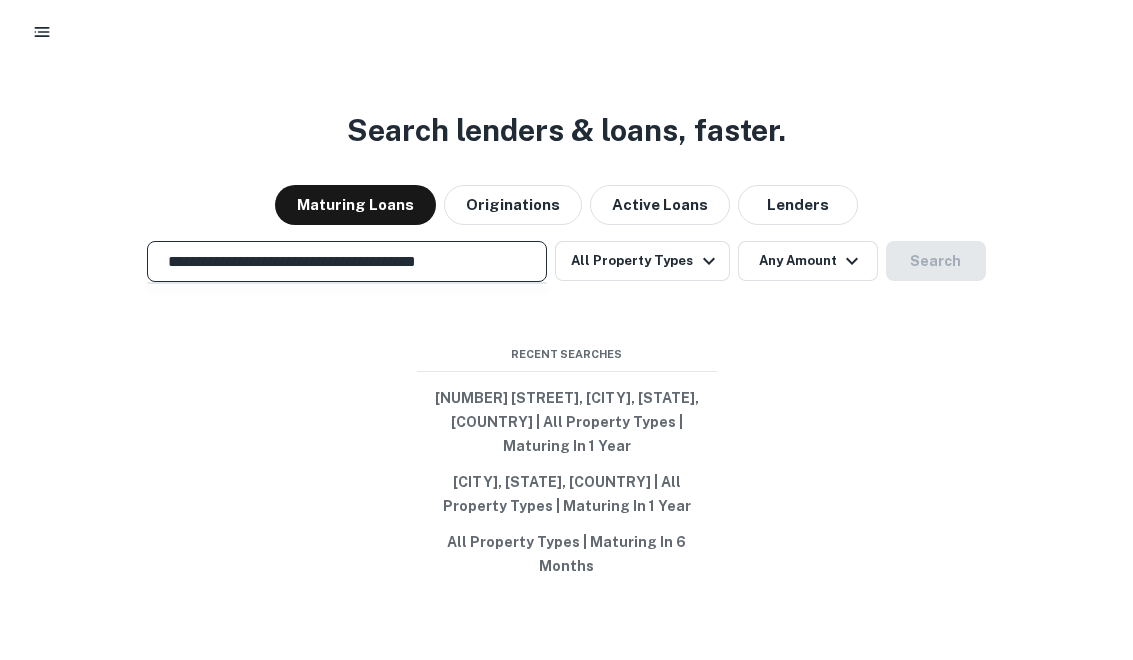 scroll, scrollTop: 0, scrollLeft: 1, axis: horizontal 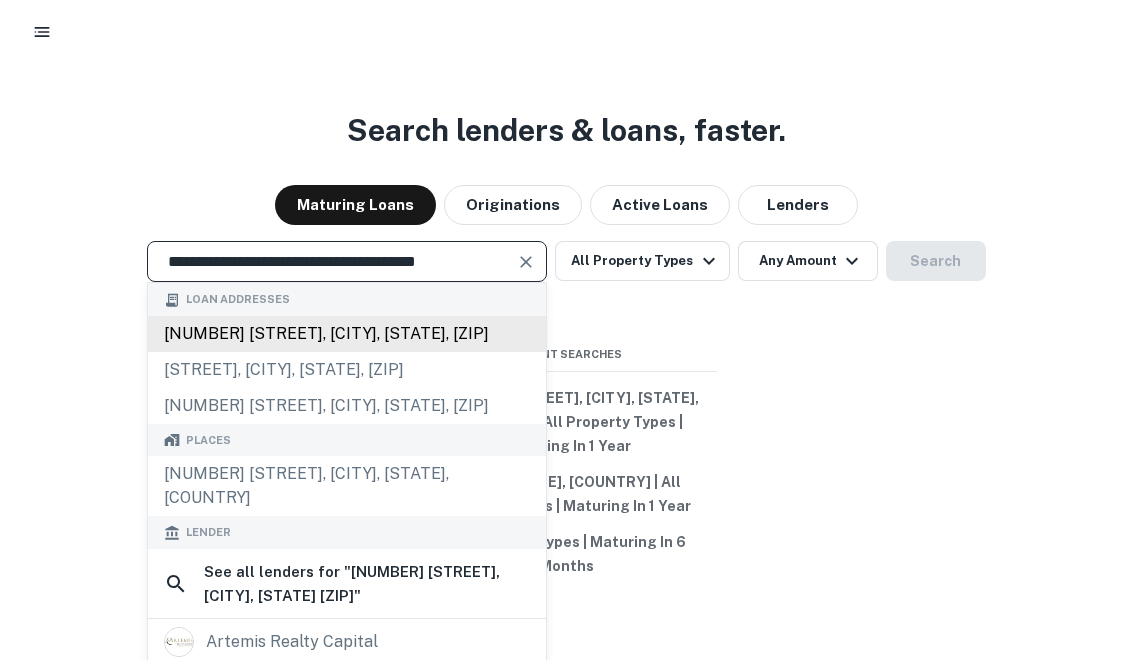 click on "2000 el camino real, atascadero, ca, 93422" at bounding box center [347, 346] 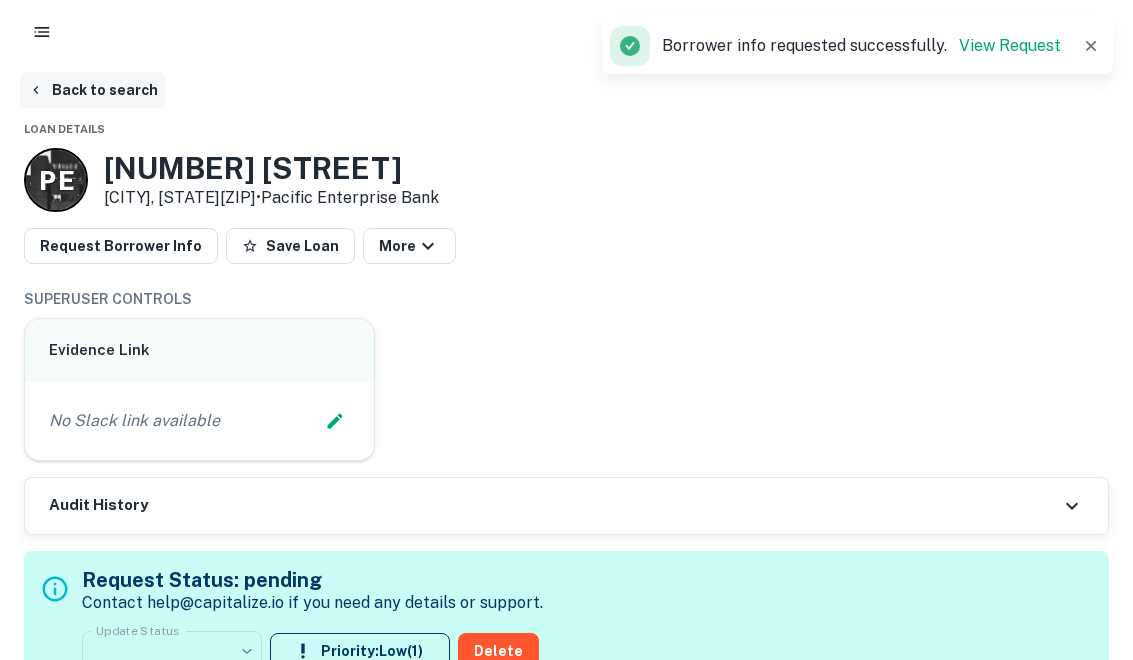 click on "Back to search" at bounding box center [93, 90] 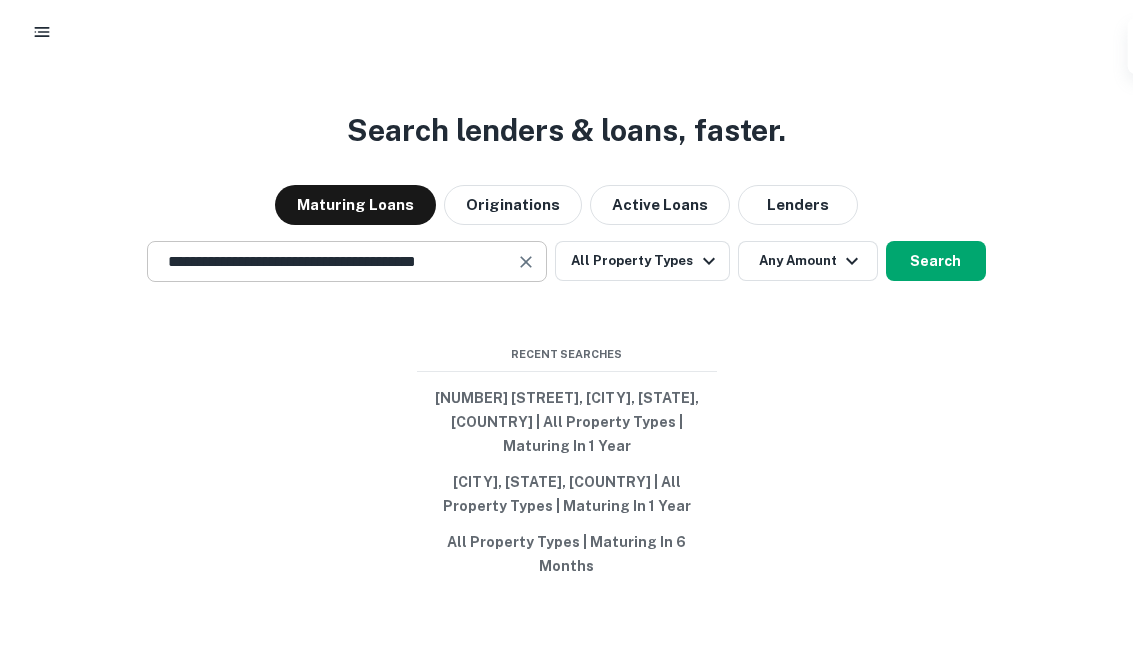 click at bounding box center [527, 262] 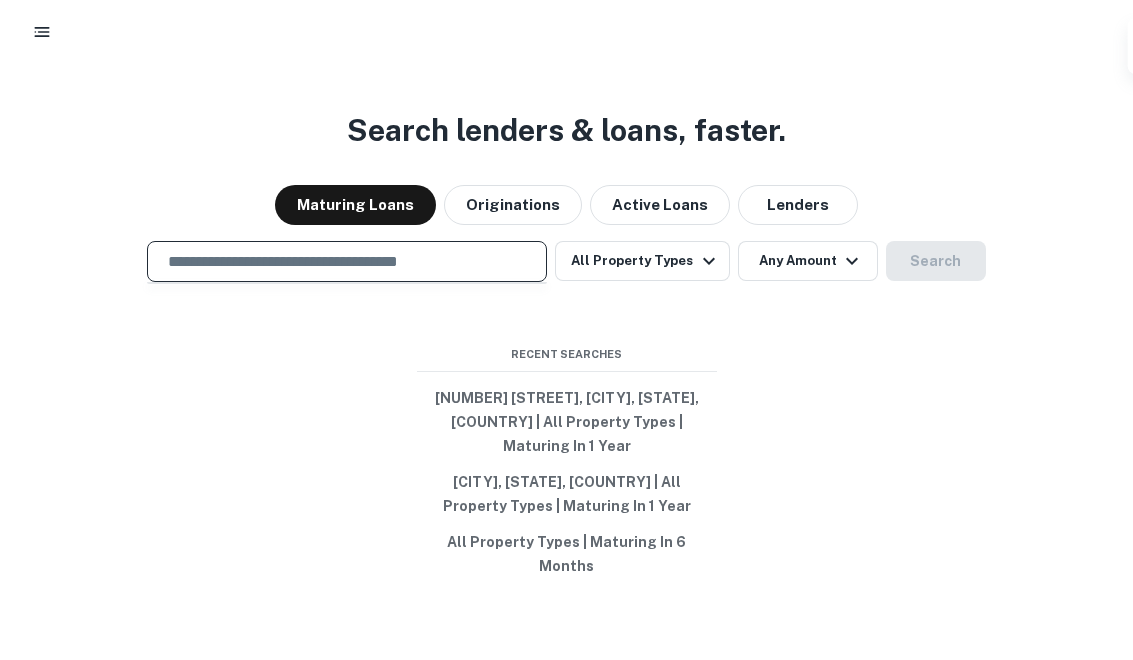 scroll, scrollTop: 0, scrollLeft: 0, axis: both 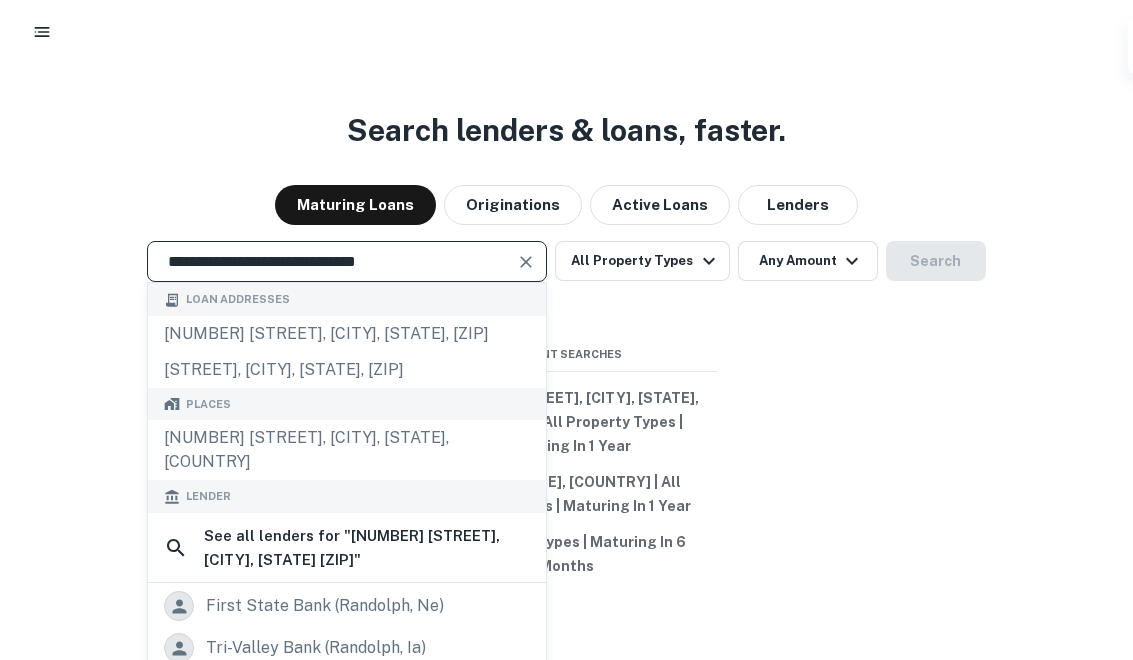 type on "**********" 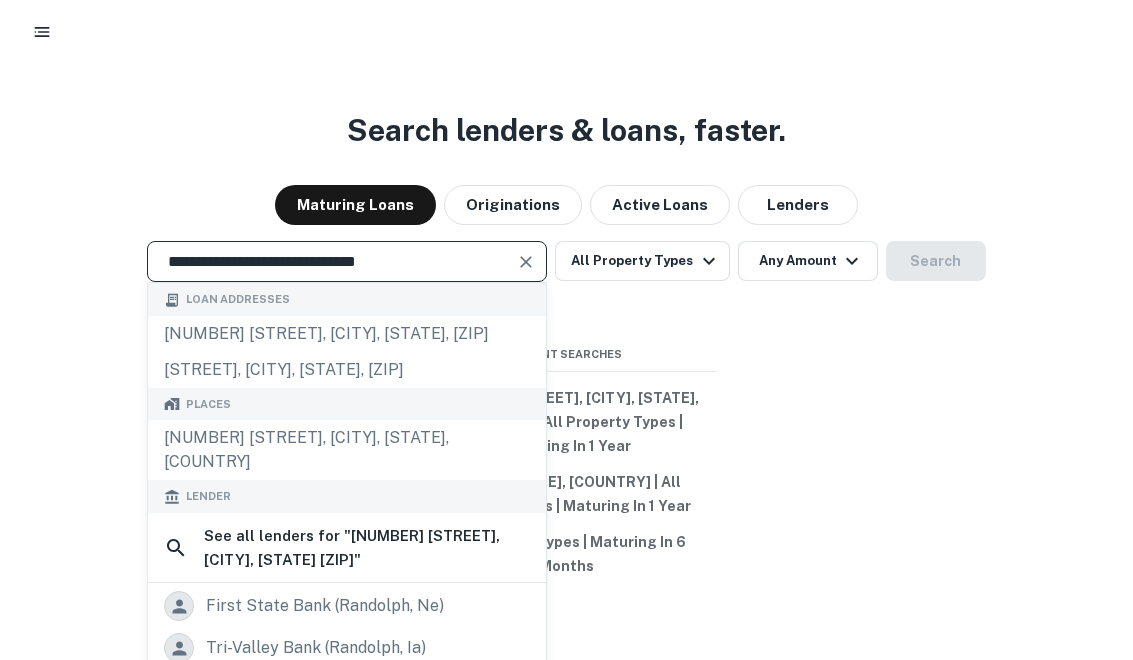click at bounding box center (526, 262) 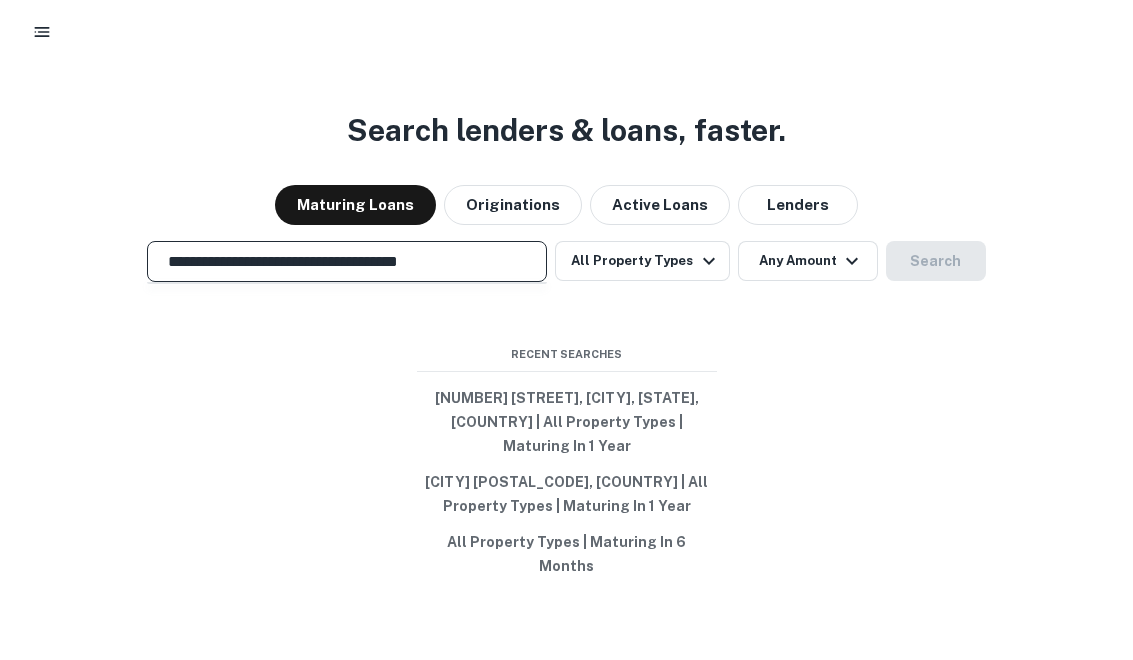 scroll, scrollTop: 0, scrollLeft: 0, axis: both 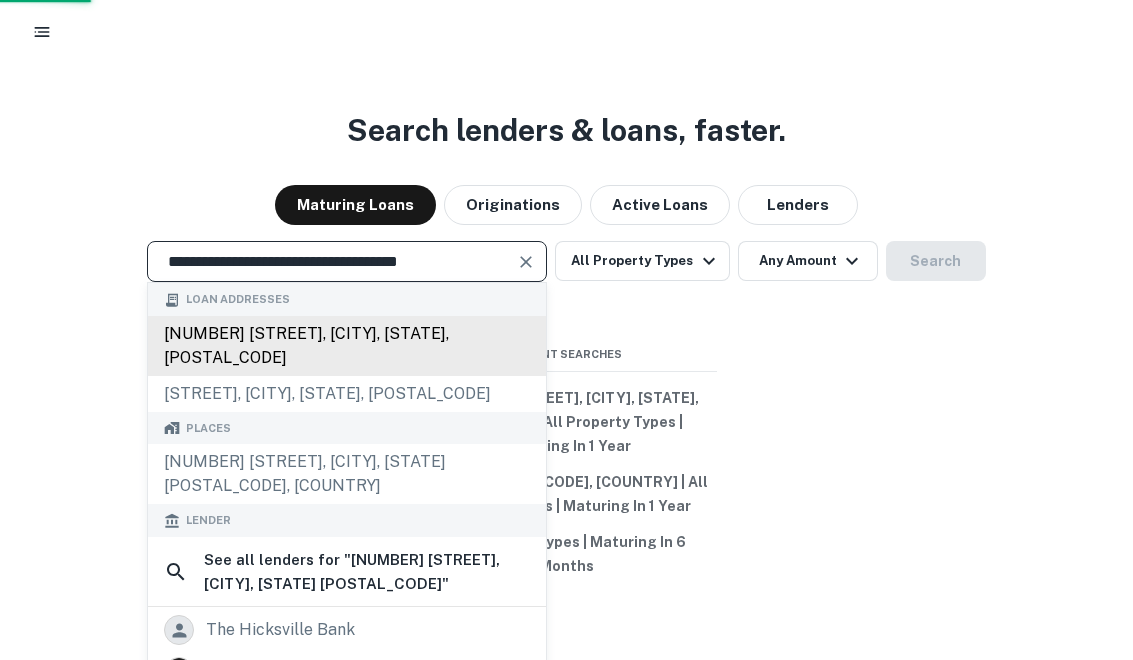 click on "[NUMBER] [STREET], [CITY], [STATE], [POSTAL_CODE]" at bounding box center (347, 334) 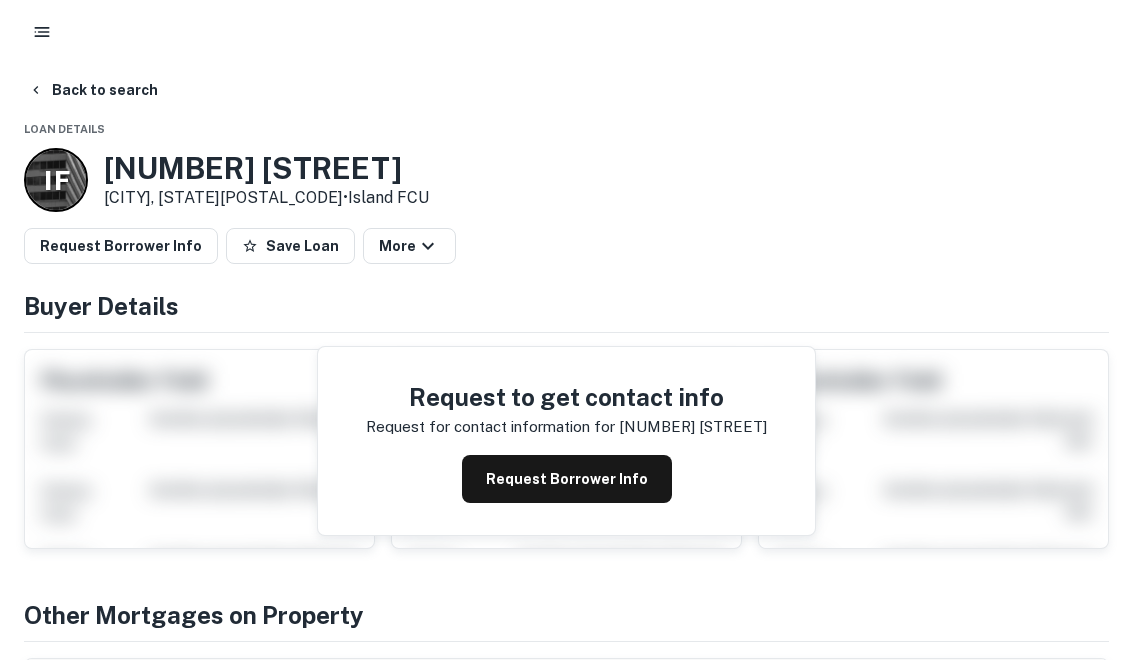 click on "Request Borrower Info" at bounding box center (567, 479) 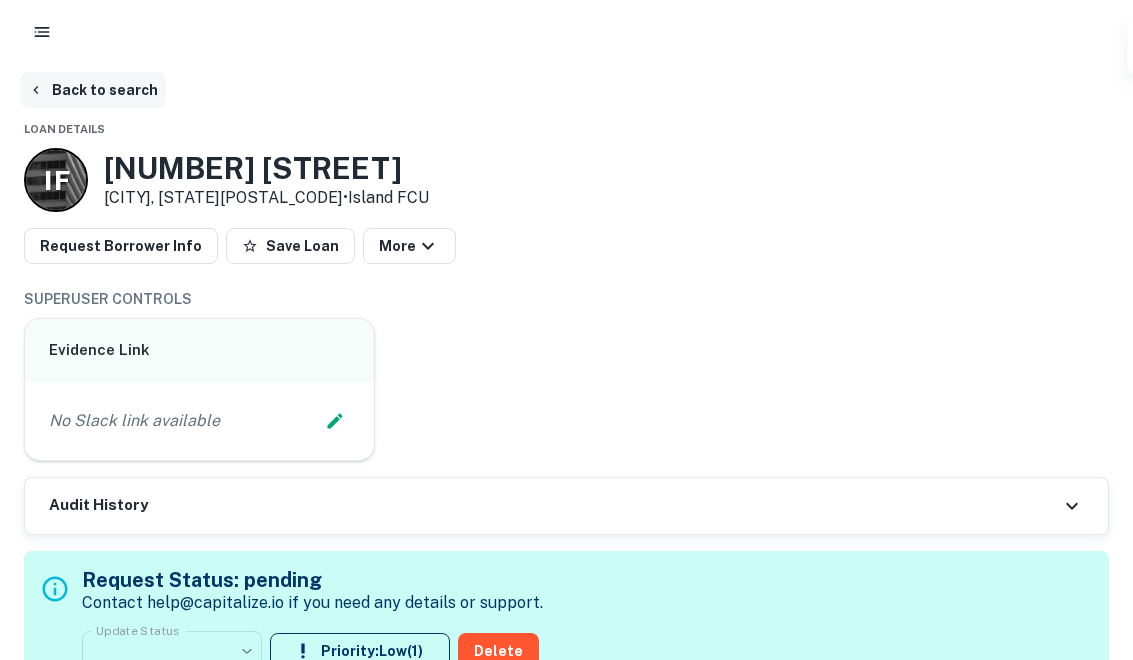 click on "Back to search" at bounding box center (93, 90) 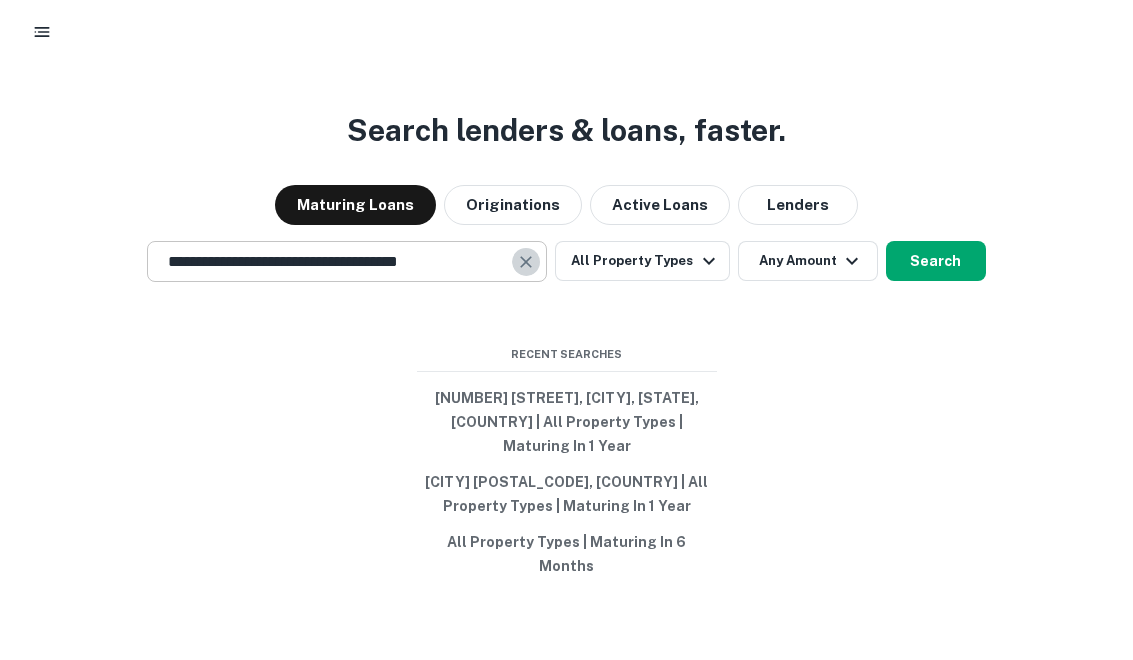 click at bounding box center [526, 250] 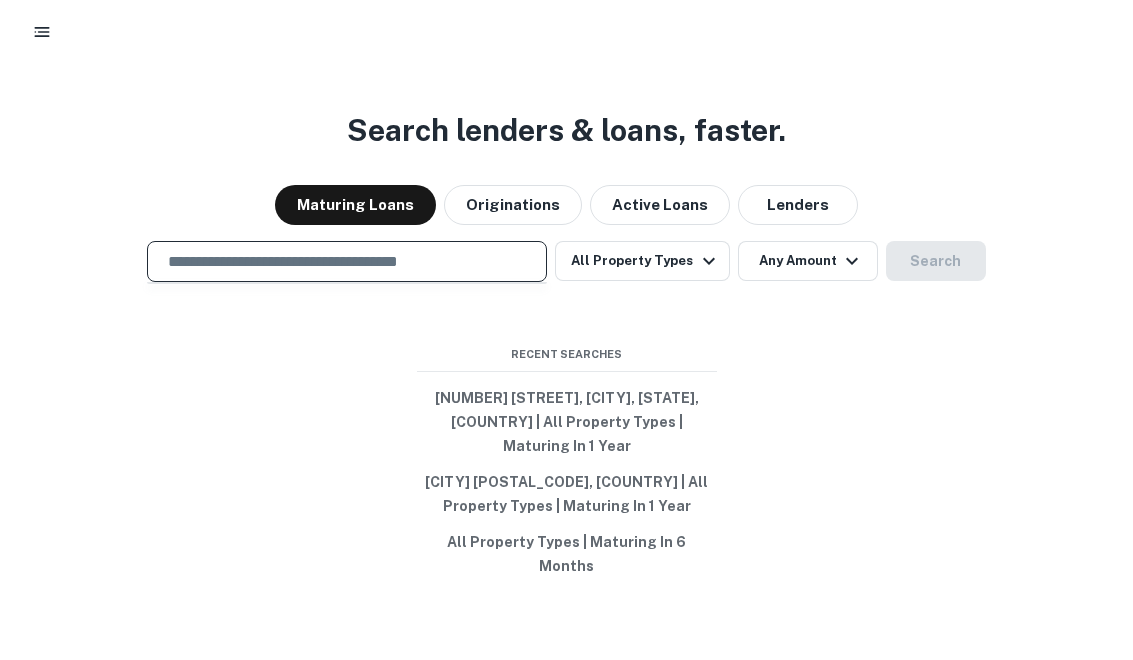 paste on "**********" 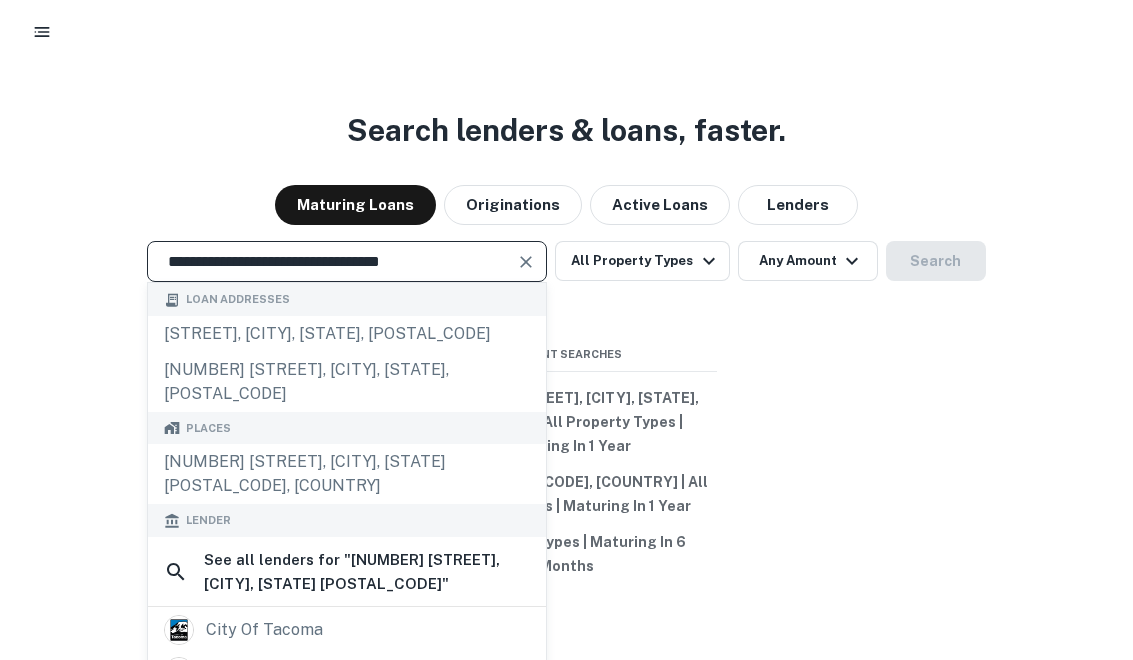 type on "**********" 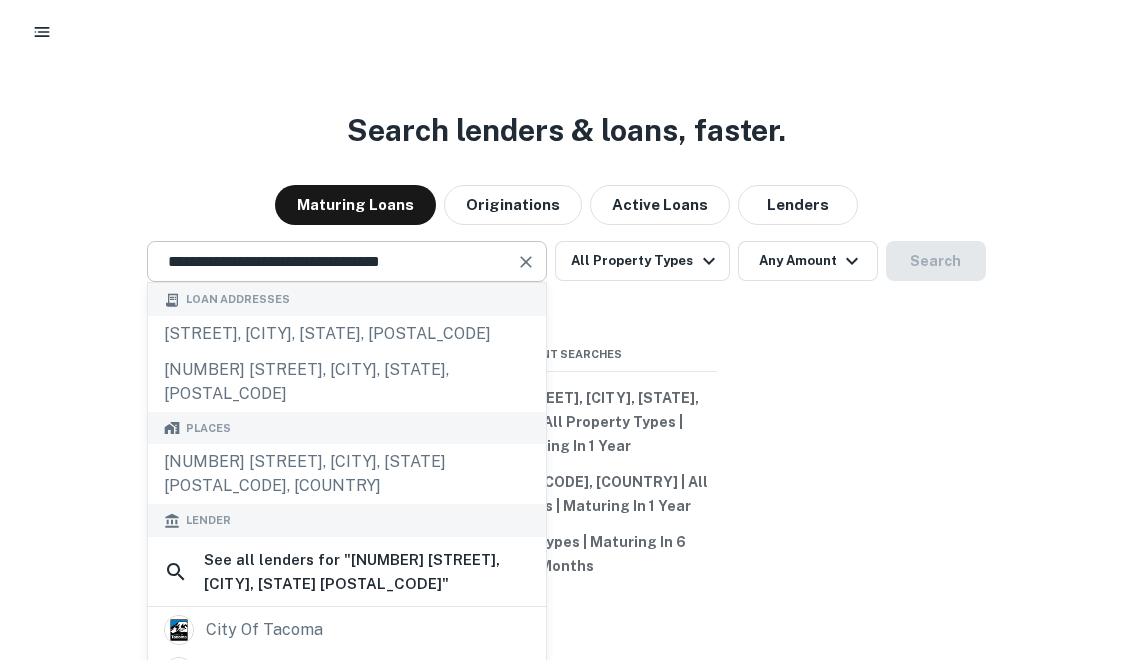 click at bounding box center [527, 250] 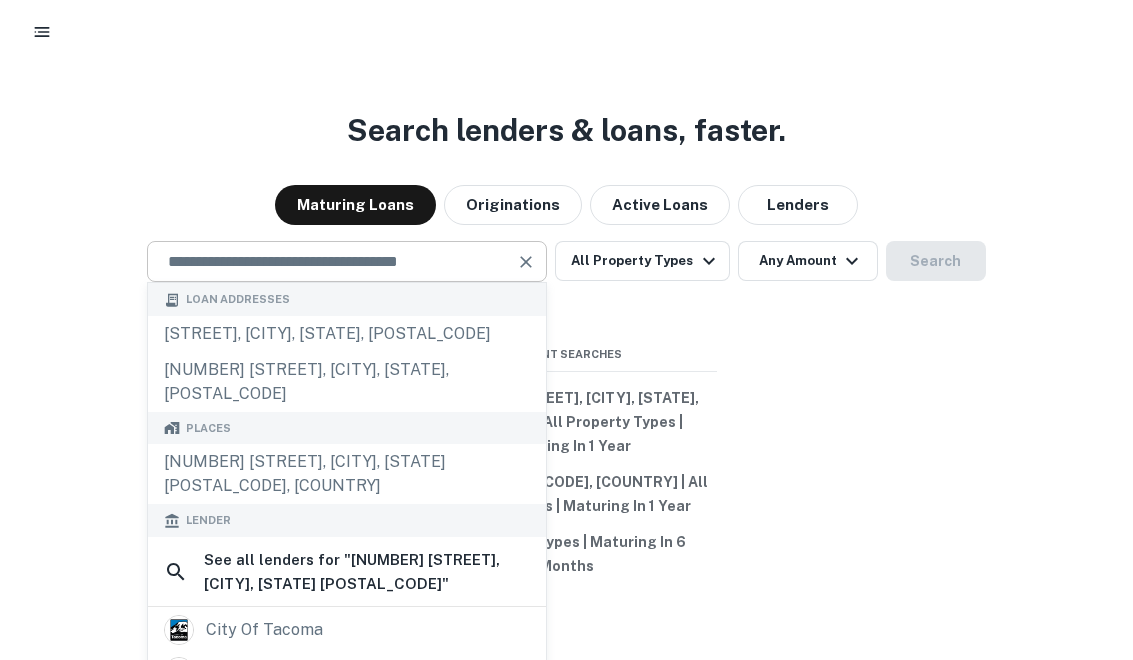 paste on "**********" 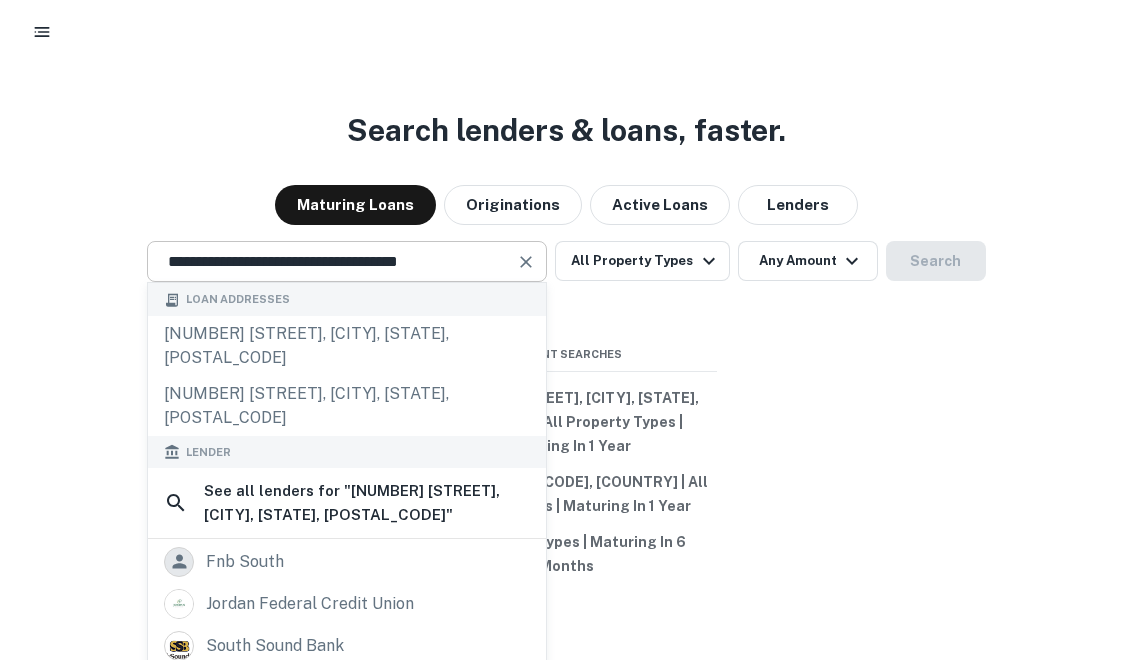click at bounding box center (527, 250) 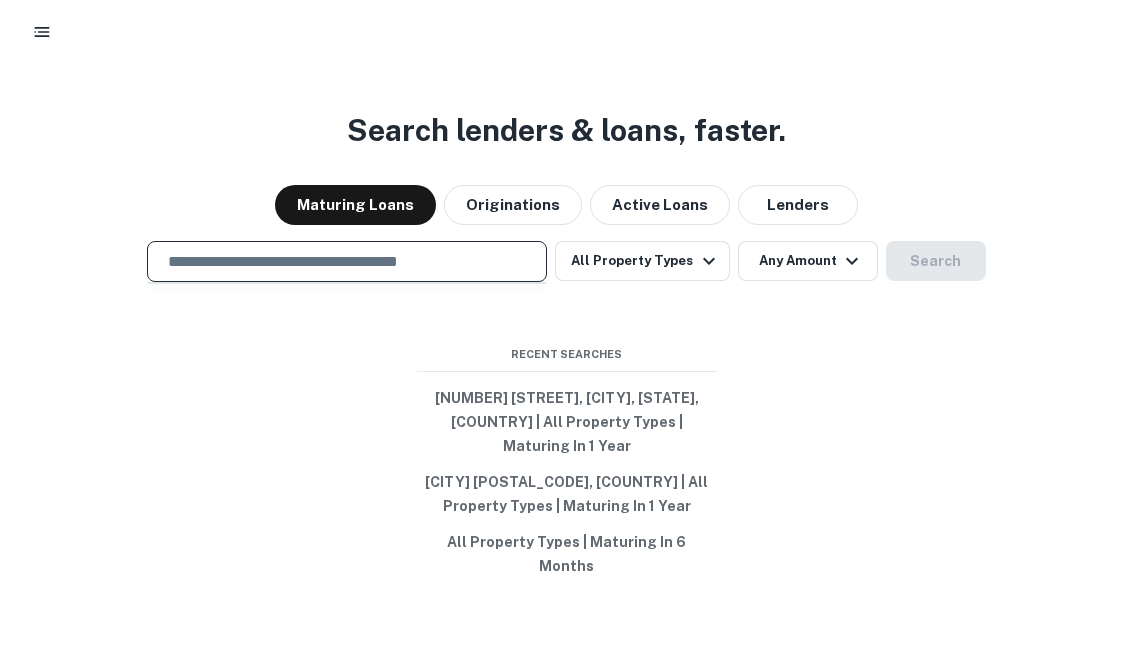 paste on "**********" 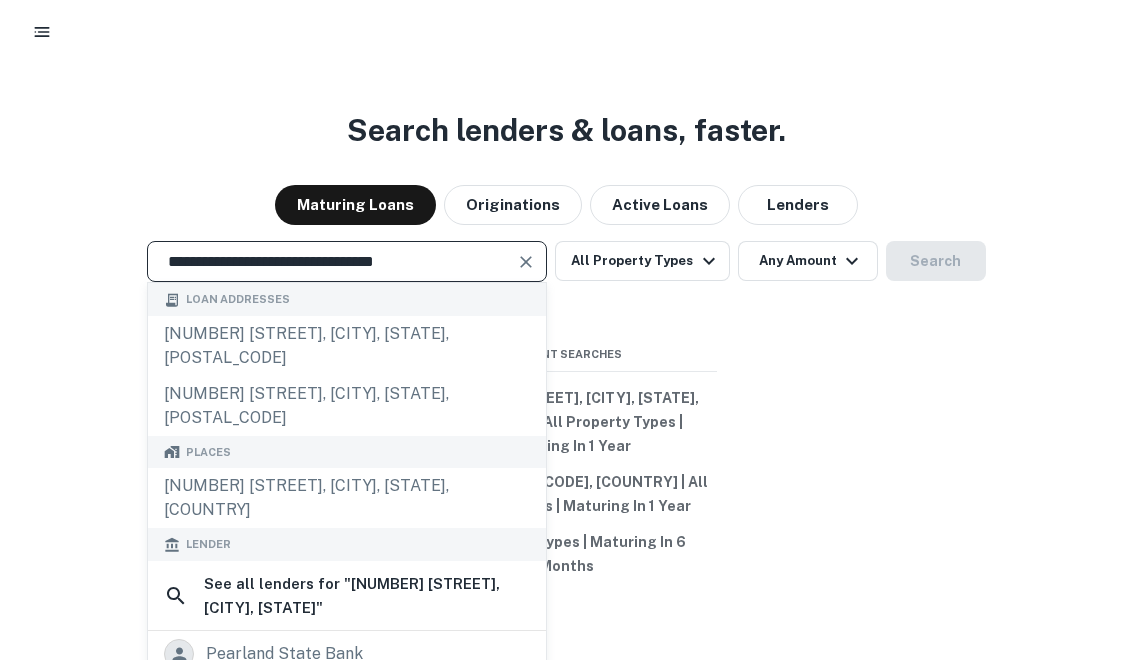 type on "**********" 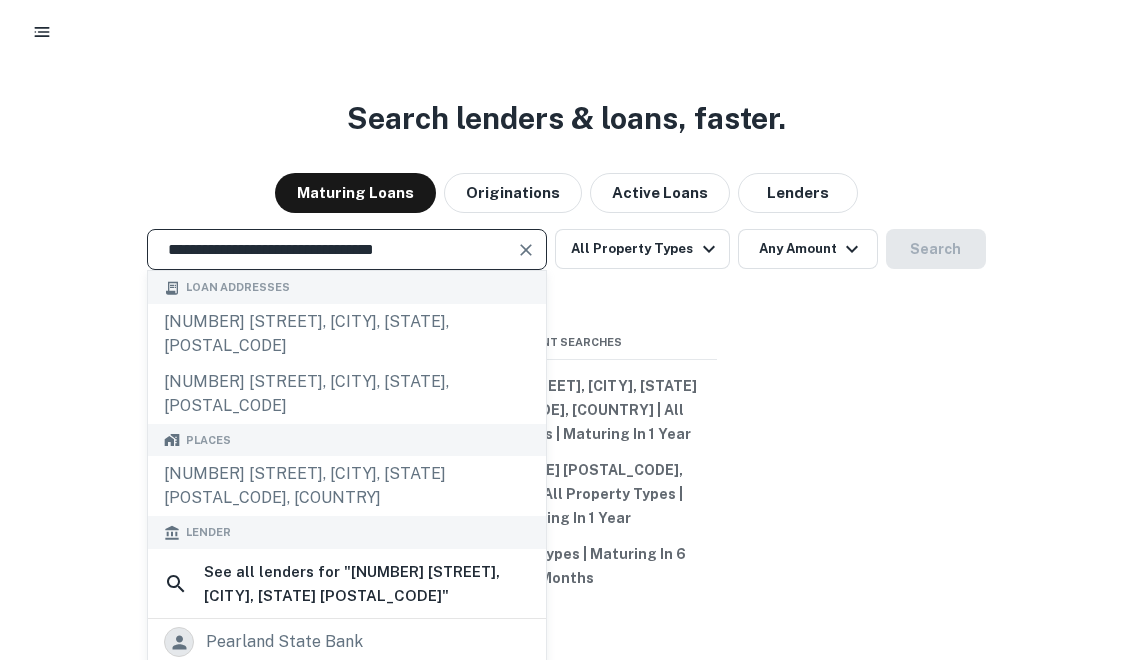 scroll, scrollTop: 0, scrollLeft: 0, axis: both 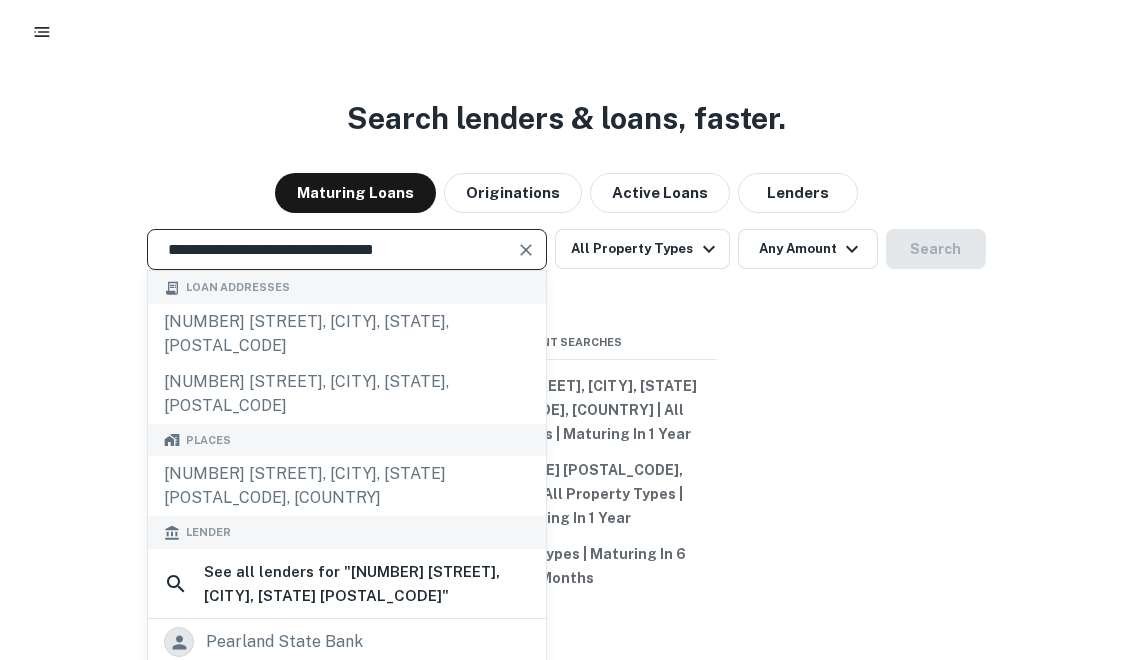 click at bounding box center [527, 250] 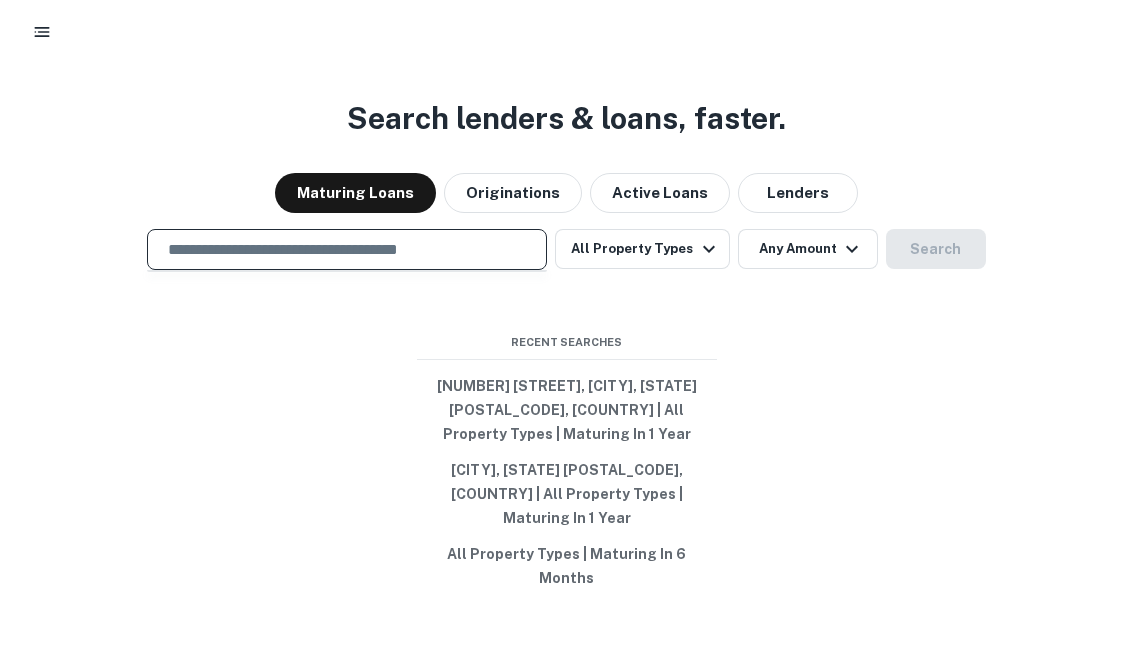 paste on "**********" 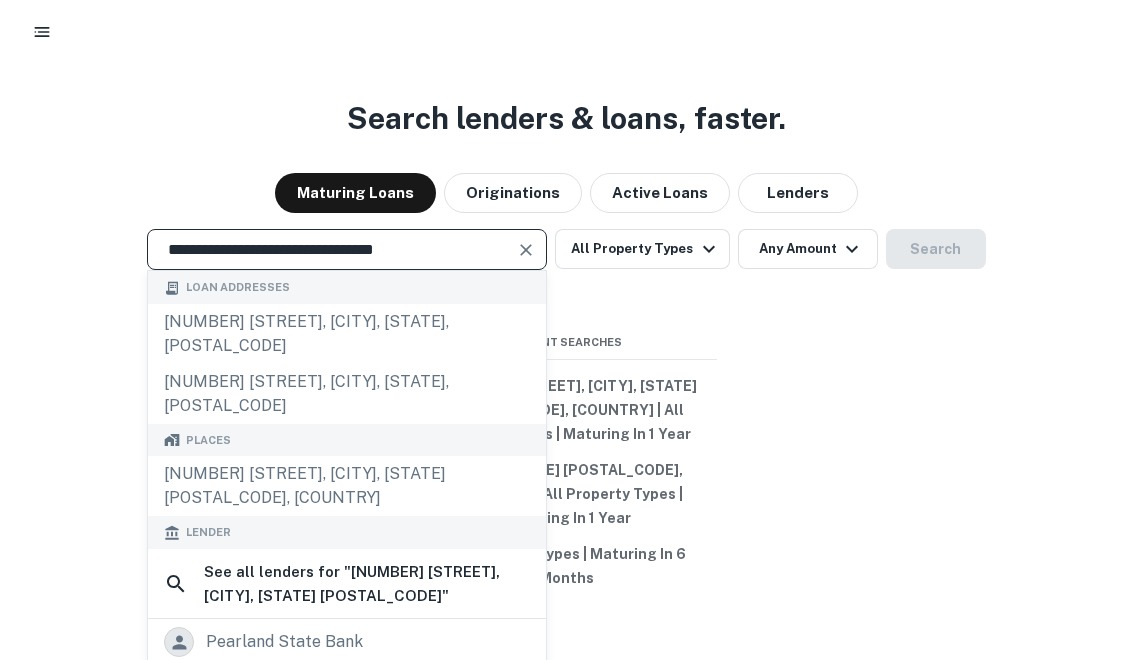 type on "**********" 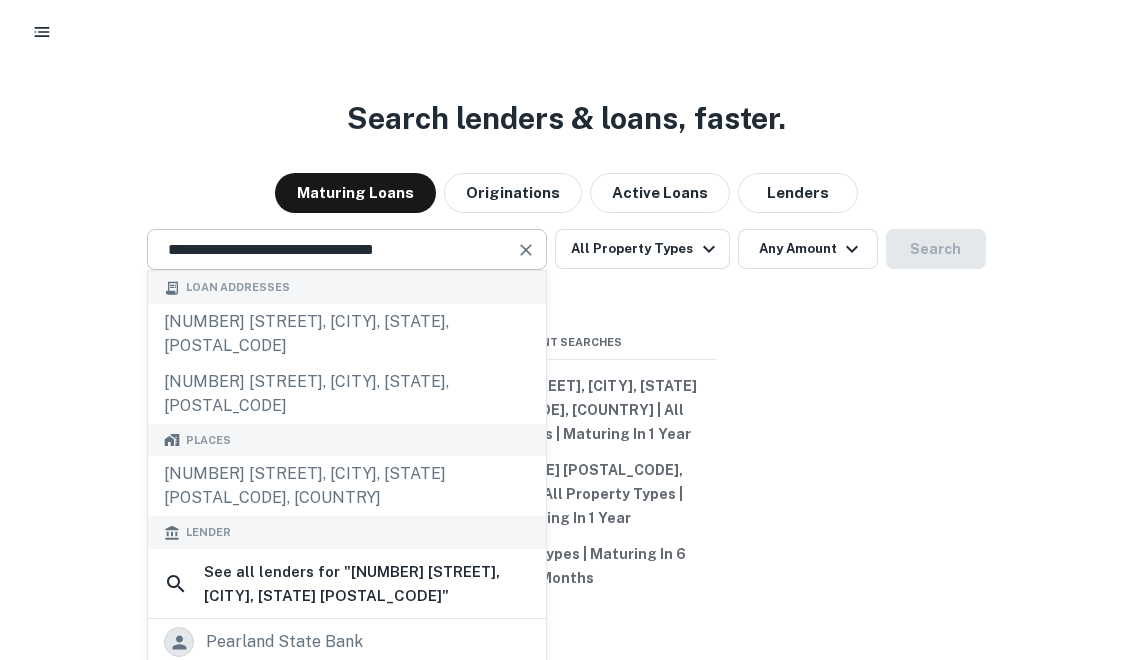 click at bounding box center [526, 250] 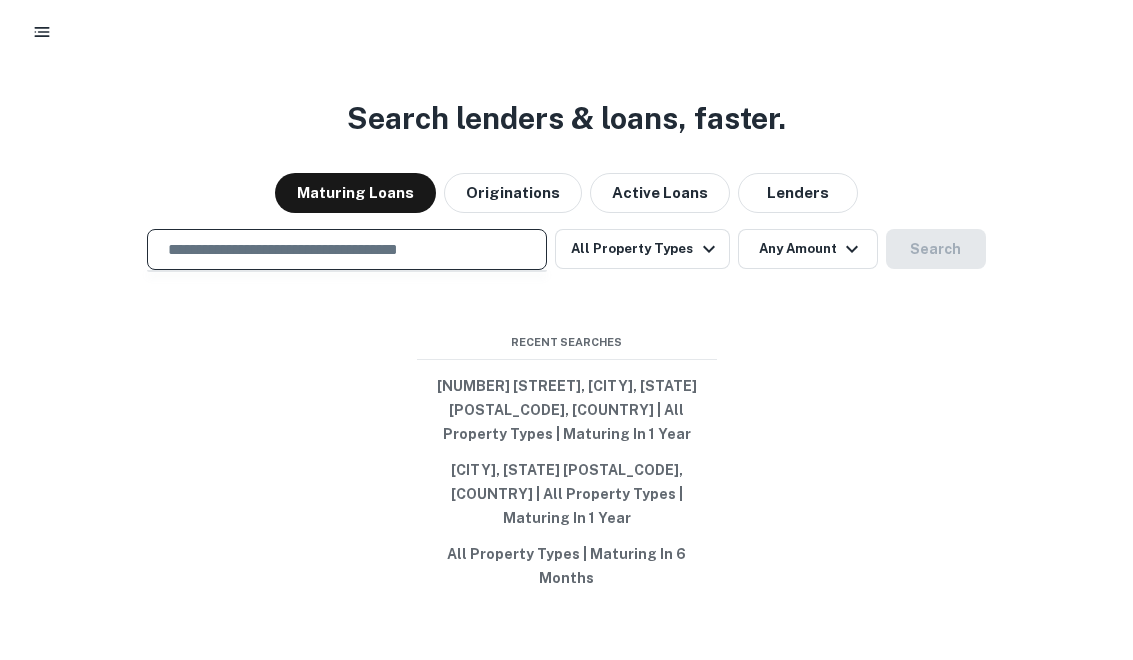 paste on "**********" 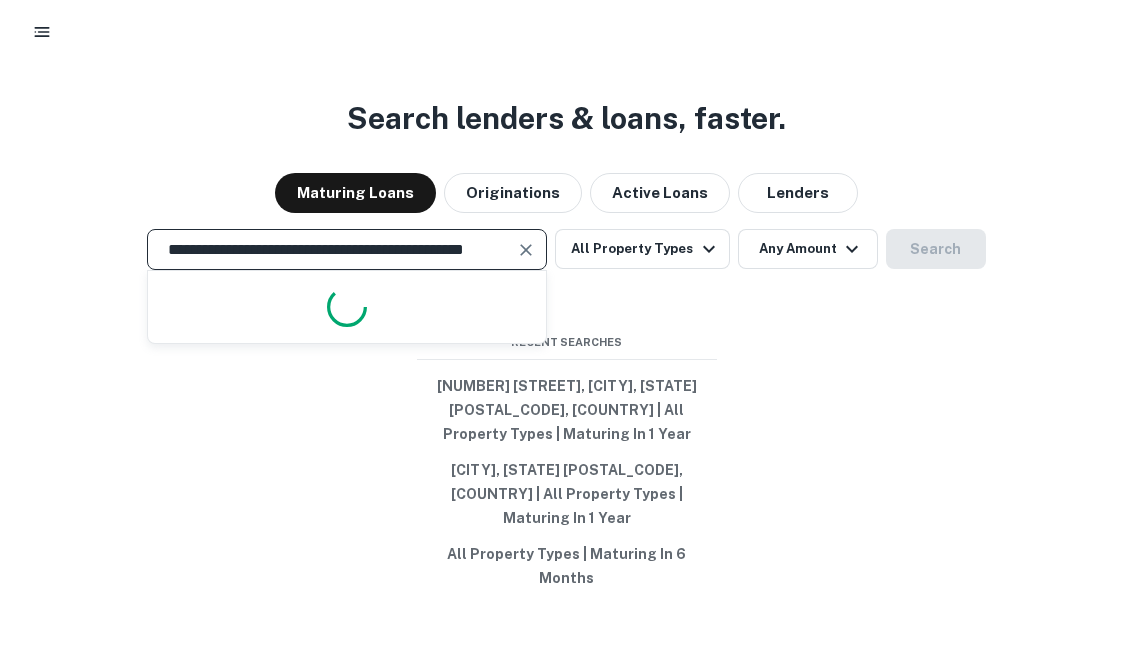 scroll, scrollTop: 0, scrollLeft: 56, axis: horizontal 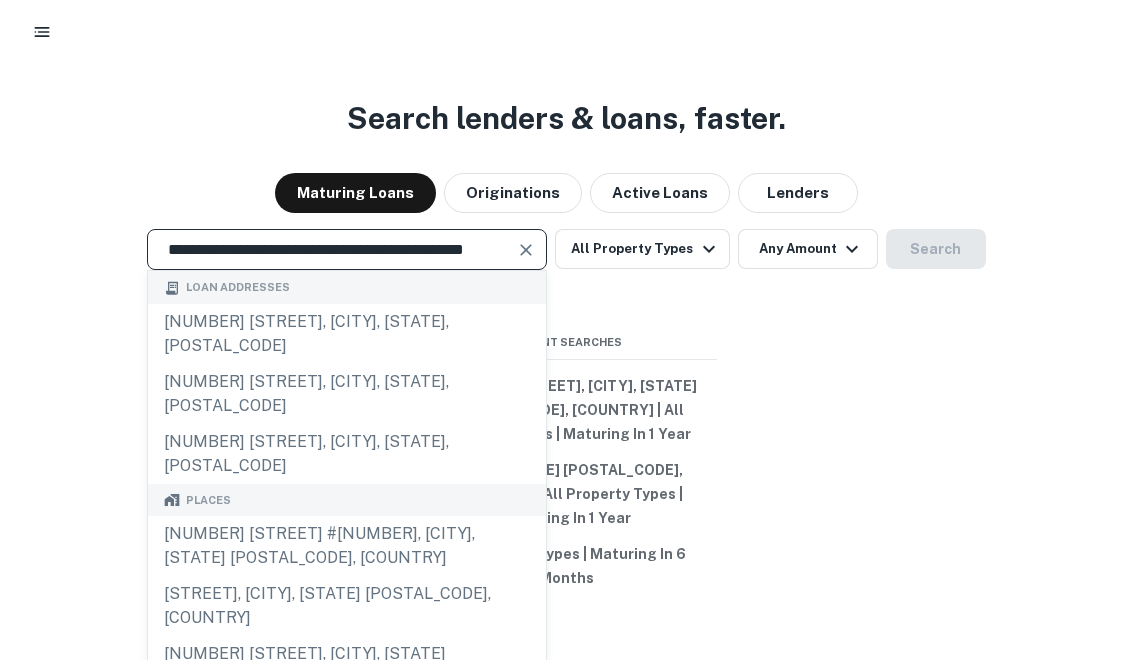 click on "**********" at bounding box center [332, 249] 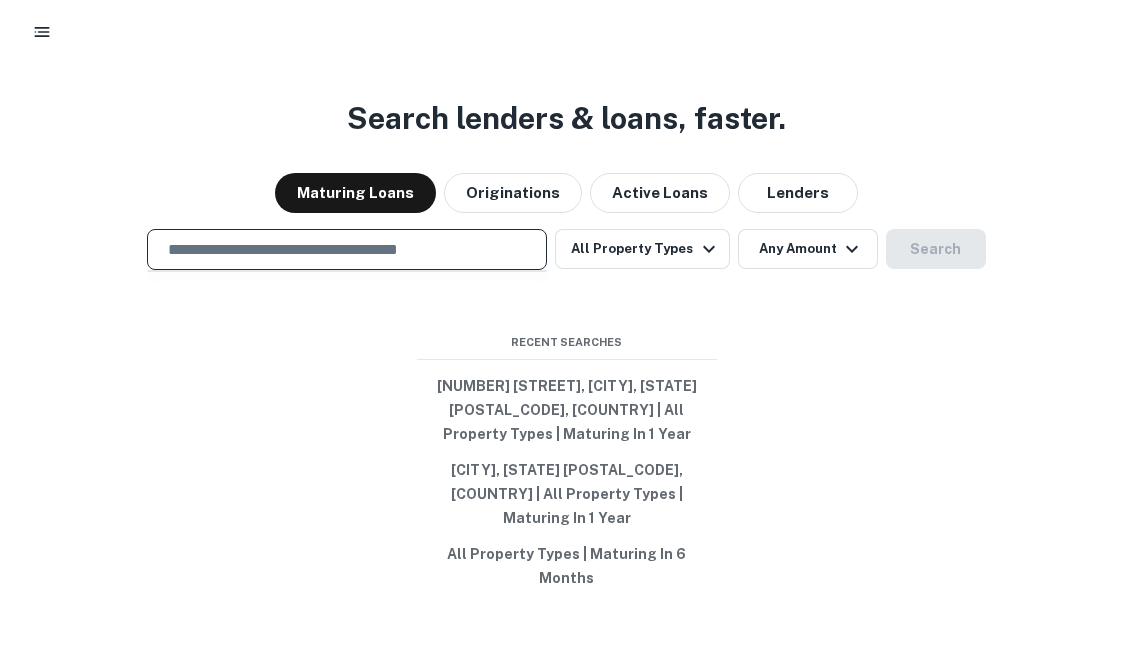 paste on "**********" 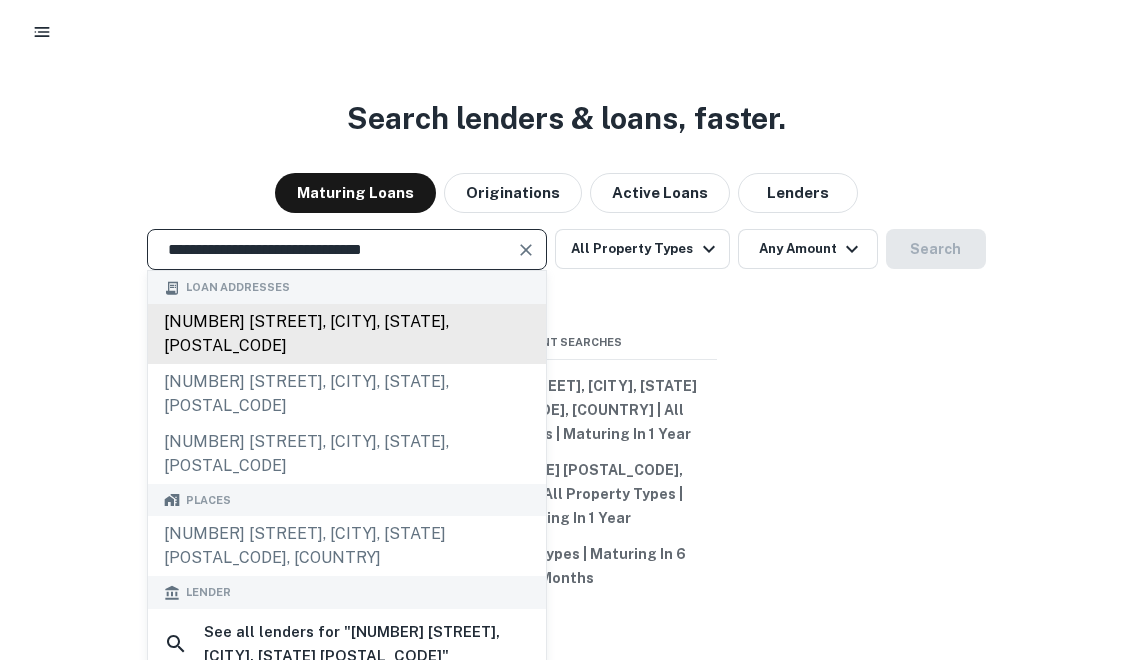 click on "4601 w park blvd, plano, tx, 75093" at bounding box center (347, 334) 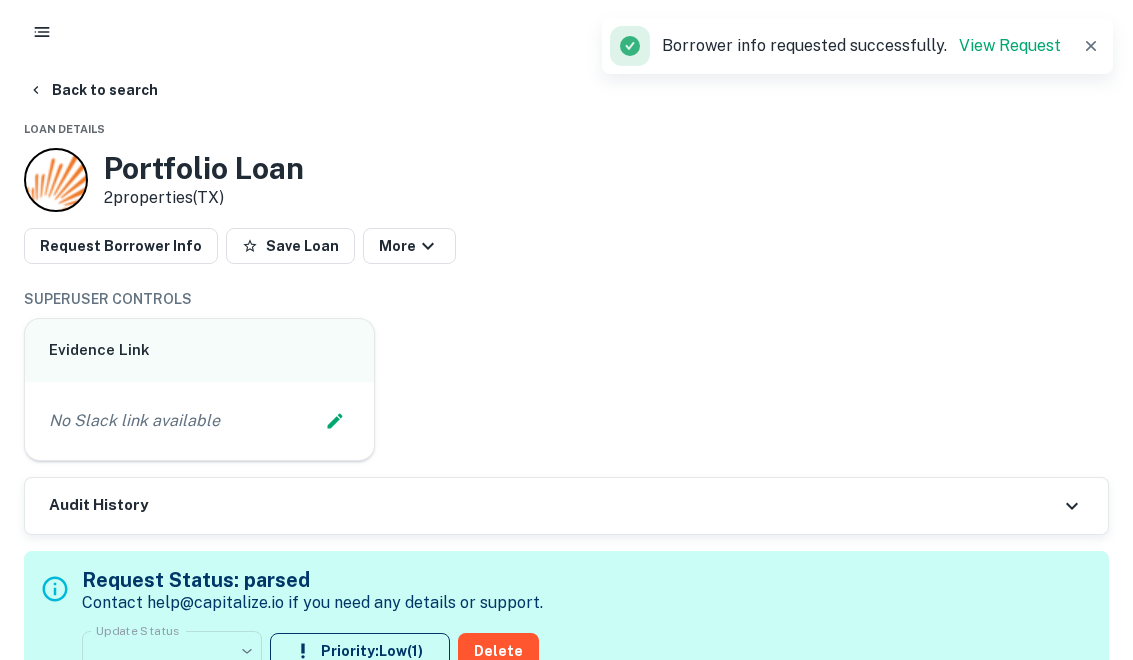 scroll, scrollTop: 0, scrollLeft: 0, axis: both 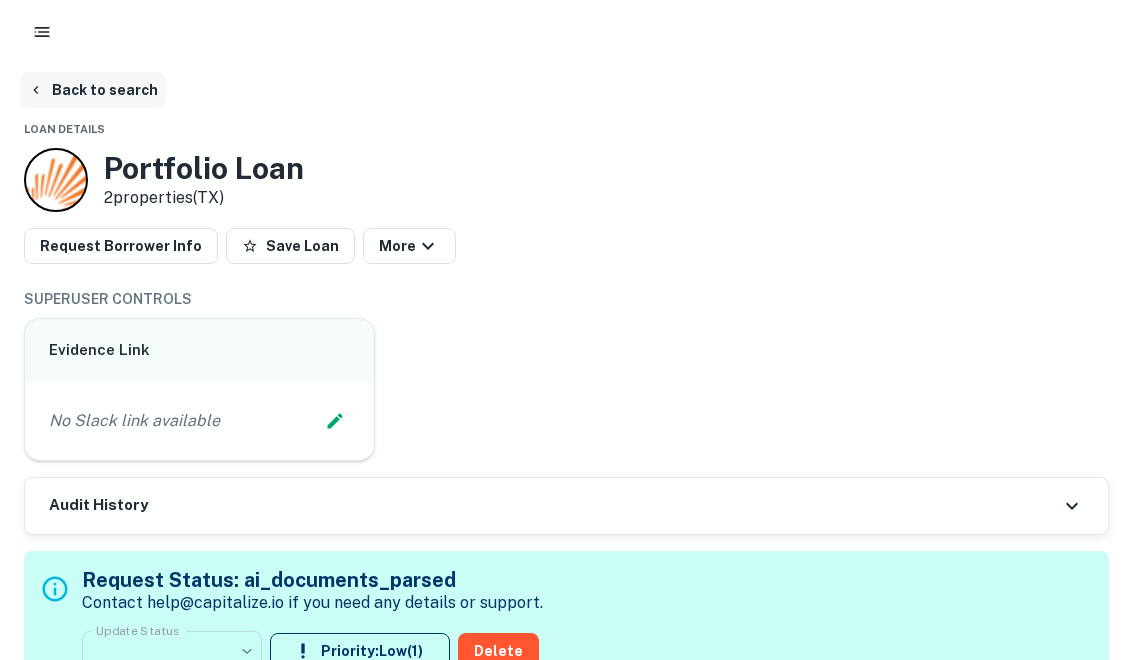 click on "Back to search" at bounding box center (93, 90) 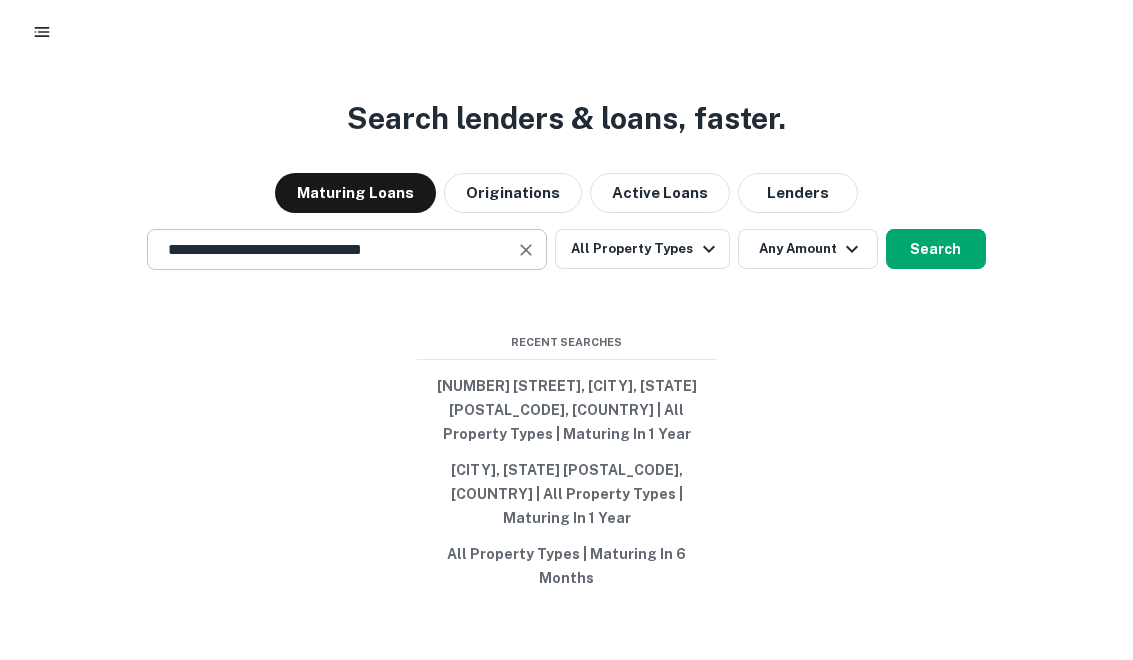 click at bounding box center [526, 262] 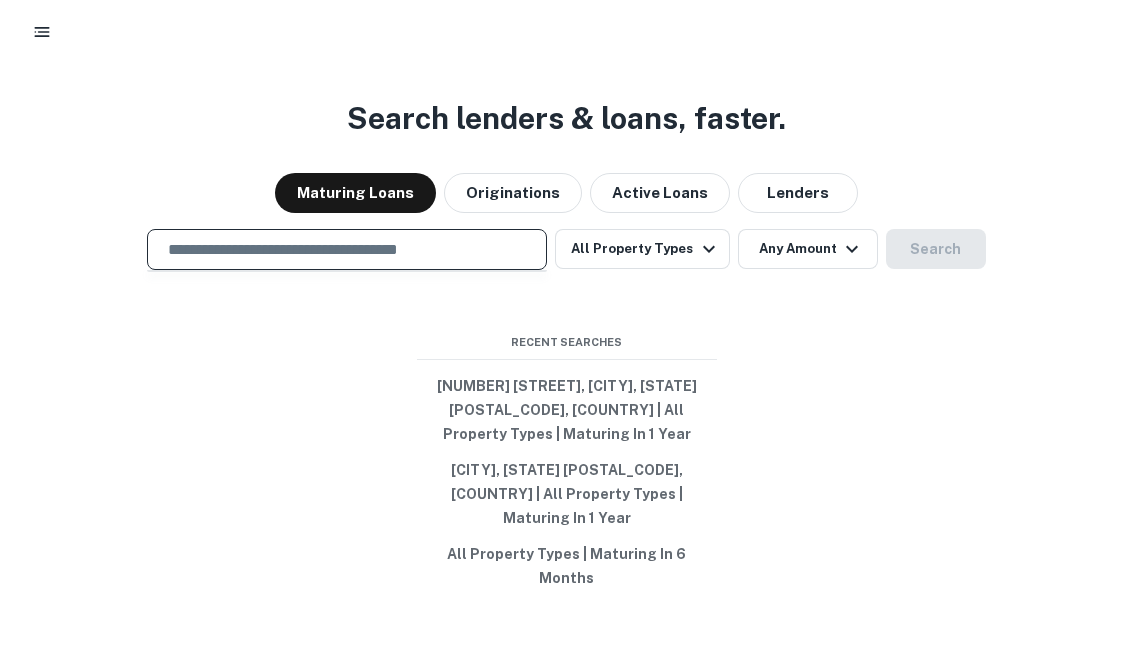 paste on "**********" 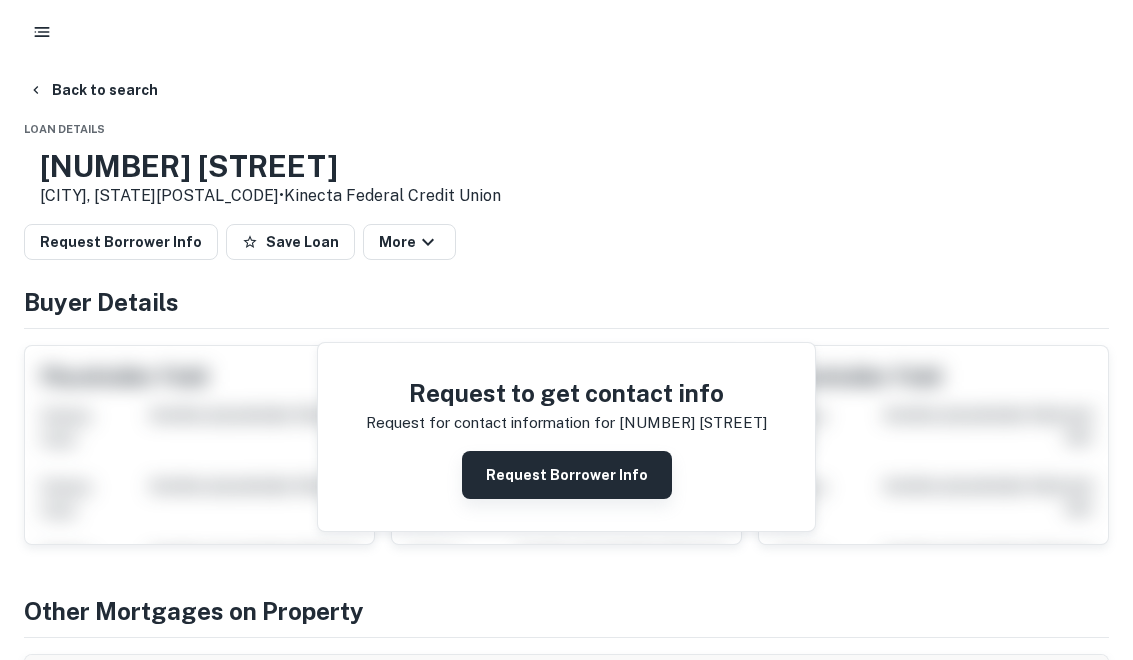 click on "Request Borrower Info" at bounding box center (567, 475) 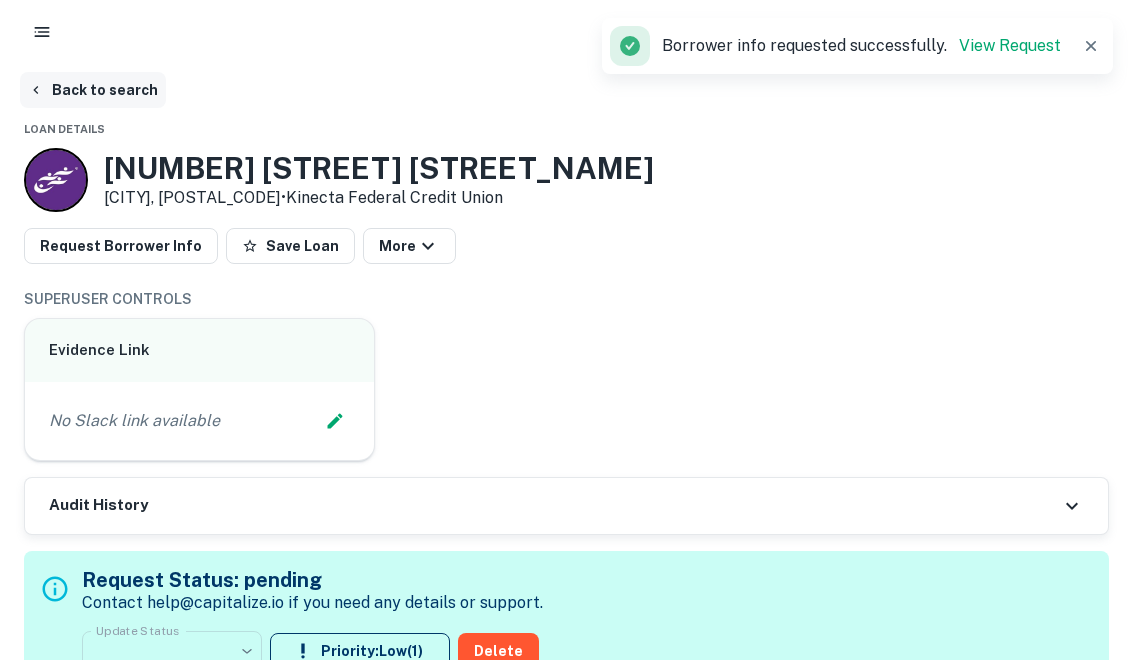 scroll, scrollTop: 0, scrollLeft: 0, axis: both 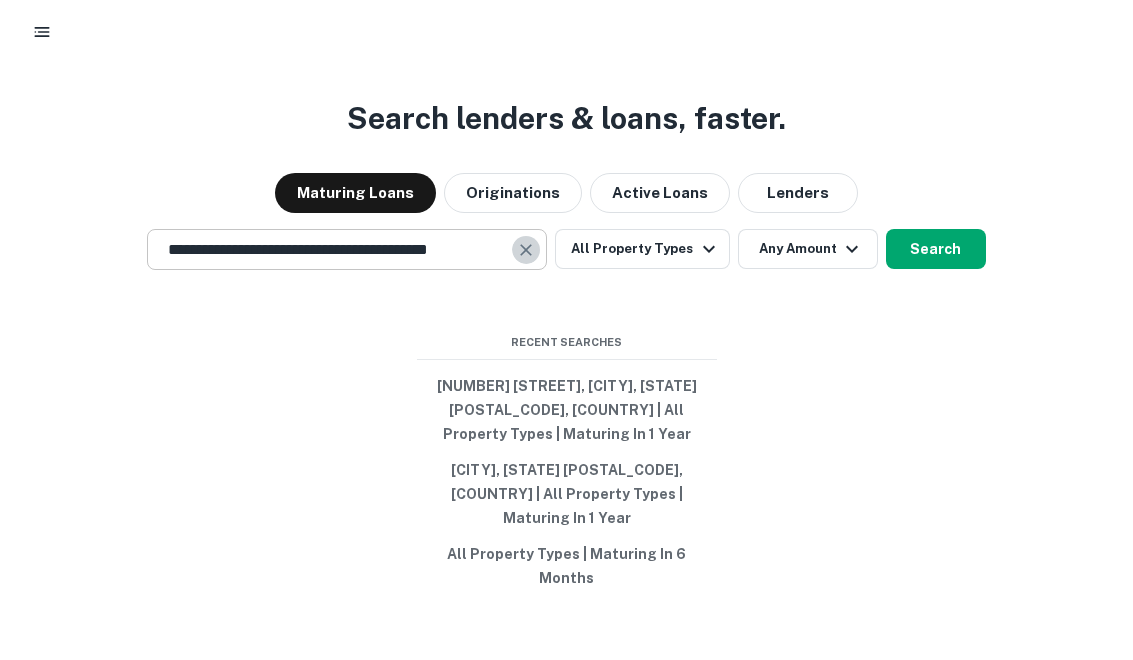 click at bounding box center (526, 262) 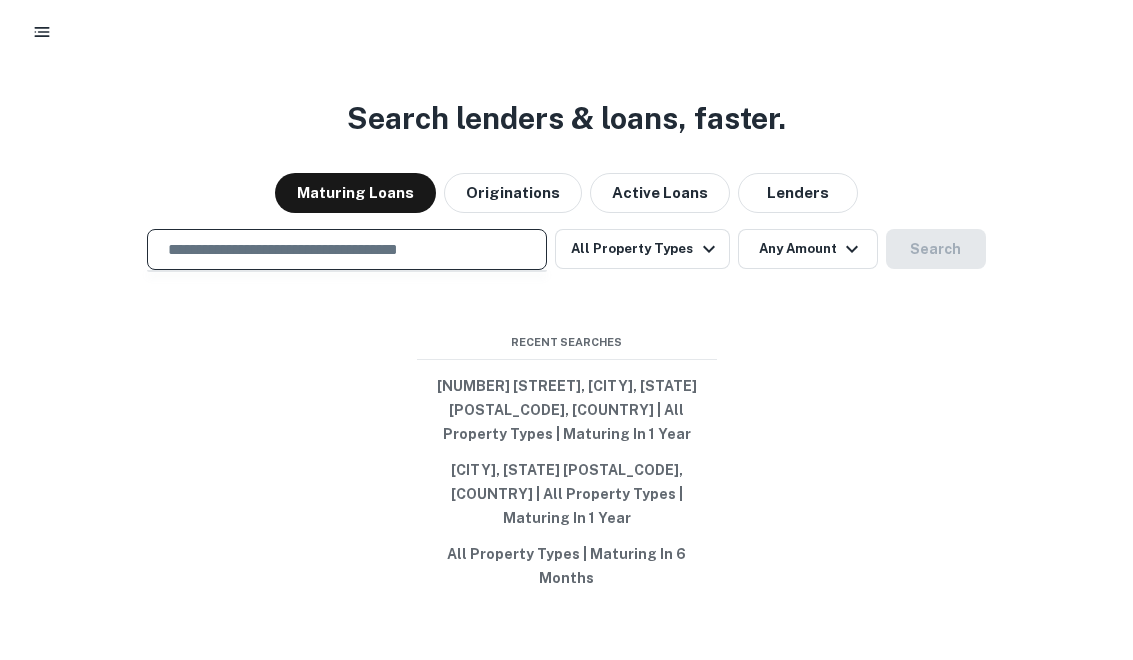 paste on "**********" 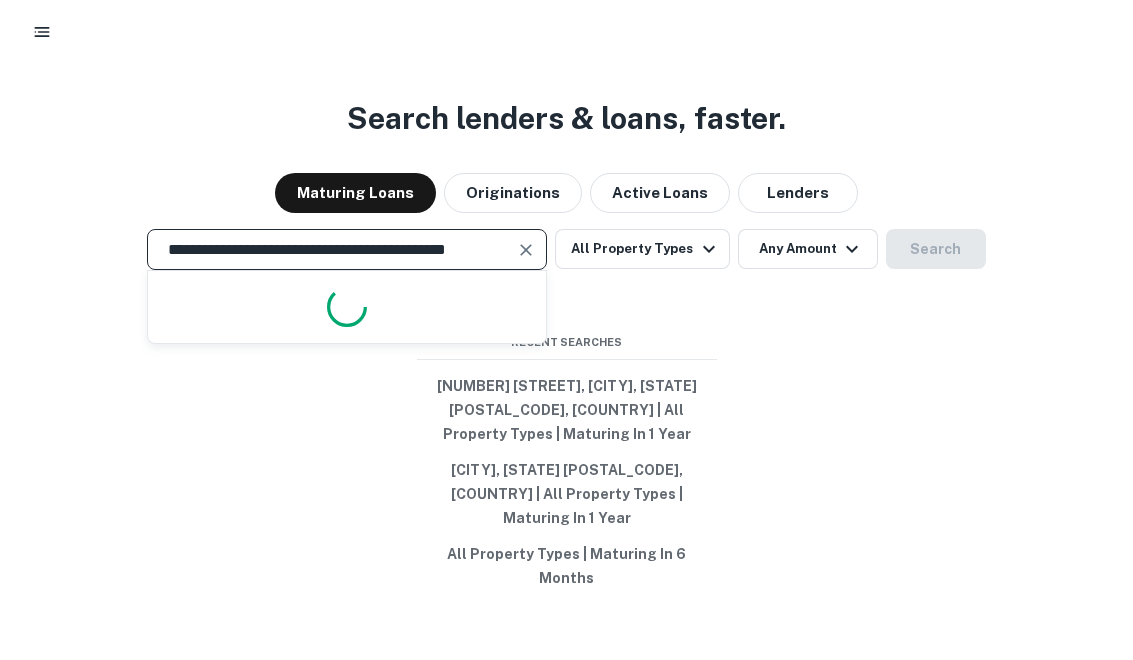 scroll, scrollTop: 0, scrollLeft: 11, axis: horizontal 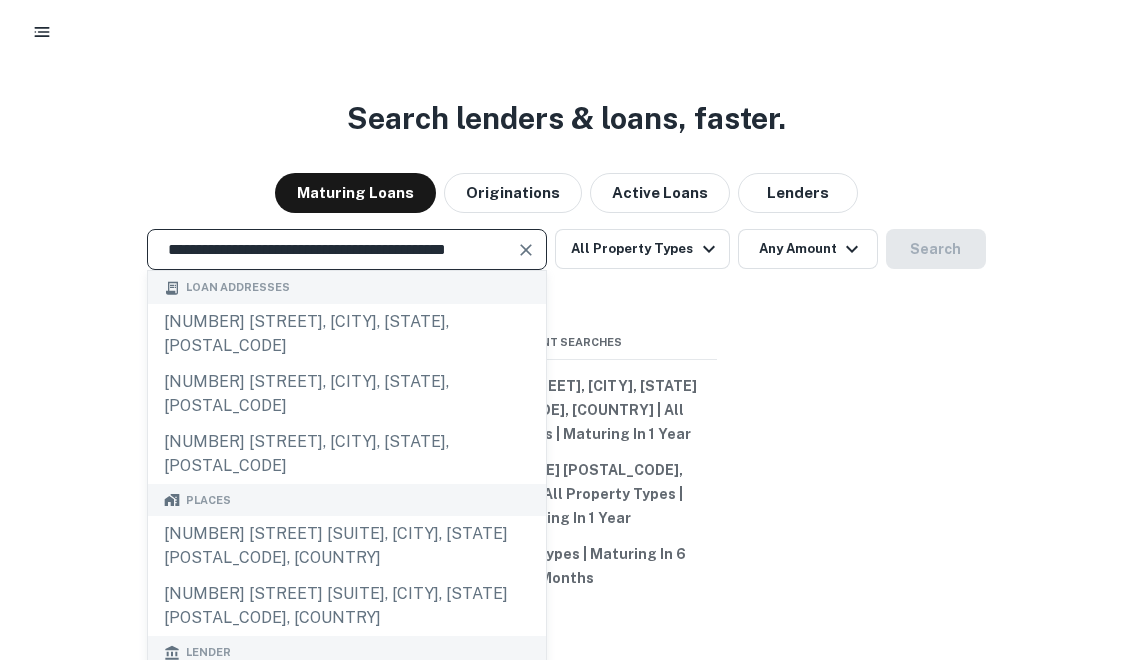 click on "**********" at bounding box center (332, 261) 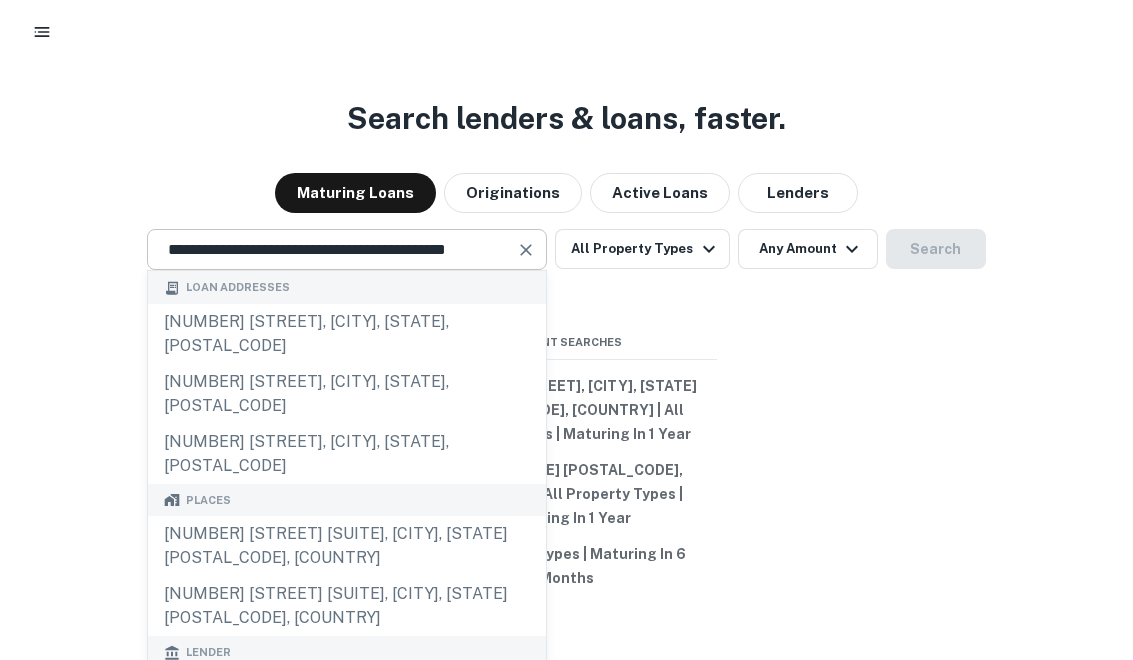 click at bounding box center [527, 262] 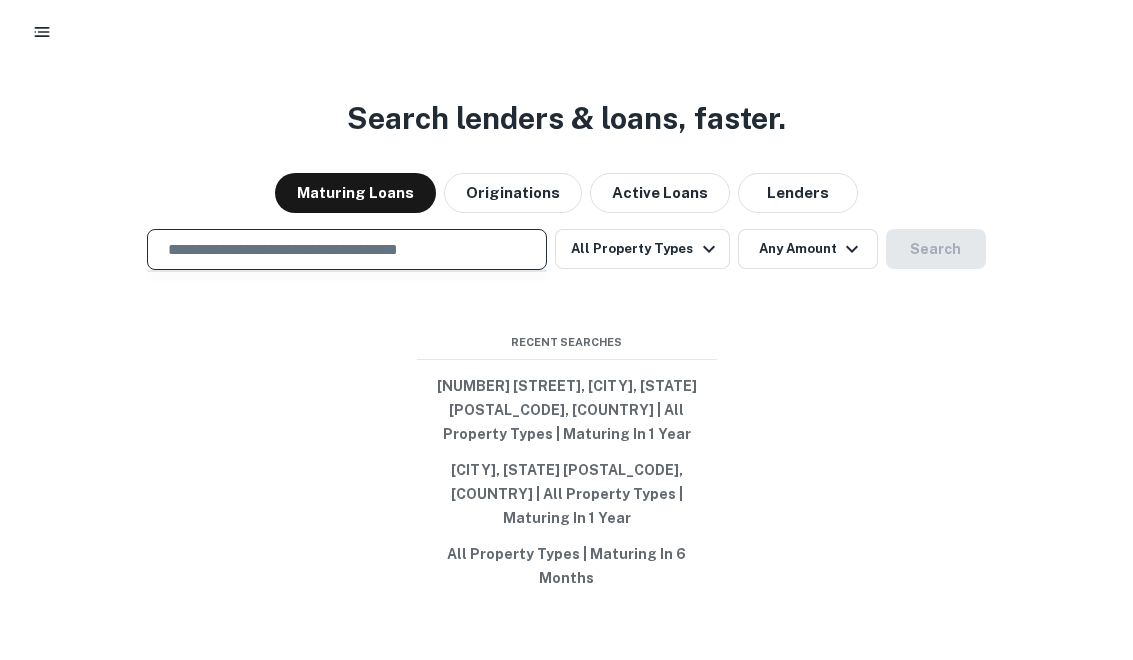paste on "**********" 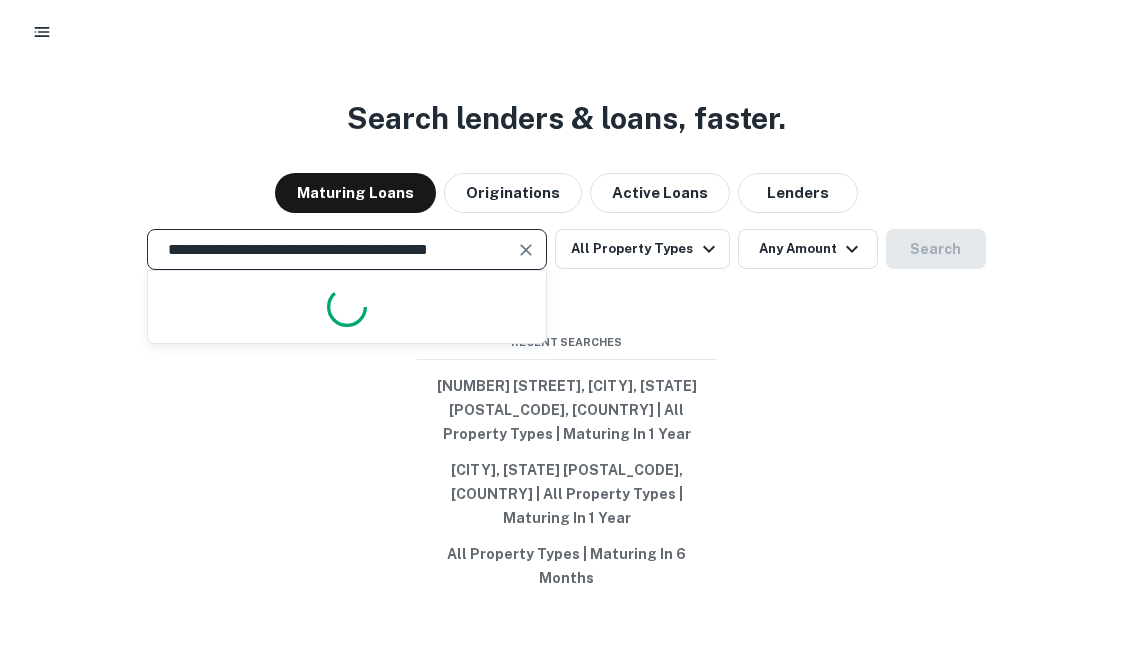 scroll, scrollTop: 0, scrollLeft: 8, axis: horizontal 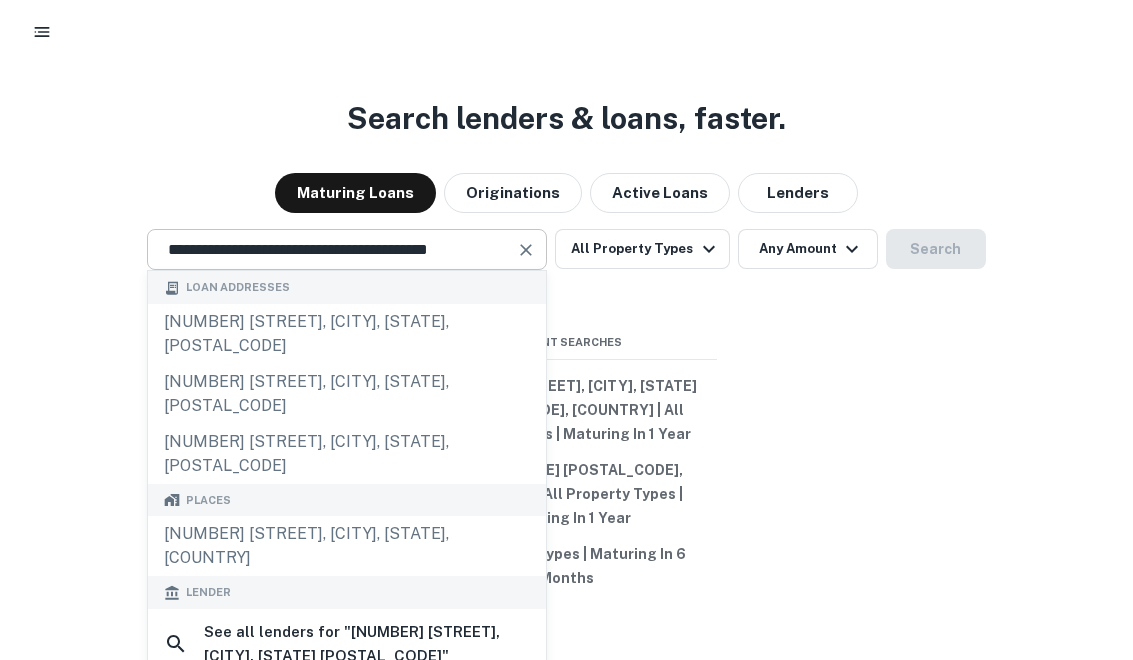 click at bounding box center [526, 262] 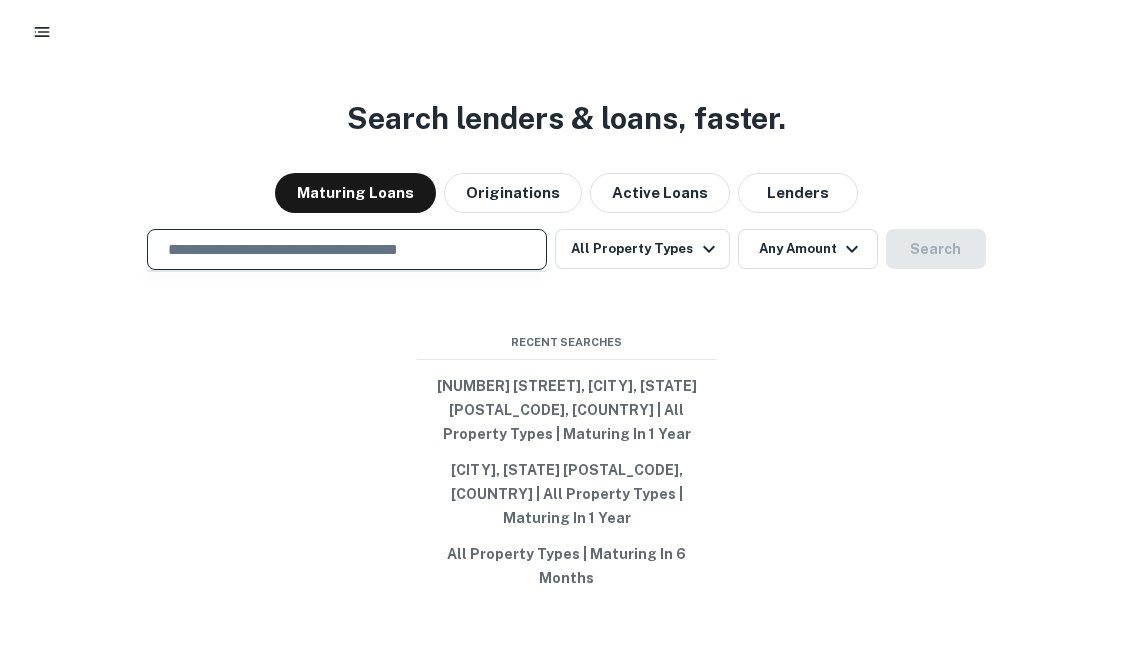 paste on "**********" 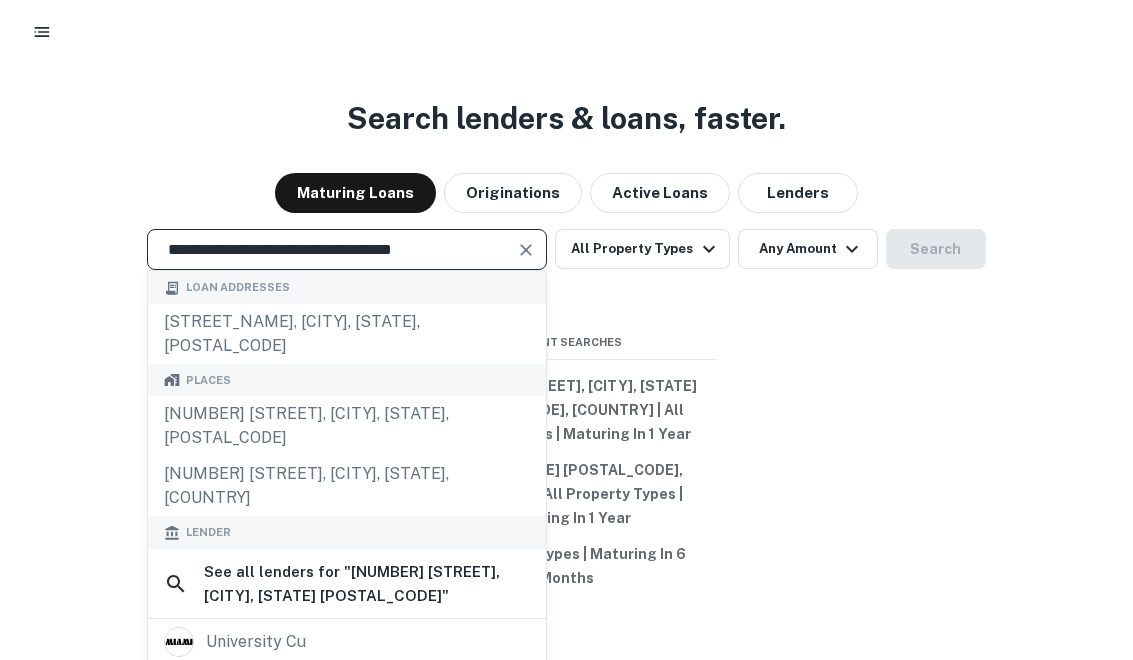 click on "**********" at bounding box center (332, 261) 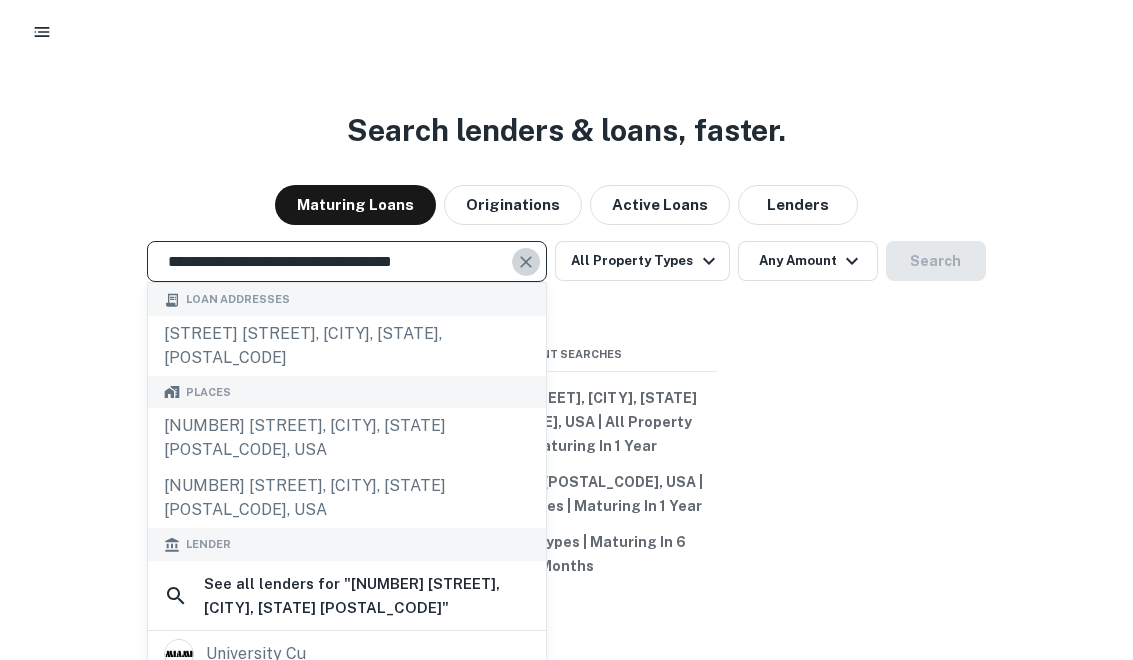 click at bounding box center (526, 250) 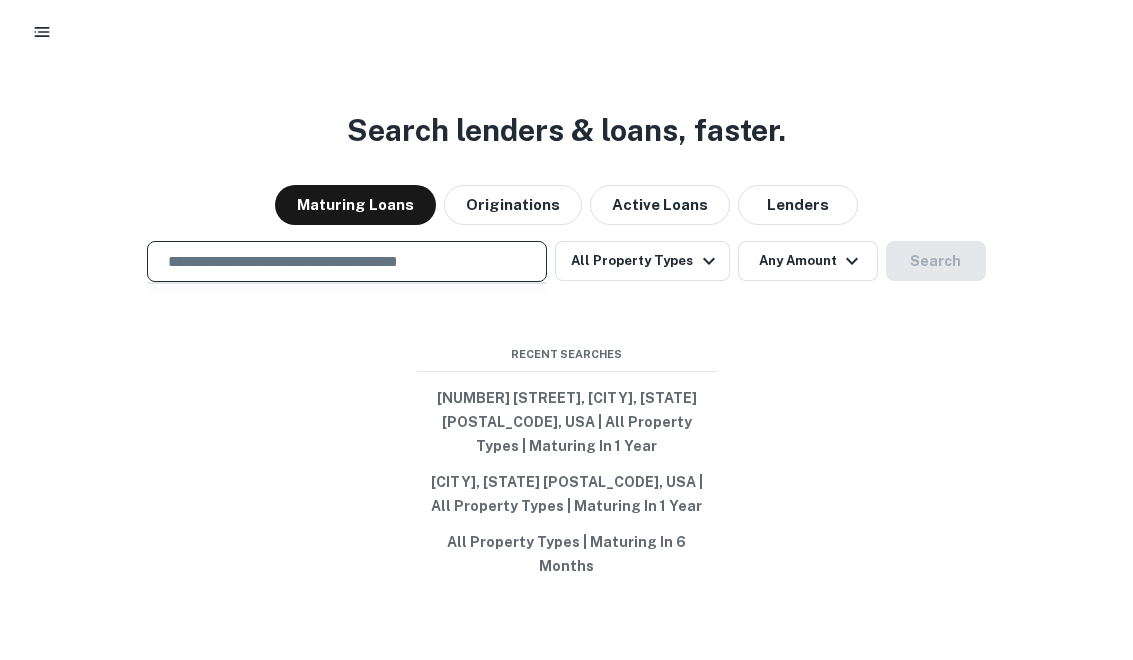 scroll, scrollTop: 0, scrollLeft: 0, axis: both 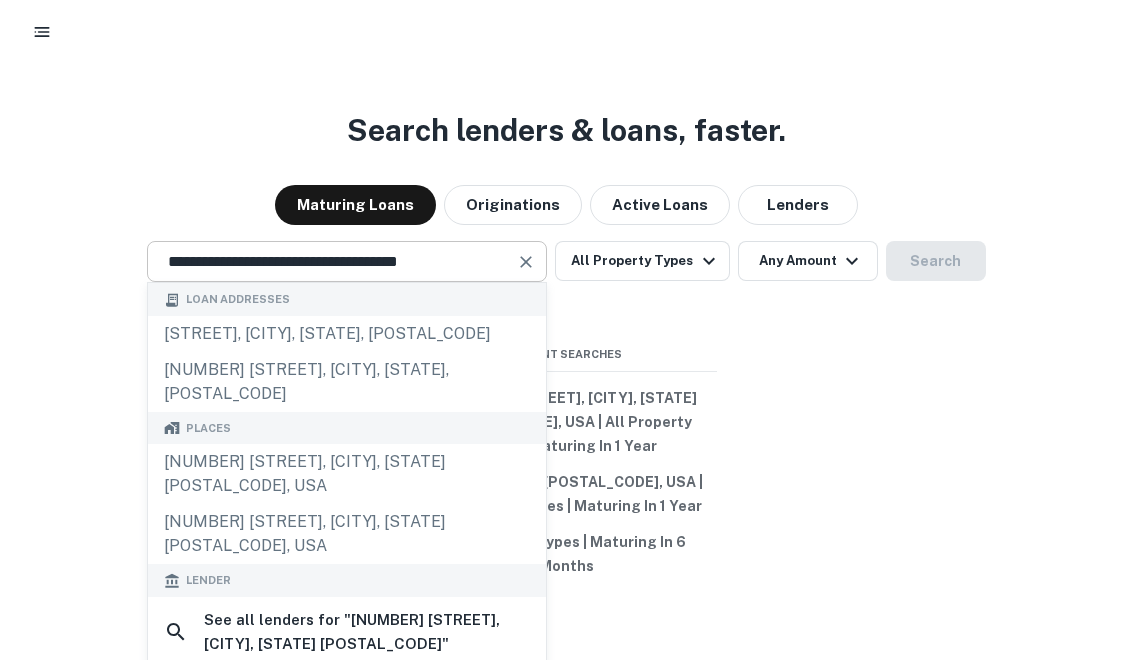 click at bounding box center (527, 250) 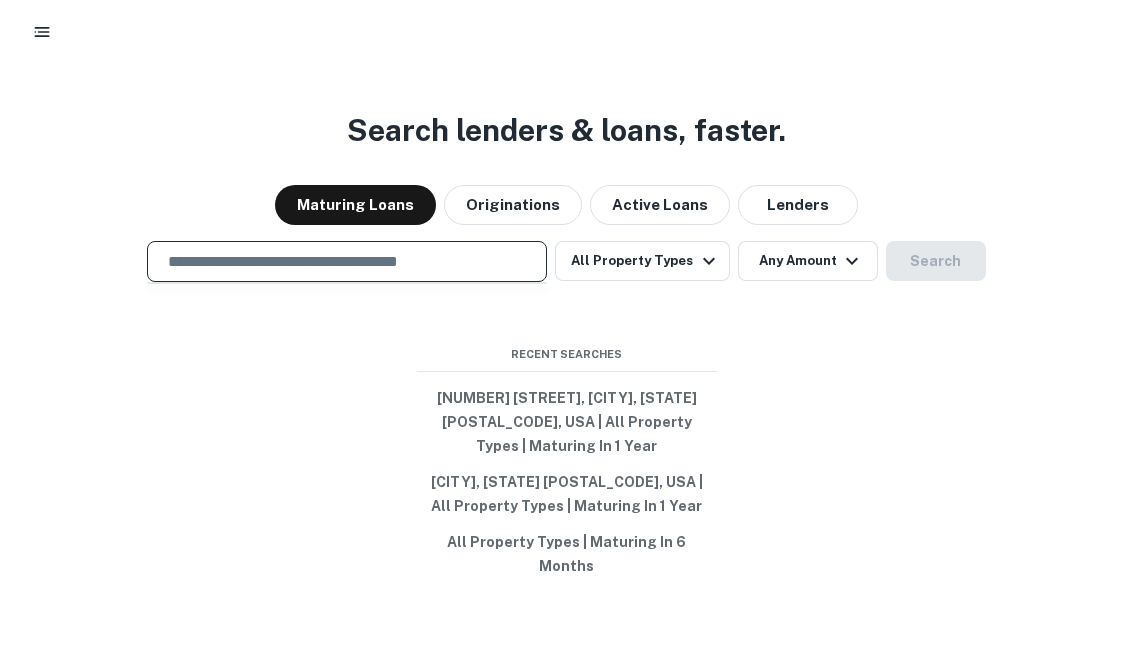 paste on "**********" 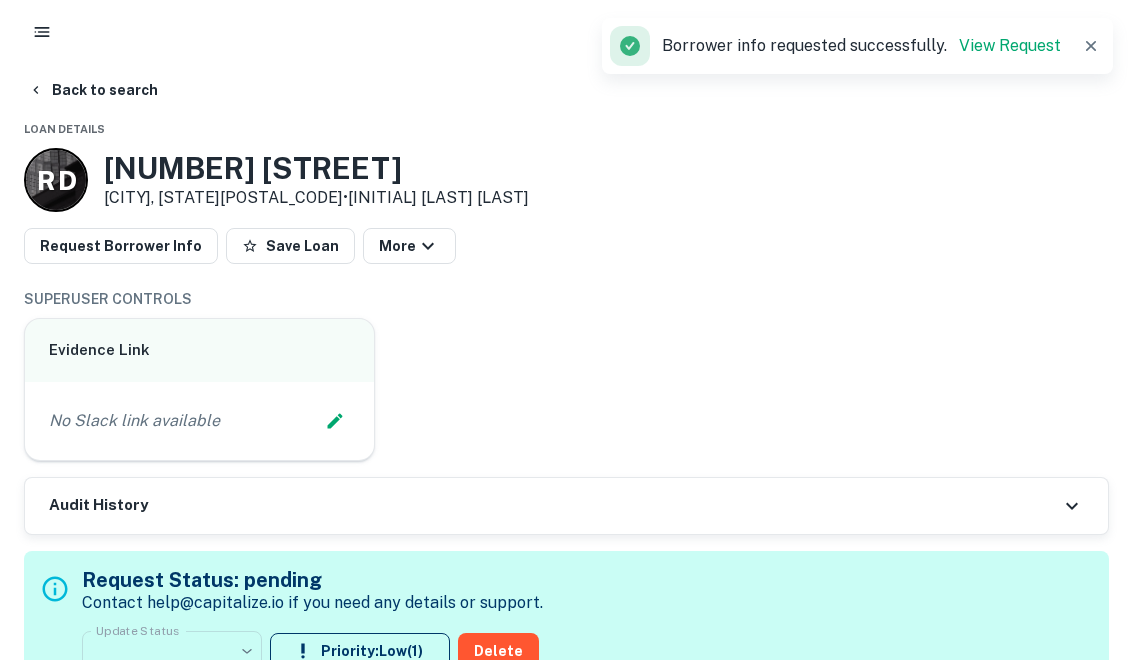 click on "Back to search" at bounding box center [93, 90] 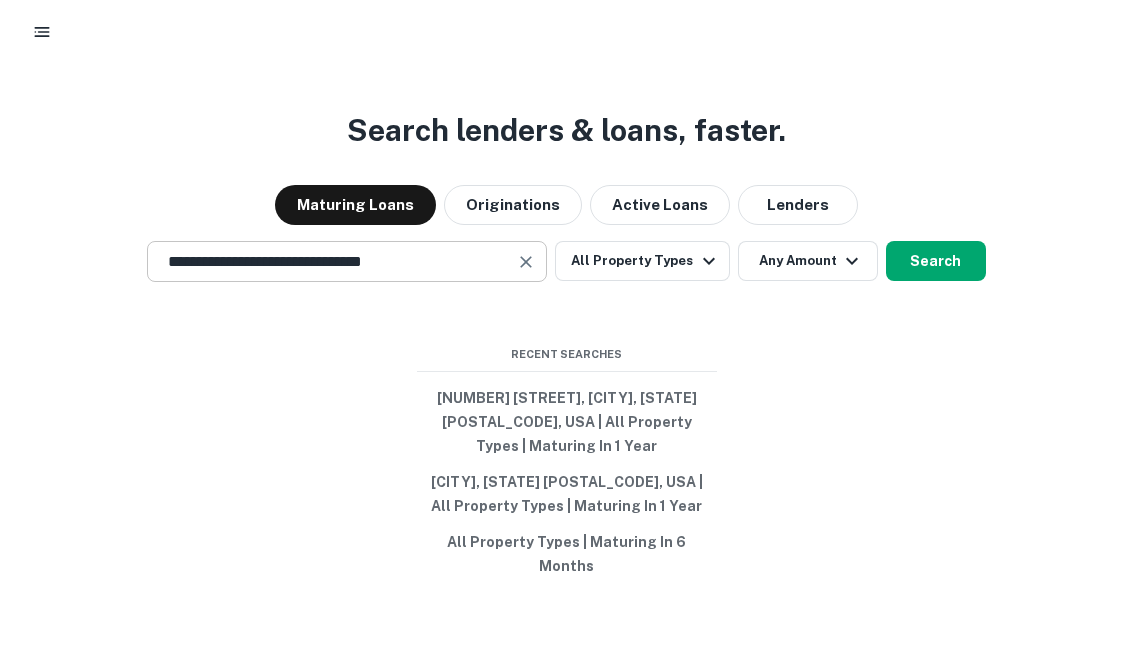 click at bounding box center (526, 250) 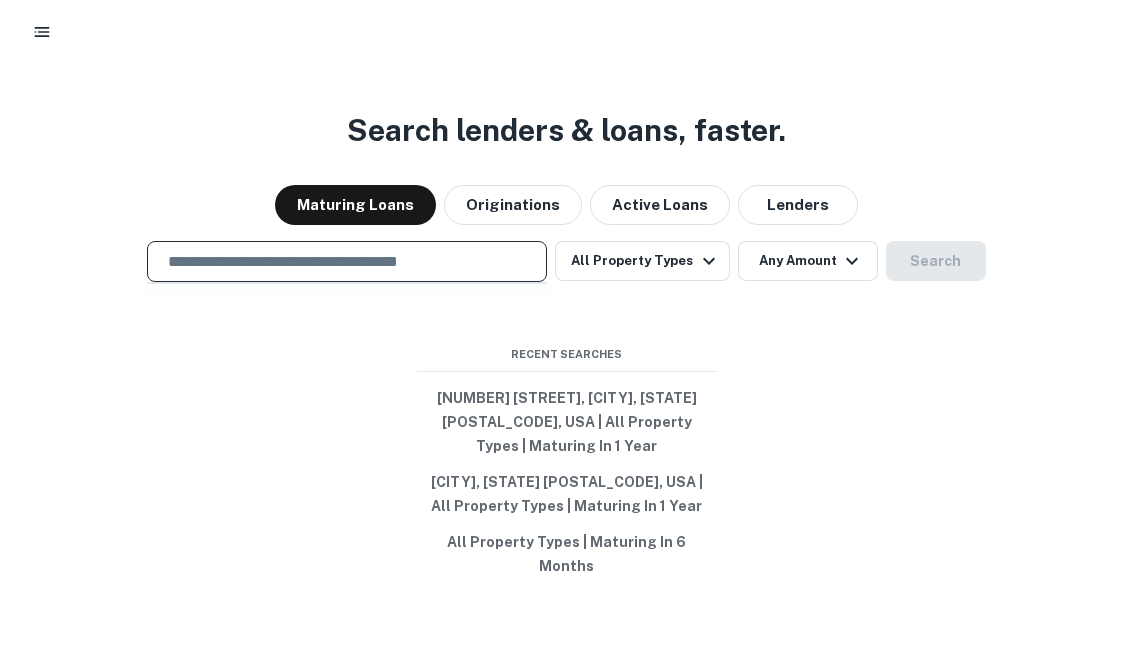 paste on "**********" 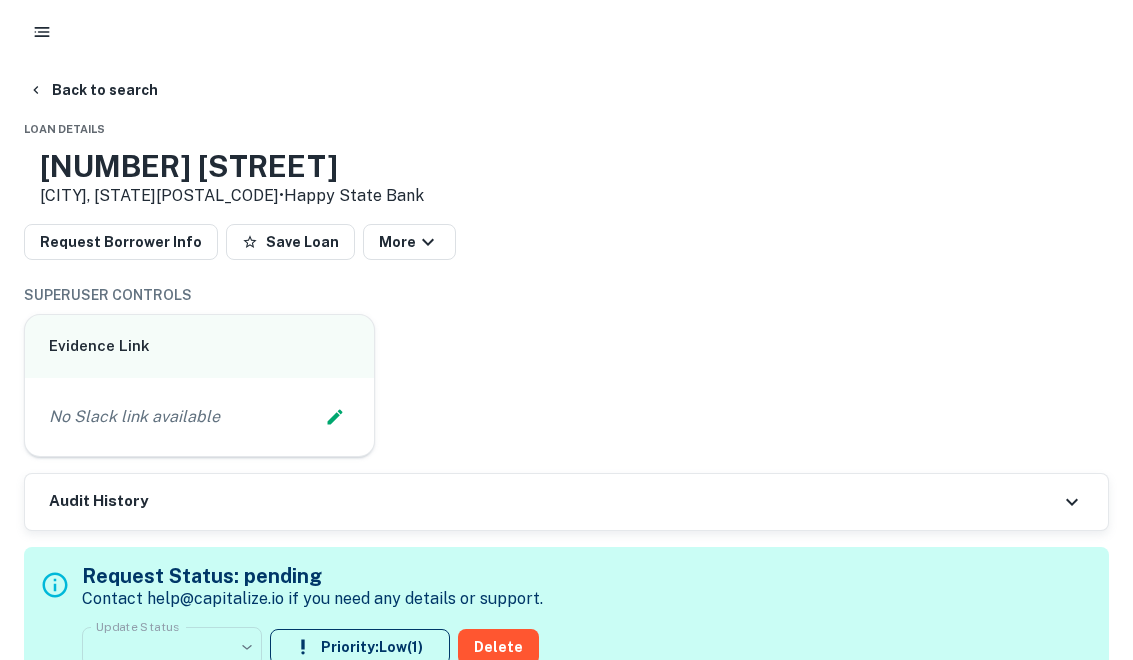 click on "Back to search" at bounding box center [93, 90] 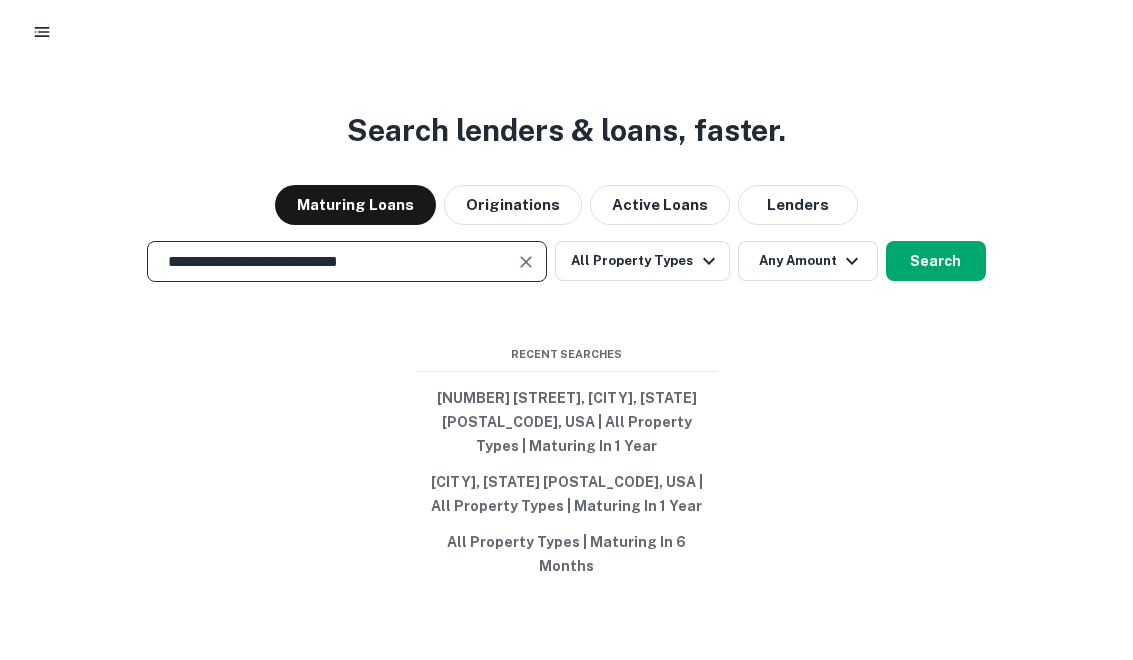 click on "**********" at bounding box center (347, 273) 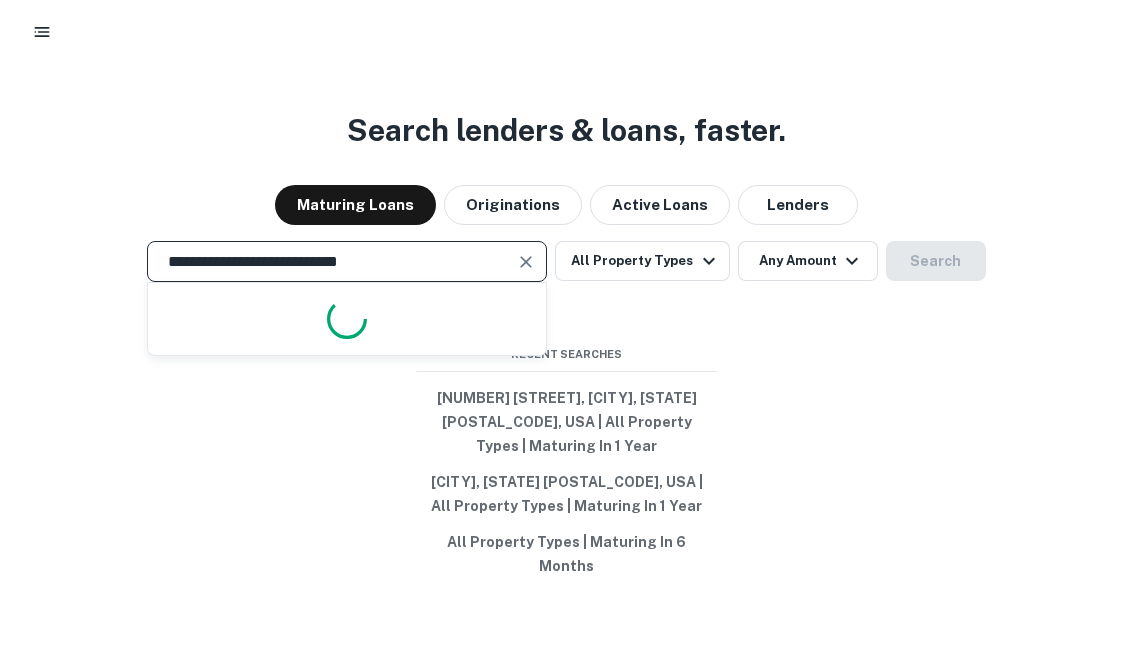 click at bounding box center (527, 274) 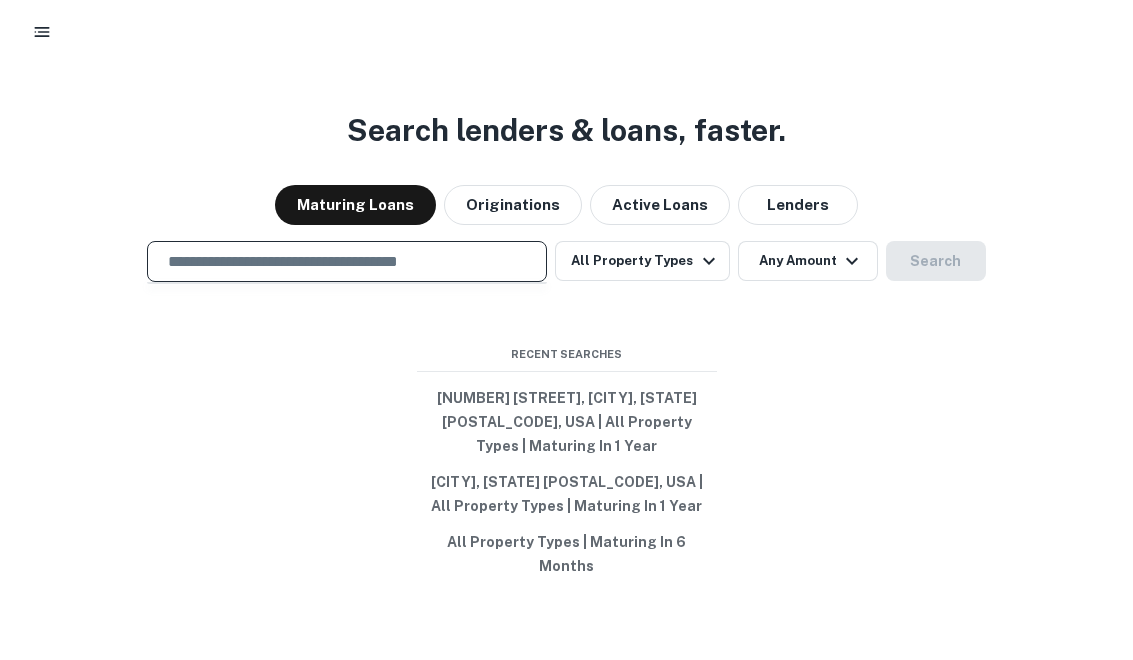 scroll, scrollTop: 0, scrollLeft: 0, axis: both 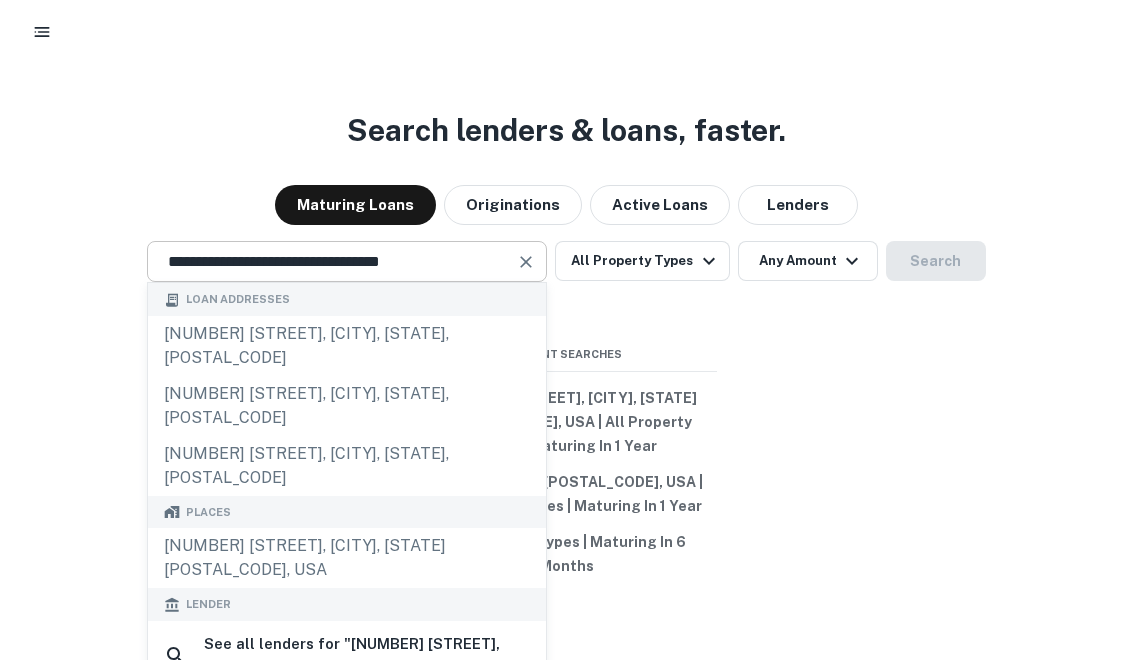 click at bounding box center [526, 274] 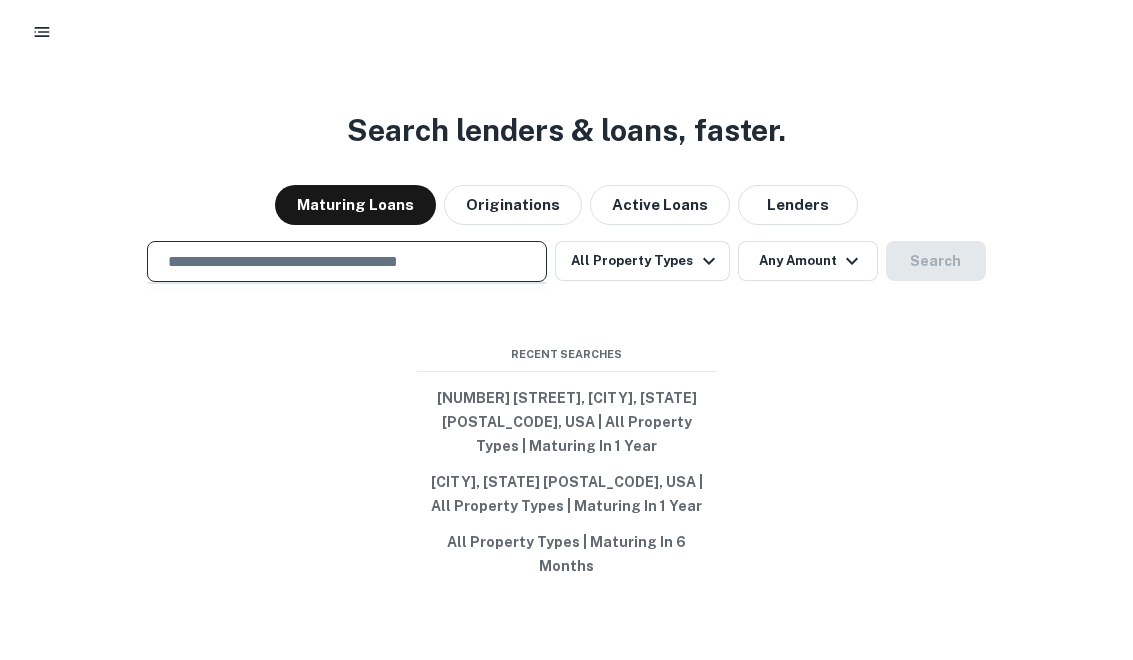 paste on "**********" 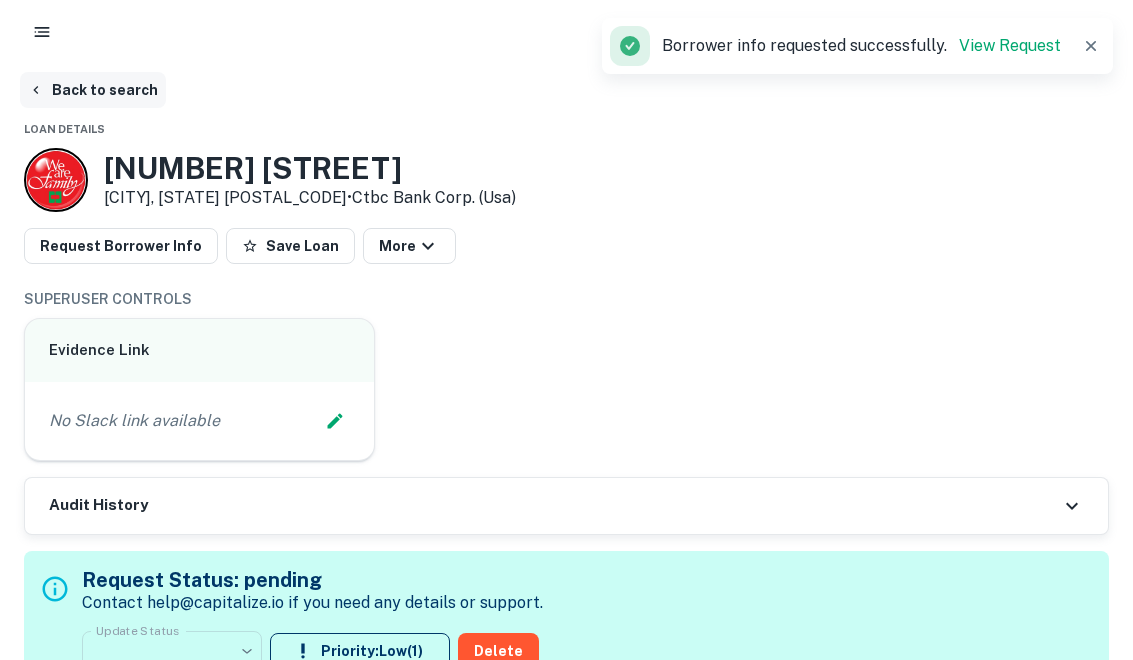 click on "Back to search" at bounding box center (93, 90) 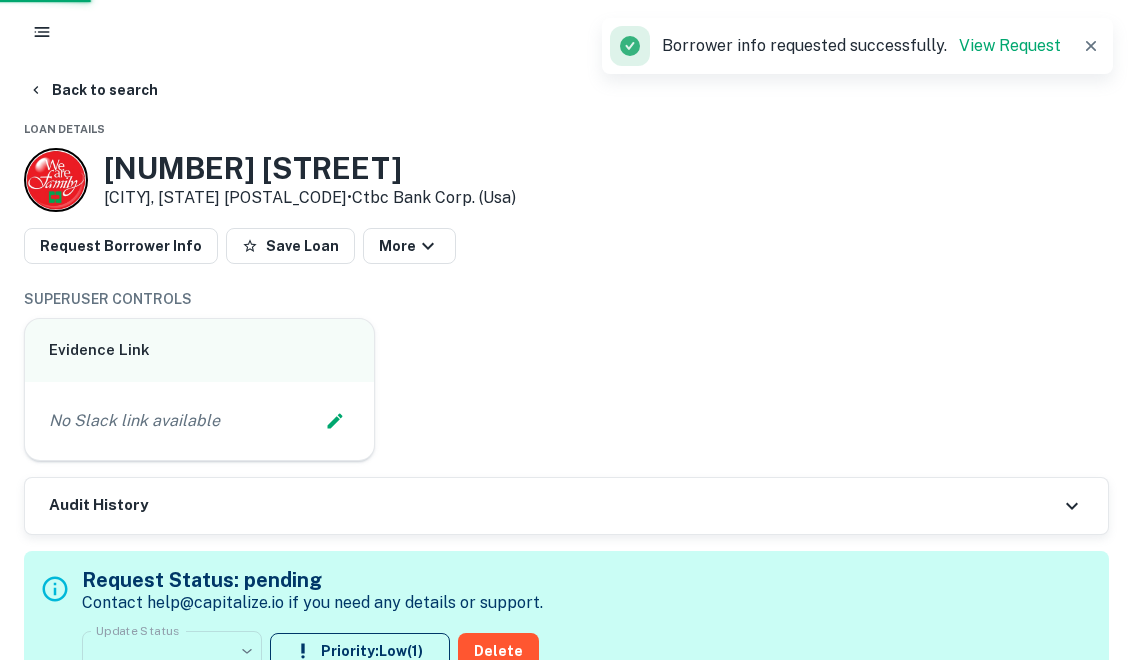 scroll, scrollTop: 0, scrollLeft: 0, axis: both 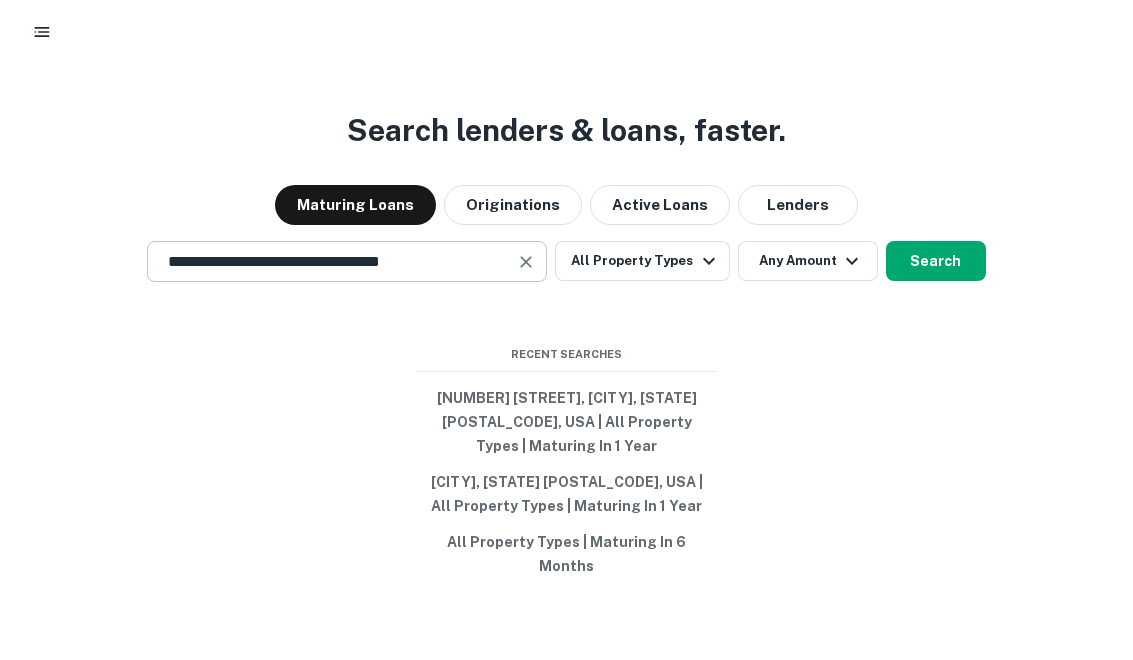 click at bounding box center [526, 250] 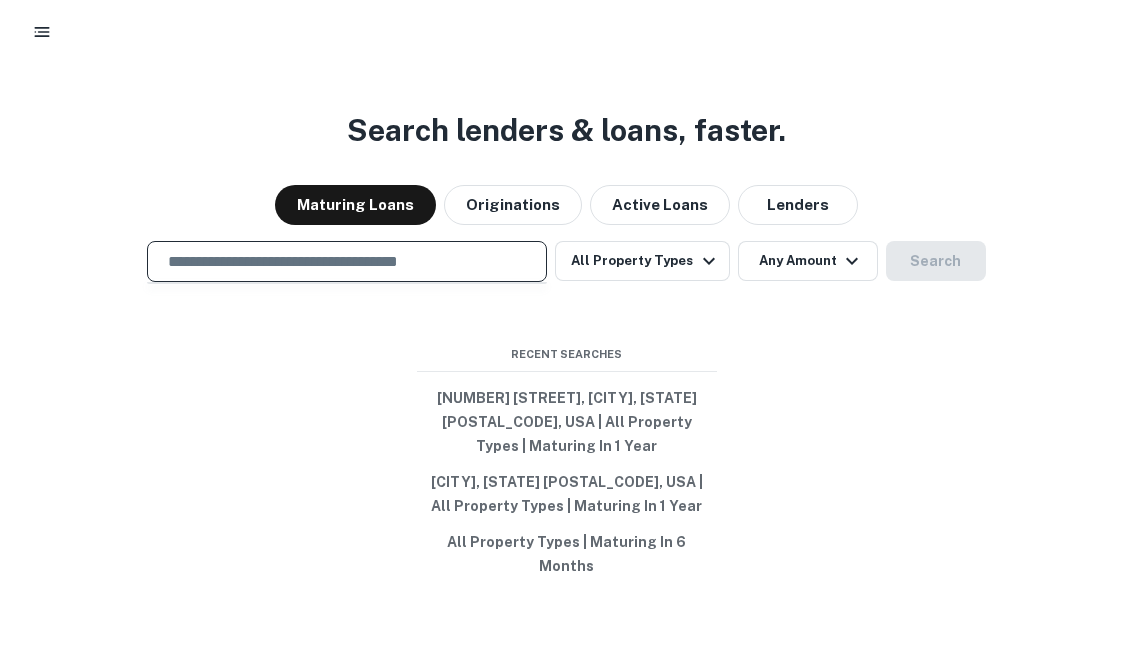 paste on "**********" 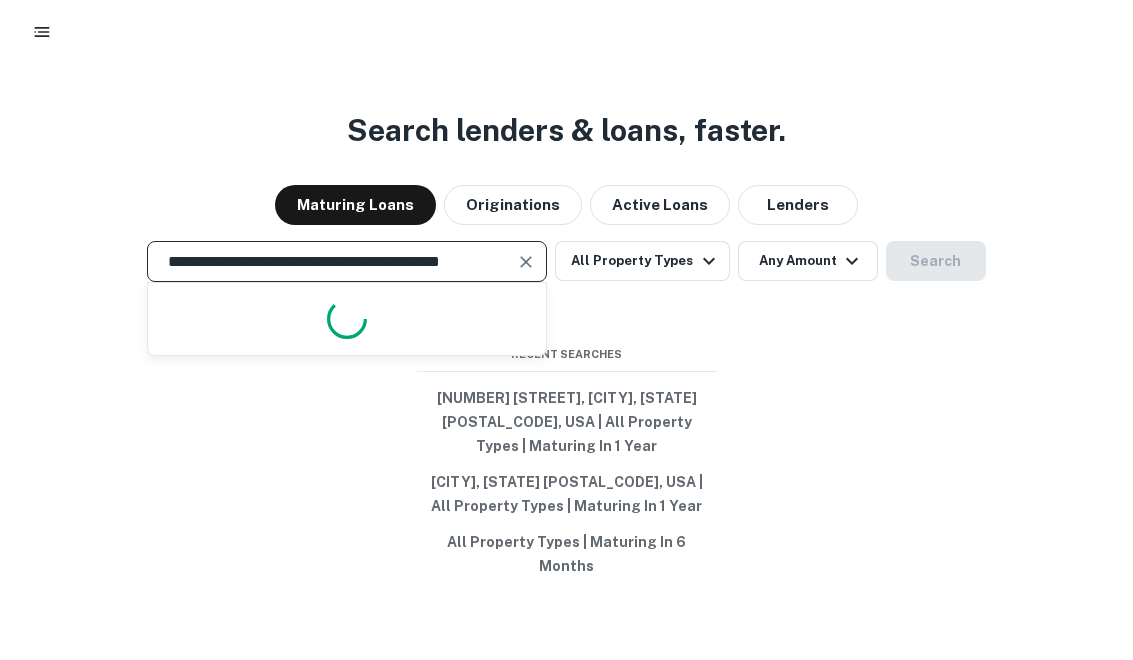 scroll, scrollTop: 0, scrollLeft: 29, axis: horizontal 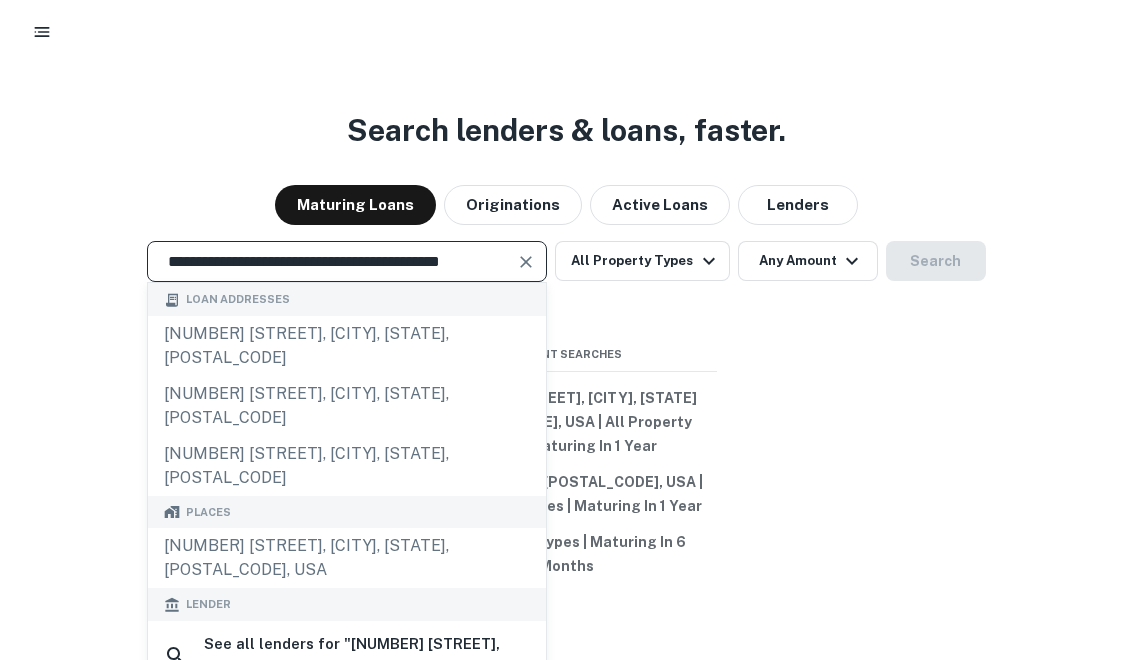 click on "**********" at bounding box center (332, 249) 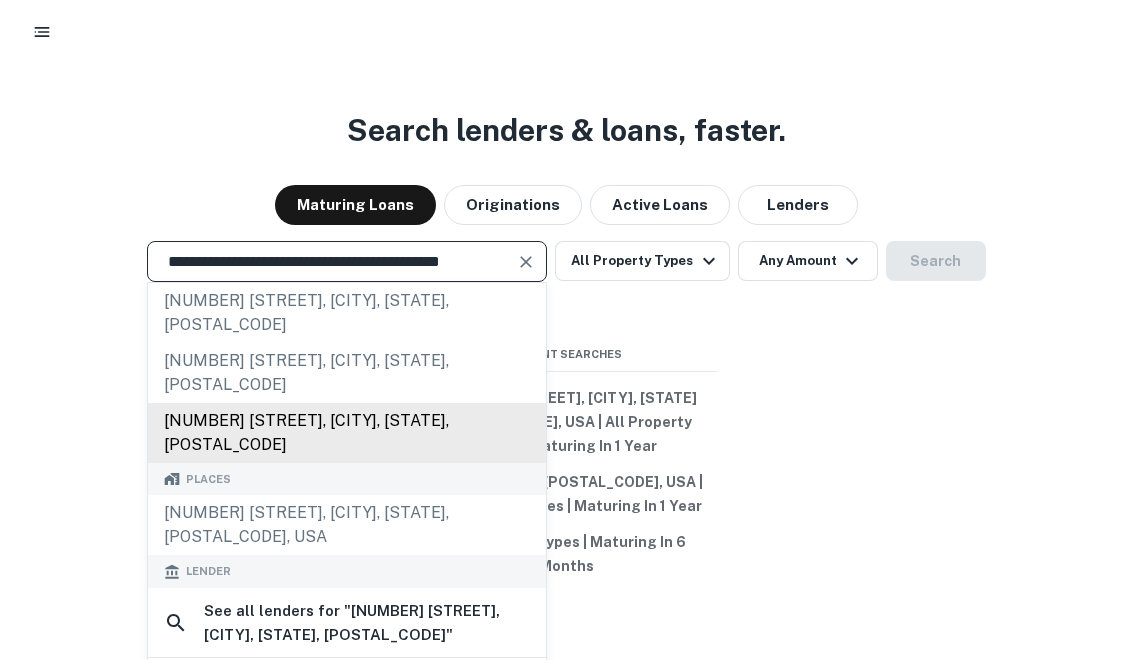 scroll, scrollTop: 0, scrollLeft: 0, axis: both 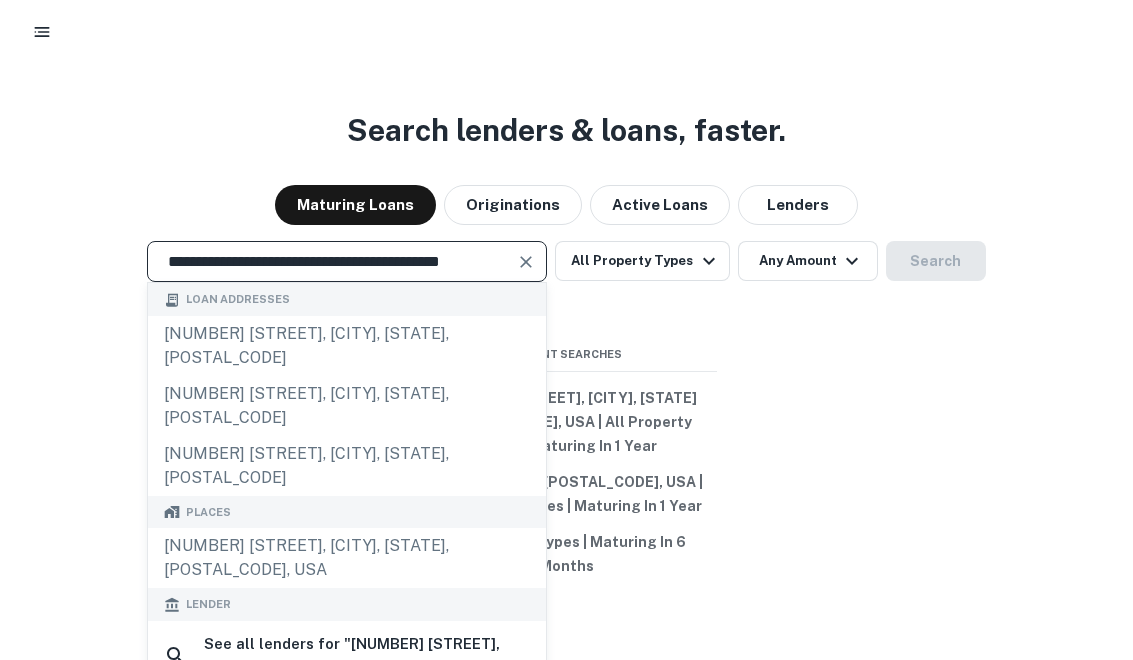 type on "**********" 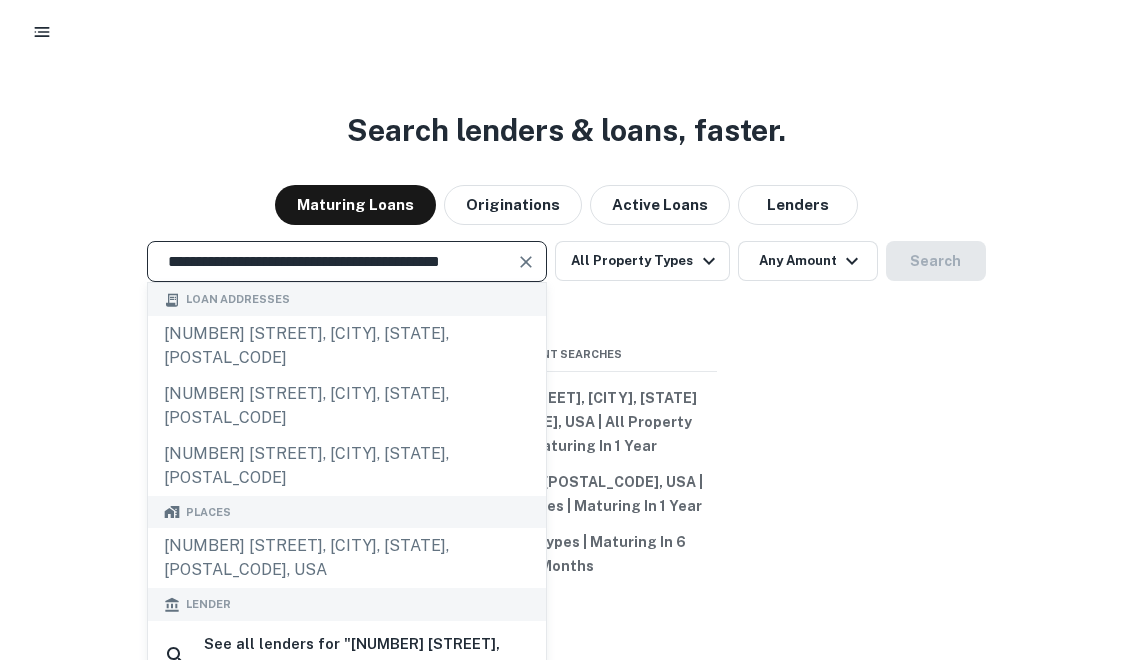click at bounding box center (526, 250) 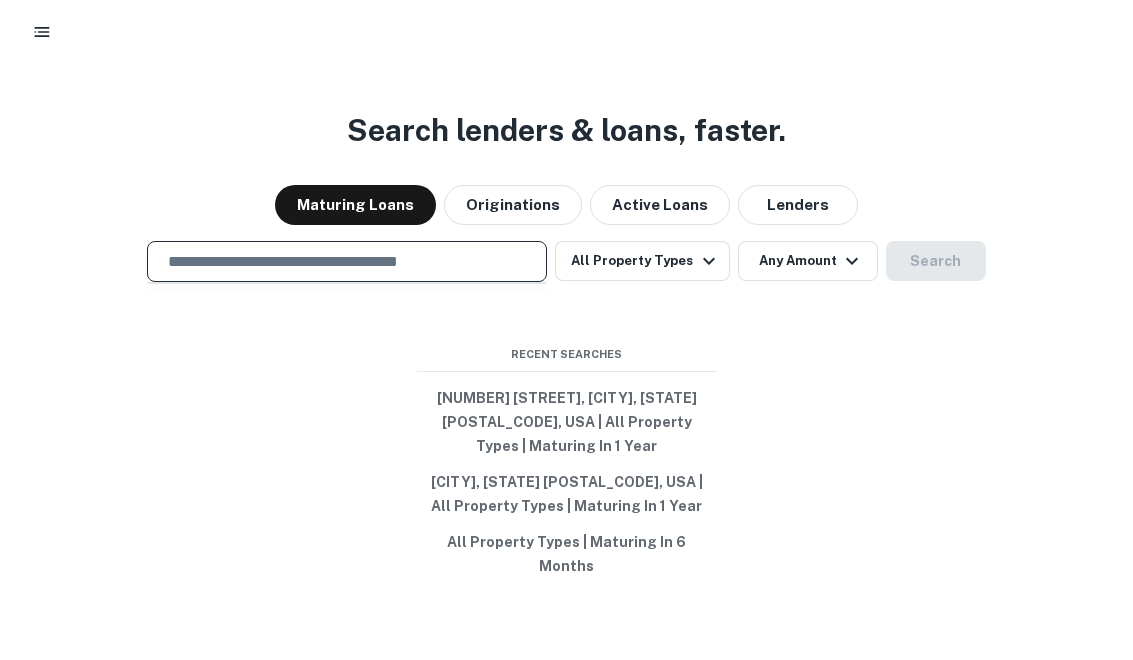 paste on "**********" 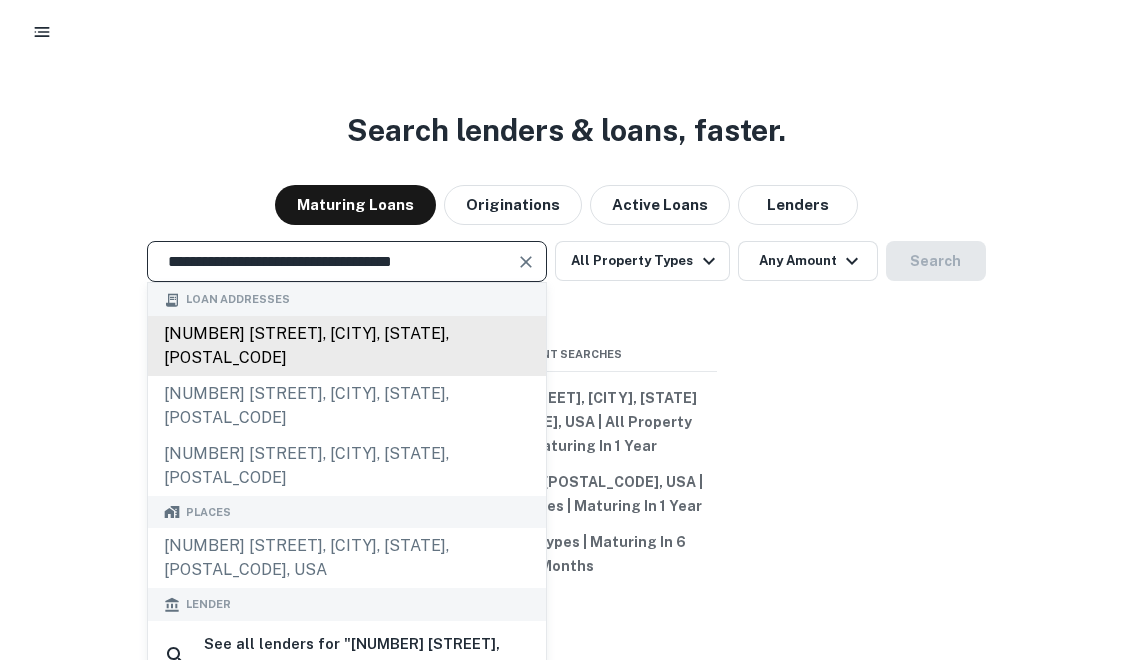 click on "3370 middletown rd, waldorf, md, 20603" at bounding box center (347, 334) 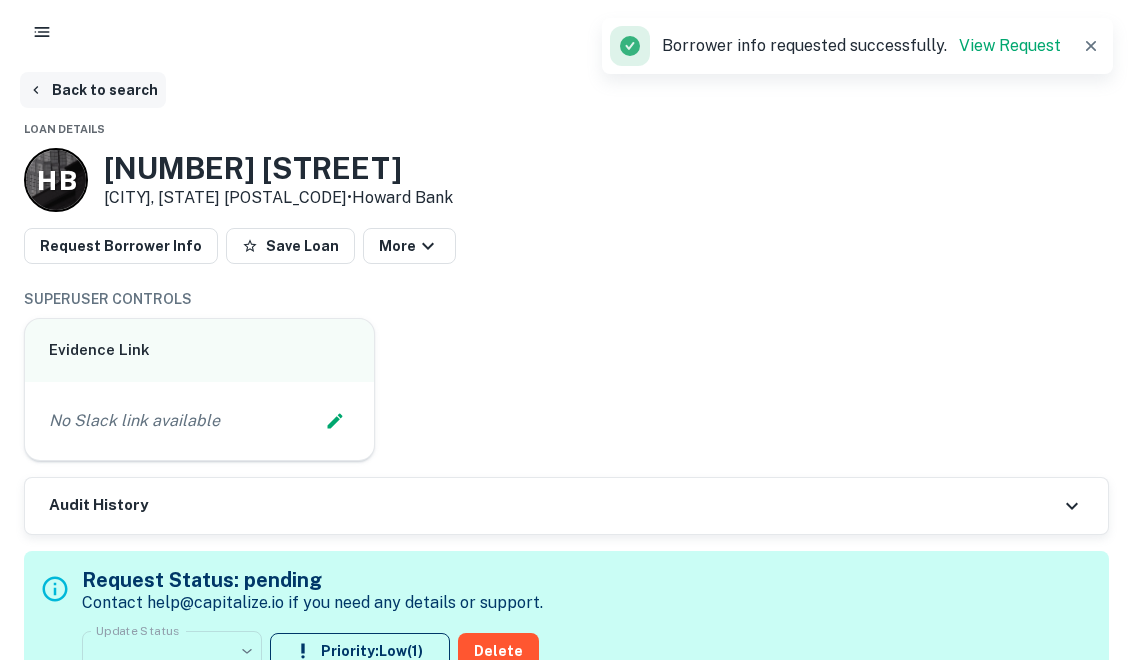 click on "Back to search" at bounding box center (93, 90) 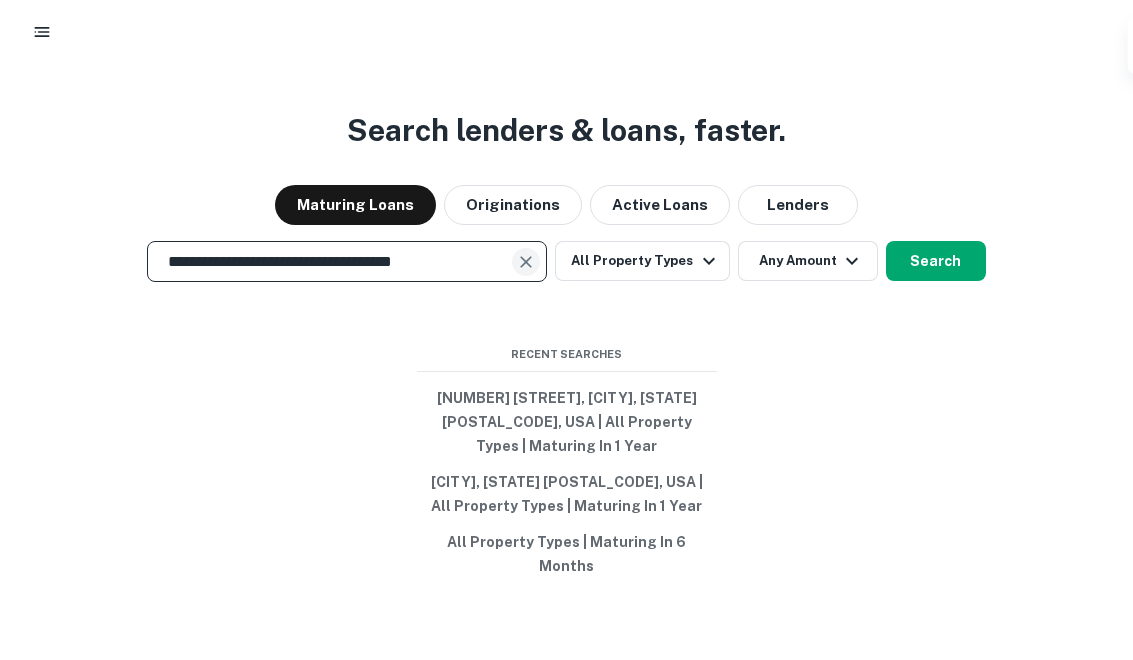 scroll, scrollTop: 0, scrollLeft: 0, axis: both 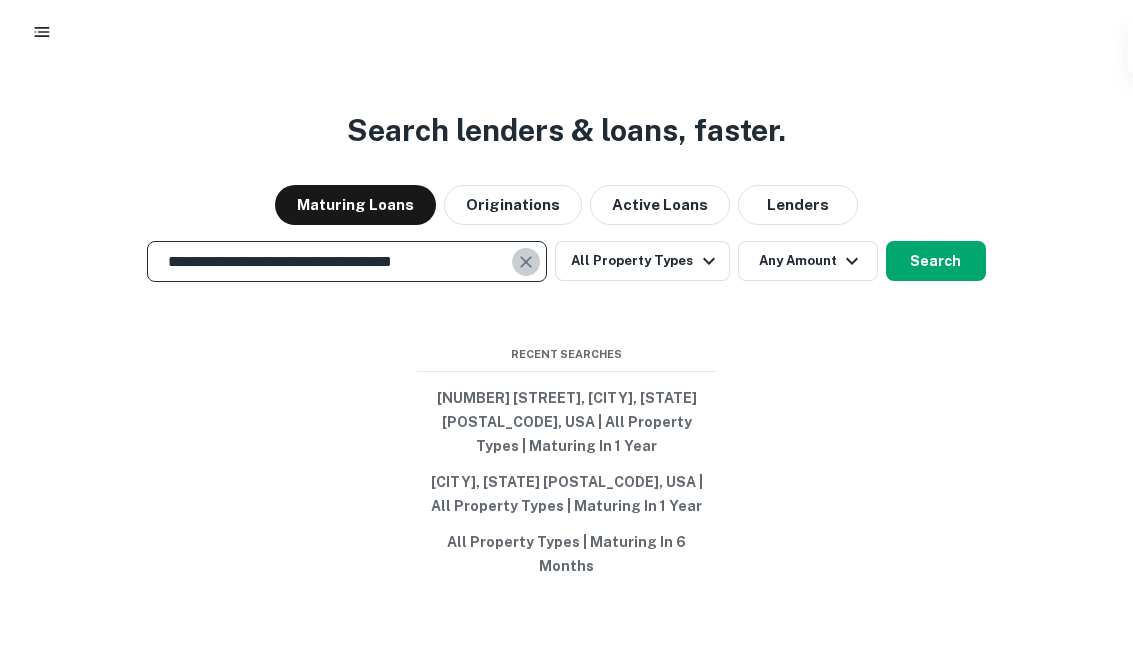 click at bounding box center (527, 250) 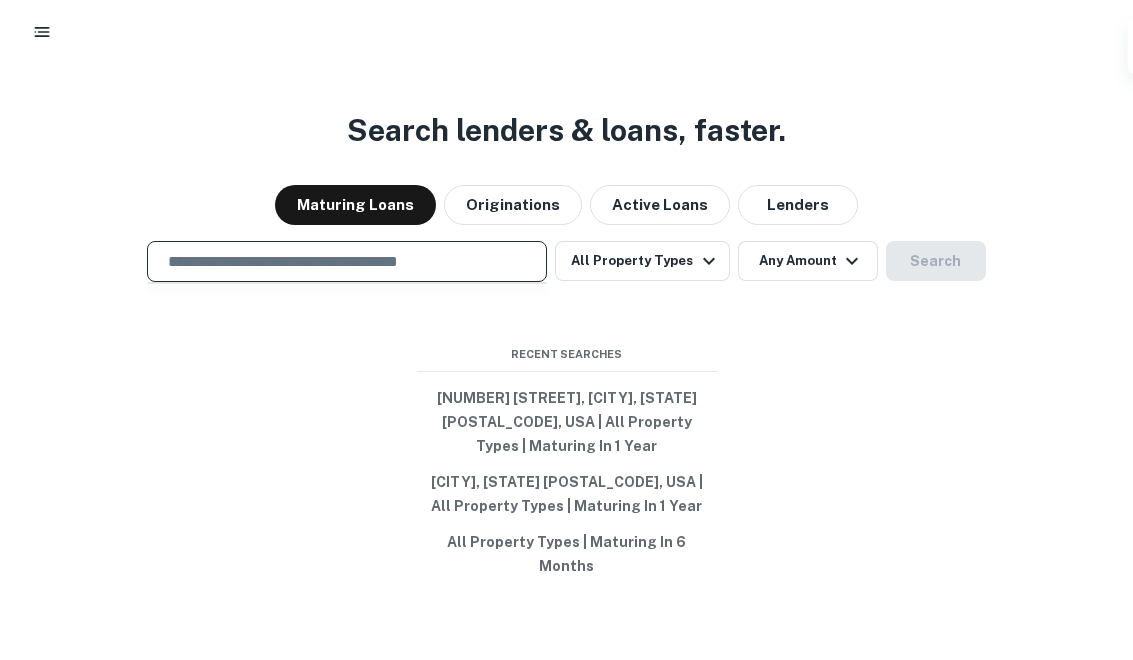 paste on "**********" 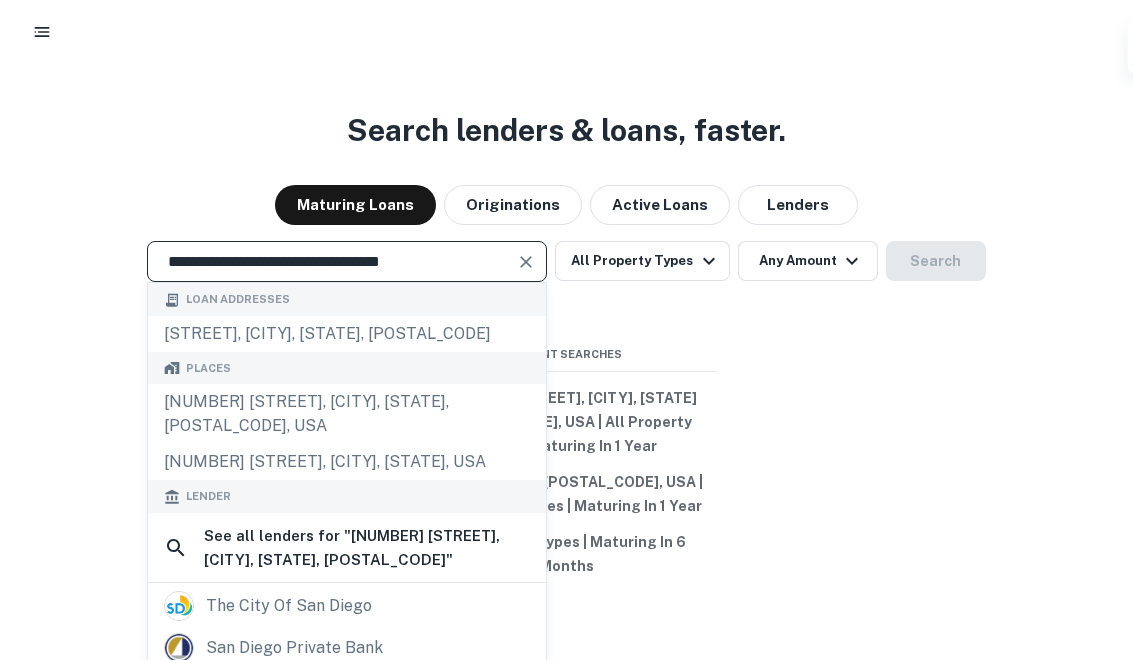 type on "**********" 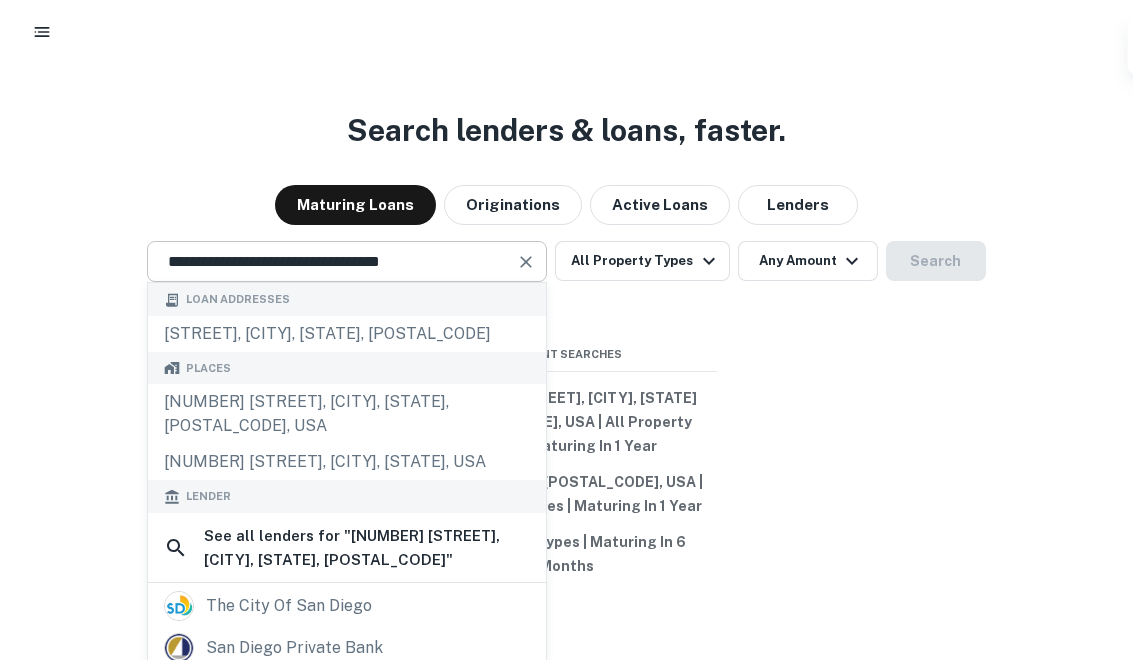 click at bounding box center (526, 250) 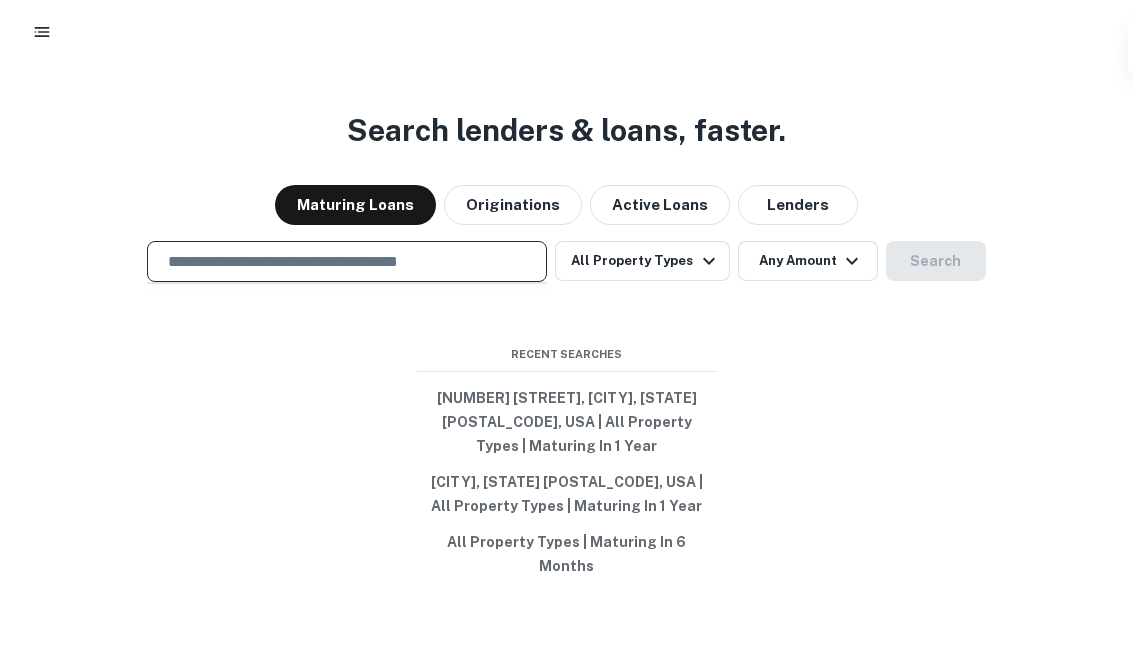 paste on "**********" 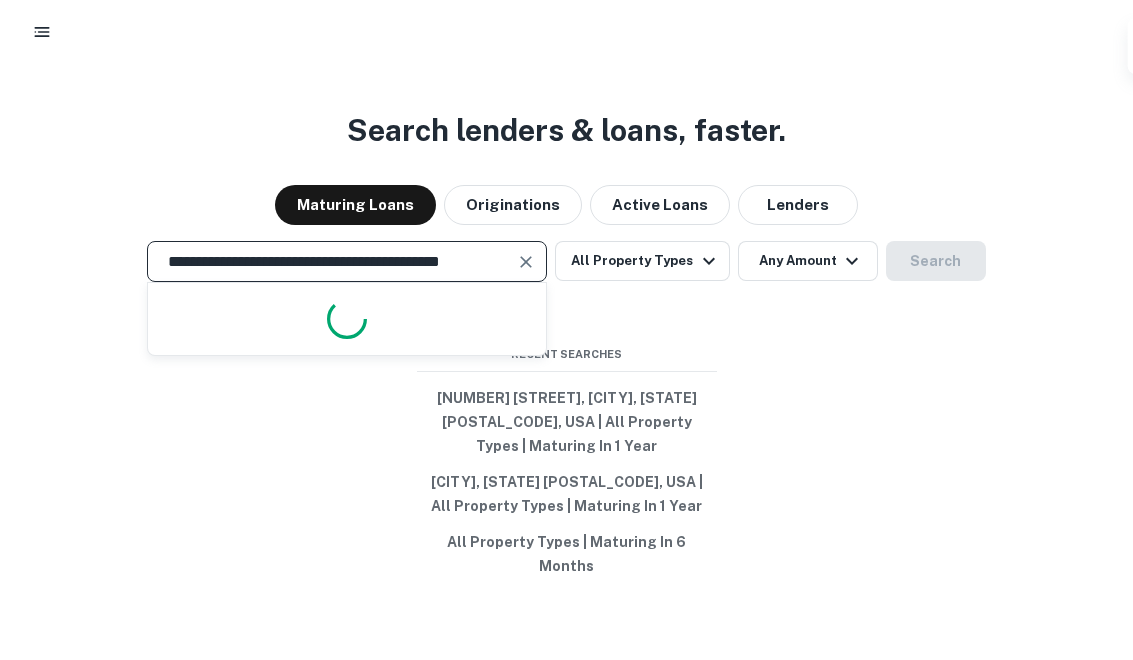 scroll, scrollTop: 0, scrollLeft: 21, axis: horizontal 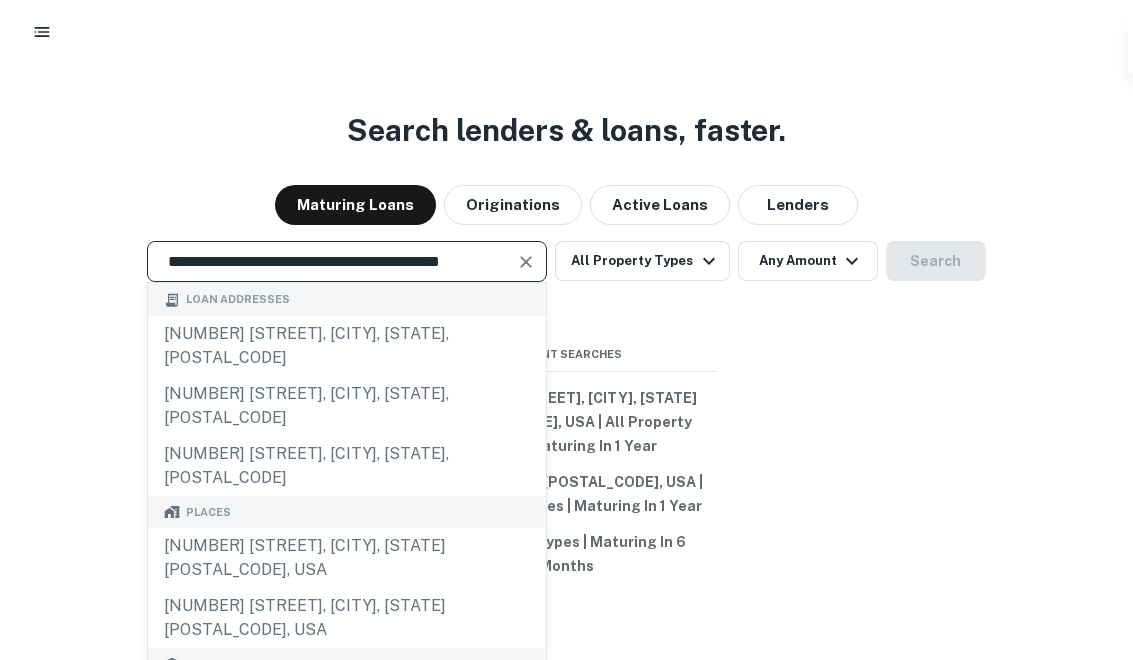 click on "**********" at bounding box center (332, 249) 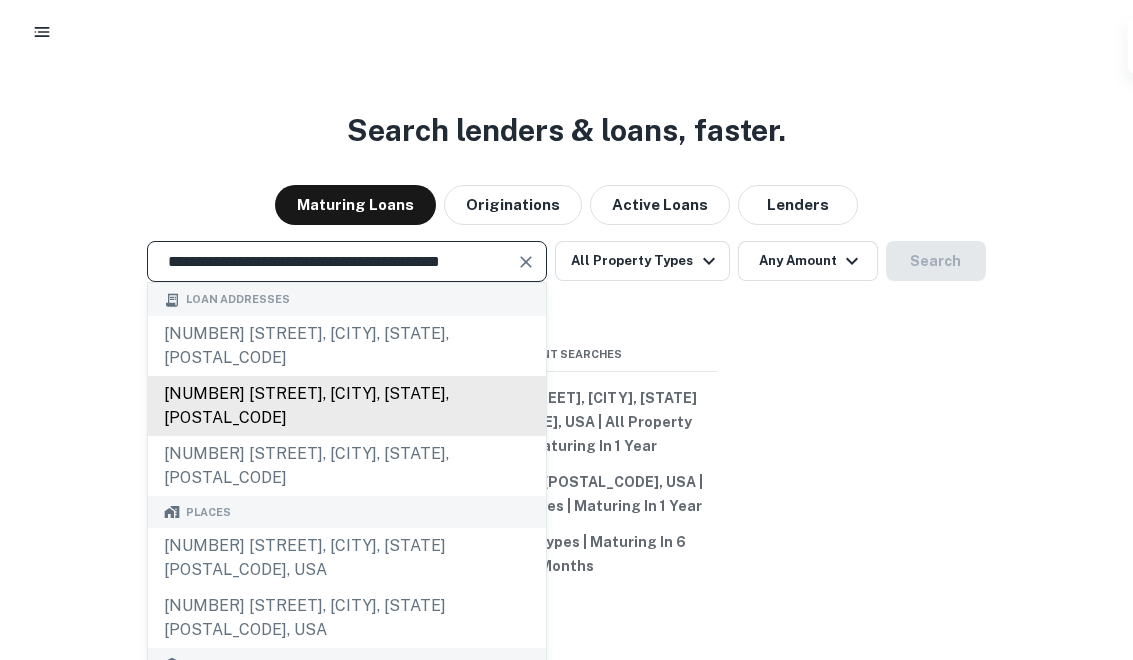 scroll, scrollTop: 0, scrollLeft: 0, axis: both 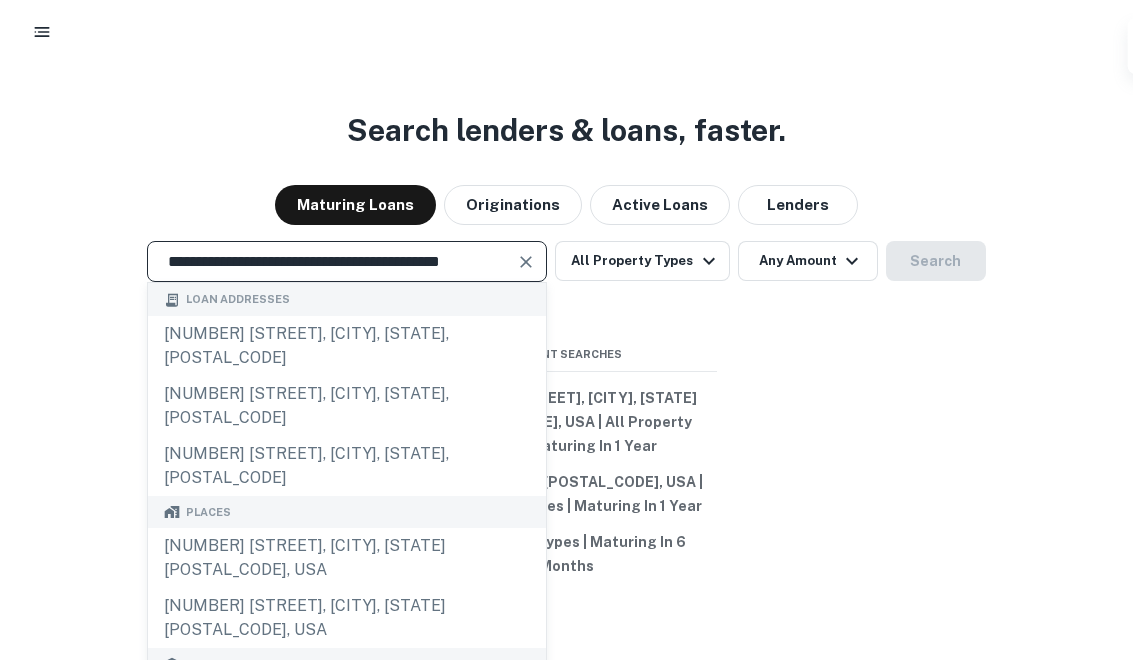 click on "**********" at bounding box center [332, 249] 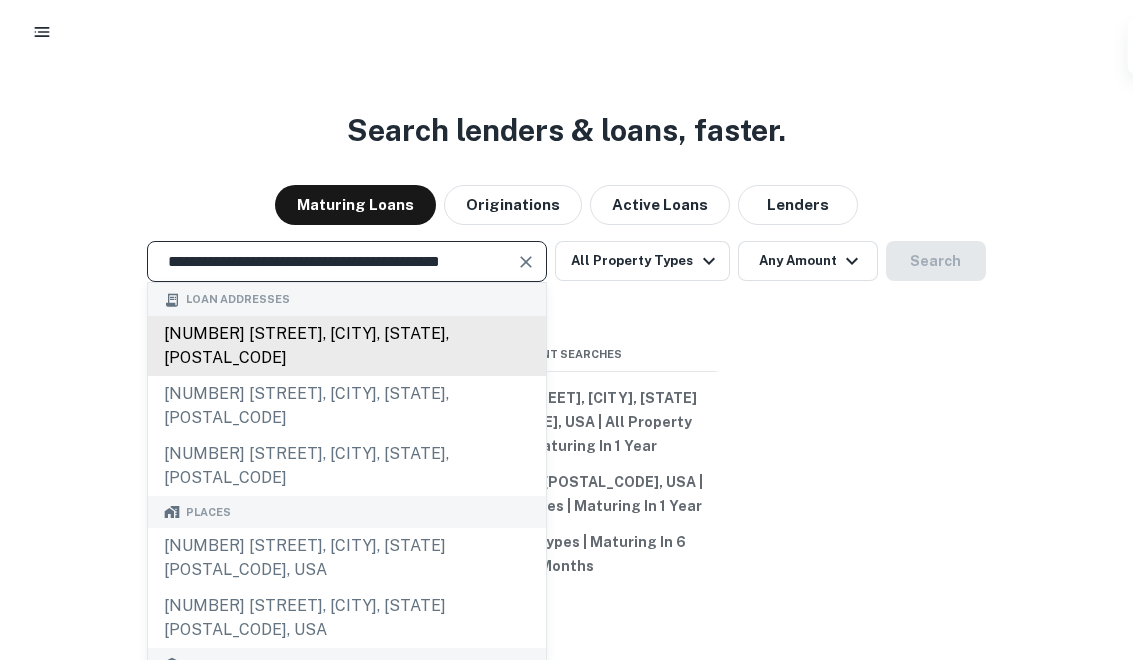 click on "11099 e i25 frontage rd, firestone, co, 80504" at bounding box center [347, 334] 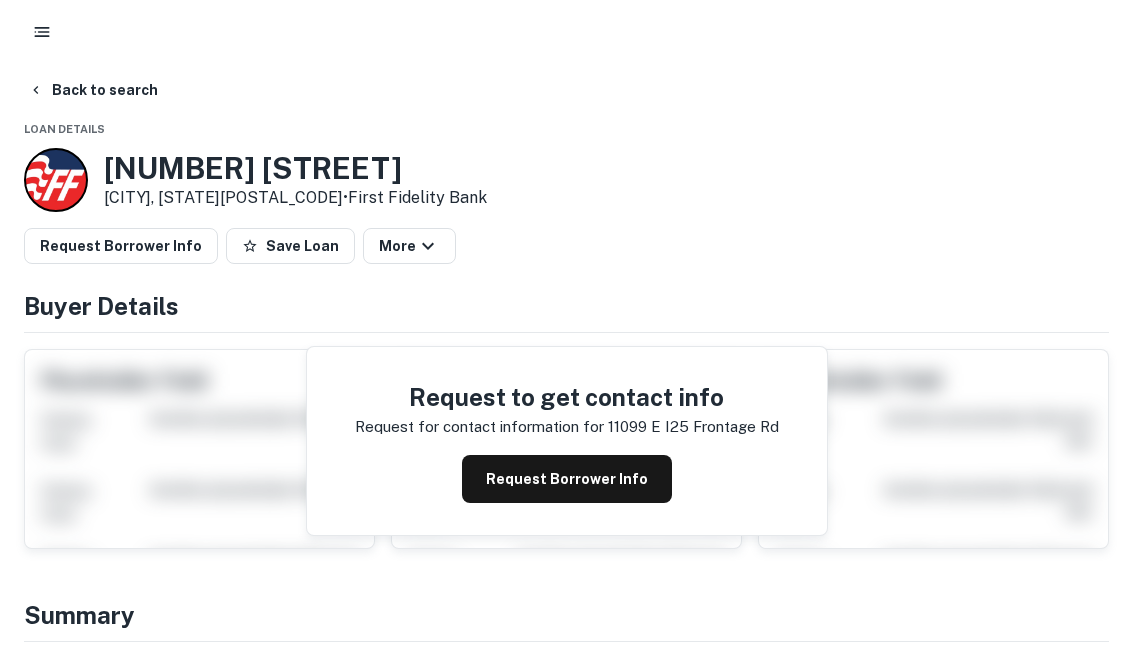 click on "Request Borrower Info" at bounding box center [567, 479] 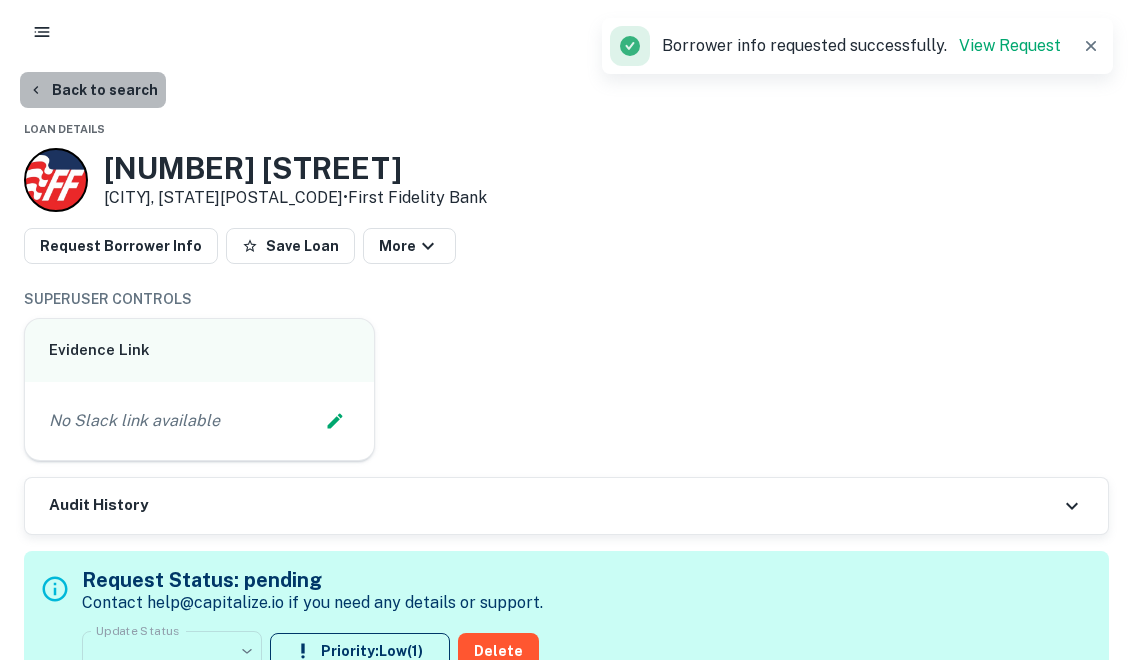 click on "Back to search" at bounding box center (93, 90) 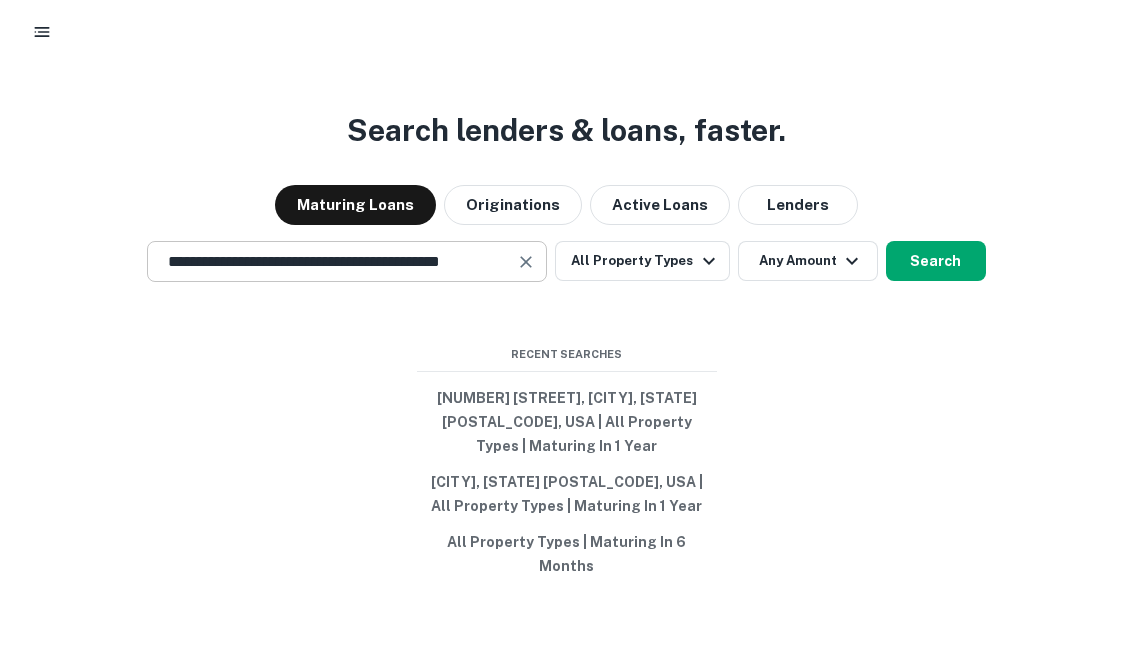 click at bounding box center (526, 250) 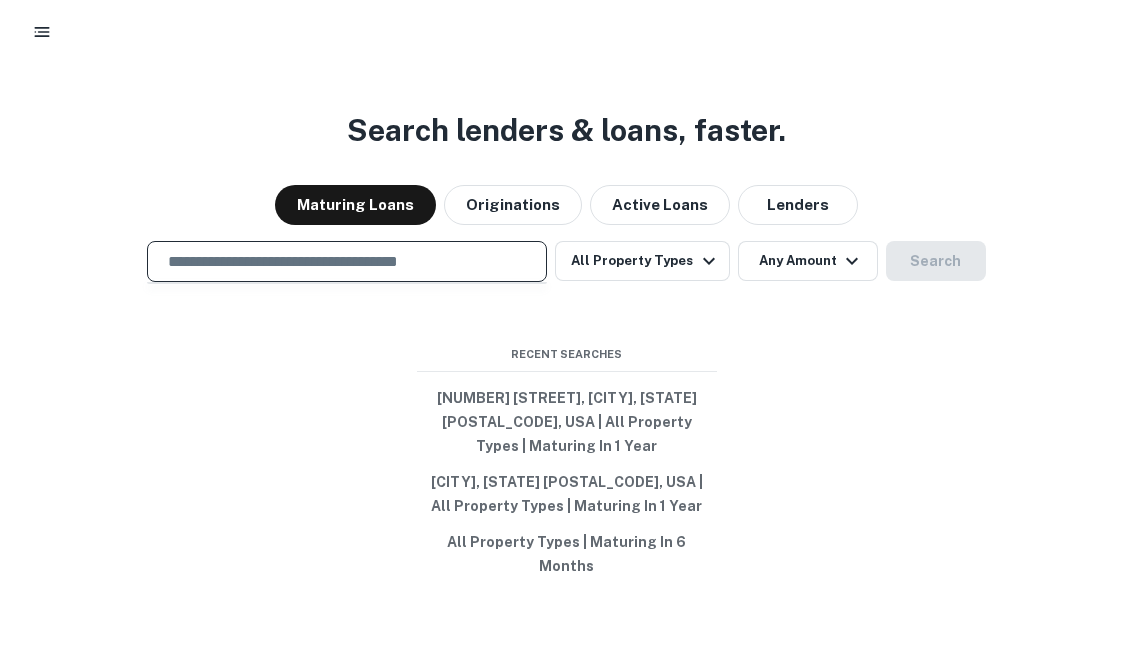 scroll, scrollTop: 0, scrollLeft: 0, axis: both 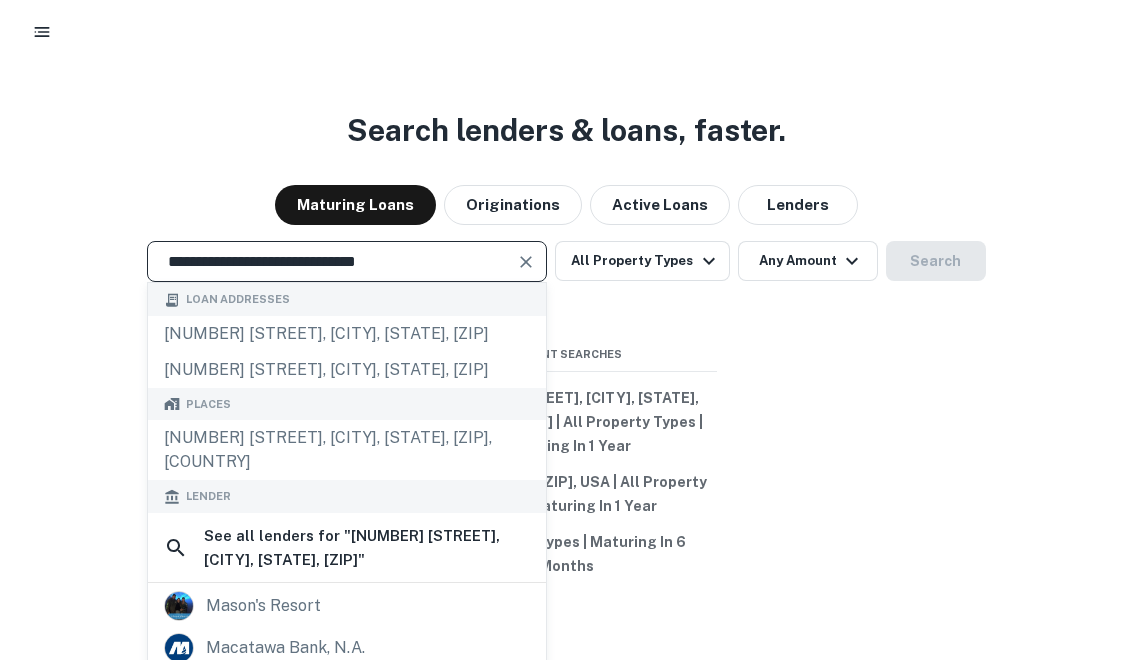 click at bounding box center [526, 250] 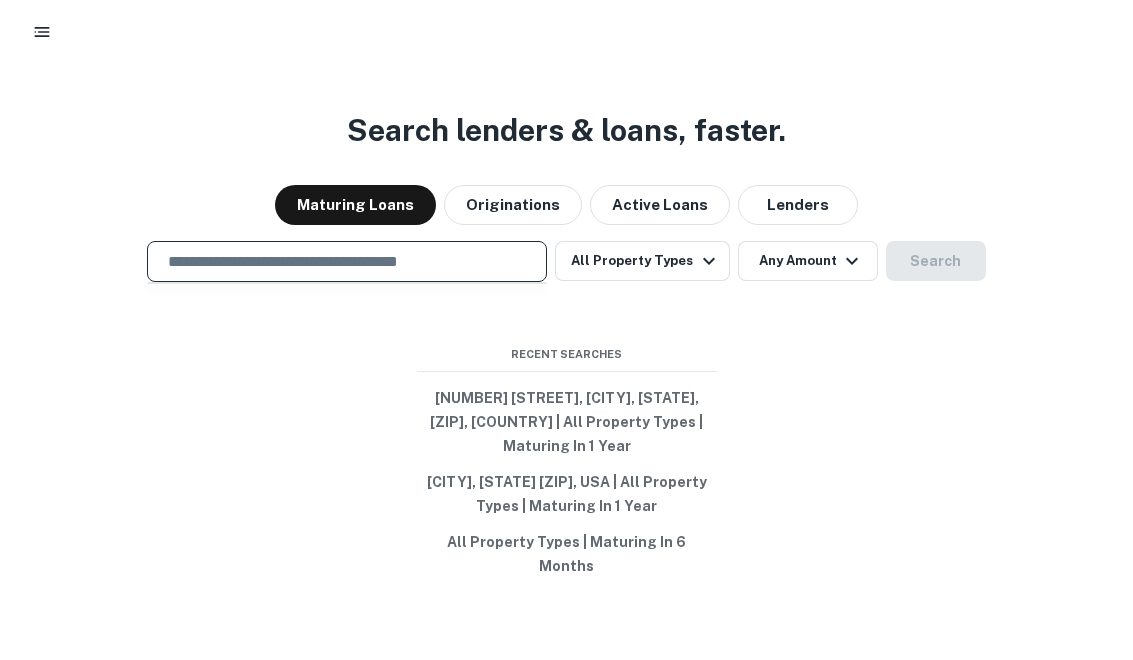 scroll, scrollTop: 0, scrollLeft: 0, axis: both 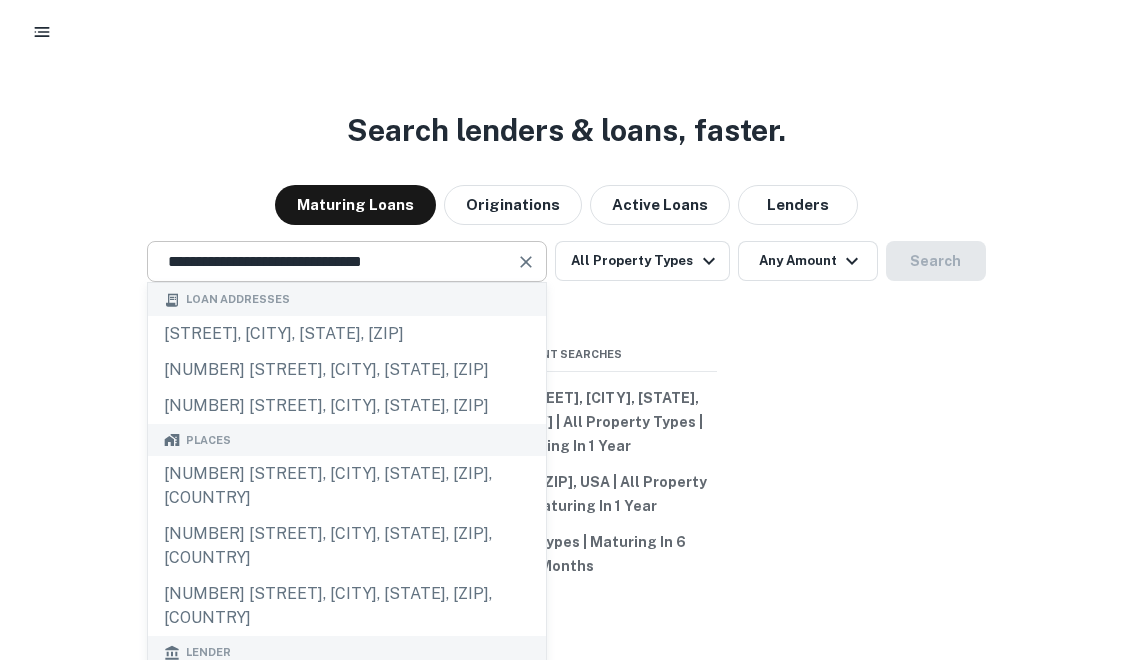 click at bounding box center [526, 250] 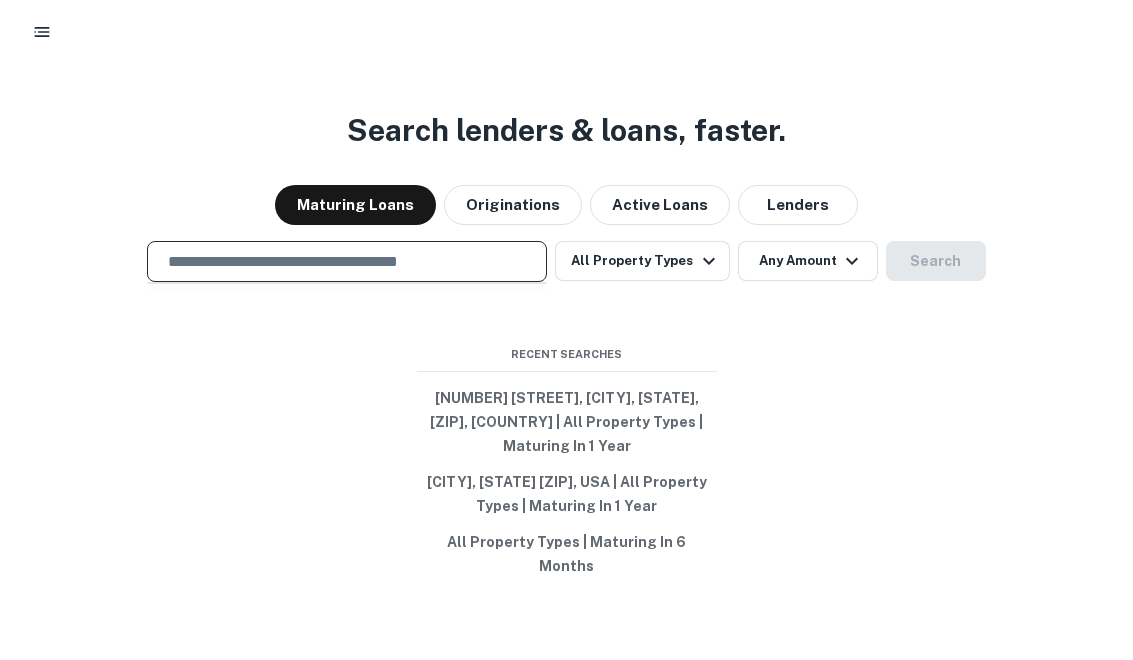 paste on "**********" 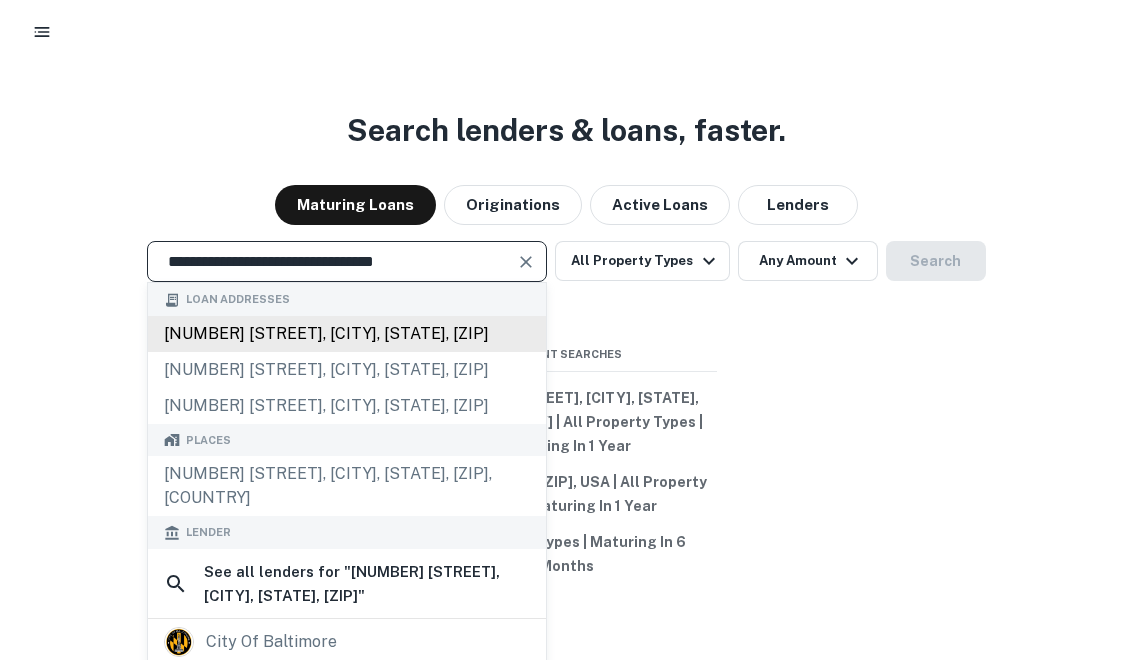 click on "[NUMBER] [STREET], [CITY], [STATE], [POSTAL_CODE]" at bounding box center (347, 334) 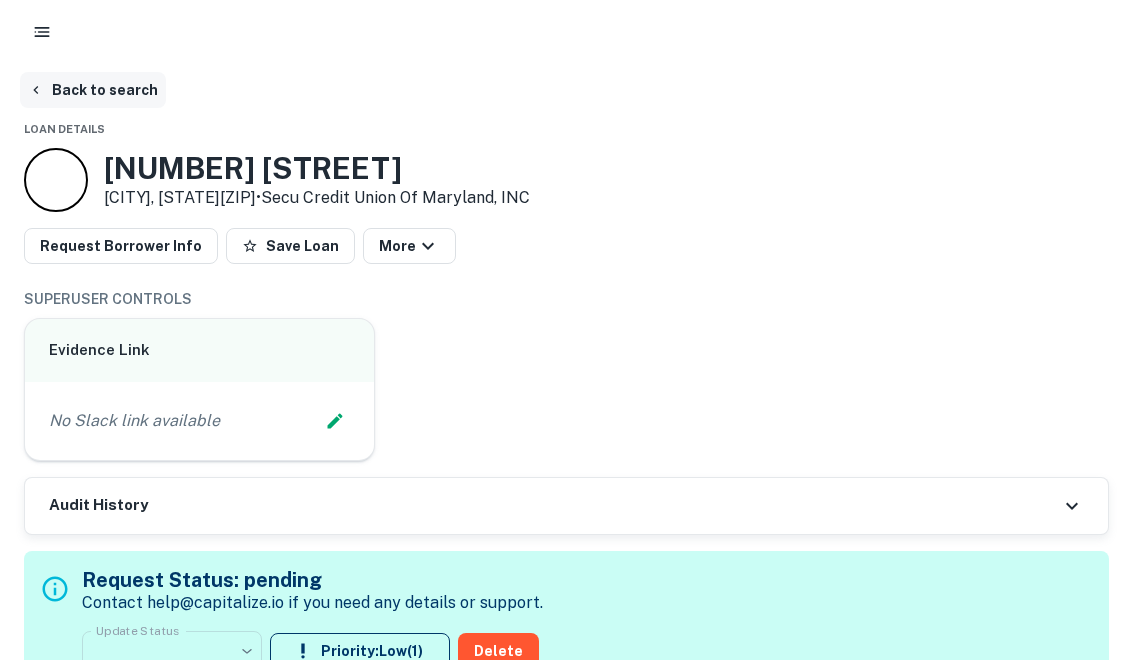 click on "Back to search" at bounding box center [93, 90] 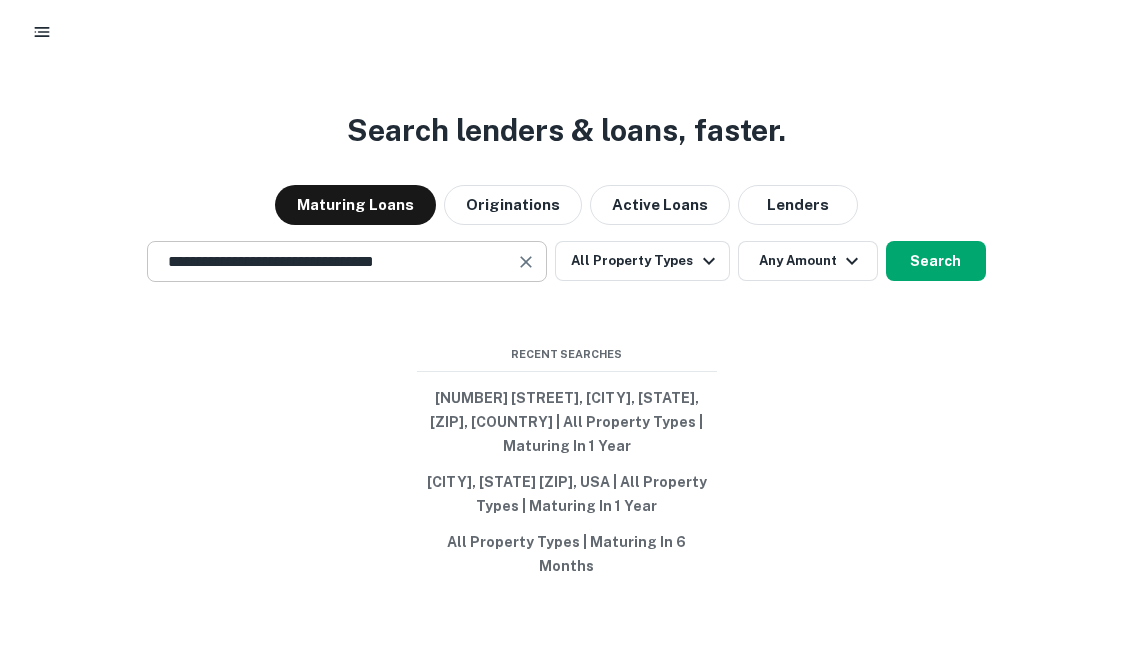 click at bounding box center (526, 250) 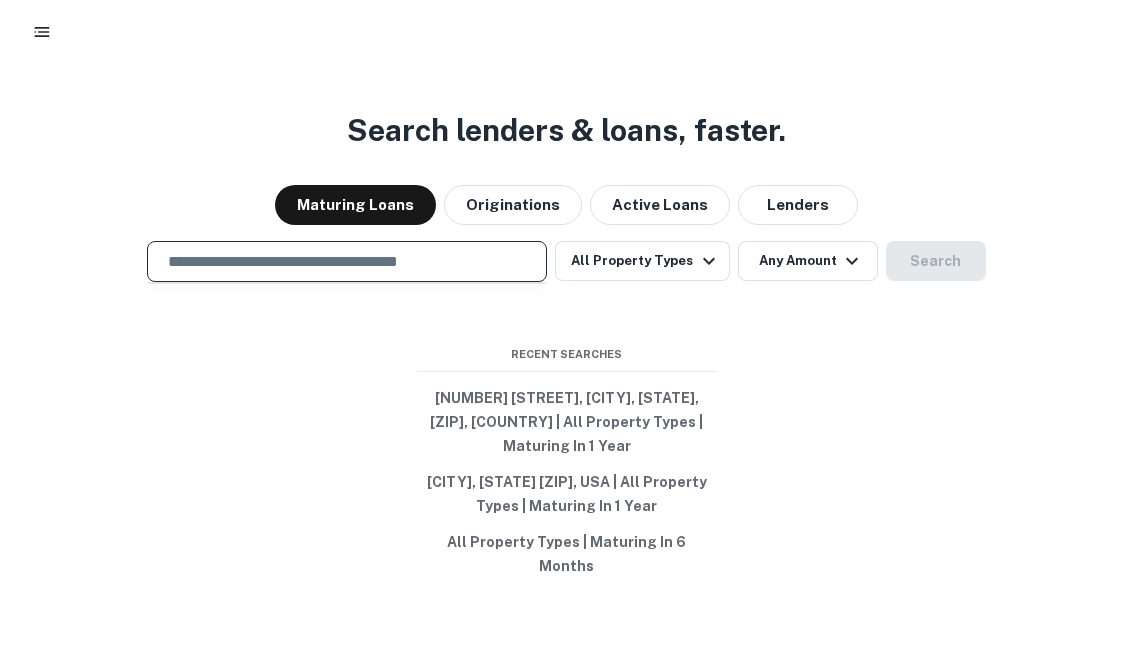paste on "**********" 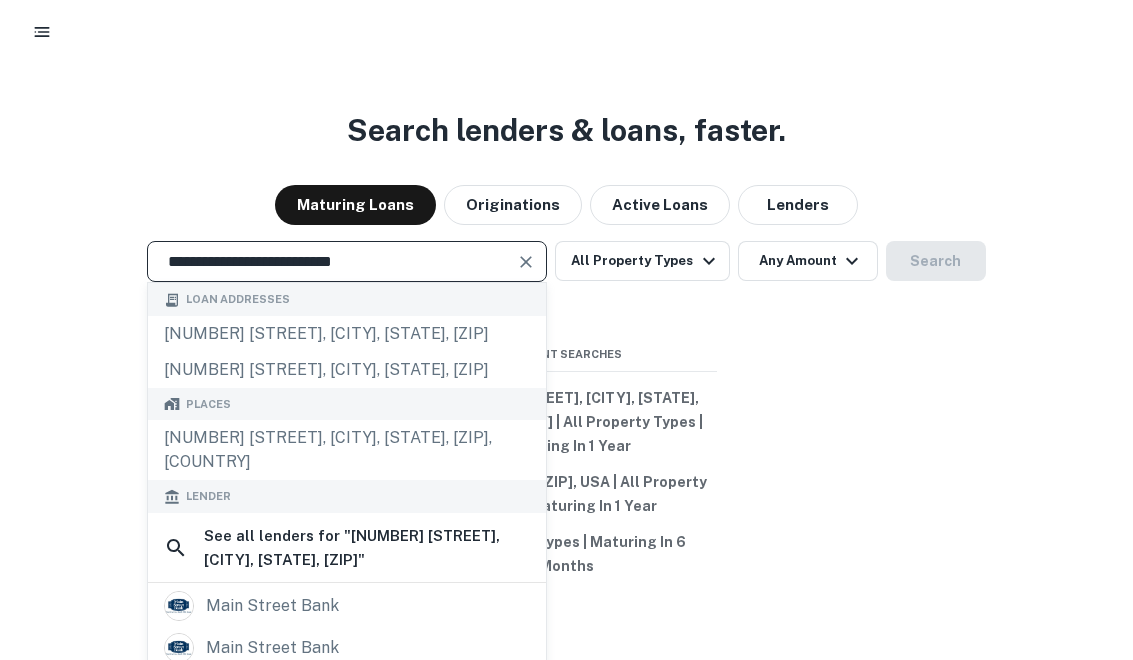type on "**********" 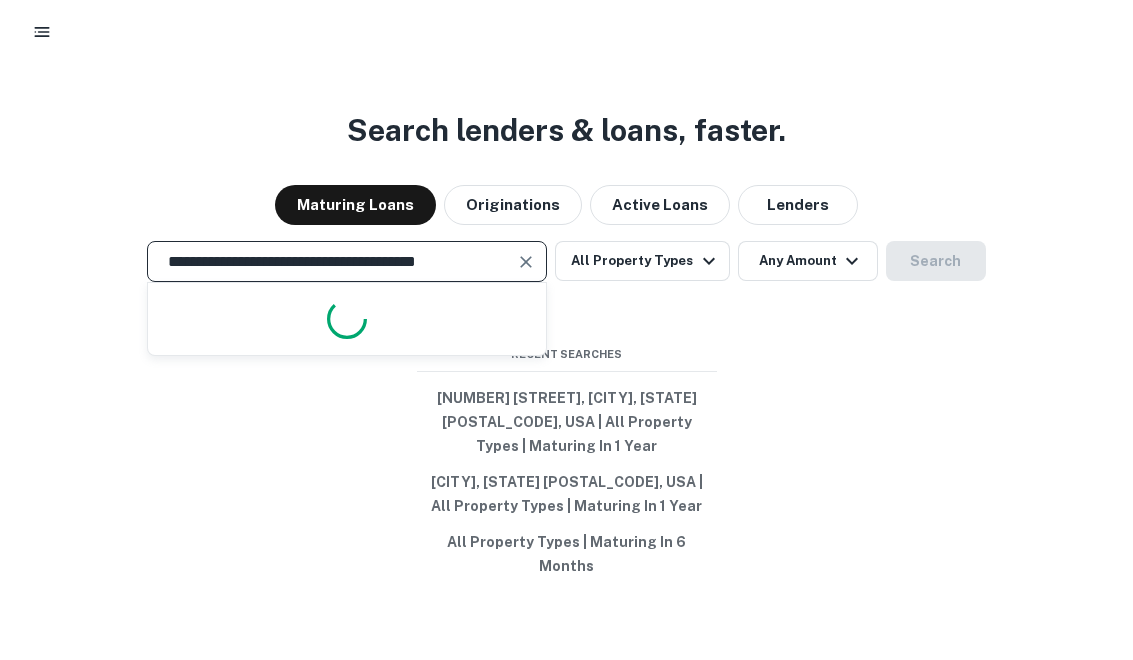 scroll, scrollTop: 0, scrollLeft: 0, axis: both 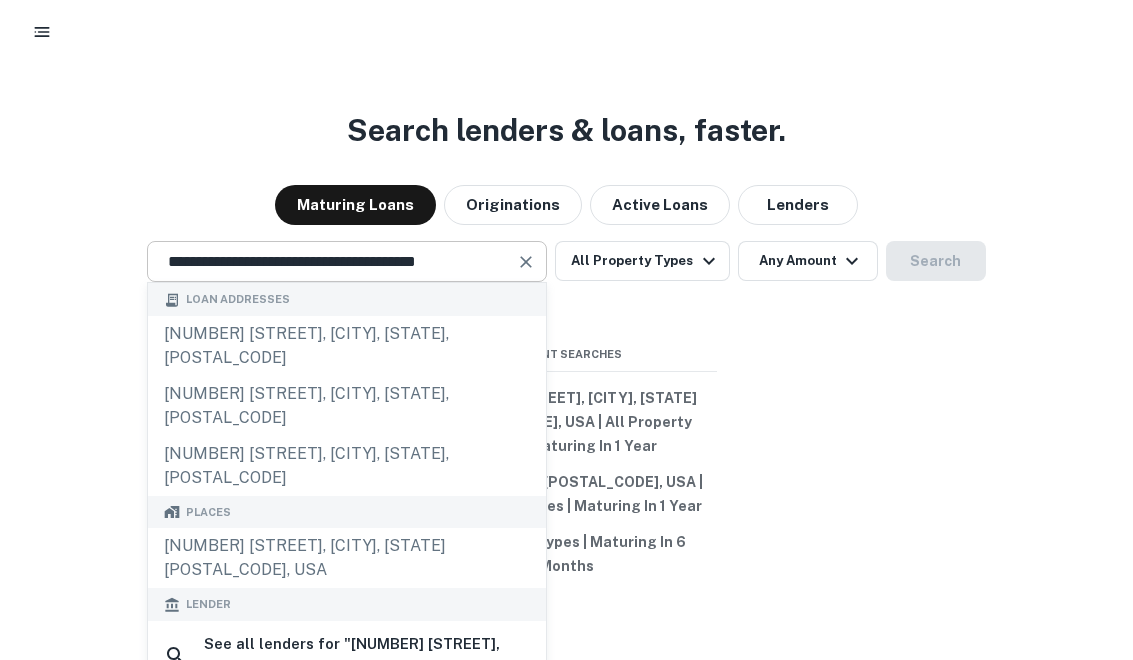 click at bounding box center [526, 262] 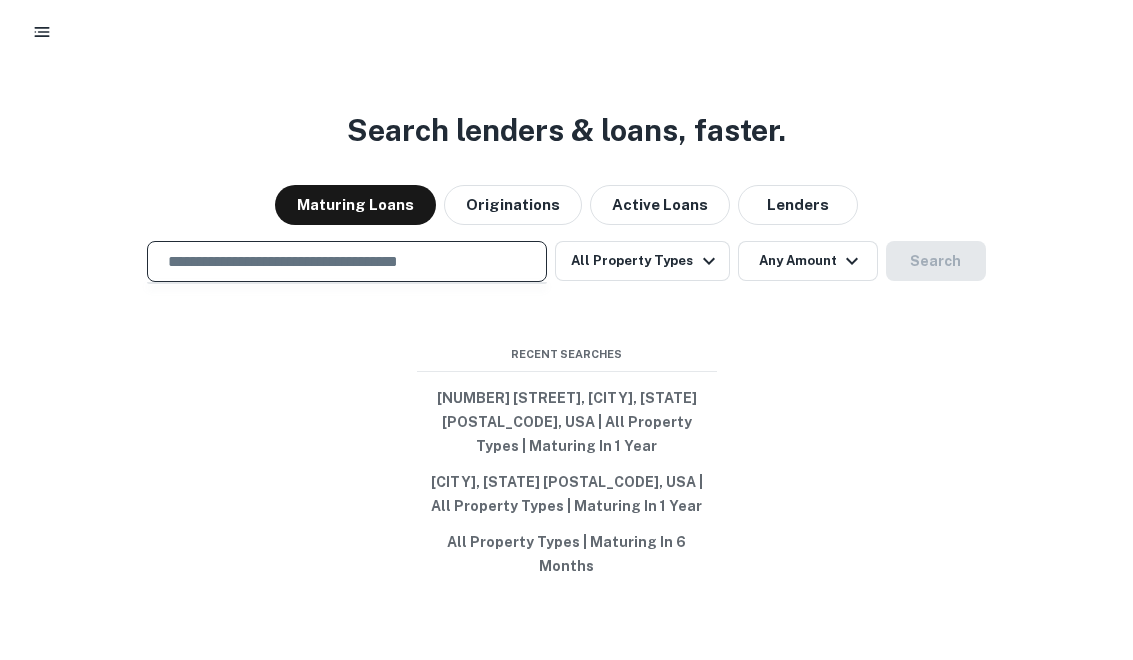 paste on "**********" 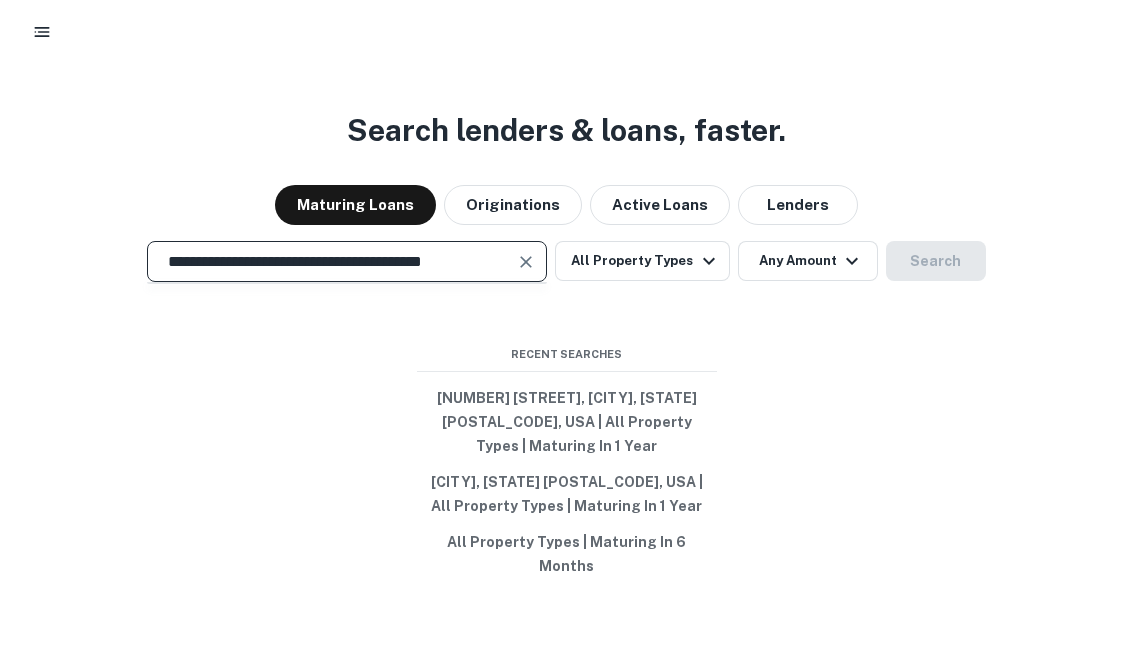 scroll, scrollTop: 0, scrollLeft: 4, axis: horizontal 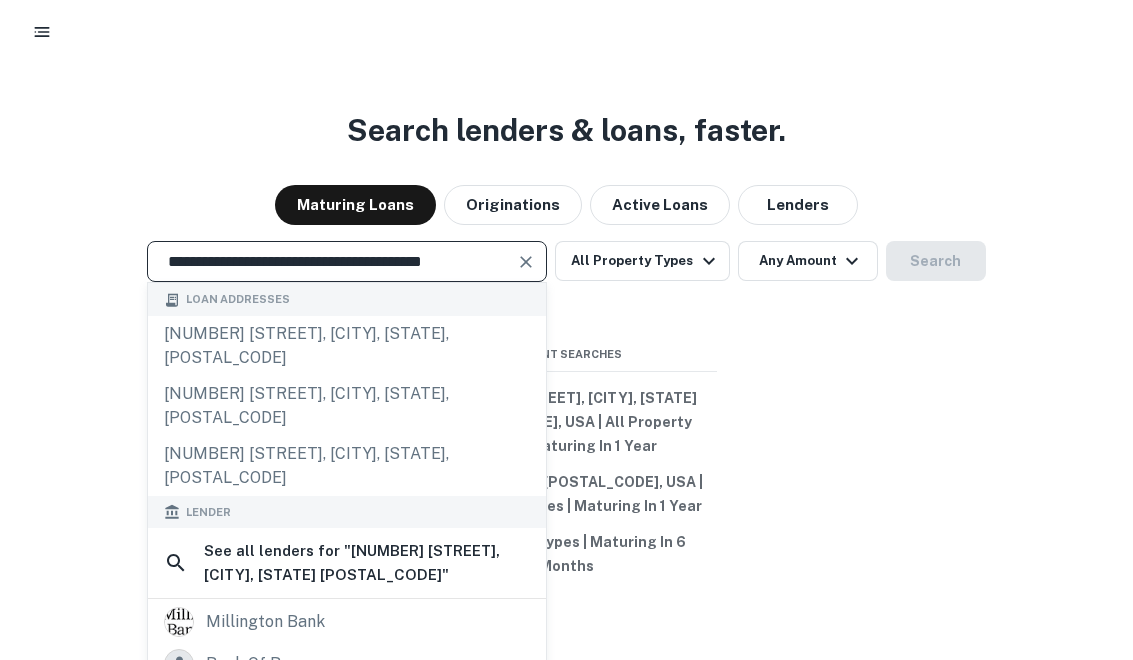 click on "**********" at bounding box center [332, 261] 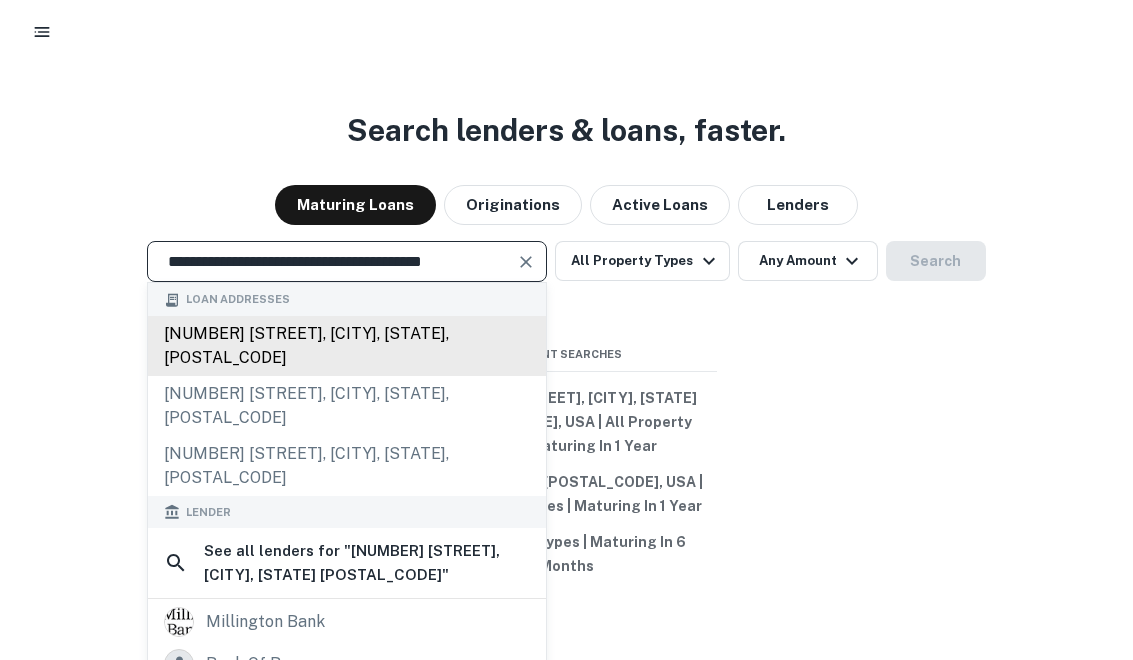 click on "[NUMBER] [STREET], [CITY], [STATE], [ZIP]" at bounding box center [347, 334] 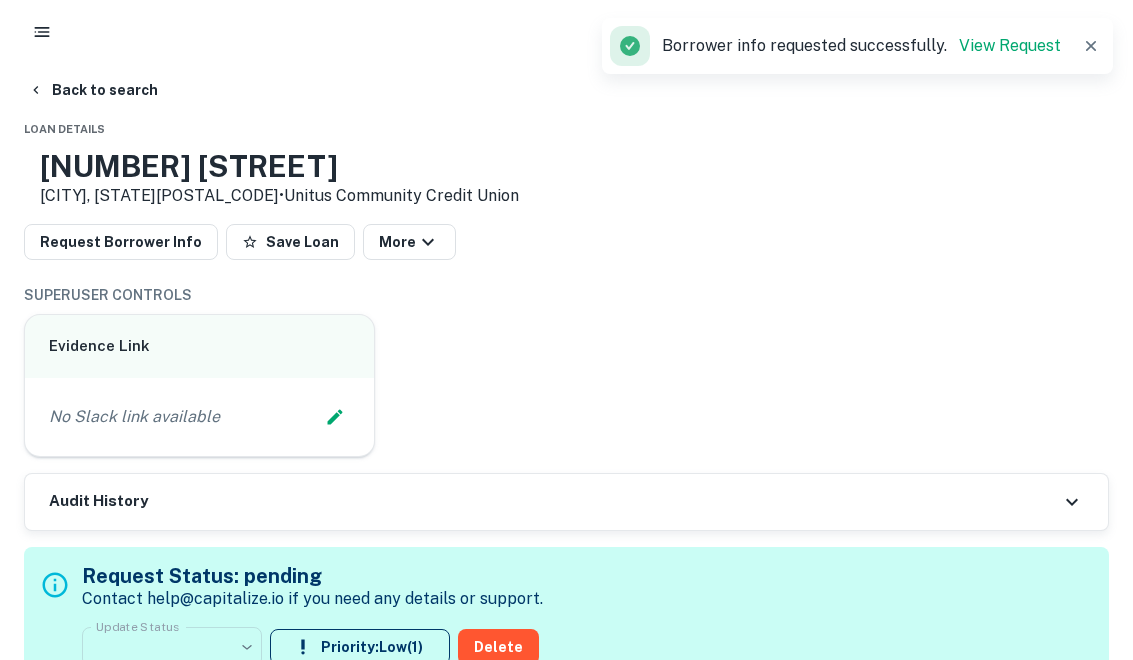 scroll, scrollTop: 36, scrollLeft: 0, axis: vertical 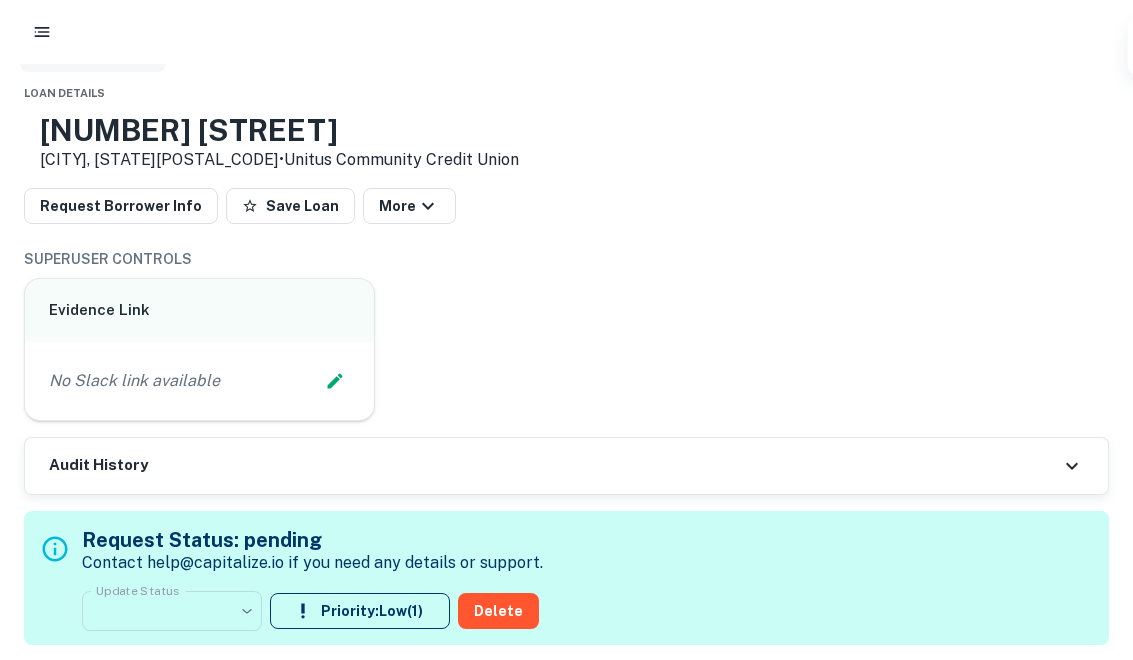 click on "Back to search" at bounding box center [93, 54] 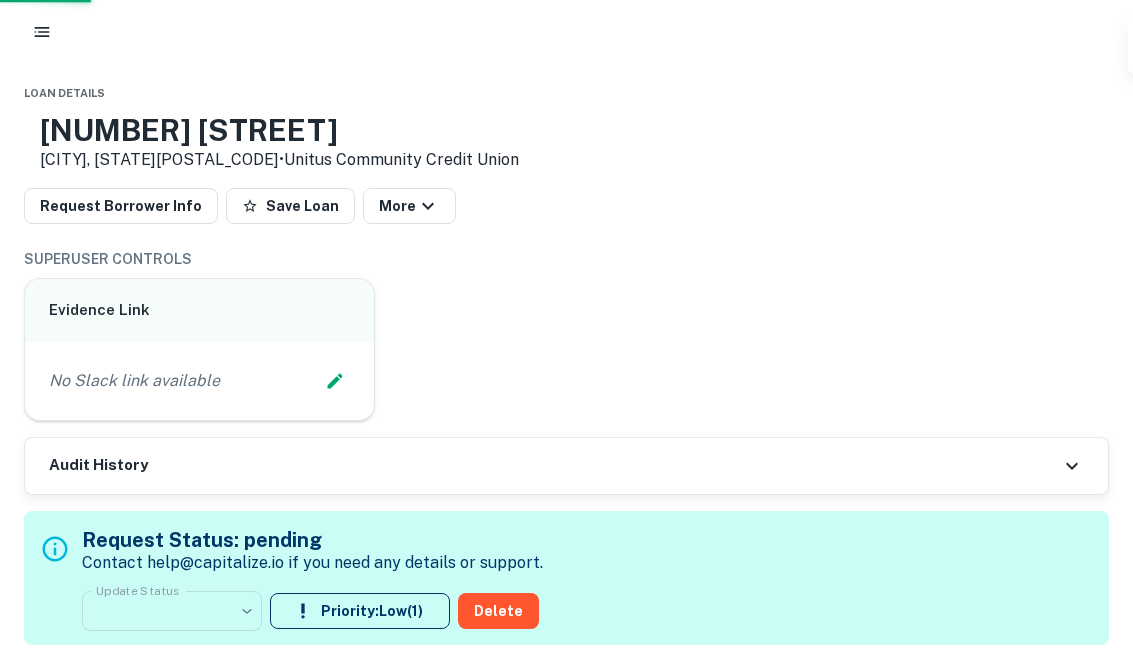 scroll, scrollTop: 0, scrollLeft: 0, axis: both 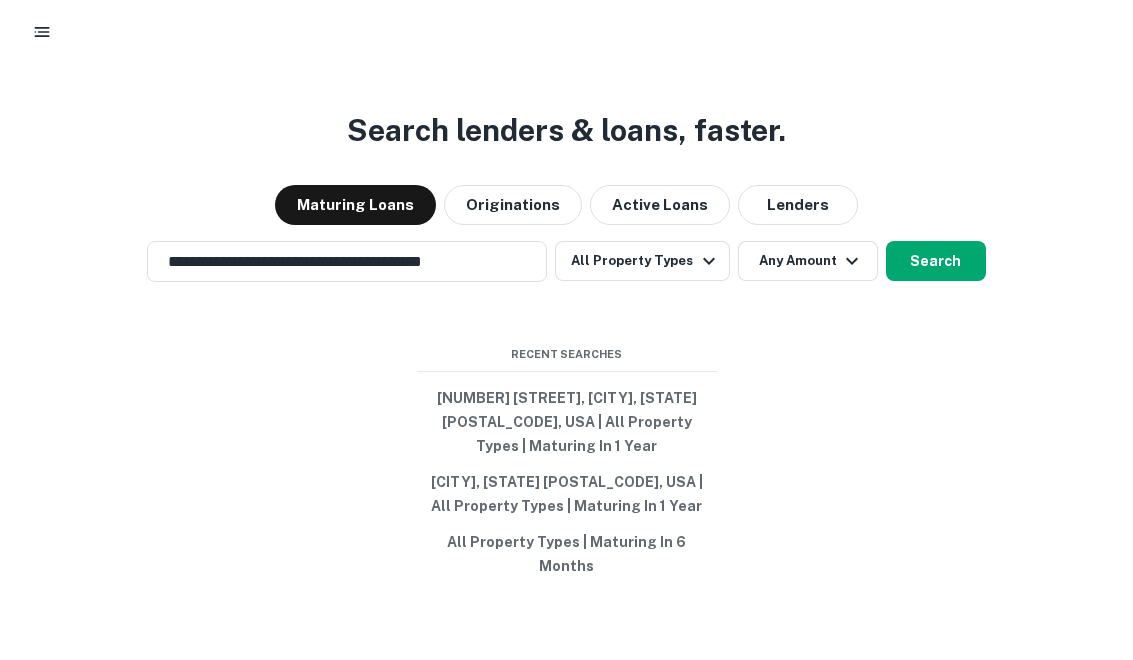 click on "**********" at bounding box center [332, 261] 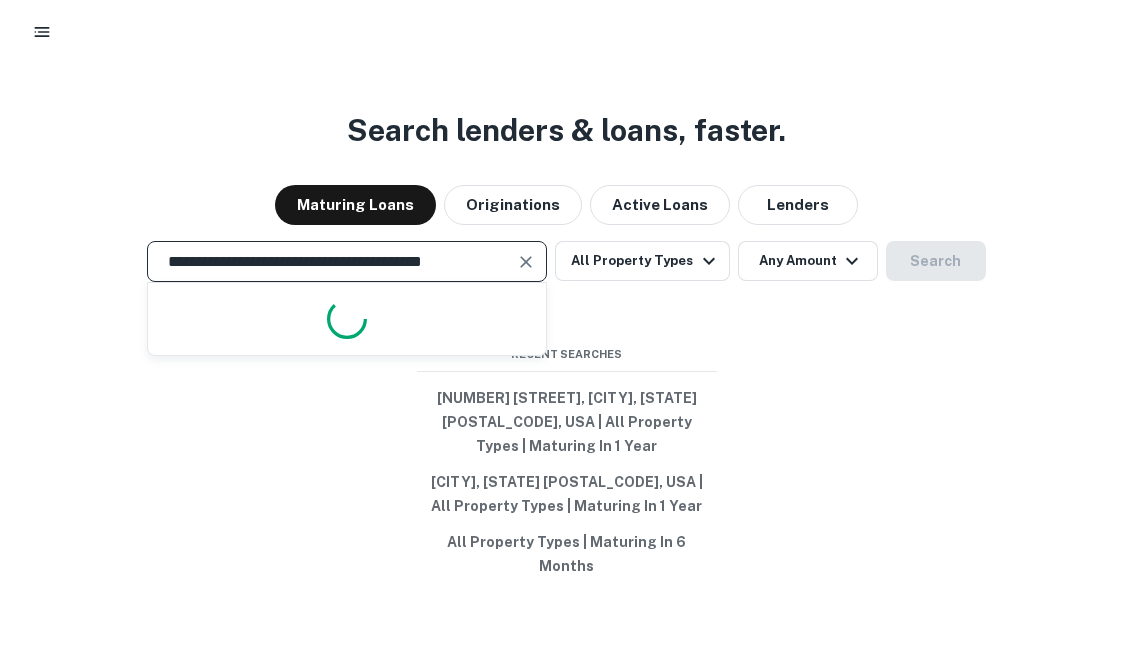 click at bounding box center [526, 262] 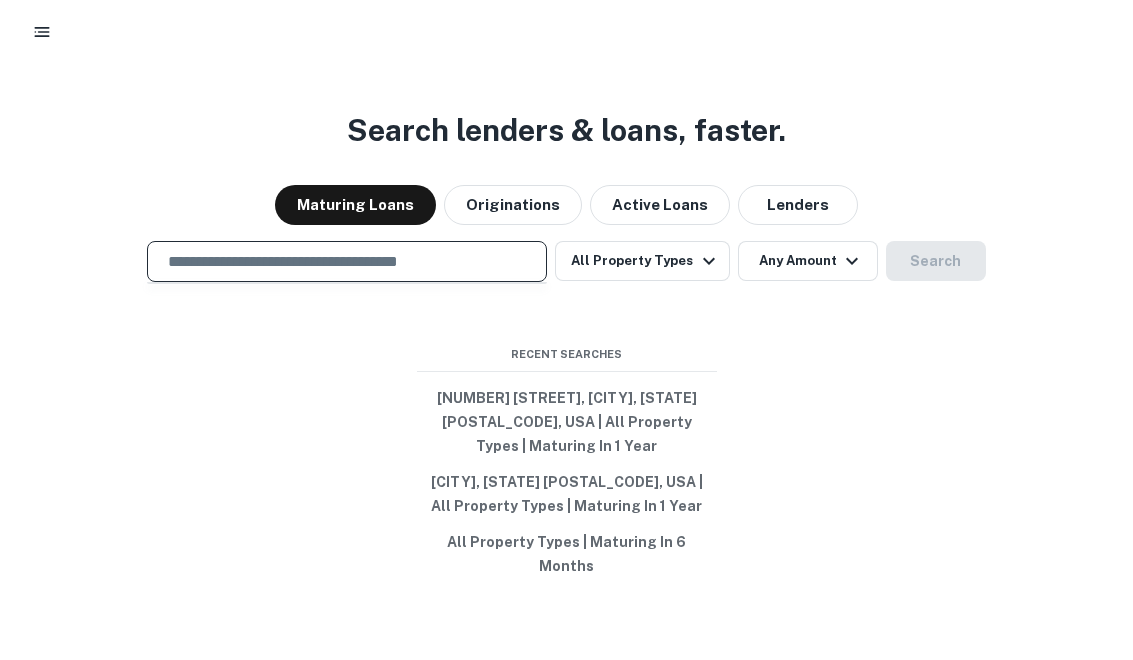 click on "**********" at bounding box center (347, 261) 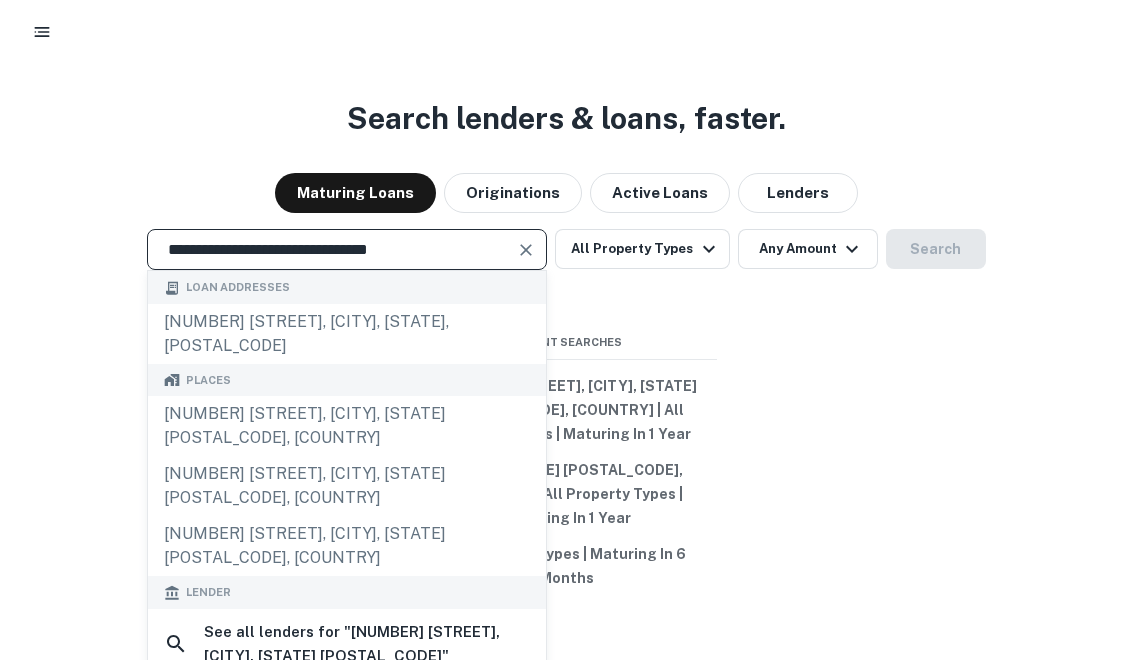 click on "[NUMBER] [STREET], [CITY], [STATE], [POSTAL_CODE]" at bounding box center (347, 346) 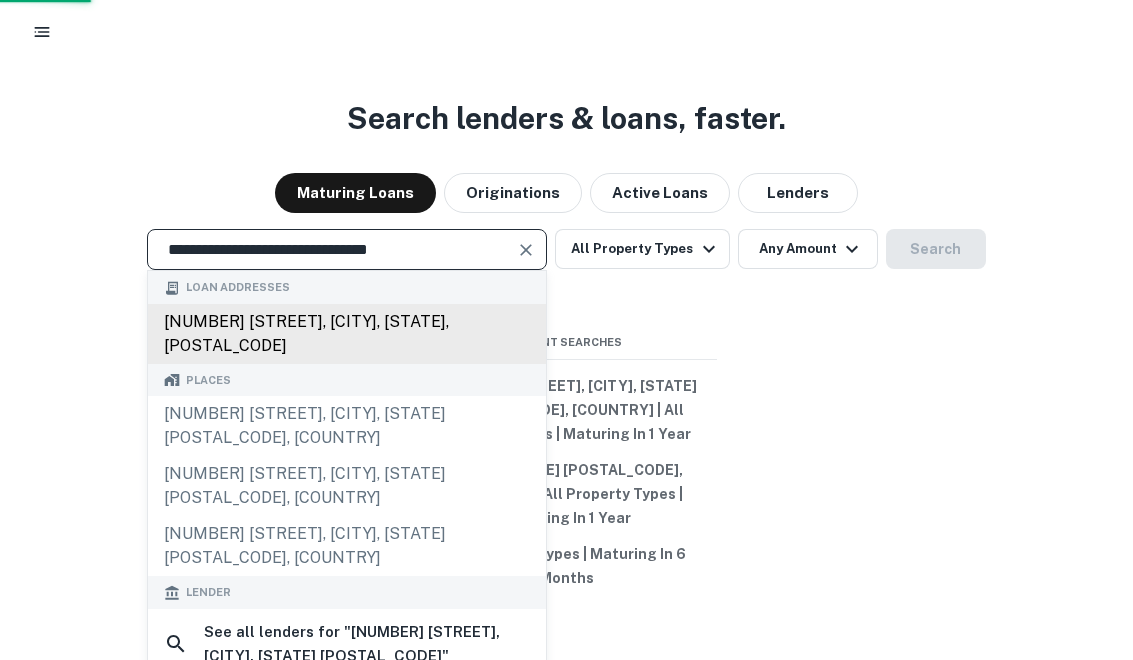 scroll, scrollTop: 0, scrollLeft: 0, axis: both 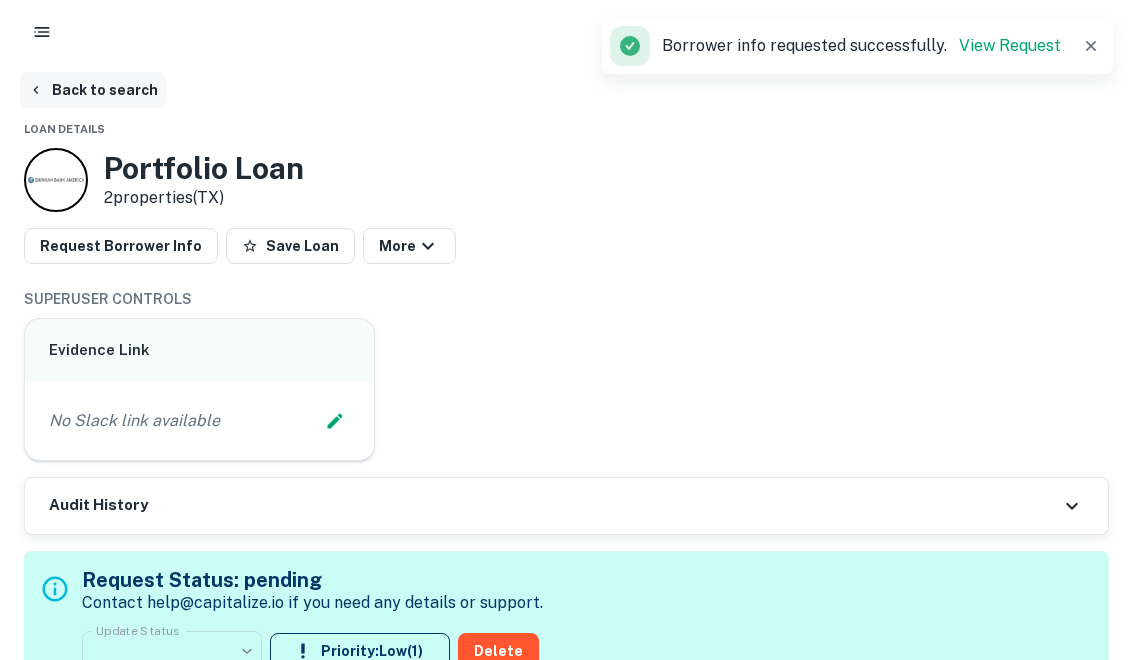 click on "Back to search" at bounding box center [93, 90] 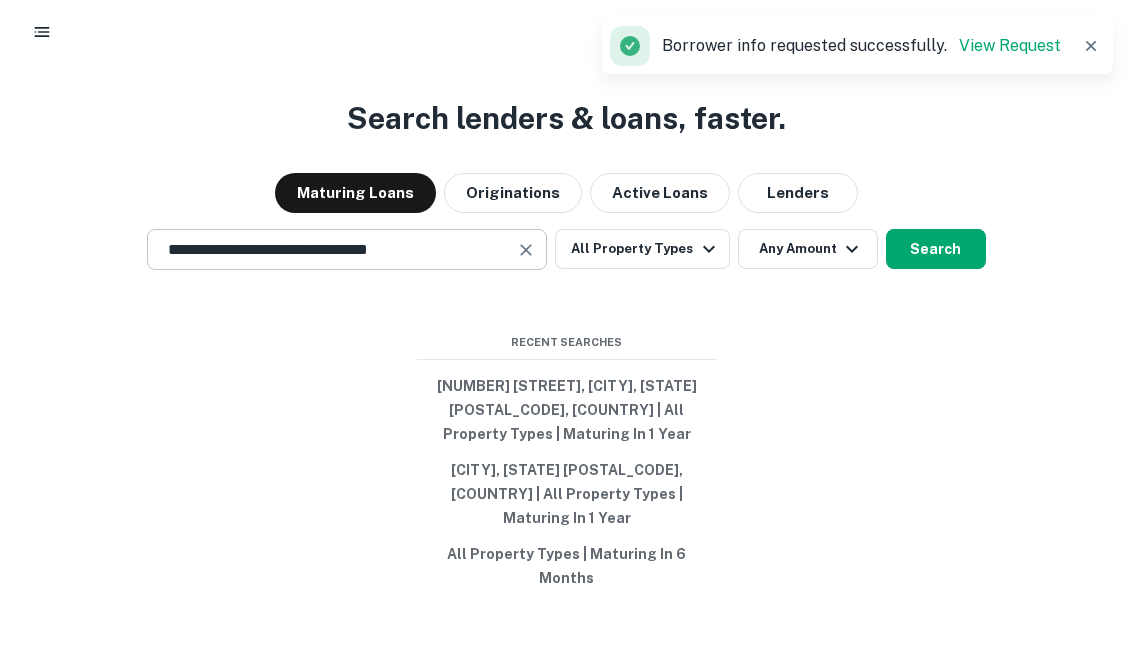 click at bounding box center [526, 262] 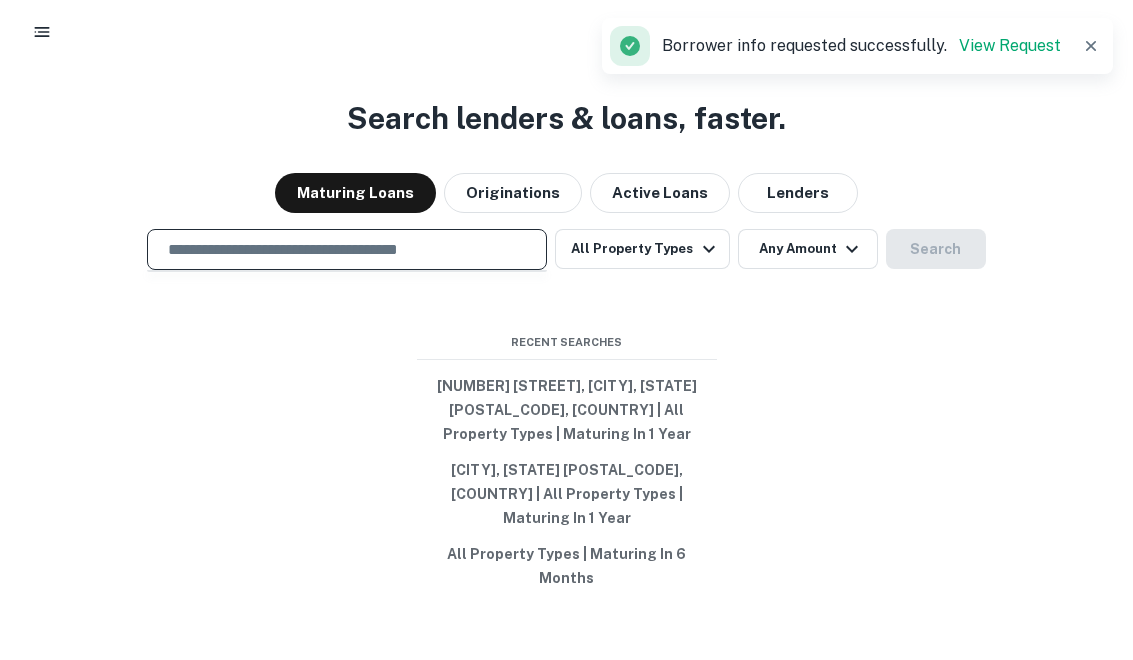 paste on "**********" 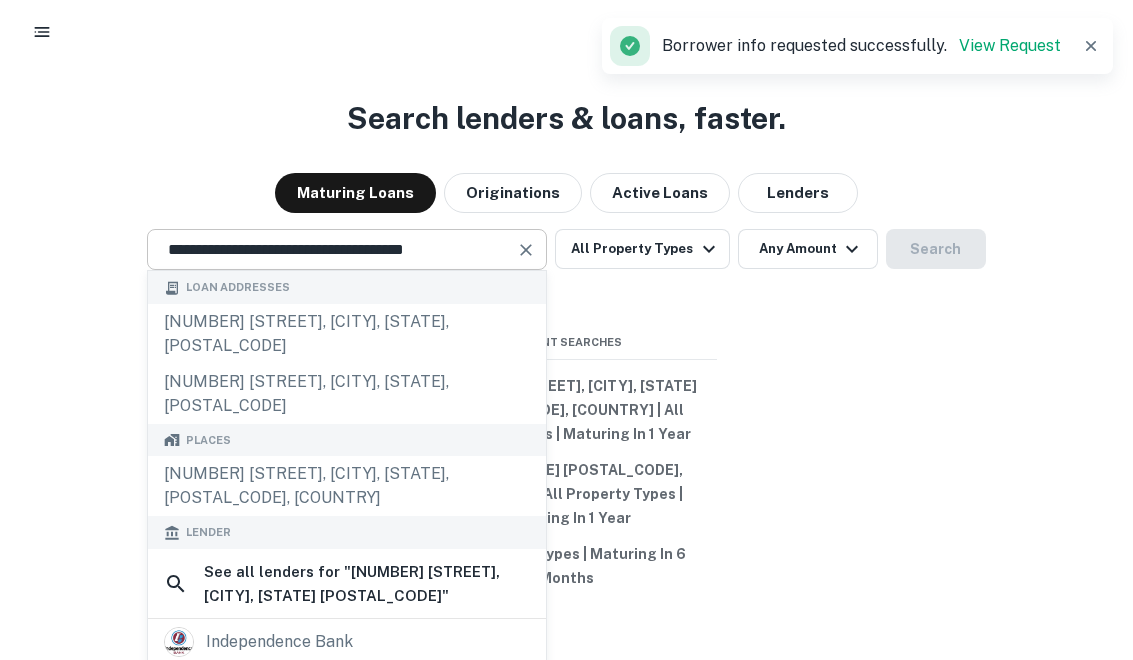 click at bounding box center [526, 262] 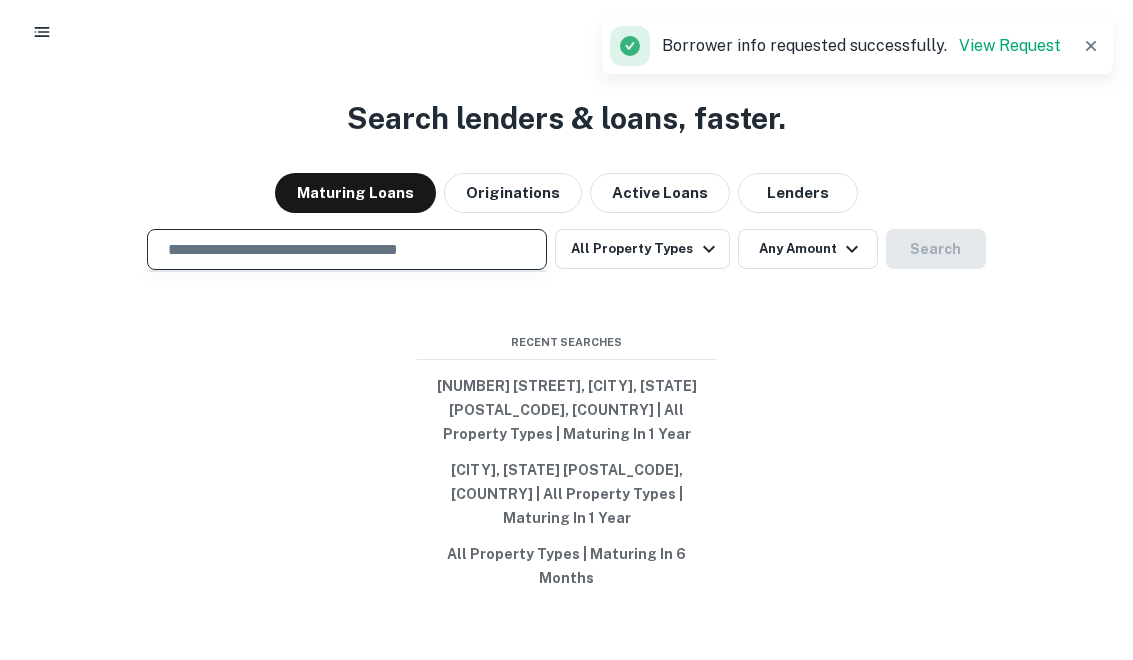 paste on "**********" 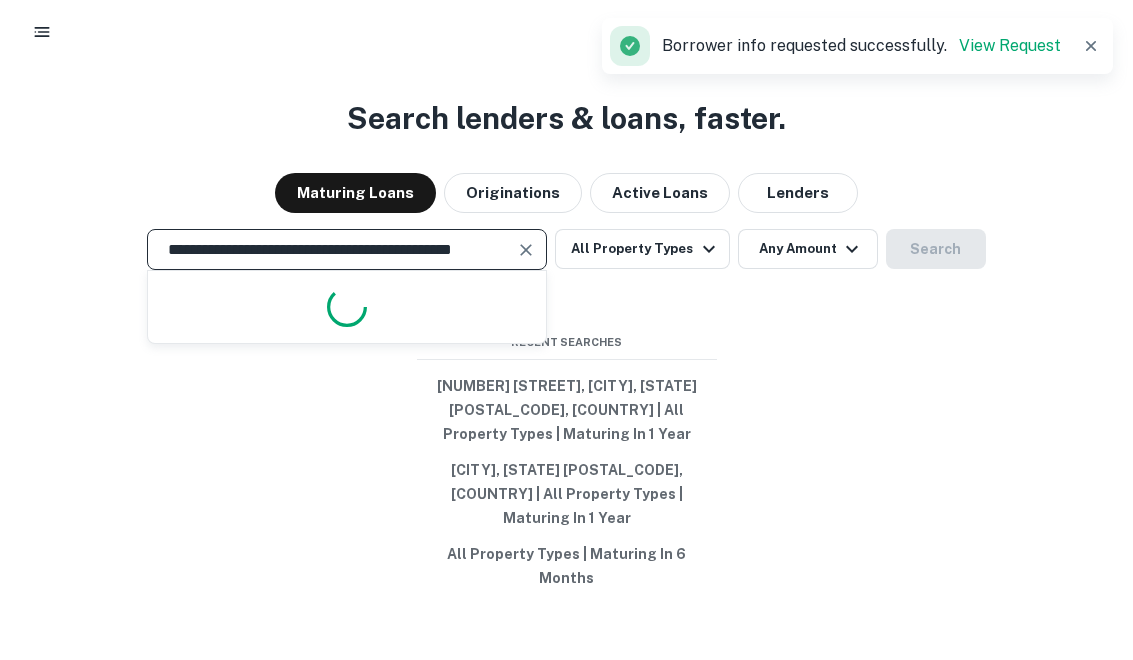 scroll, scrollTop: 0, scrollLeft: 25, axis: horizontal 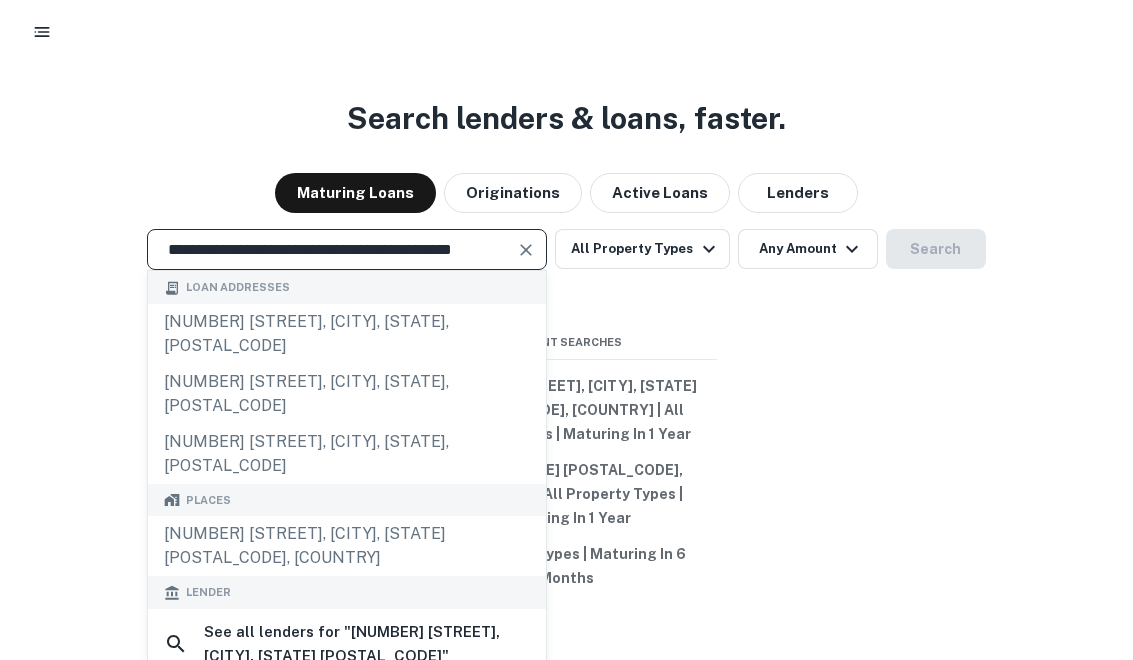 click on "**********" at bounding box center [332, 261] 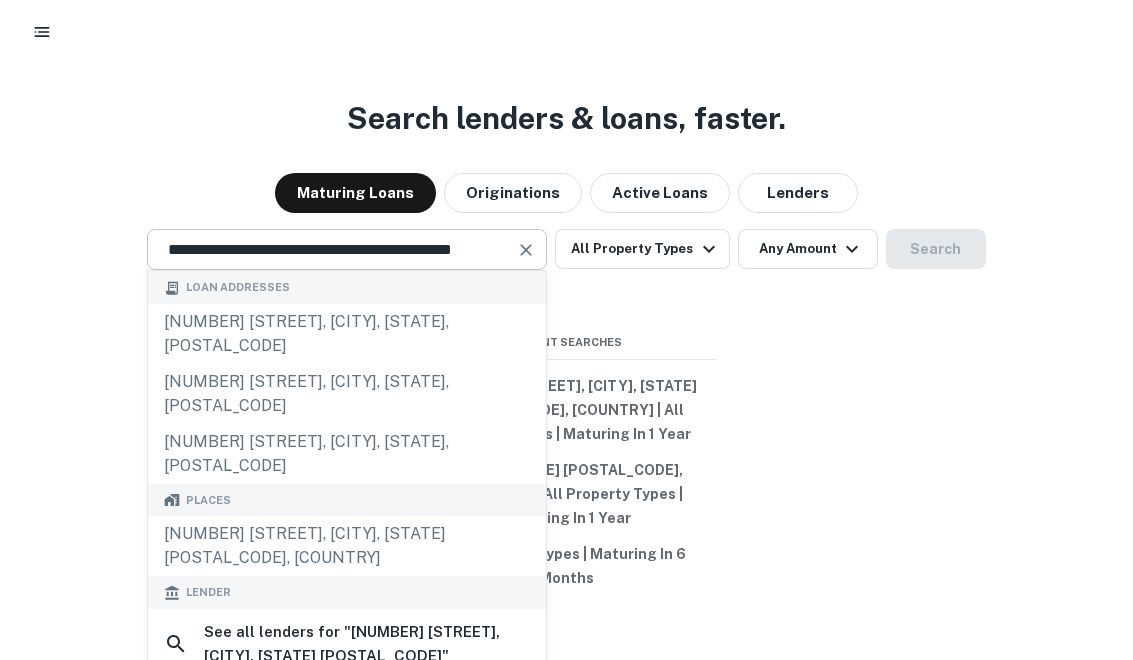 click at bounding box center [527, 262] 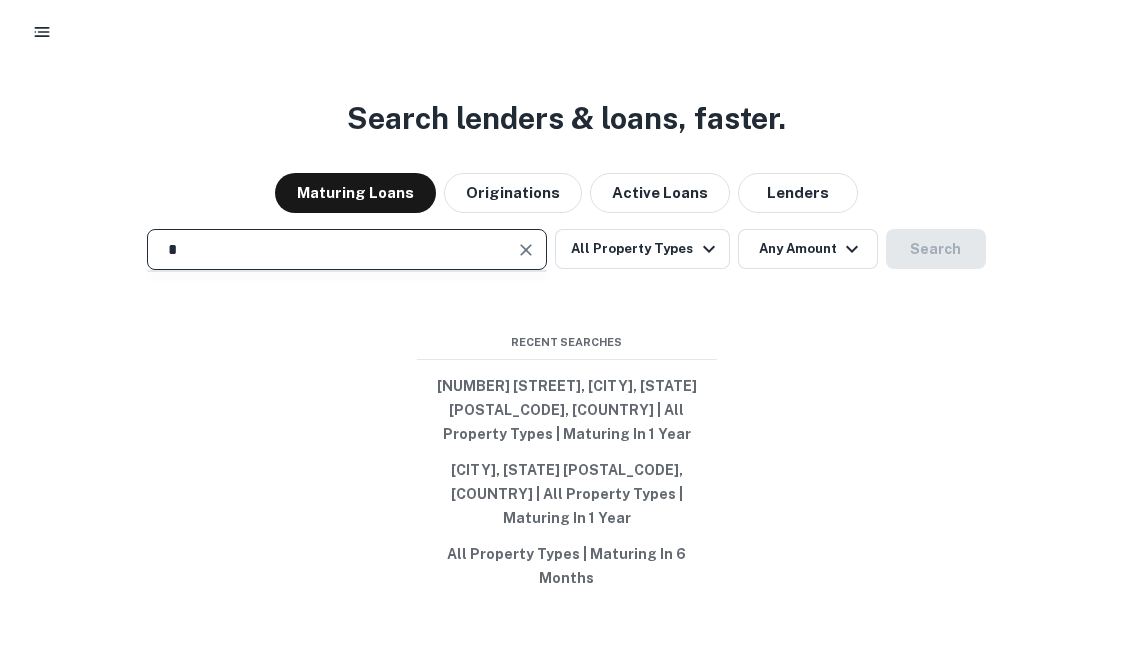 paste on "**********" 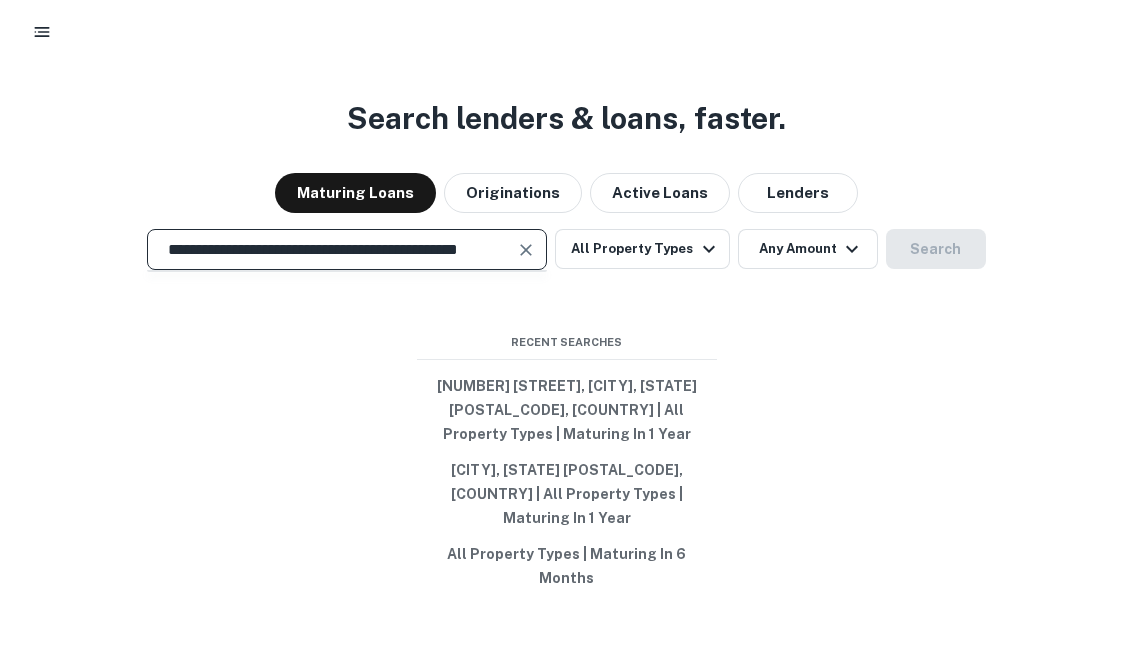 scroll, scrollTop: 0, scrollLeft: 29, axis: horizontal 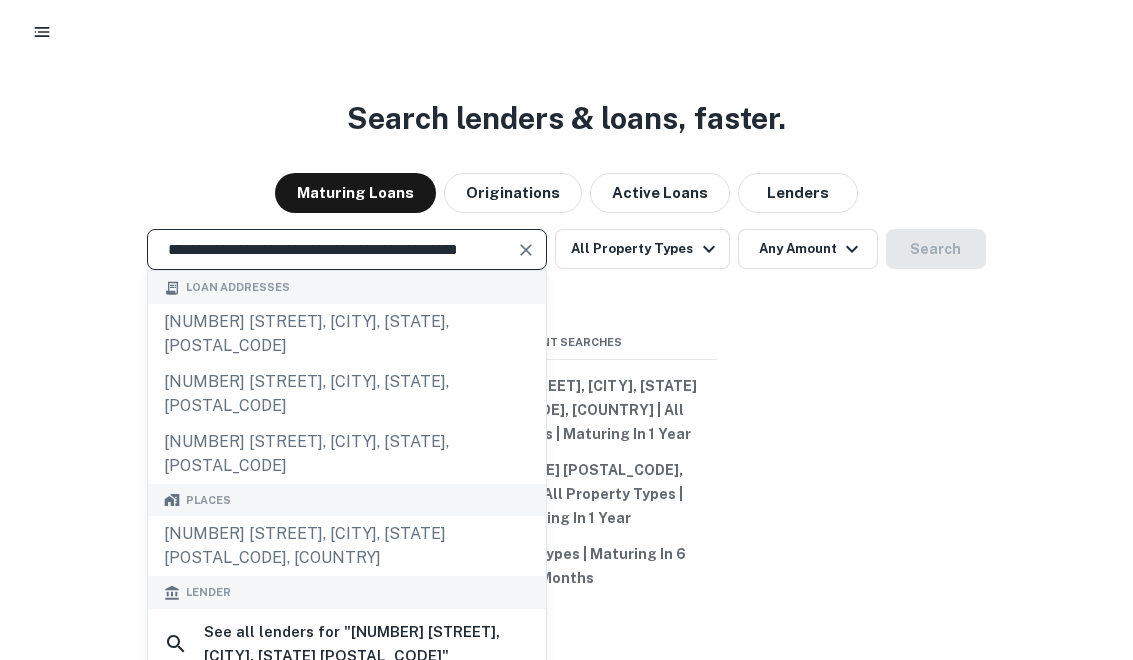 click on "**********" at bounding box center [332, 261] 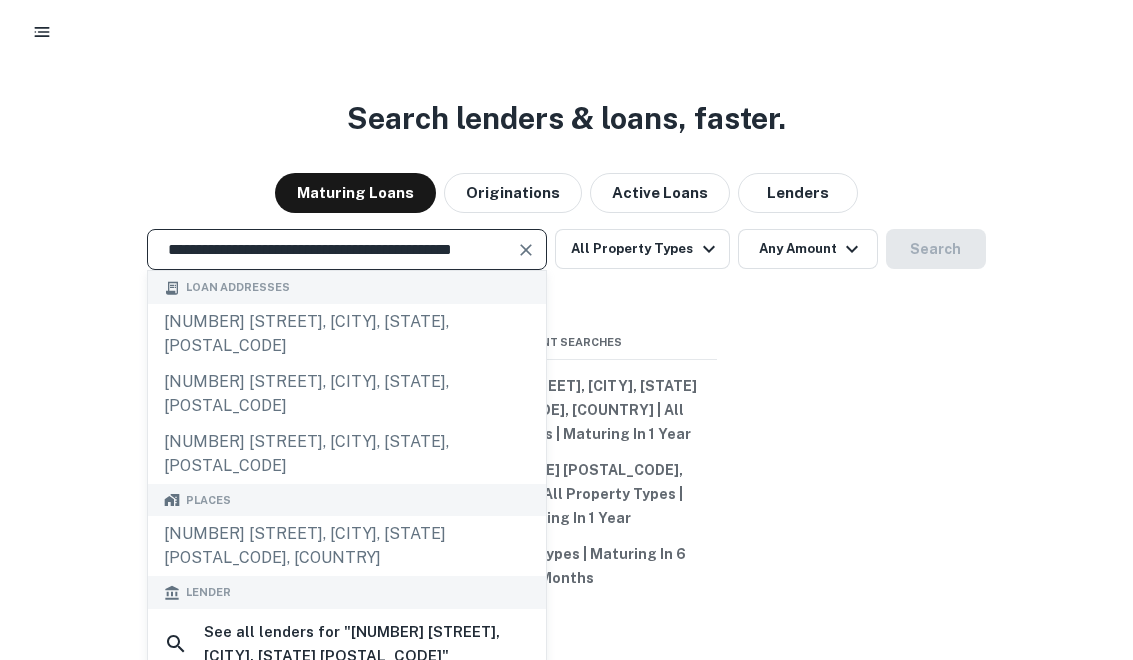 type on "**********" 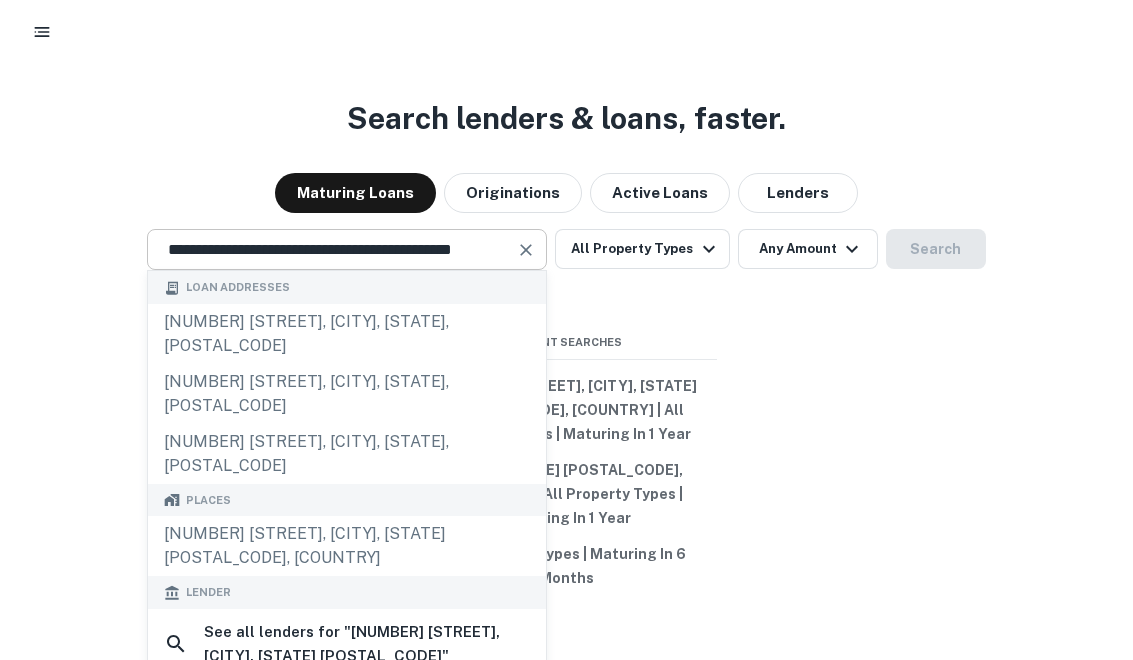 click at bounding box center [526, 262] 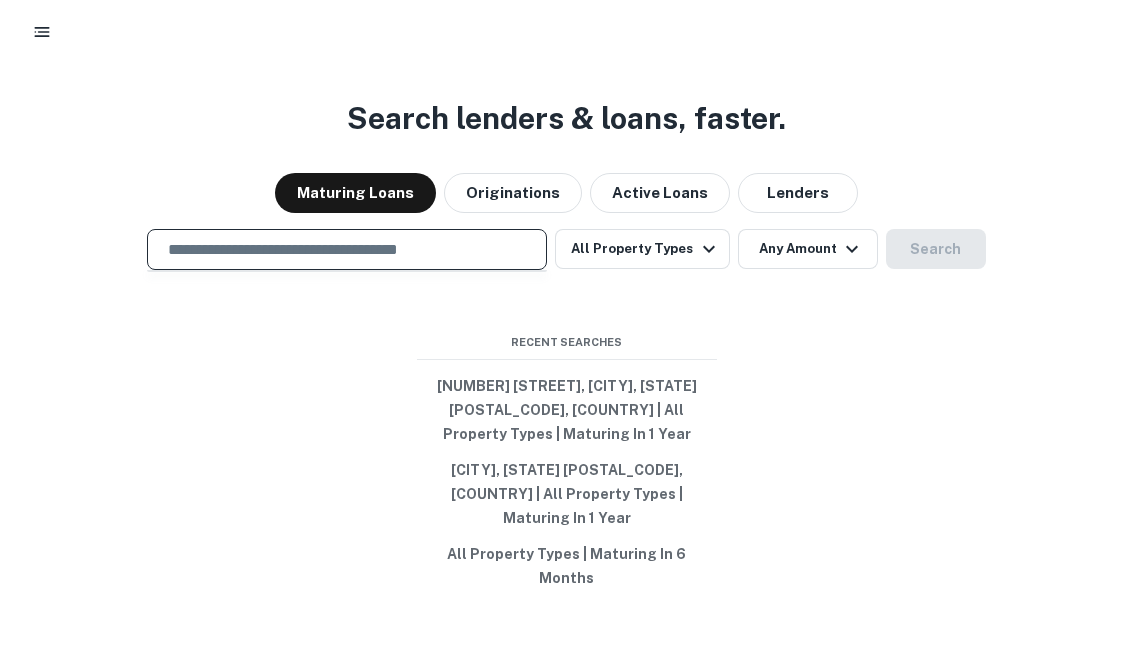 paste on "**********" 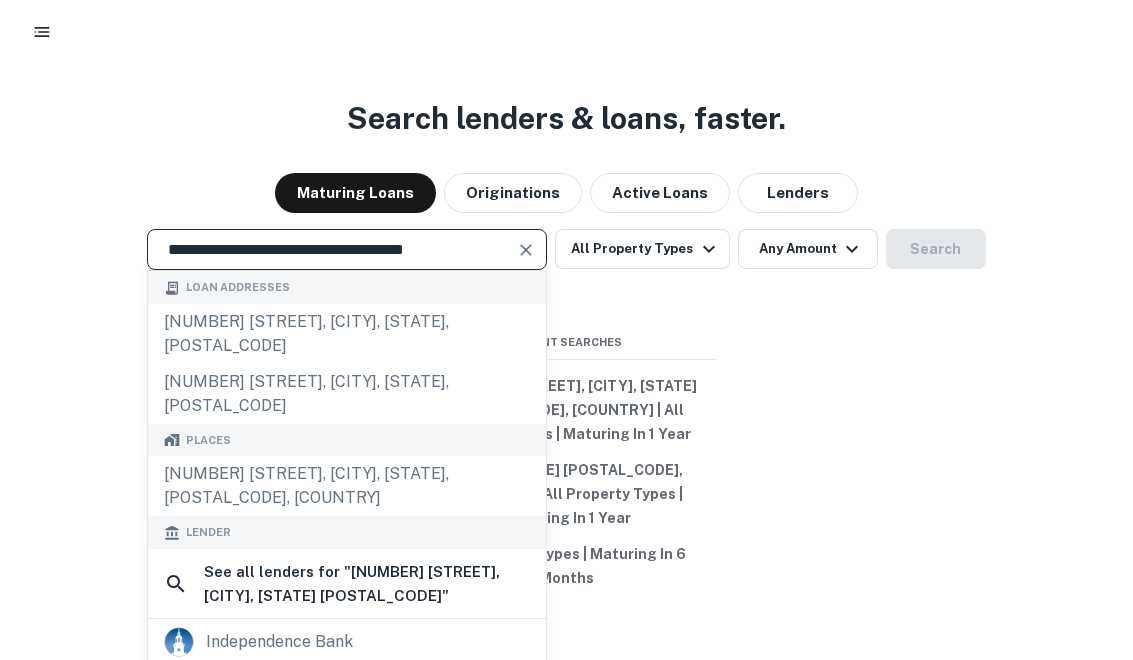 click at bounding box center (526, 262) 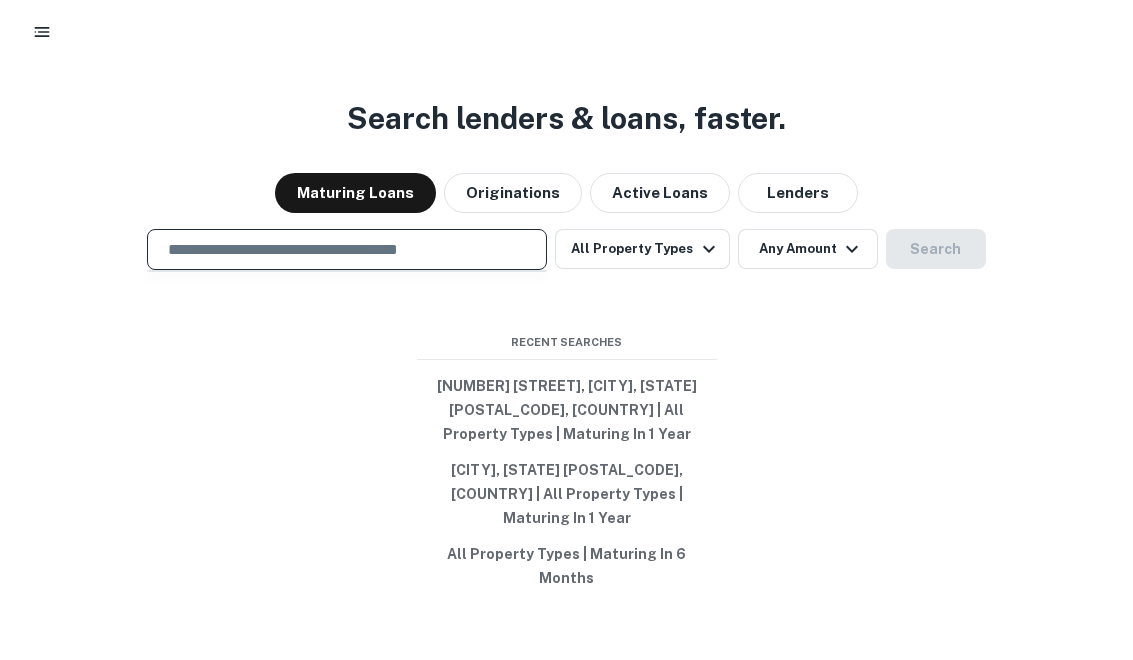 paste on "**********" 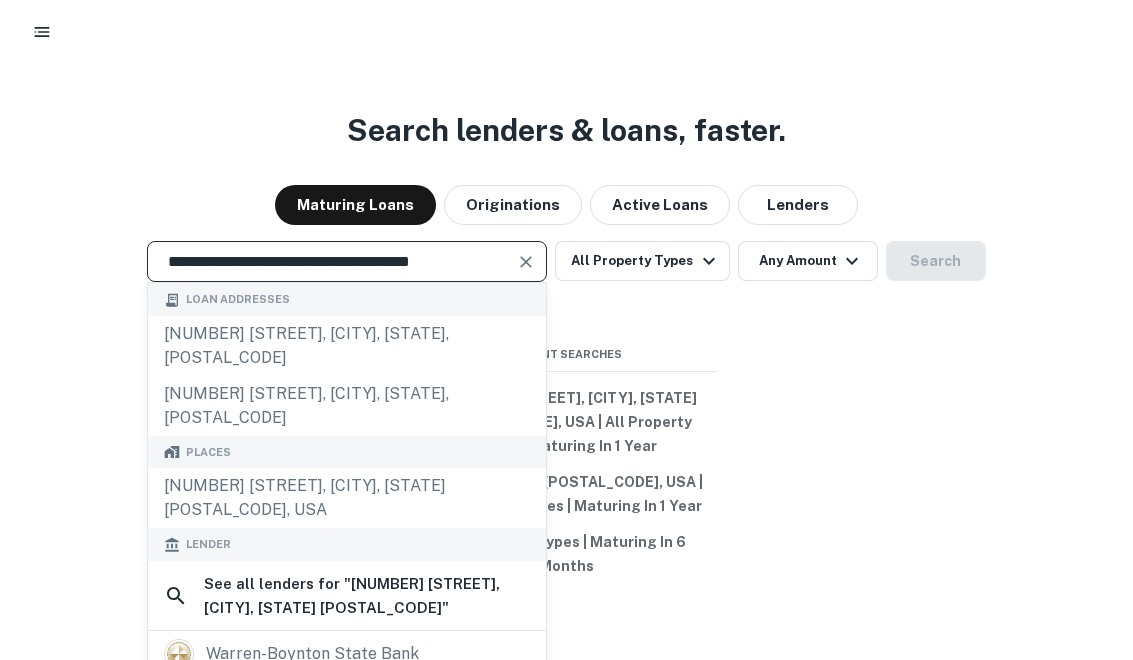 type on "**********" 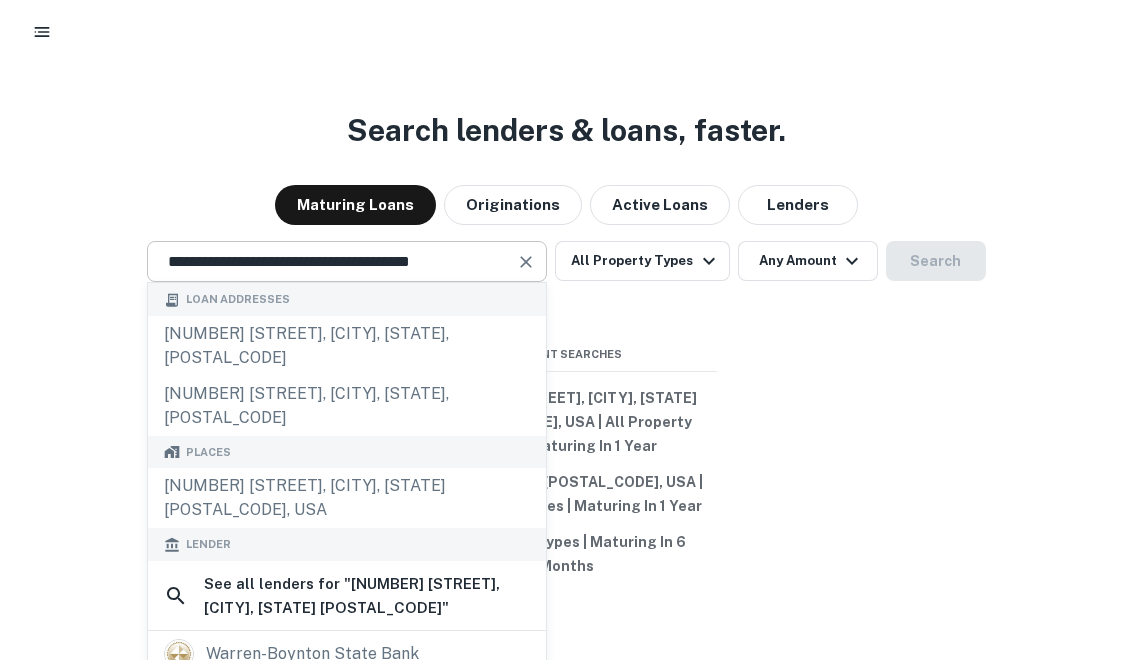 click at bounding box center [526, 262] 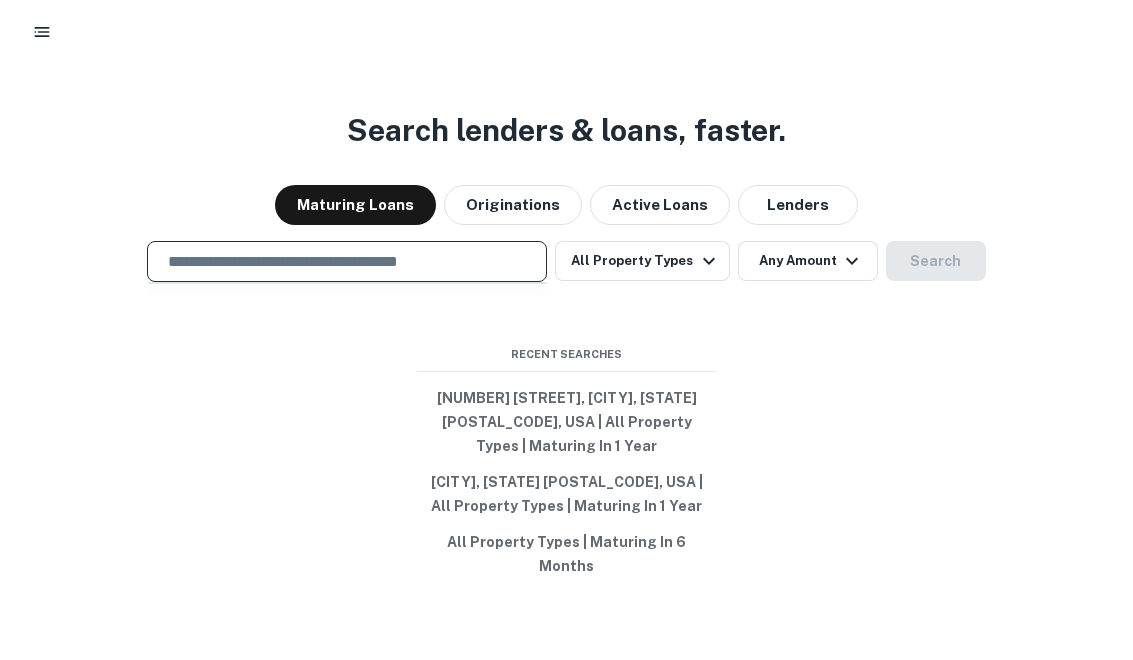 paste on "**********" 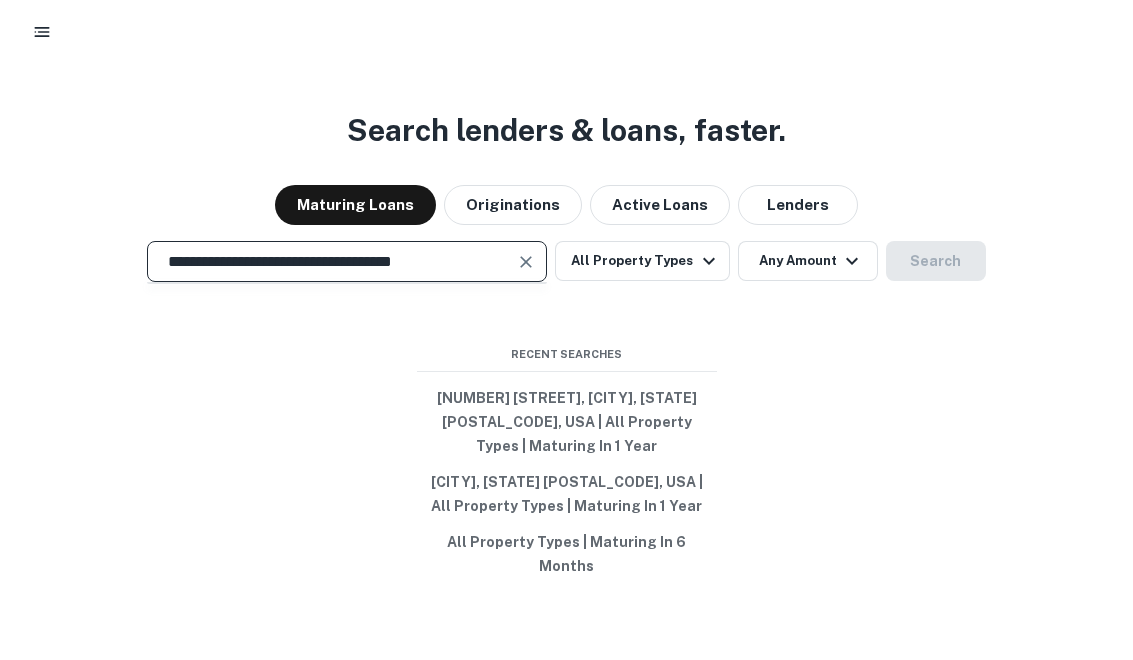 scroll, scrollTop: 0, scrollLeft: 0, axis: both 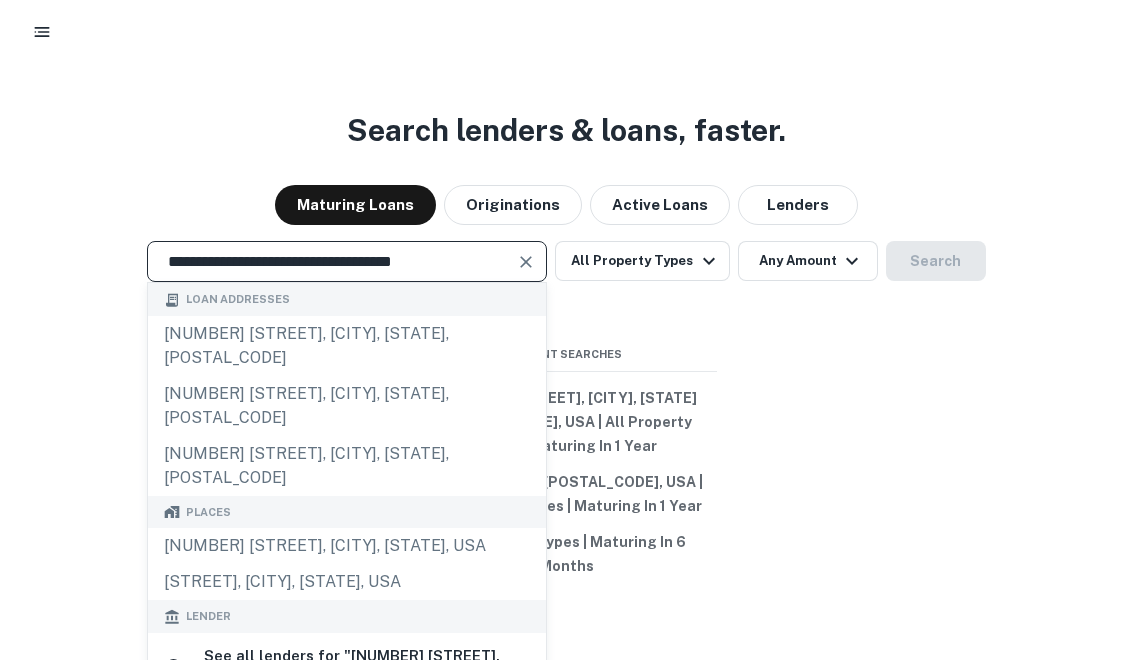click at bounding box center [527, 262] 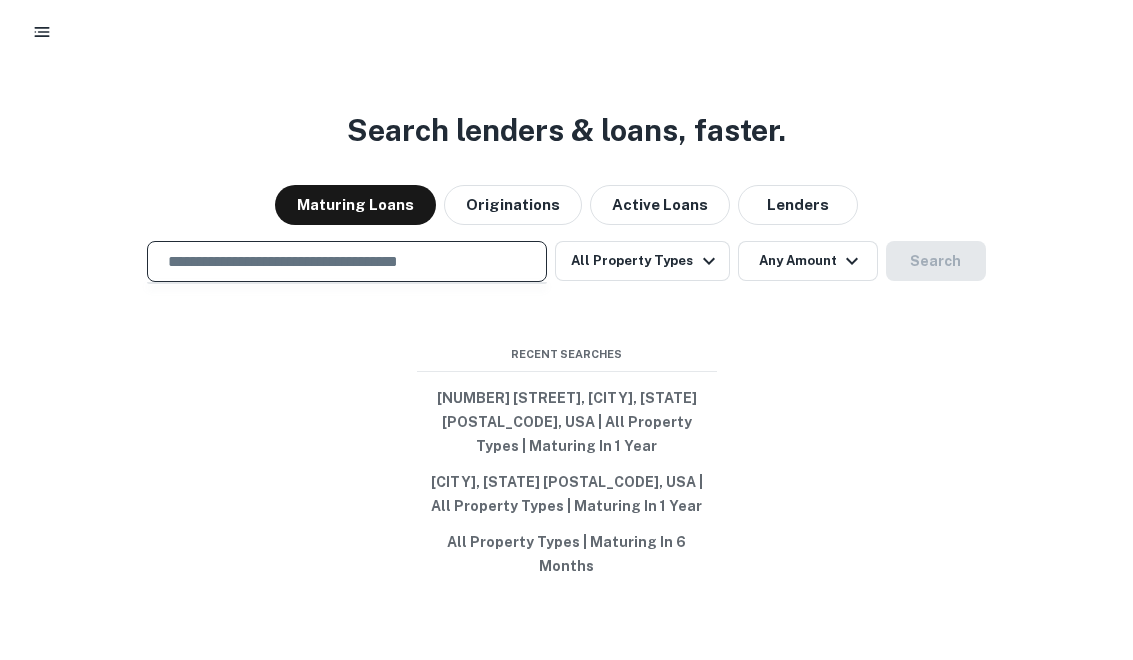 paste on "**********" 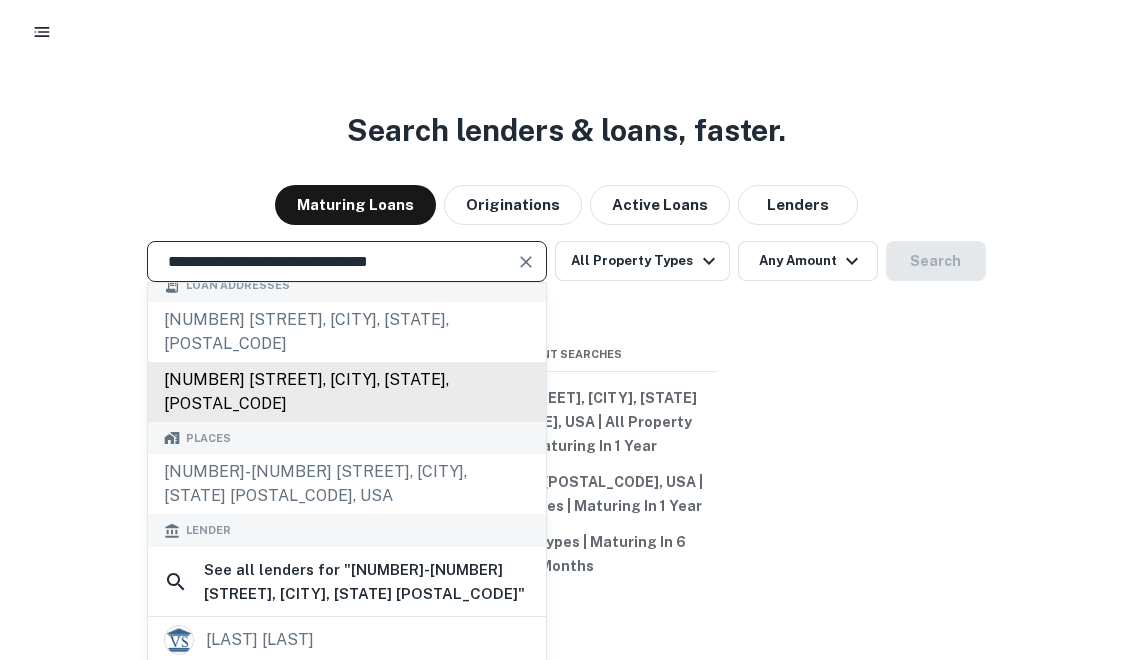 scroll, scrollTop: 0, scrollLeft: 0, axis: both 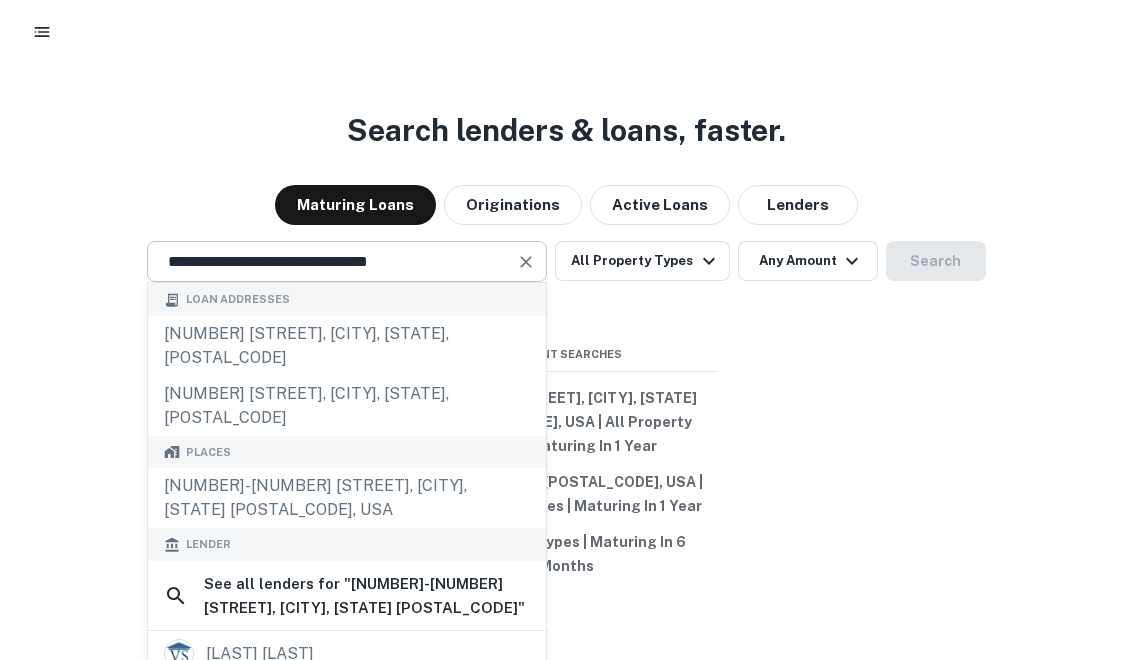 click at bounding box center [527, 262] 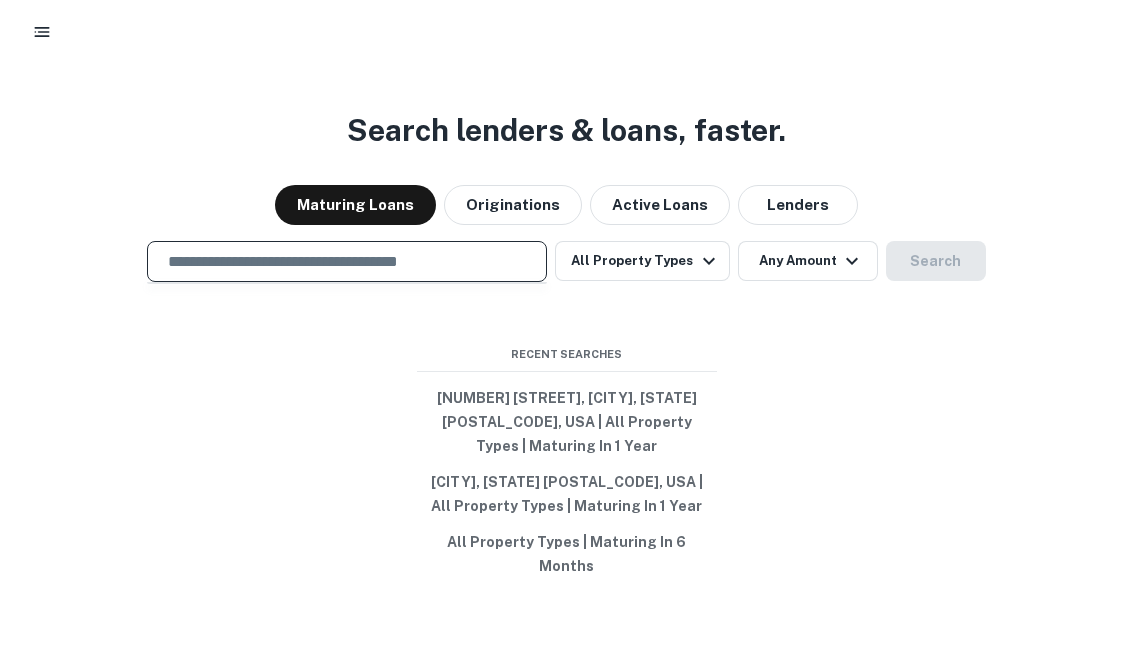 paste on "**********" 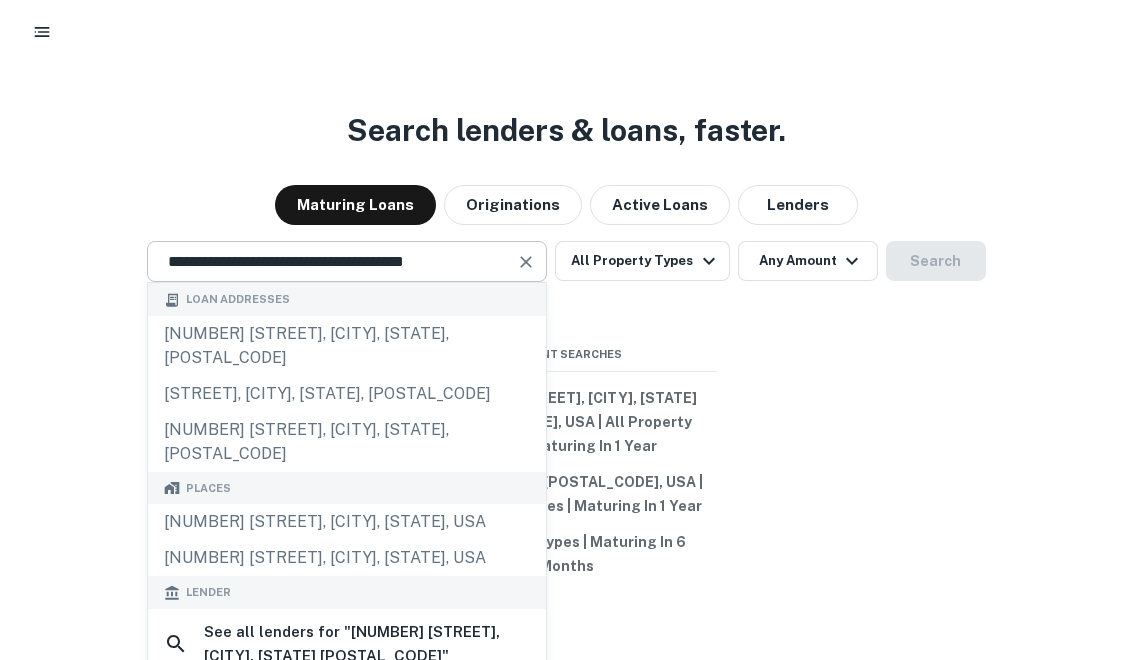 click at bounding box center [526, 262] 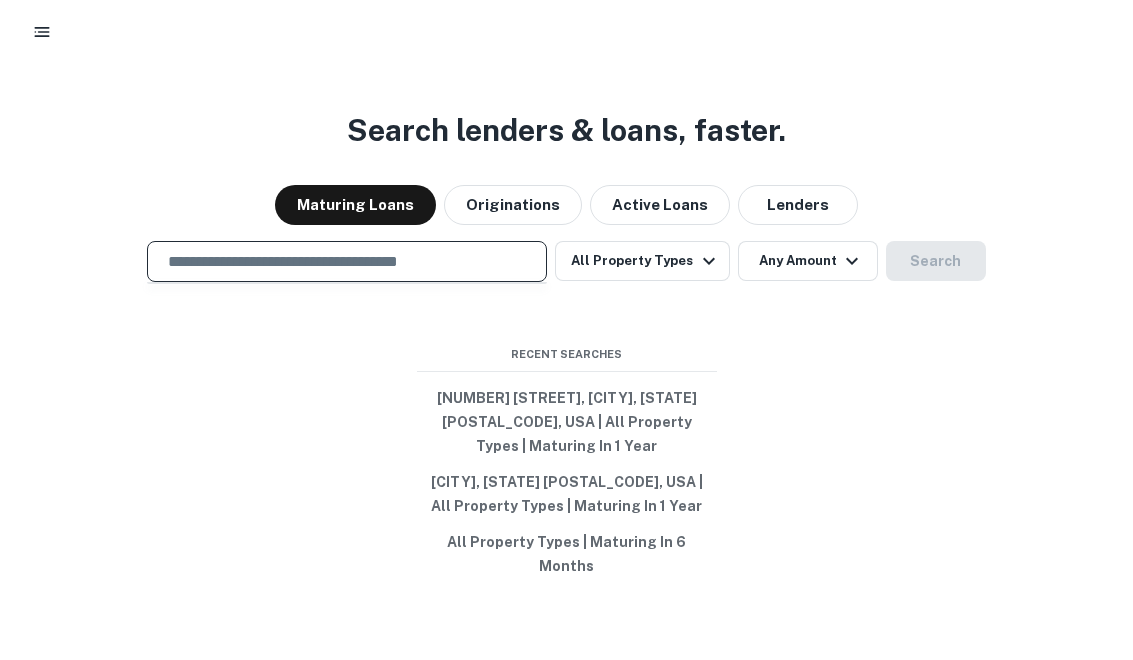paste on "**********" 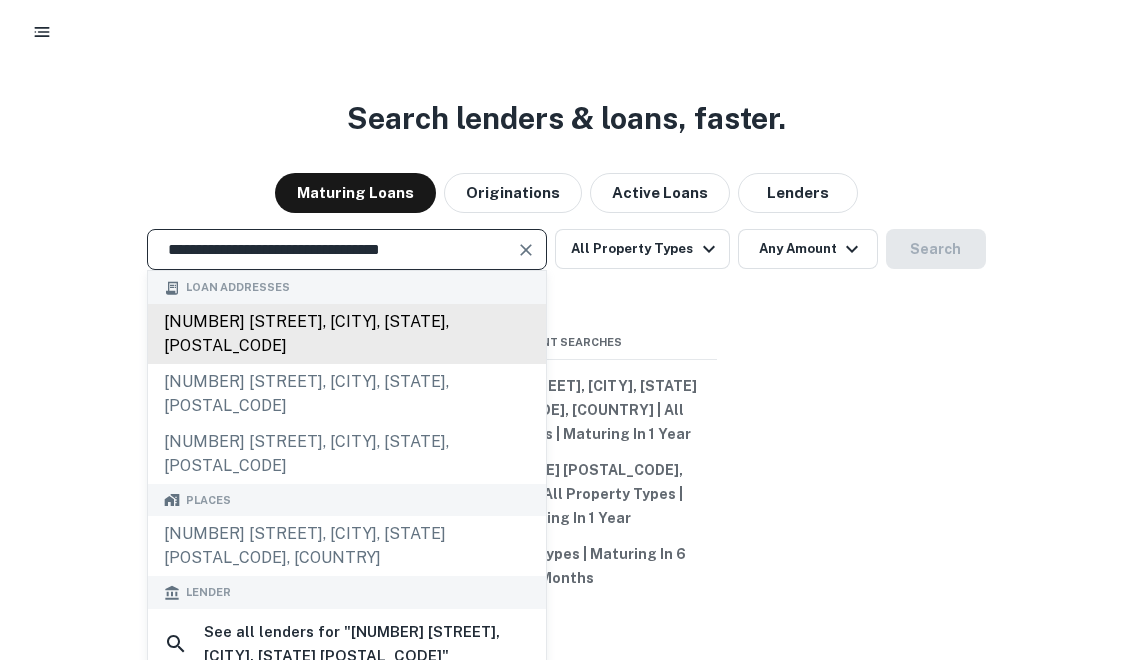 scroll, scrollTop: 0, scrollLeft: 0, axis: both 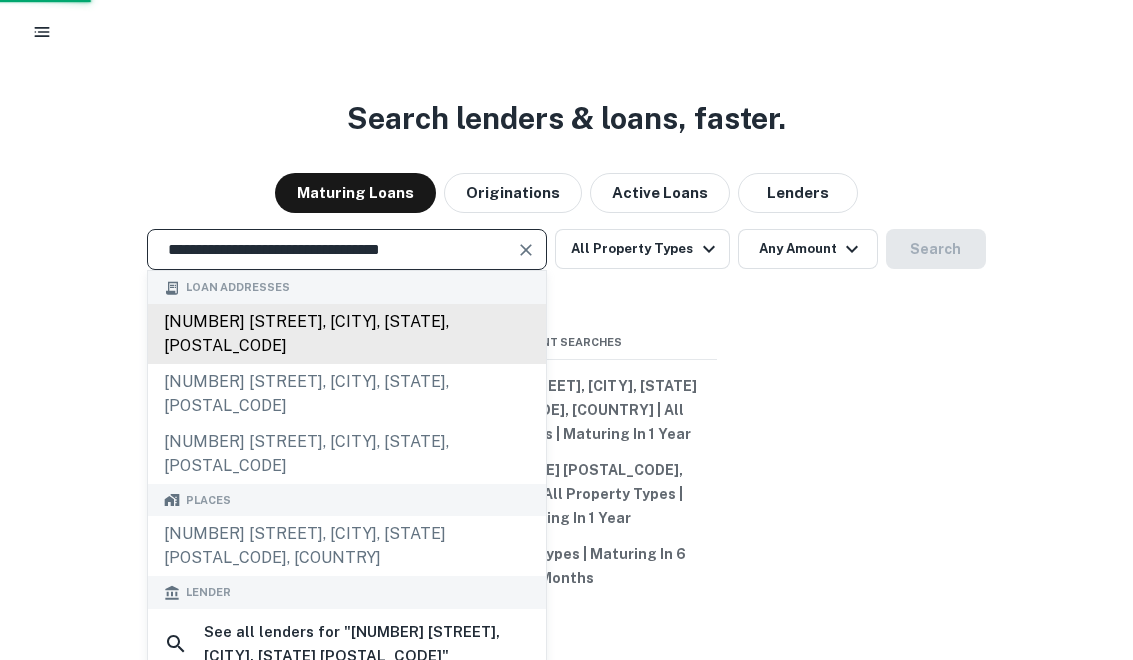 click on "[NUMBER] [STREET], [CITY], [STATE], [POSTAL_CODE]" at bounding box center [347, 334] 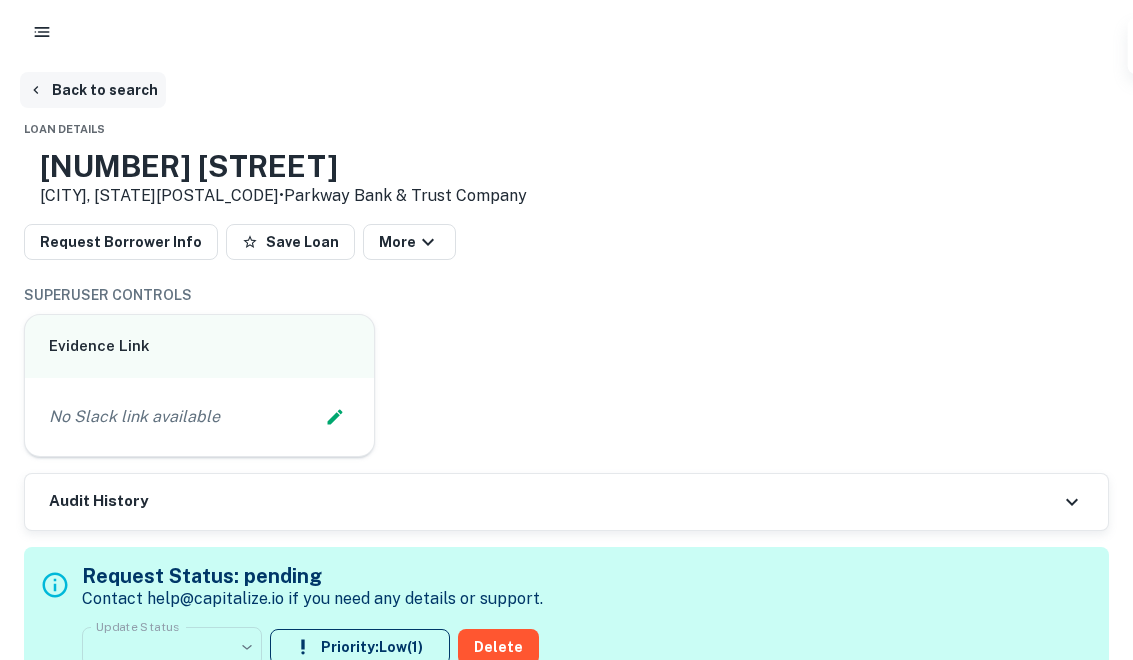 click on "Back to search" at bounding box center [93, 90] 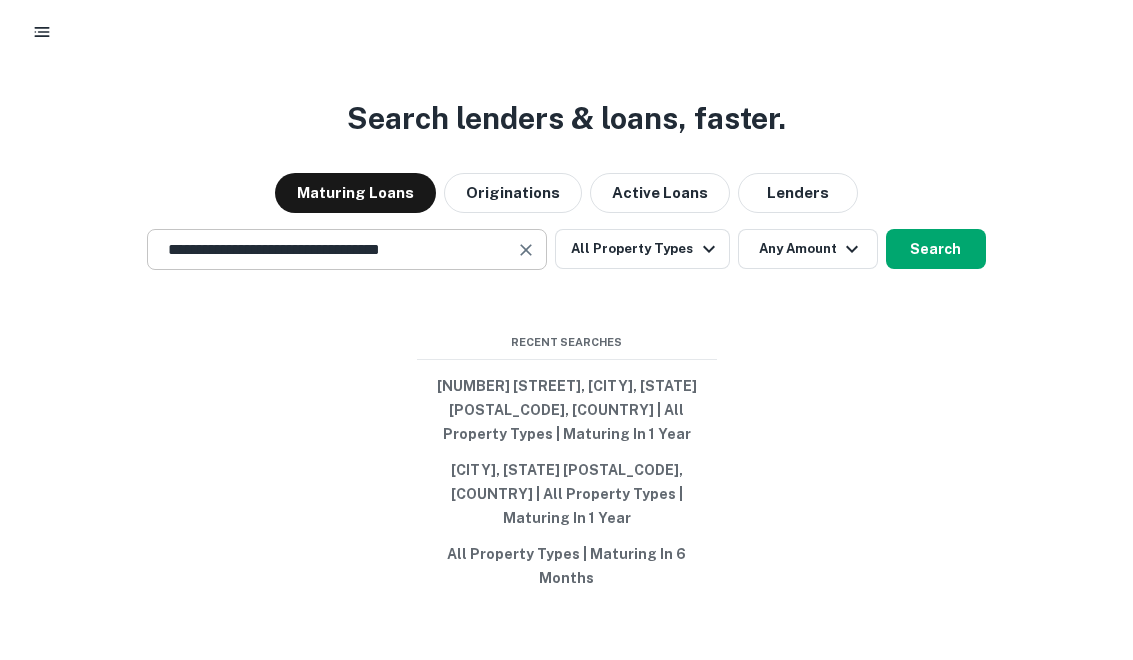 click on "**********" at bounding box center (332, 249) 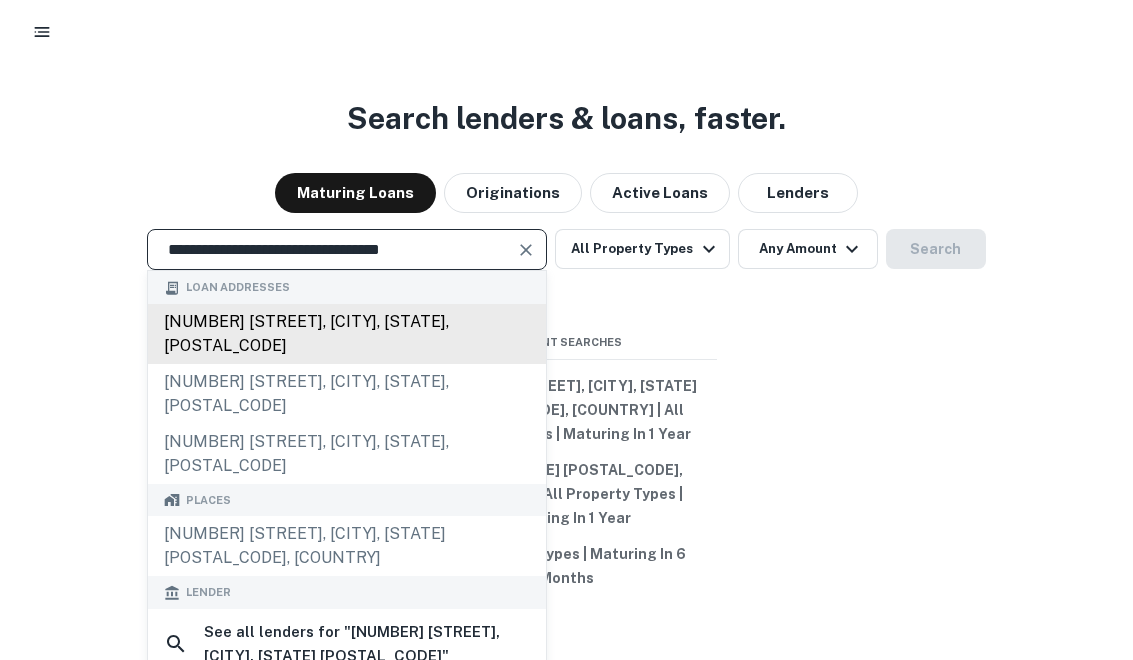 click on "[NUMBER] [STREET], [CITY], [STATE], [POSTAL_CODE]" at bounding box center [347, 334] 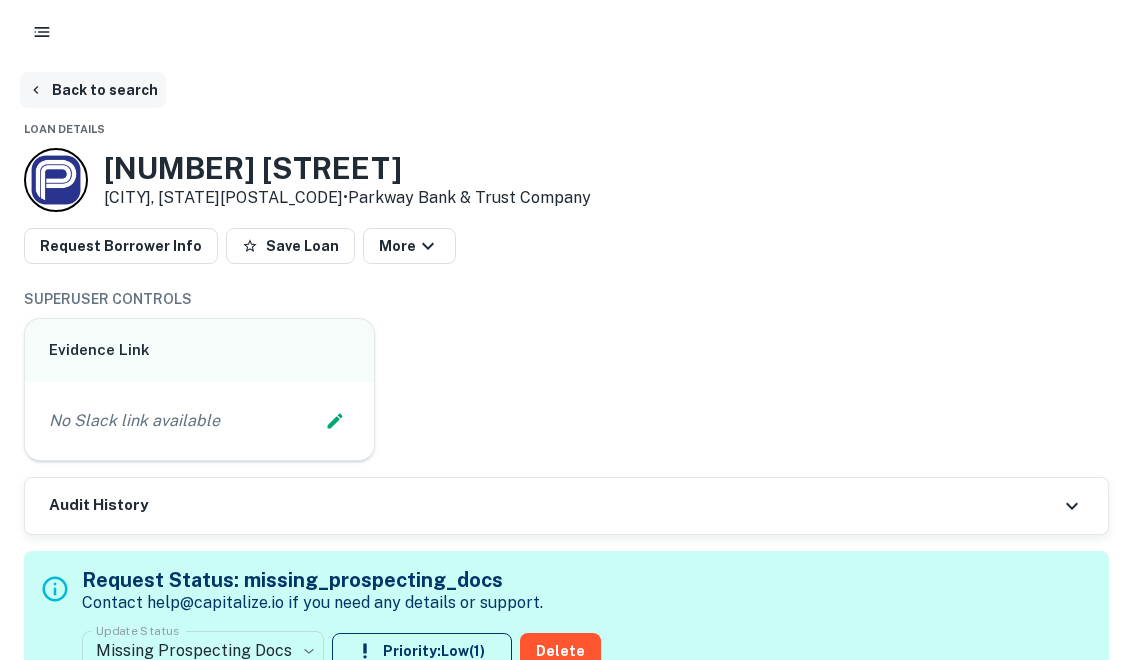 click on "Back to search" at bounding box center (93, 90) 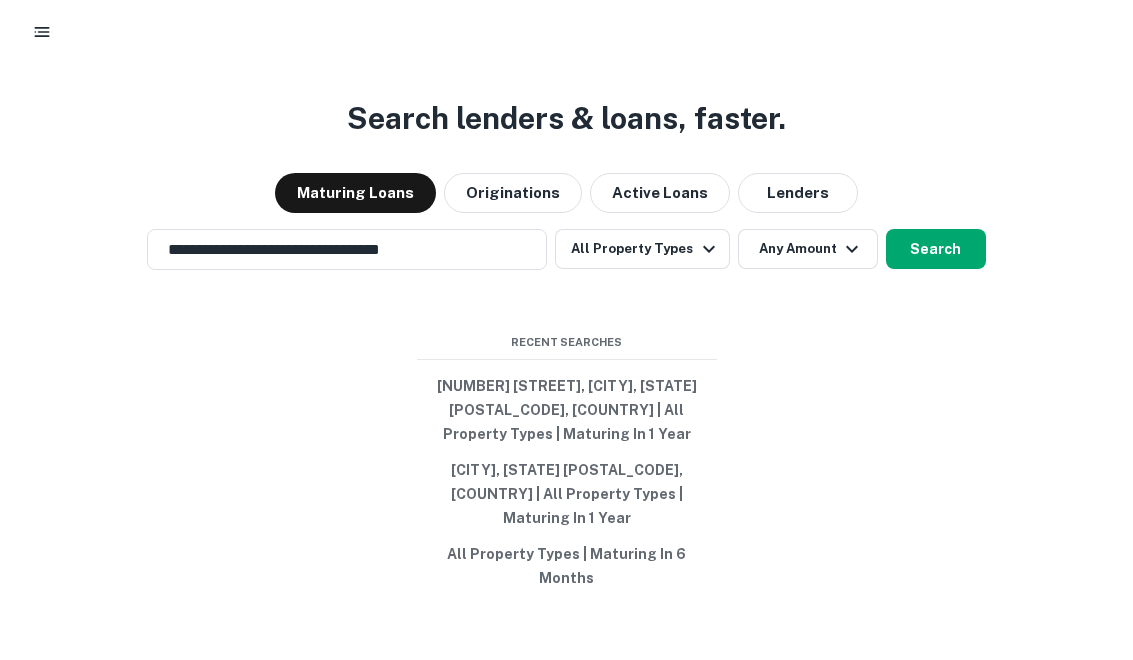 drag, startPoint x: 117, startPoint y: 87, endPoint x: 311, endPoint y: 17, distance: 206.24257 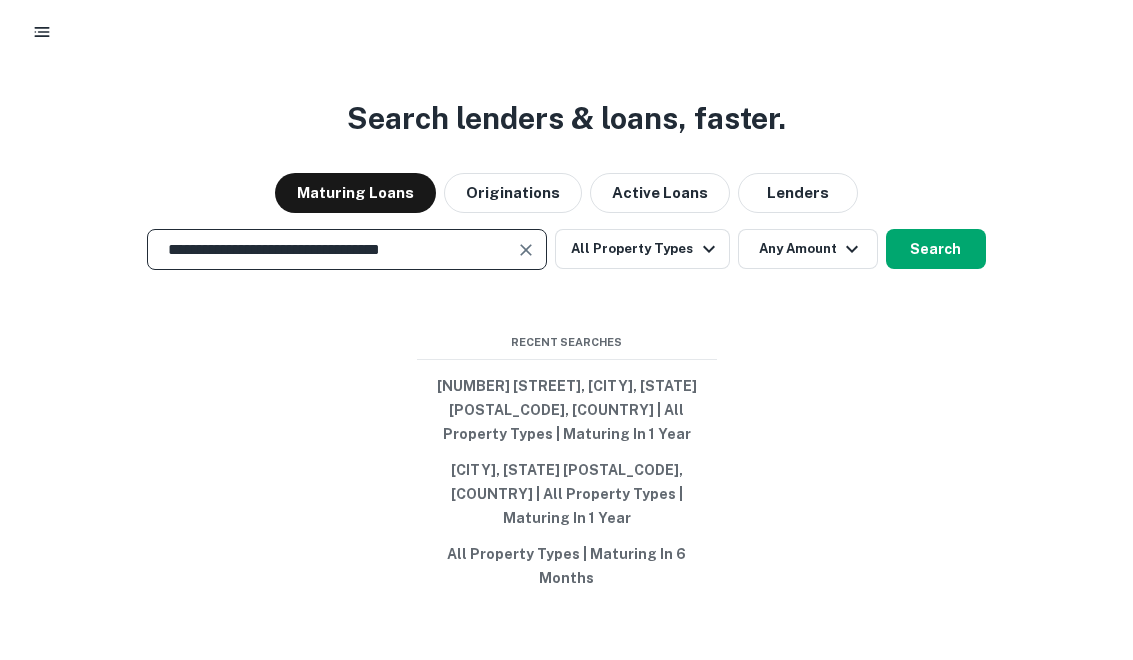 click at bounding box center [527, 262] 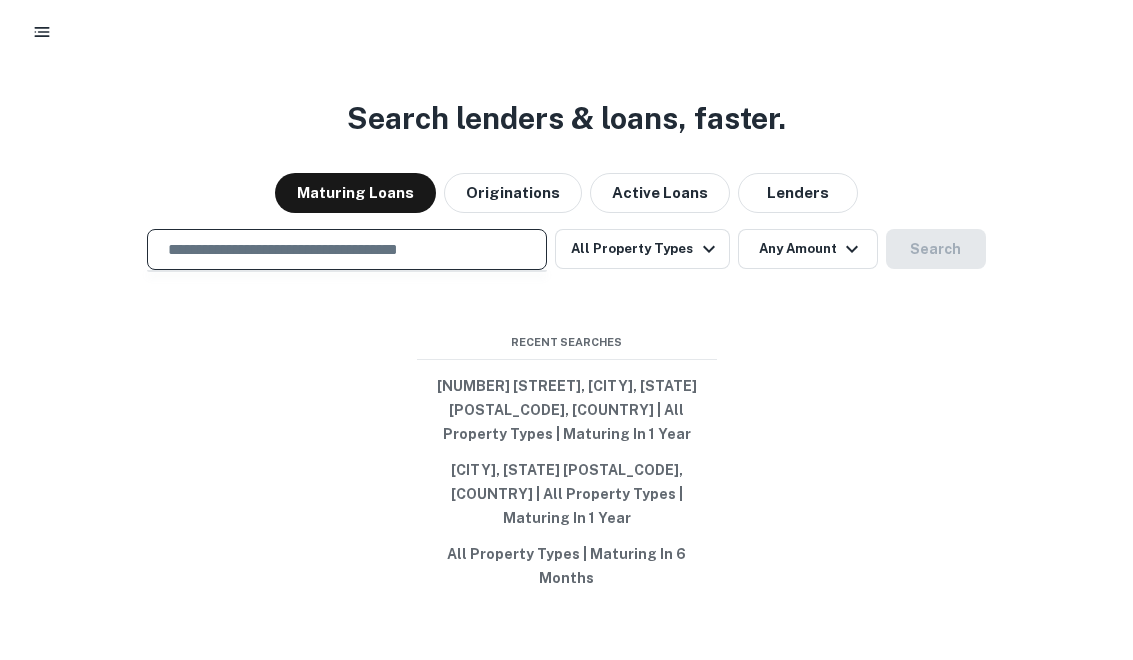 scroll, scrollTop: 0, scrollLeft: 0, axis: both 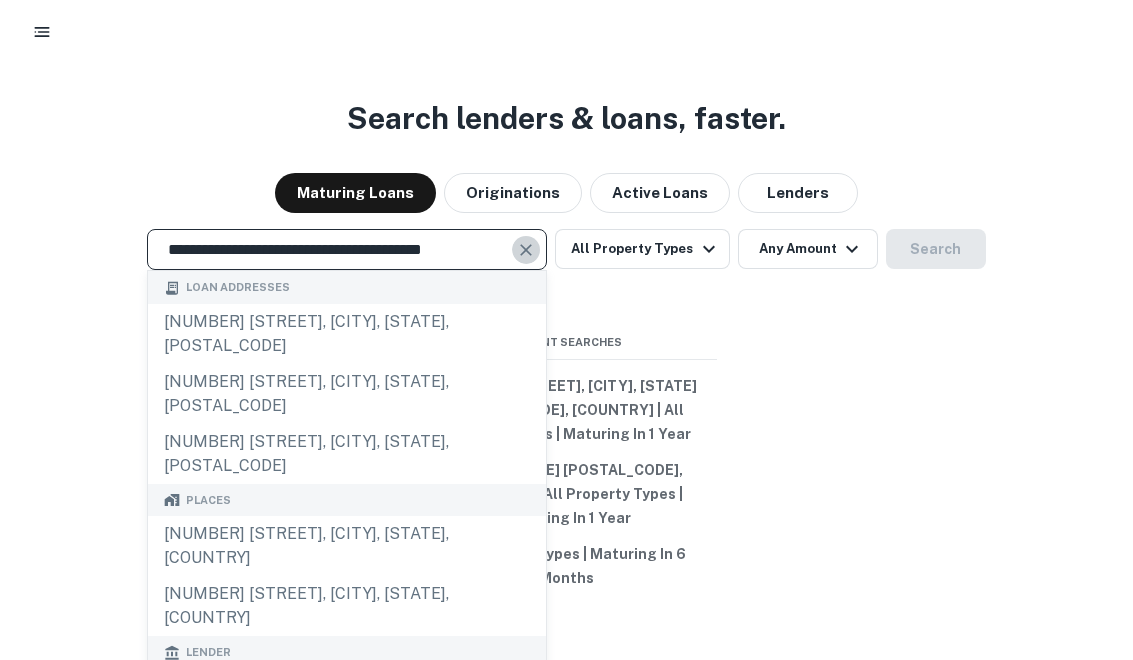 click at bounding box center [527, 262] 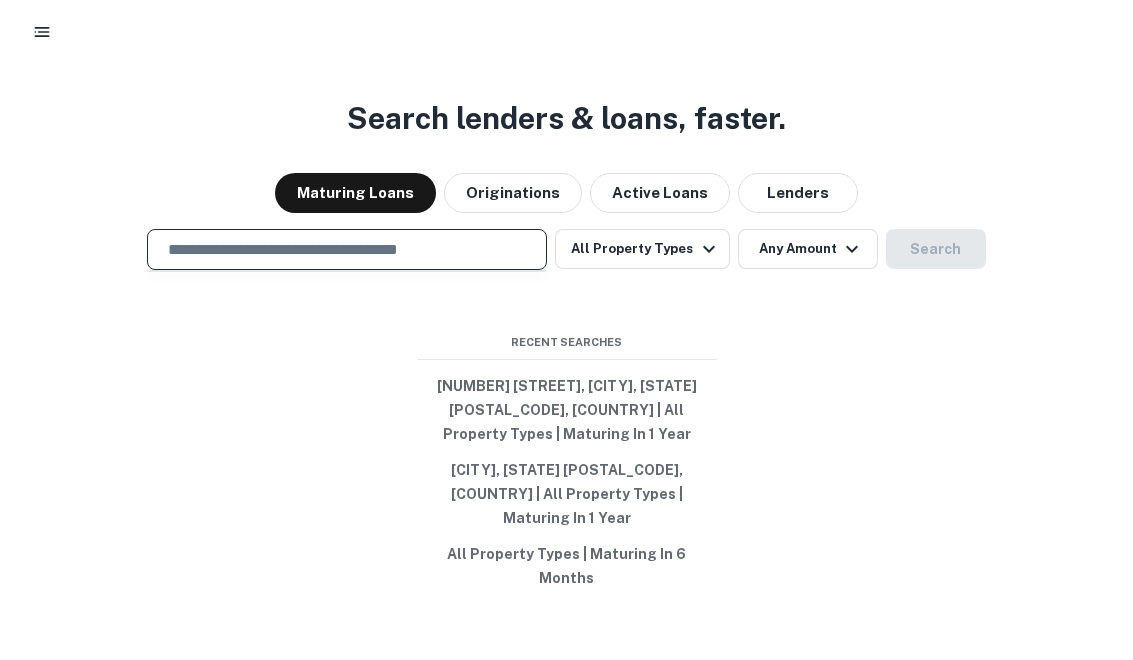 paste on "**********" 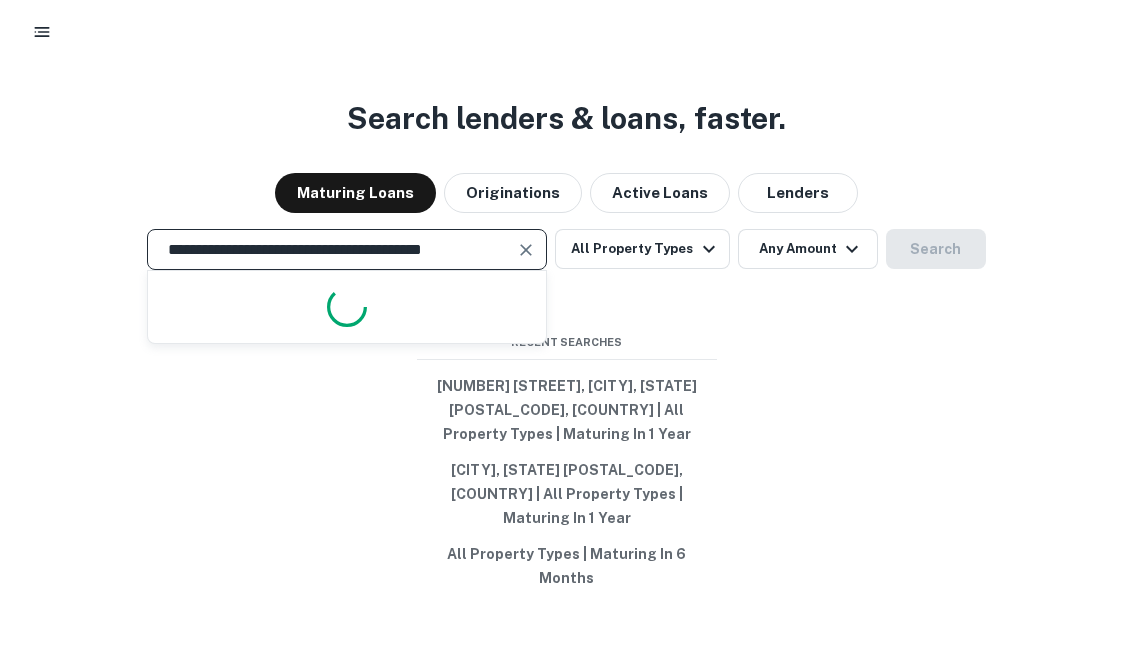 scroll, scrollTop: 0, scrollLeft: 0, axis: both 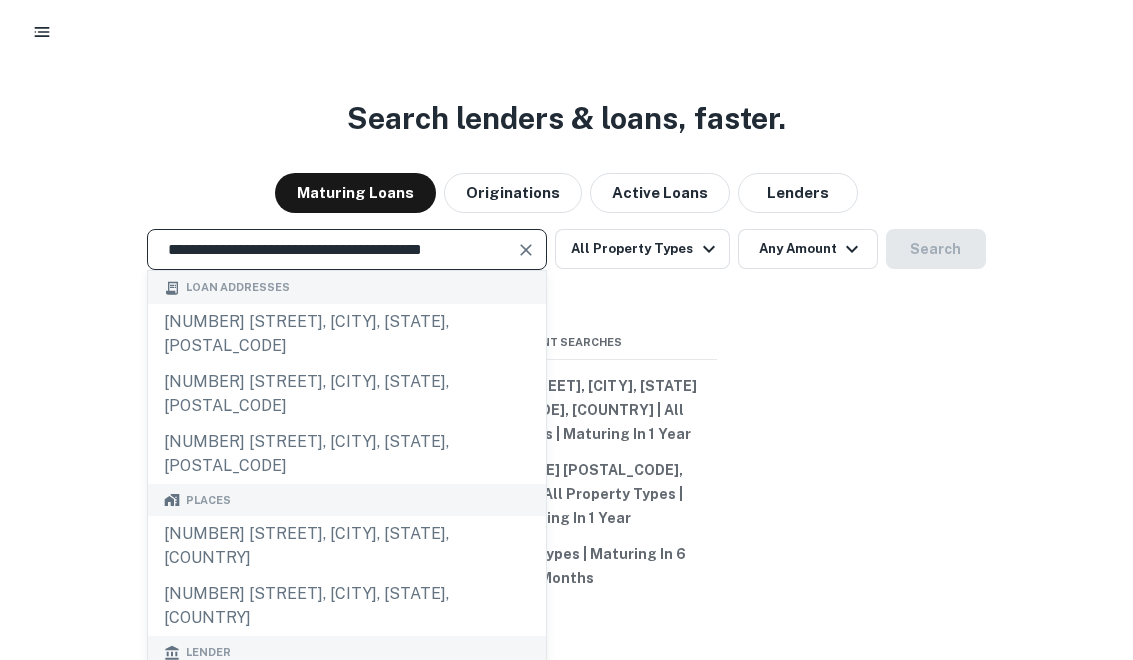 click on "**********" at bounding box center (347, 261) 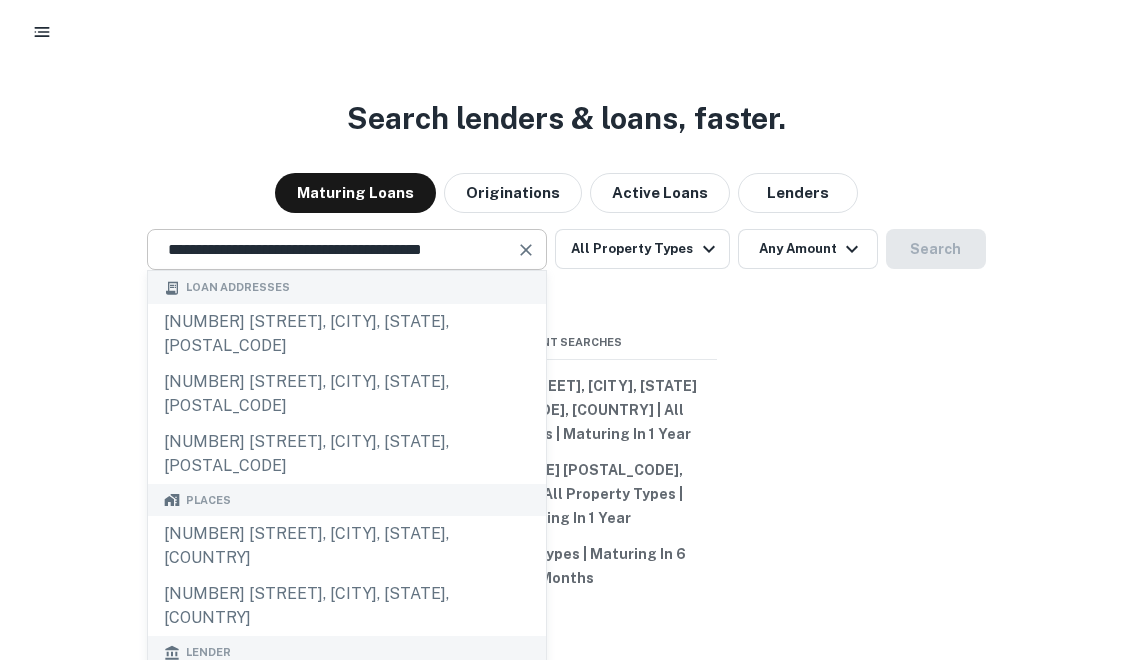 click at bounding box center (526, 262) 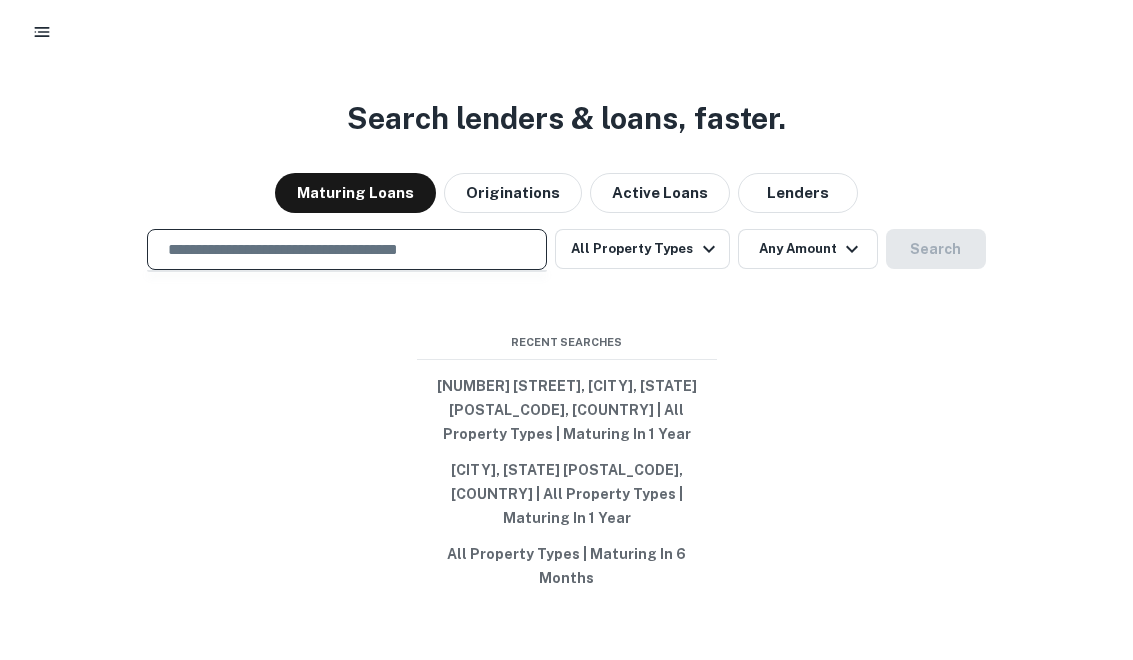 paste on "**********" 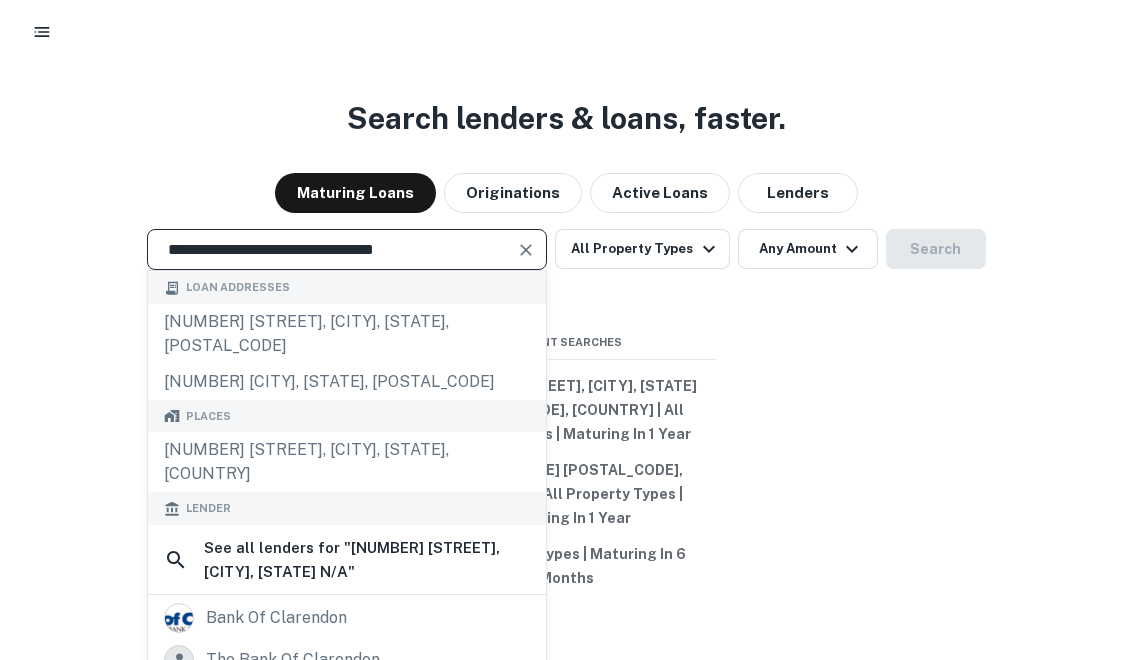 click at bounding box center [526, 262] 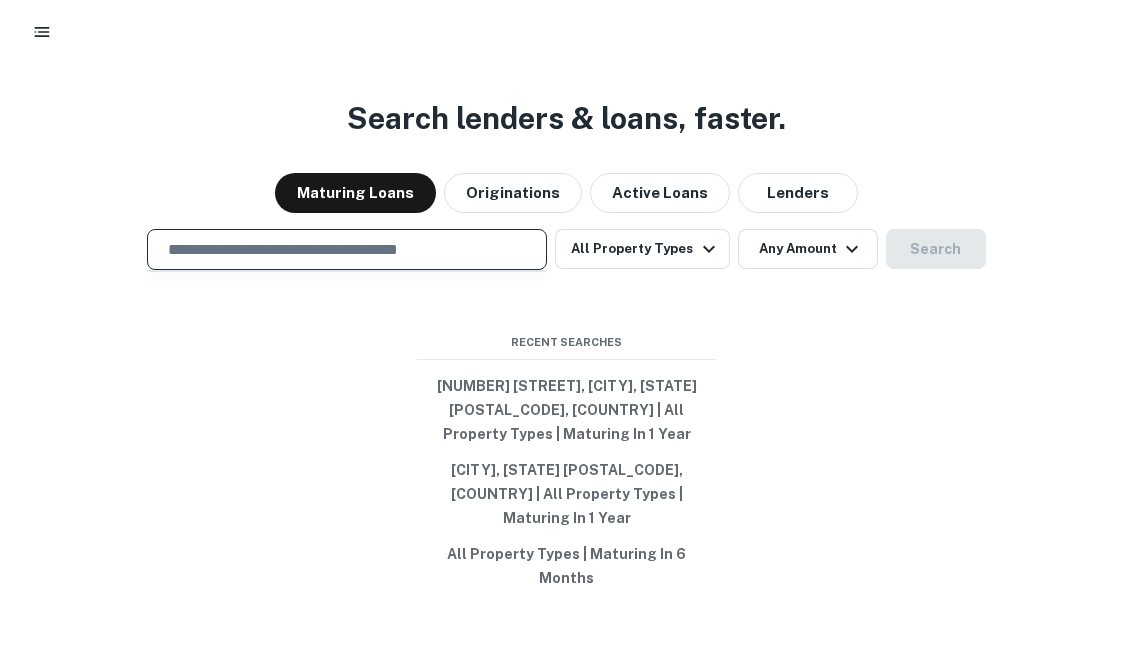 click at bounding box center (347, 261) 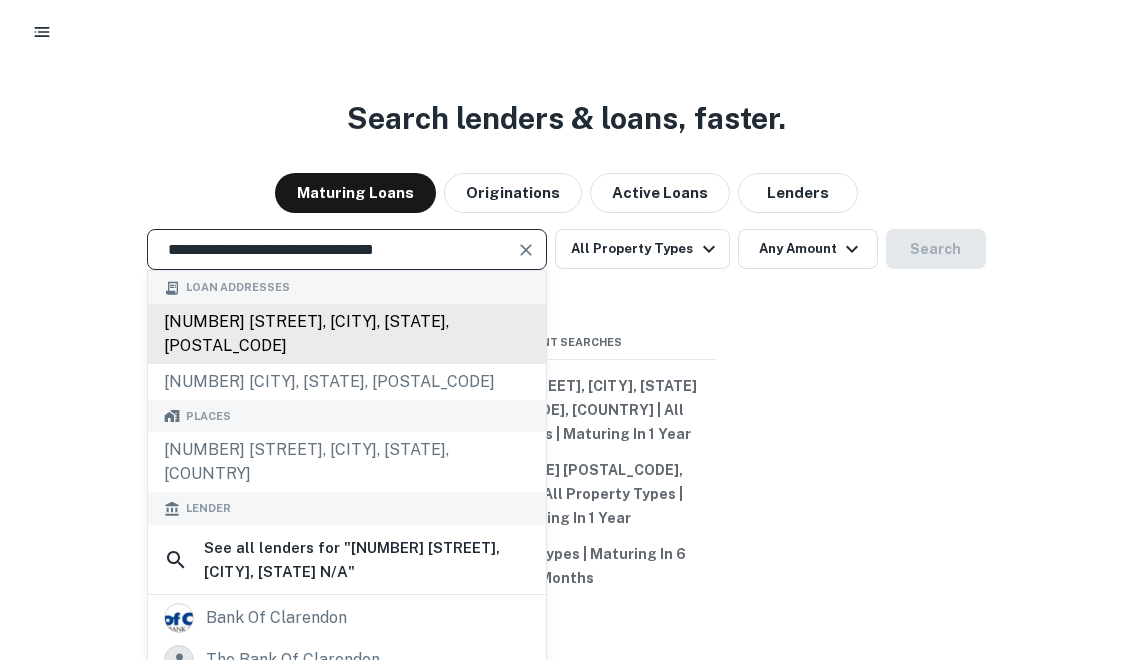 click on "100 clarendon rd, pacifica, ca, 94044" at bounding box center [347, 334] 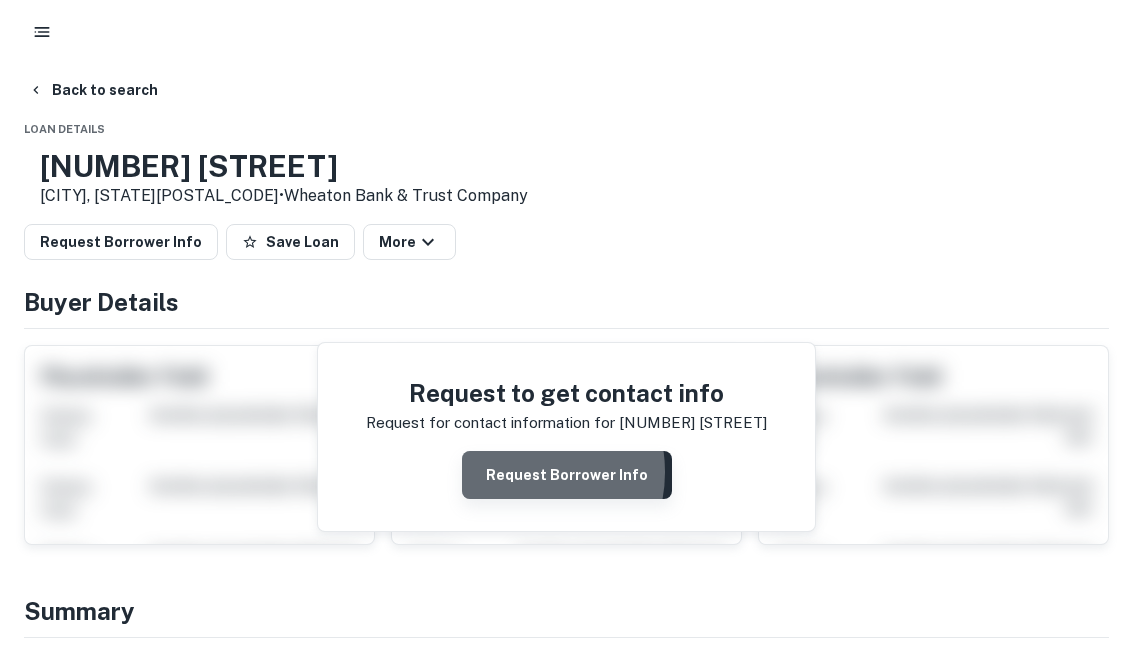 click on "Request Borrower Info" at bounding box center (567, 475) 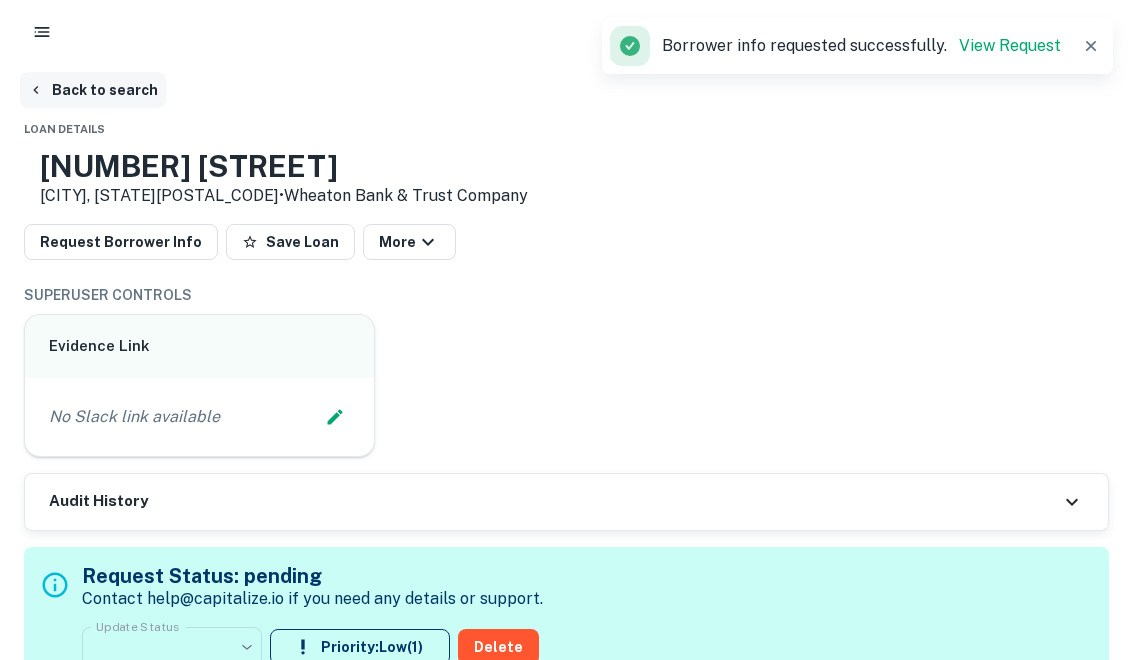 click on "Back to search" at bounding box center [93, 90] 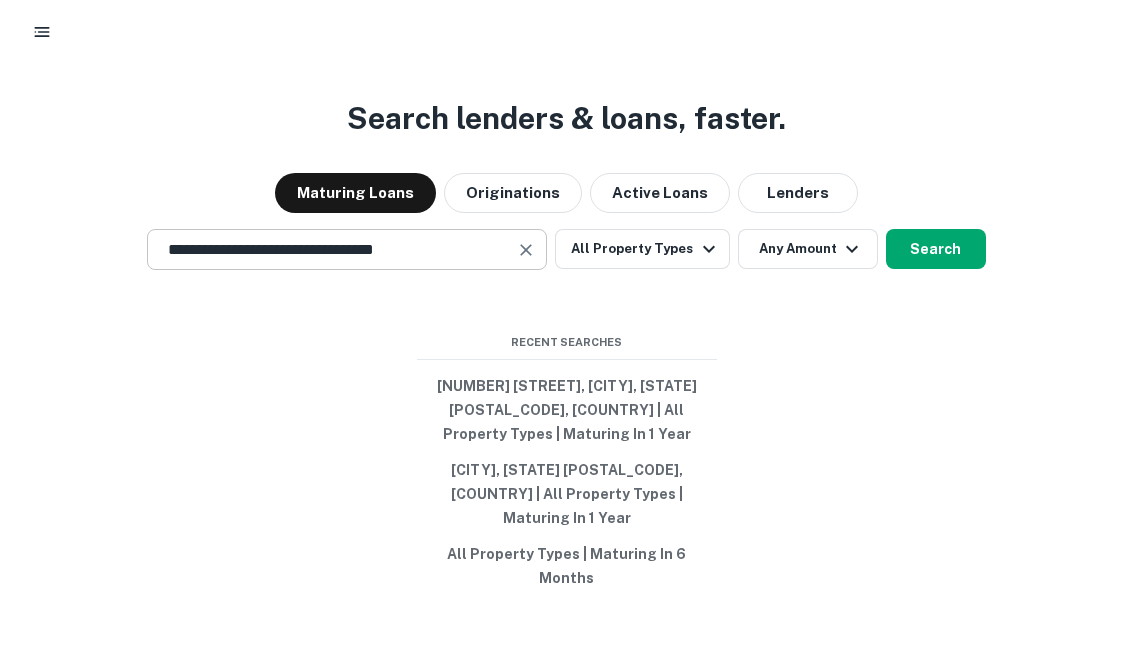 click at bounding box center (527, 262) 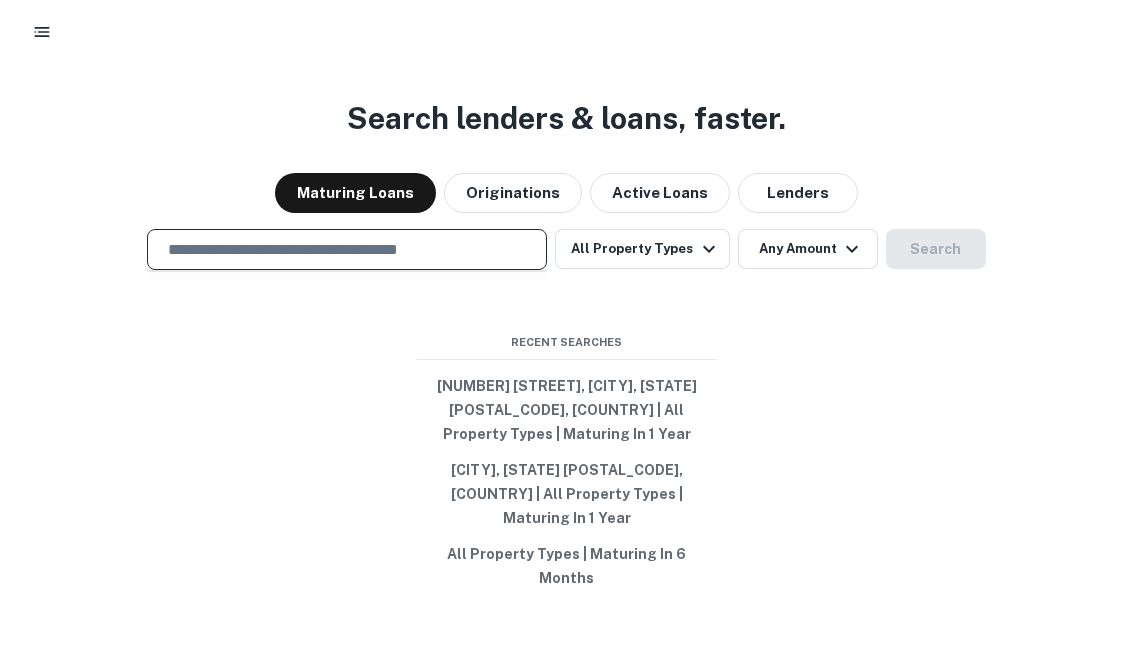paste on "**********" 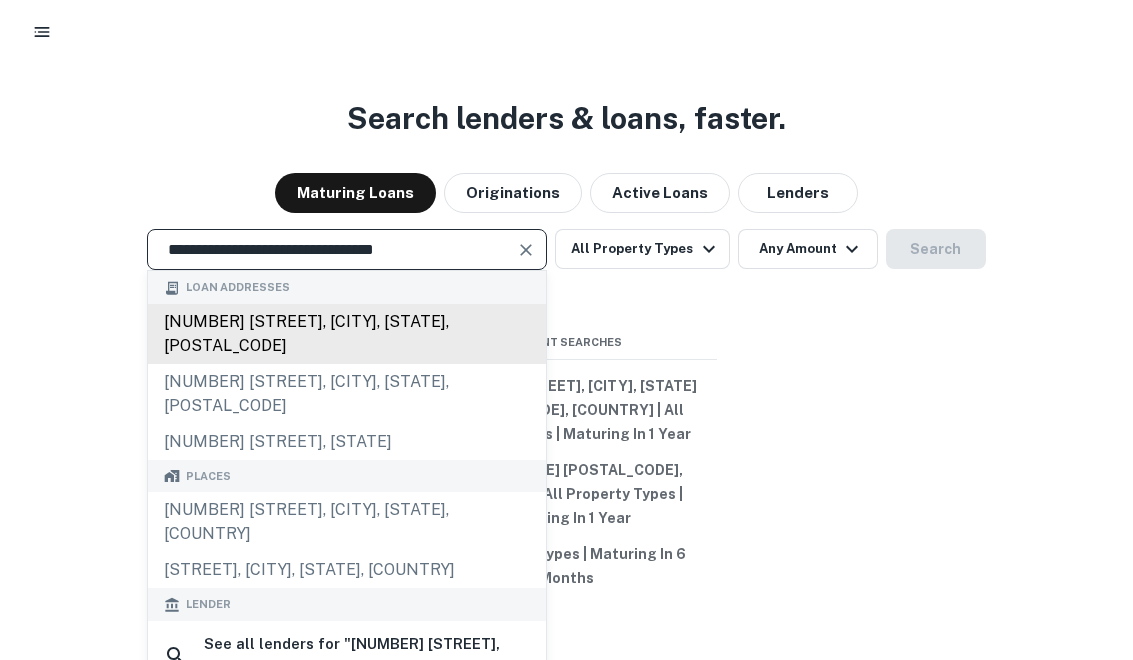 click on "7131 ridge rd, port richey, fl, 34668" at bounding box center (347, 334) 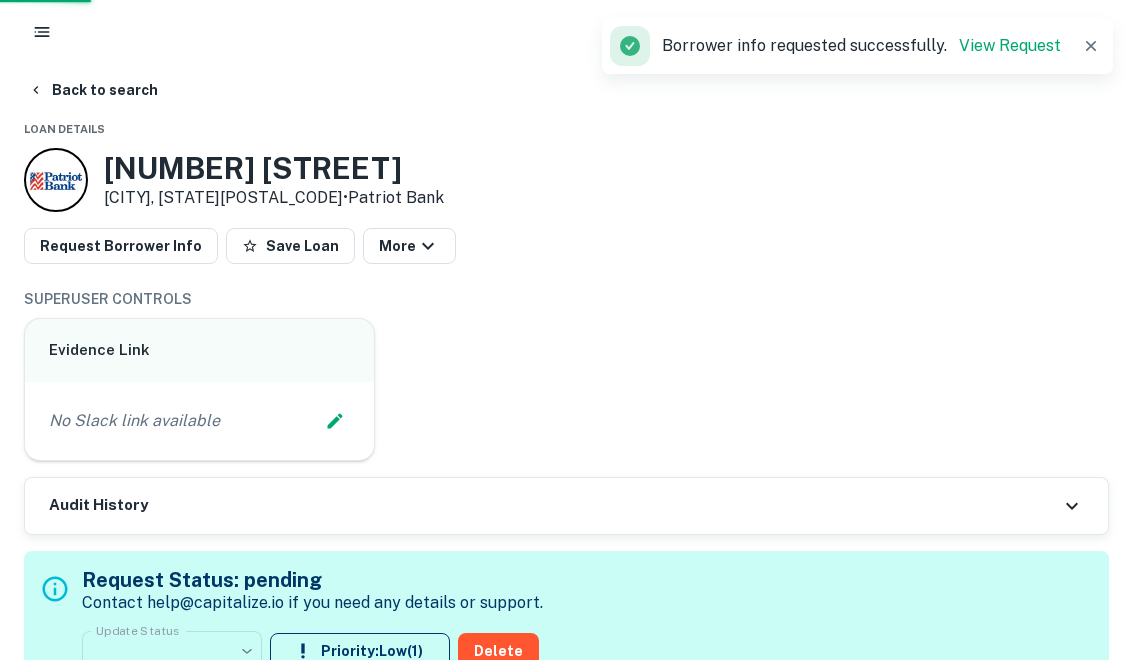 scroll, scrollTop: 0, scrollLeft: 0, axis: both 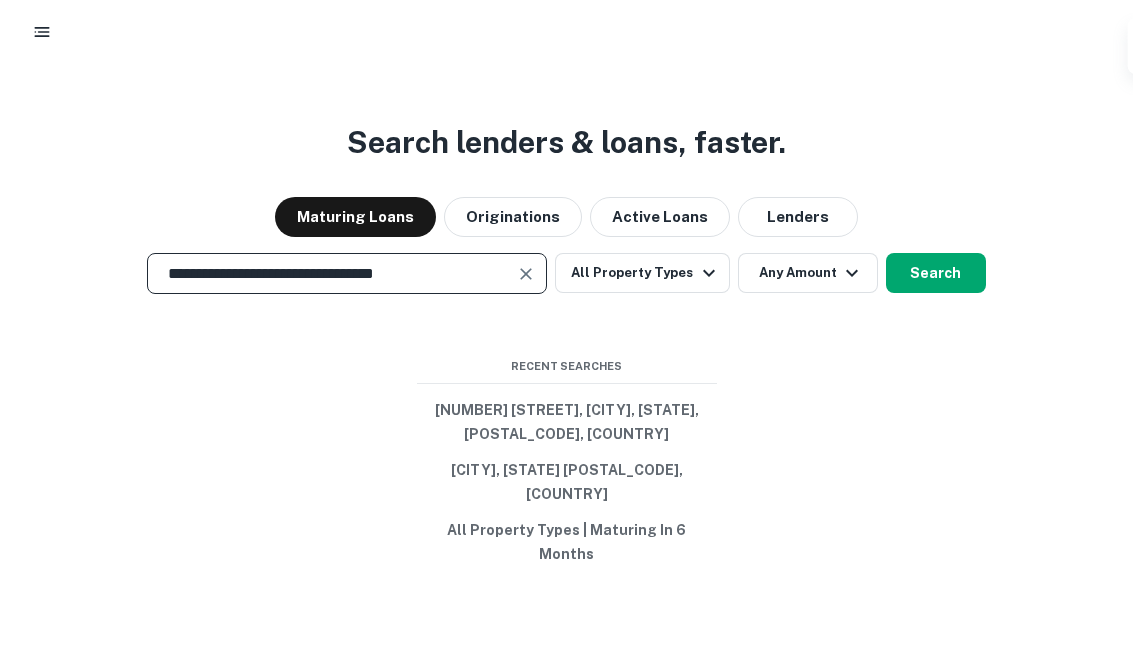 click at bounding box center (525, 250) 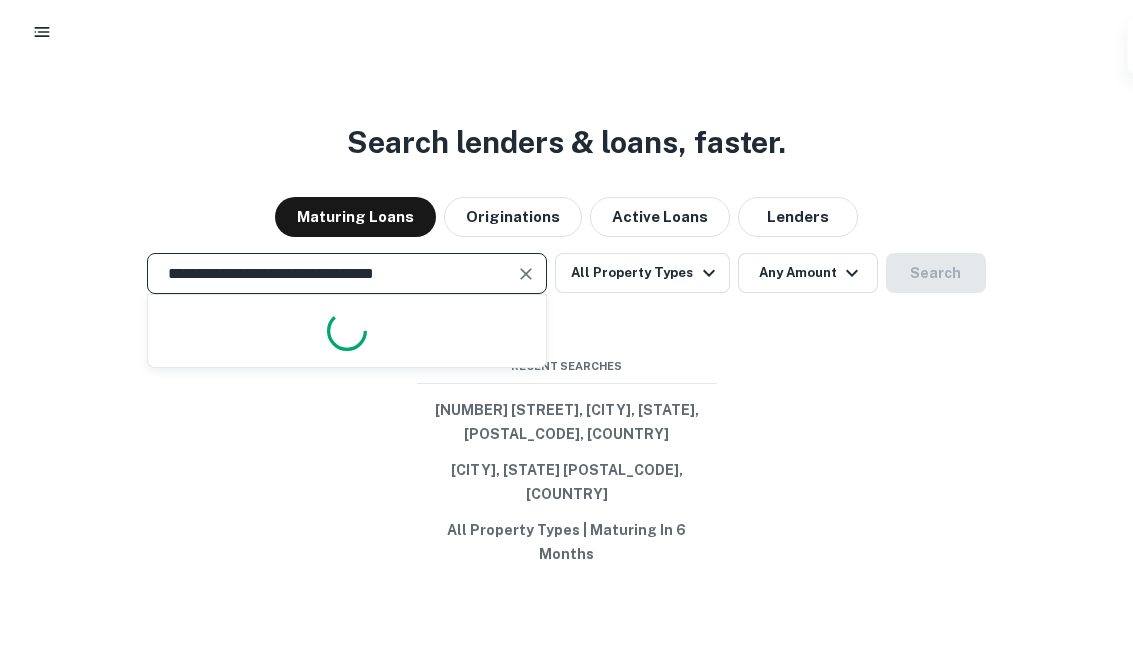 click at bounding box center (526, 250) 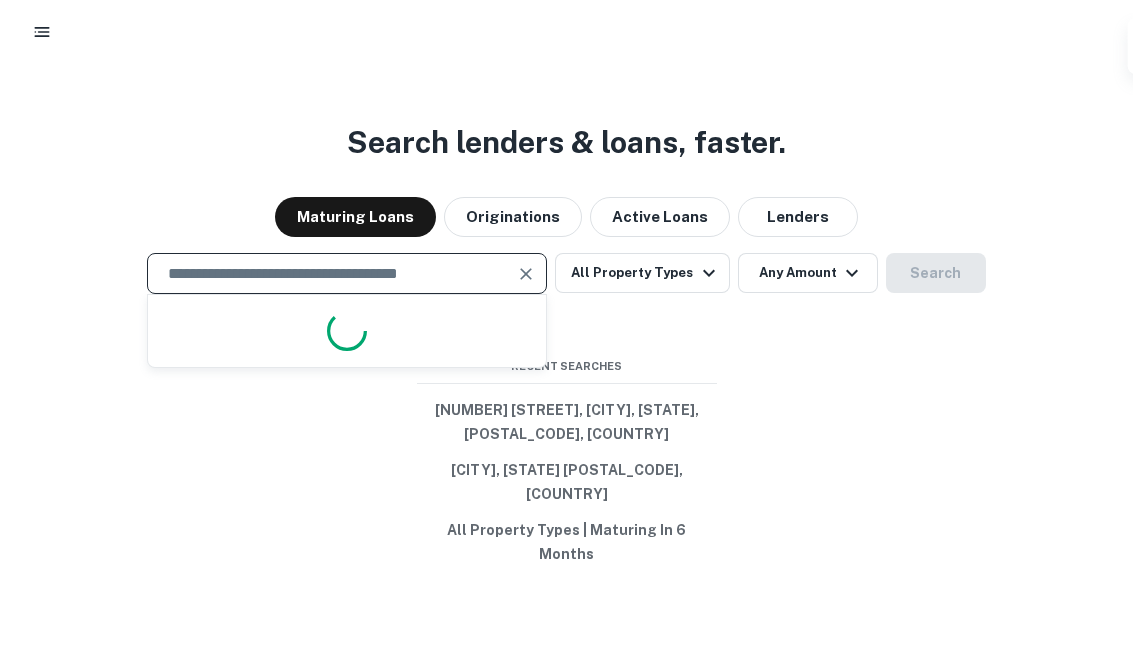 paste on "**********" 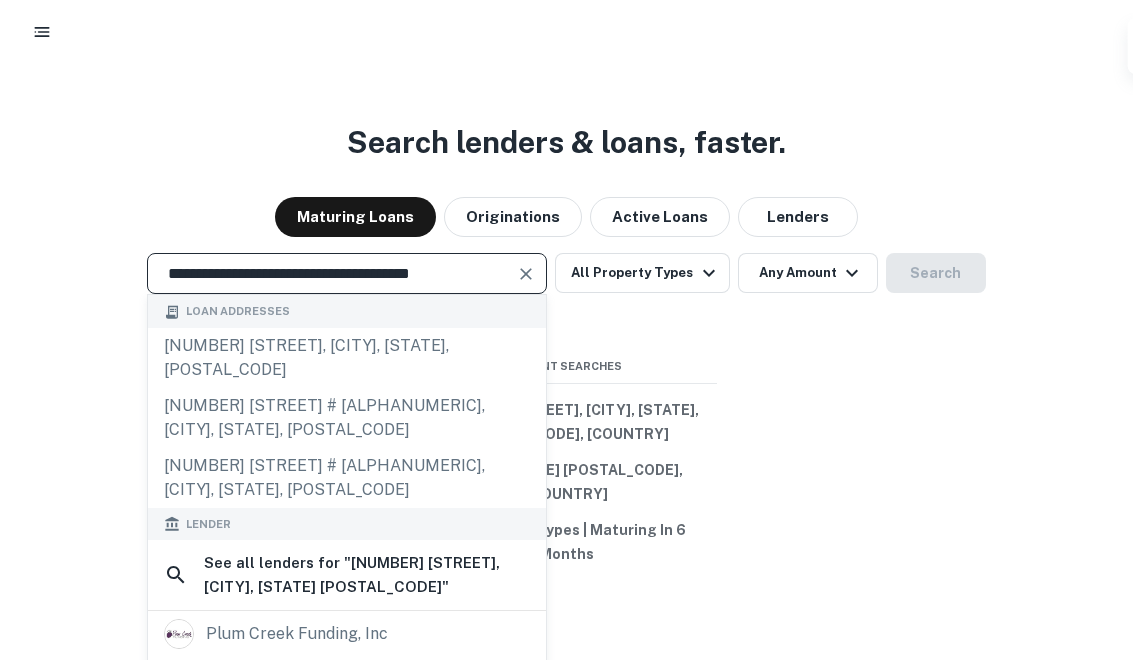 type on "**********" 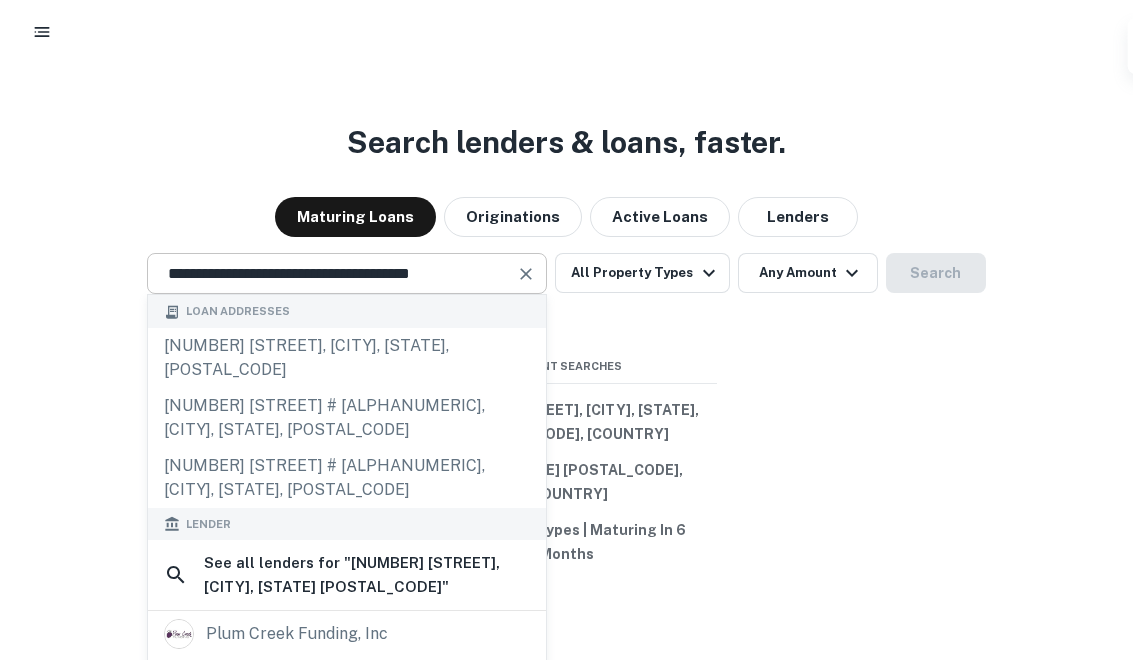 click at bounding box center [527, 250] 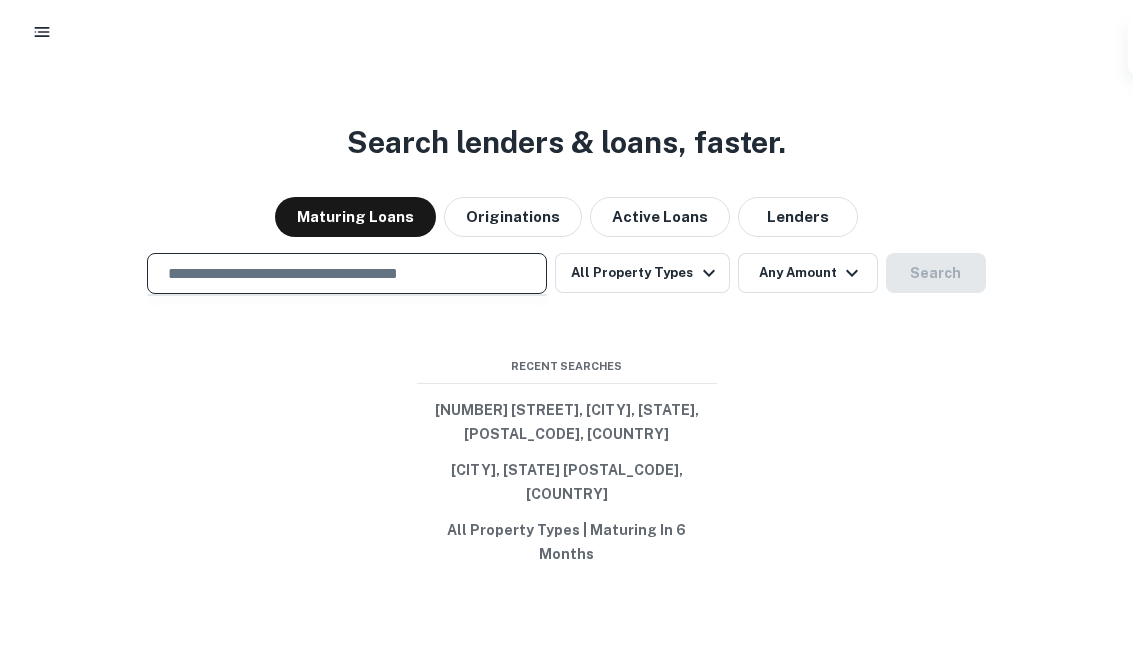 paste on "**********" 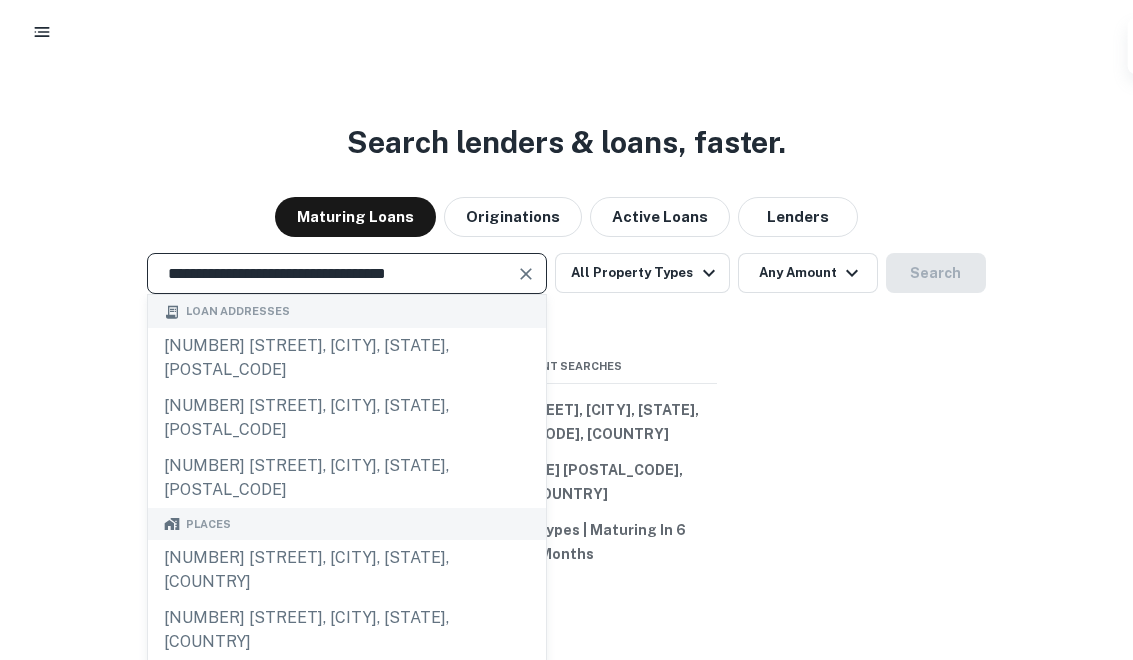 type on "**********" 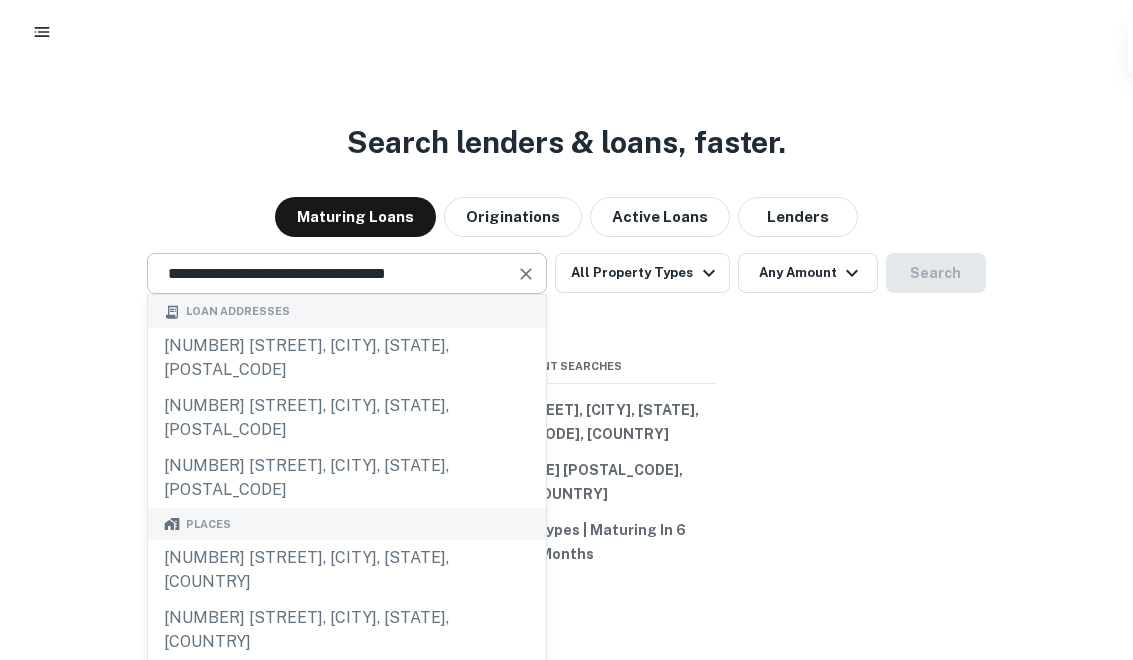 click at bounding box center (526, 250) 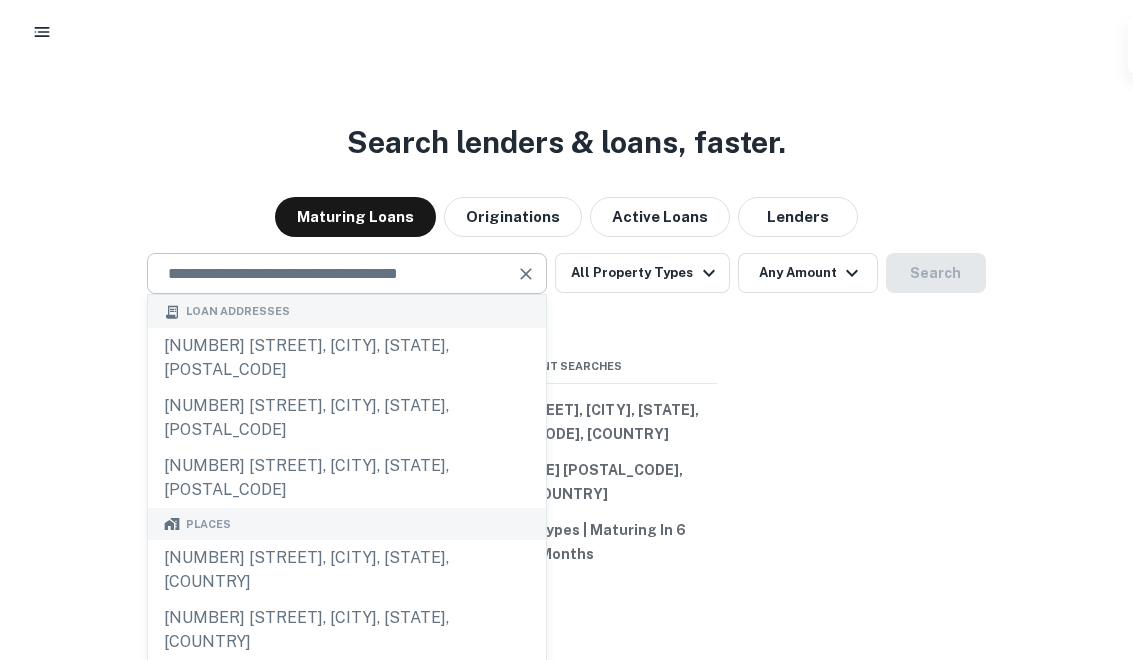 paste on "**********" 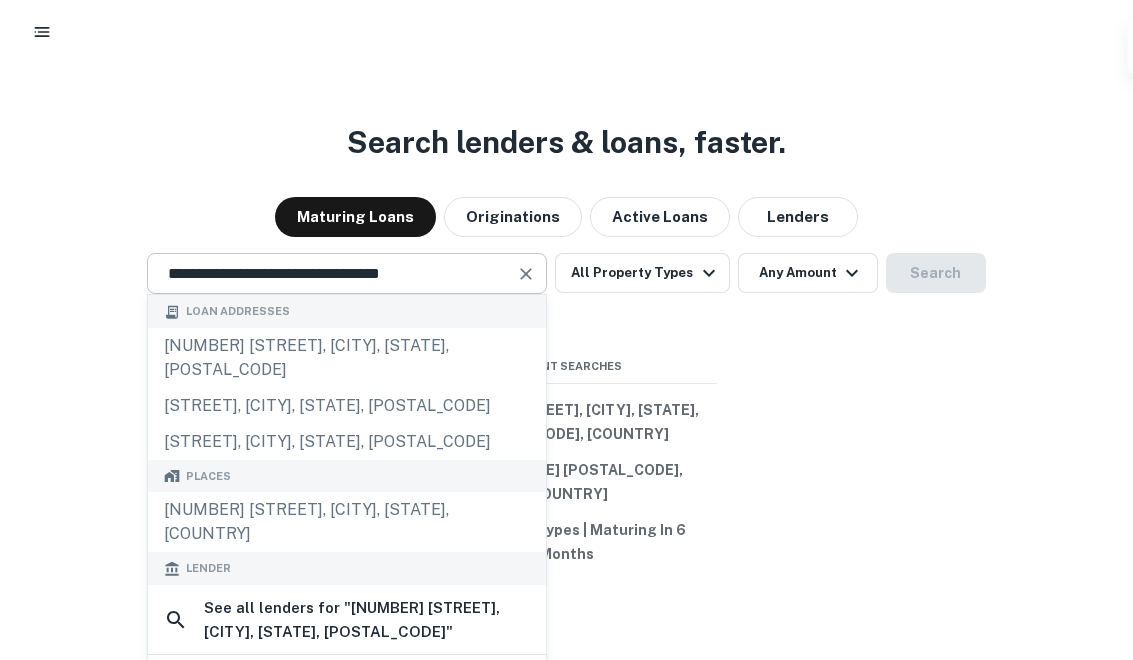 click at bounding box center (527, 250) 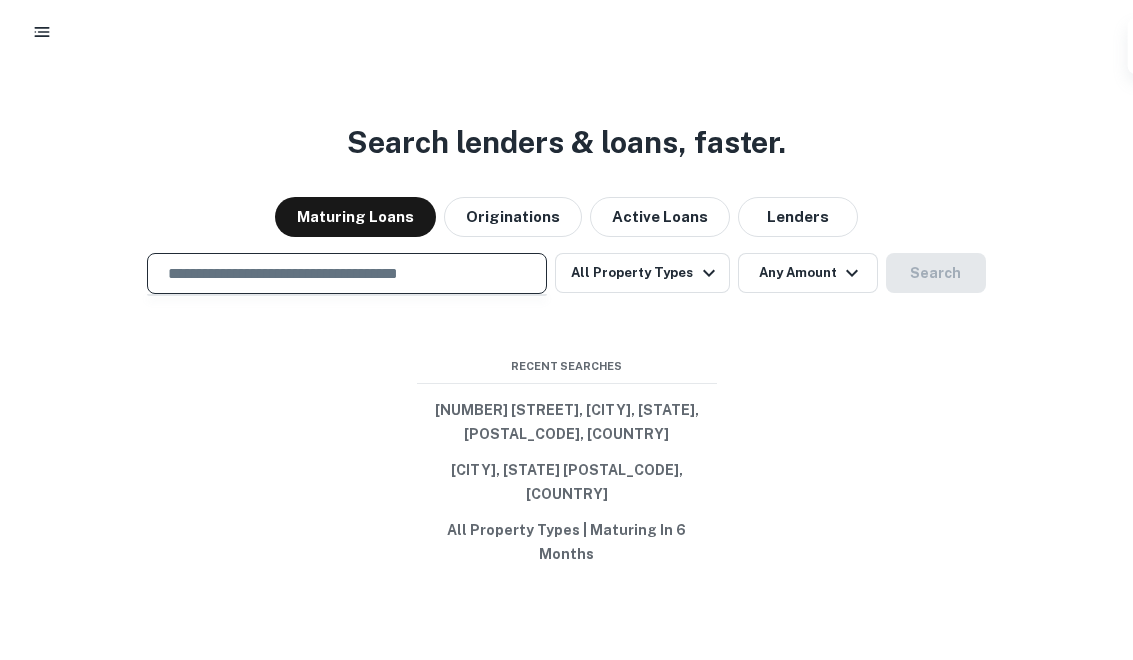 paste on "**********" 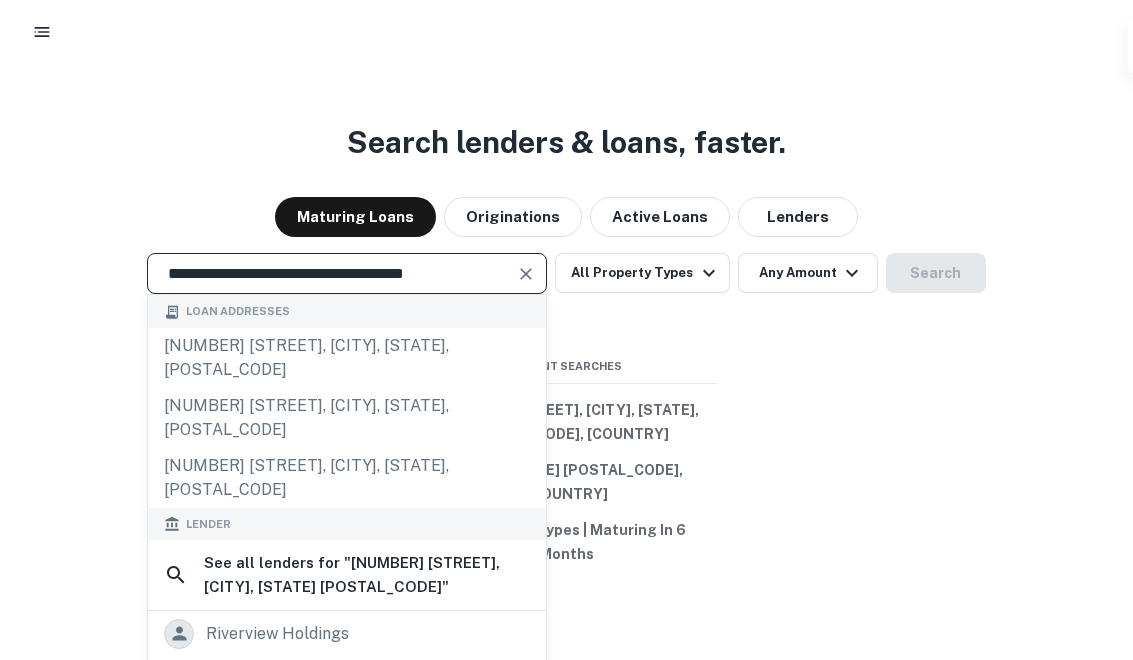 type on "**********" 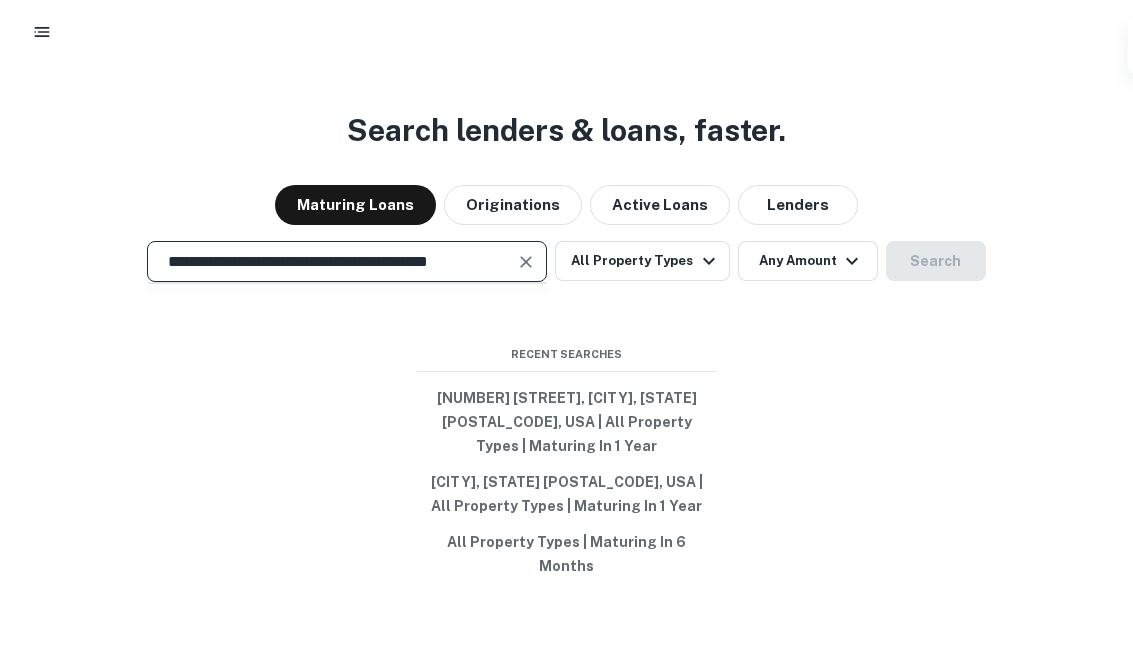 scroll, scrollTop: 0, scrollLeft: 0, axis: both 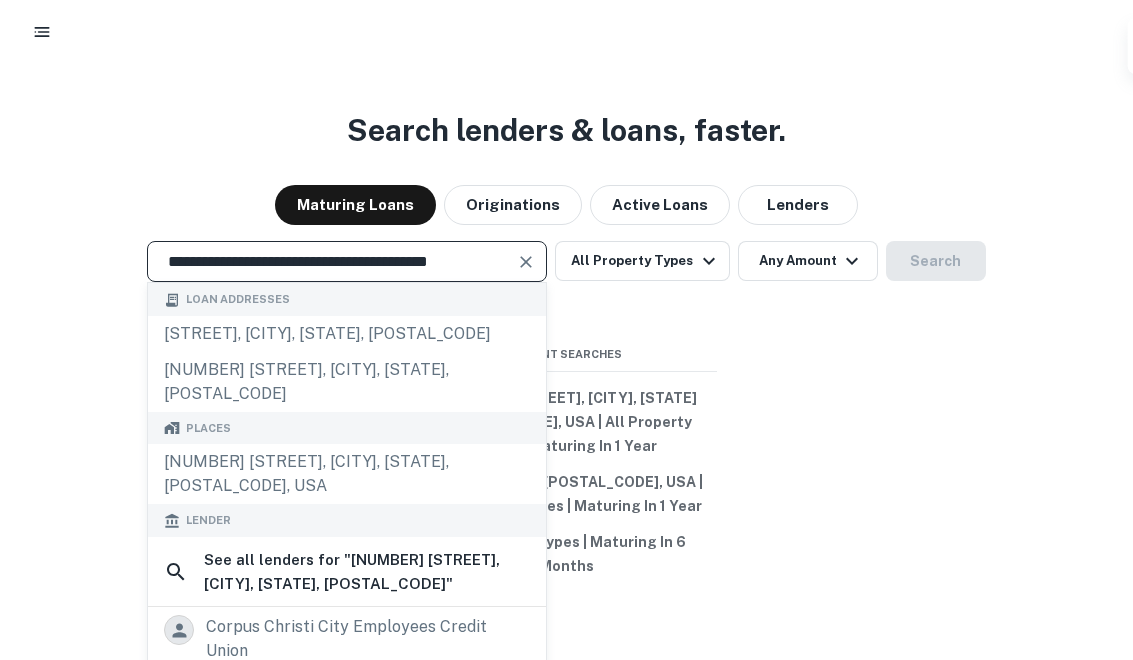 type on "**********" 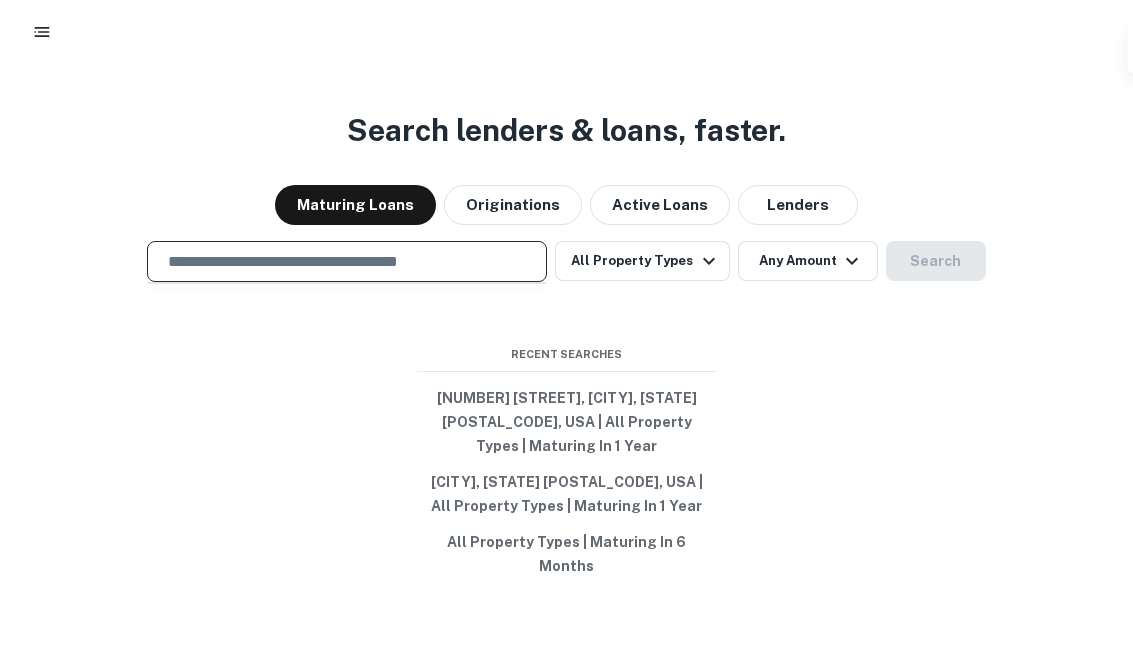 paste on "**********" 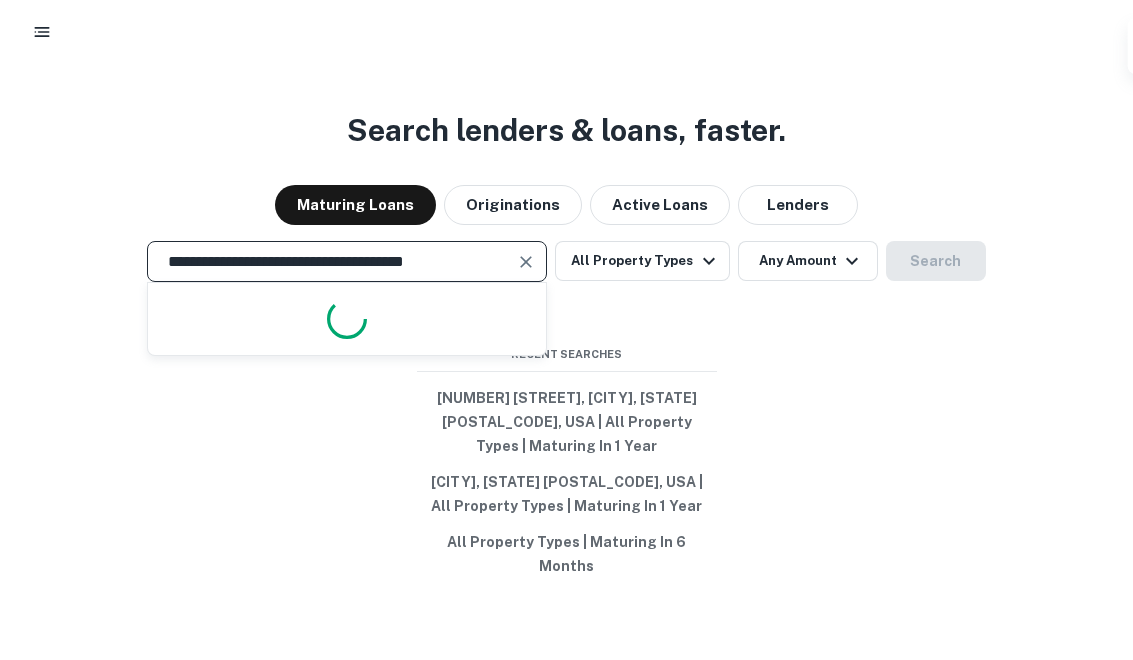 scroll, scrollTop: 0, scrollLeft: 0, axis: both 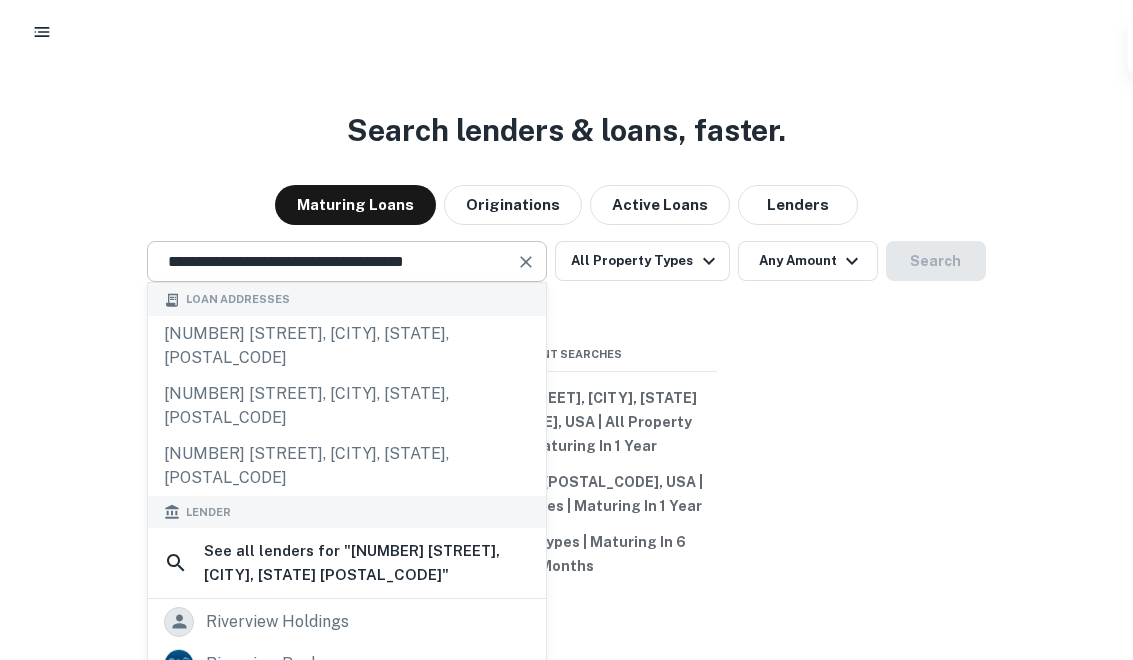 click at bounding box center (526, 286) 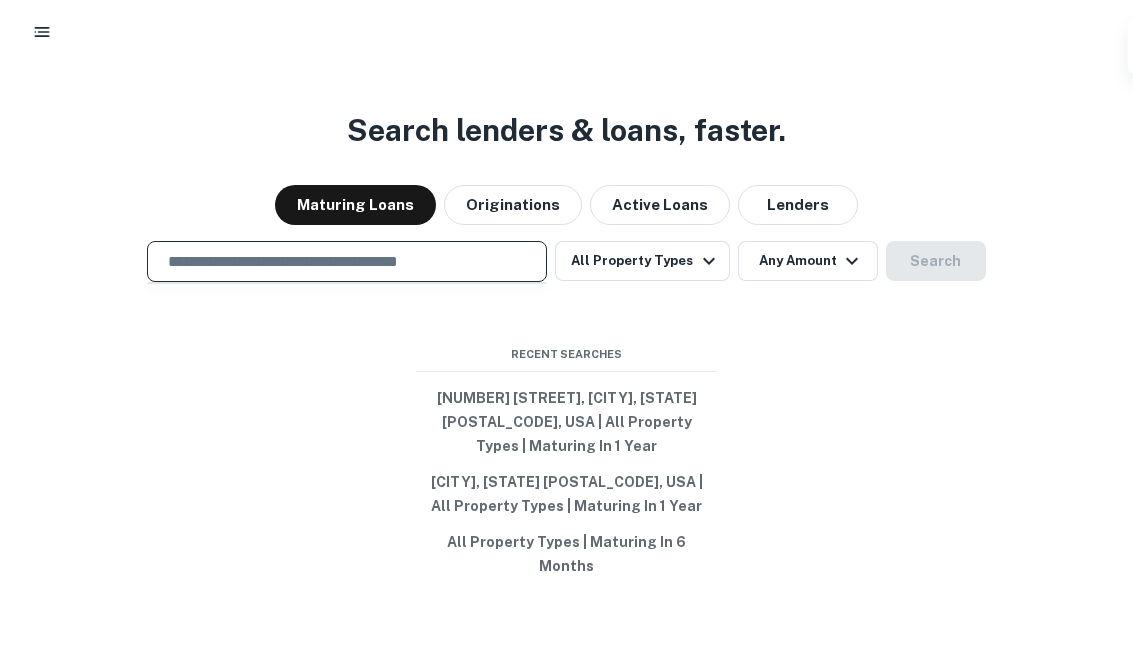 paste on "**********" 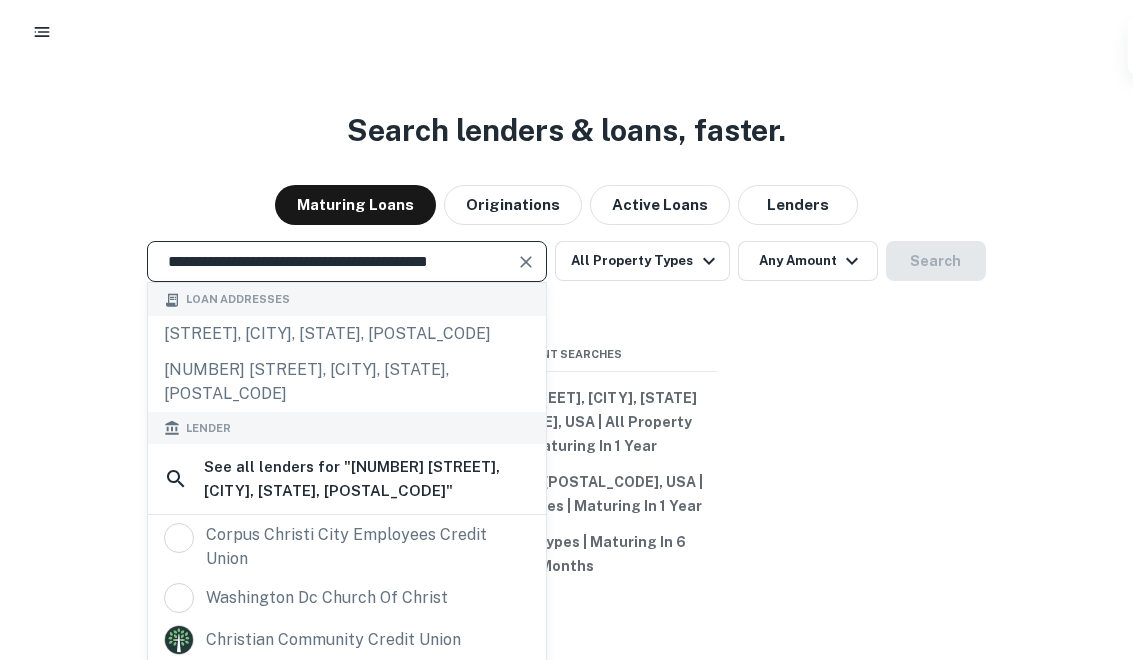scroll, scrollTop: 0, scrollLeft: 9, axis: horizontal 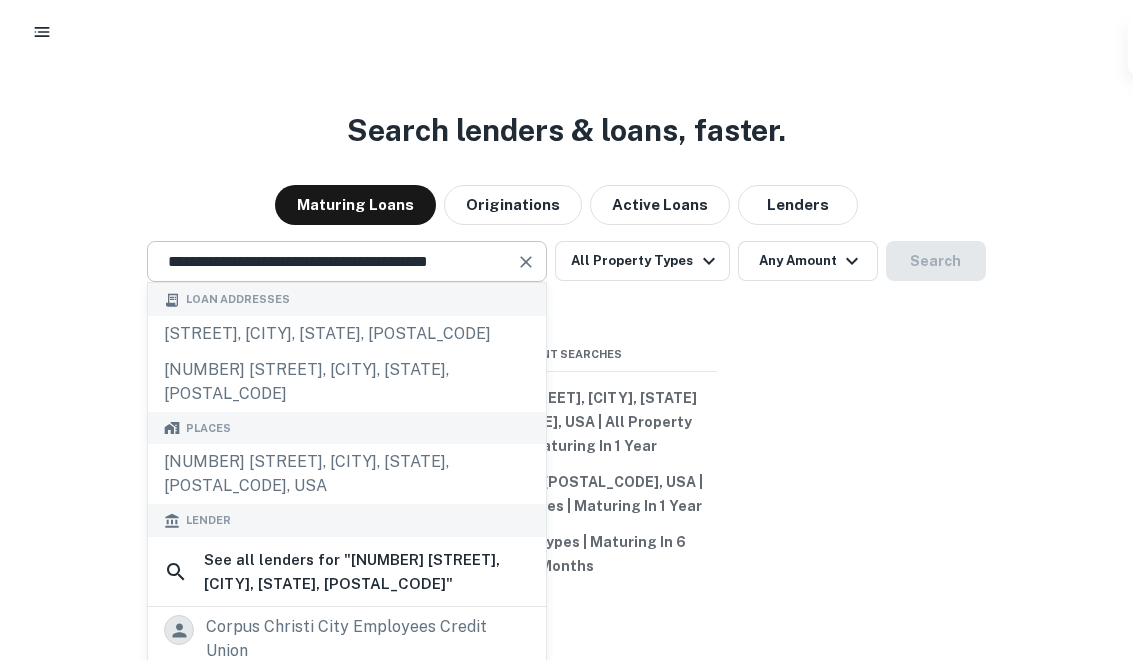click at bounding box center [526, 286] 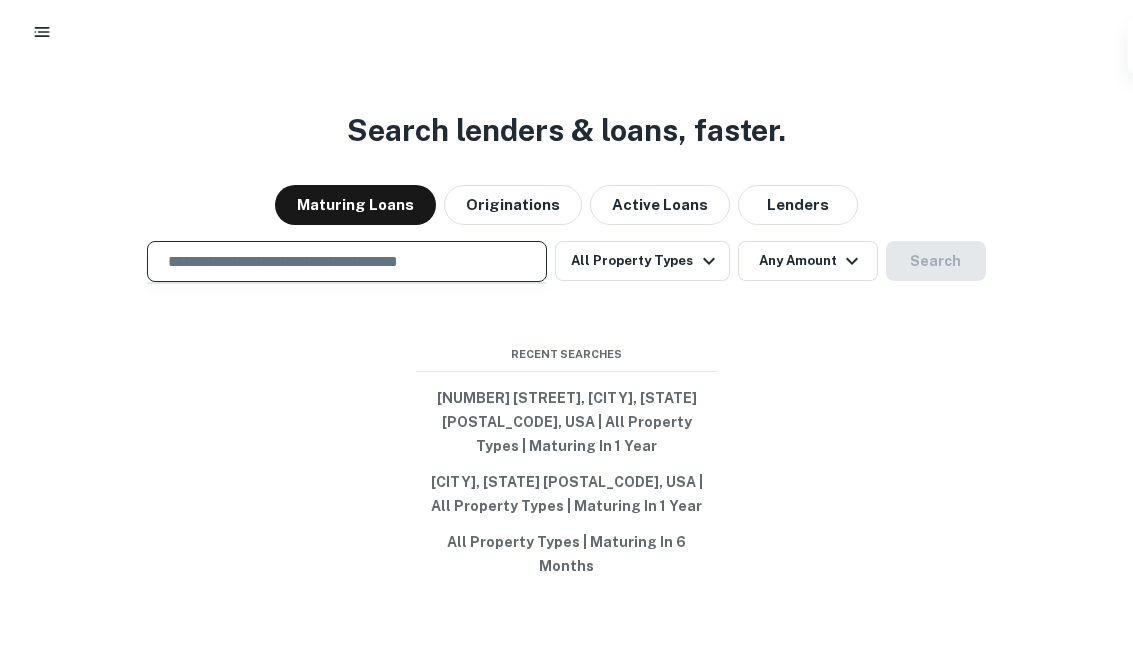paste on "**********" 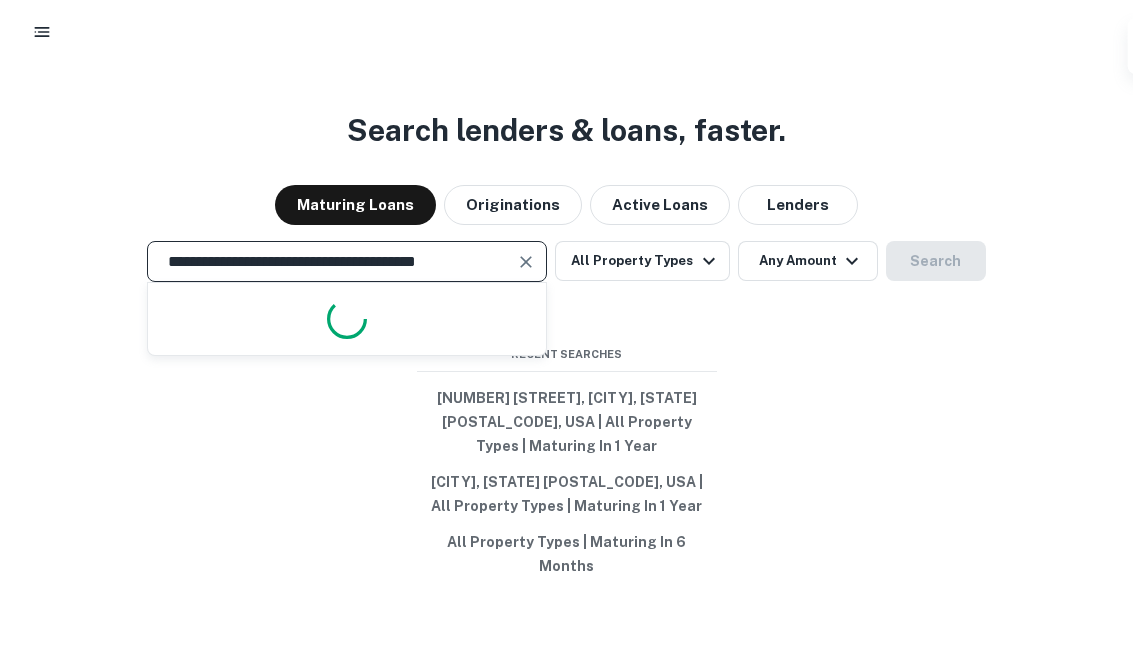 scroll, scrollTop: 0, scrollLeft: 0, axis: both 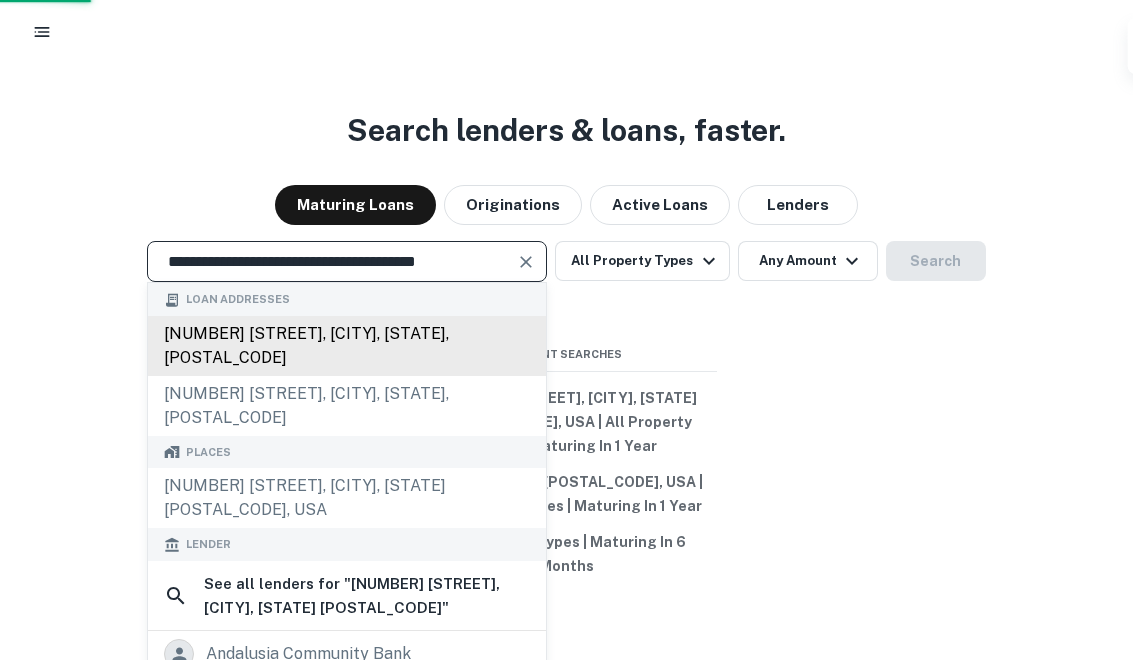 click on "2327 andalusia blvd, cape coral, fl, 33909" at bounding box center (347, 358) 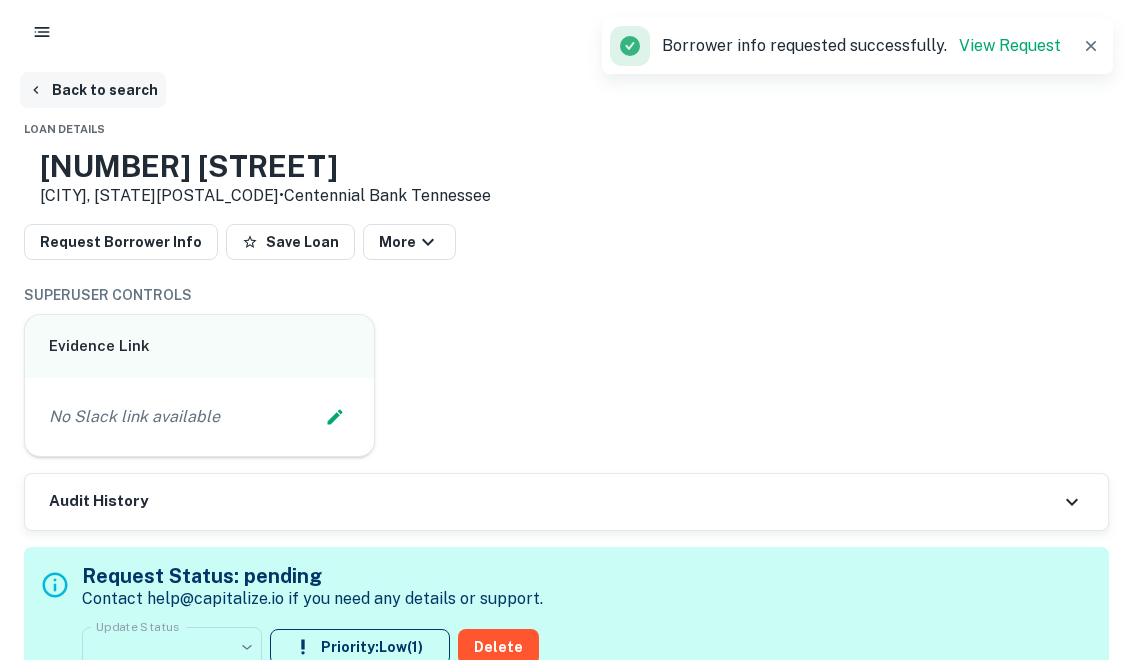click on "Back to search" at bounding box center [93, 90] 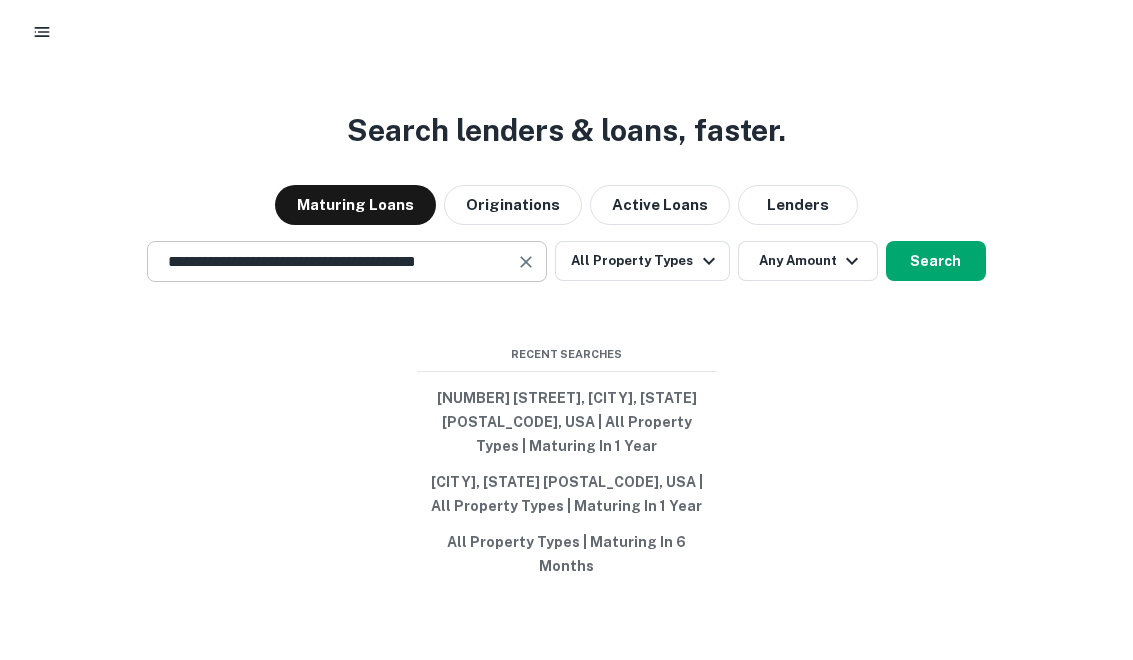 click at bounding box center [527, 286] 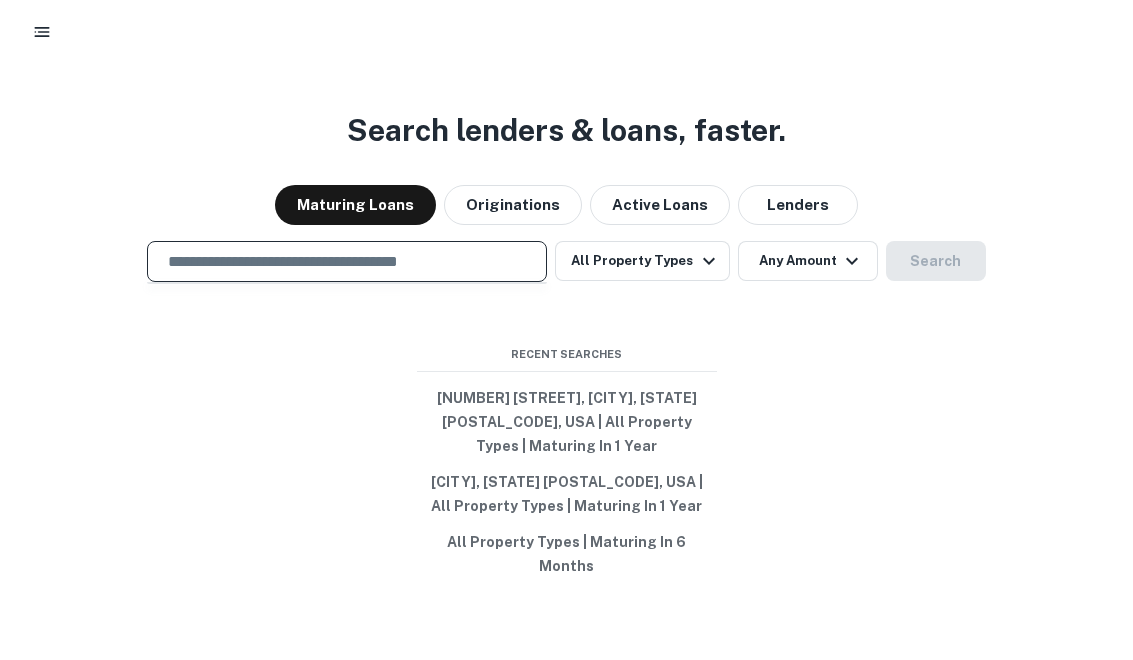 paste on "**********" 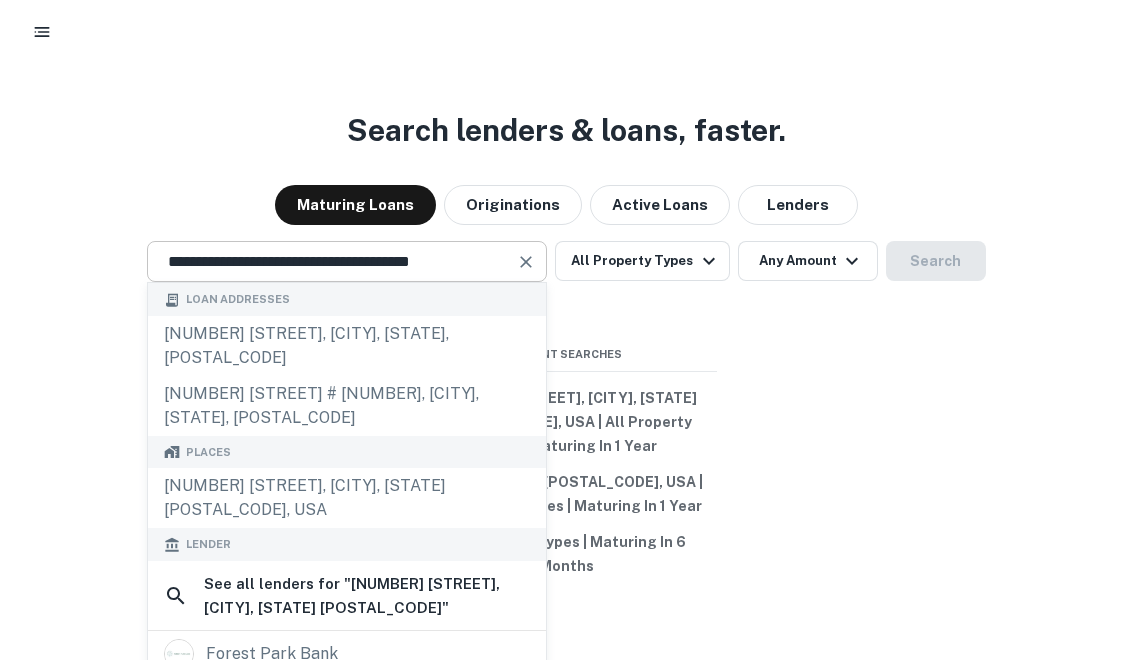 click at bounding box center [526, 286] 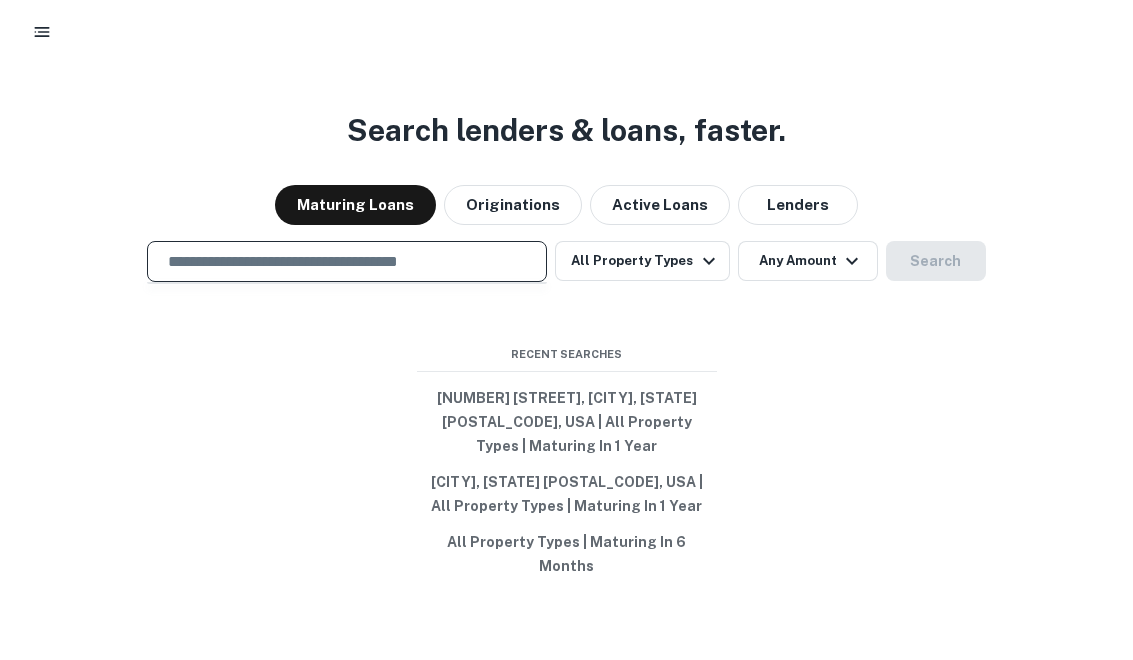 paste on "**********" 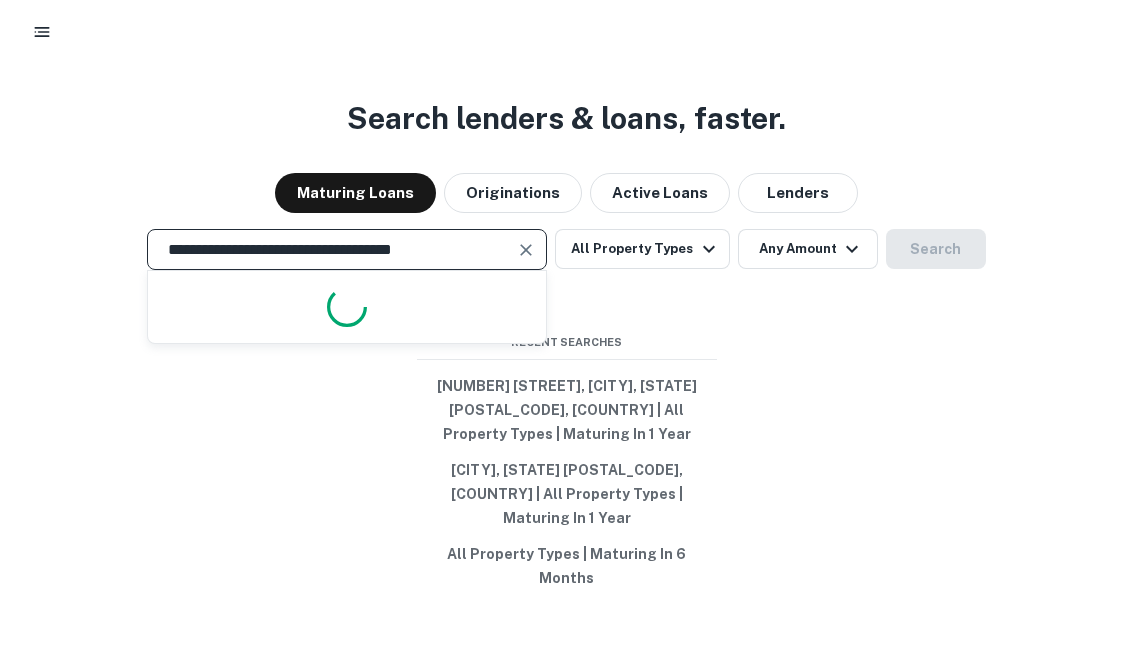 scroll, scrollTop: 0, scrollLeft: 0, axis: both 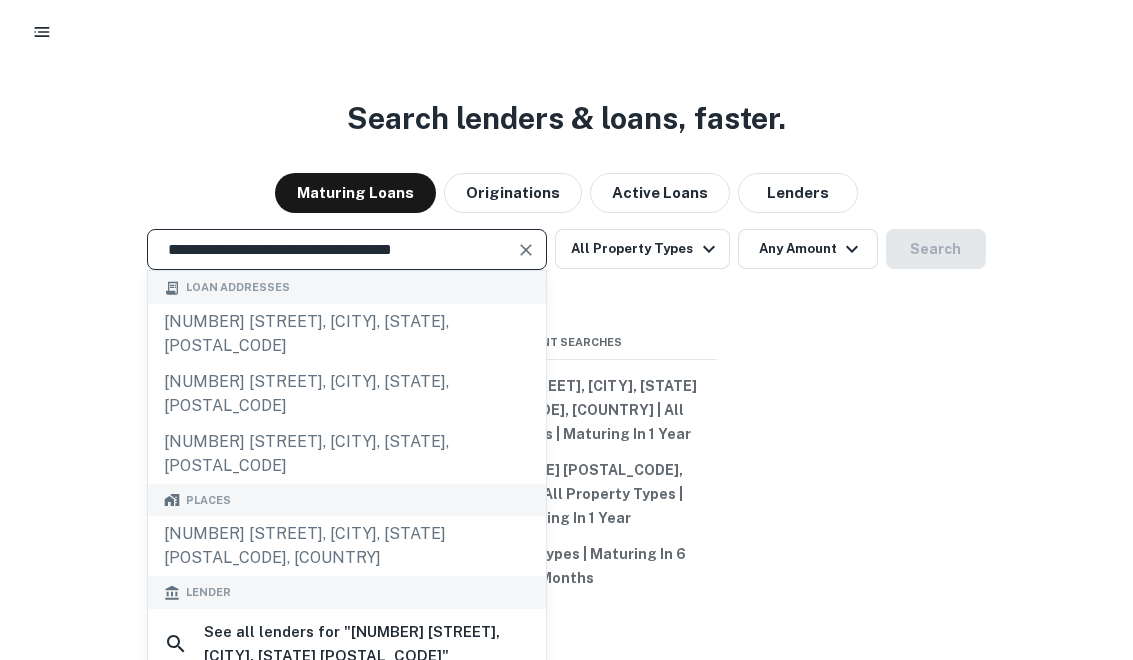 click at bounding box center (526, 262) 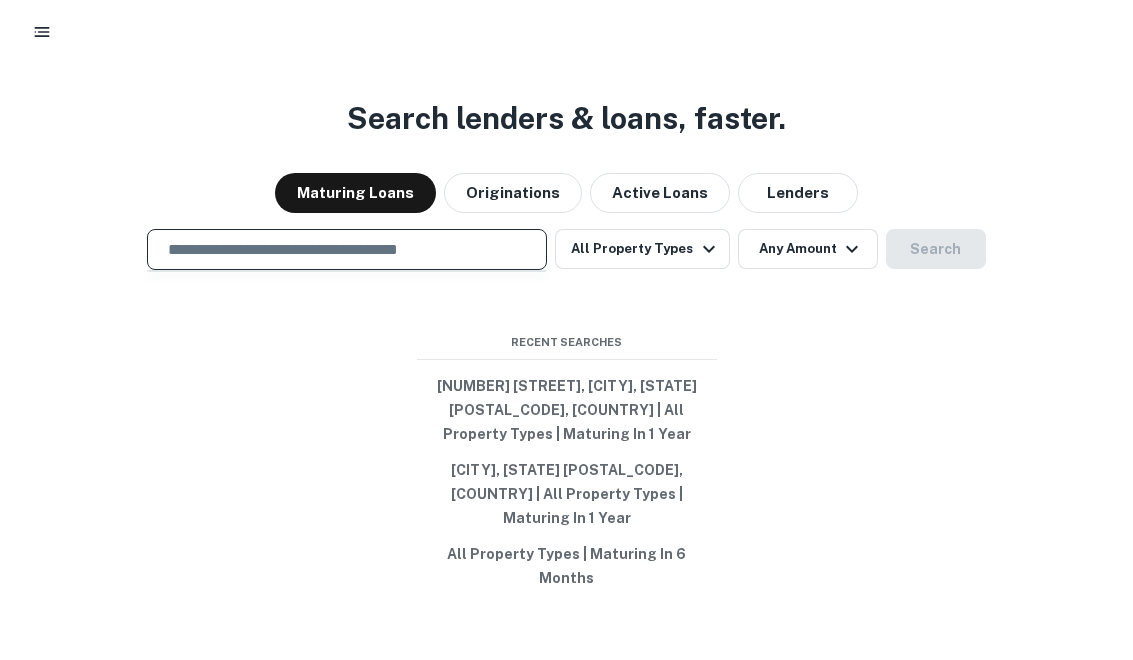 paste on "**********" 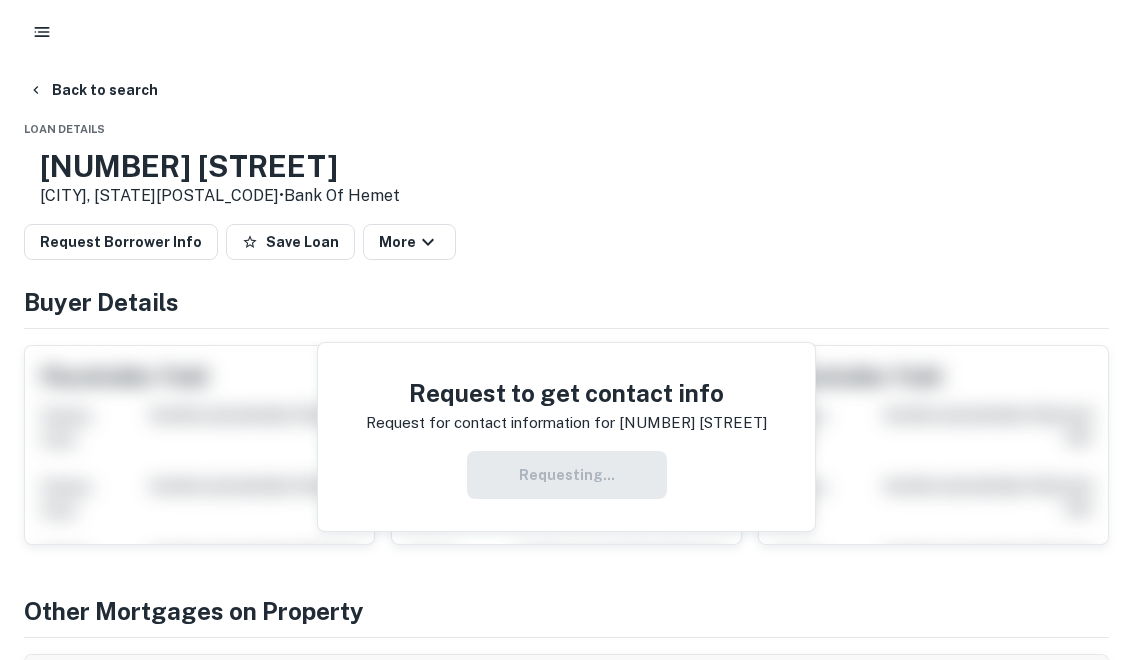 click on "Requesting..." at bounding box center (566, 475) 